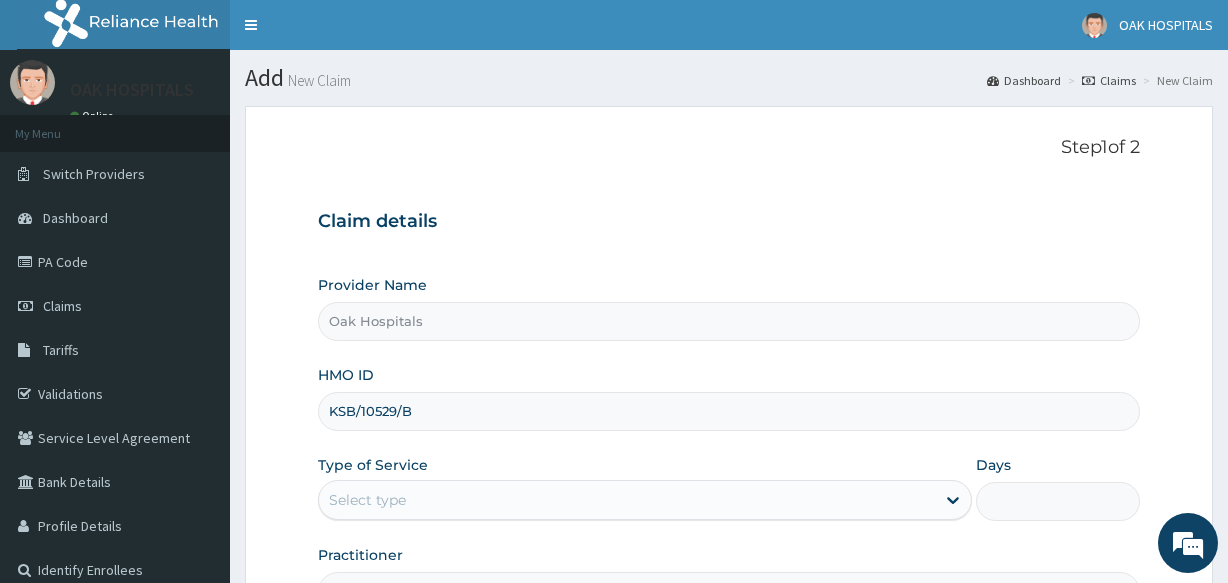 scroll, scrollTop: 181, scrollLeft: 0, axis: vertical 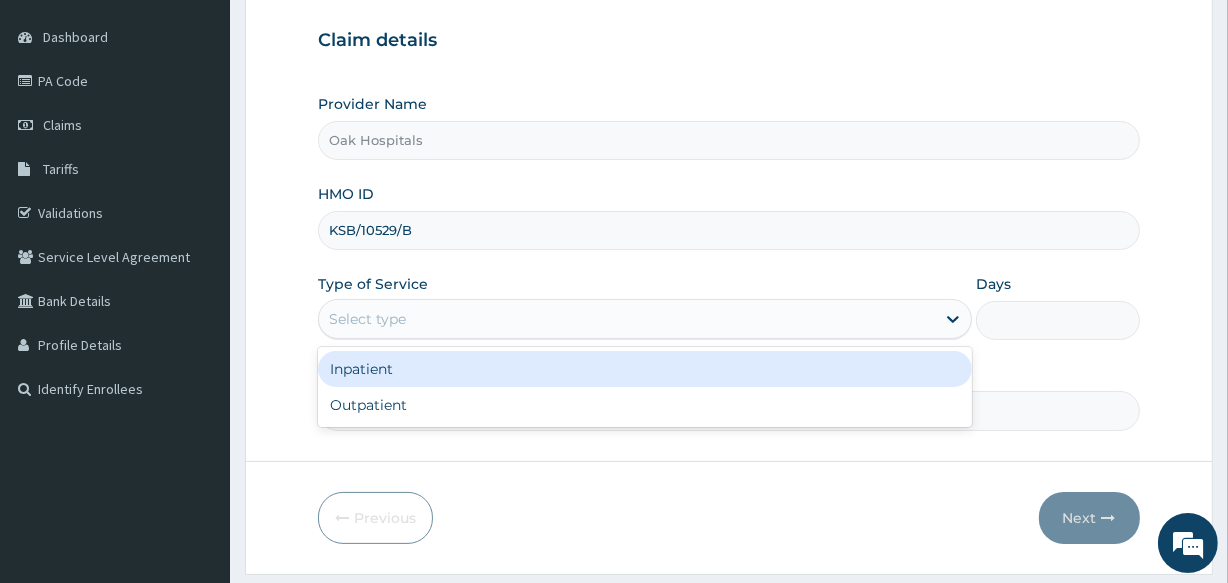 click on "Select type" at bounding box center (627, 319) 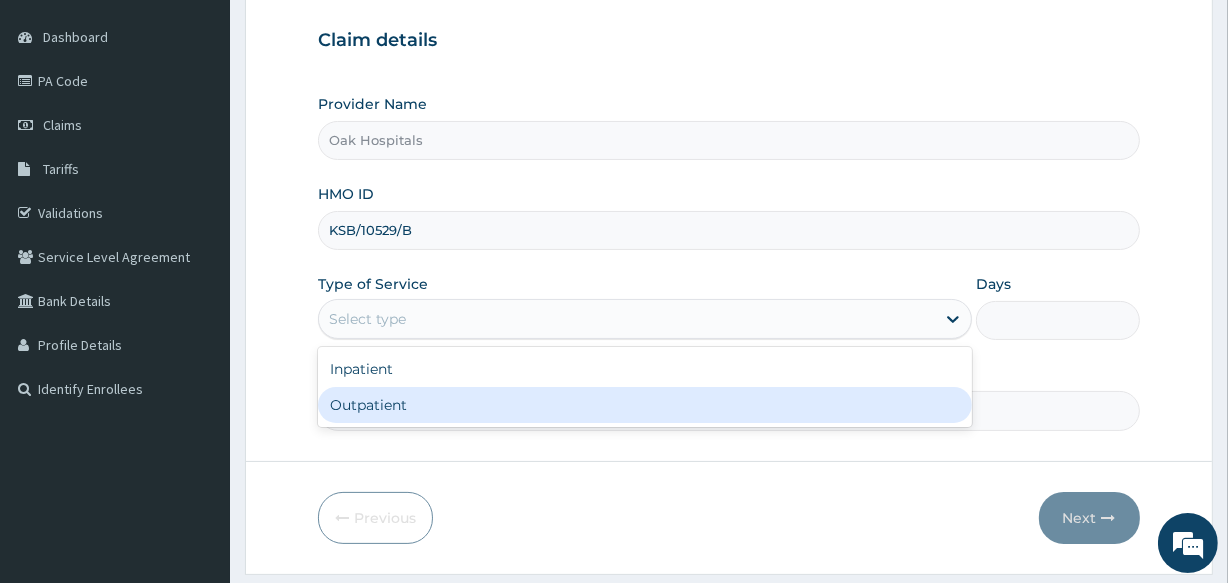 click on "Outpatient" at bounding box center (645, 405) 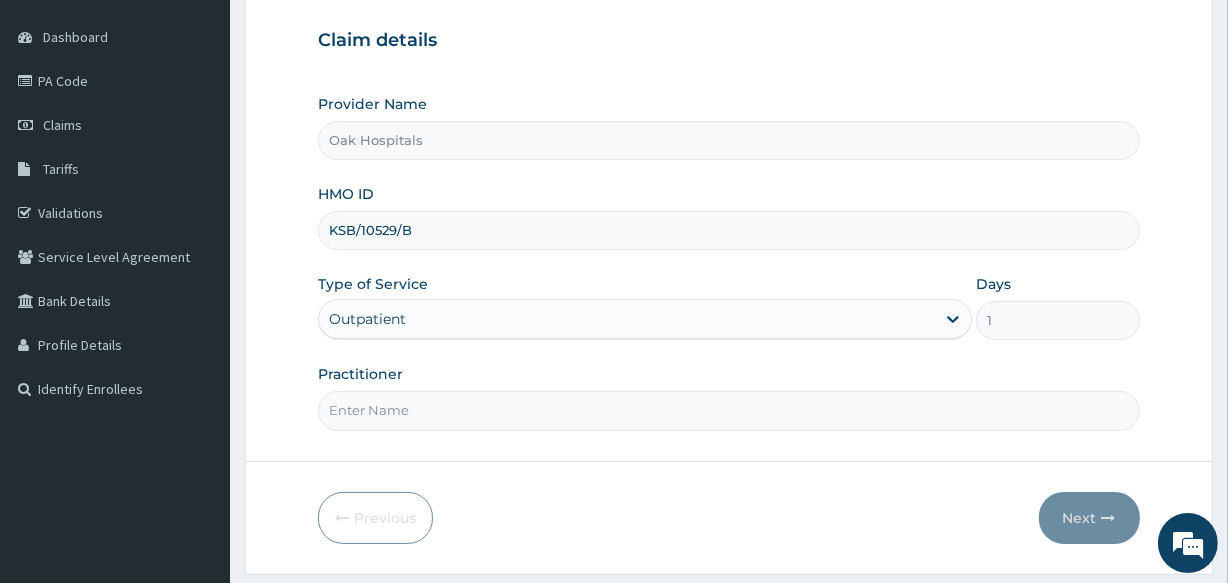 click on "Practitioner" at bounding box center (728, 410) 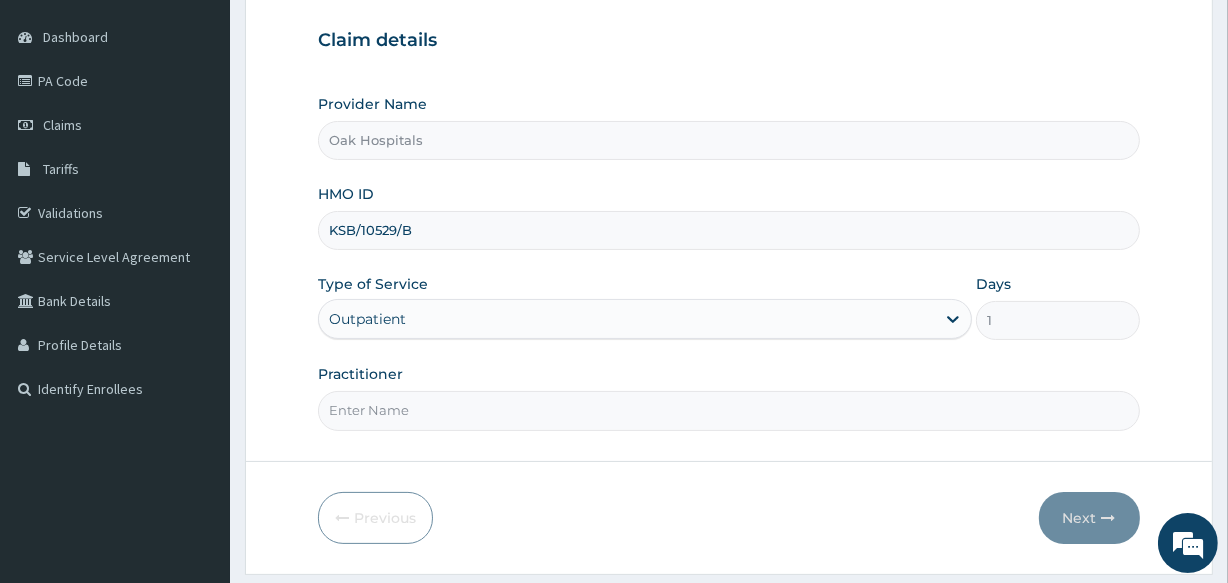 type on "DR OJI" 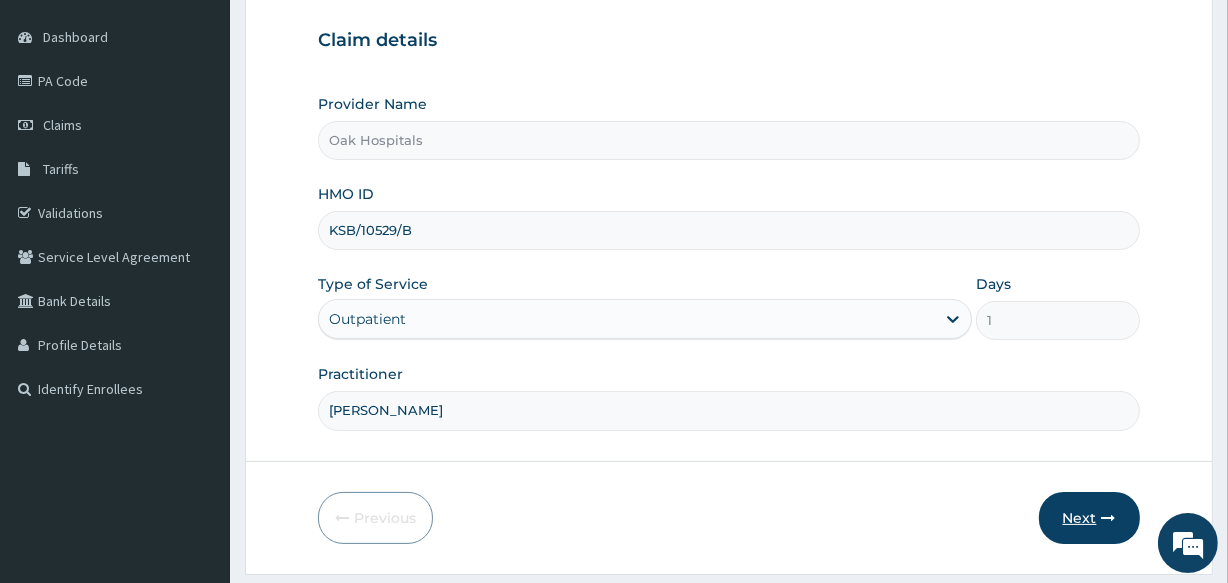 click on "Next" at bounding box center [1089, 518] 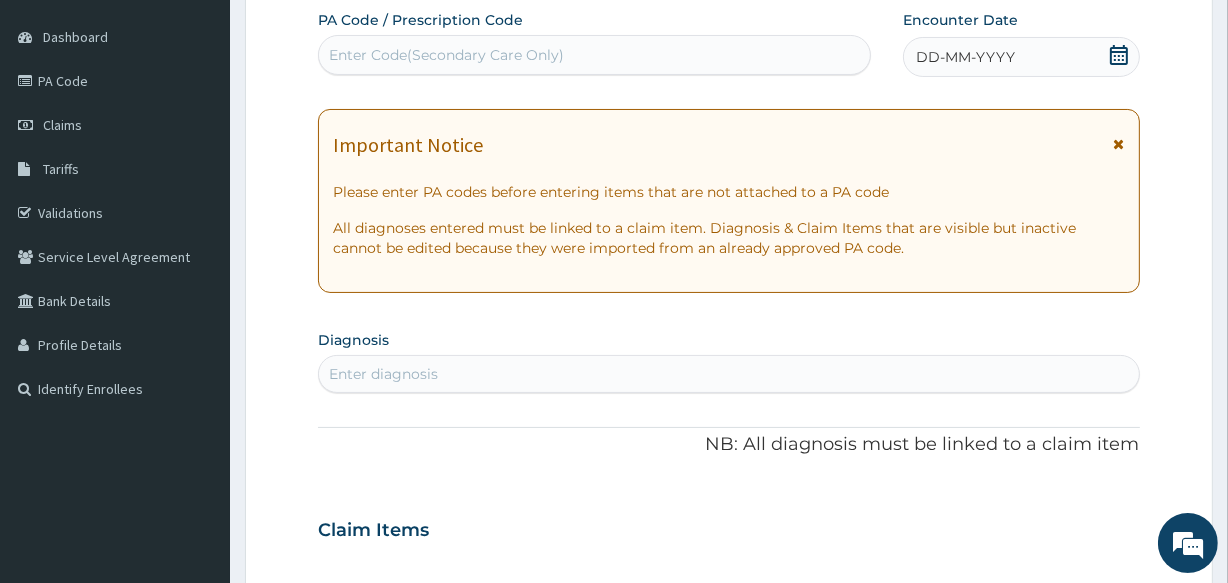 click on "Enter Code(Secondary Care Only)" at bounding box center [446, 55] 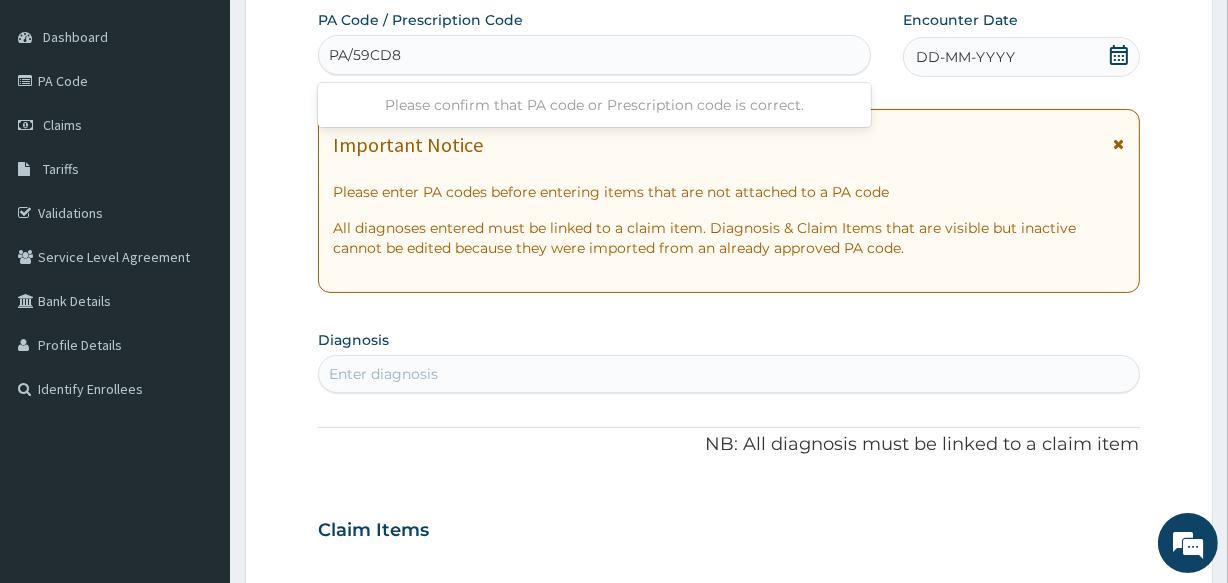 type on "PA/59CD85" 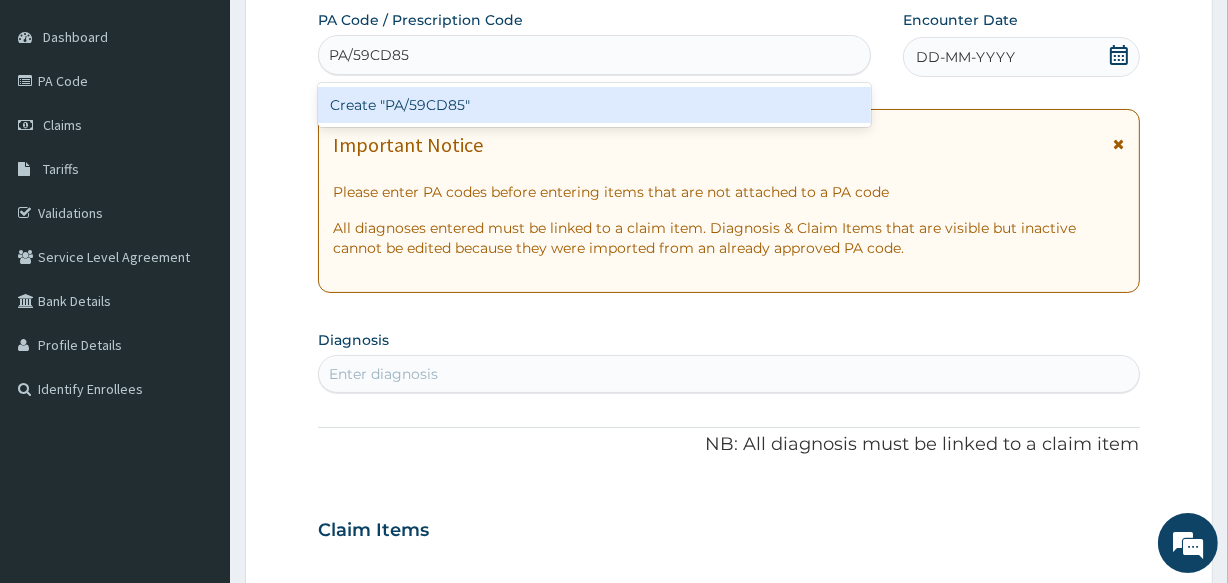 click on "Create "PA/59CD85"" at bounding box center (594, 105) 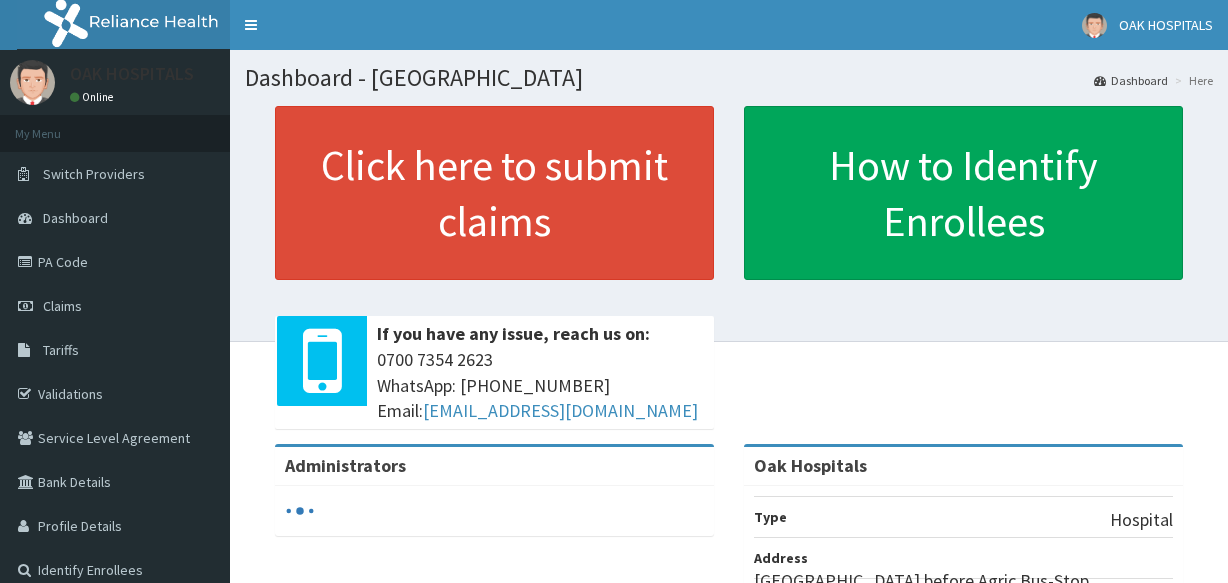 scroll, scrollTop: 0, scrollLeft: 0, axis: both 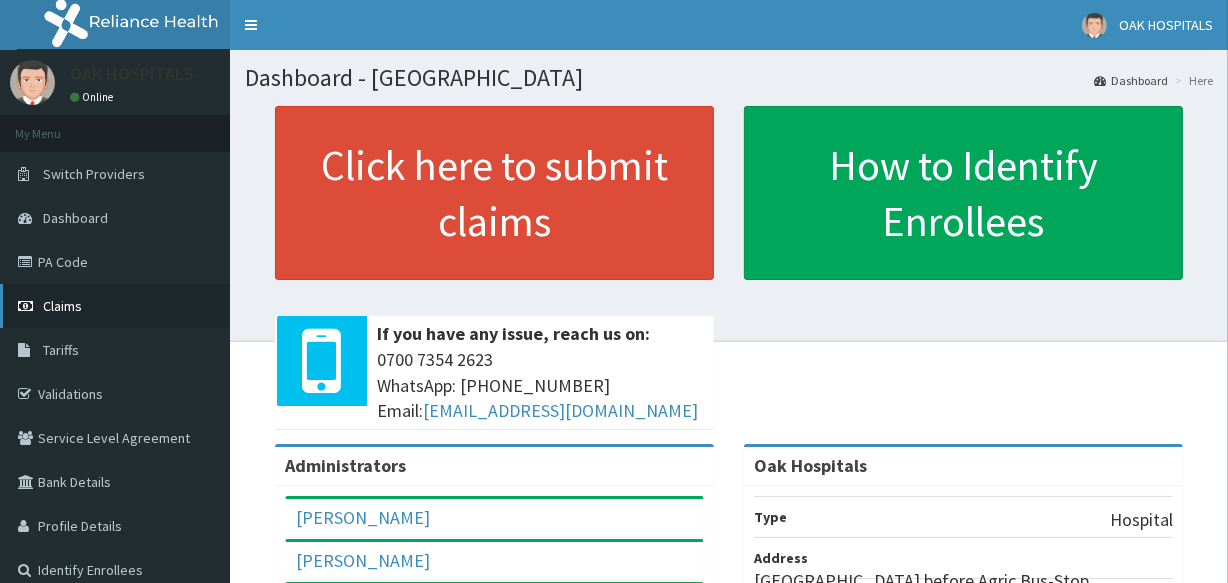click on "Claims" at bounding box center [62, 306] 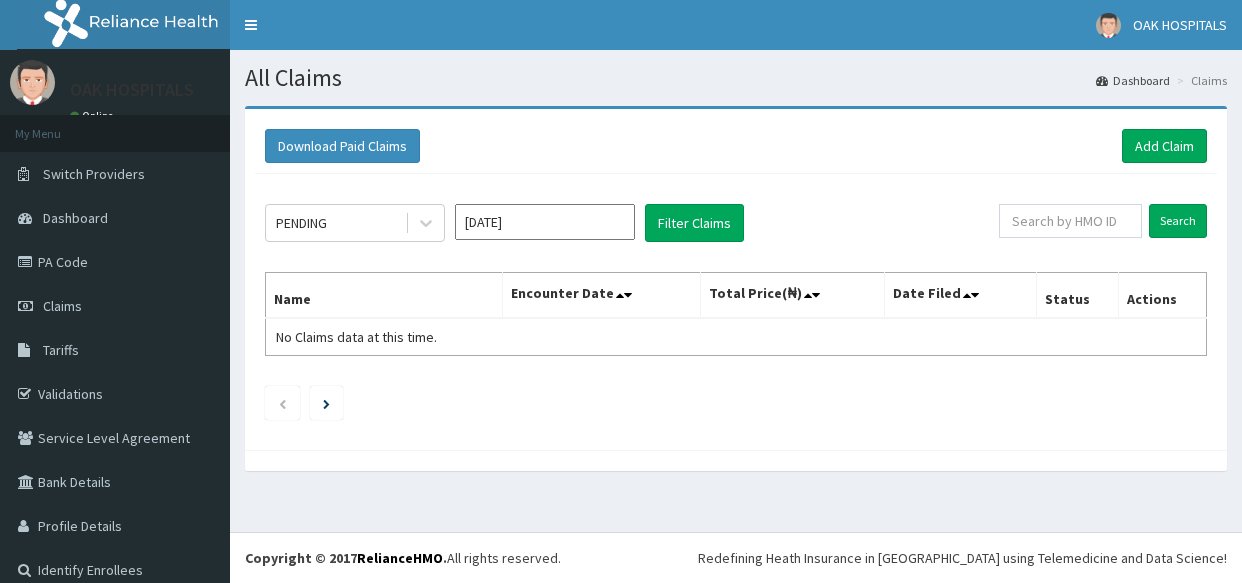 scroll, scrollTop: 0, scrollLeft: 0, axis: both 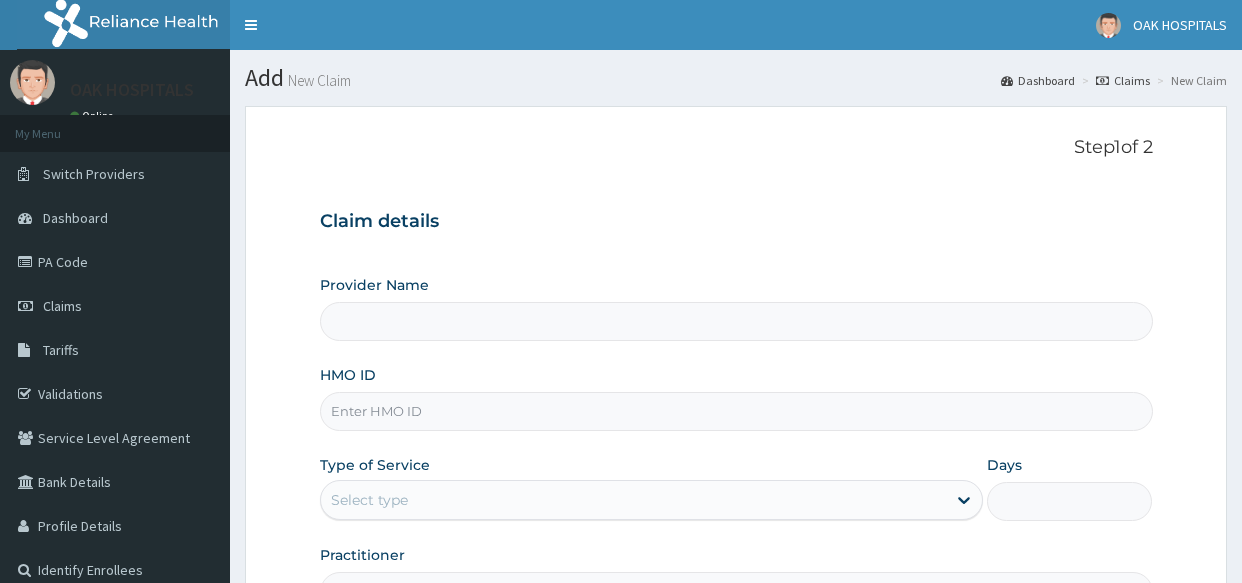 type on "Oak Hospitals" 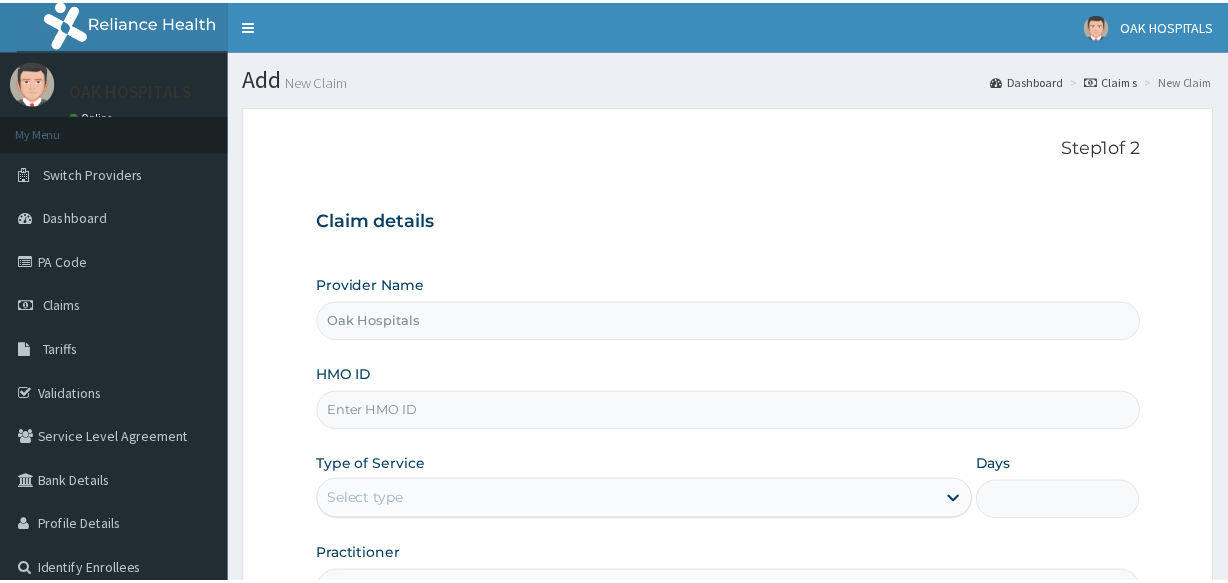 scroll, scrollTop: 0, scrollLeft: 0, axis: both 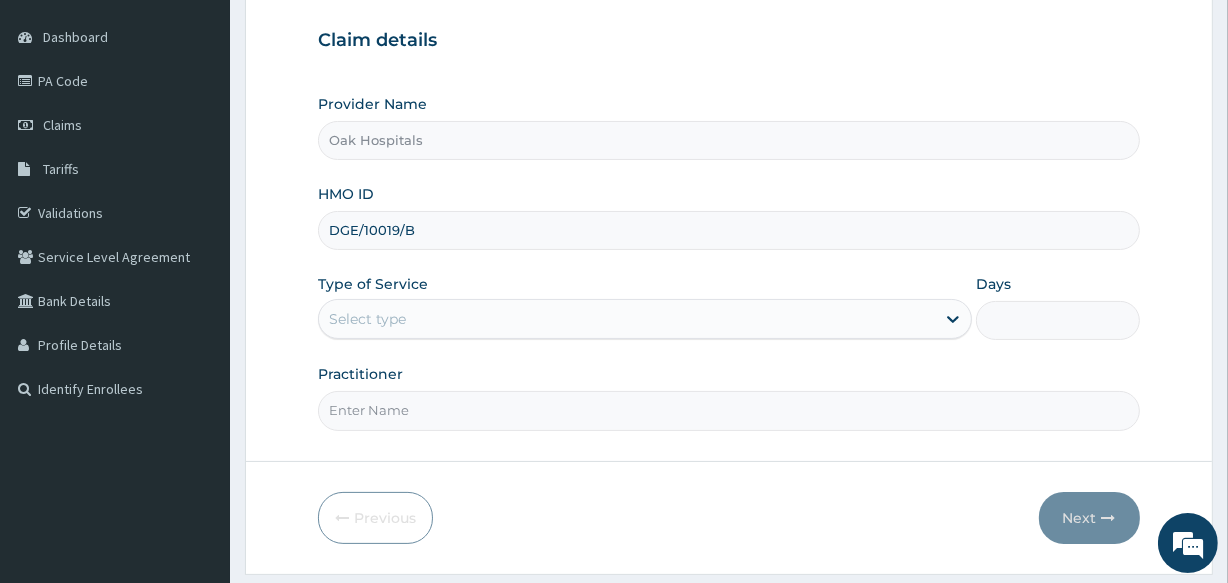 type on "DGE/10019/B" 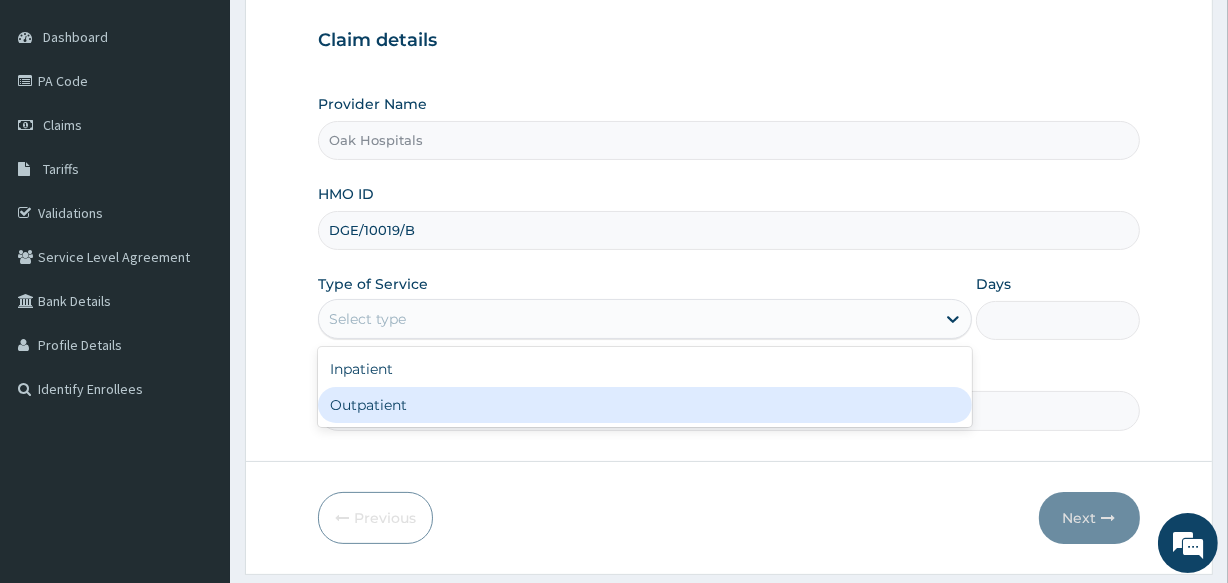 click on "Outpatient" at bounding box center [645, 405] 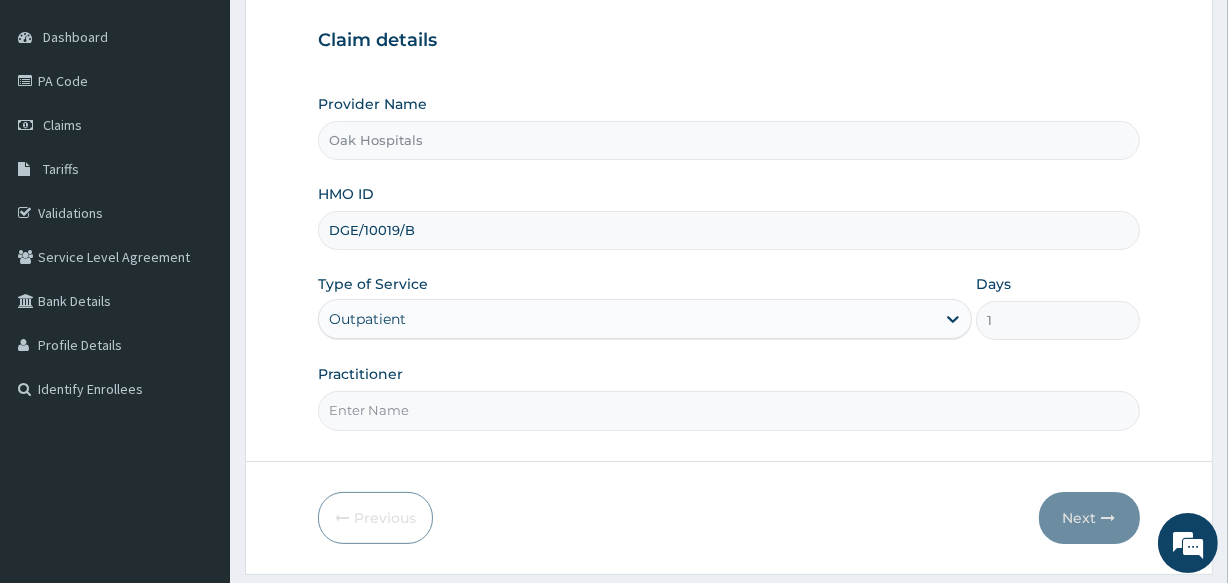 click on "Practitioner" at bounding box center (728, 410) 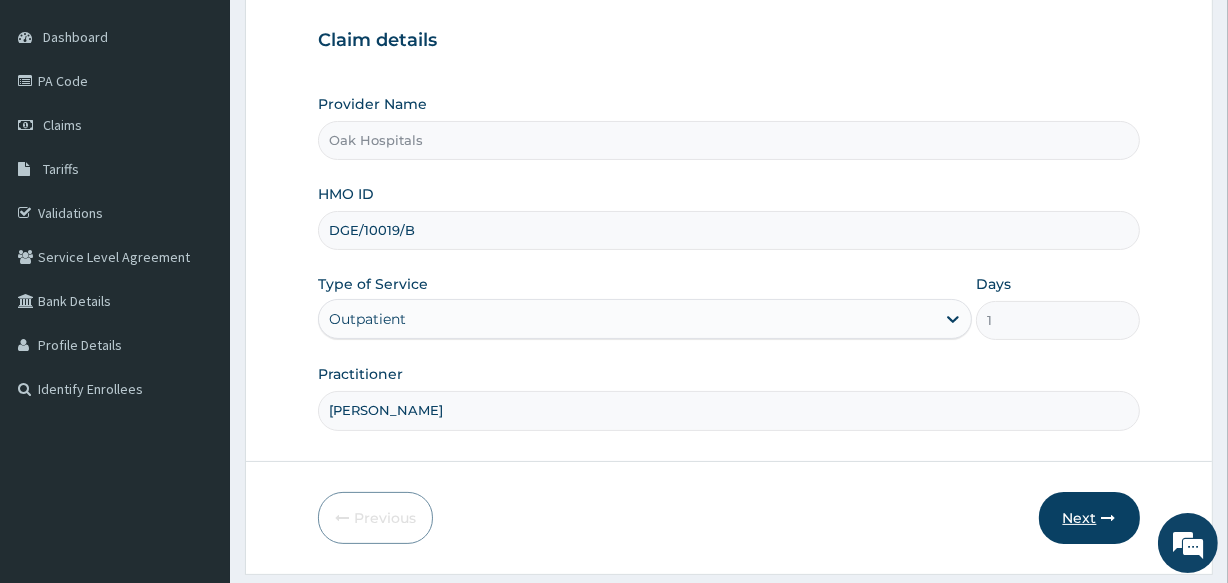 click on "Next" at bounding box center (1089, 518) 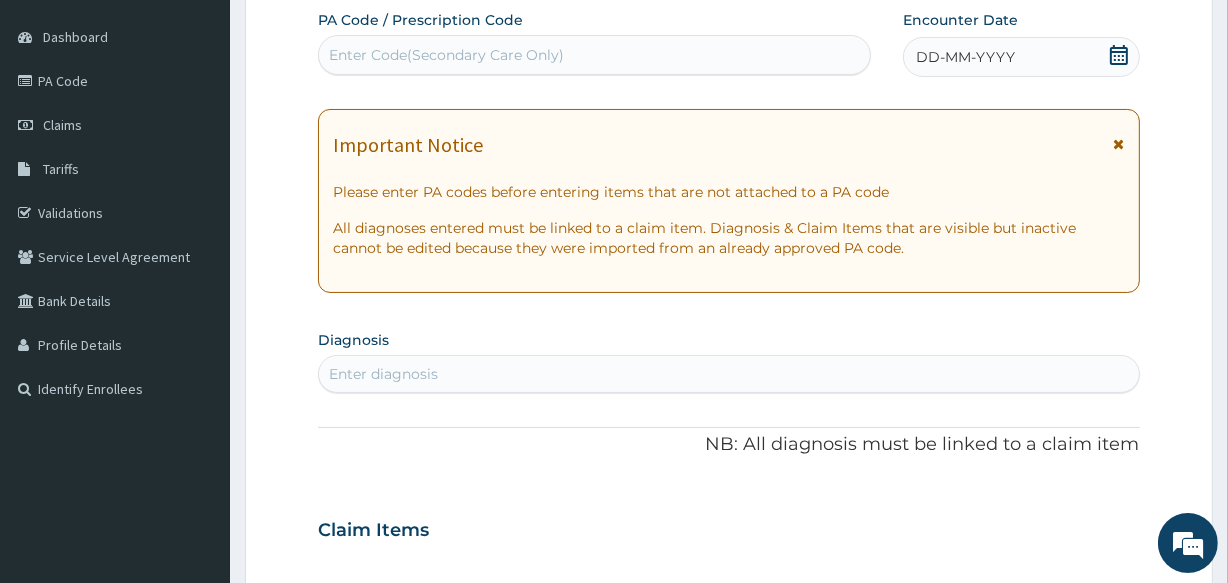 click 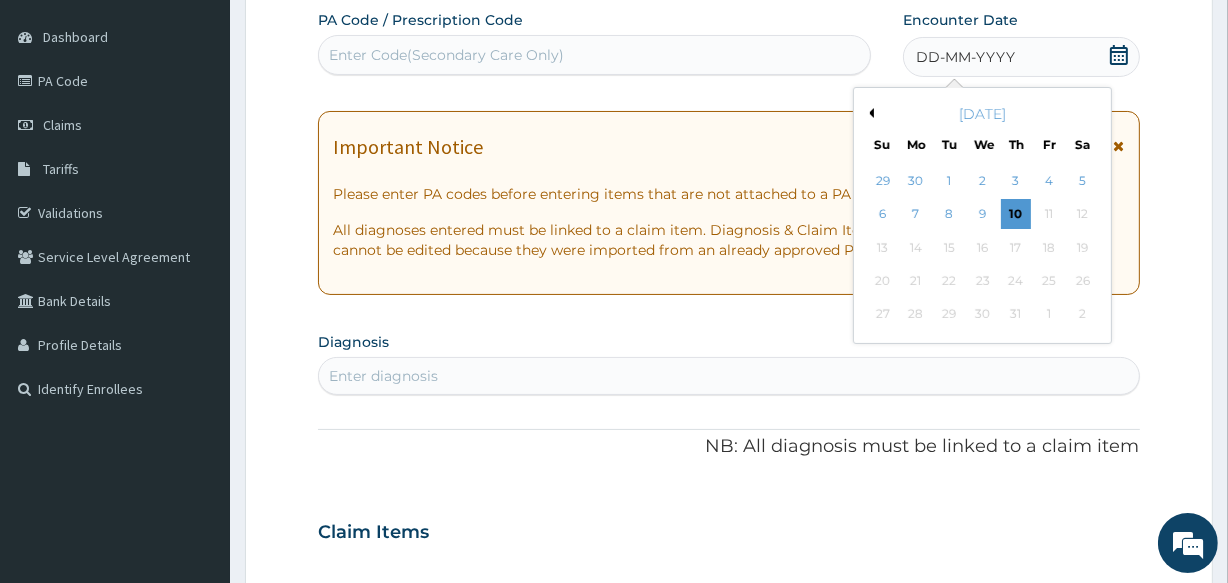 click on "Previous Month" at bounding box center (869, 113) 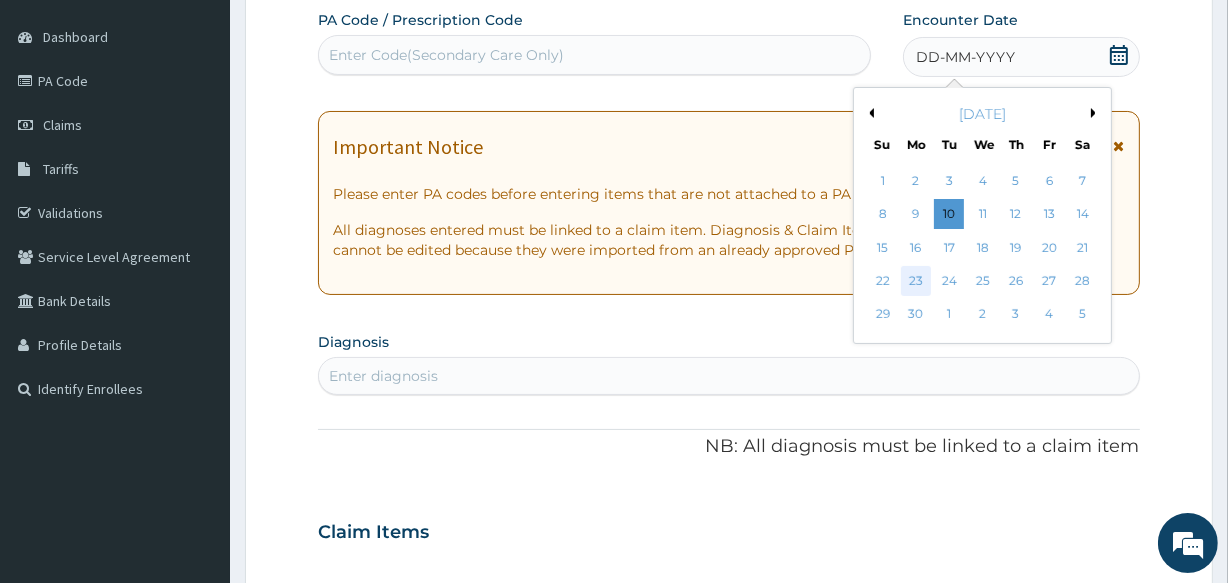 click on "23" at bounding box center (916, 281) 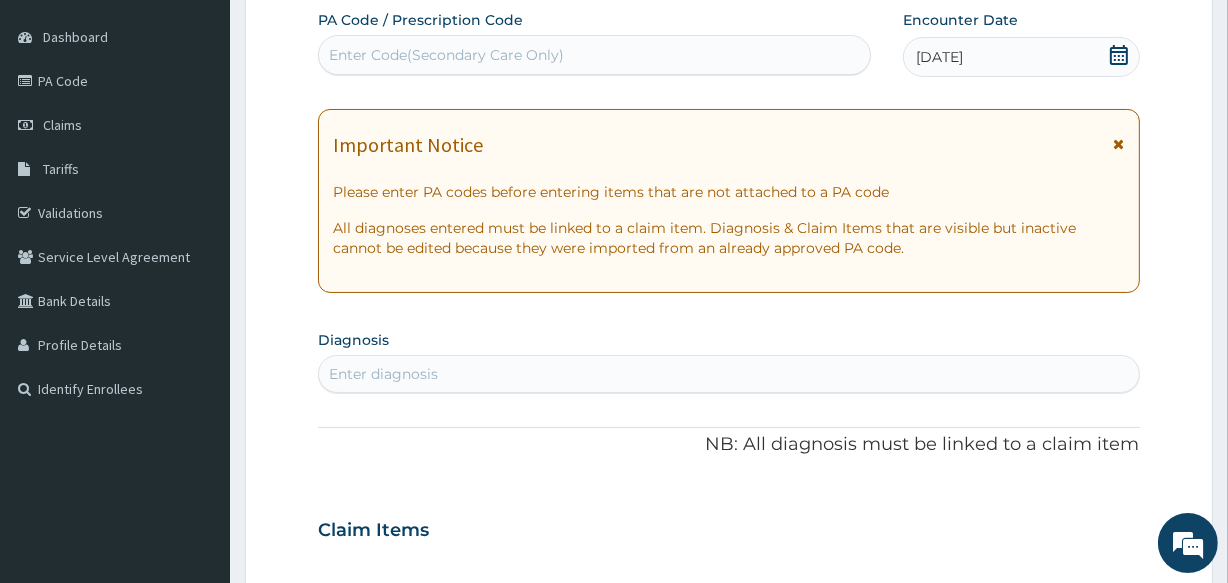 click on "Enter diagnosis" at bounding box center [728, 374] 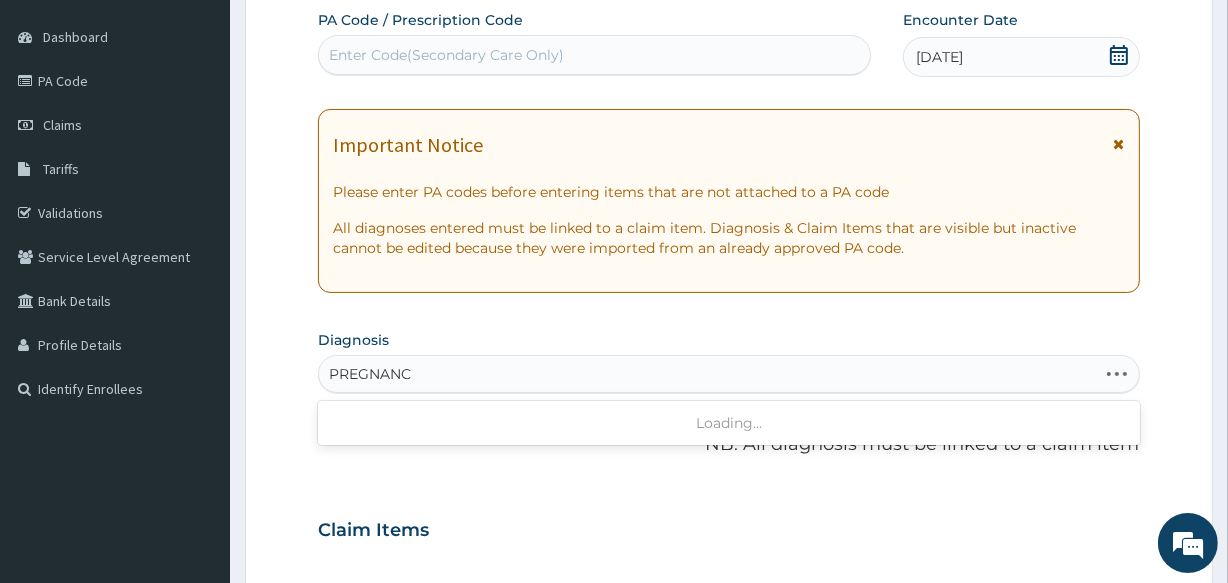 type on "PREGNANCY" 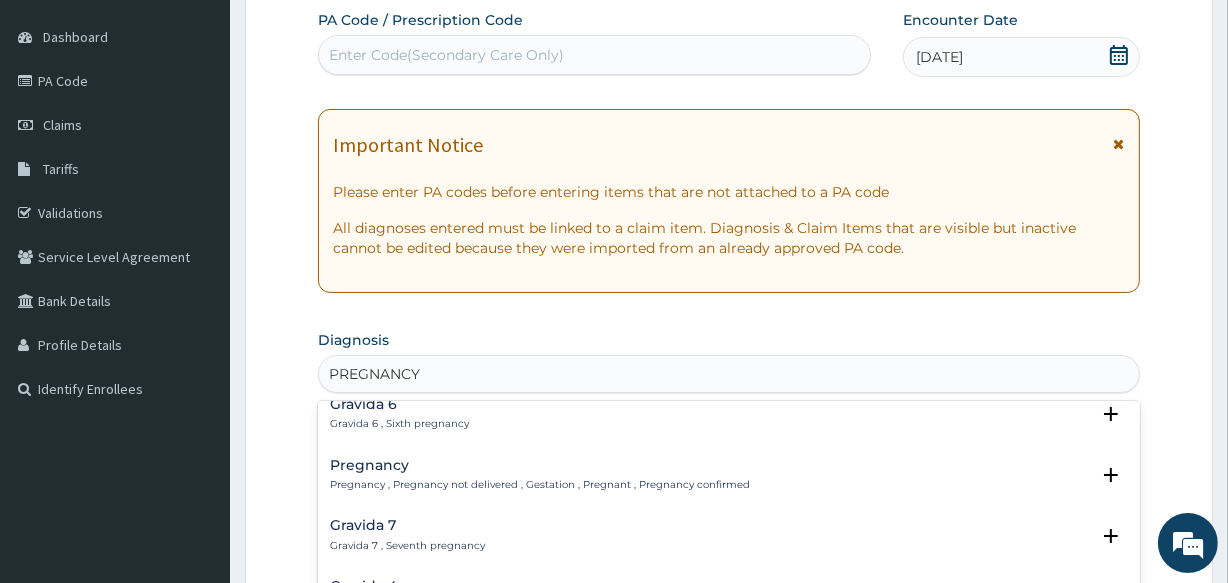 scroll, scrollTop: 272, scrollLeft: 0, axis: vertical 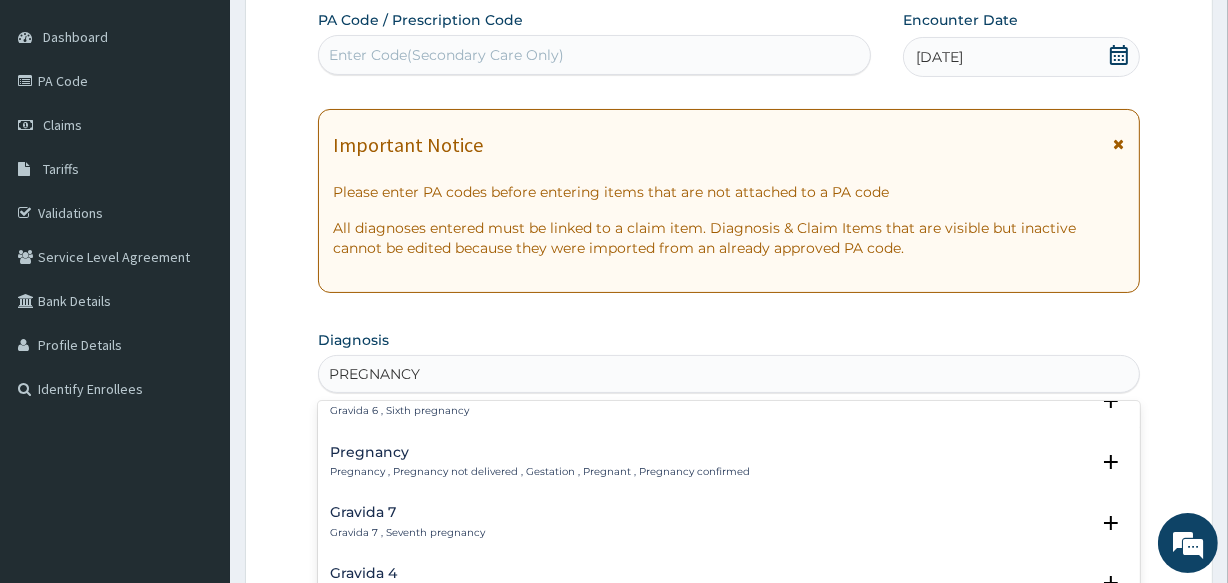 click on "Pregnancy , Pregnancy not delivered , Gestation , Pregnant , Pregnancy confirmed" at bounding box center [540, 472] 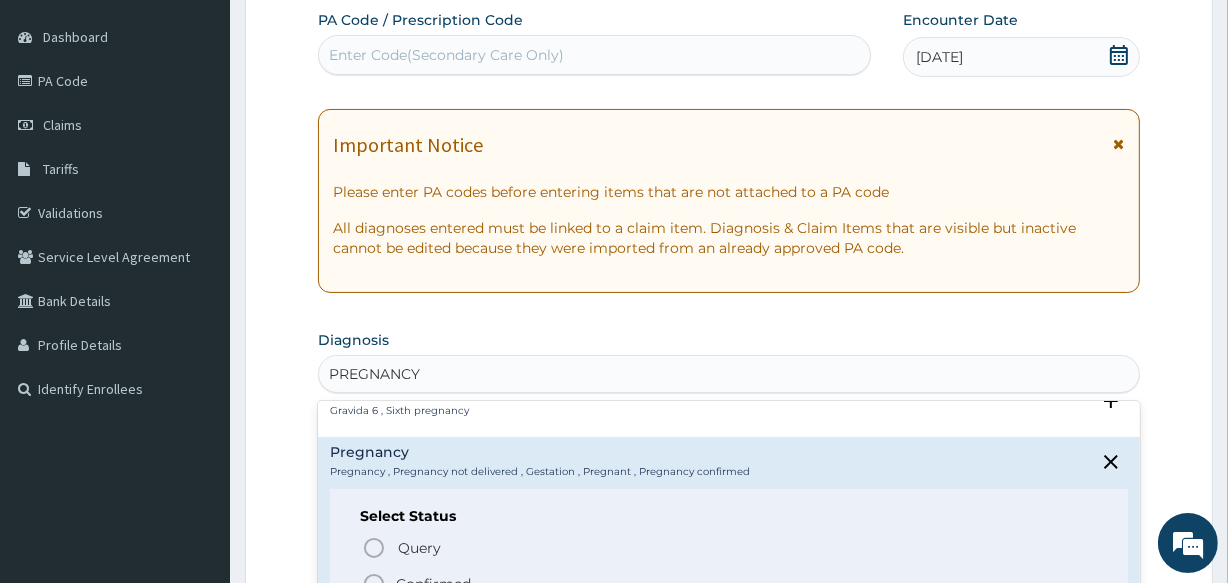 click 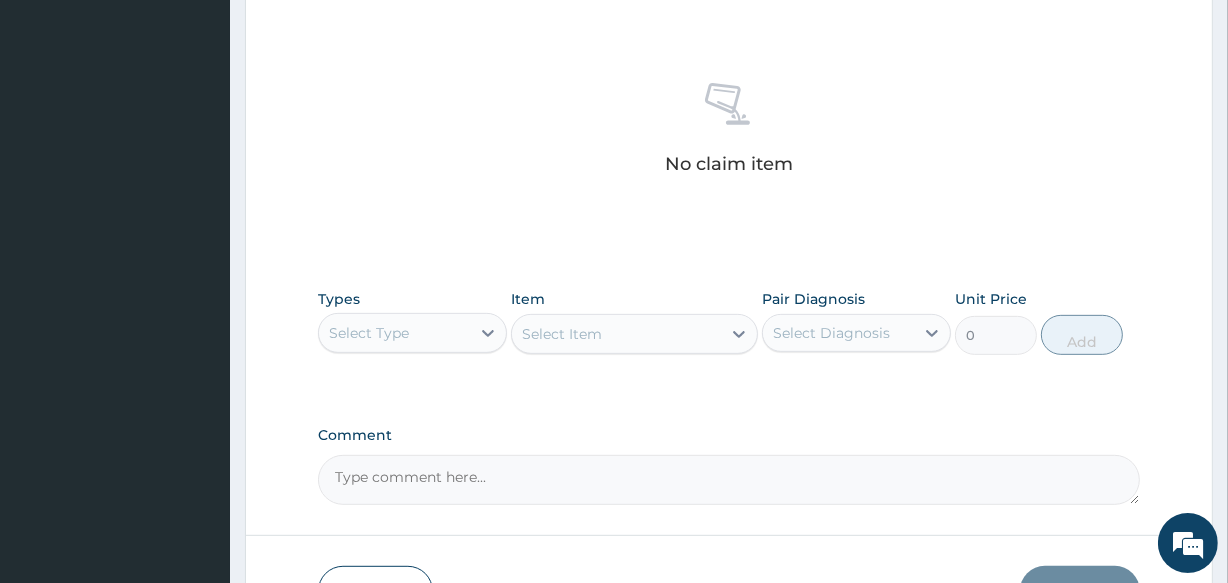 scroll, scrollTop: 818, scrollLeft: 0, axis: vertical 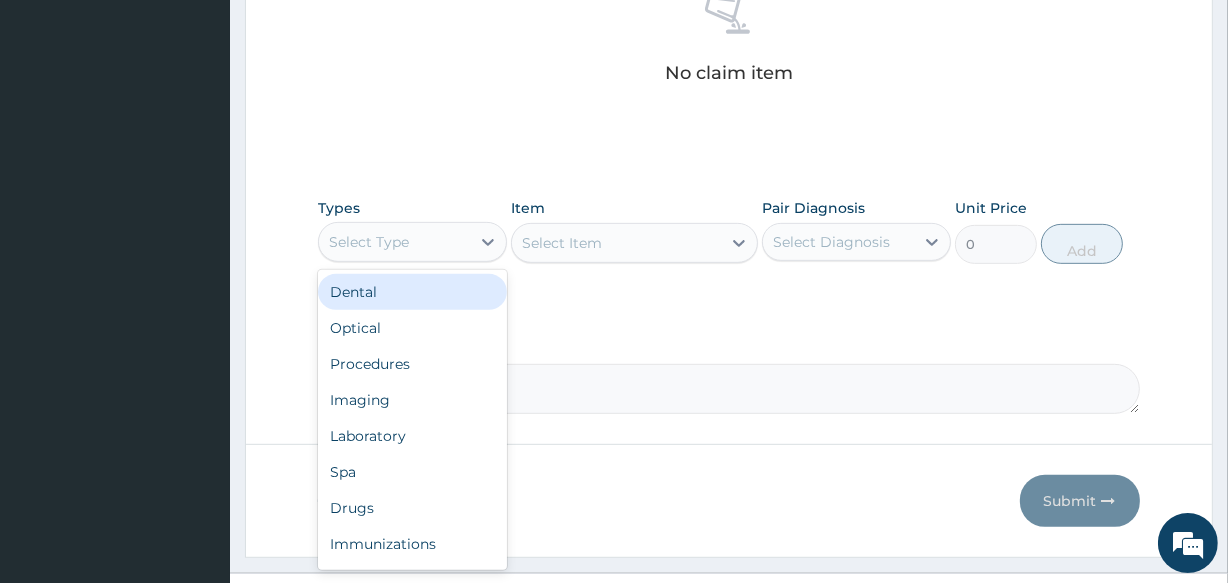 click on "Select Type" at bounding box center [394, 242] 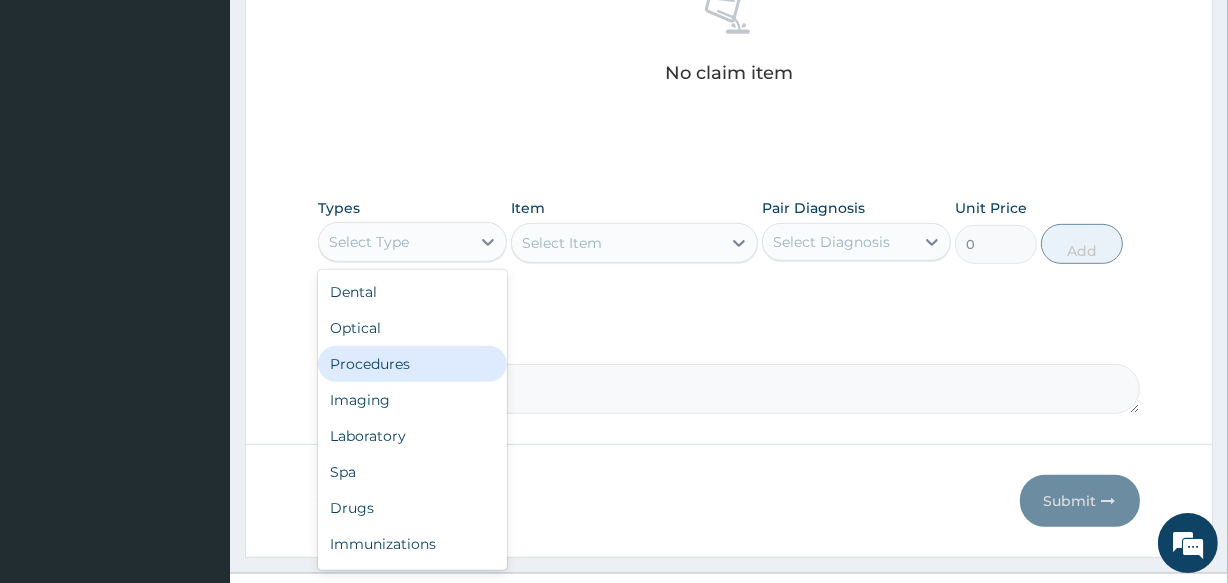 click on "Procedures" at bounding box center [412, 364] 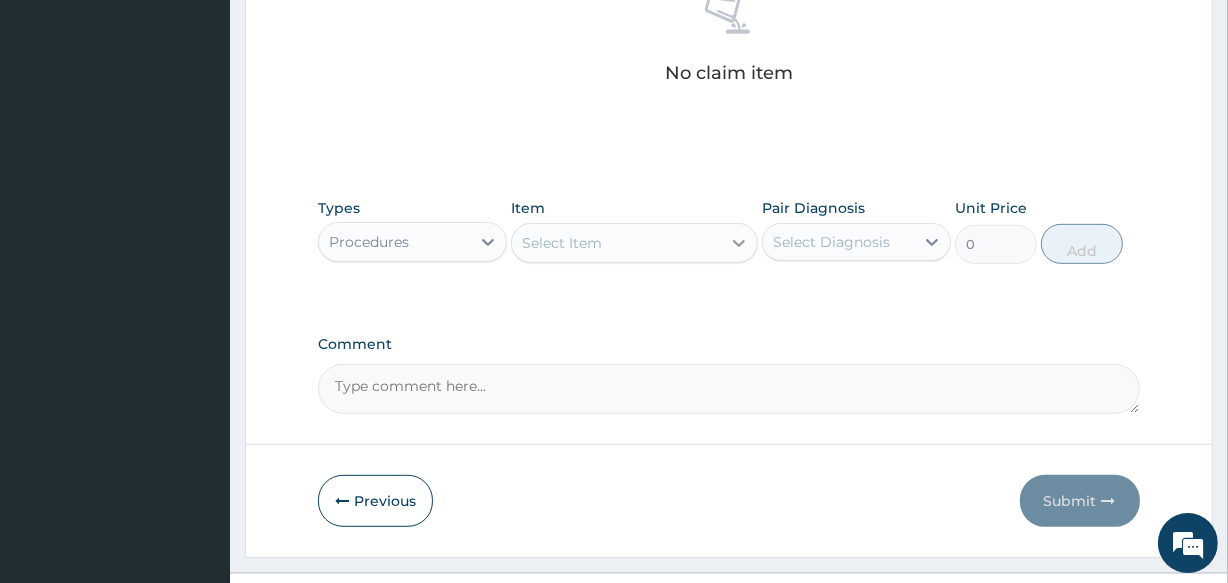 click 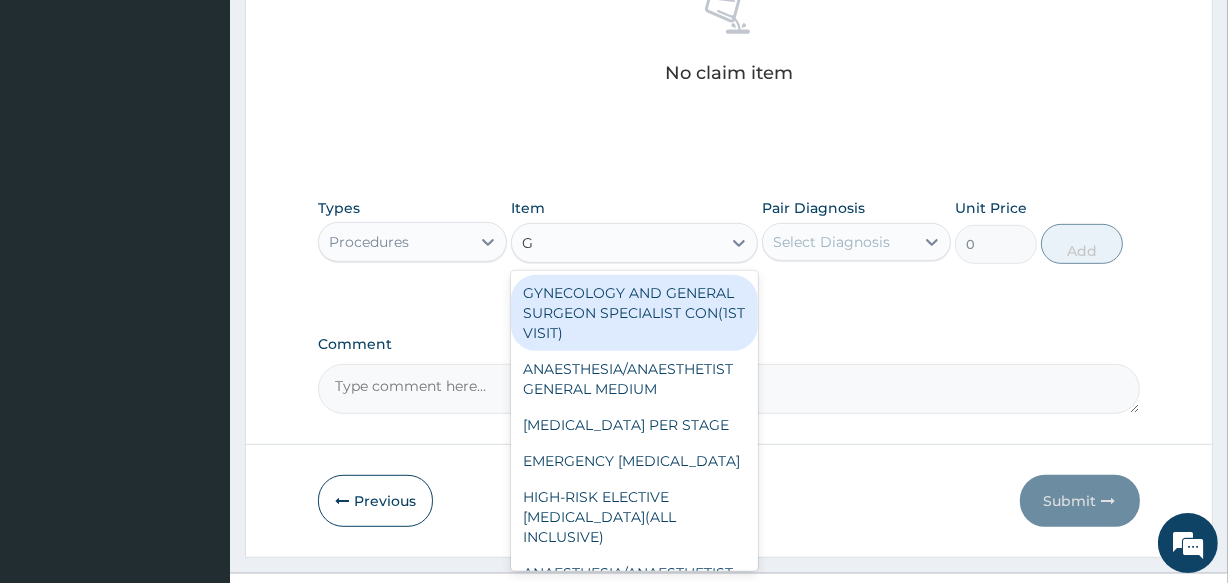 type on "GP" 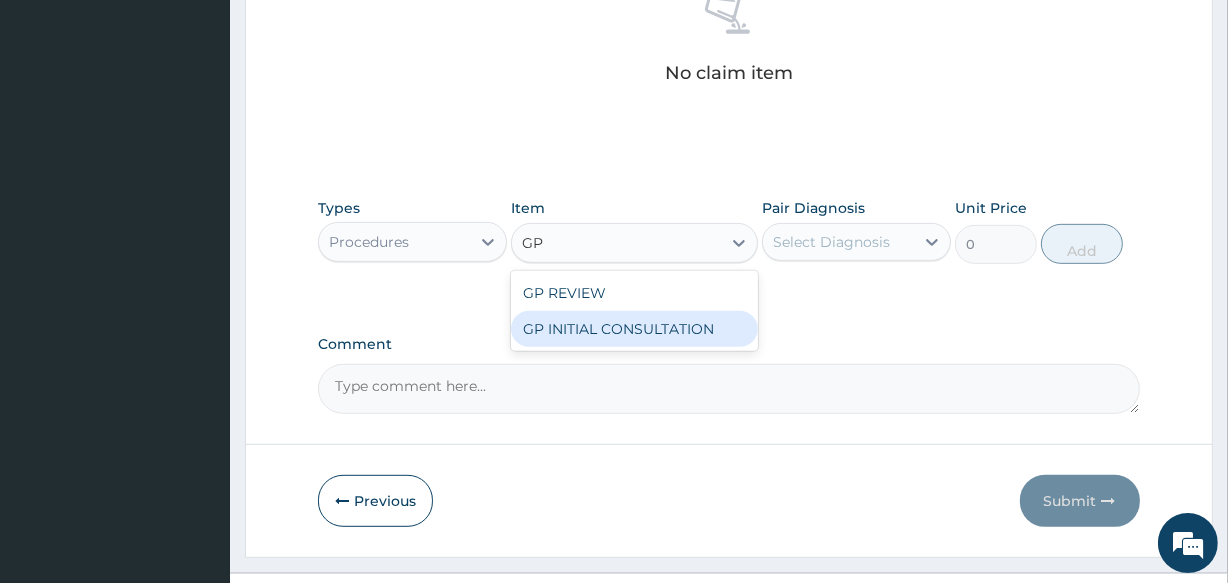 click on "GP INITIAL CONSULTATION" at bounding box center [634, 329] 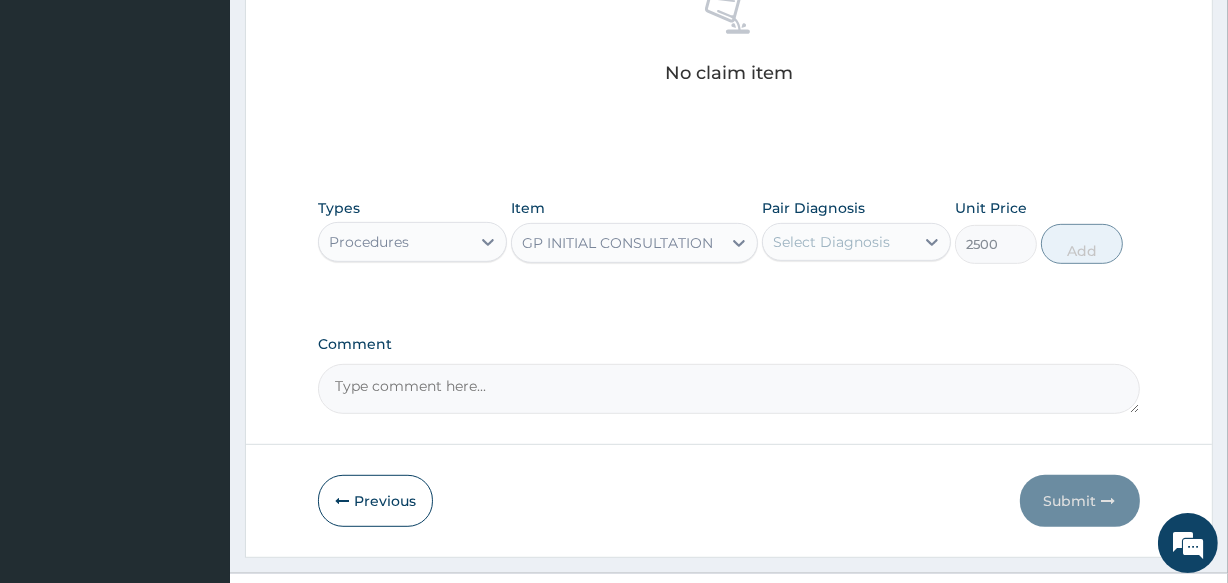 click on "Select Diagnosis" at bounding box center (831, 242) 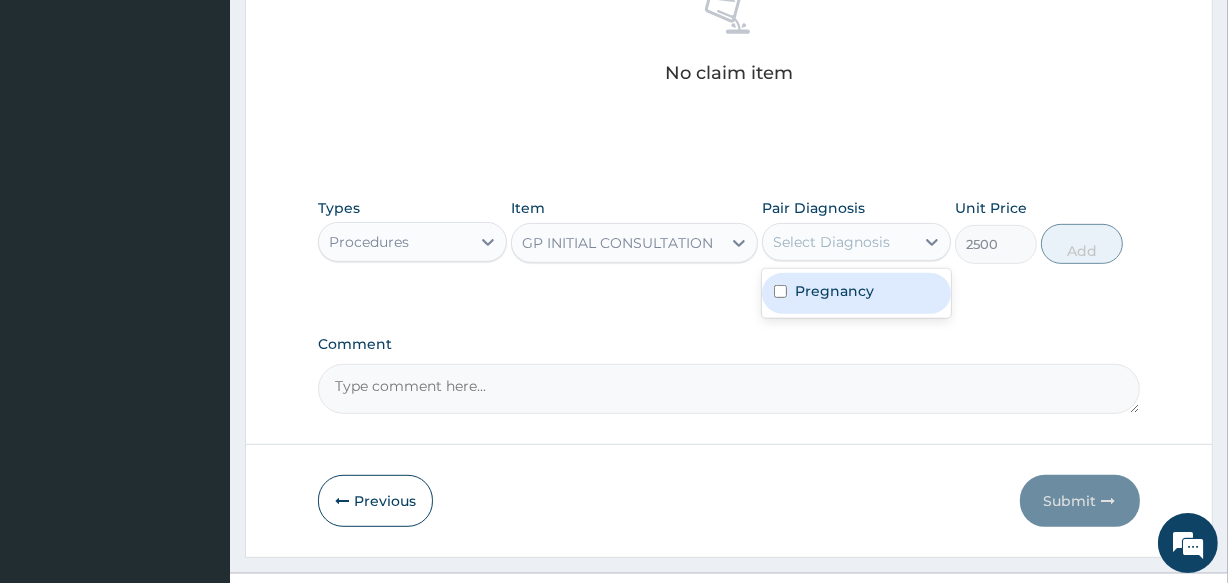 click on "Pregnancy" at bounding box center (834, 291) 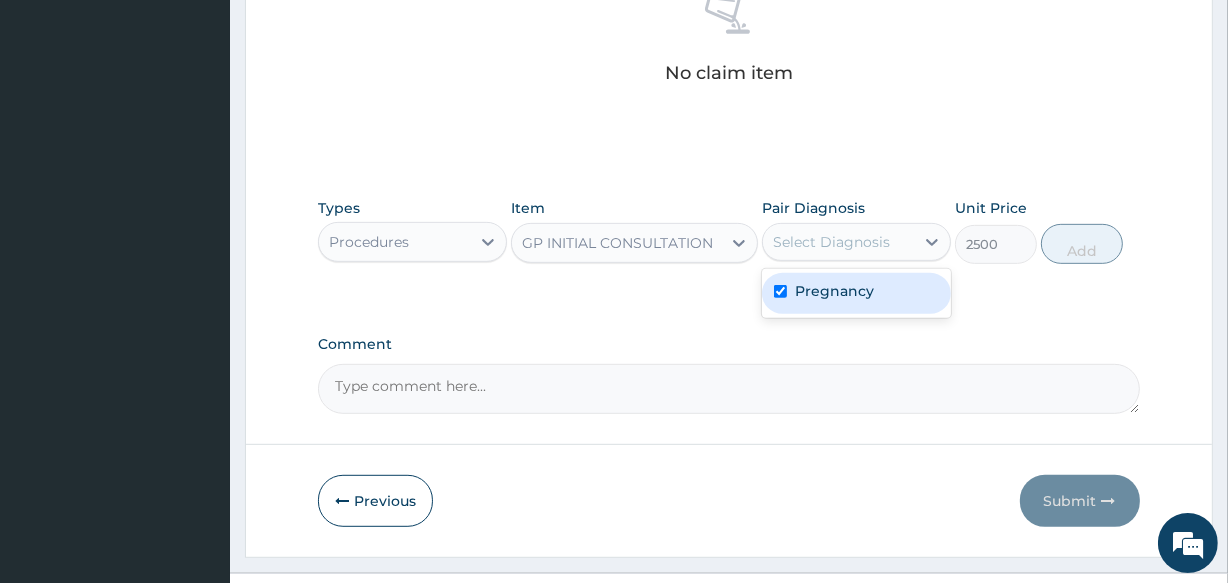 checkbox on "true" 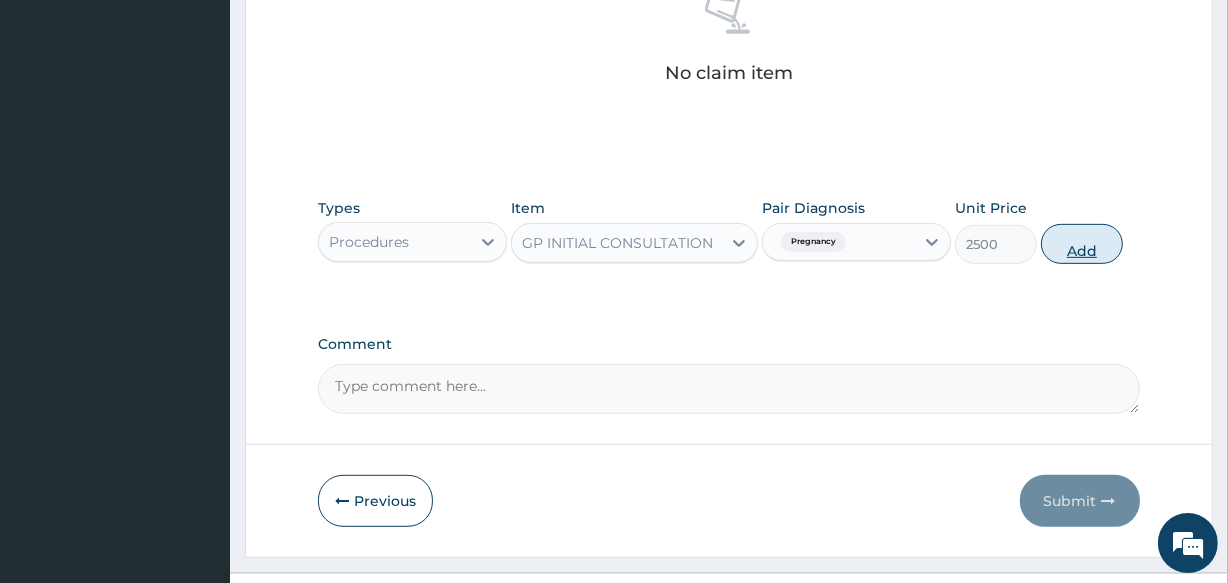 click on "Add" at bounding box center [1082, 244] 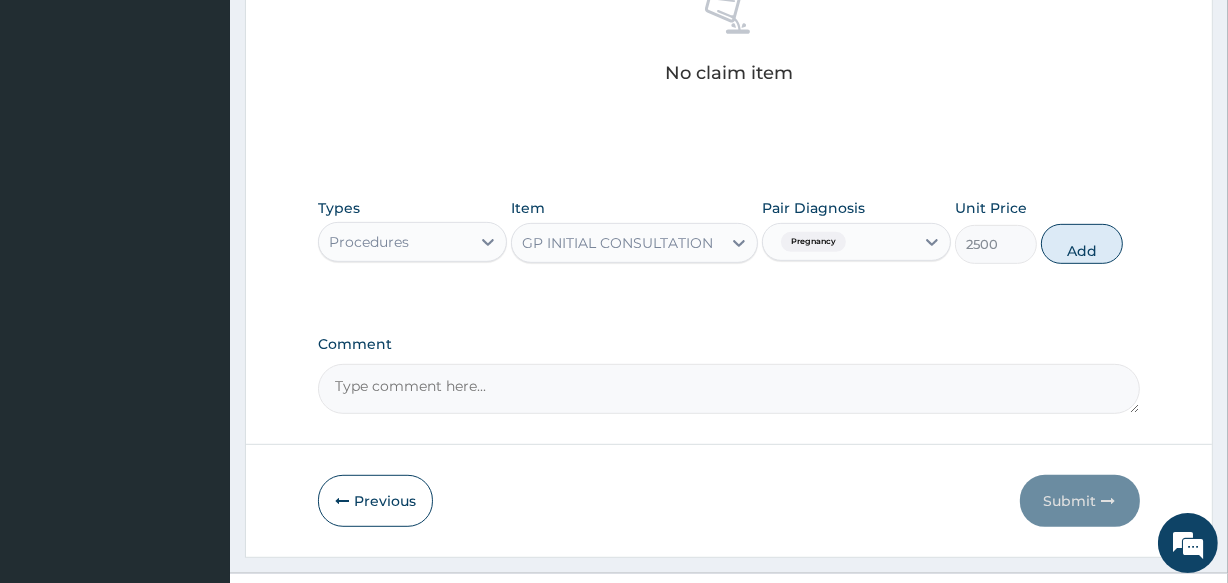 type on "0" 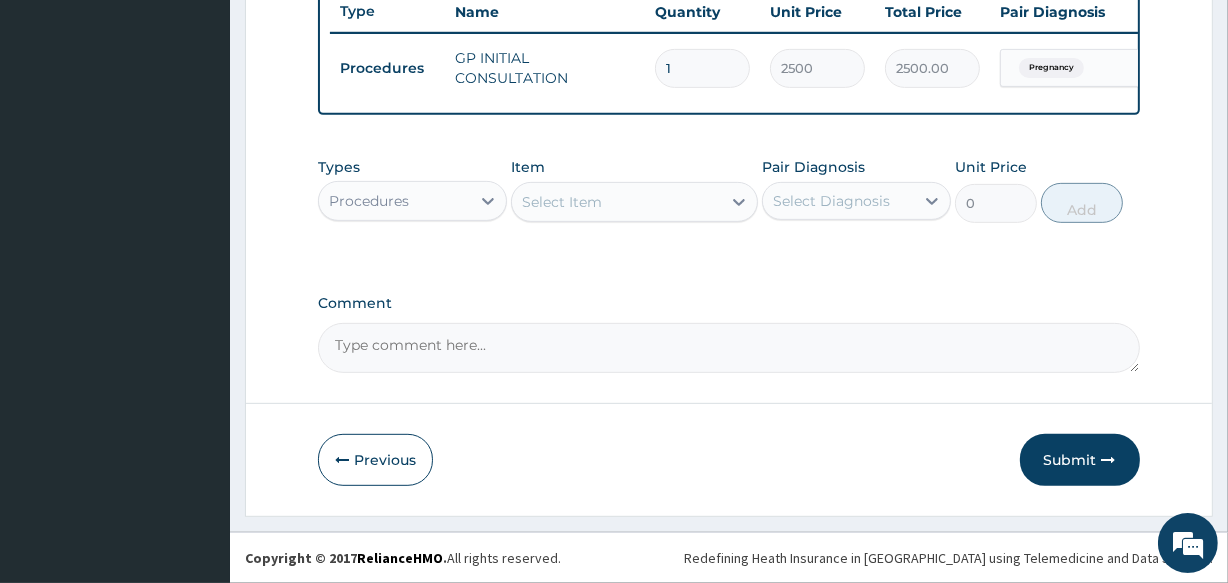 scroll, scrollTop: 776, scrollLeft: 0, axis: vertical 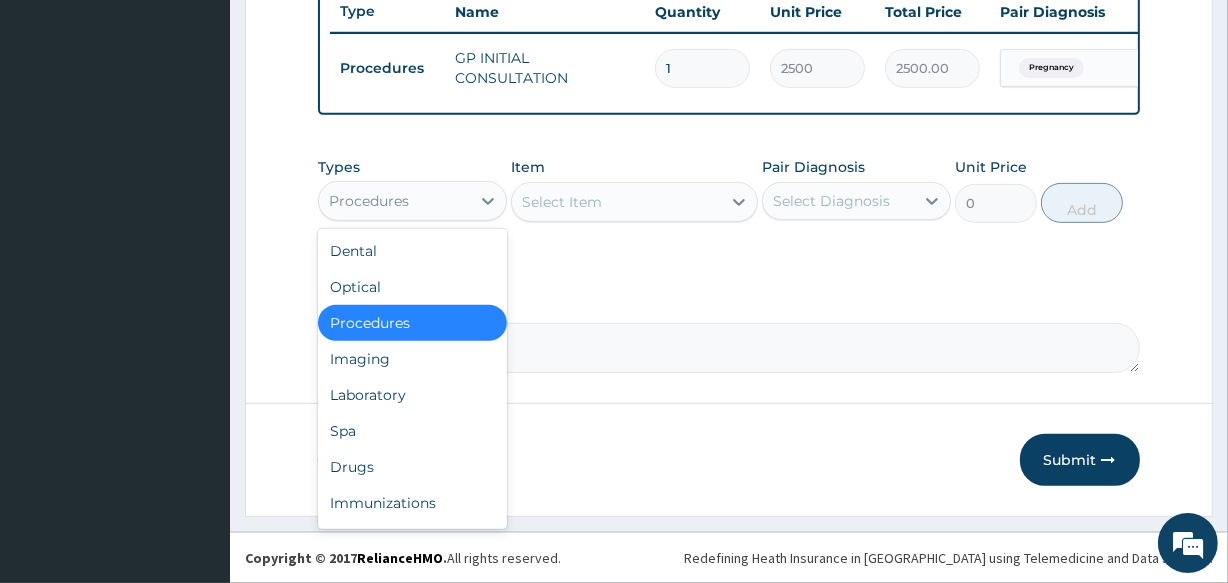 click on "Procedures" at bounding box center [394, 201] 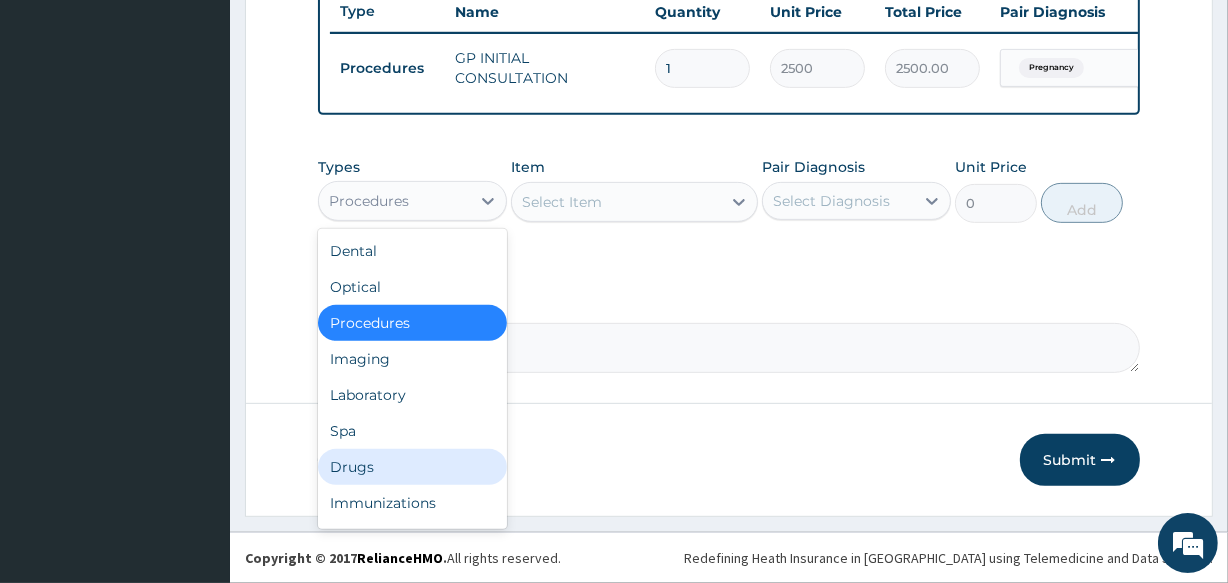 click on "Drugs" at bounding box center [412, 467] 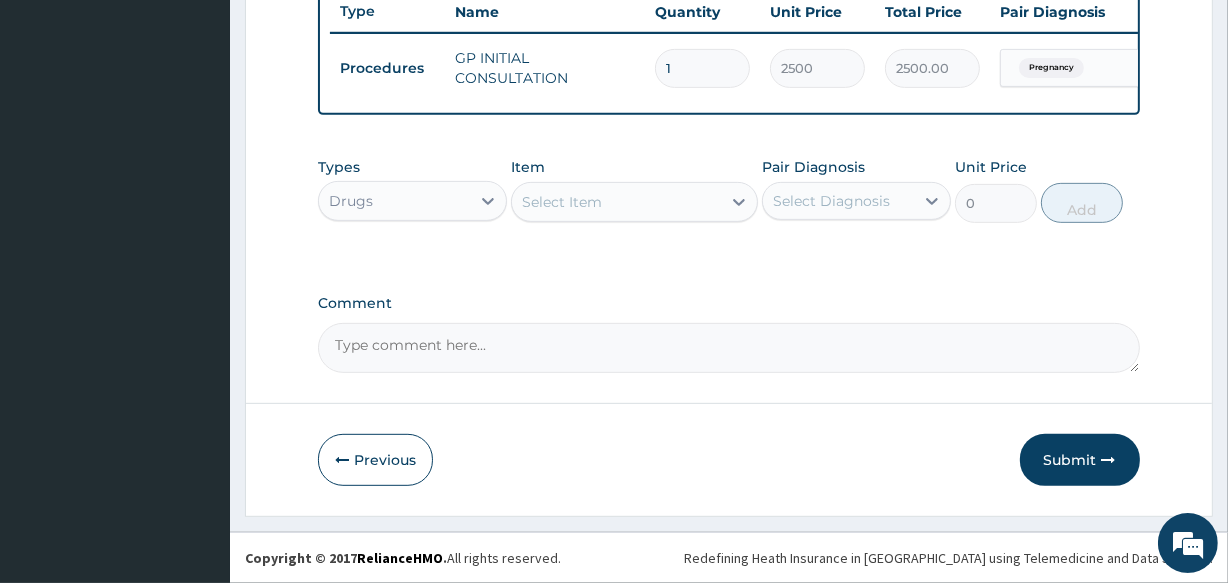 click on "Select Item" at bounding box center (616, 202) 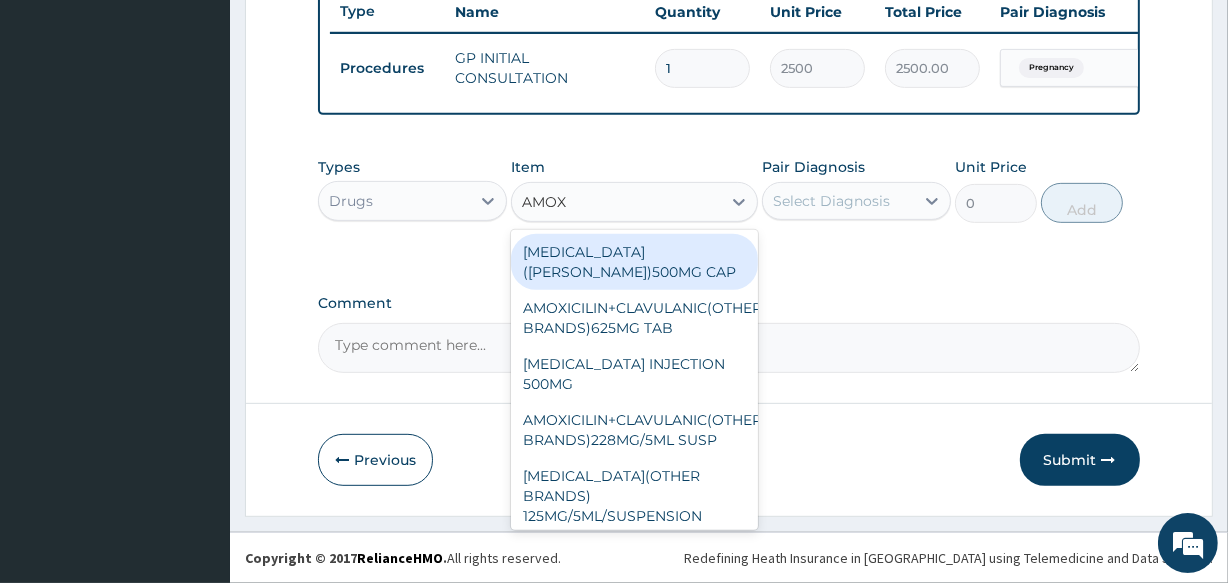 type on "AMOXY" 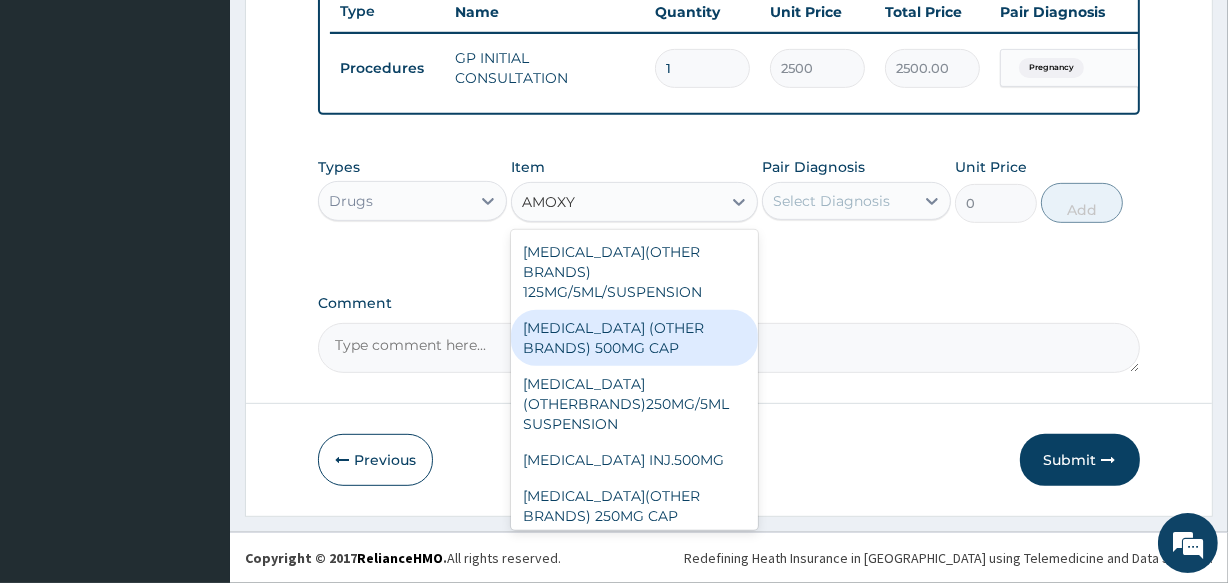 click on "AMOXYCILLIN (OTHER BRANDS) 500MG CAP" at bounding box center (634, 338) 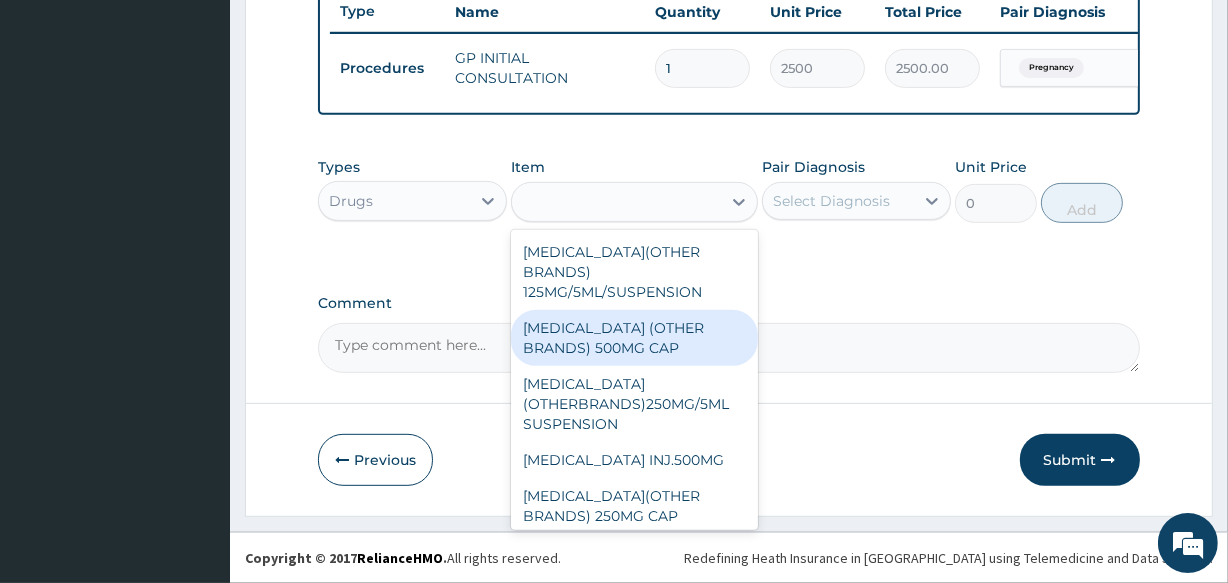 type on "70" 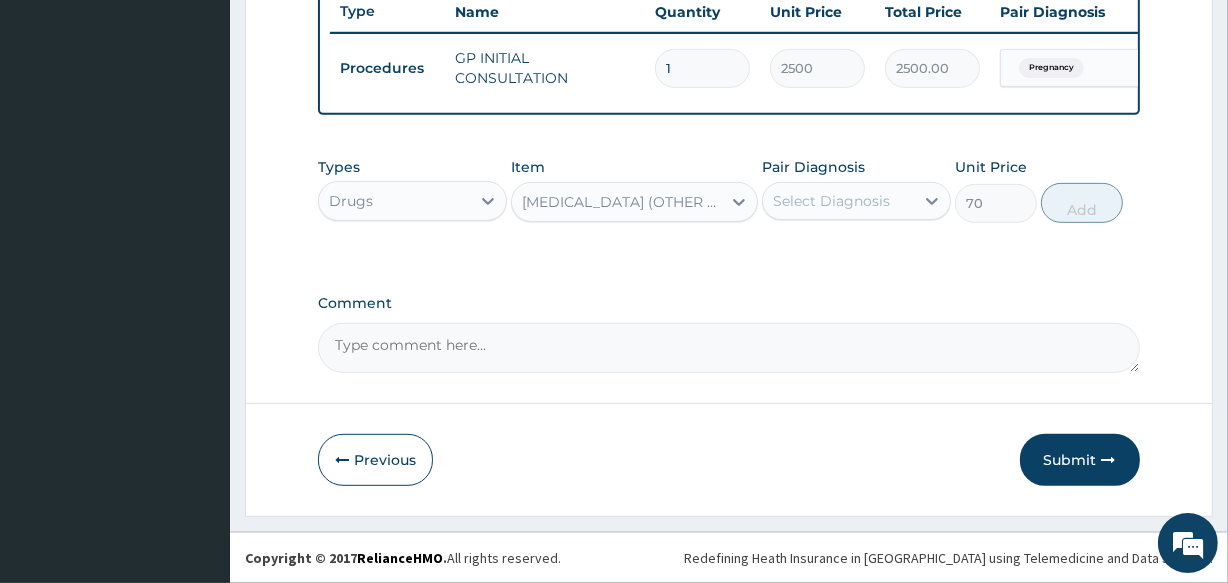 click on "Select Diagnosis" at bounding box center (831, 201) 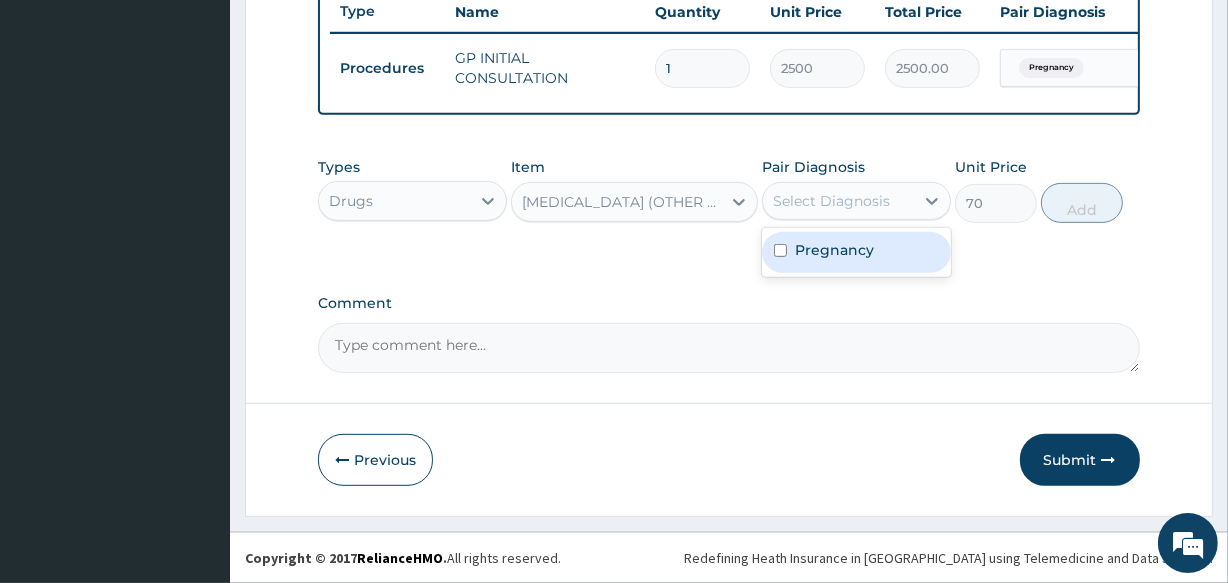 click on "Pregnancy" at bounding box center [834, 250] 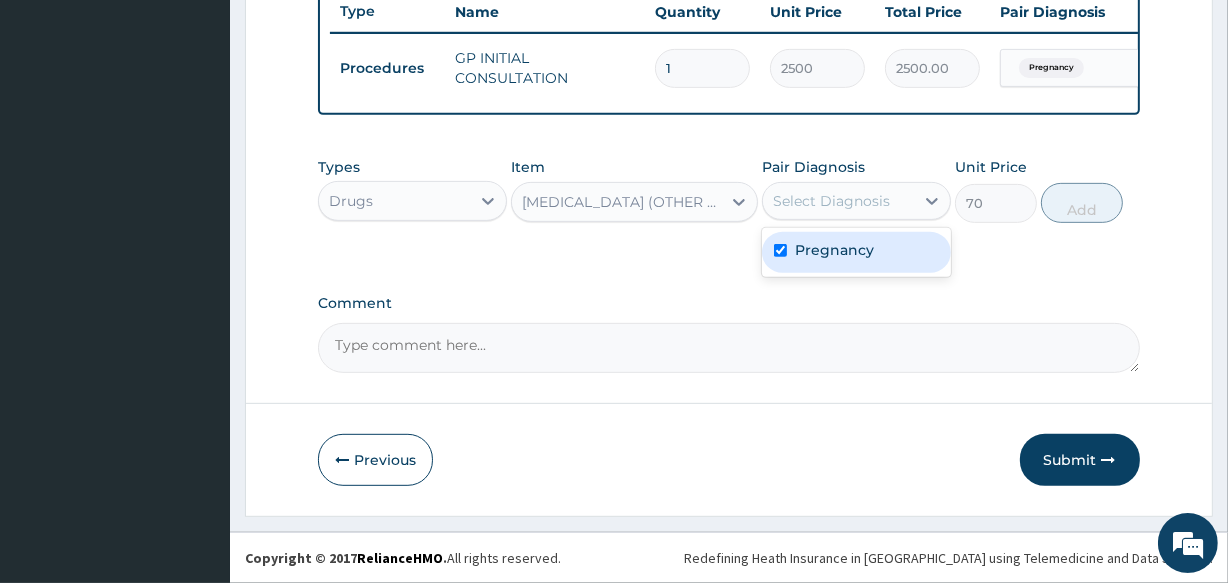 checkbox on "true" 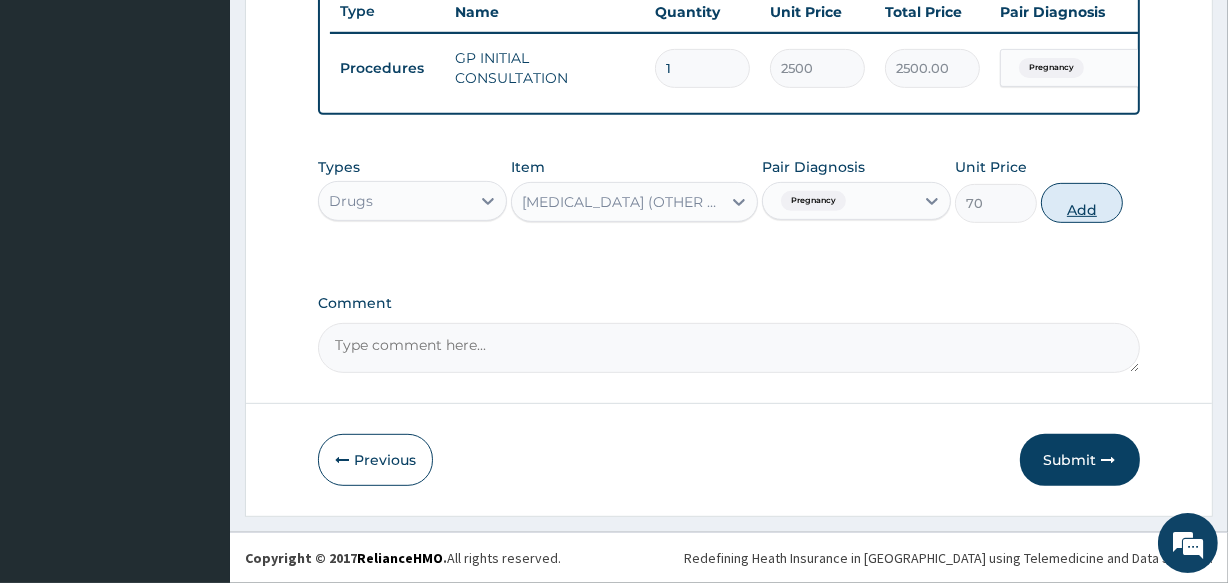 click on "Add" at bounding box center [1082, 203] 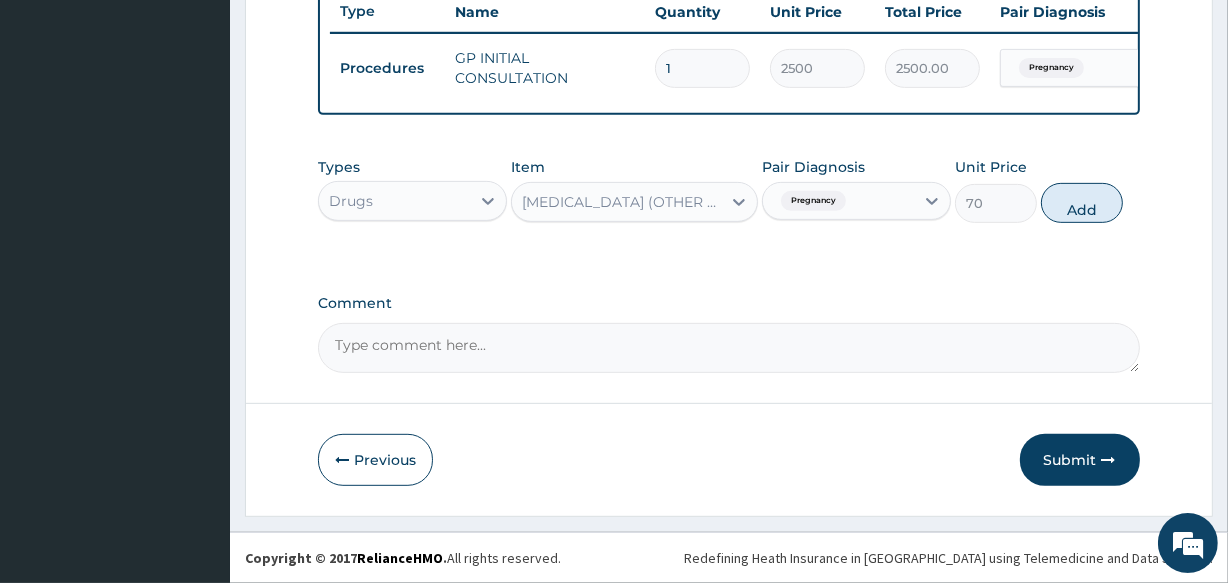 type on "0" 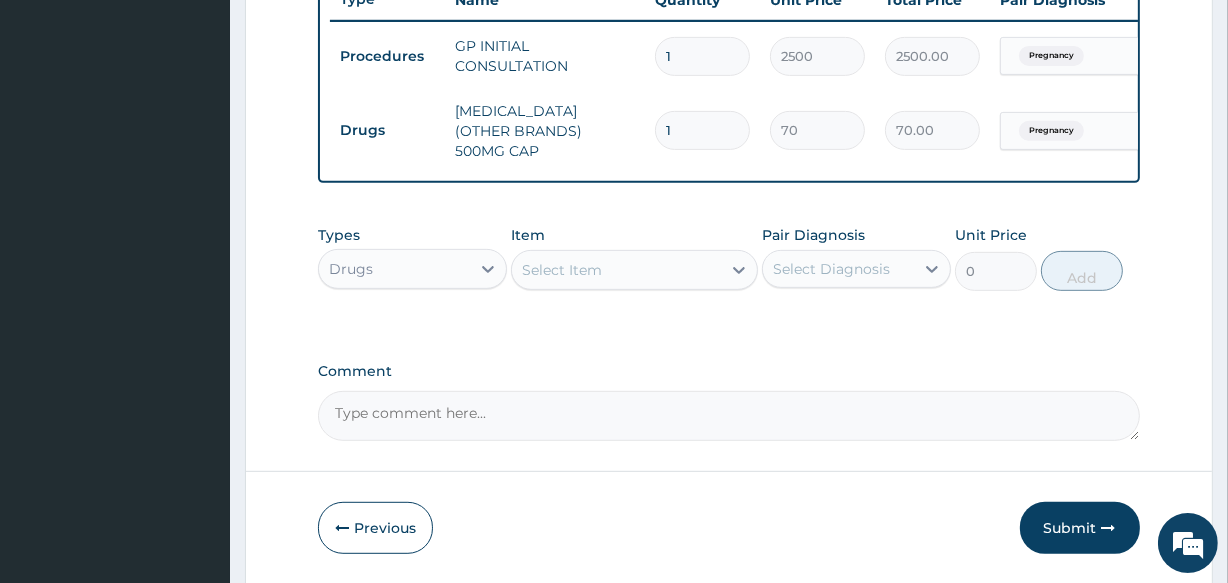 type on "15" 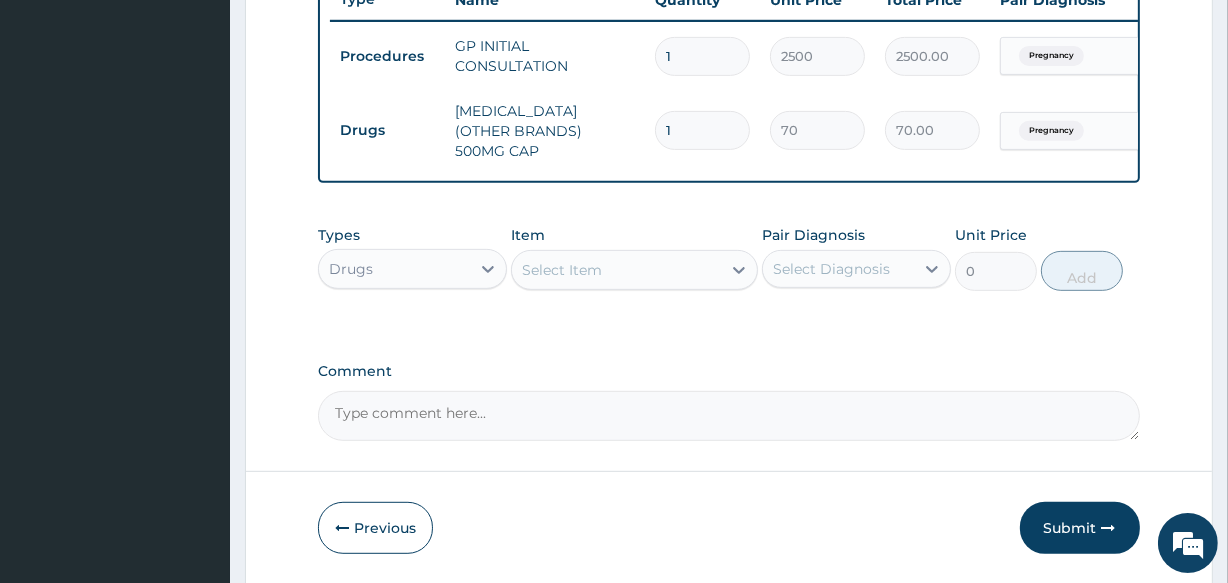 type on "1050.00" 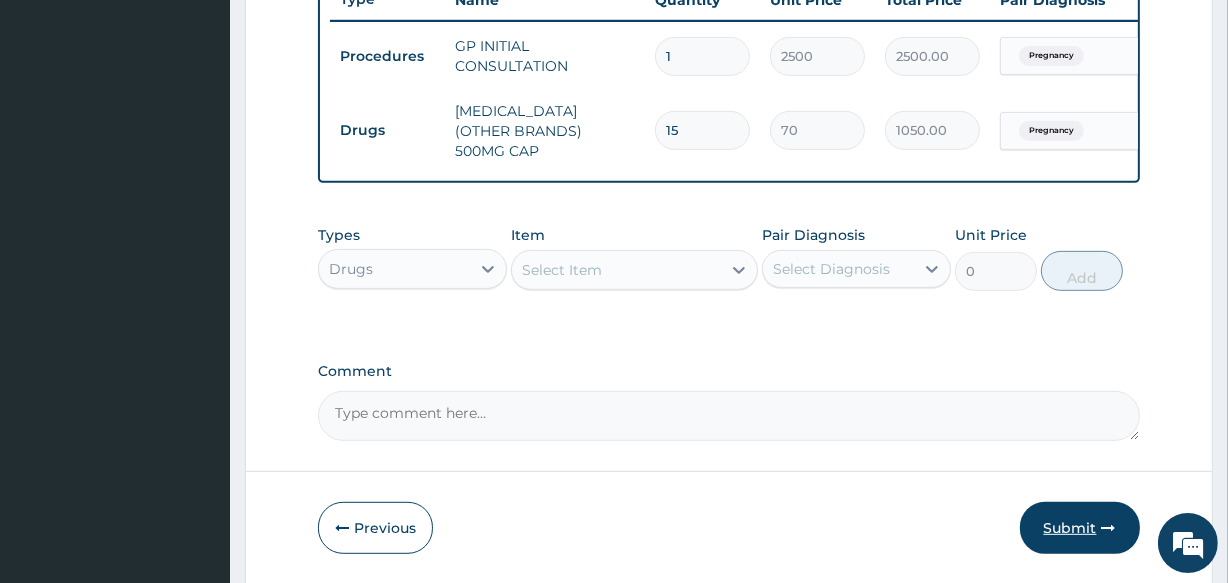 type on "15" 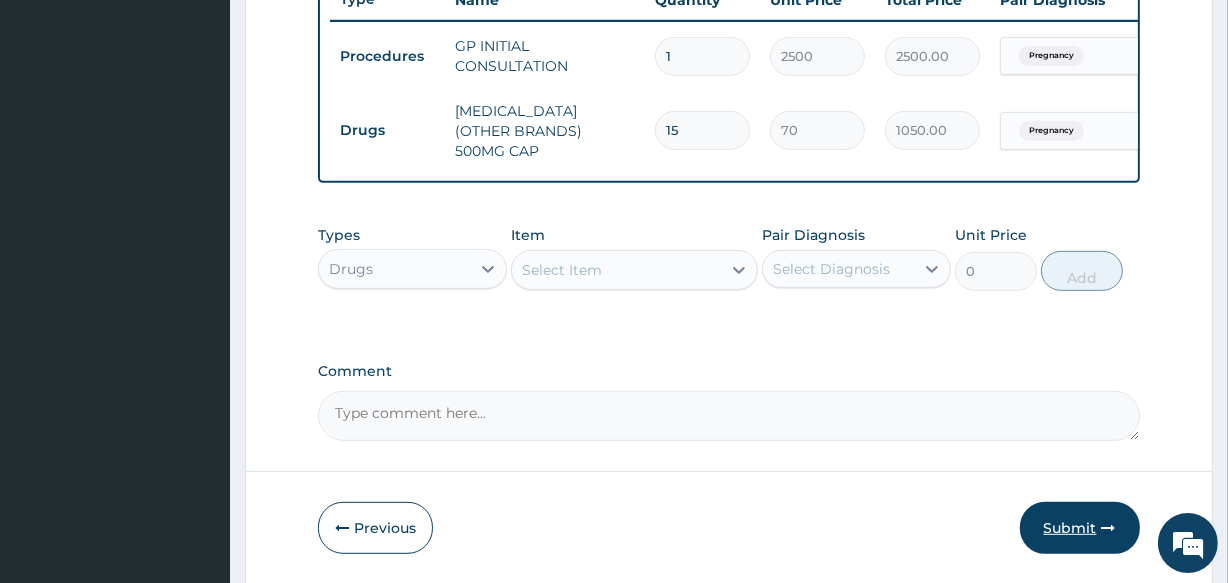 click on "Submit" at bounding box center [1080, 528] 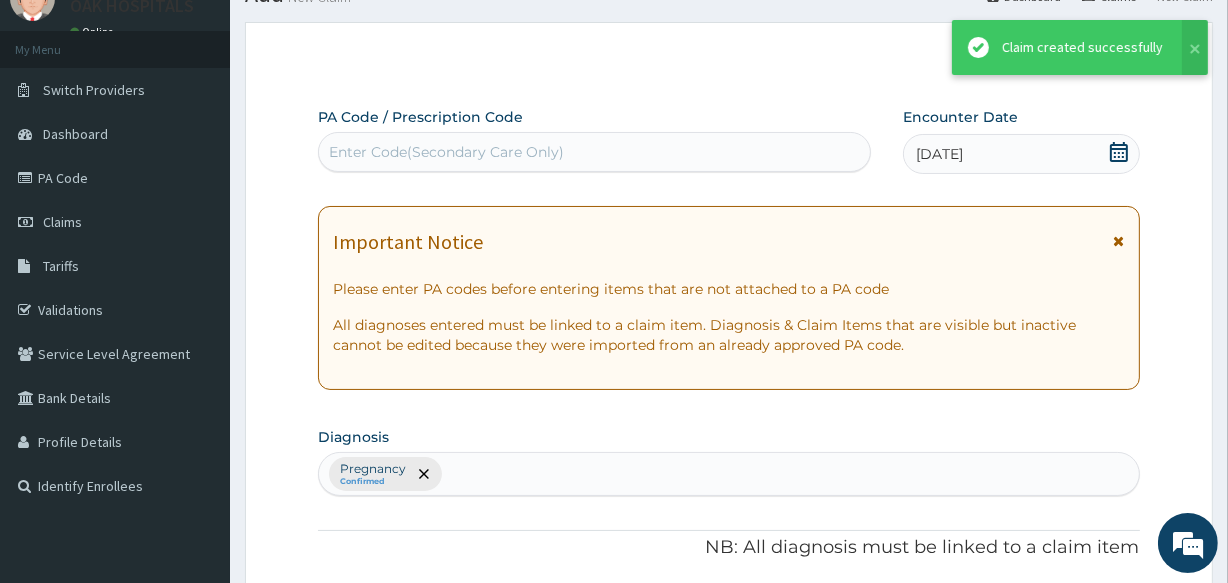 scroll, scrollTop: 776, scrollLeft: 0, axis: vertical 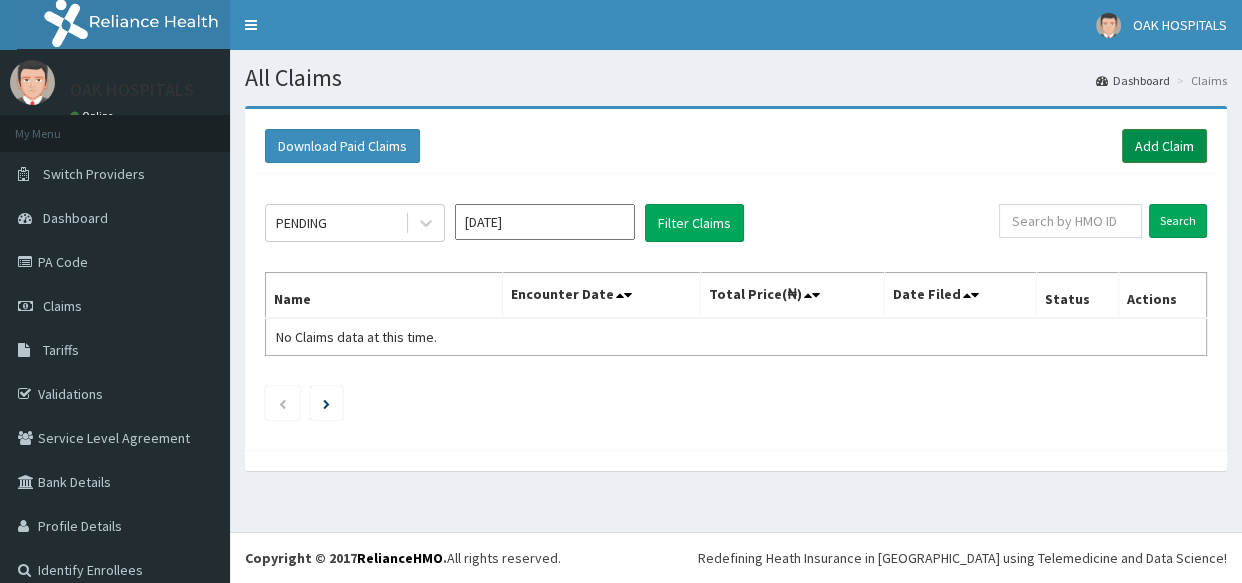 click on "Add Claim" at bounding box center (1164, 146) 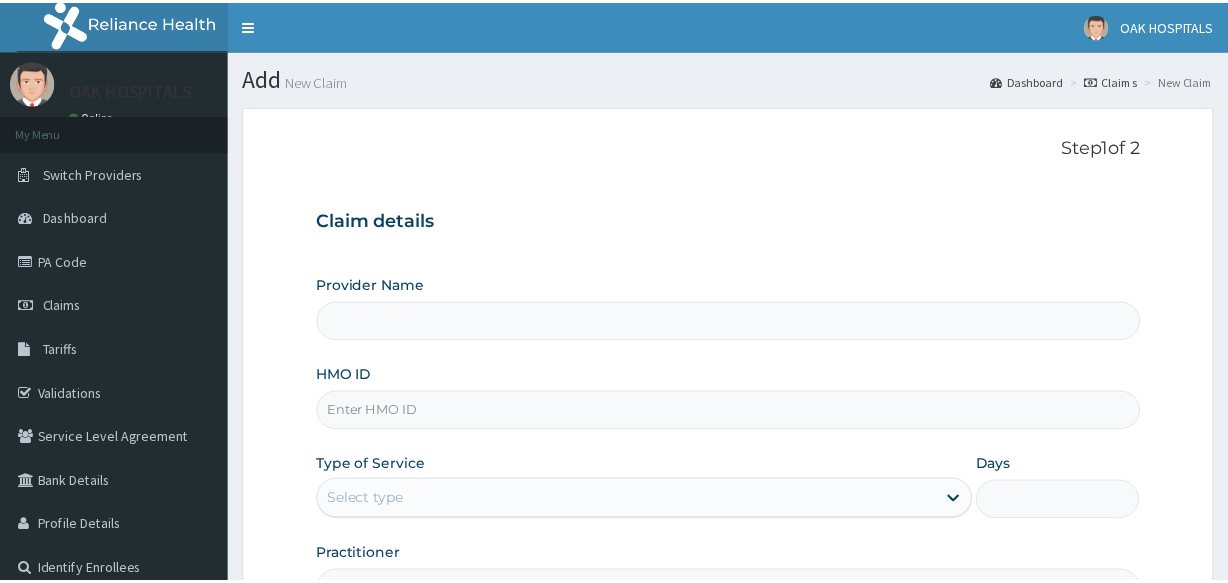 scroll, scrollTop: 0, scrollLeft: 0, axis: both 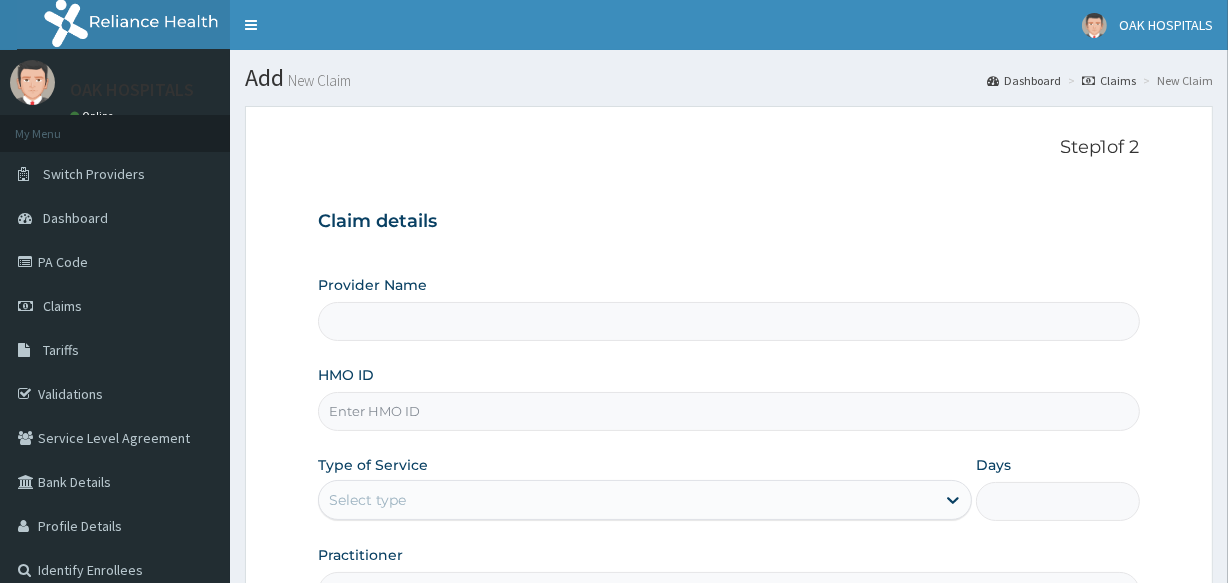 type on "Oak Hospitals" 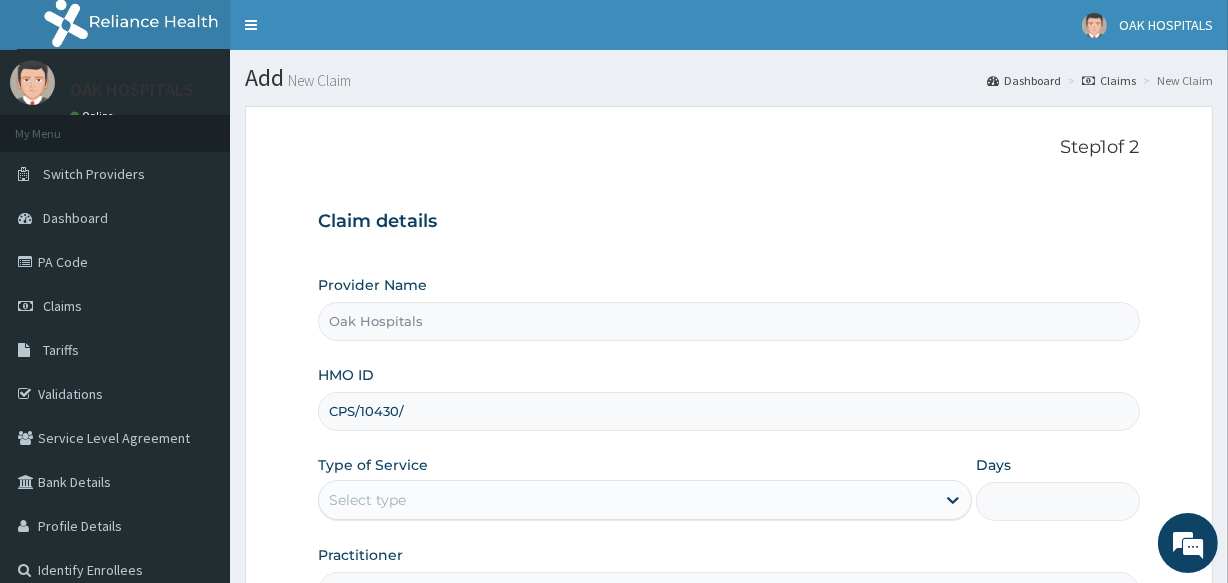 scroll, scrollTop: 0, scrollLeft: 0, axis: both 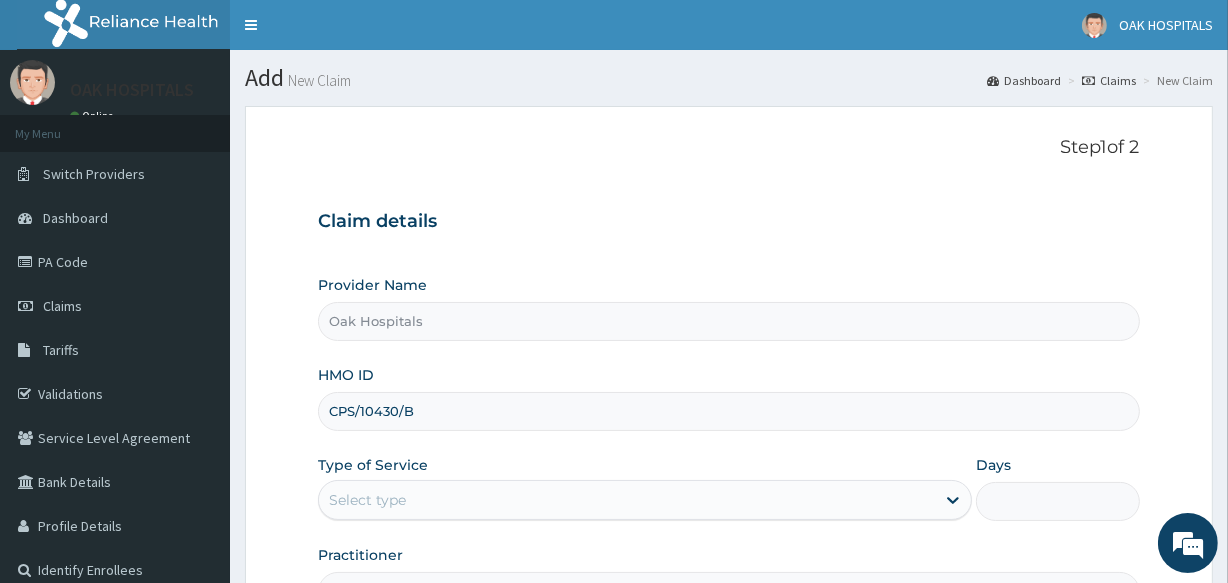 type on "CPS/10430/B" 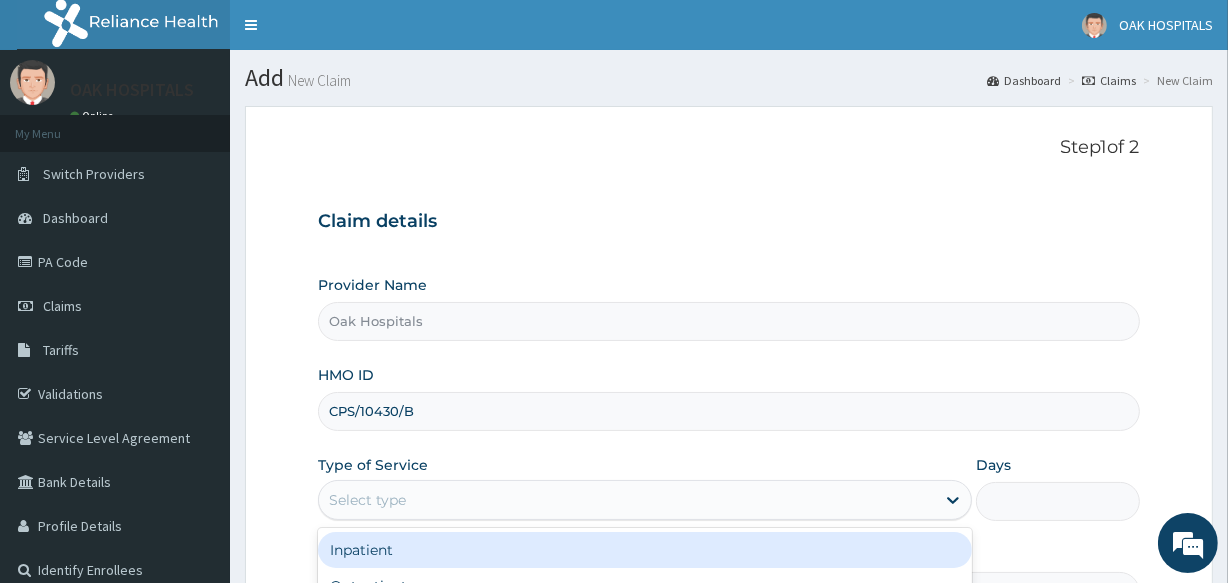click on "Select type" at bounding box center [627, 500] 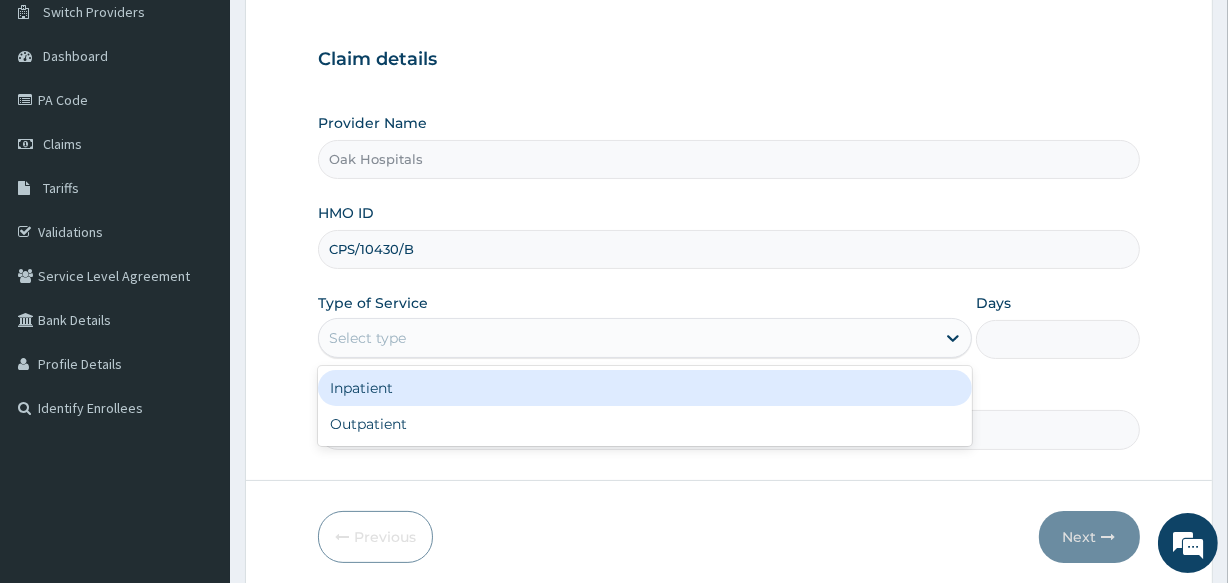 scroll, scrollTop: 181, scrollLeft: 0, axis: vertical 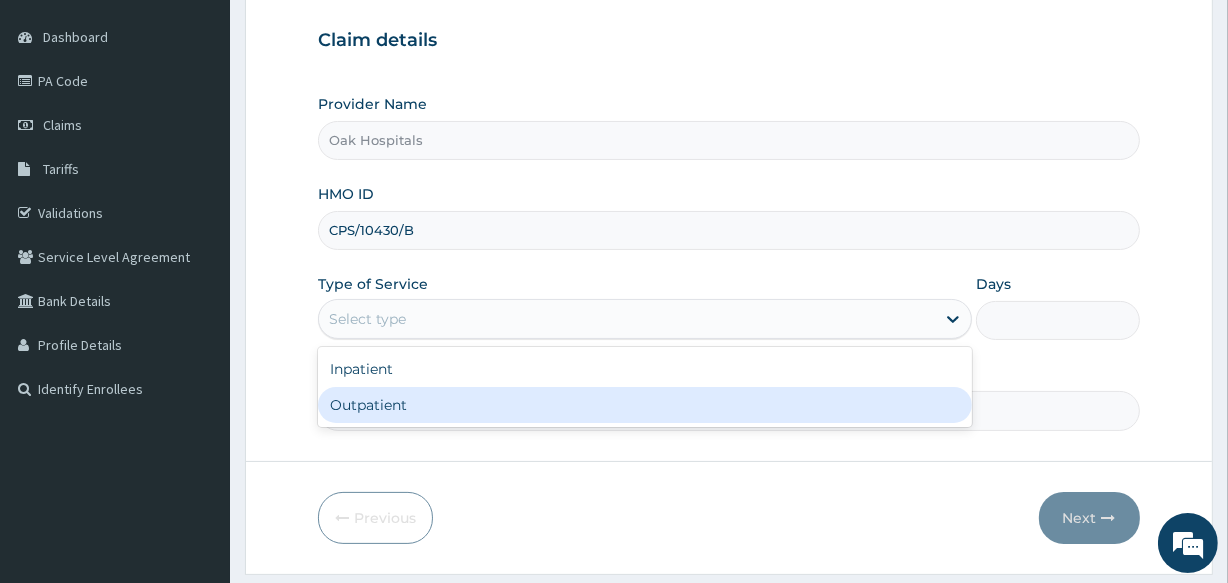 click on "Outpatient" at bounding box center [645, 405] 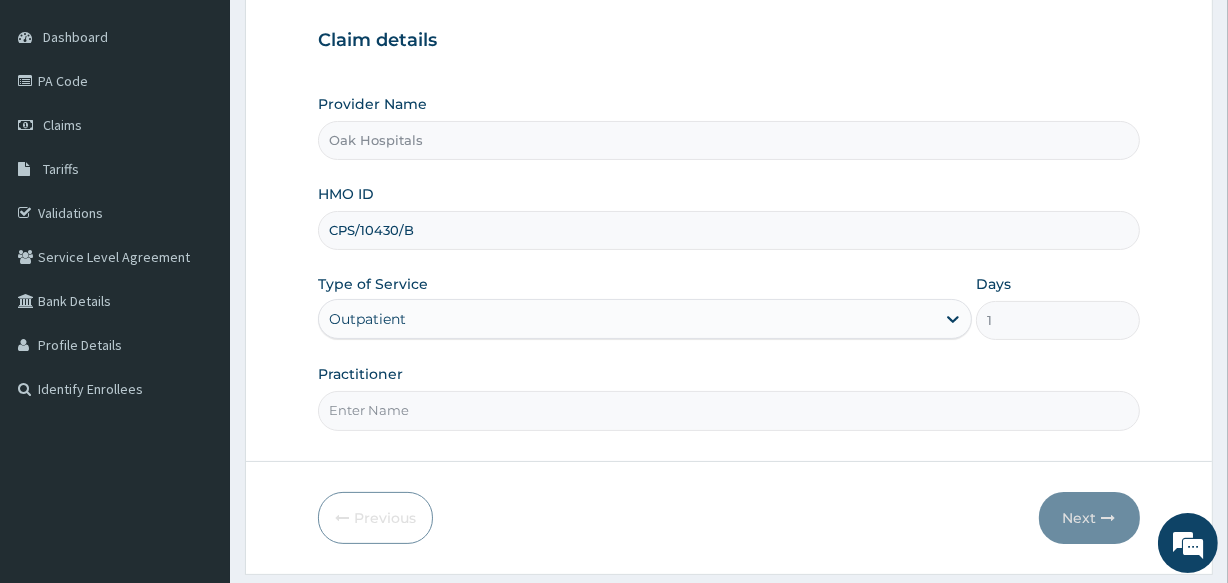 click on "Practitioner" at bounding box center (728, 410) 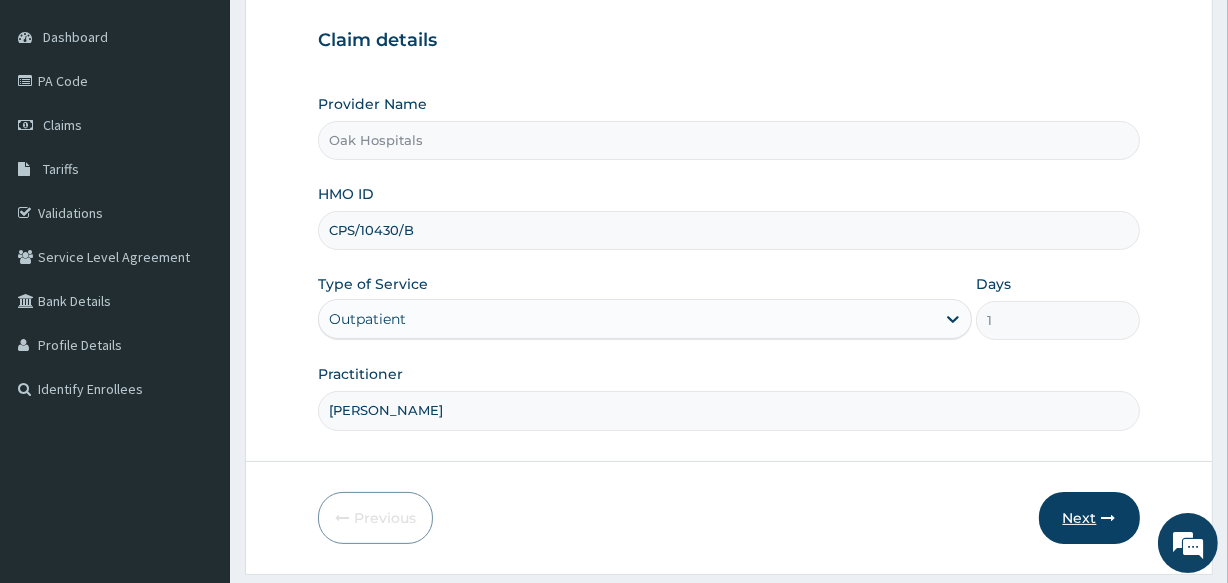 click on "Next" at bounding box center (1089, 518) 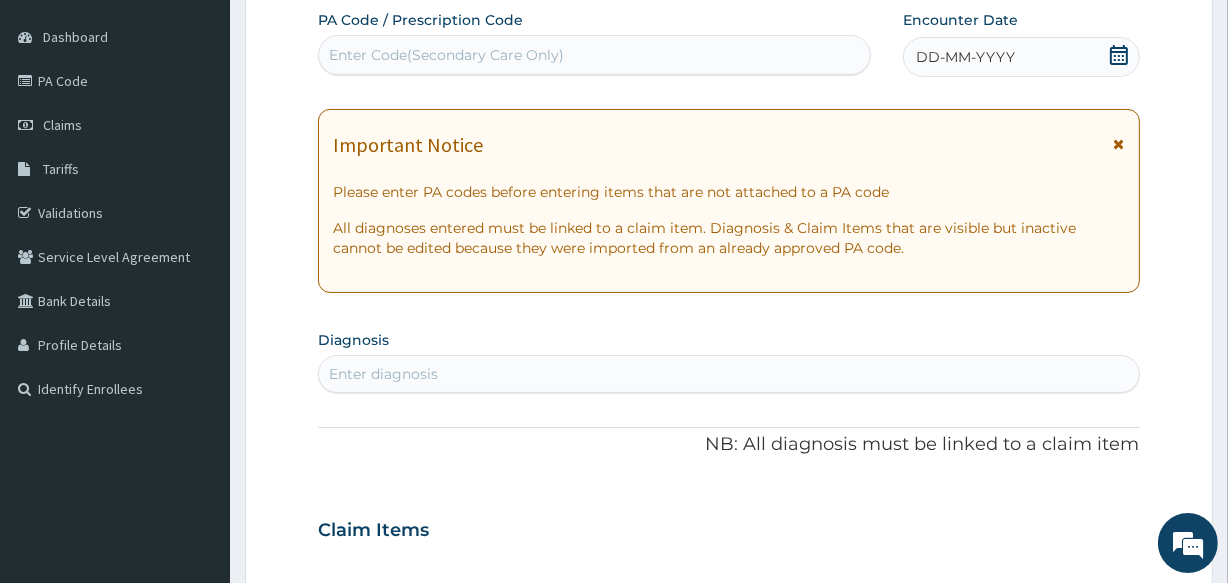 click on "Enter Code(Secondary Care Only)" at bounding box center [594, 55] 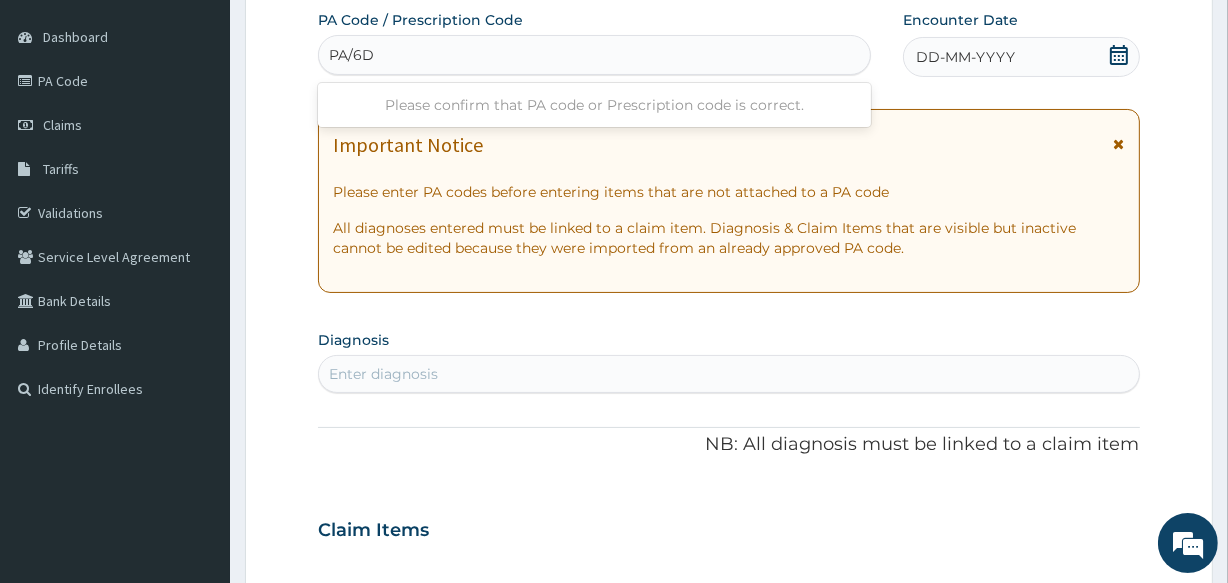 type on "PA/6DA" 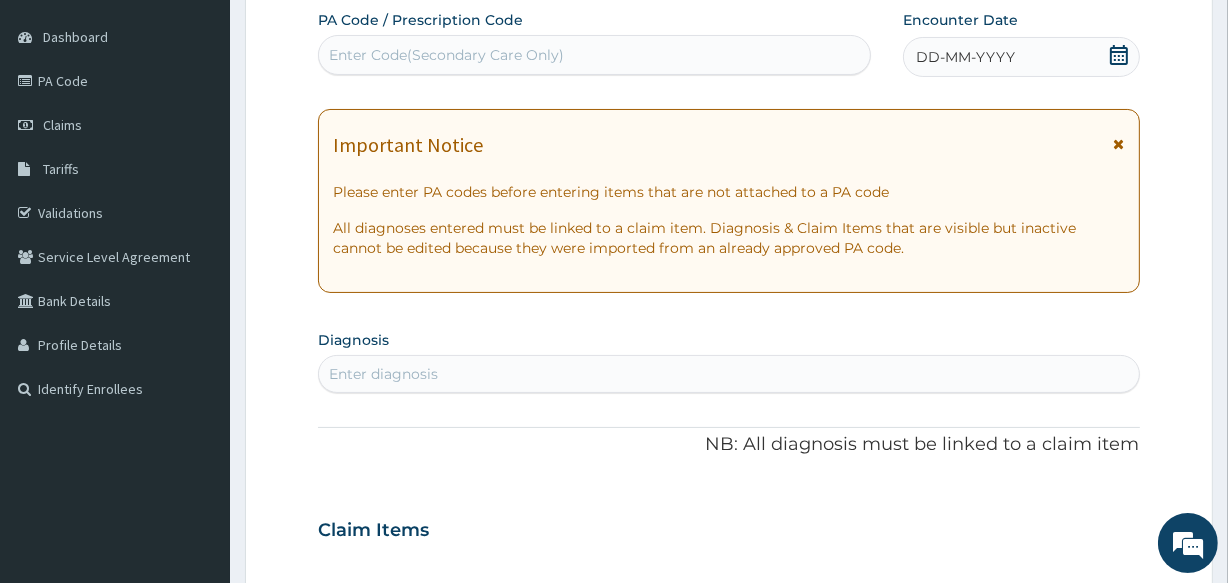 click on "Enter Code(Secondary Care Only)" at bounding box center [594, 55] 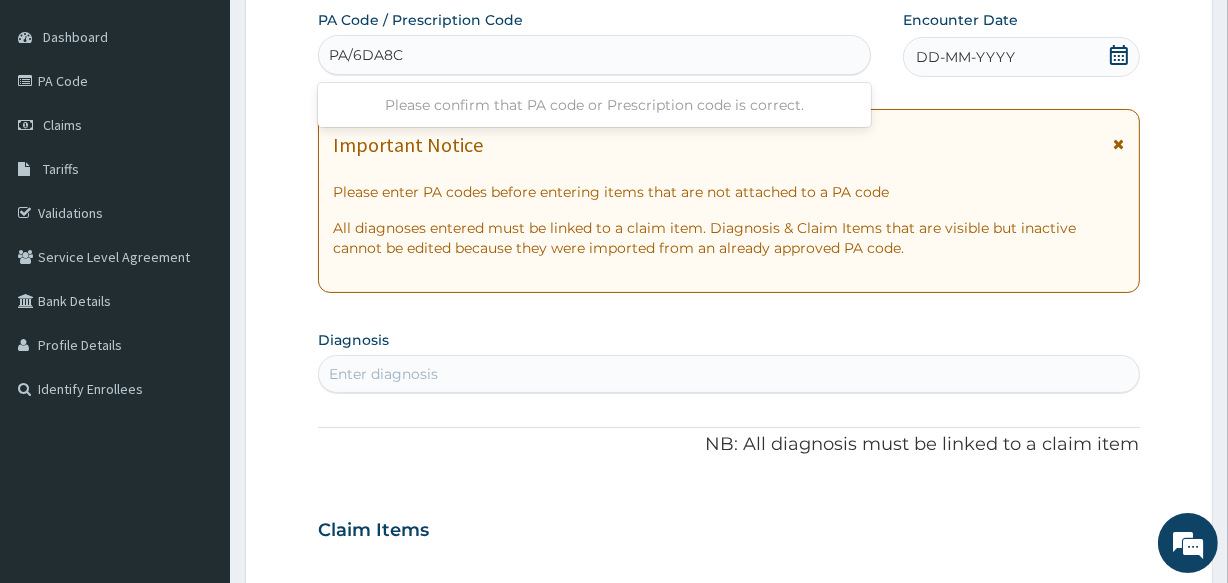 type on "PA/6DA8CB" 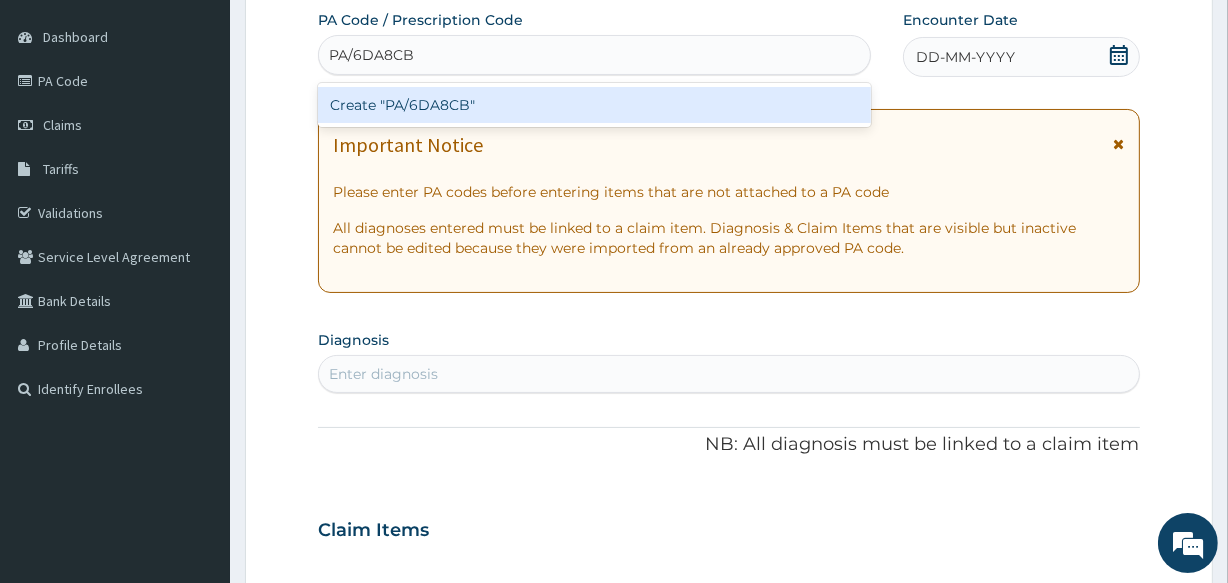 click on "Create "PA/6DA8CB"" at bounding box center (594, 105) 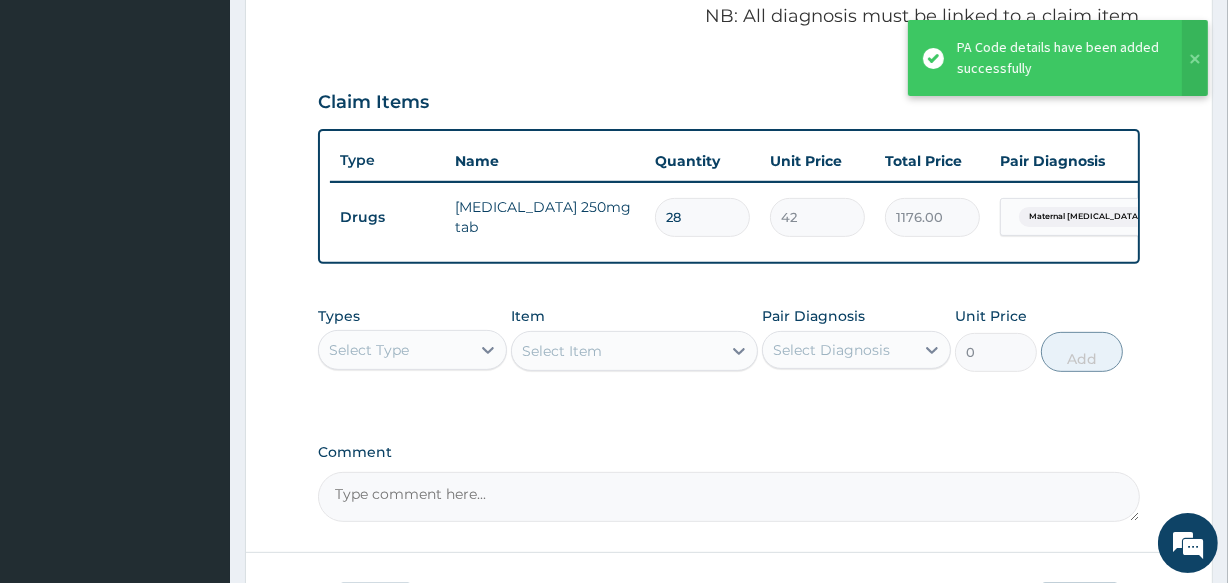 scroll, scrollTop: 630, scrollLeft: 0, axis: vertical 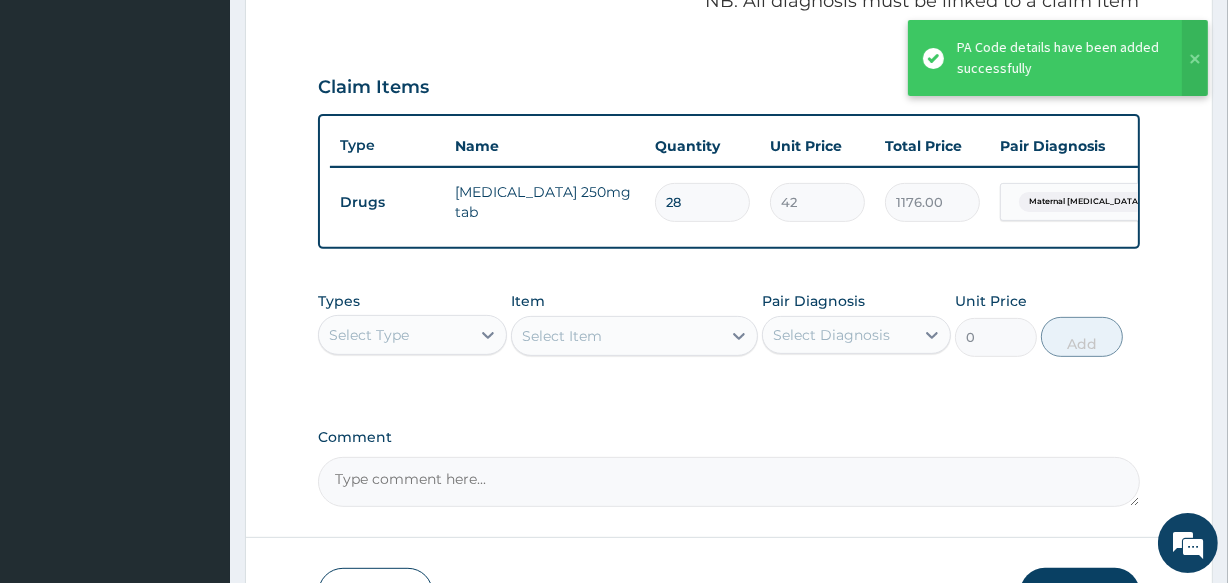 click on "Select Type" at bounding box center (394, 335) 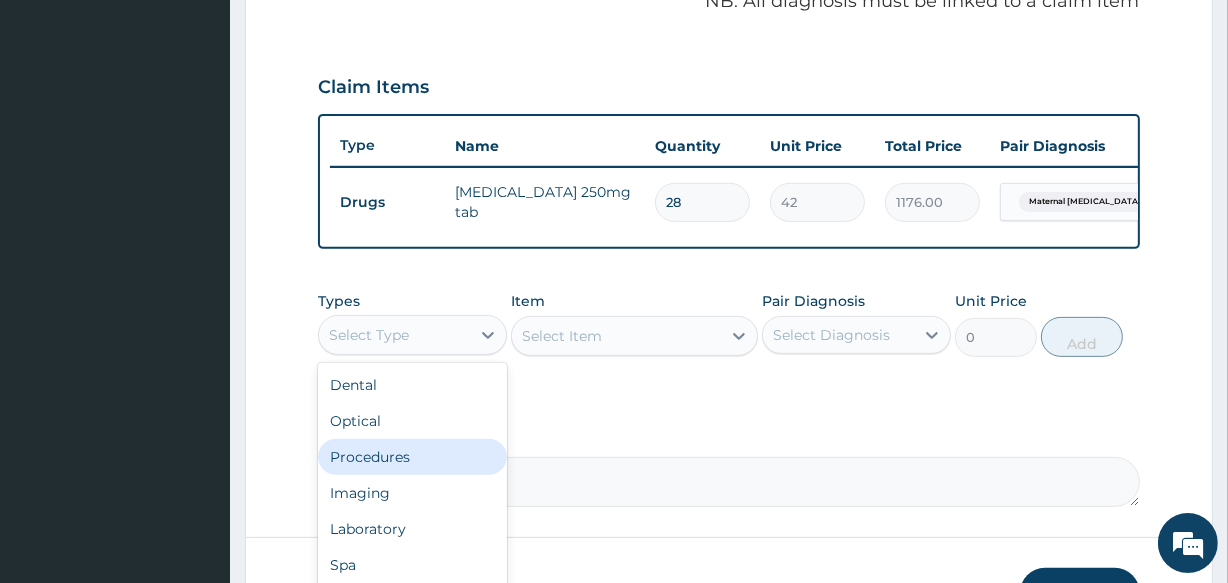 click on "Procedures" at bounding box center [412, 457] 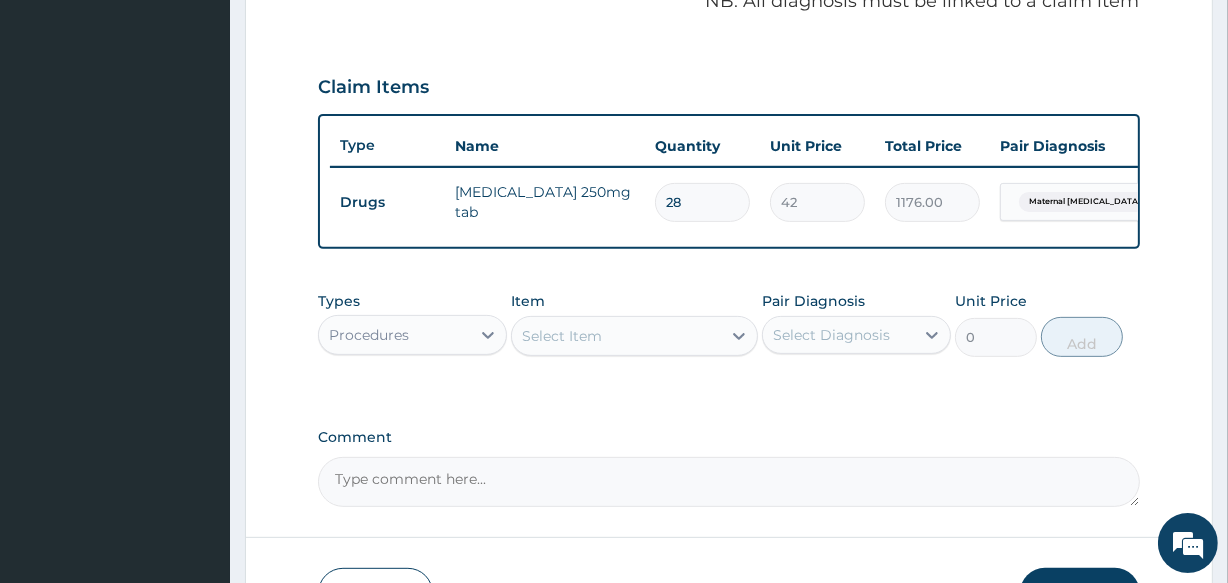 click on "Select Item" at bounding box center [562, 336] 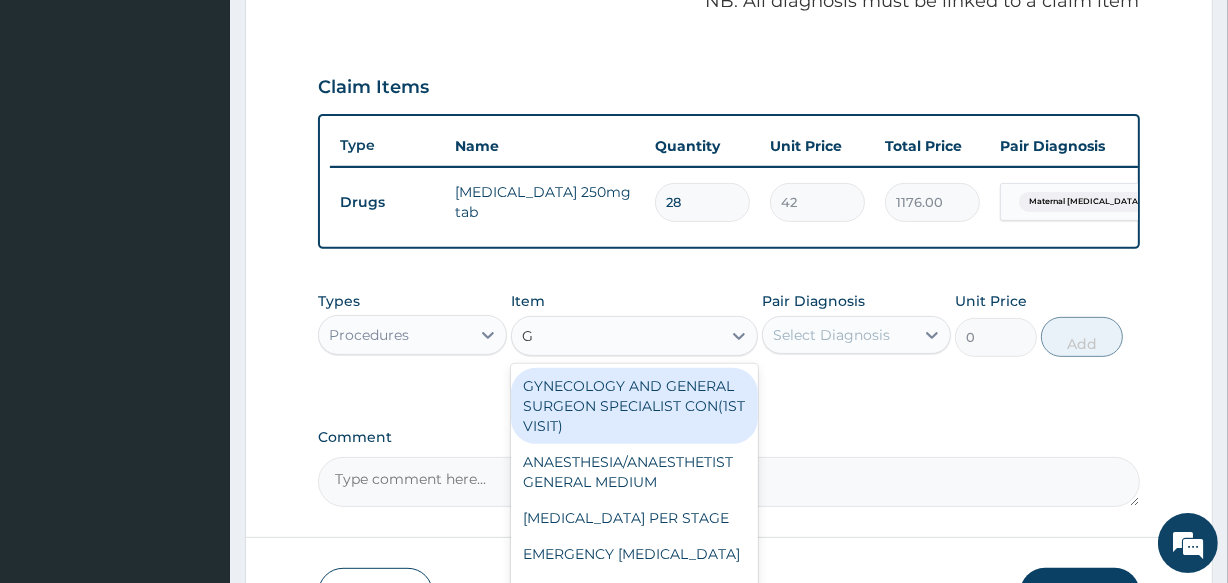 type on "GP" 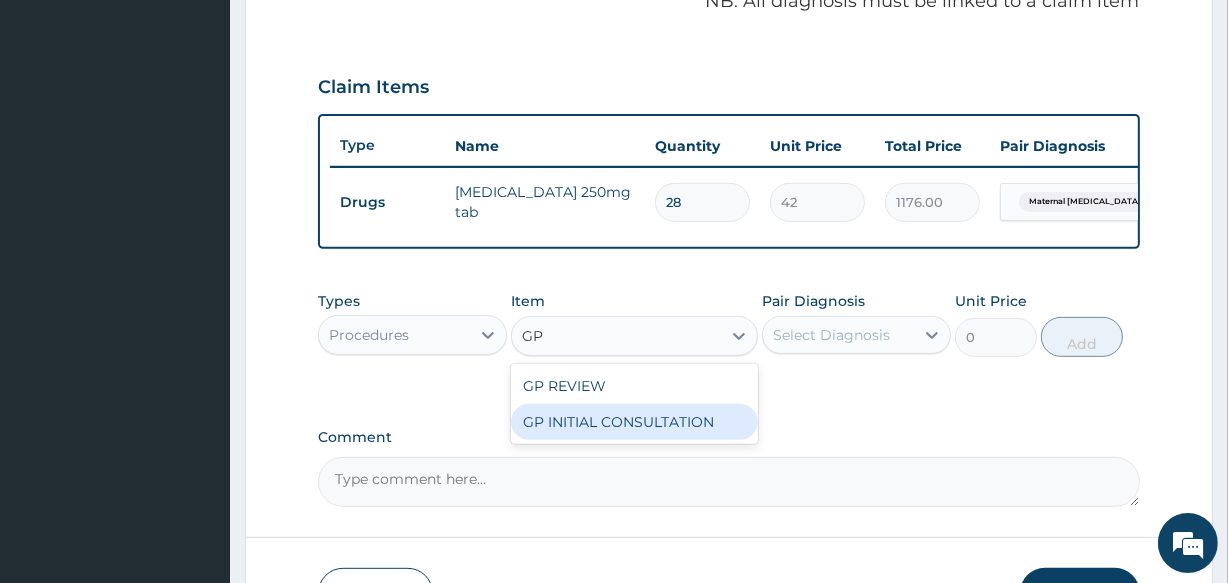 click on "GP INITIAL CONSULTATION" at bounding box center [634, 422] 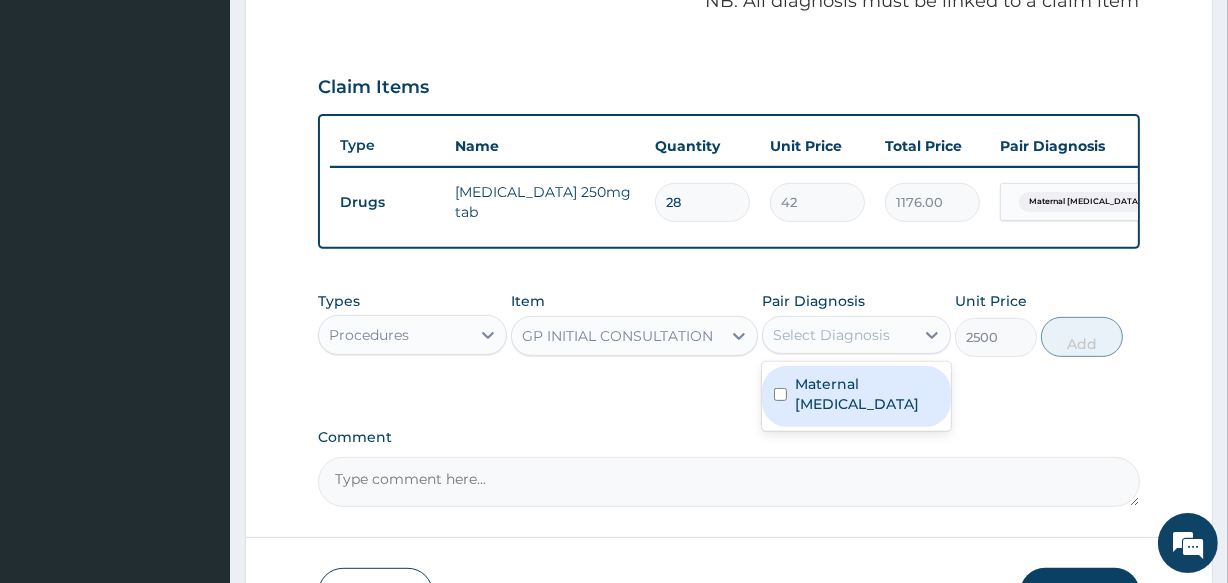 click on "Select Diagnosis" at bounding box center [831, 335] 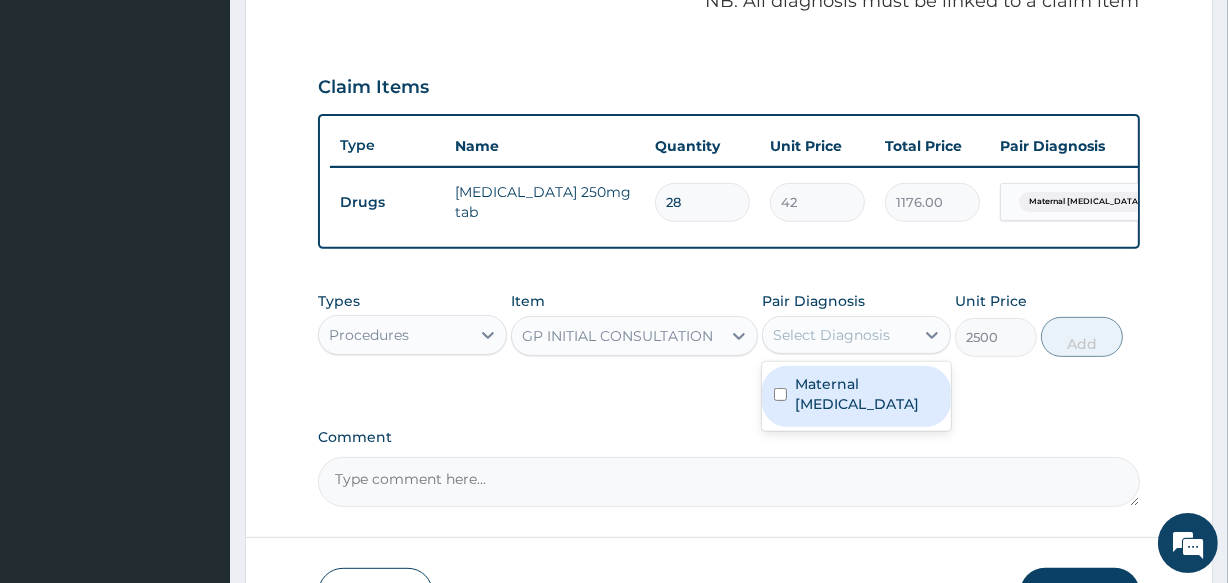 click on "Maternal hypertension" at bounding box center [867, 394] 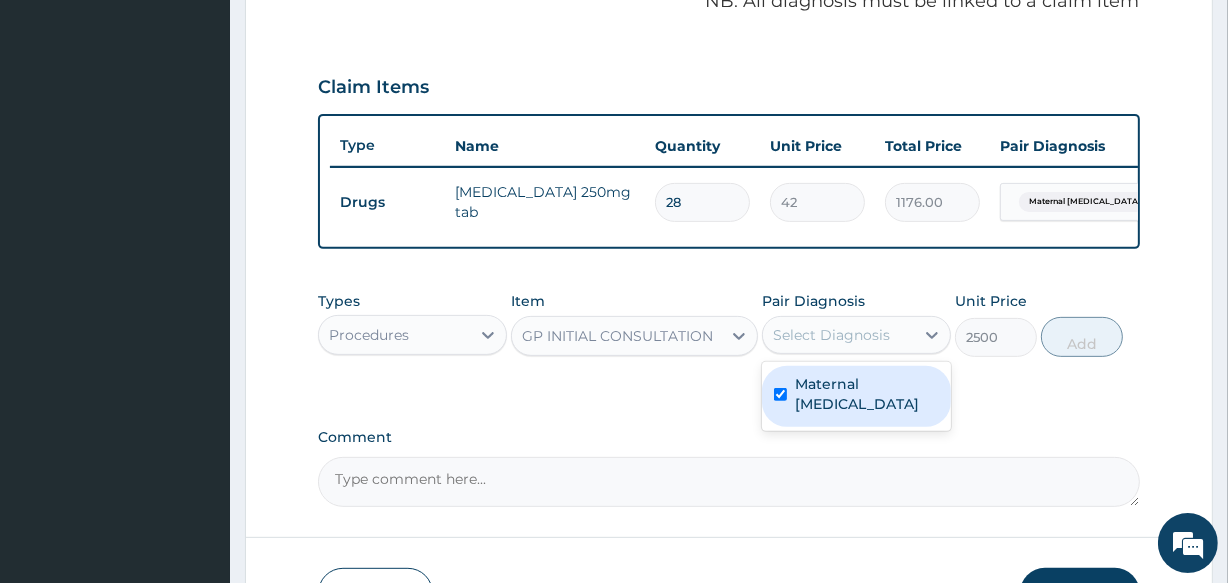 checkbox on "true" 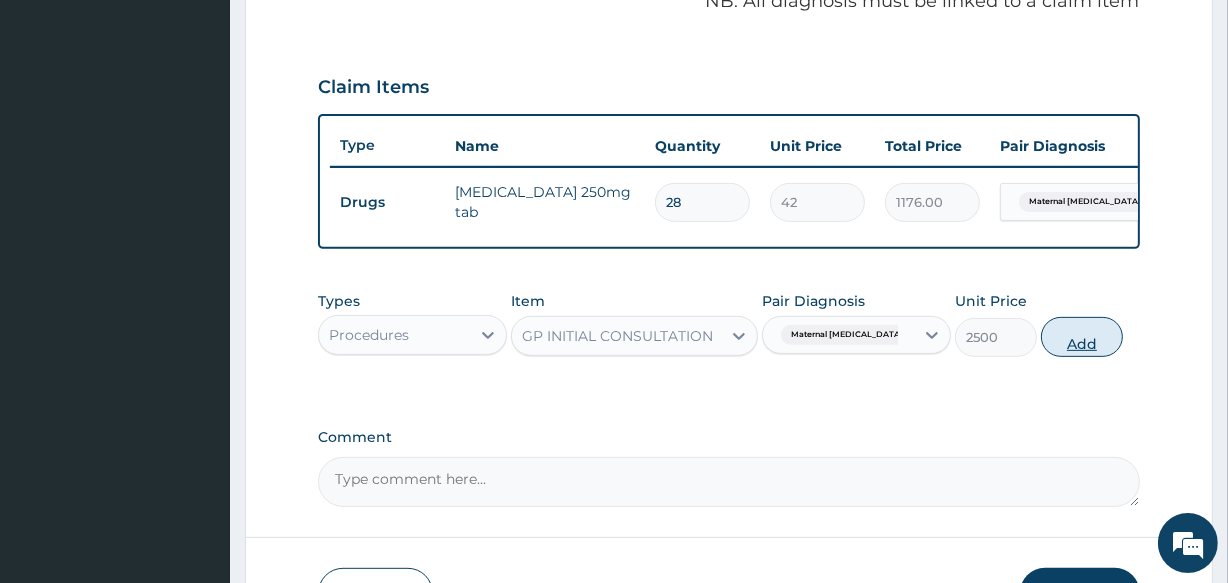 click on "Add" at bounding box center (1082, 337) 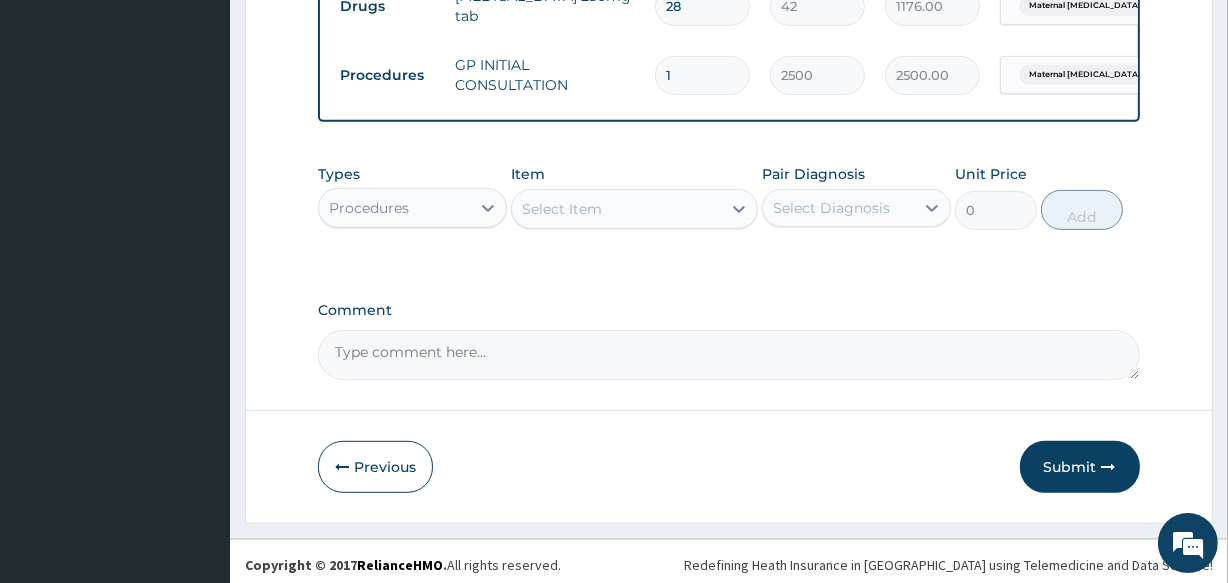scroll, scrollTop: 846, scrollLeft: 0, axis: vertical 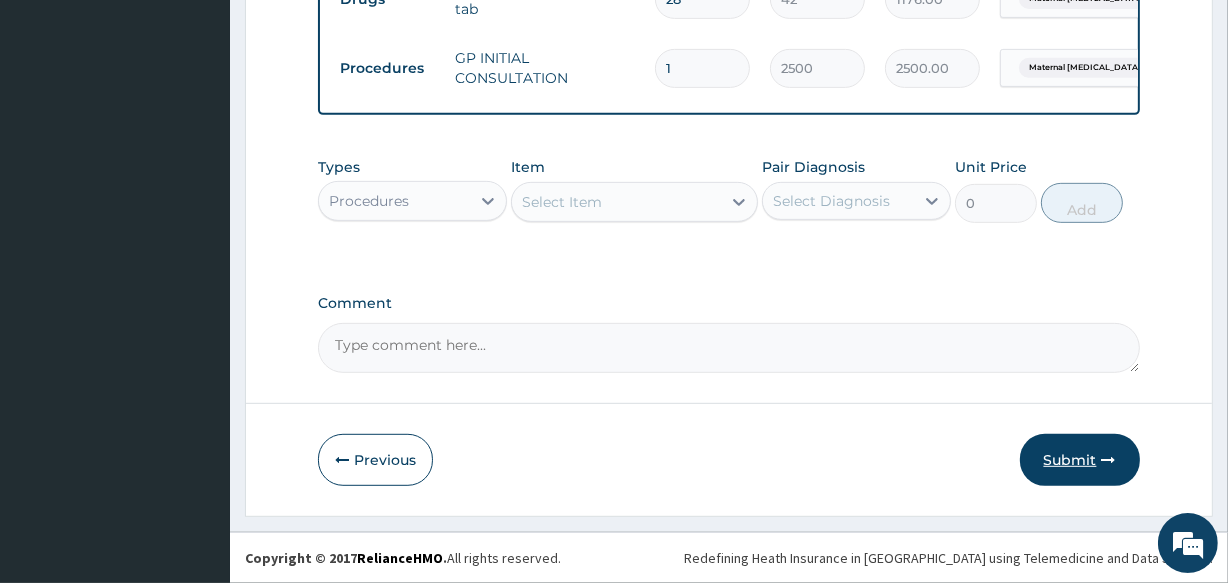 click on "Submit" at bounding box center [1080, 460] 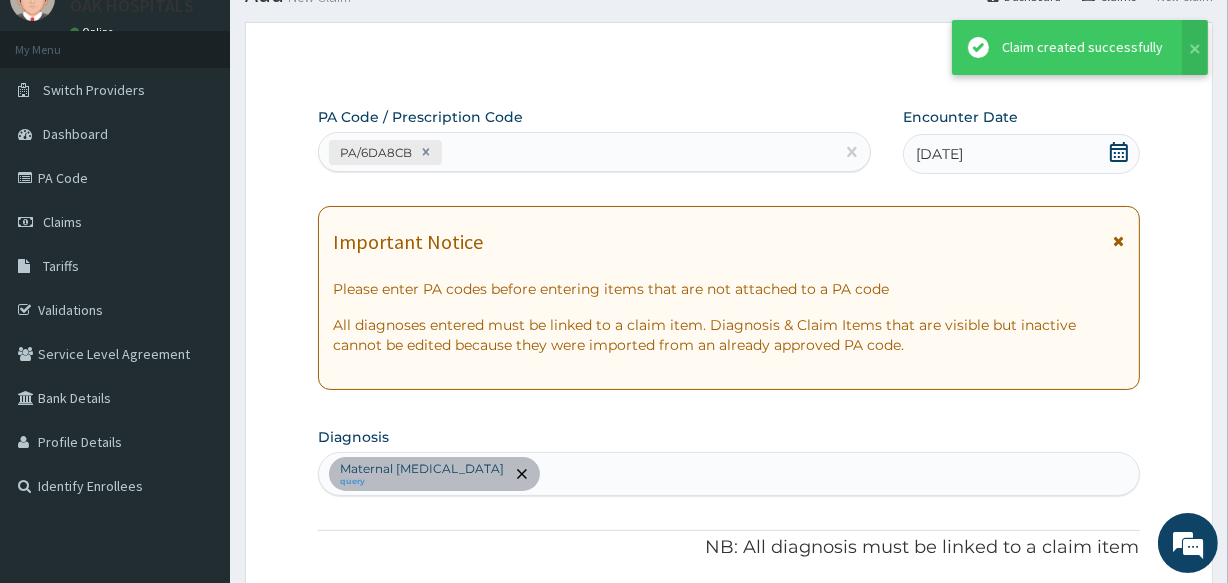 scroll, scrollTop: 846, scrollLeft: 0, axis: vertical 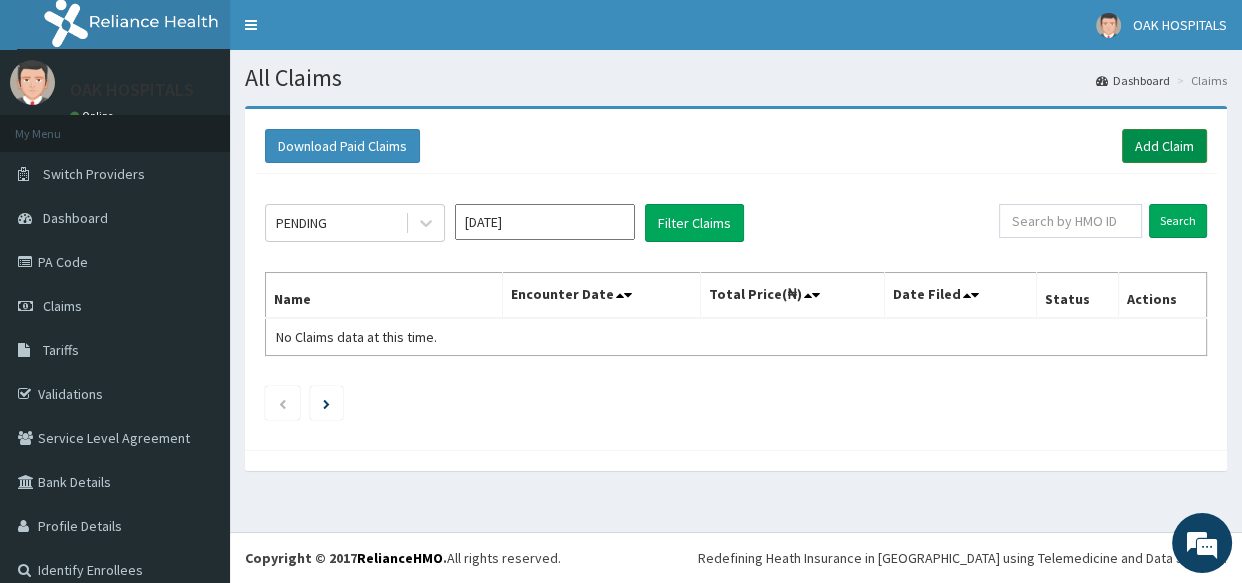 click on "Add Claim" at bounding box center (1164, 146) 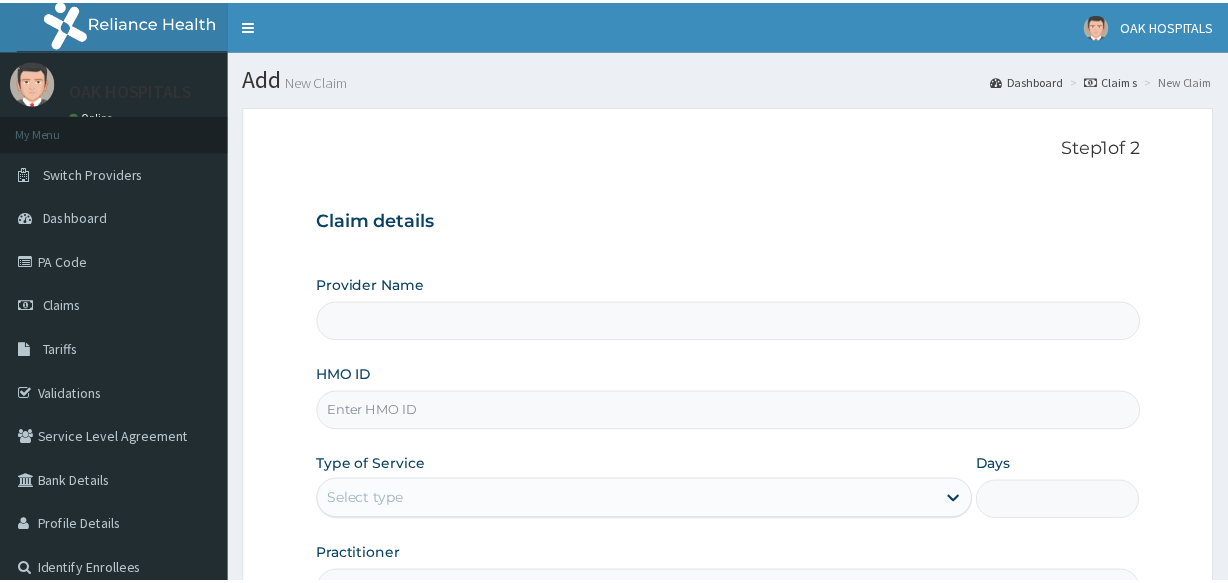 scroll, scrollTop: 0, scrollLeft: 0, axis: both 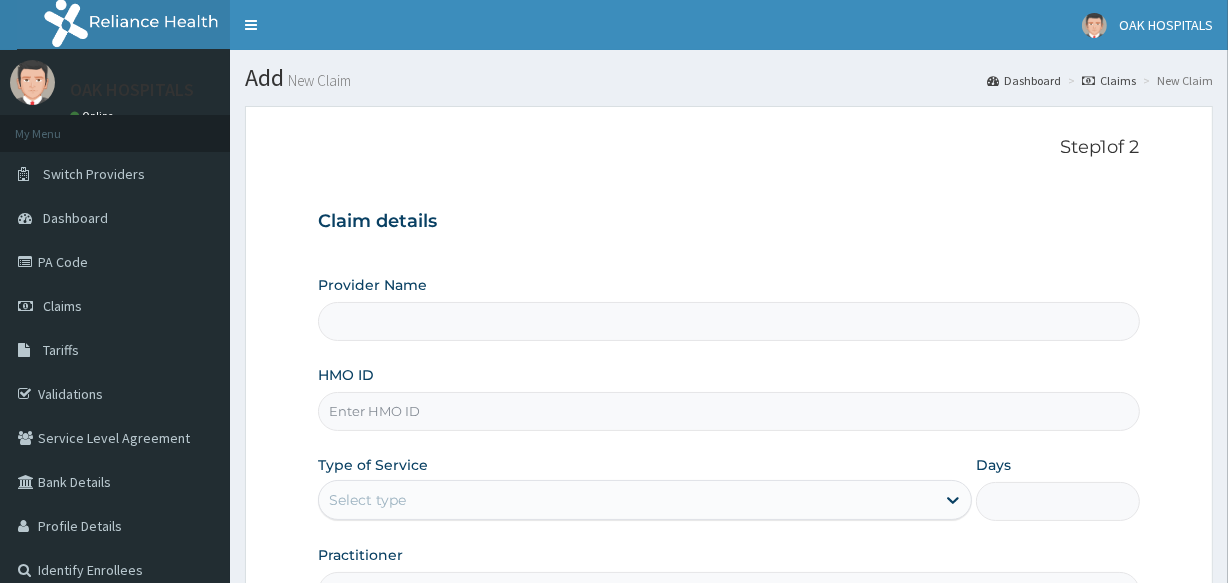 type on "Oak Hospitals" 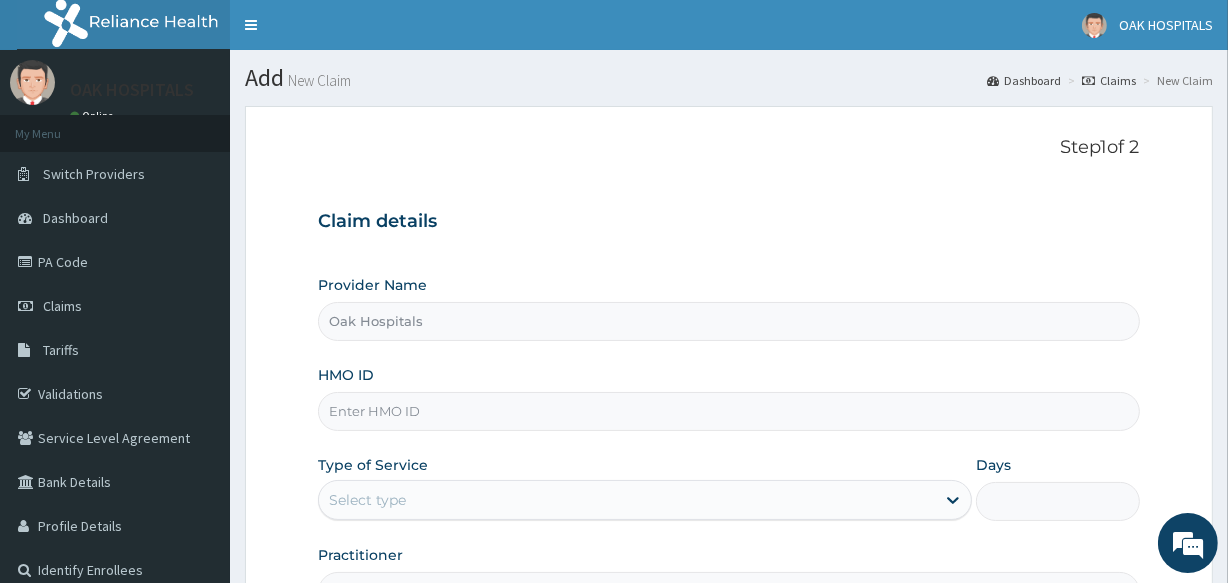 scroll, scrollTop: 0, scrollLeft: 0, axis: both 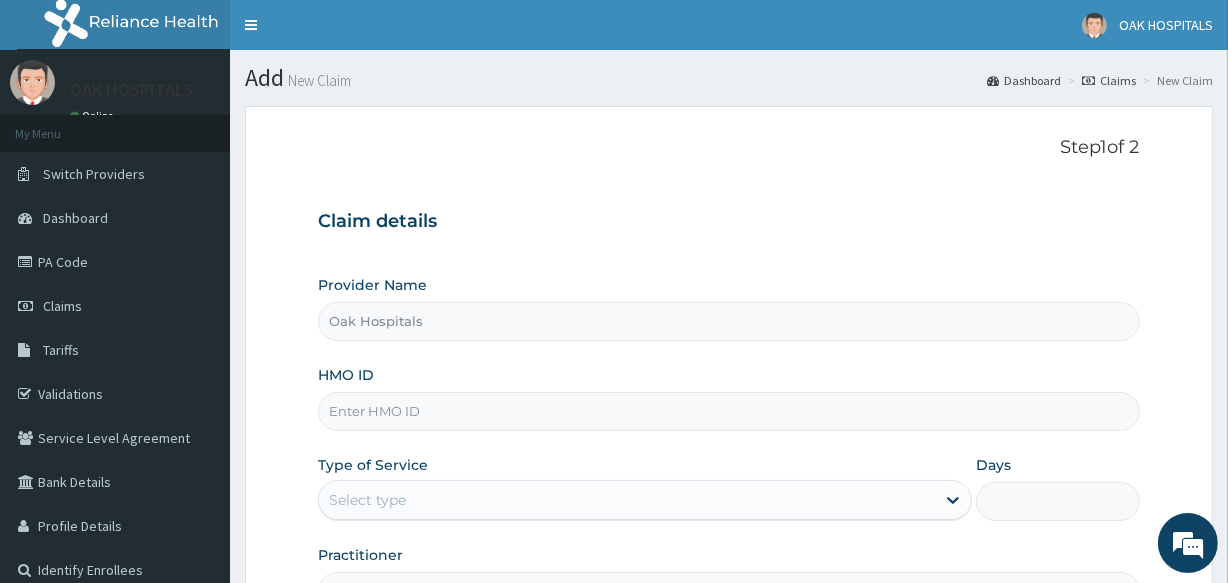 drag, startPoint x: 880, startPoint y: 423, endPoint x: 893, endPoint y: 410, distance: 18.384777 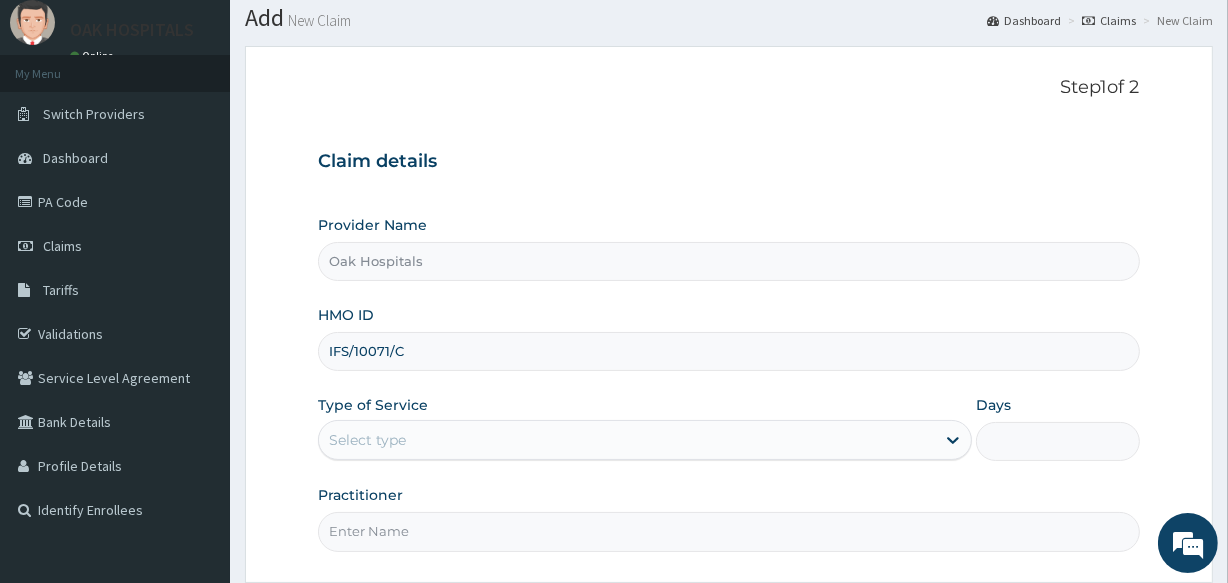 scroll, scrollTop: 90, scrollLeft: 0, axis: vertical 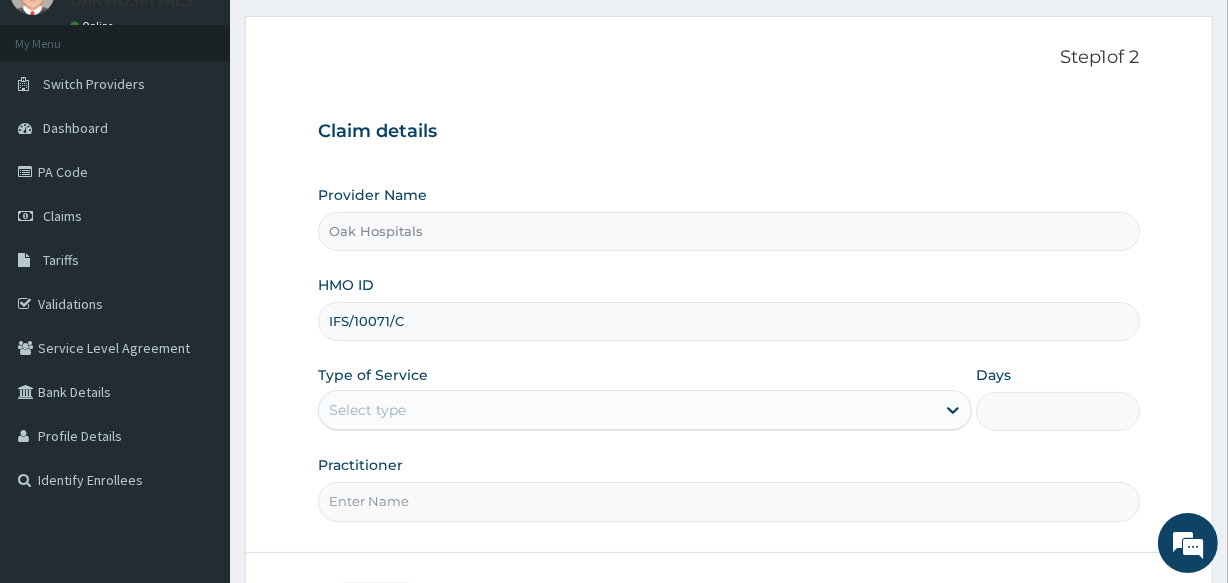 type on "IFS/10071/C" 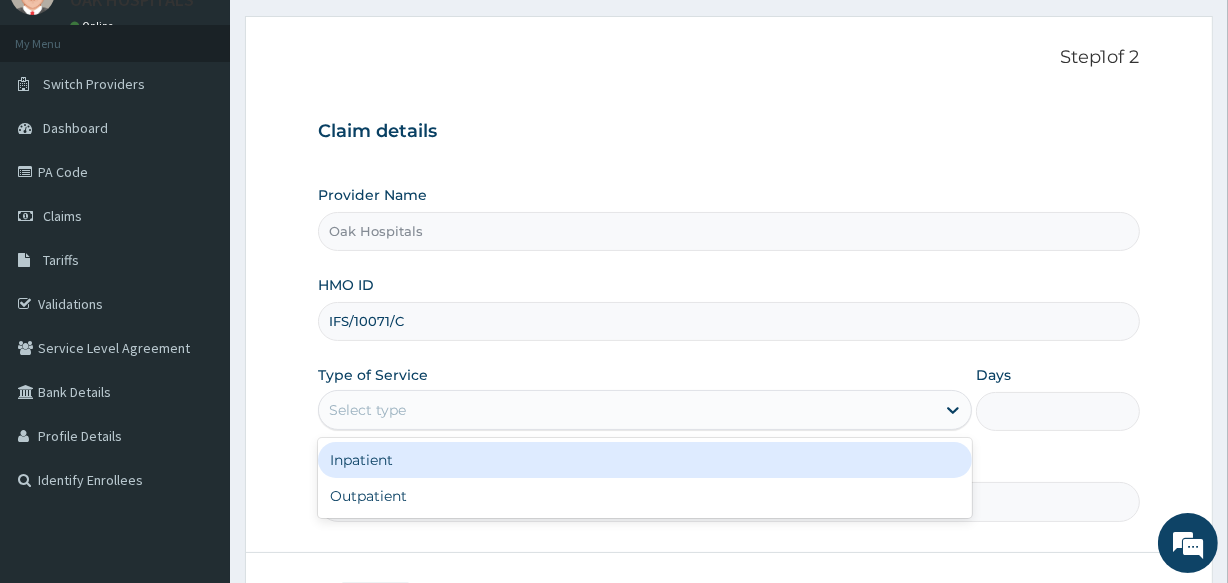click on "Select type" at bounding box center (627, 410) 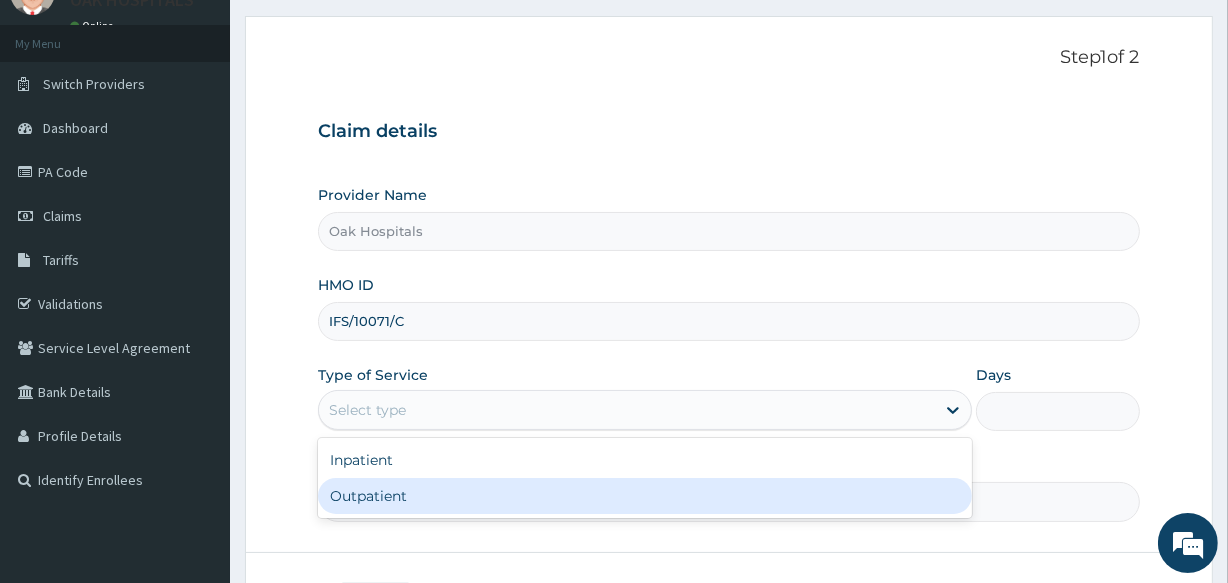 click on "Outpatient" at bounding box center [645, 496] 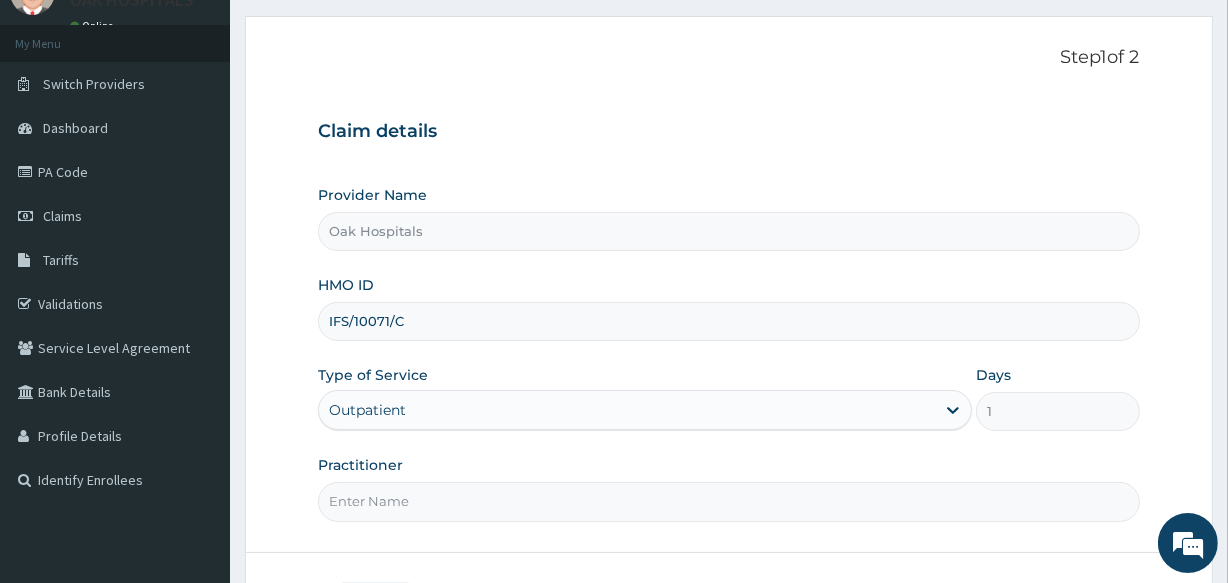 click on "Practitioner" at bounding box center [728, 501] 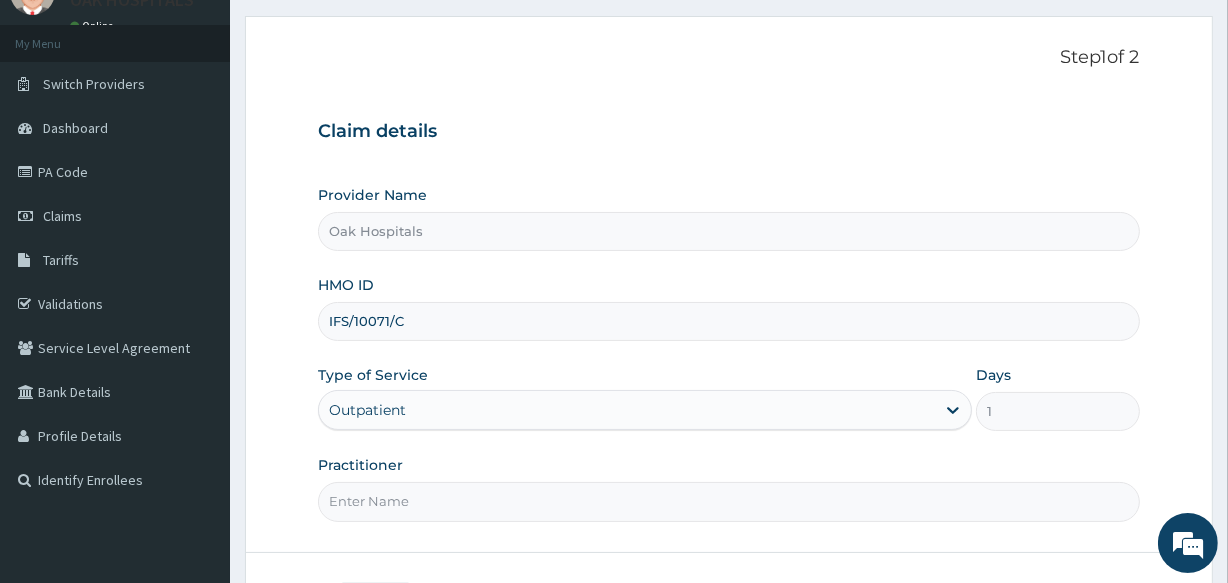 type on "[PERSON_NAME]" 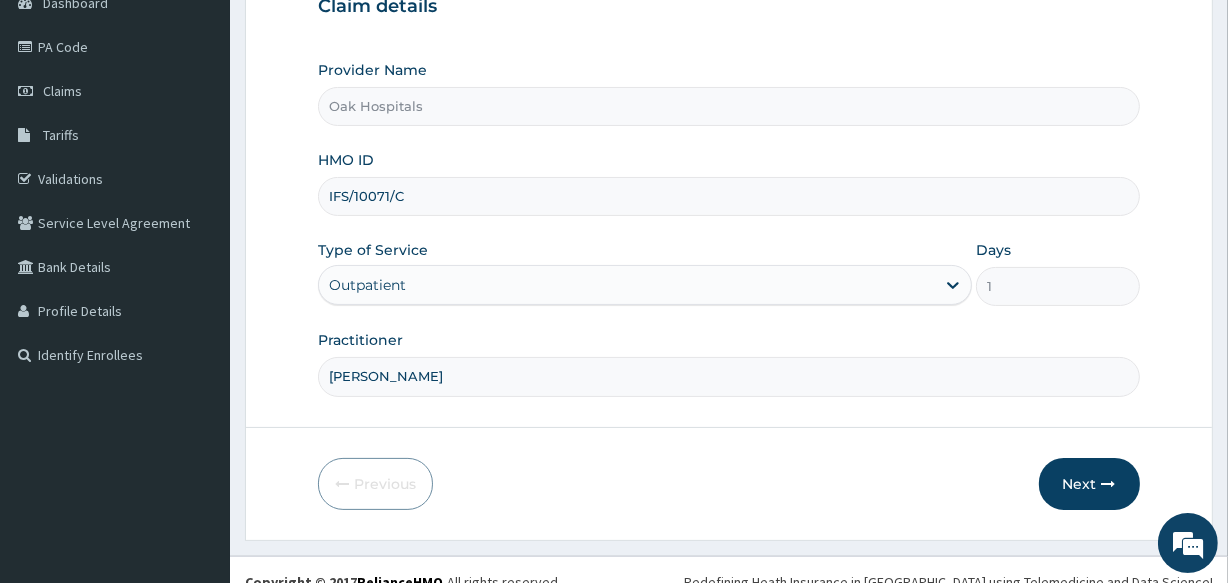 scroll, scrollTop: 237, scrollLeft: 0, axis: vertical 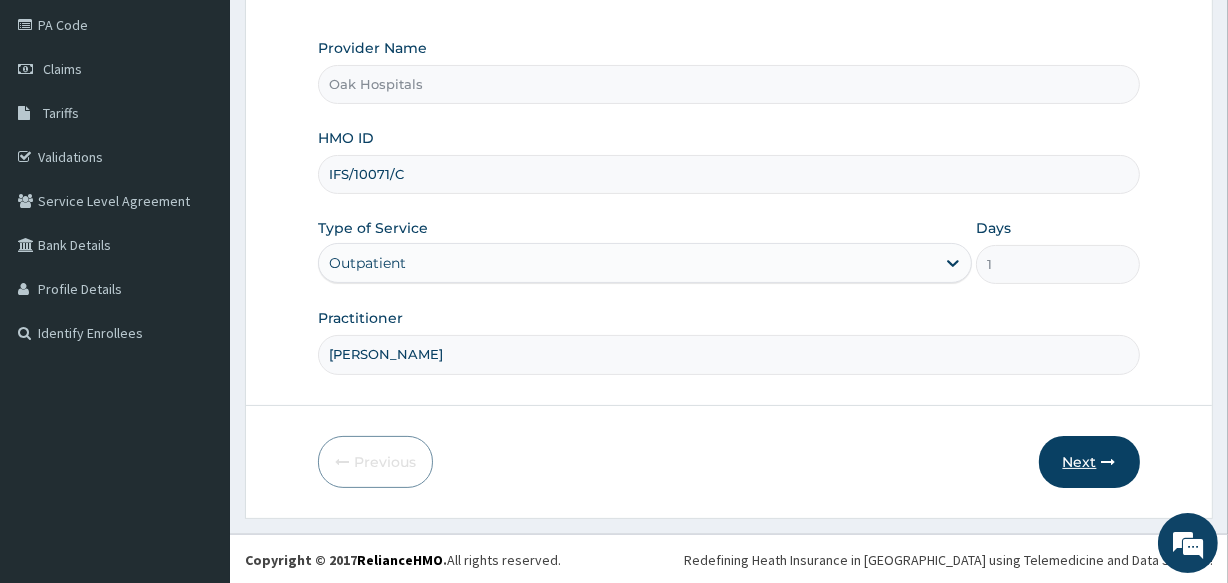 click on "Next" at bounding box center [1089, 462] 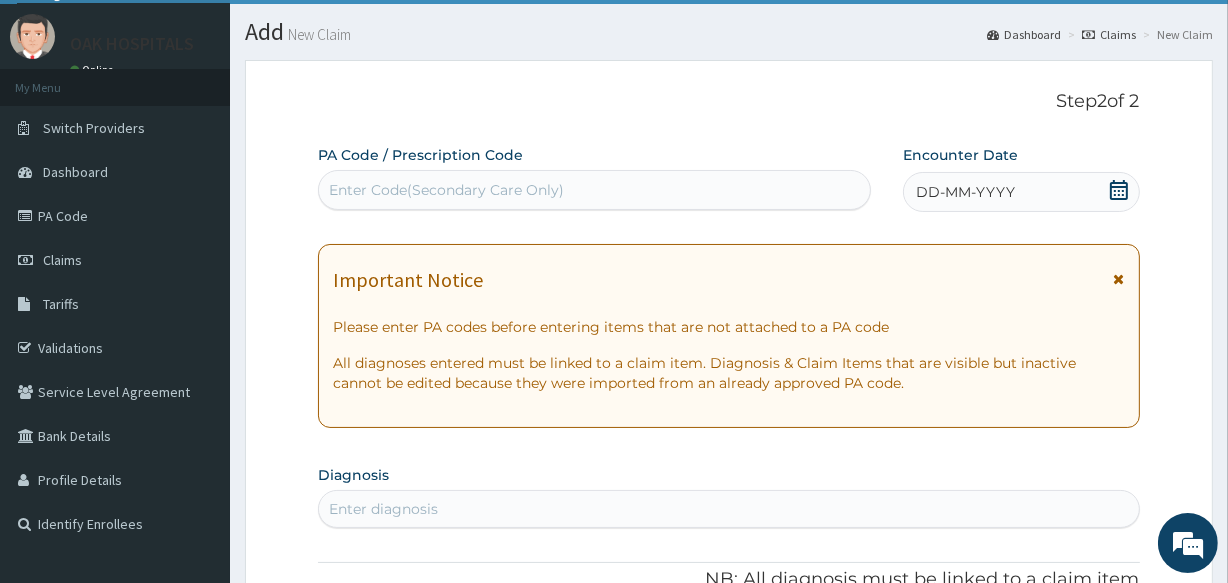 scroll, scrollTop: 0, scrollLeft: 0, axis: both 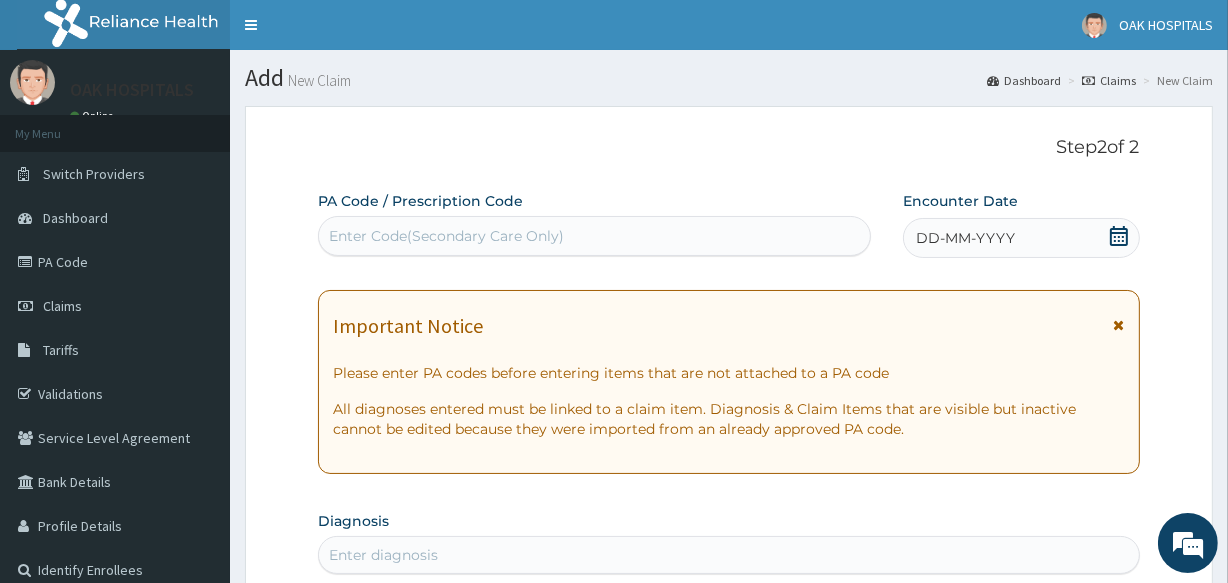 click 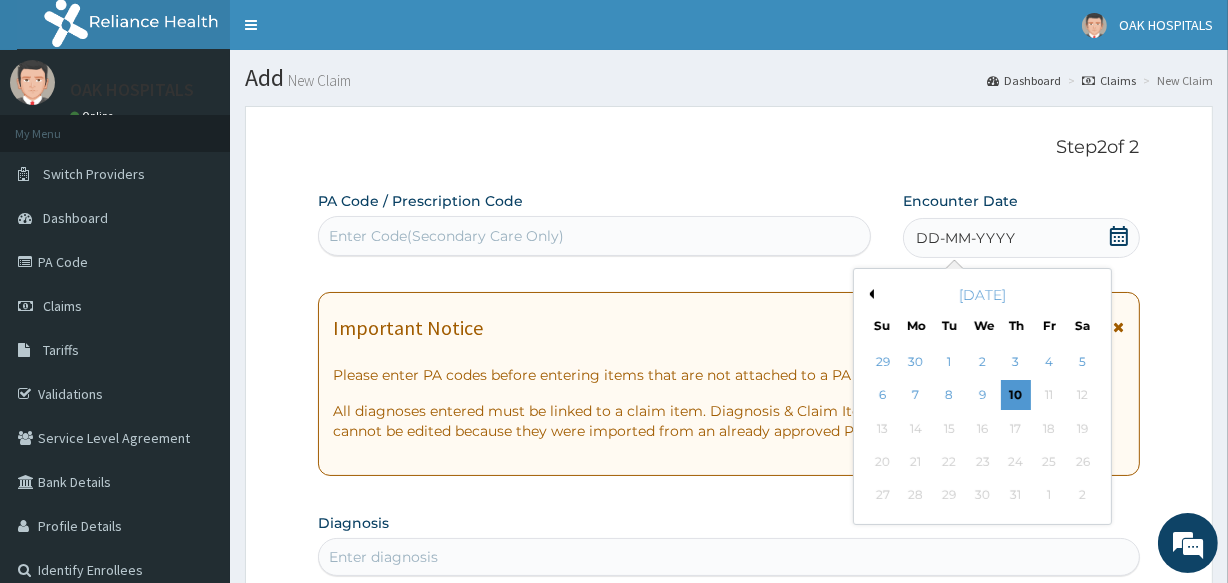 click on "Previous Month" at bounding box center [869, 294] 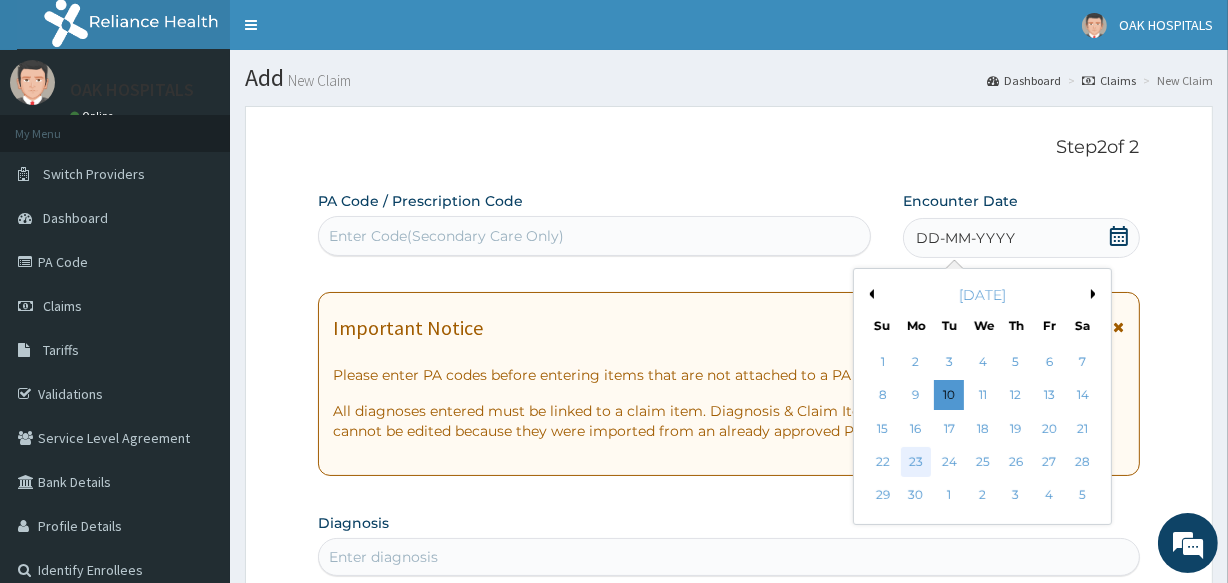 click on "23" at bounding box center (916, 462) 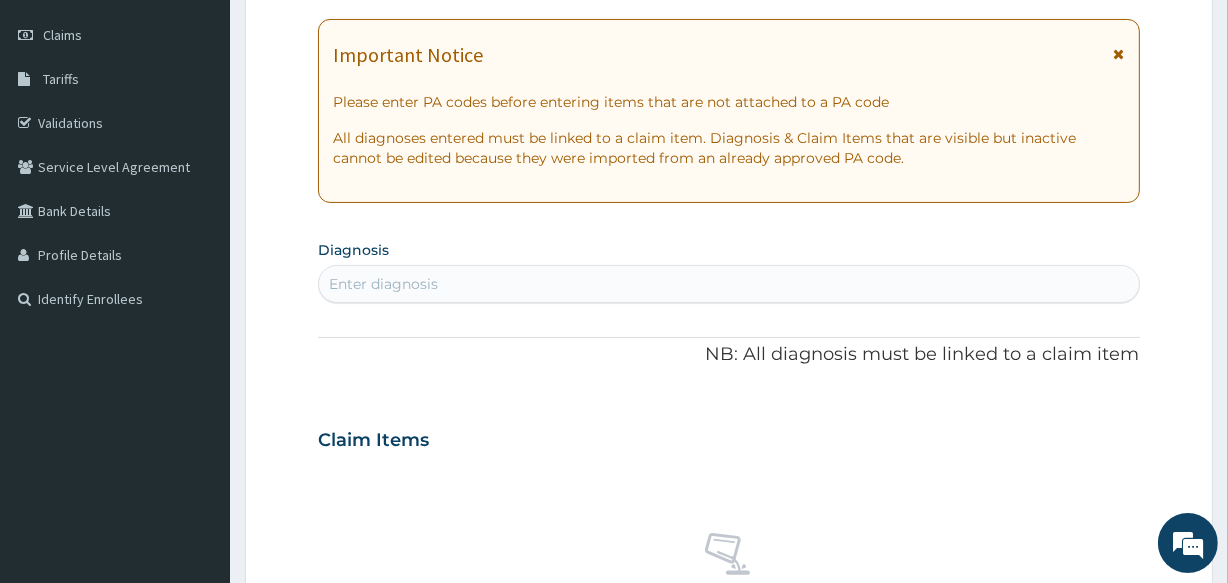 scroll, scrollTop: 272, scrollLeft: 0, axis: vertical 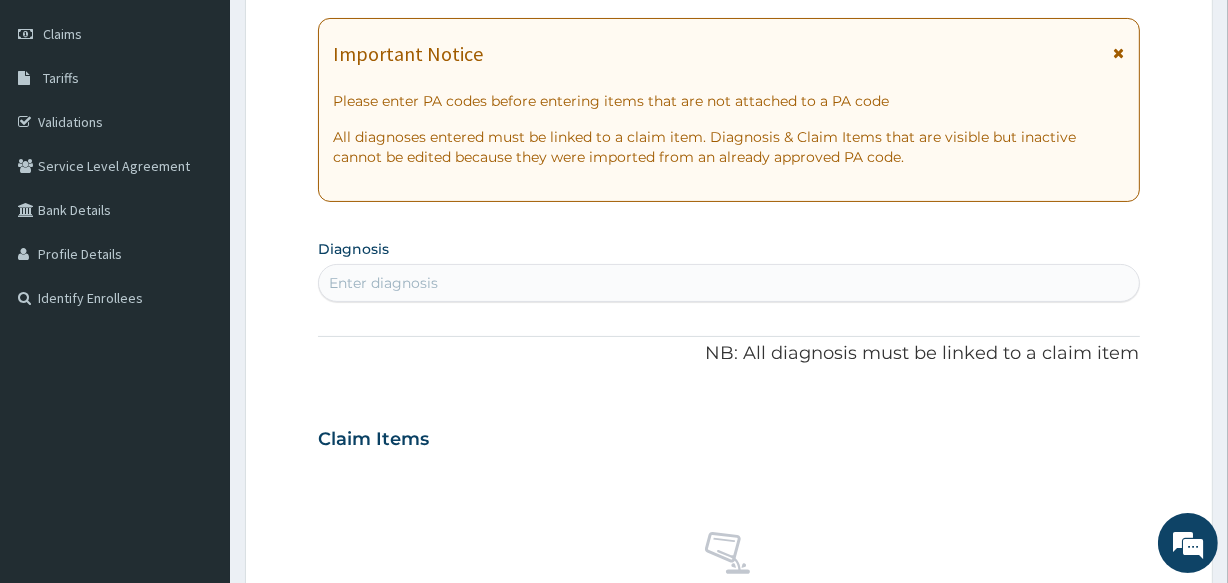 click on "Enter diagnosis" at bounding box center [728, 283] 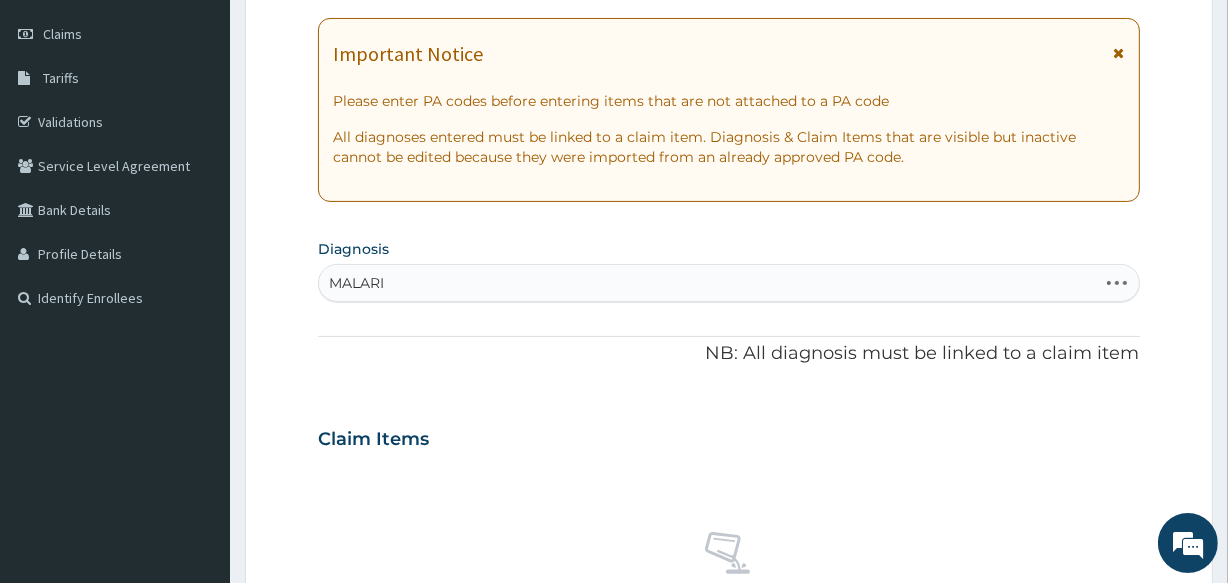 type on "MALARIA" 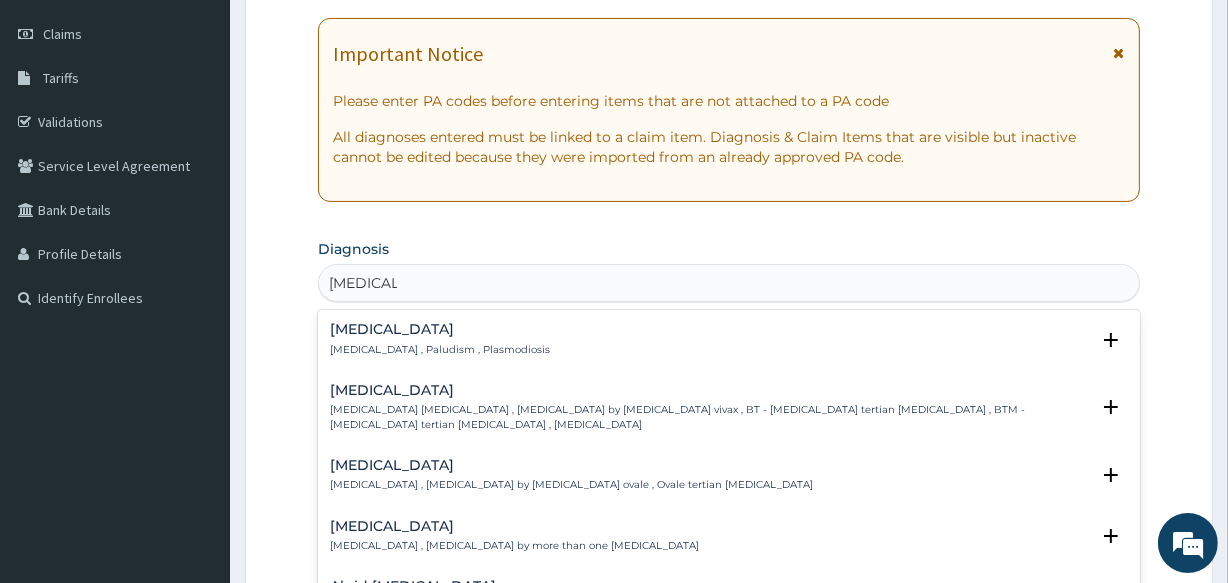 click on "Malaria , Paludism , Plasmodiosis" at bounding box center (440, 350) 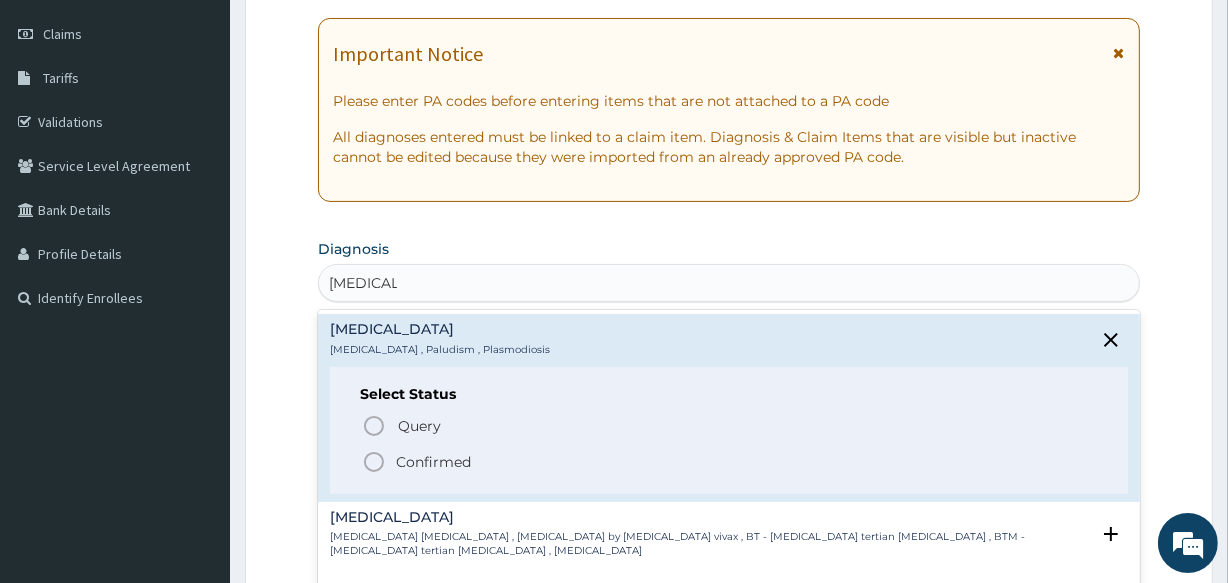 drag, startPoint x: 372, startPoint y: 456, endPoint x: 398, endPoint y: 408, distance: 54.589375 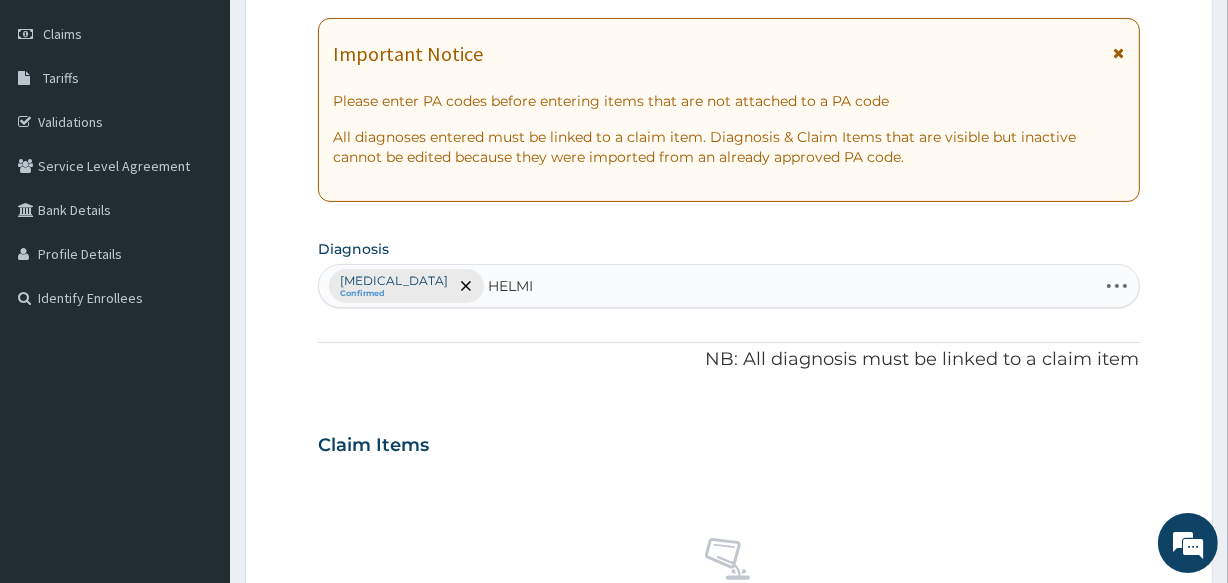 type on "HELMIN" 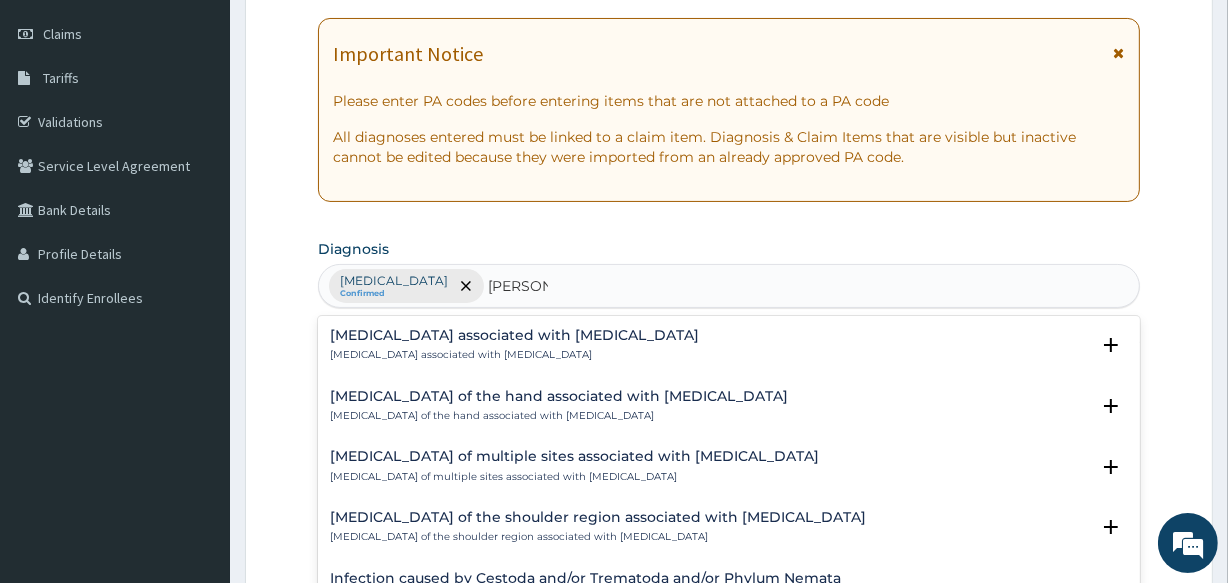 click on "Arthropathy associated with helminthiasis" at bounding box center [514, 335] 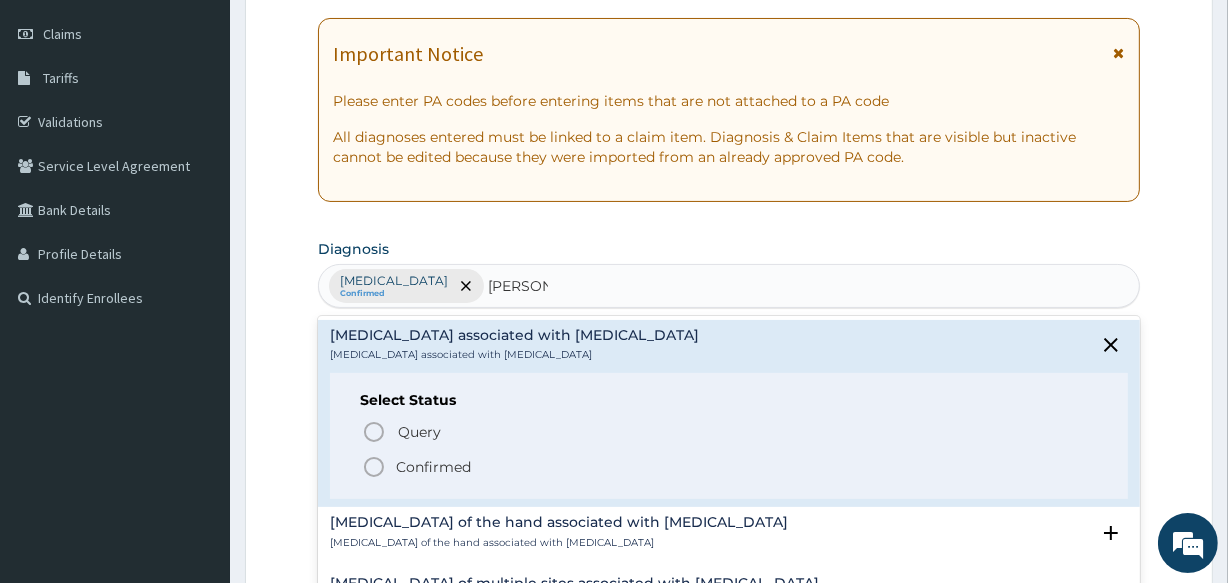 click 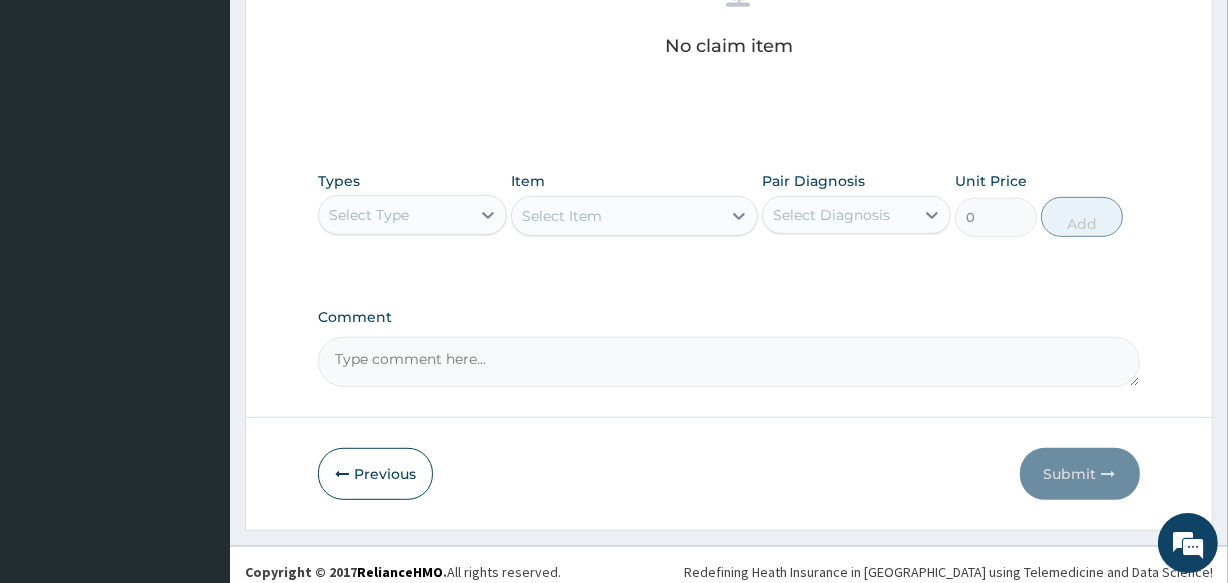 scroll, scrollTop: 858, scrollLeft: 0, axis: vertical 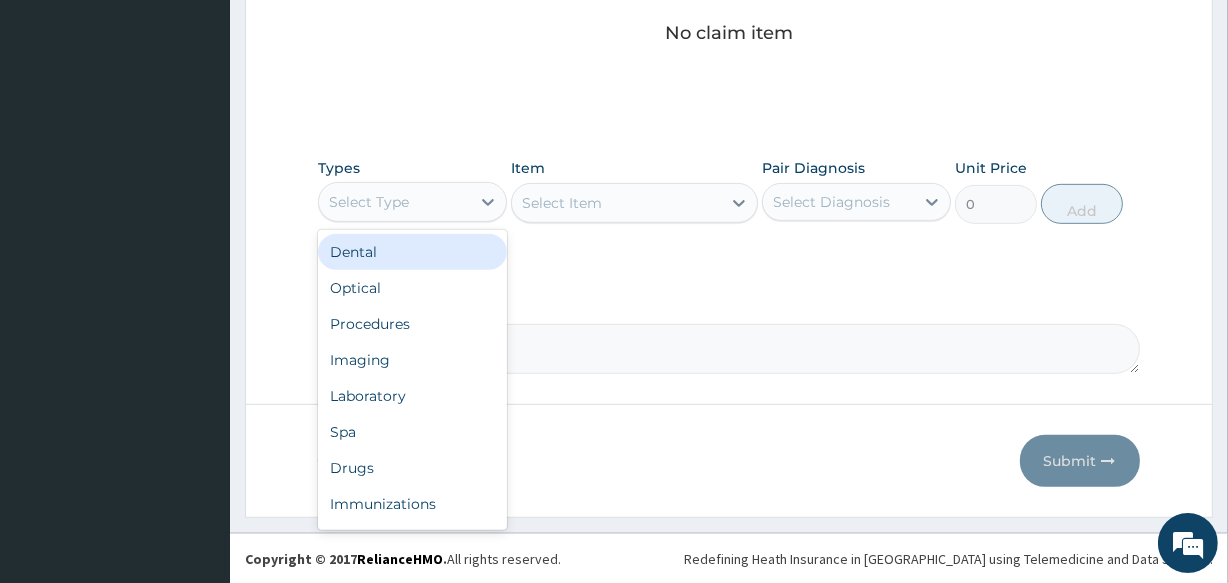 click on "Select Type" at bounding box center (394, 202) 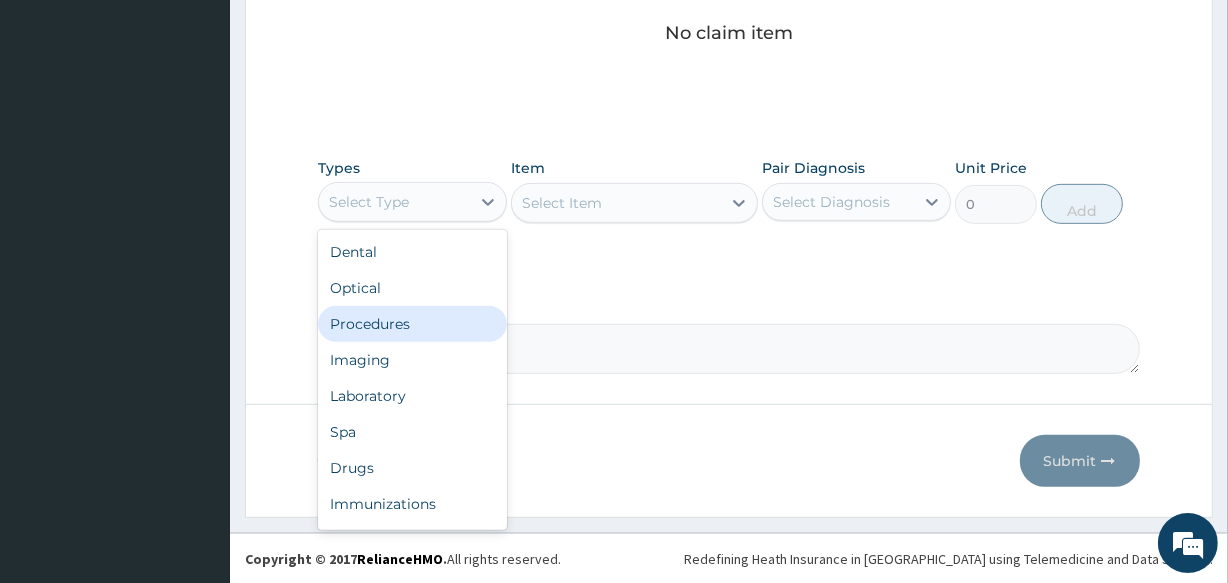 click on "Procedures" at bounding box center [412, 324] 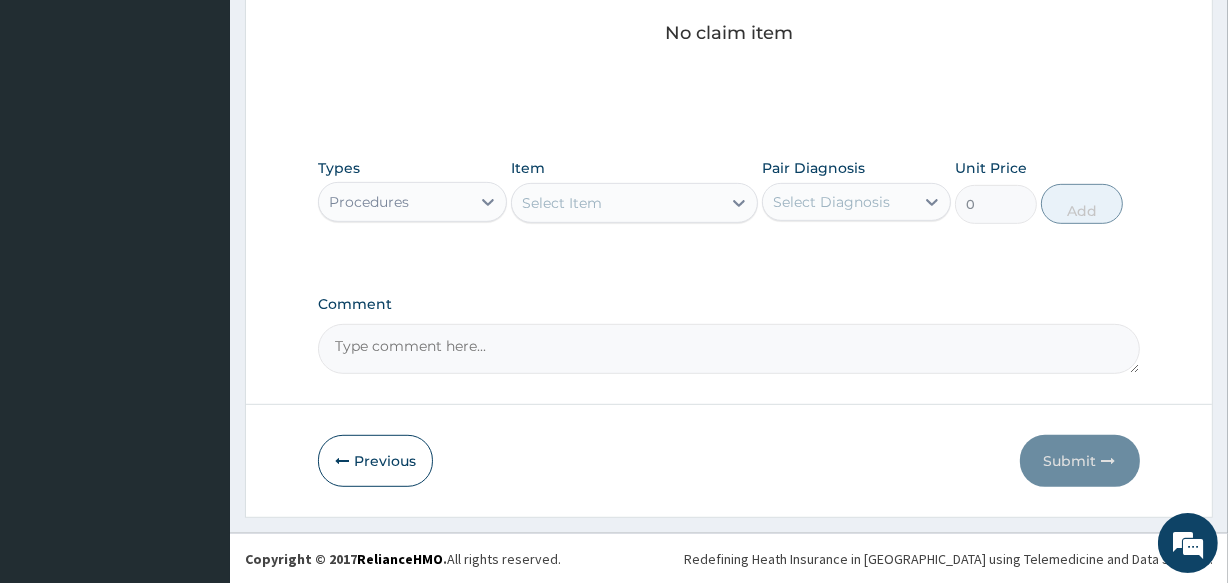 click 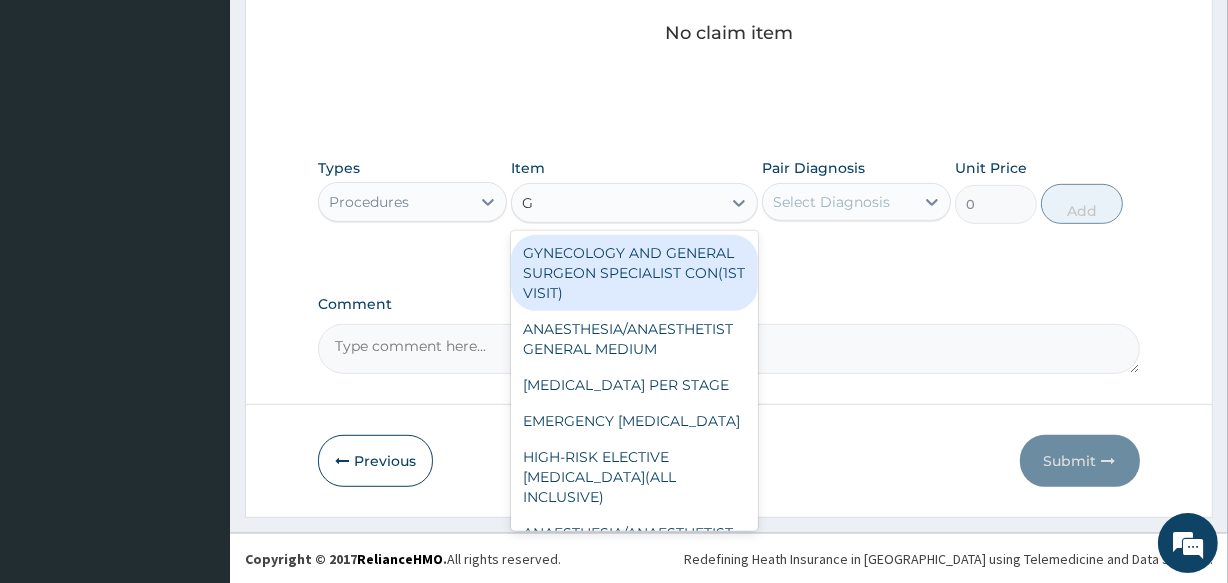 type on "GP" 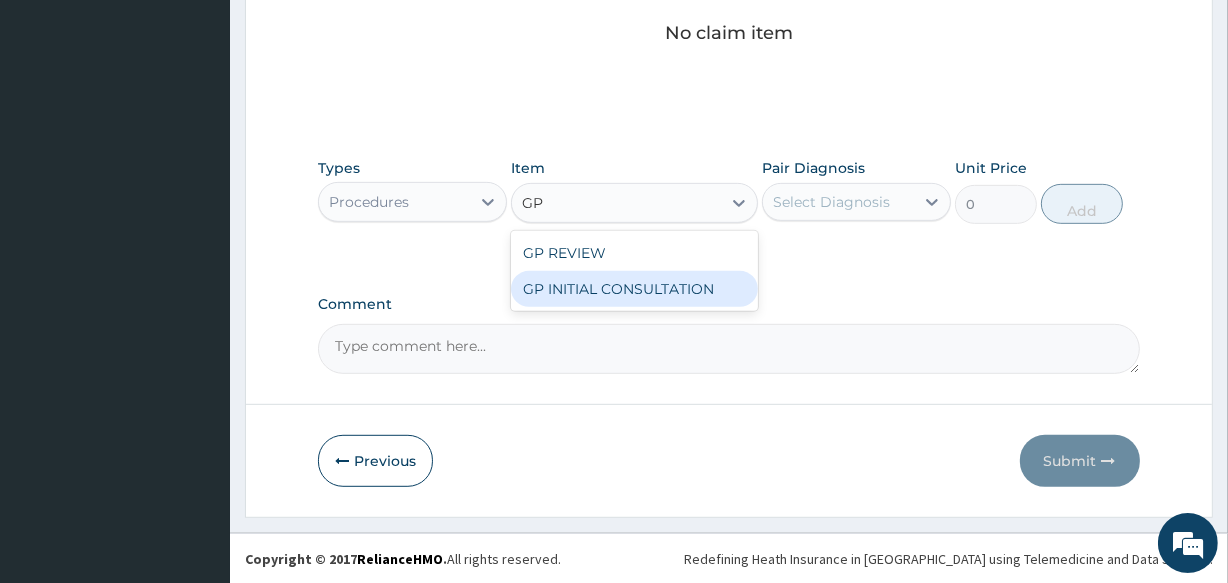 click on "GP REVIEW GP INITIAL CONSULTATION" at bounding box center [634, 271] 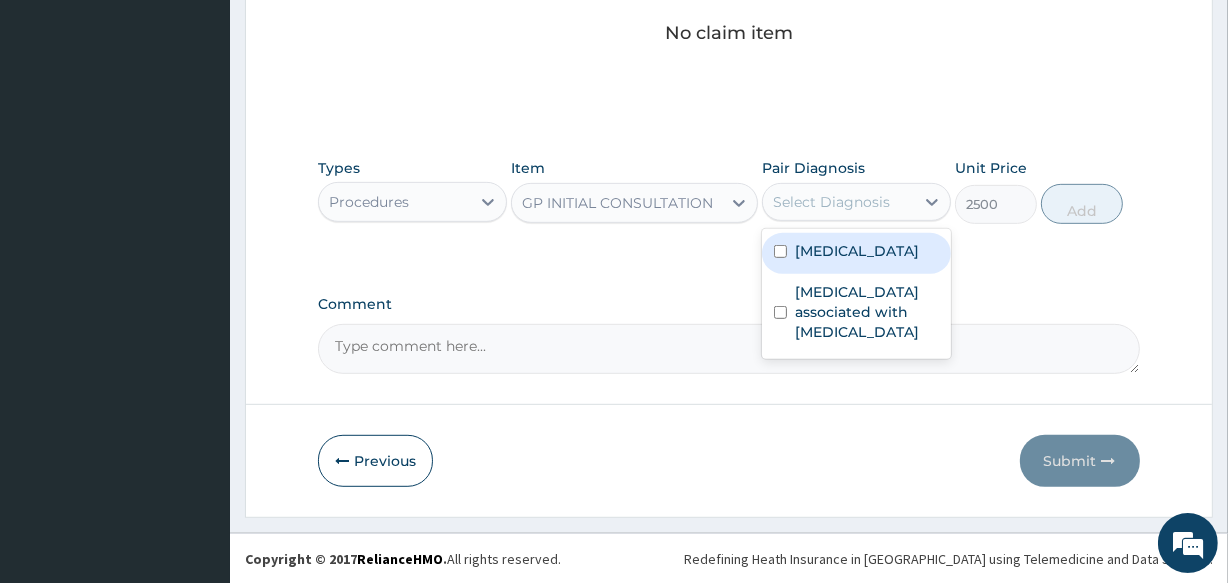 click on "Select Diagnosis" at bounding box center (831, 202) 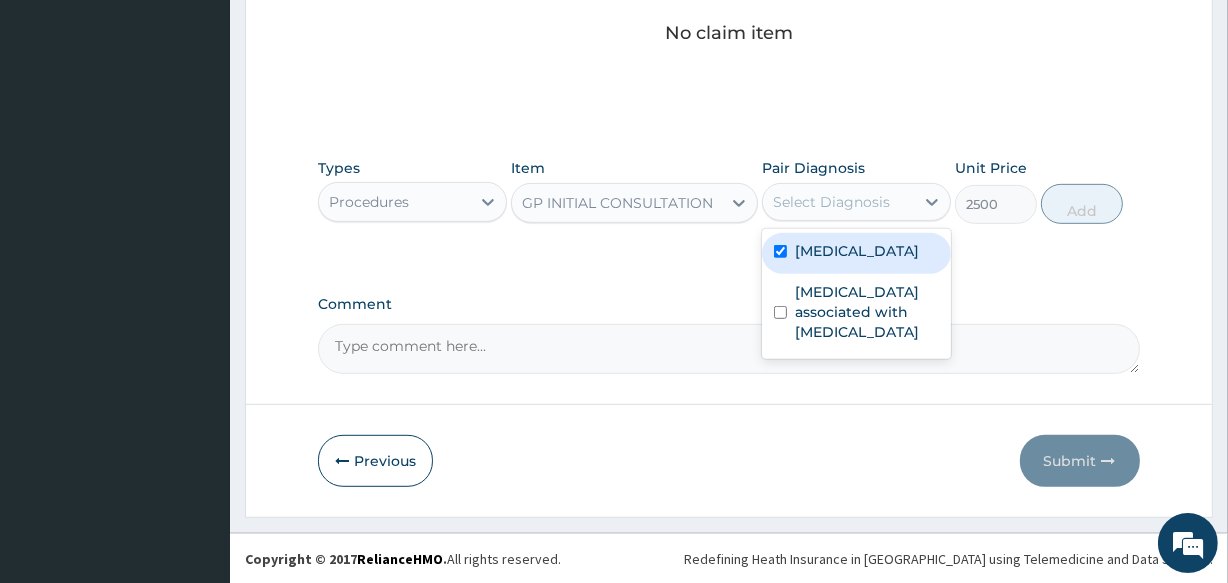 checkbox on "true" 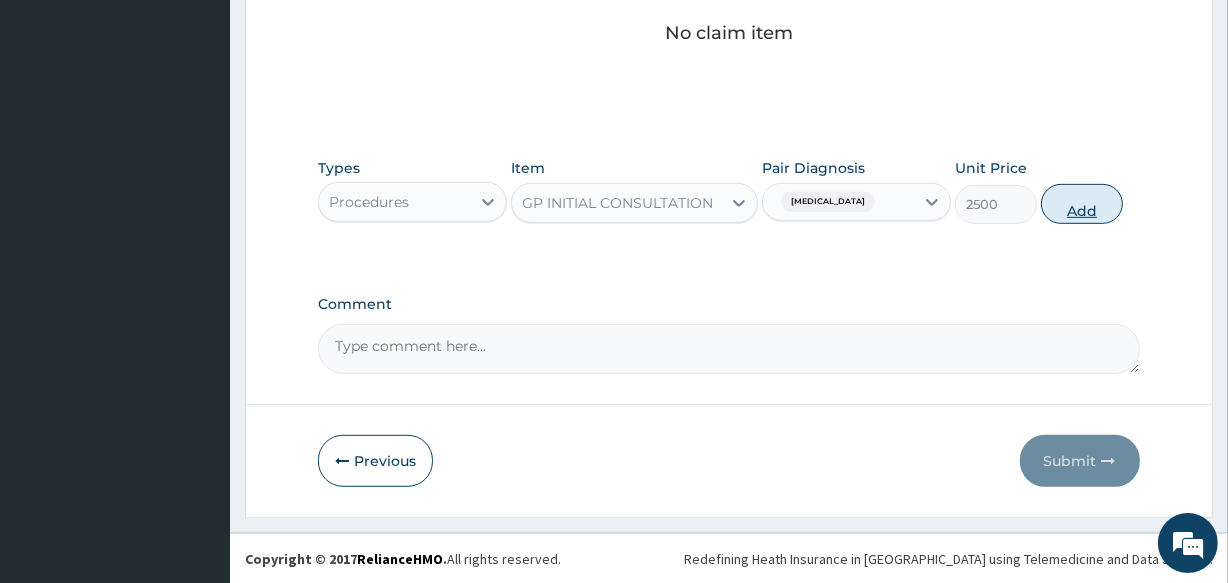 click on "Add" at bounding box center [1082, 204] 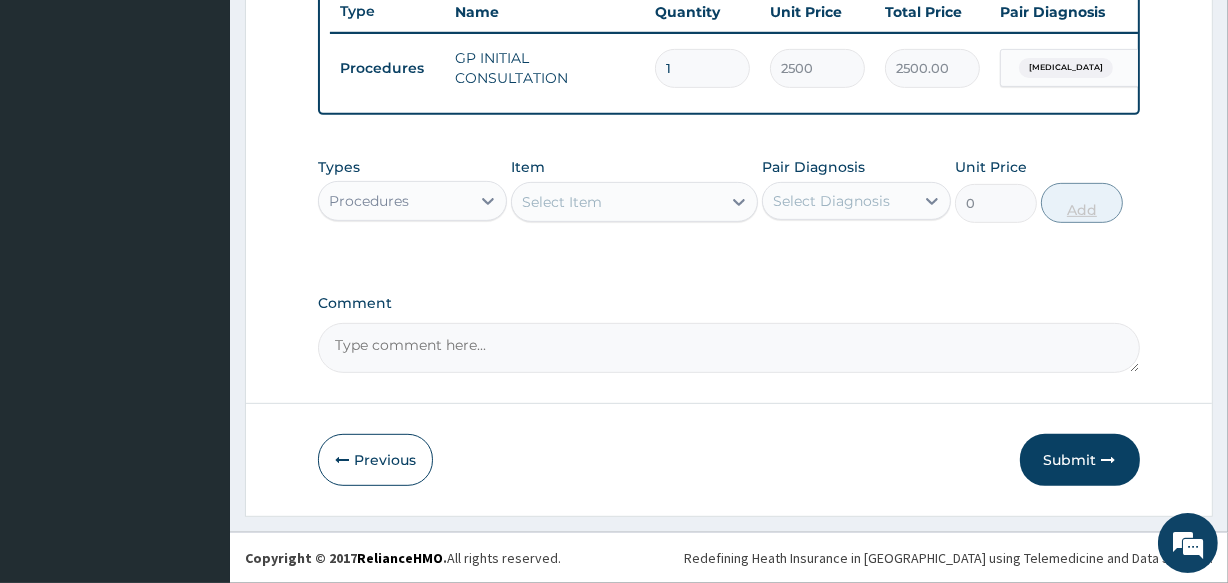 scroll, scrollTop: 776, scrollLeft: 0, axis: vertical 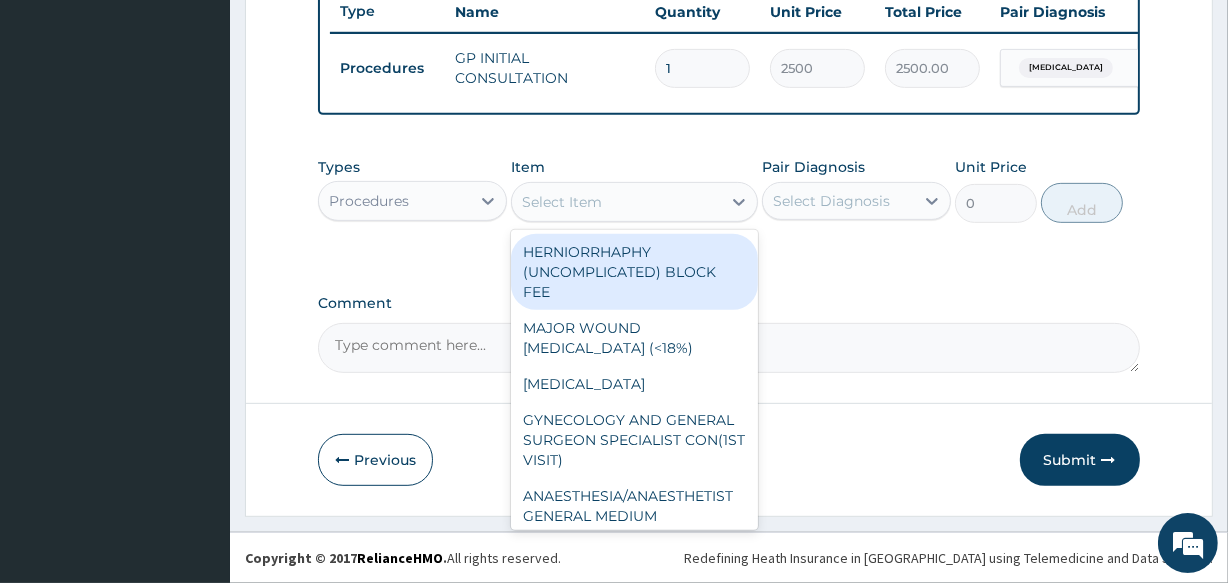 click on "Select Item" at bounding box center [616, 202] 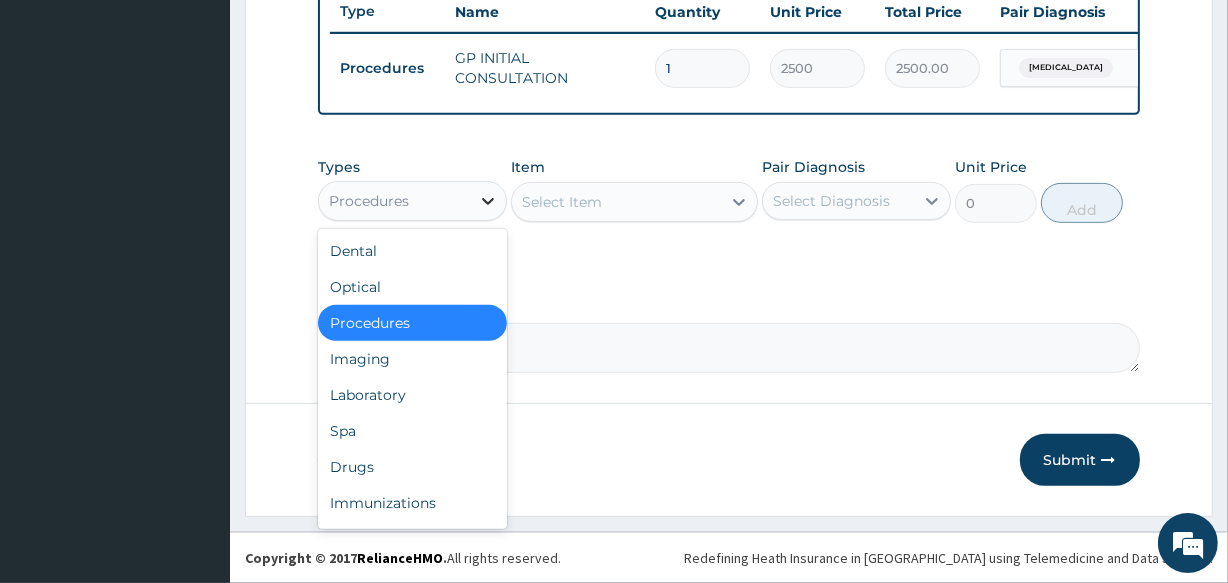click at bounding box center (488, 201) 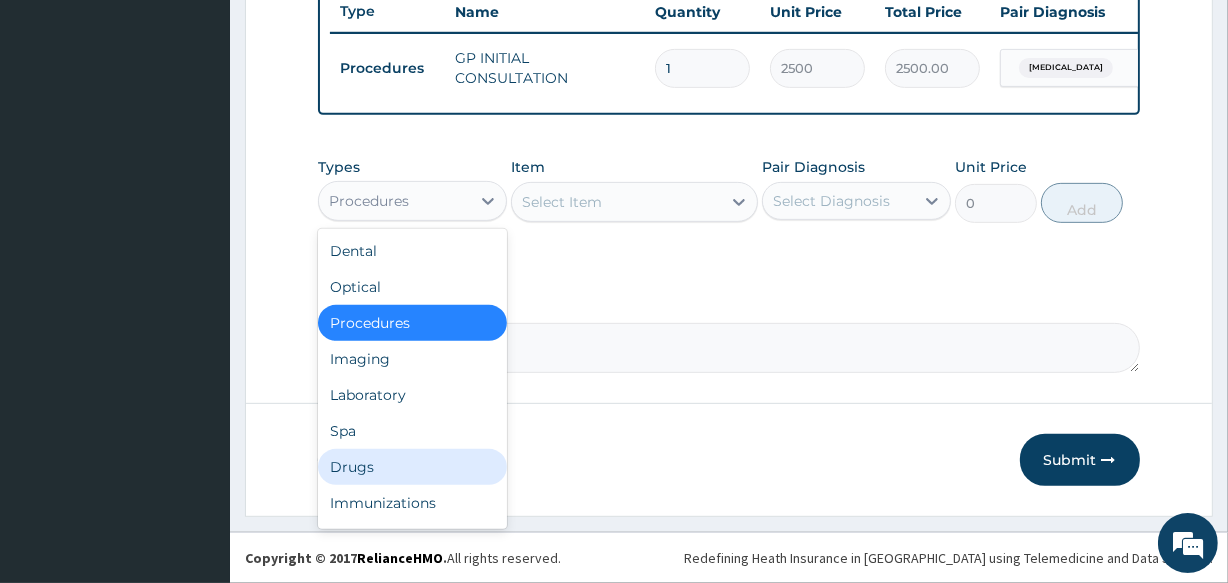 click on "Drugs" at bounding box center (412, 467) 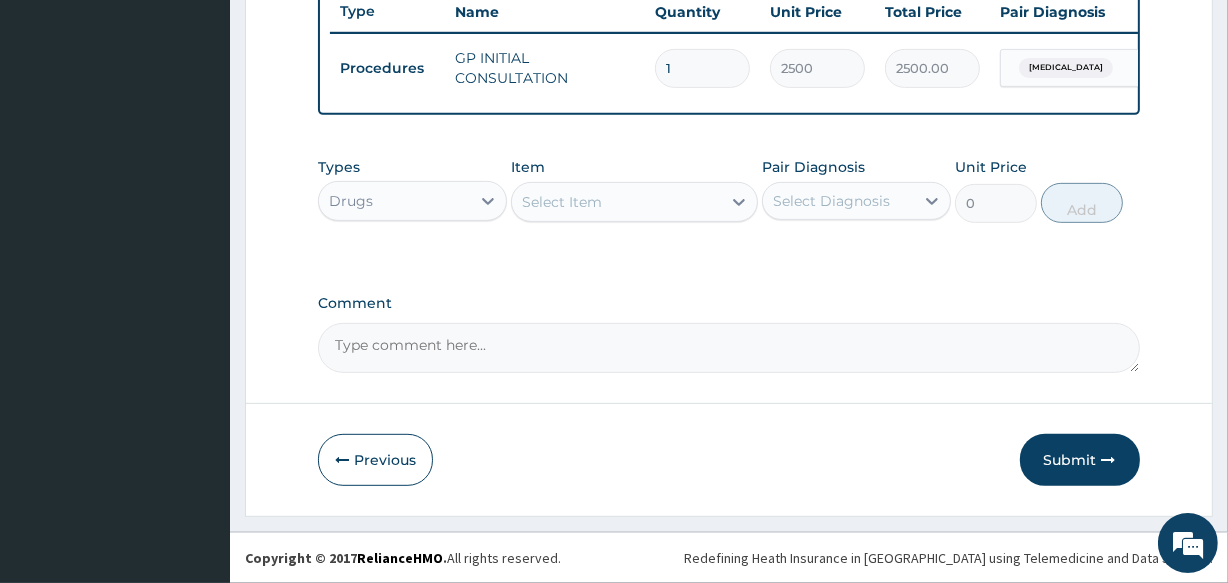 click on "Select Item" at bounding box center [616, 202] 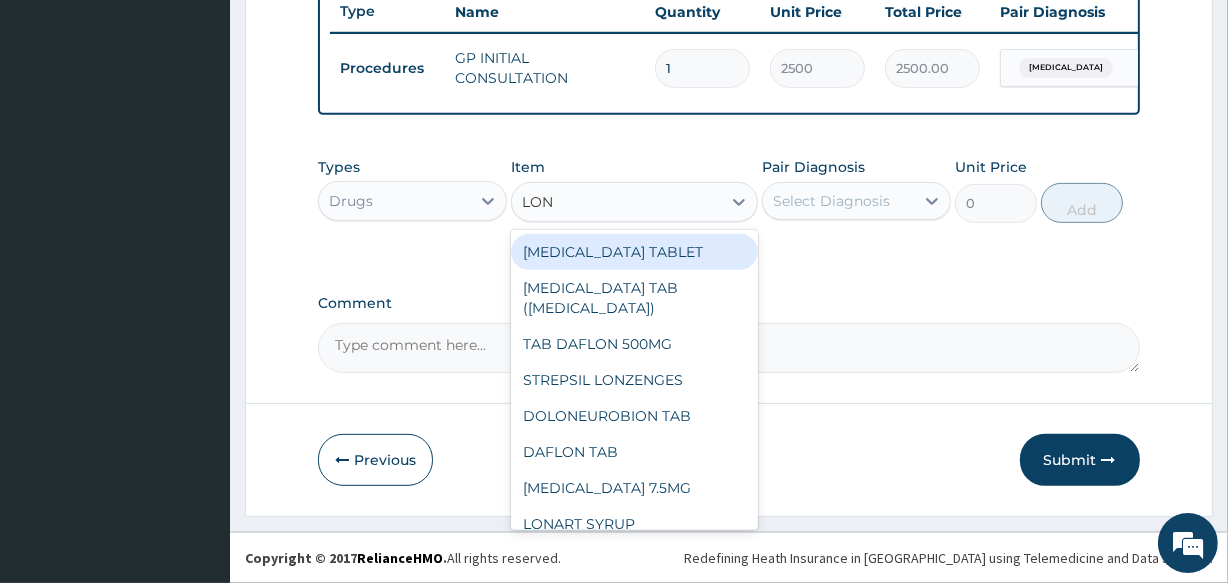 type on "LONA" 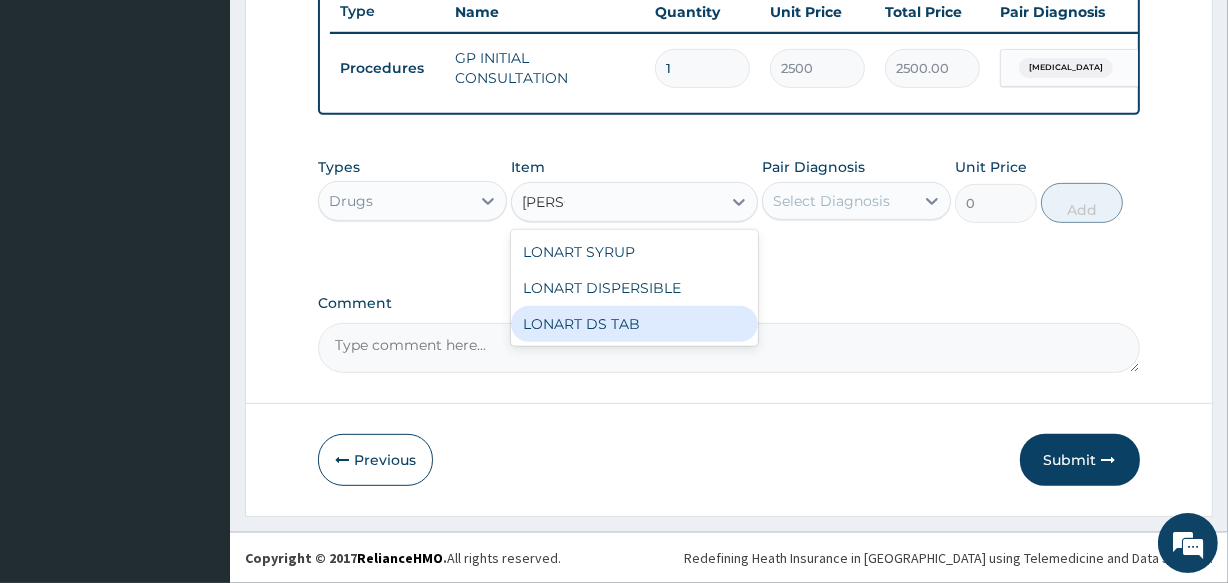 click on "LONART DS TAB" at bounding box center (634, 324) 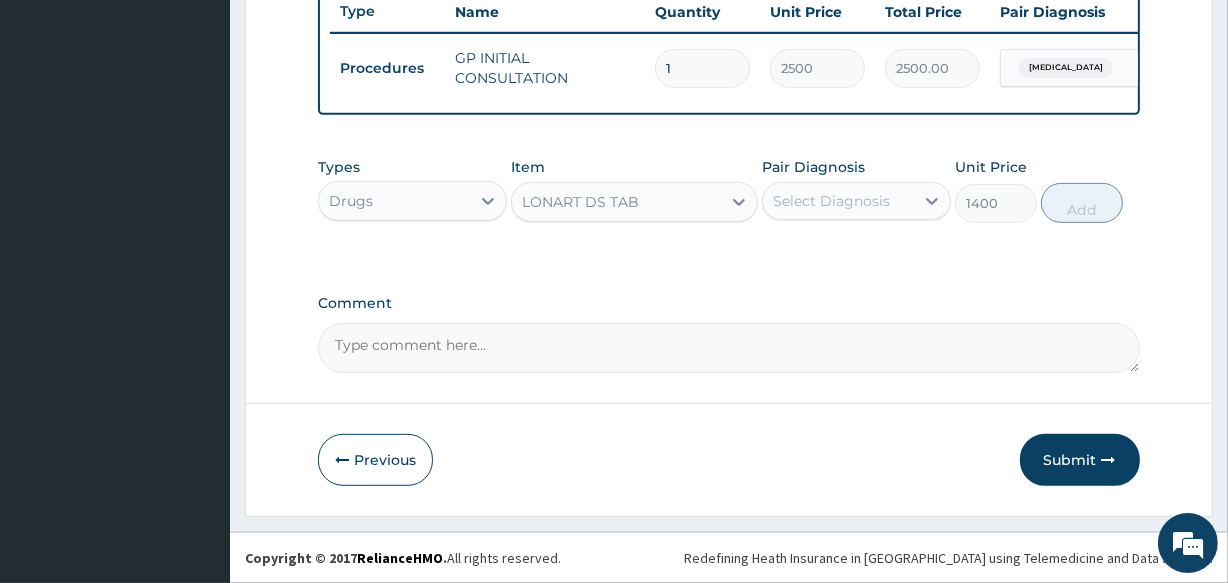 click on "Select Diagnosis" at bounding box center [831, 201] 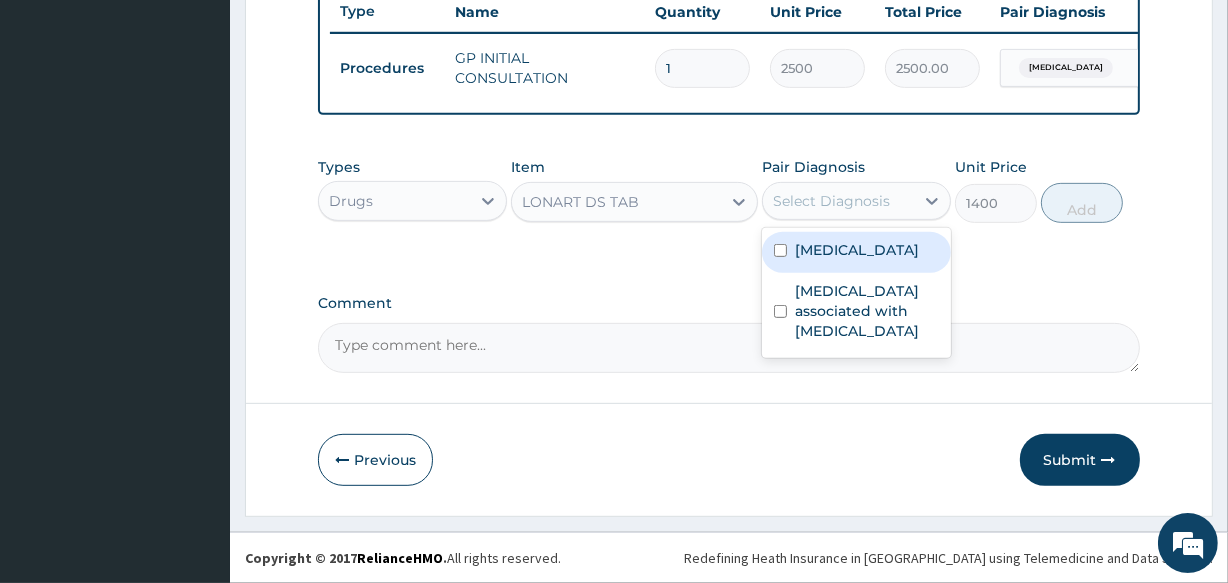 click on "Malaria" at bounding box center (857, 250) 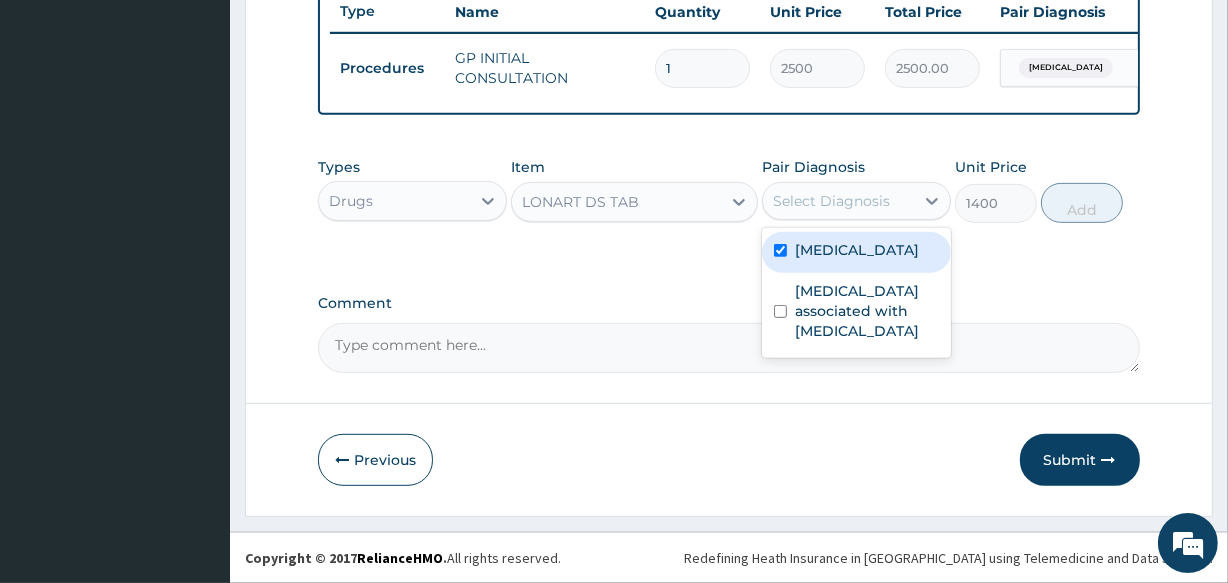 checkbox on "true" 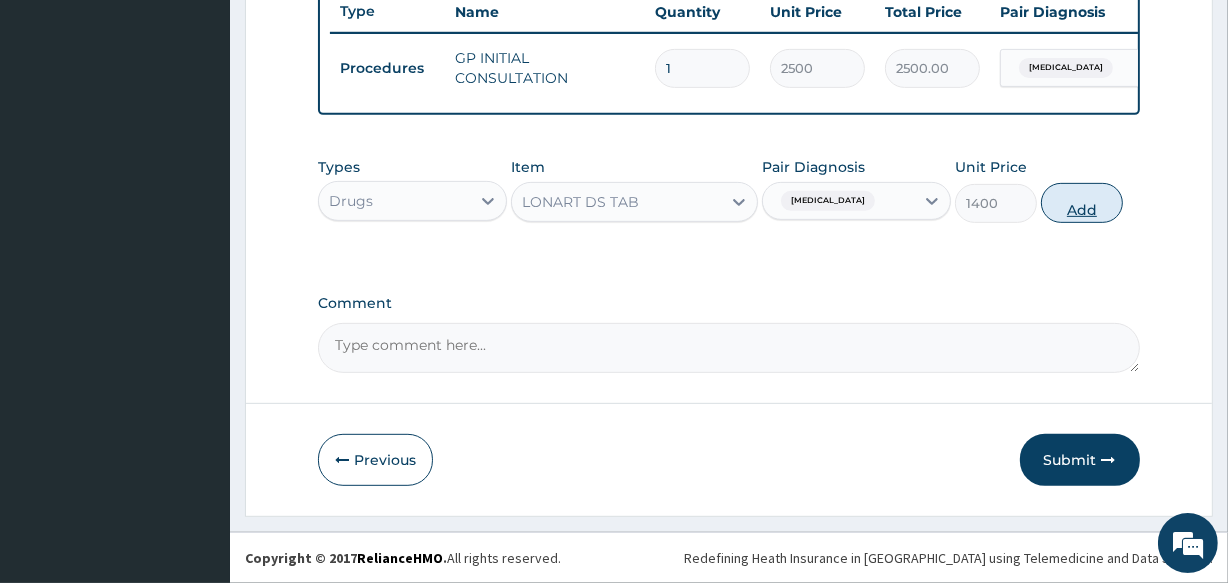 click on "Add" at bounding box center [1082, 203] 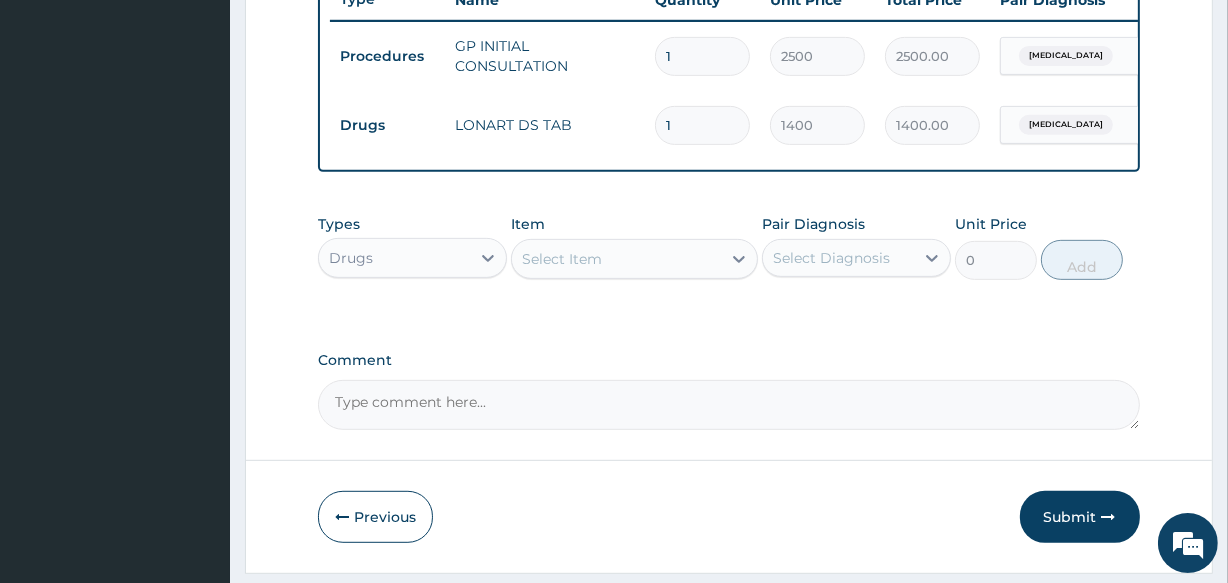 click on "Select Item" at bounding box center [562, 259] 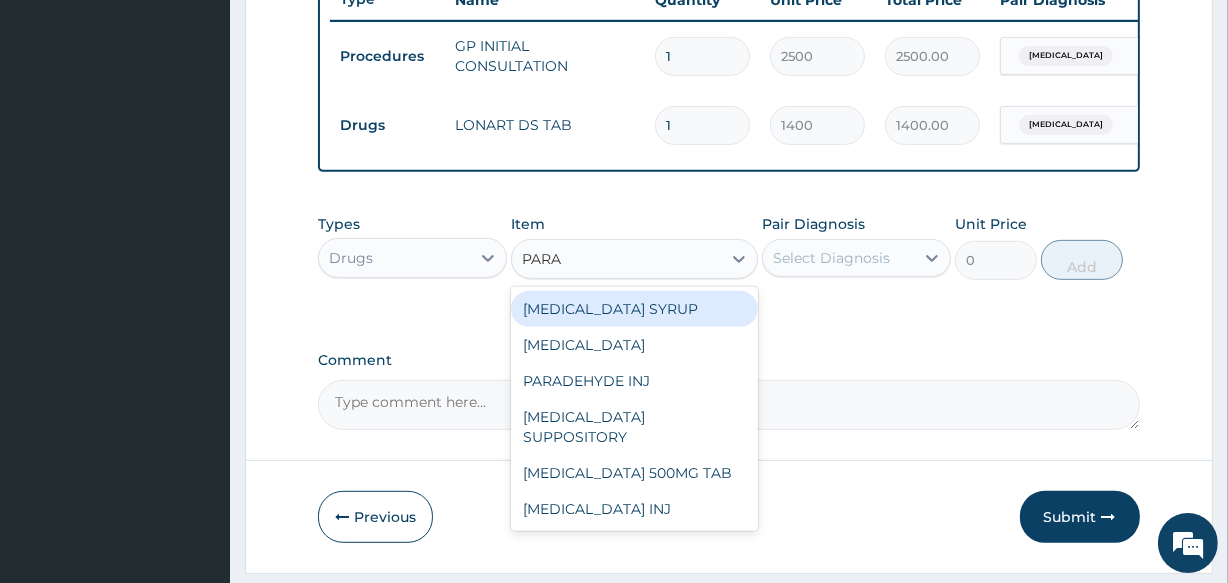 type on "PARAC" 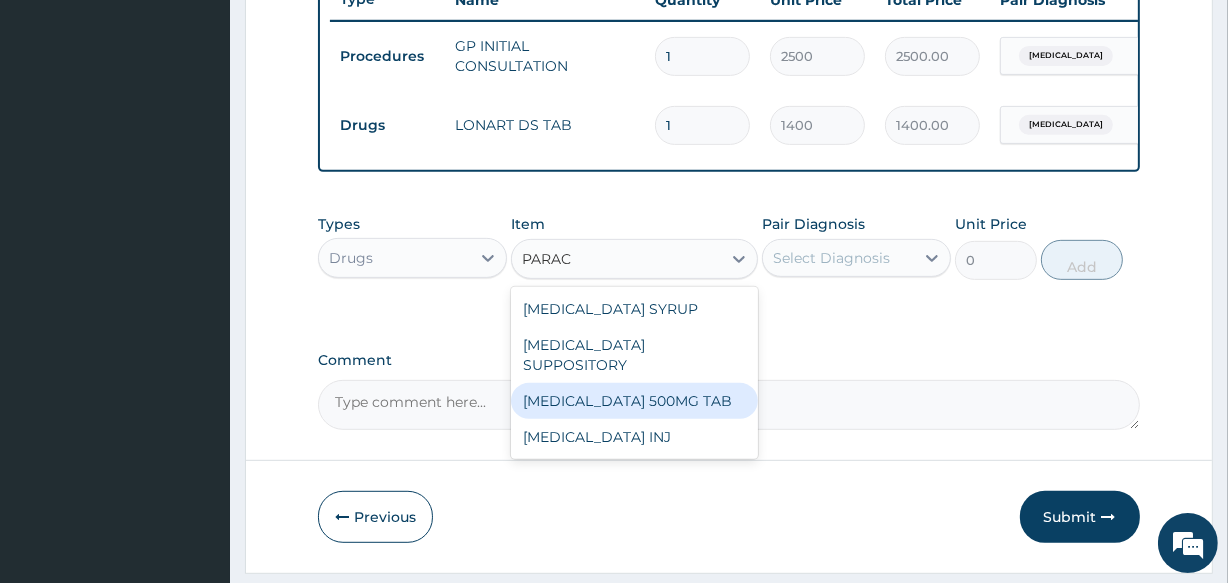 click on "[MEDICAL_DATA] 500MG TAB" at bounding box center [634, 401] 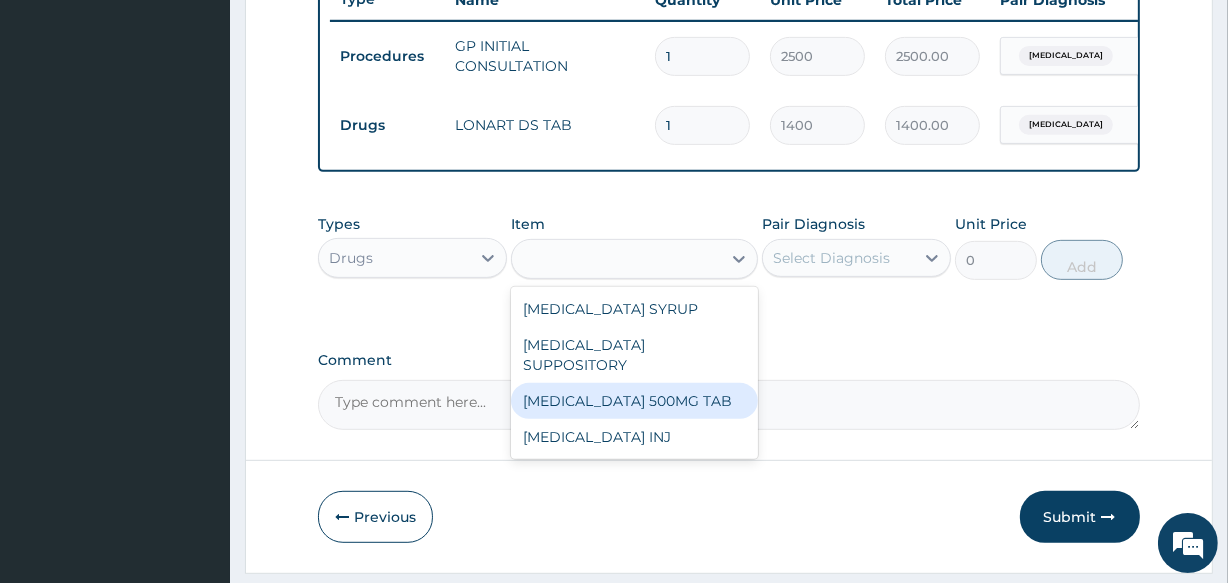 type on "14" 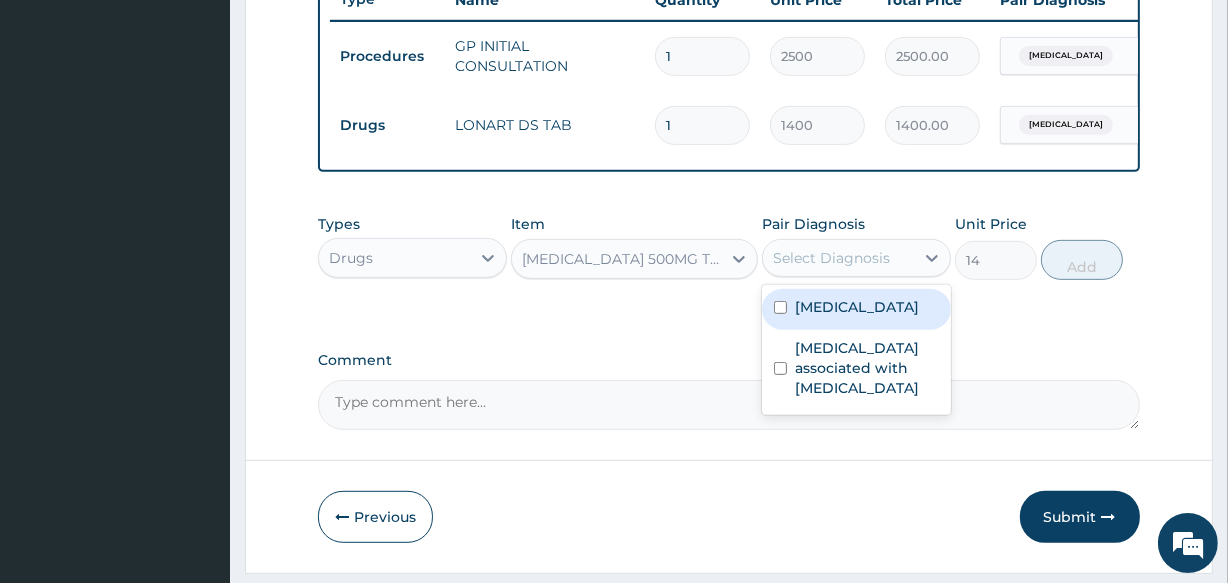 drag, startPoint x: 923, startPoint y: 274, endPoint x: 912, endPoint y: 295, distance: 23.70654 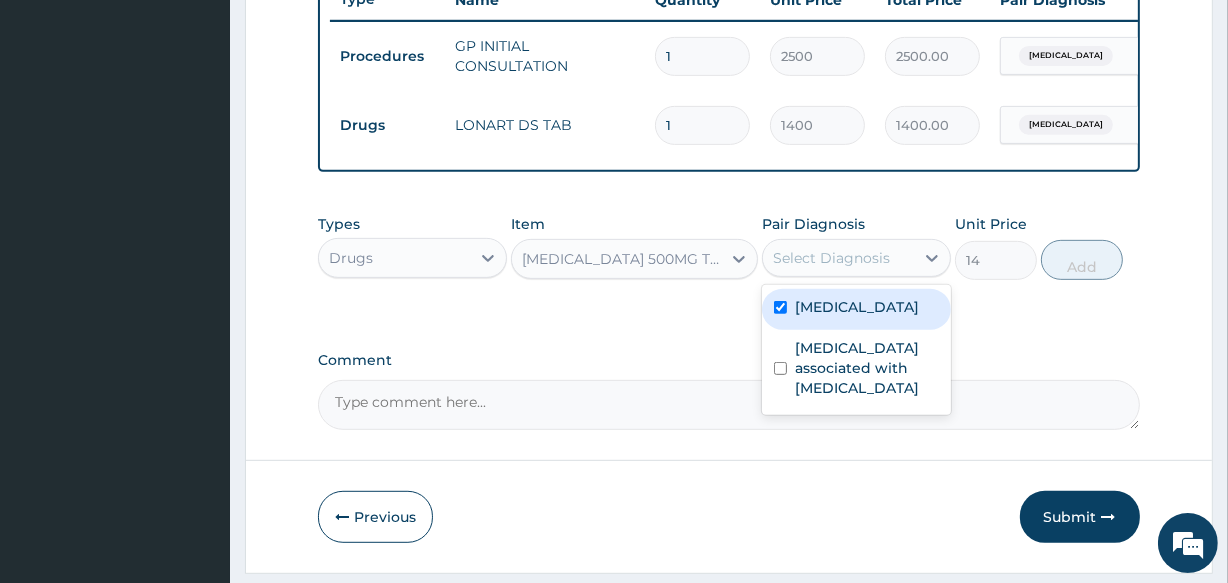 checkbox on "true" 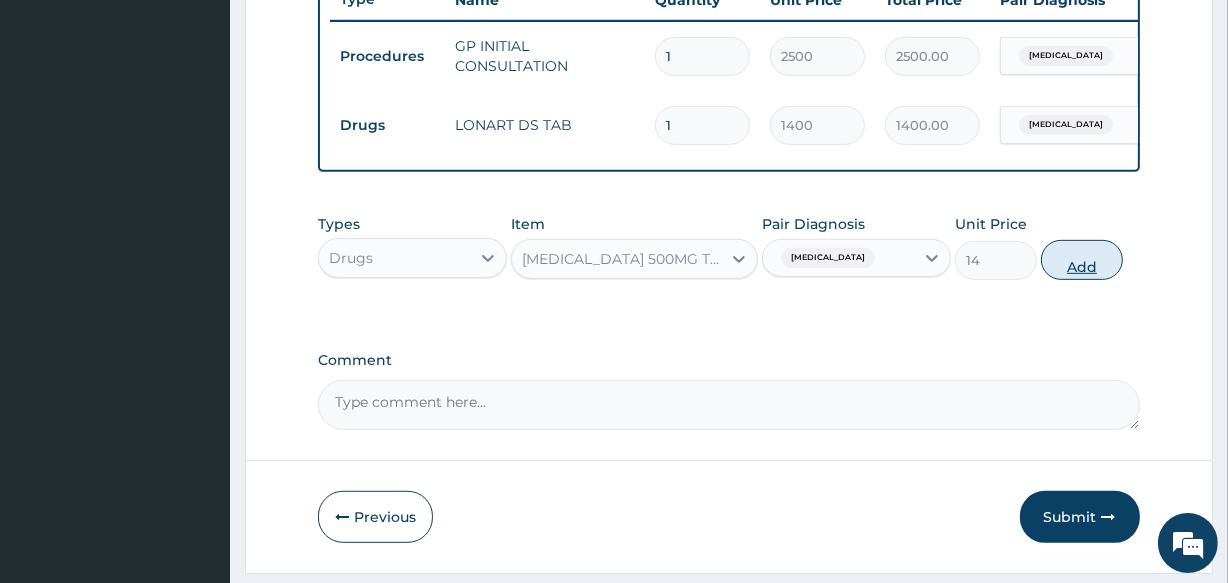 click on "Add" at bounding box center (1082, 260) 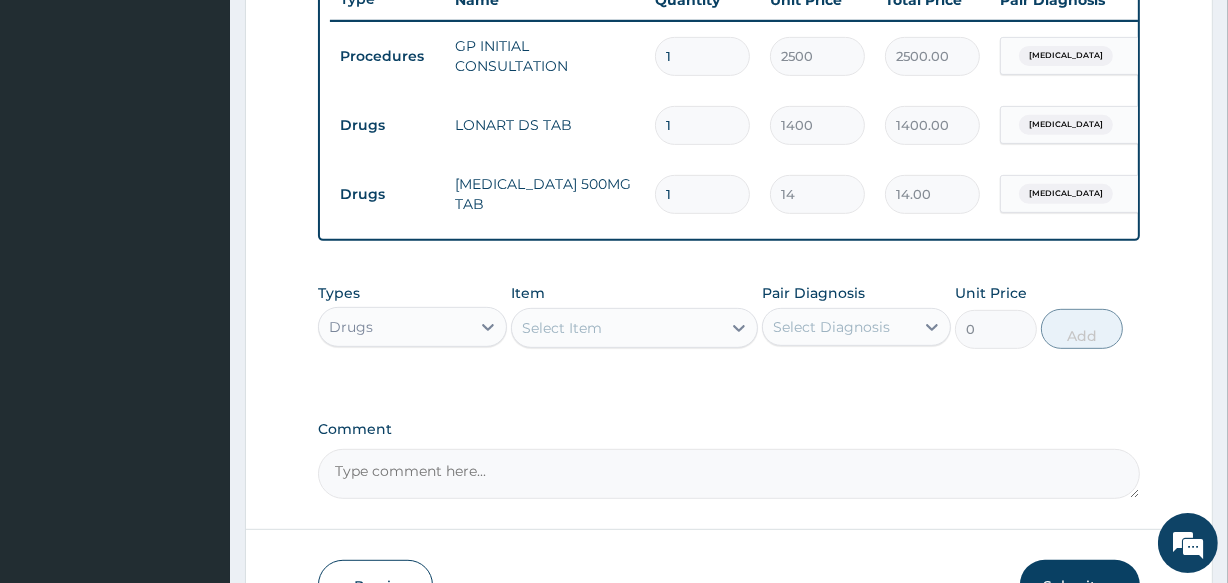 click on "Select Item" at bounding box center [616, 328] 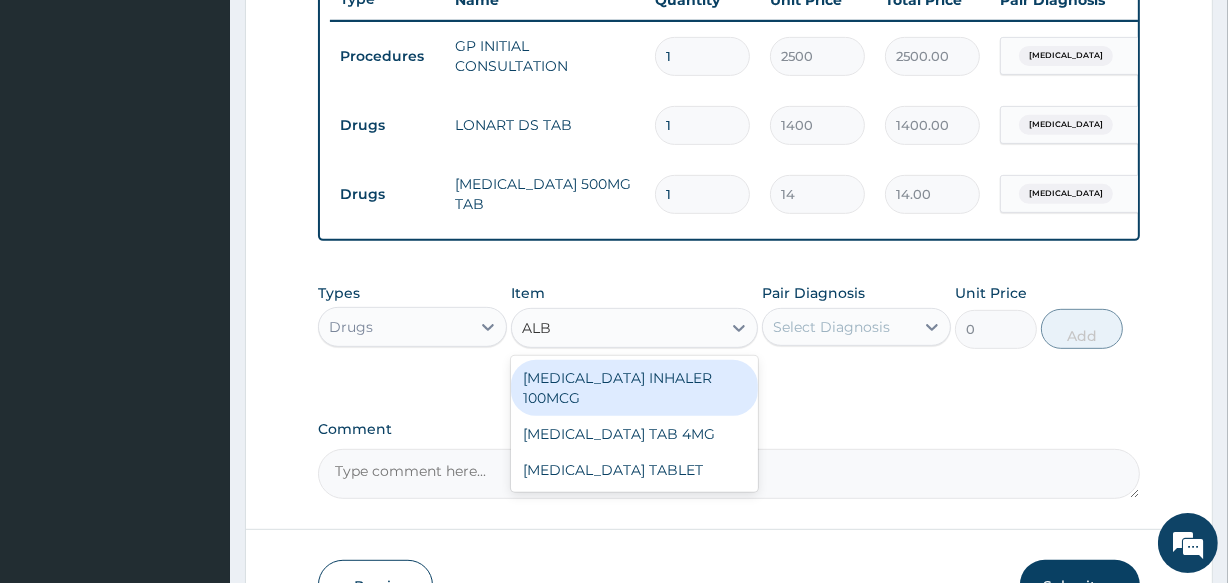 type on "ALBE" 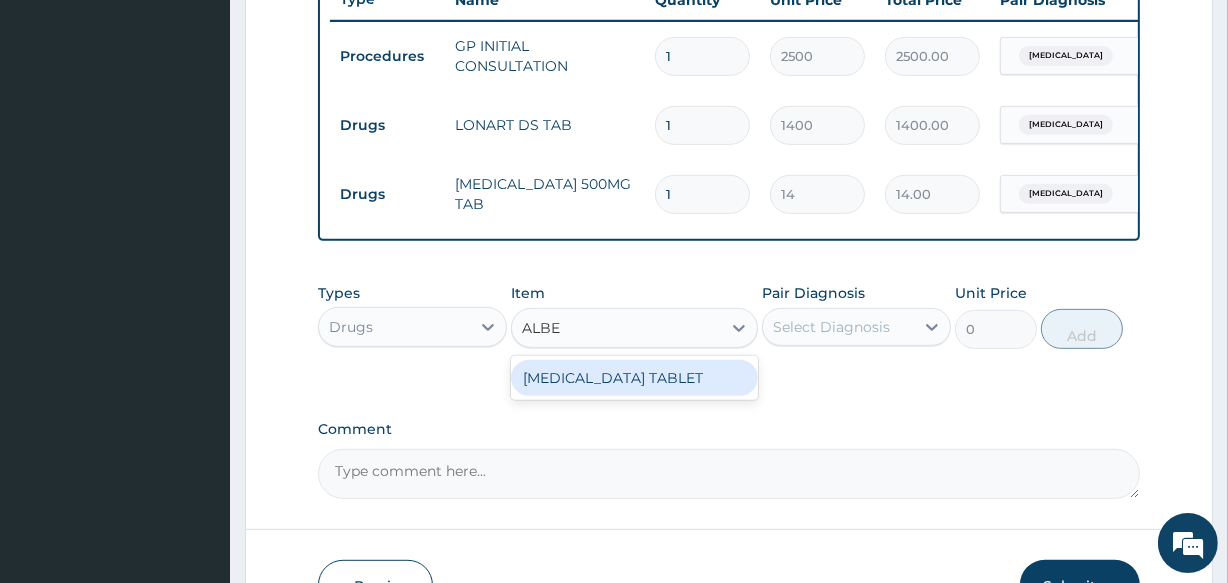 click on "[MEDICAL_DATA] TABLET" at bounding box center (634, 378) 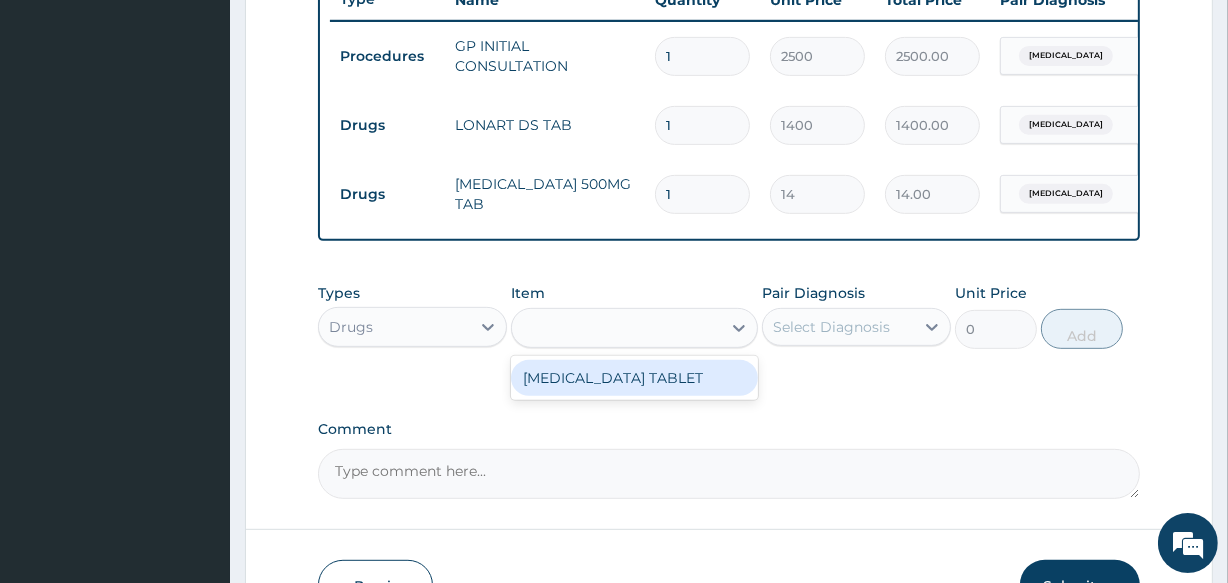 type on "175" 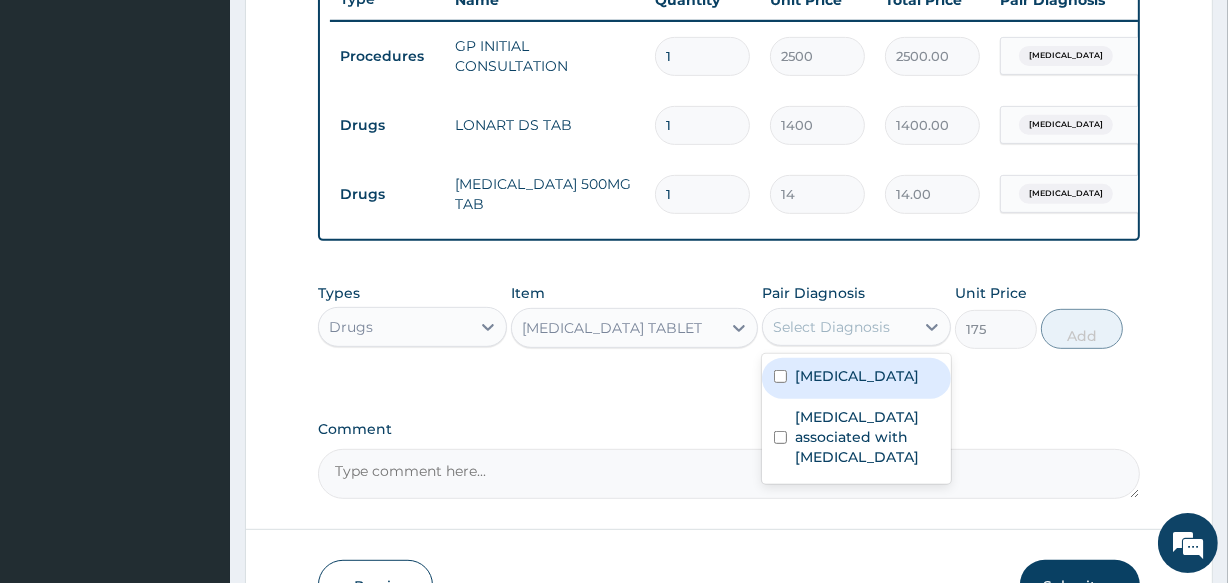 click on "Select Diagnosis" at bounding box center [831, 327] 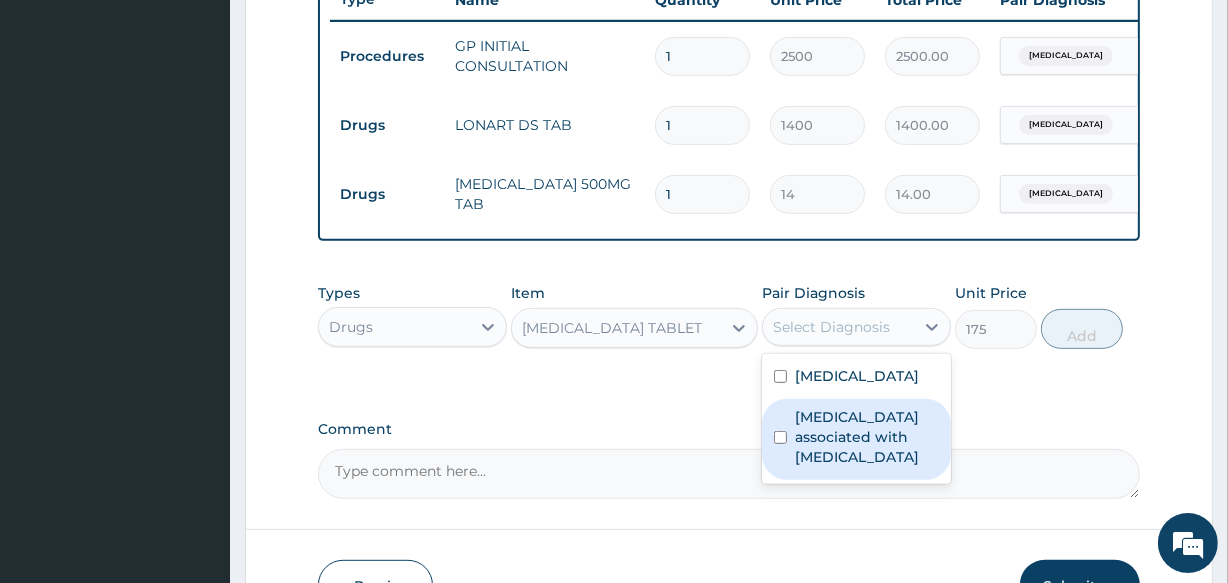 click on "Arthropathy associated with helminthiasis" at bounding box center (856, 439) 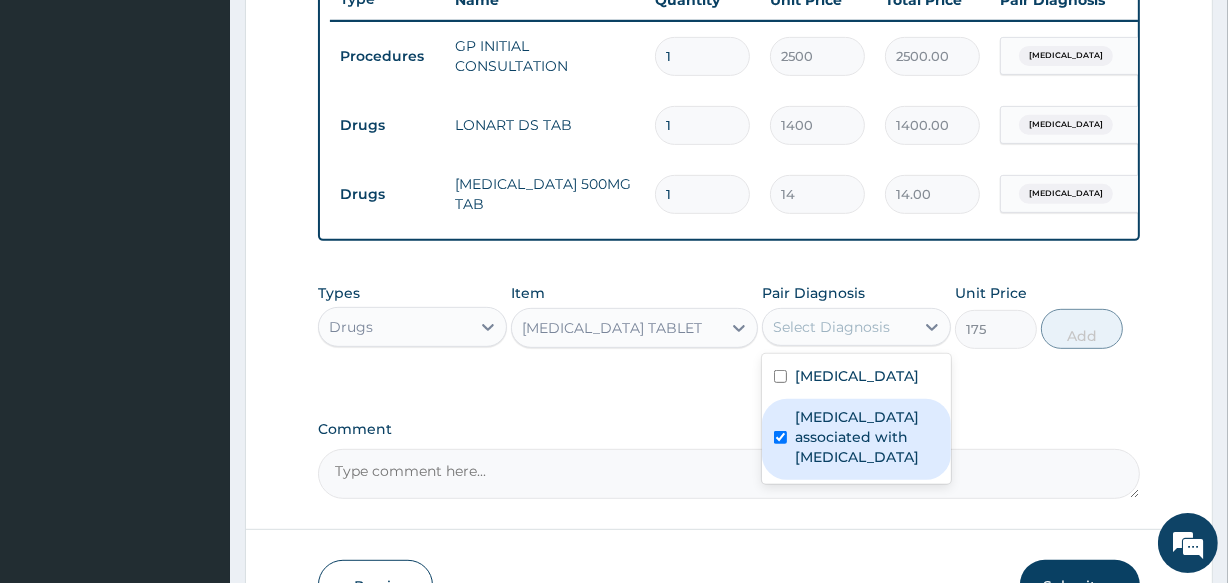 checkbox on "true" 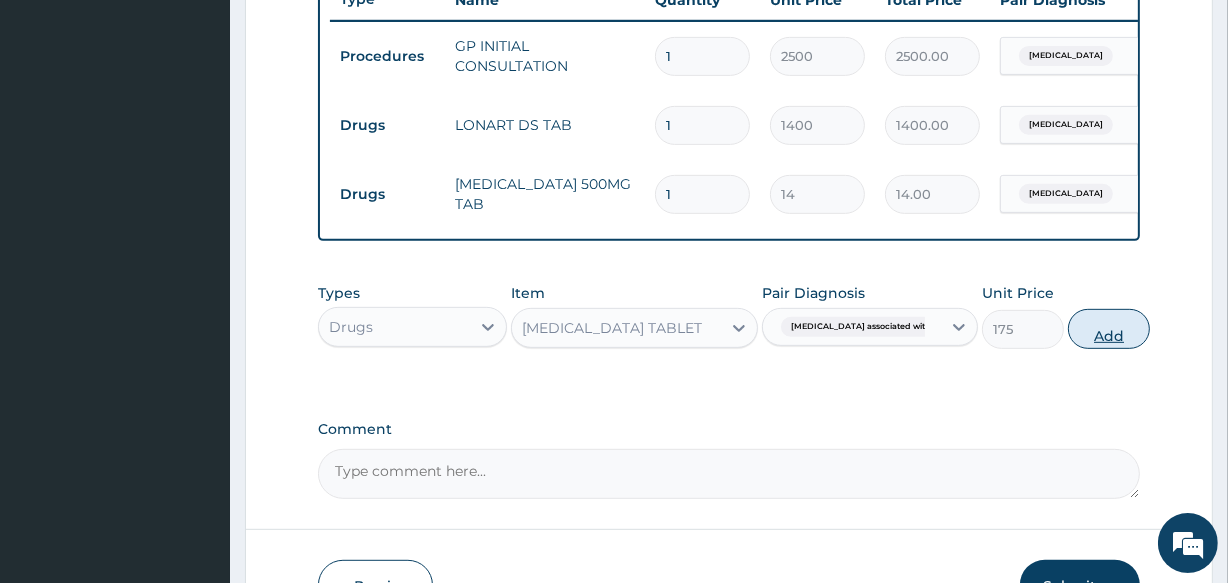 click on "Add" at bounding box center [1109, 329] 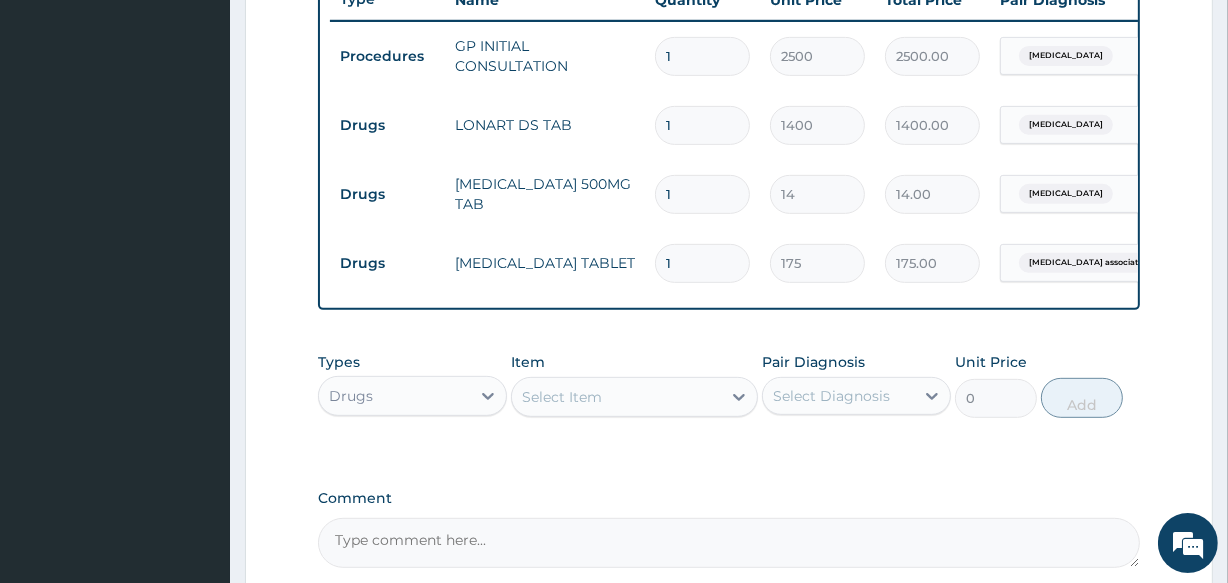 click on "1" at bounding box center [702, 194] 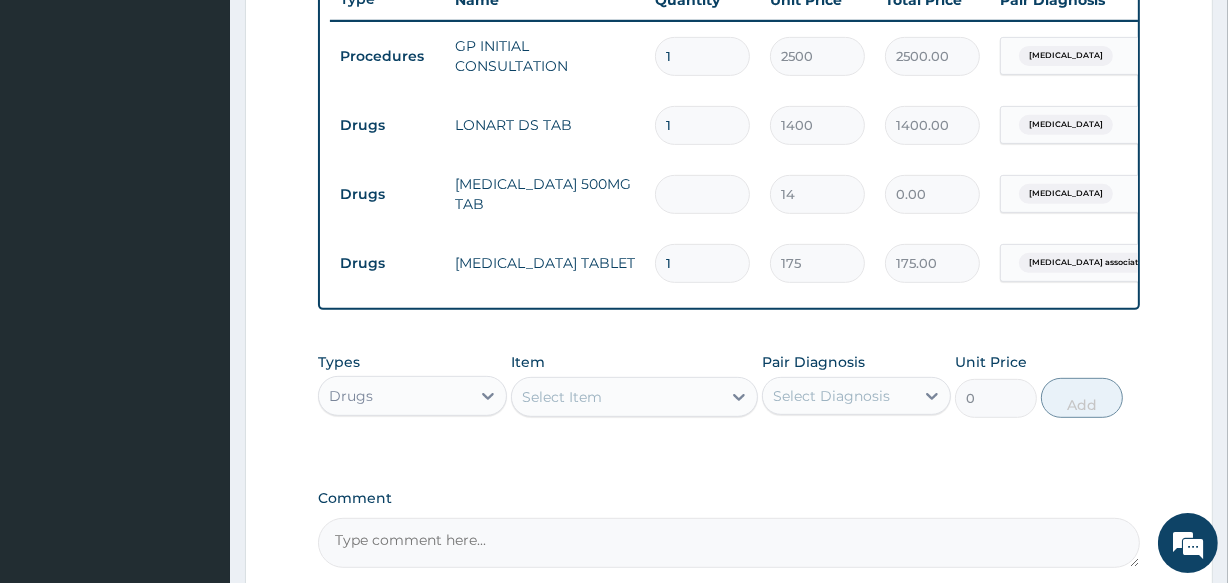 type on "5" 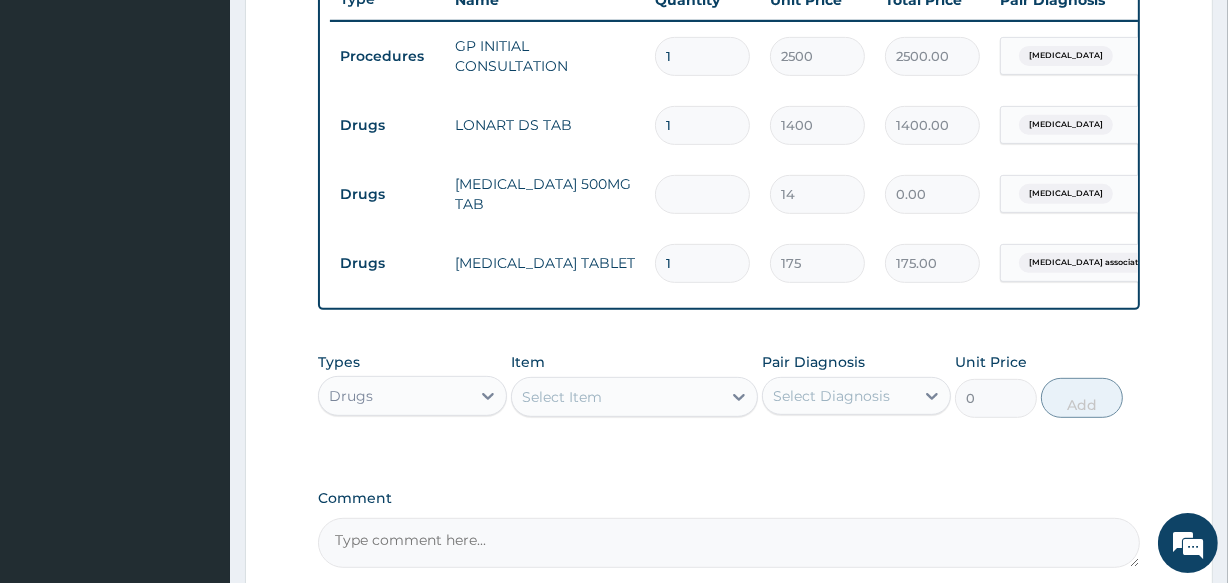 type on "70.00" 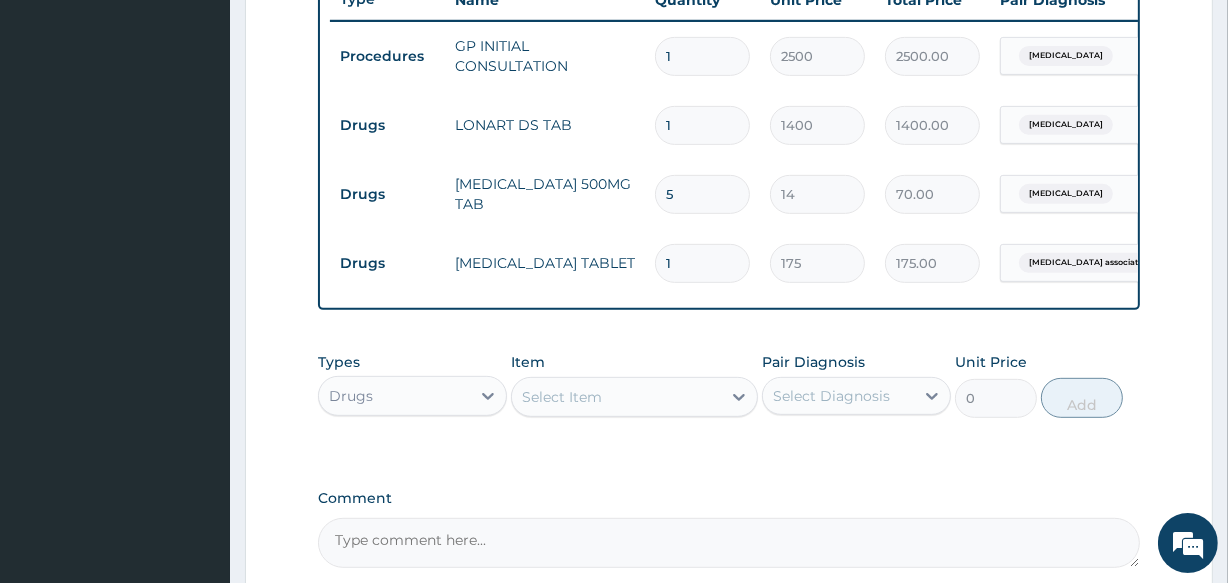 type on "5" 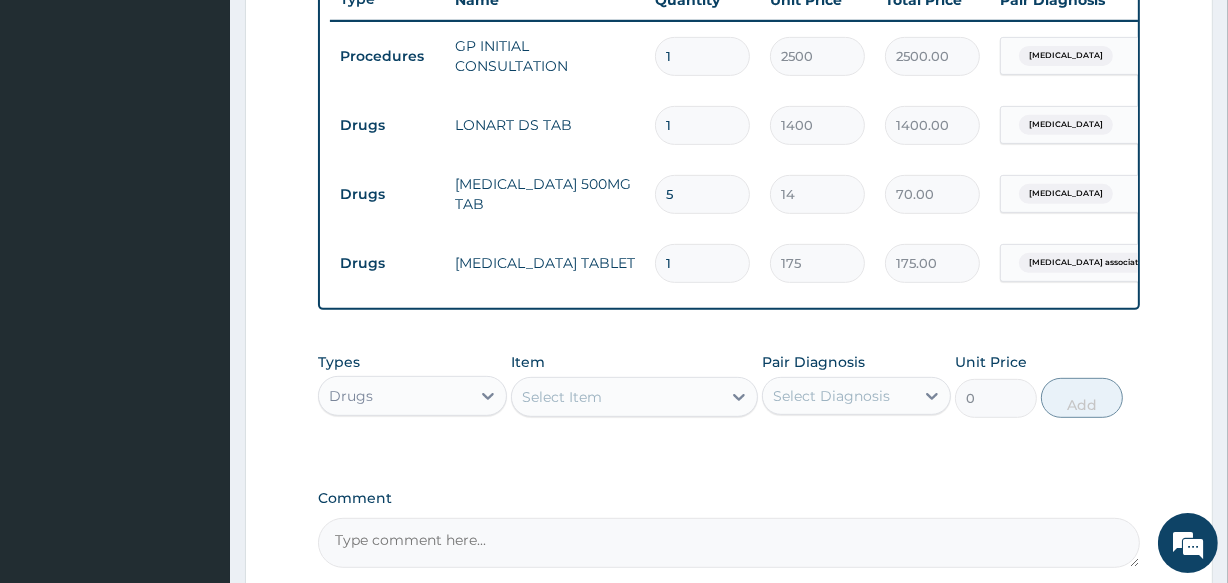 click on "1" at bounding box center (702, 263) 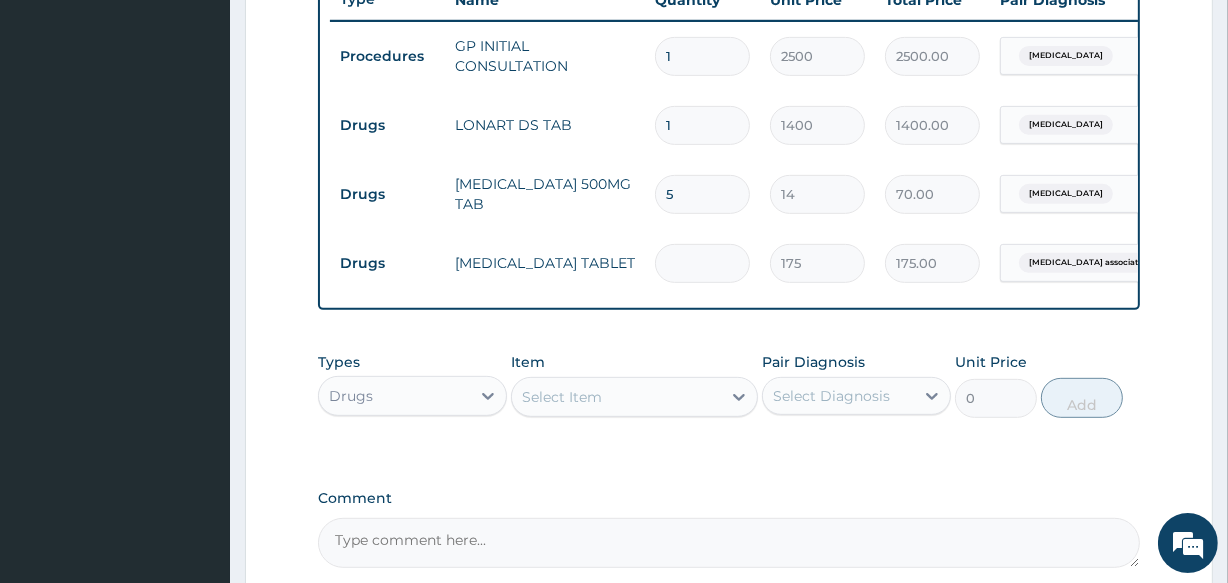type on "0.00" 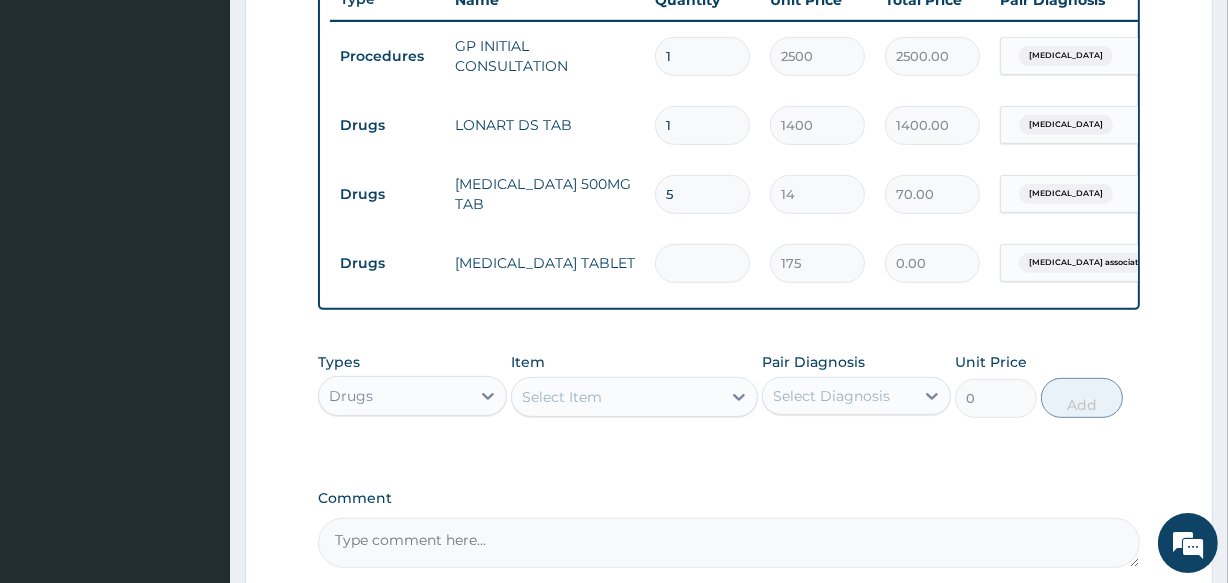 type on "2" 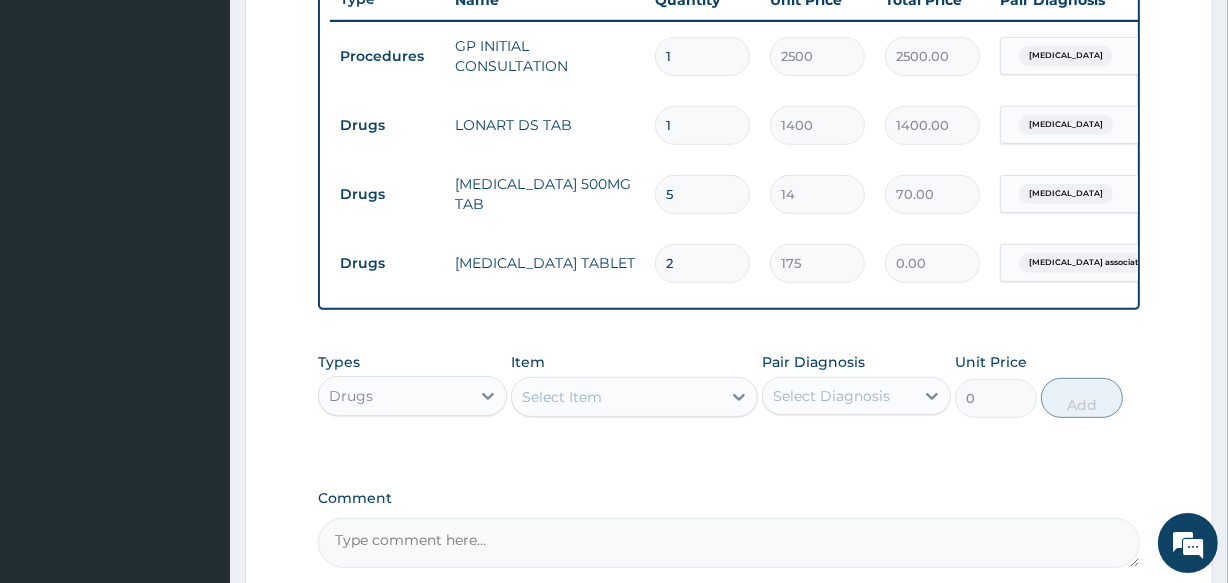 type on "350.00" 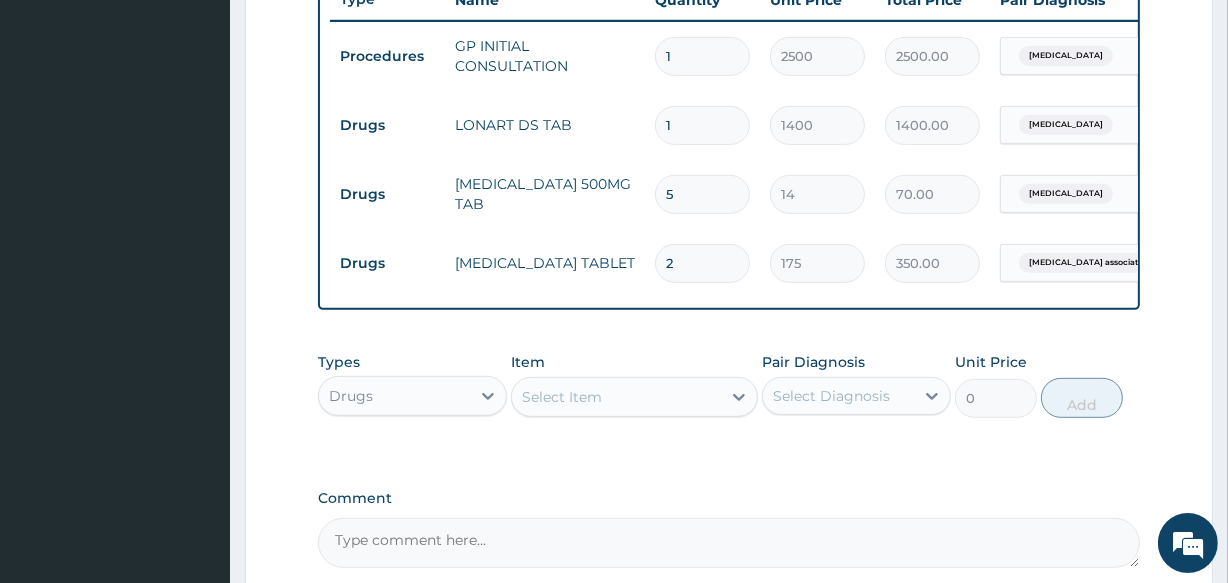 type on "2" 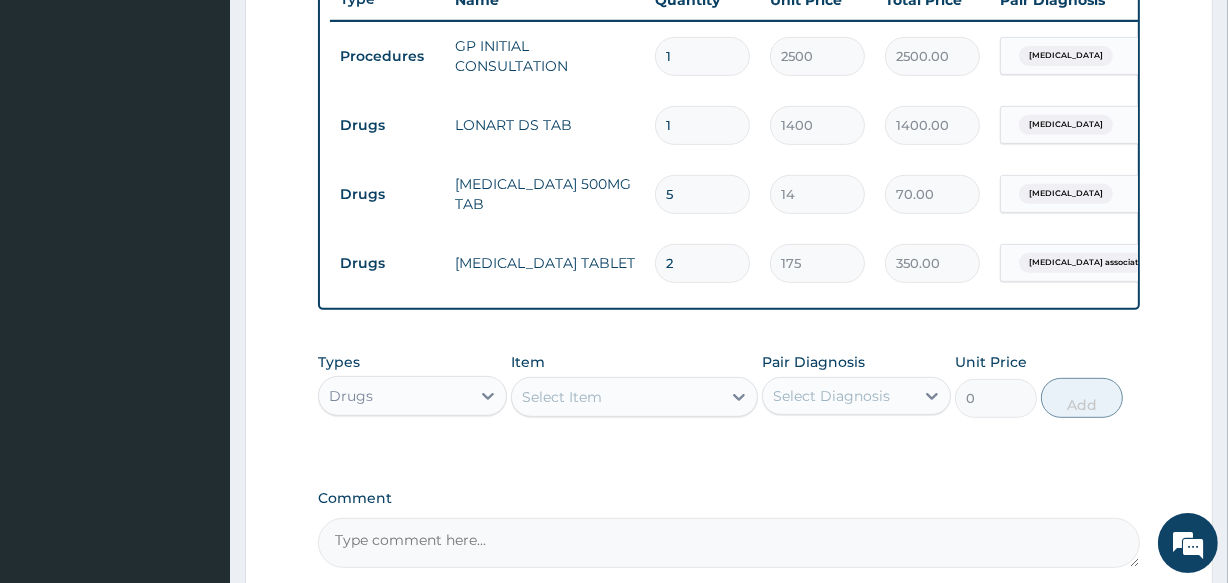 click on "Types Drugs Item Select Item Pair Diagnosis Select Diagnosis Unit Price 0 Add" at bounding box center (728, 400) 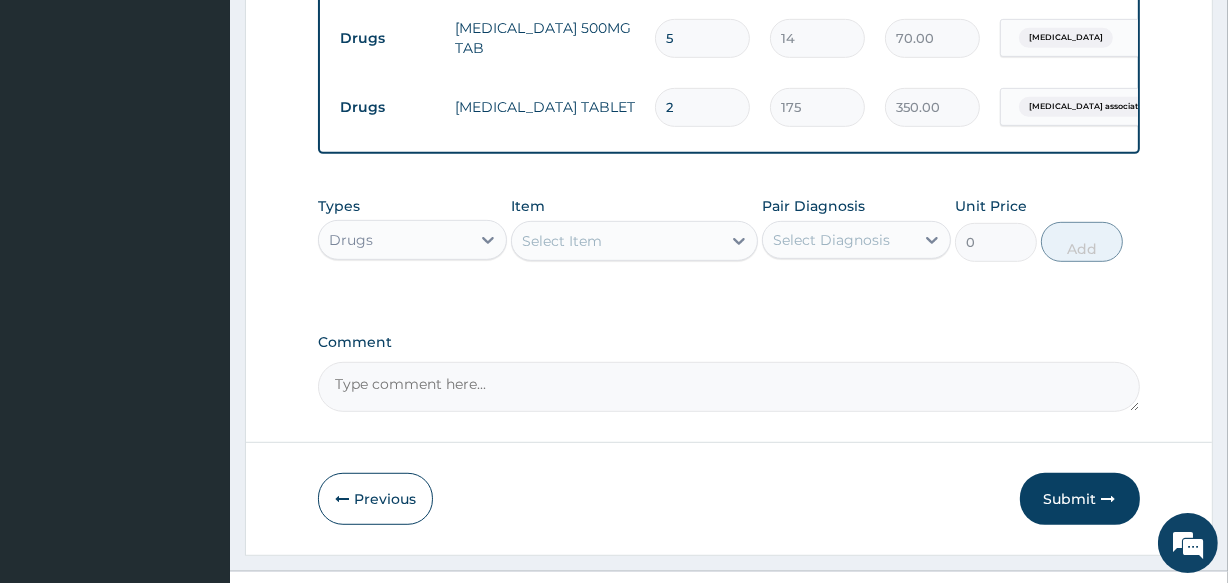 scroll, scrollTop: 984, scrollLeft: 0, axis: vertical 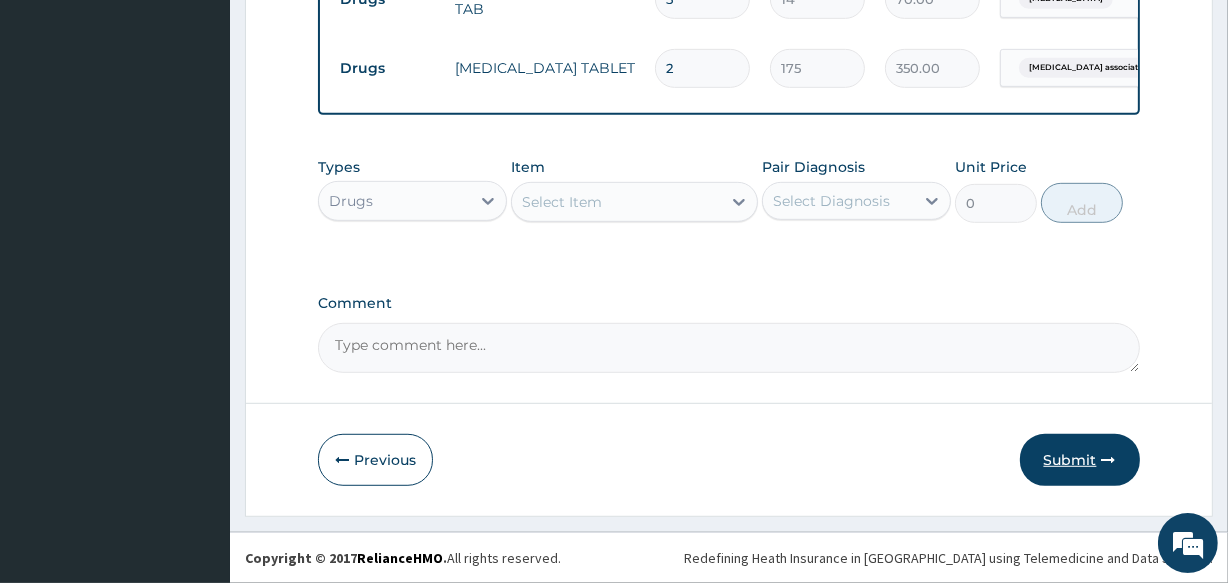 click on "Submit" at bounding box center [1080, 460] 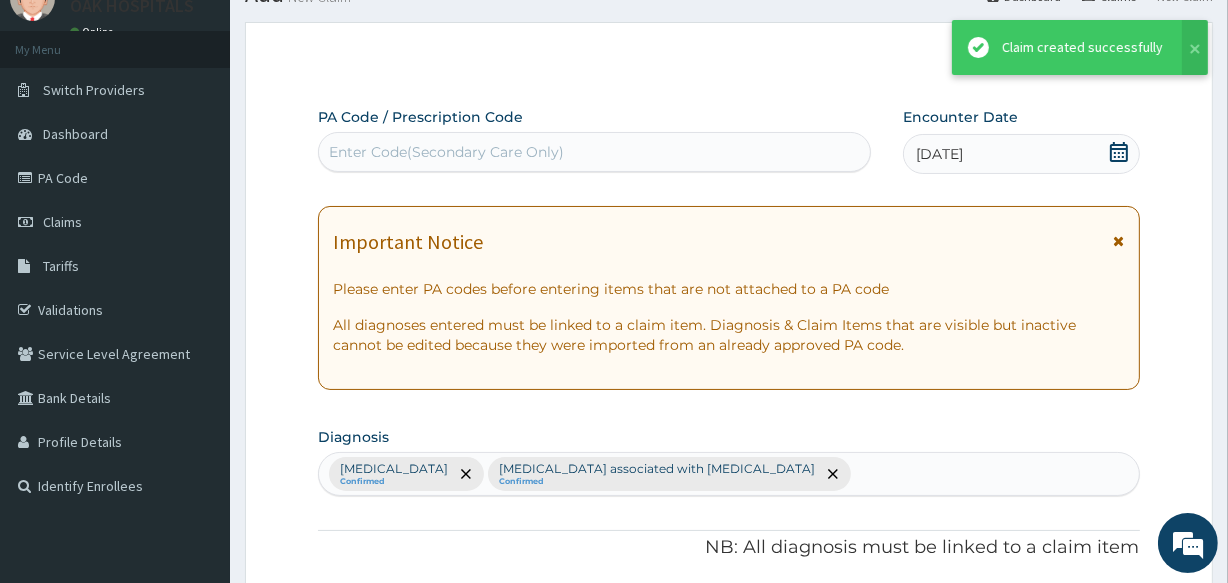 scroll, scrollTop: 984, scrollLeft: 0, axis: vertical 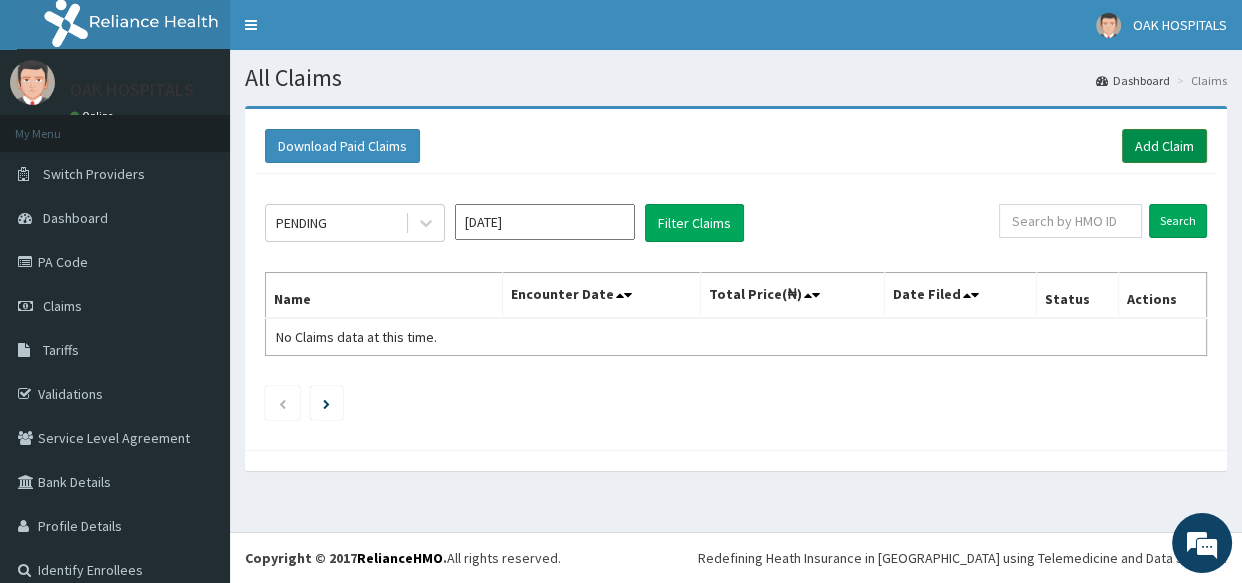 click on "Add Claim" at bounding box center (1164, 146) 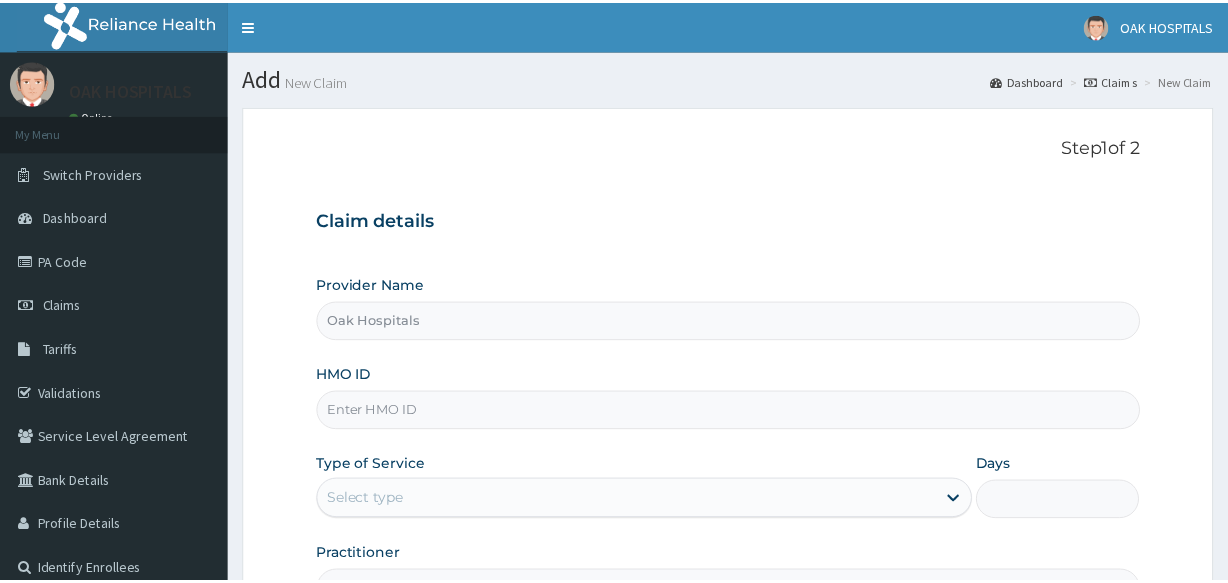 scroll, scrollTop: 0, scrollLeft: 0, axis: both 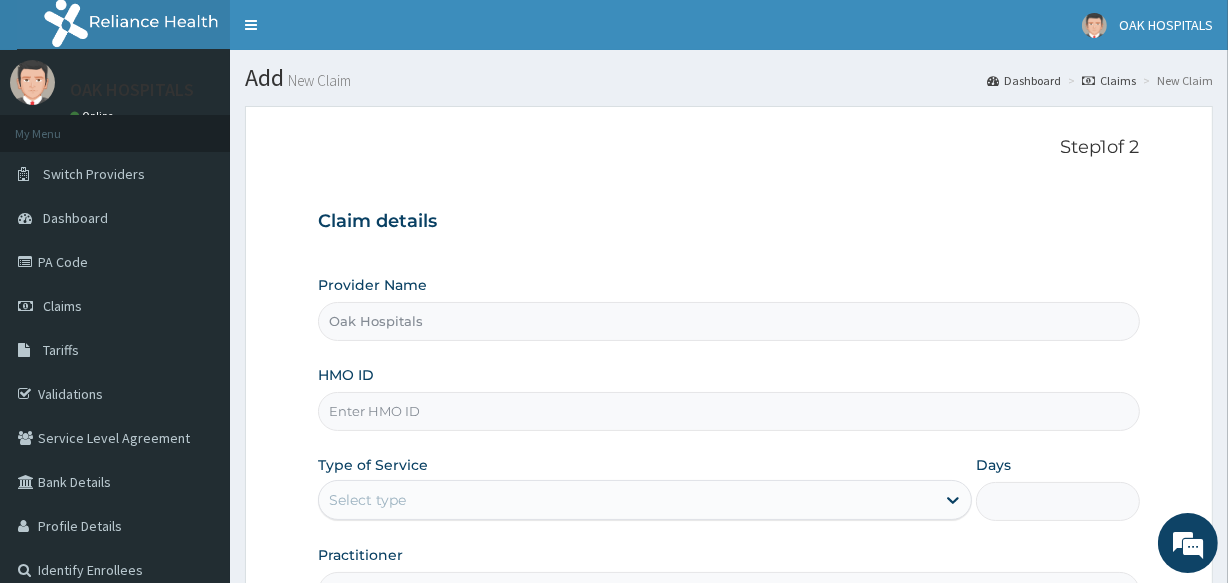 click on "HMO ID" at bounding box center (728, 411) 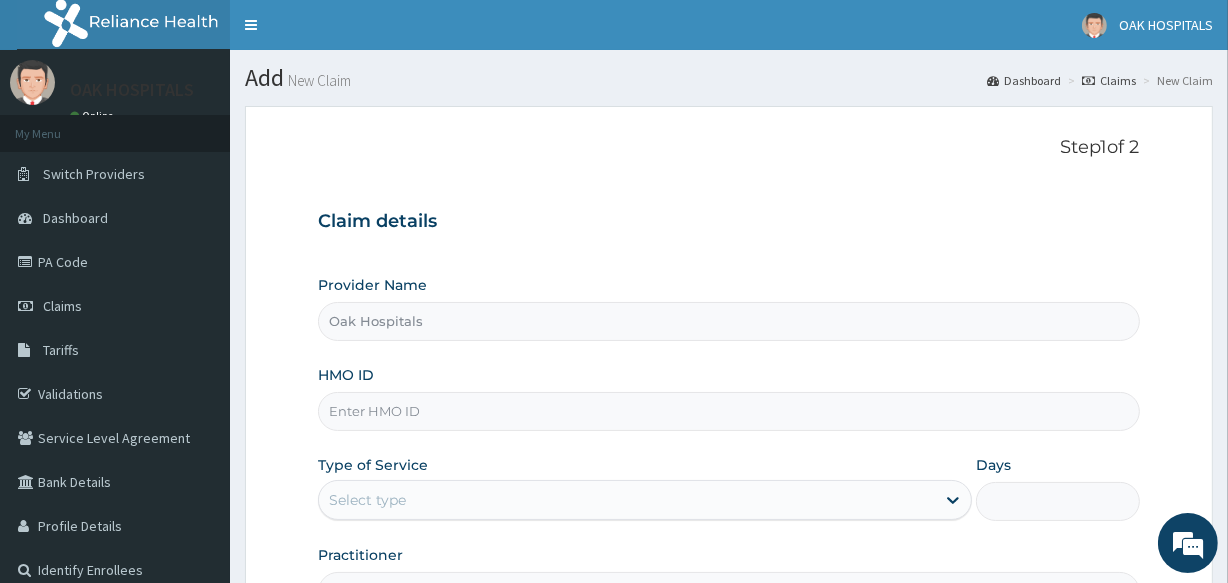 scroll, scrollTop: 0, scrollLeft: 0, axis: both 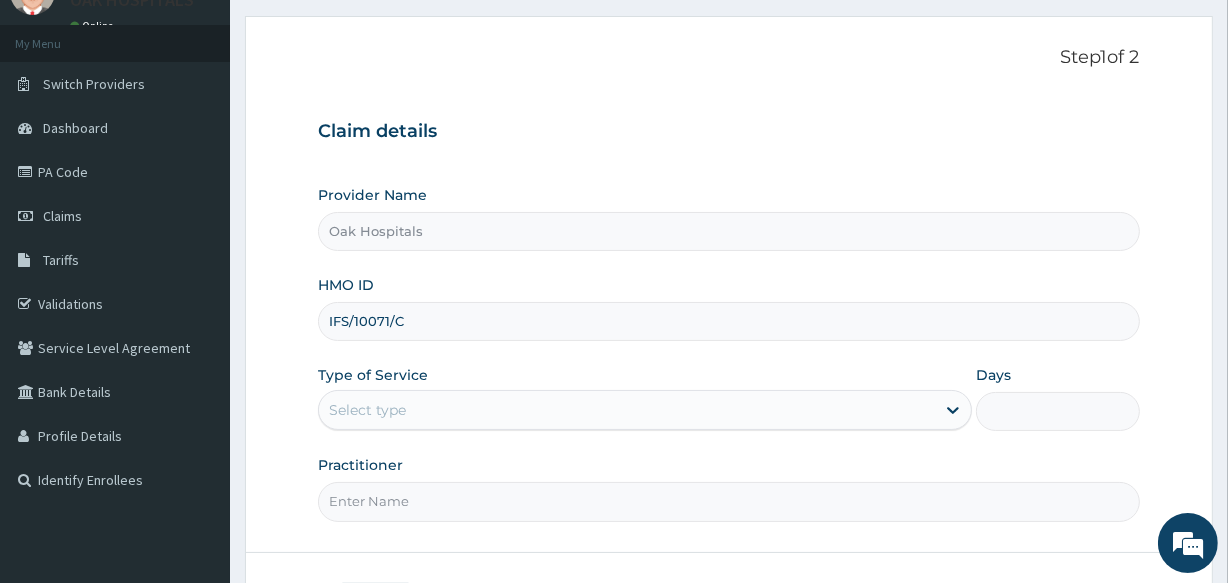 type on "IFS/10071/C" 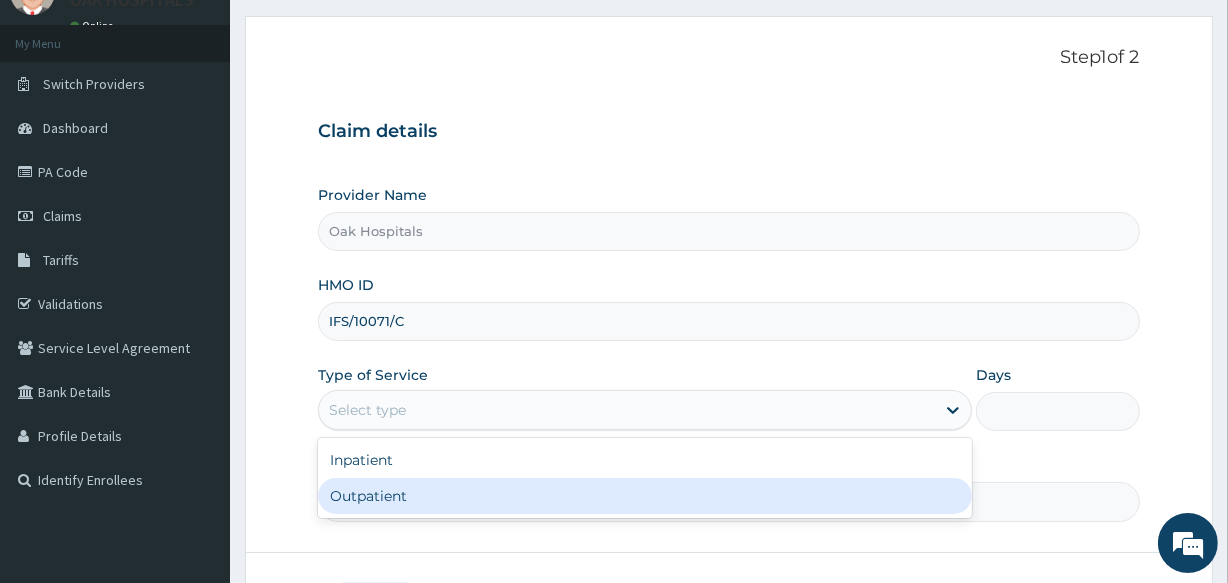 click on "Outpatient" at bounding box center [645, 496] 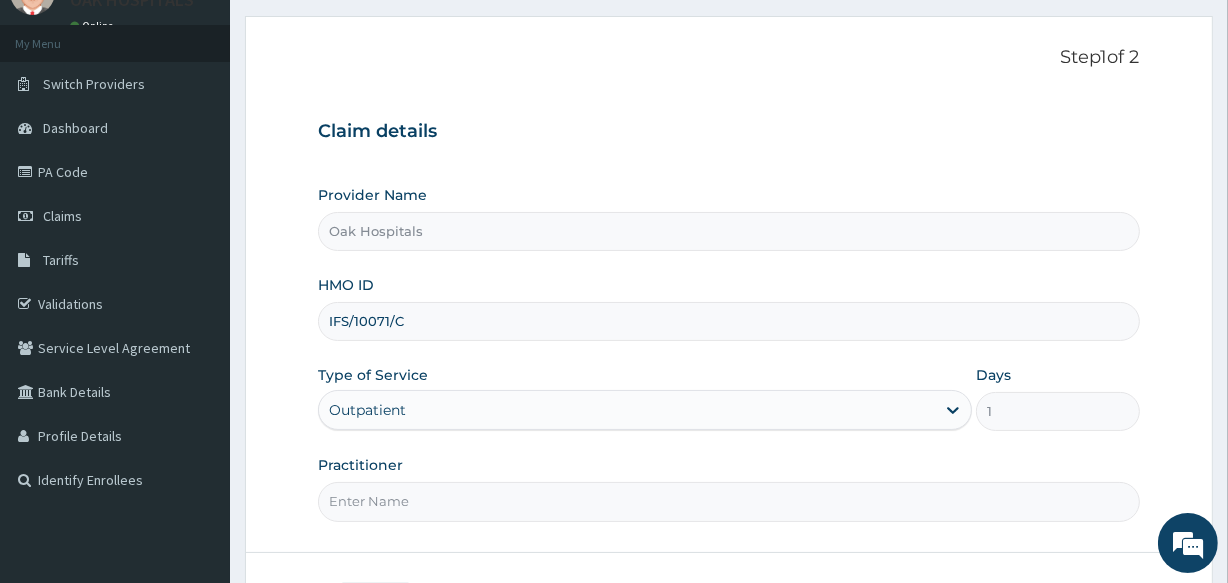 click on "Practitioner" at bounding box center (728, 501) 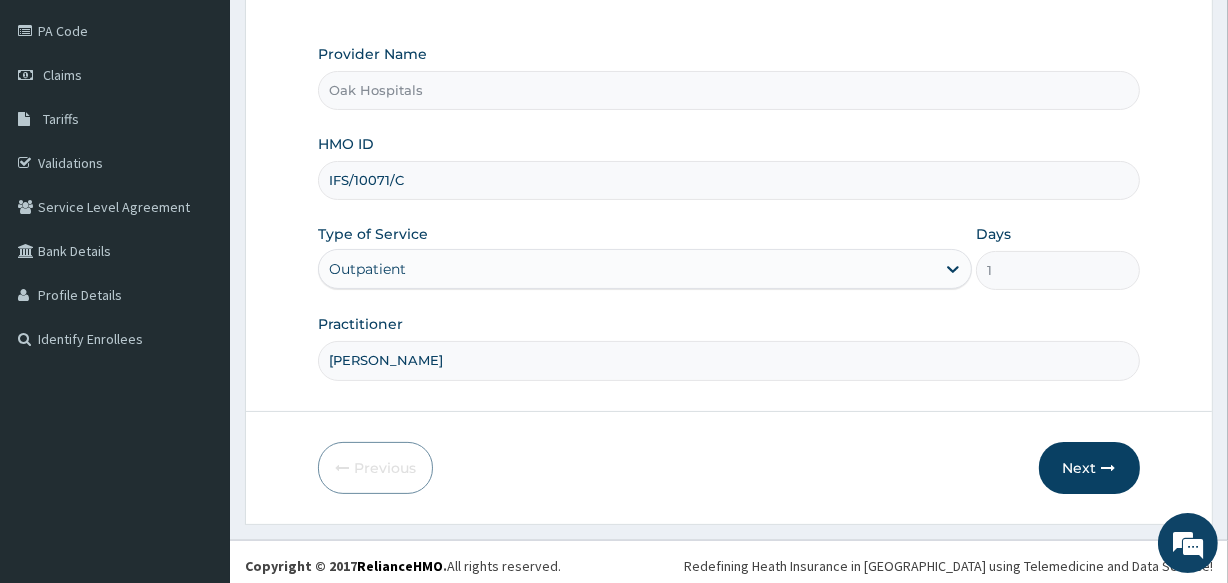 scroll, scrollTop: 237, scrollLeft: 0, axis: vertical 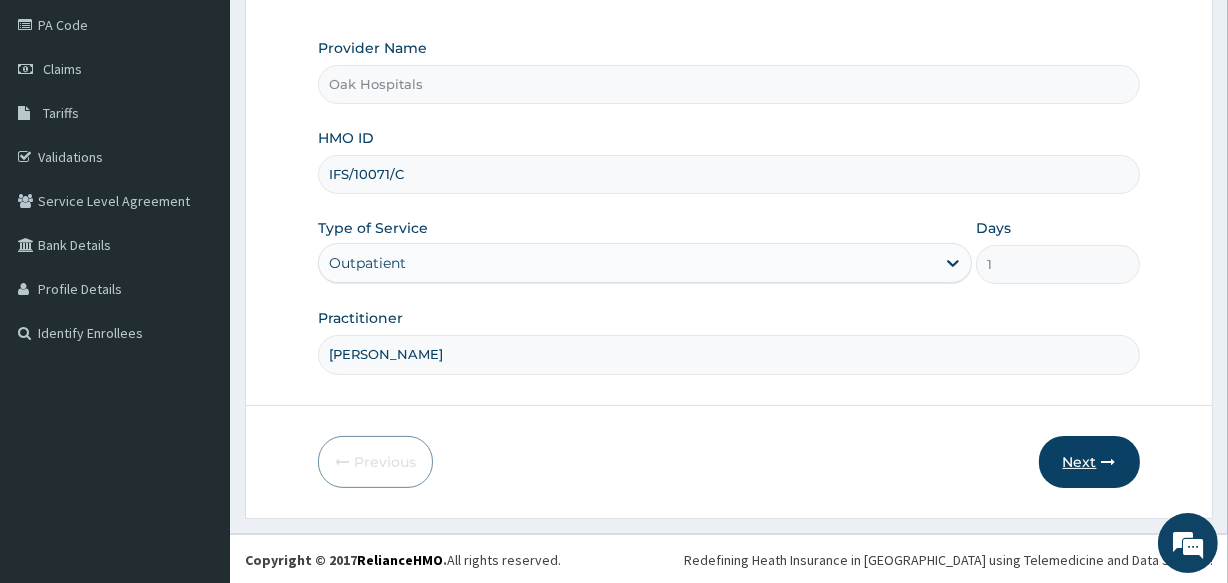 click on "Next" at bounding box center [1089, 462] 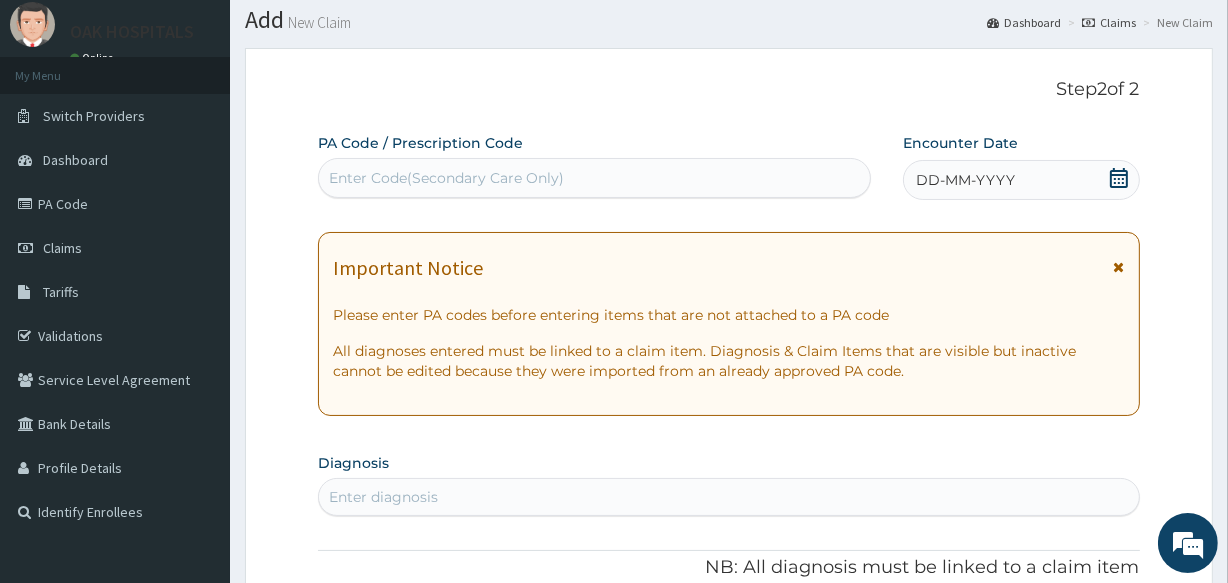 scroll, scrollTop: 0, scrollLeft: 0, axis: both 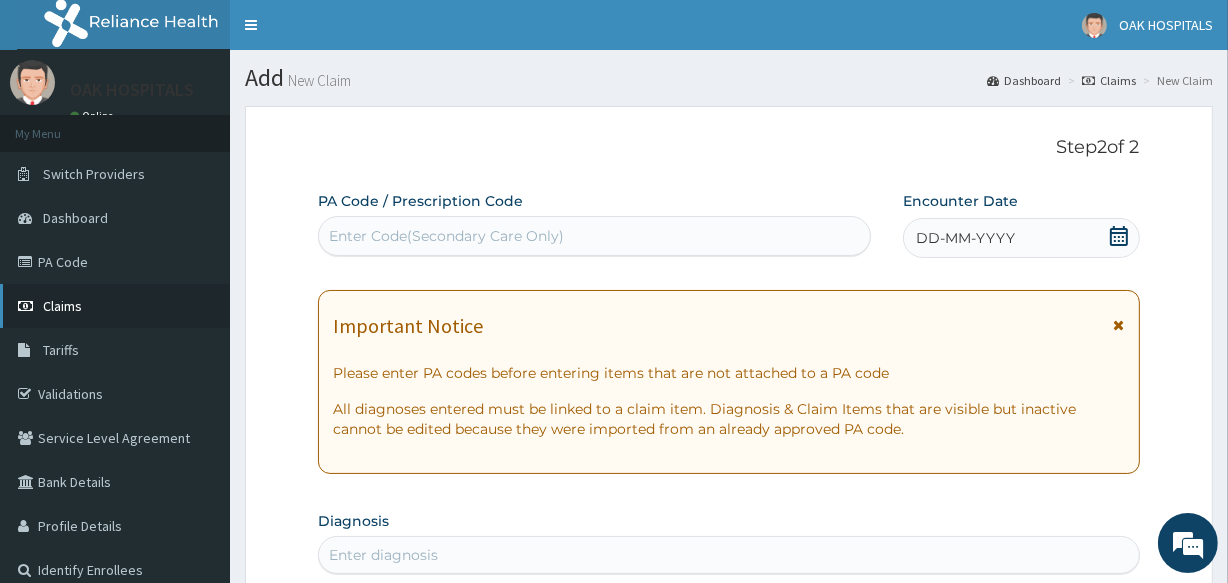 click on "Claims" at bounding box center (115, 306) 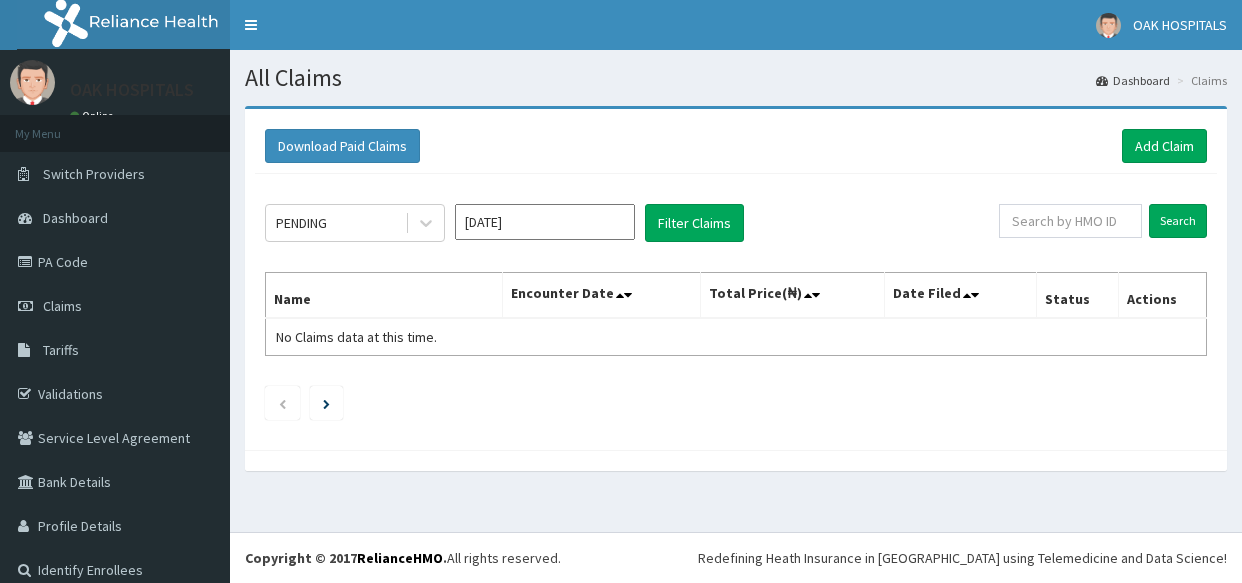 scroll, scrollTop: 0, scrollLeft: 0, axis: both 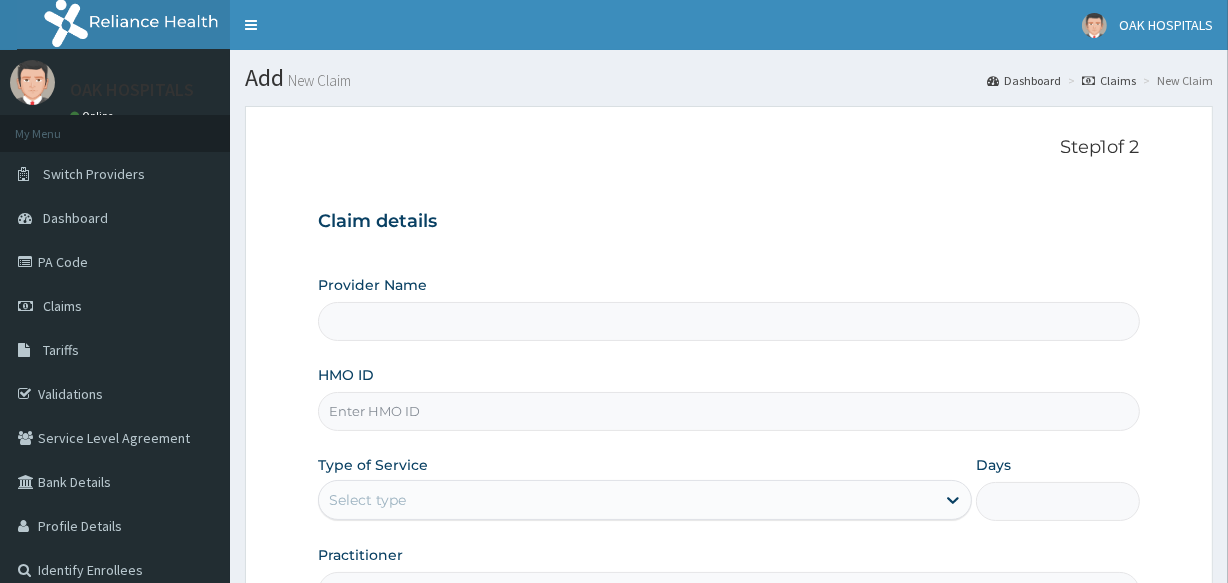 type on "Oak Hospitals" 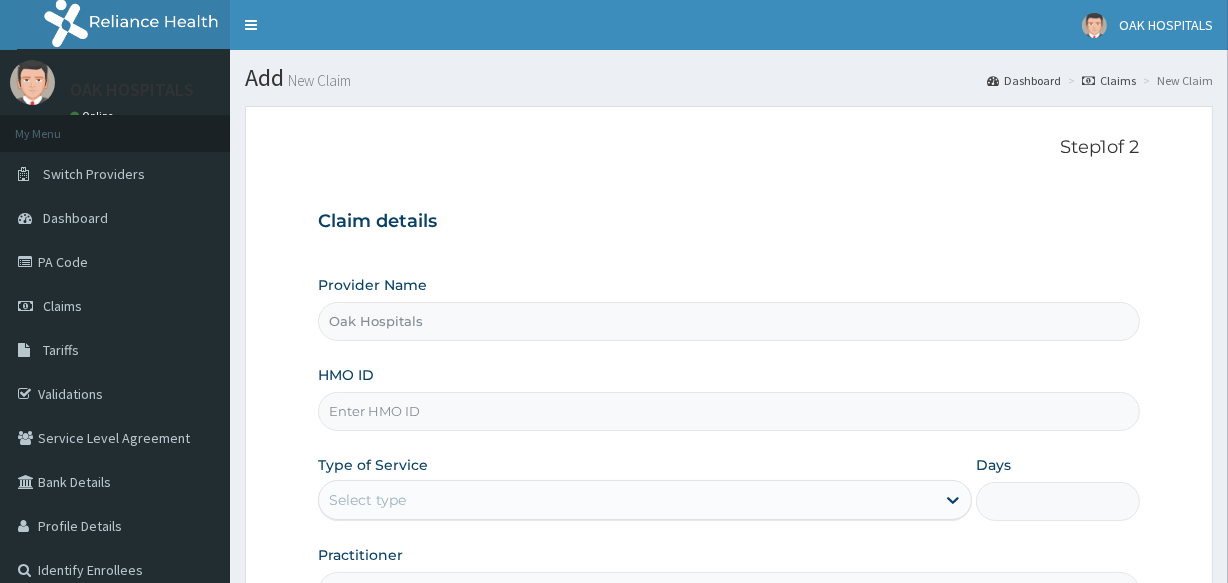click on "HMO ID" at bounding box center (728, 411) 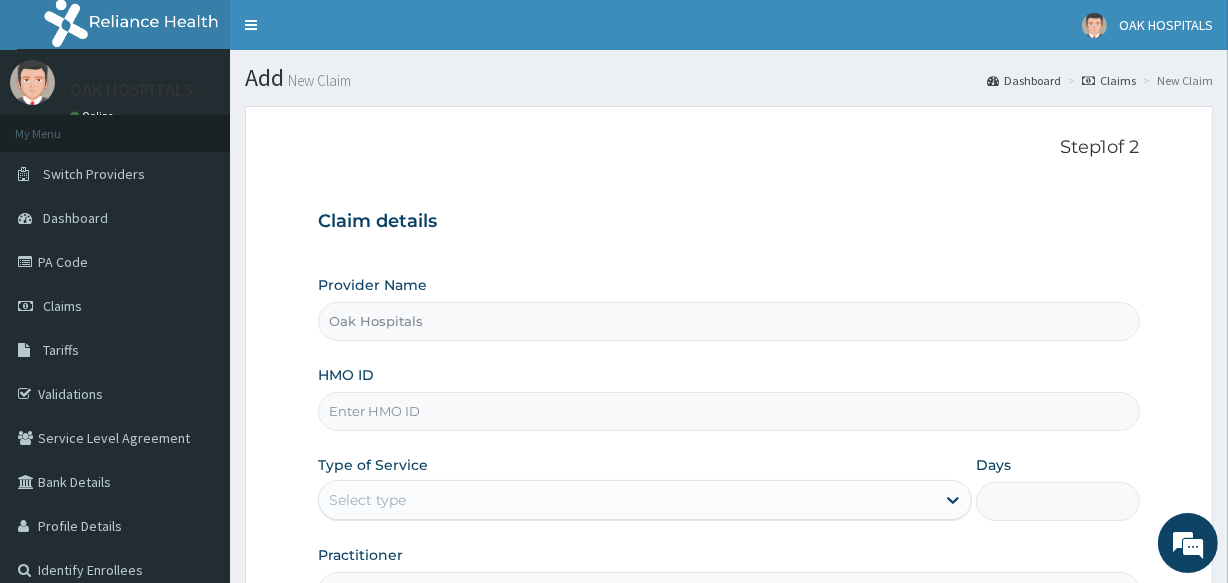 scroll, scrollTop: 0, scrollLeft: 0, axis: both 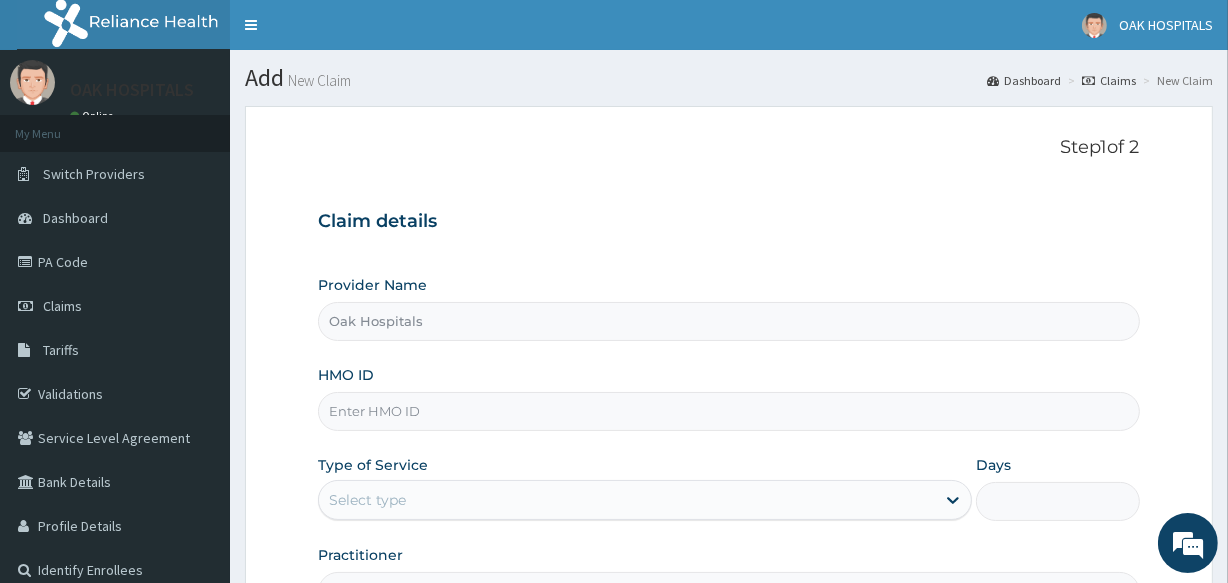 click on "HMO ID" at bounding box center [728, 411] 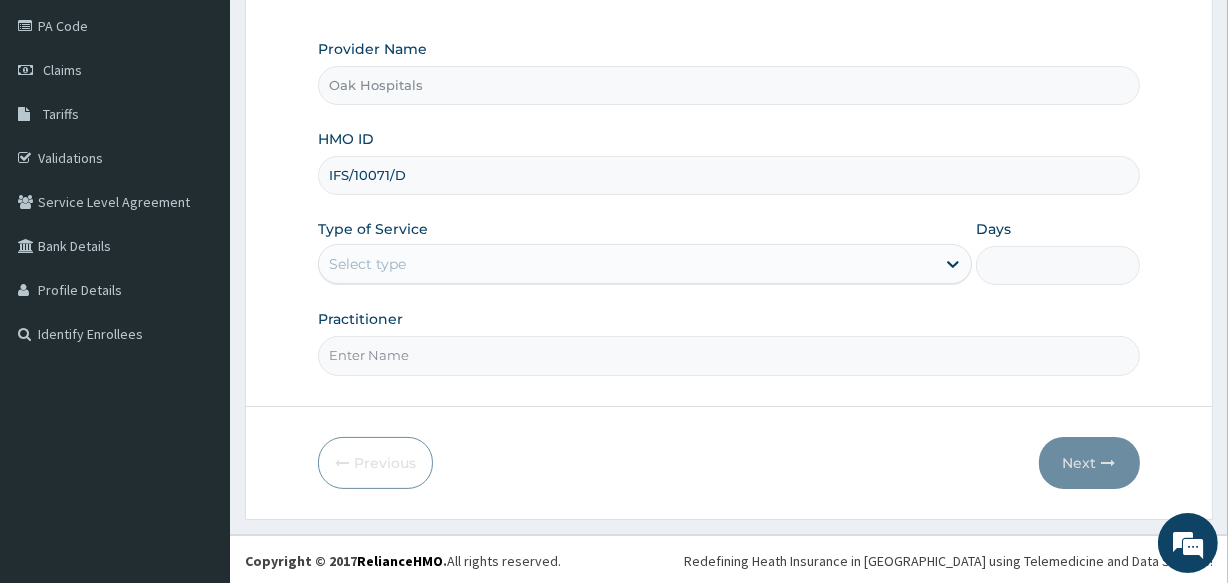 scroll, scrollTop: 237, scrollLeft: 0, axis: vertical 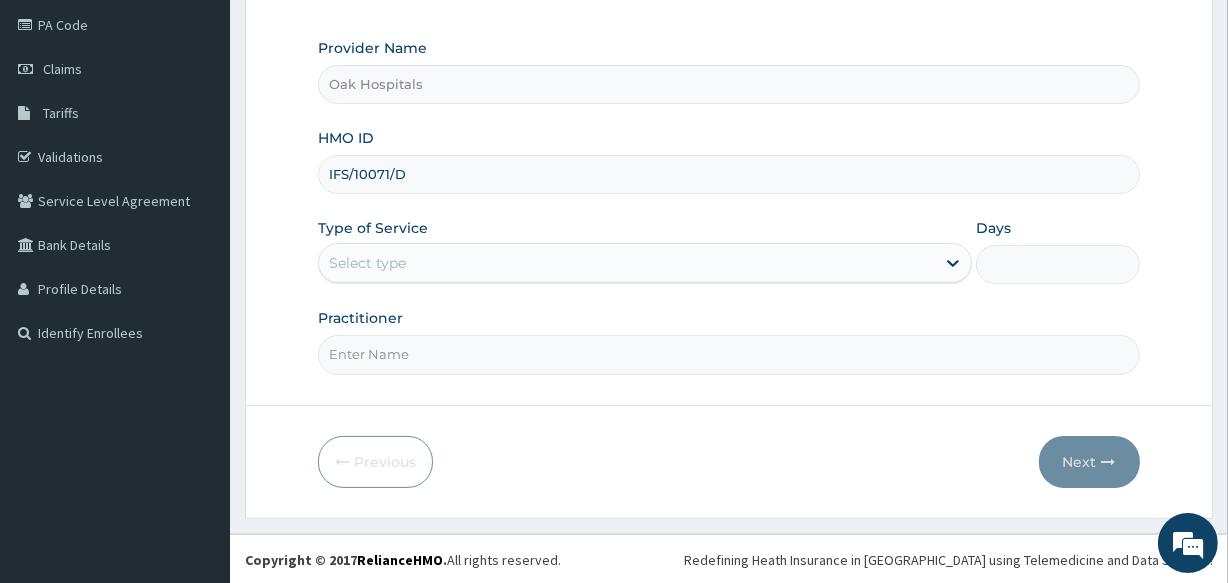 type on "IFS/10071/D" 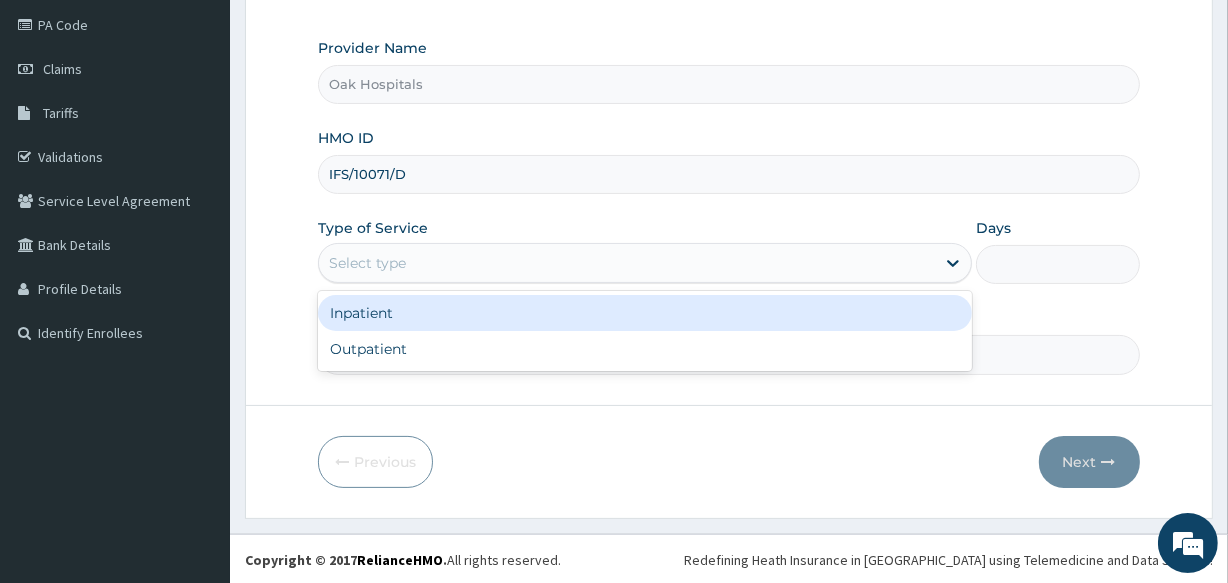 click on "Select type" at bounding box center [627, 263] 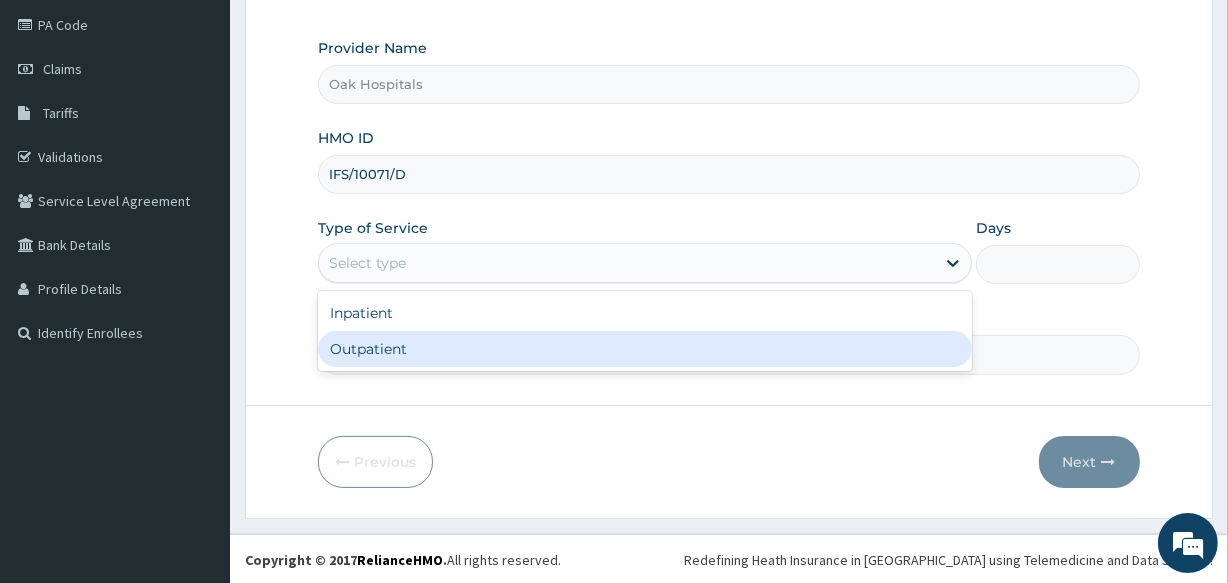 click on "Outpatient" at bounding box center [645, 349] 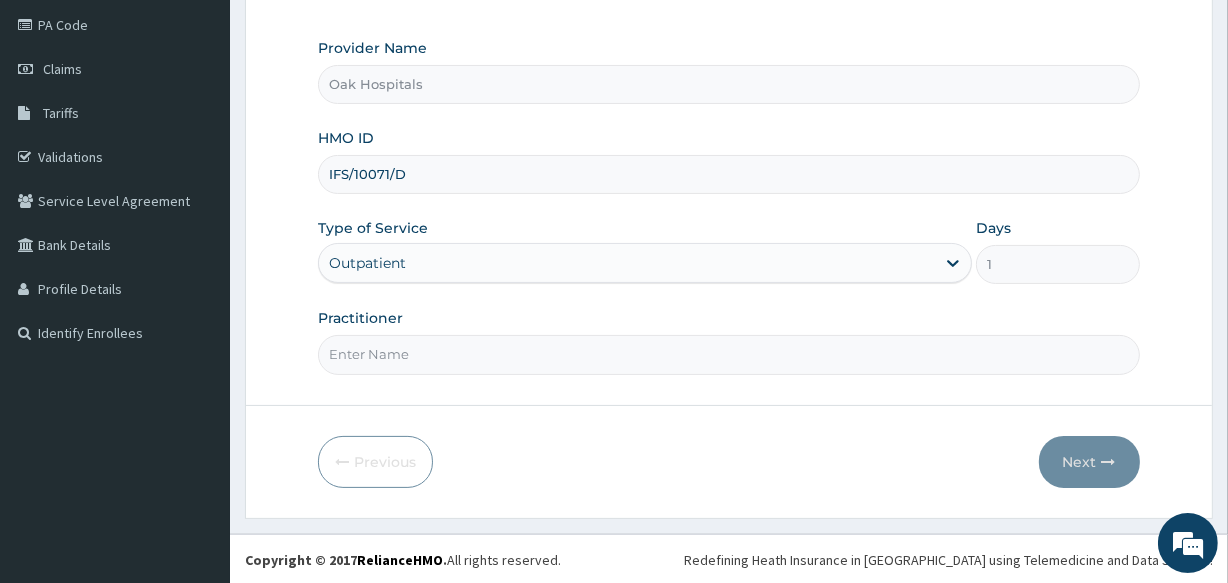 click on "Practitioner" at bounding box center (728, 354) 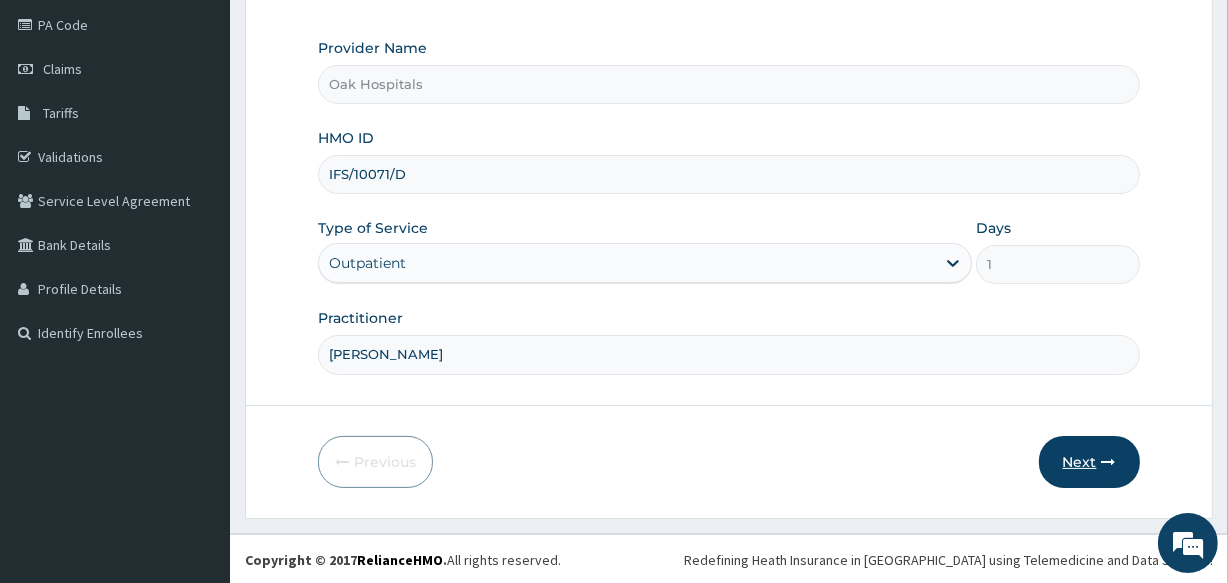 click on "Next" at bounding box center [1089, 462] 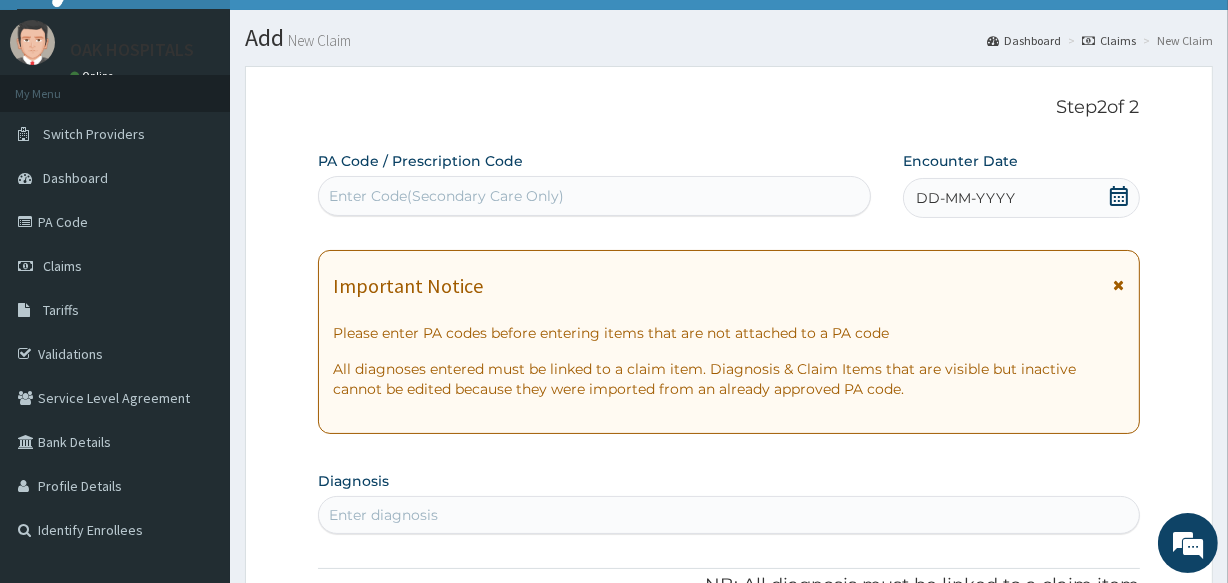 scroll, scrollTop: 0, scrollLeft: 0, axis: both 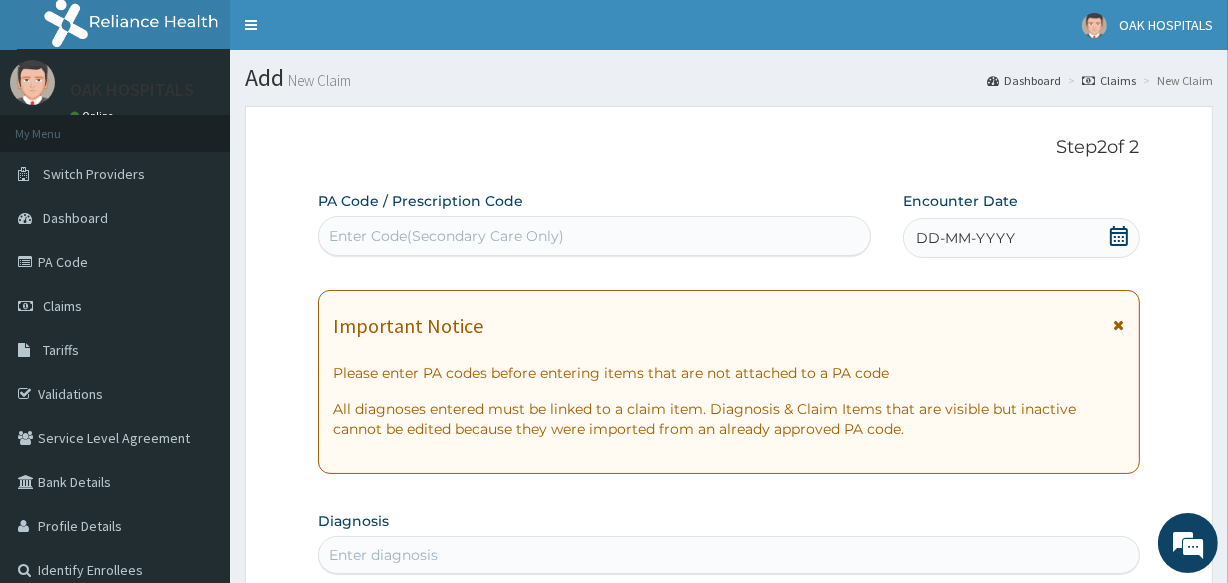 click 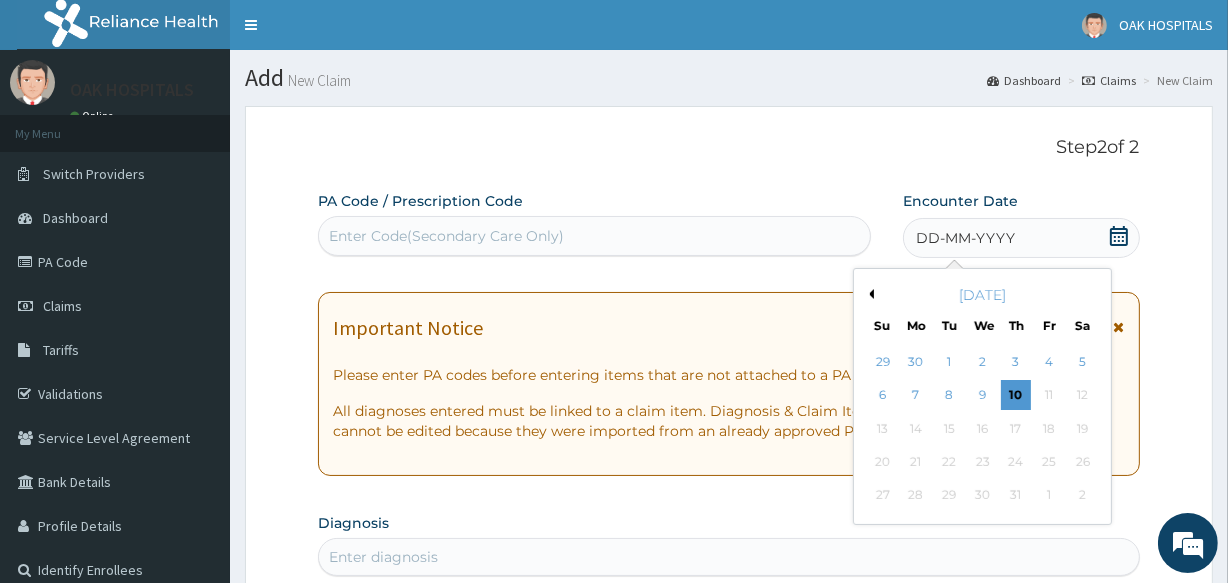 click on "Previous Month" at bounding box center (869, 294) 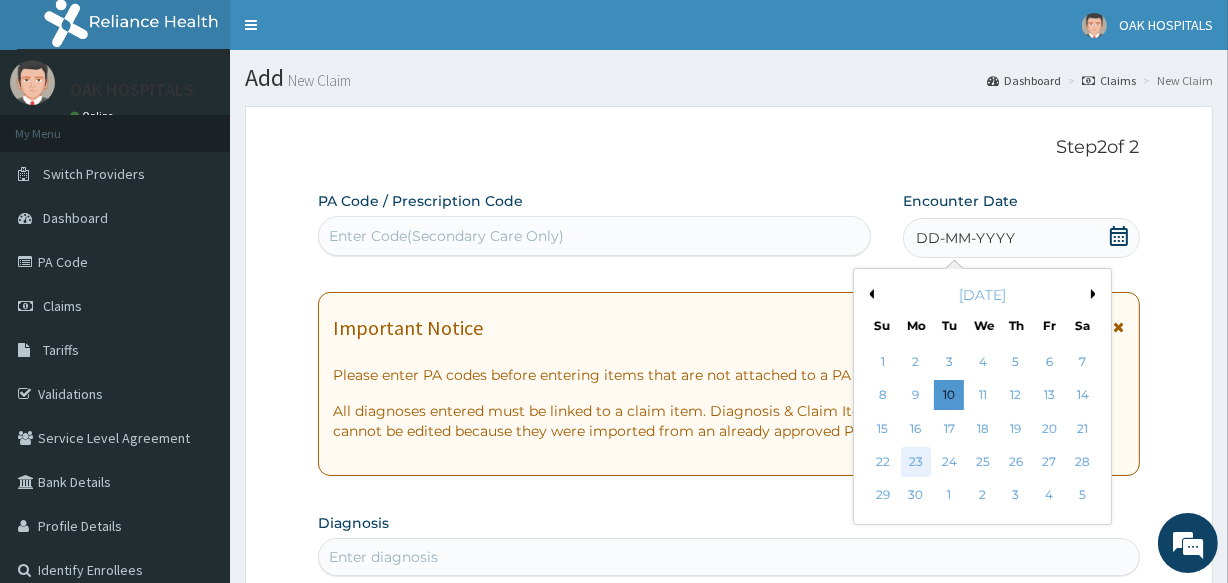 click on "23" at bounding box center [916, 462] 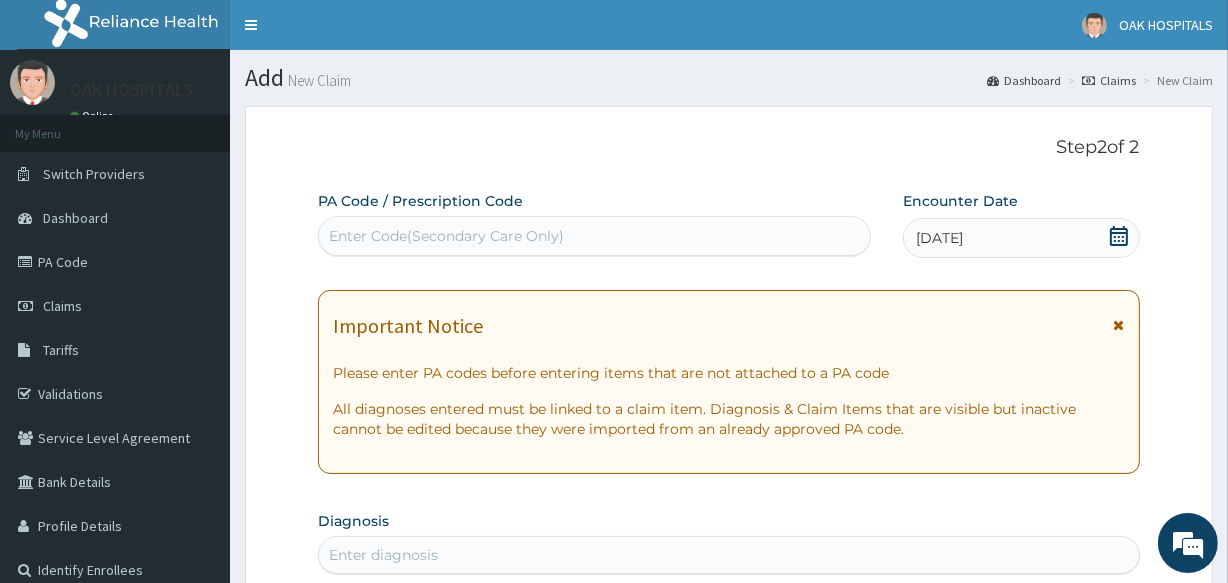 click on "Enter Code(Secondary Care Only)" at bounding box center (594, 236) 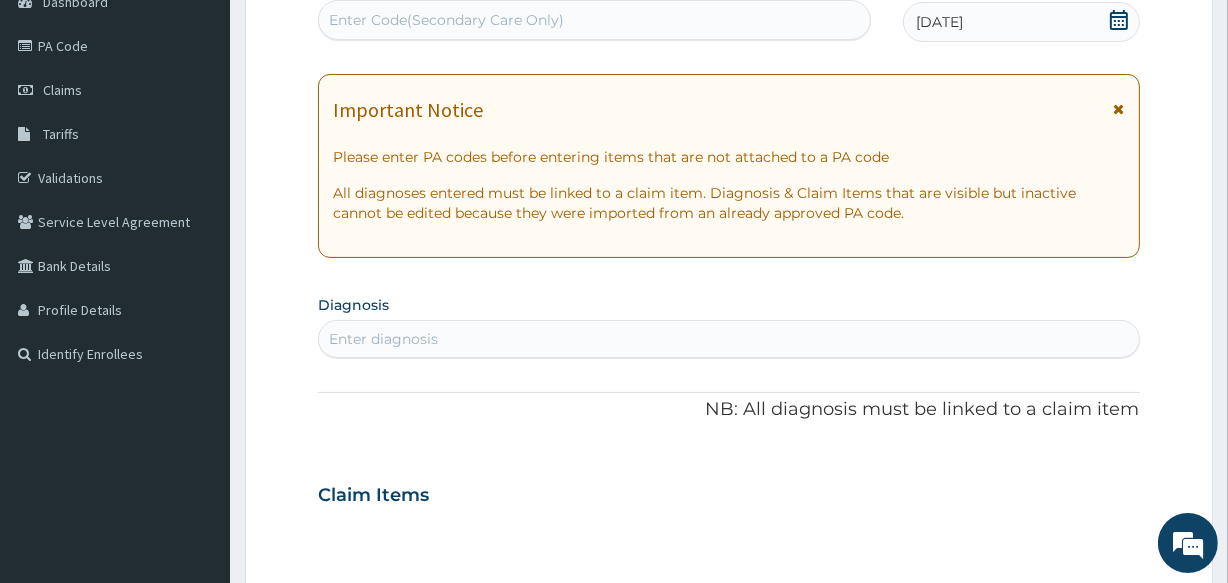 scroll, scrollTop: 272, scrollLeft: 0, axis: vertical 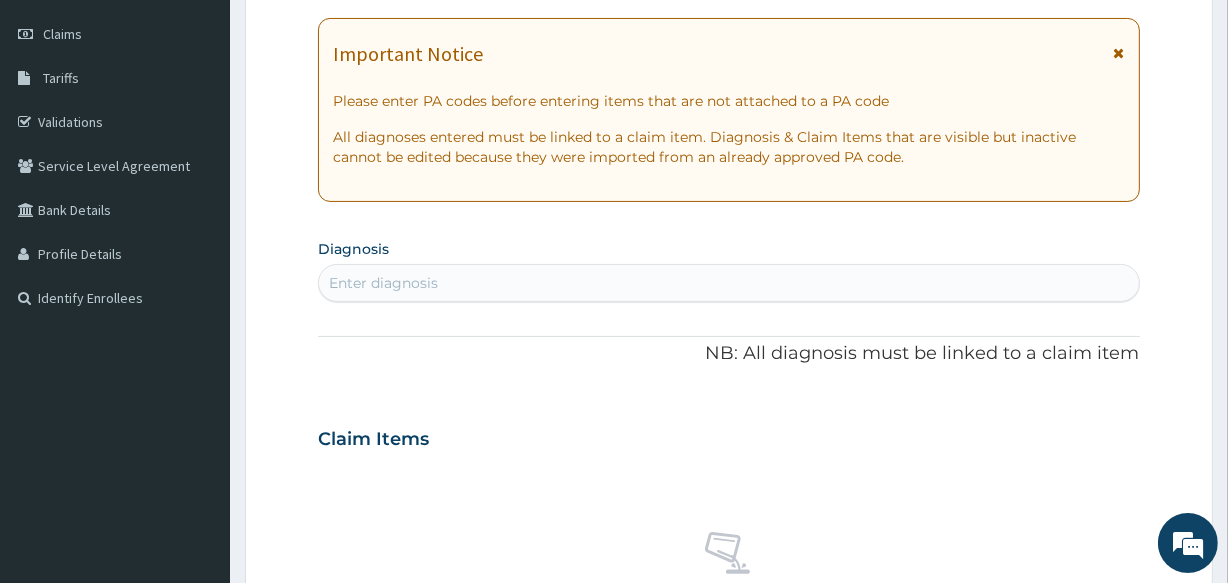 click on "Enter diagnosis" at bounding box center [728, 283] 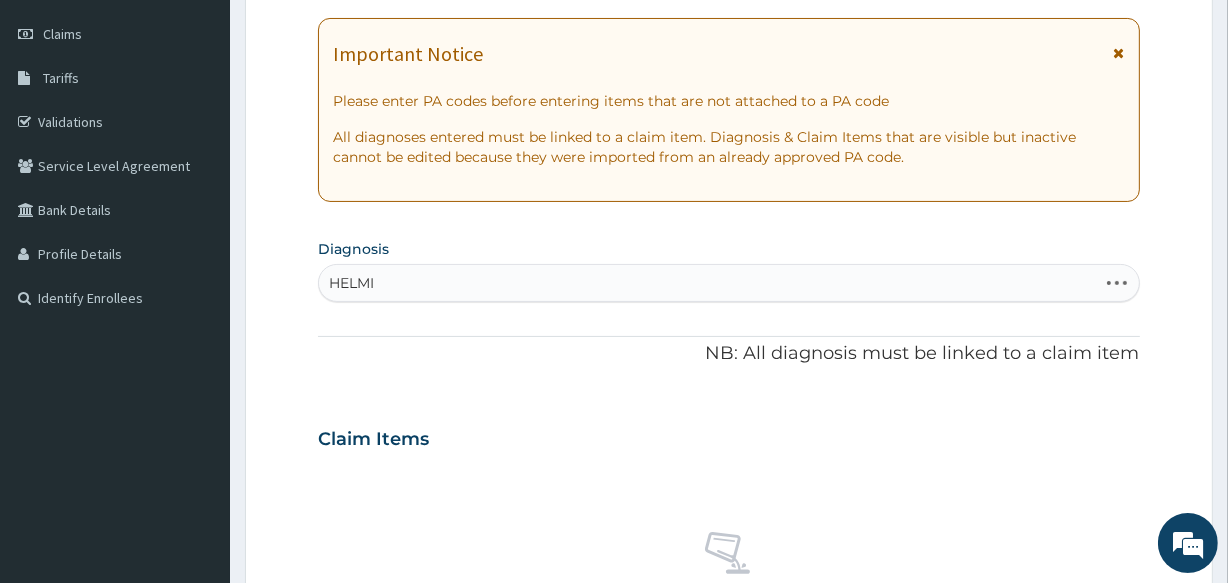 type on "HELMIN" 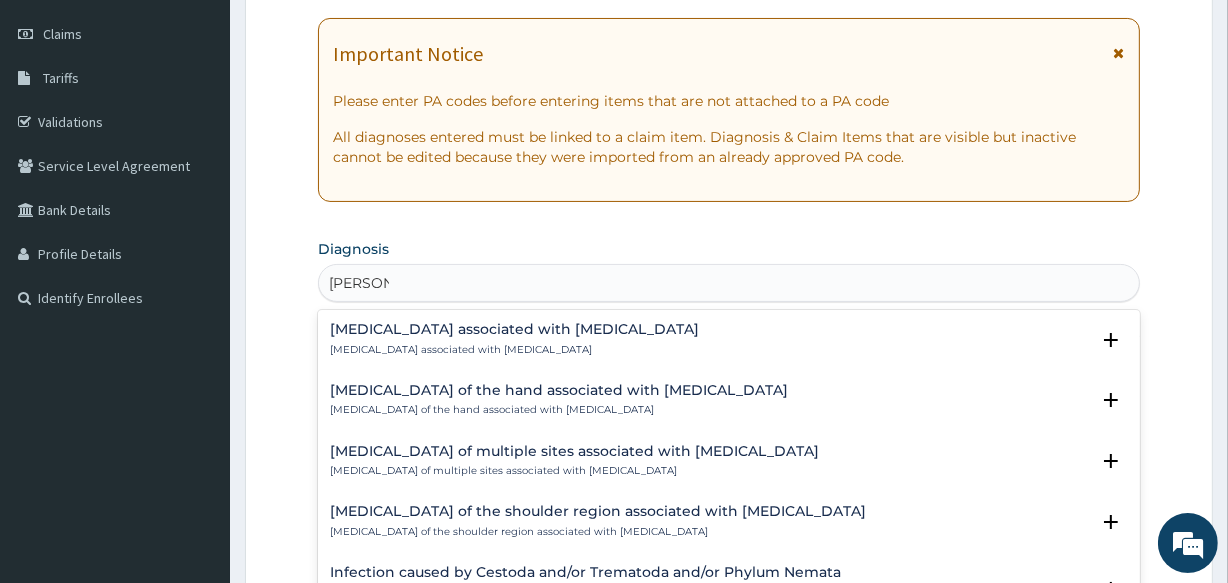 click on "Arthropathy associated with helminthiasis" at bounding box center (514, 350) 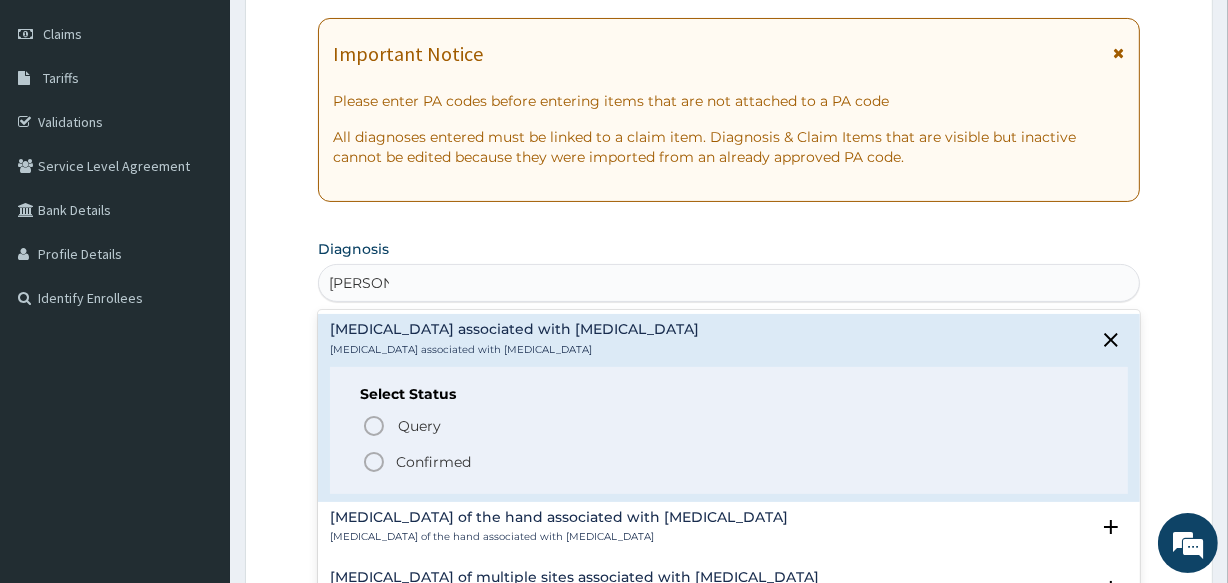 click 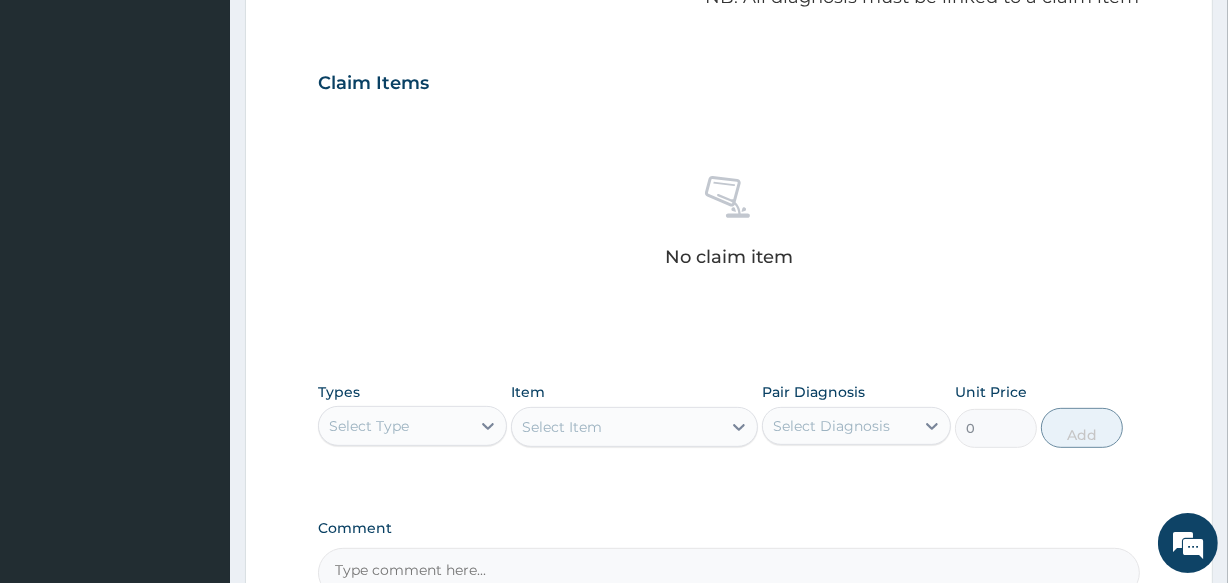 scroll, scrollTop: 636, scrollLeft: 0, axis: vertical 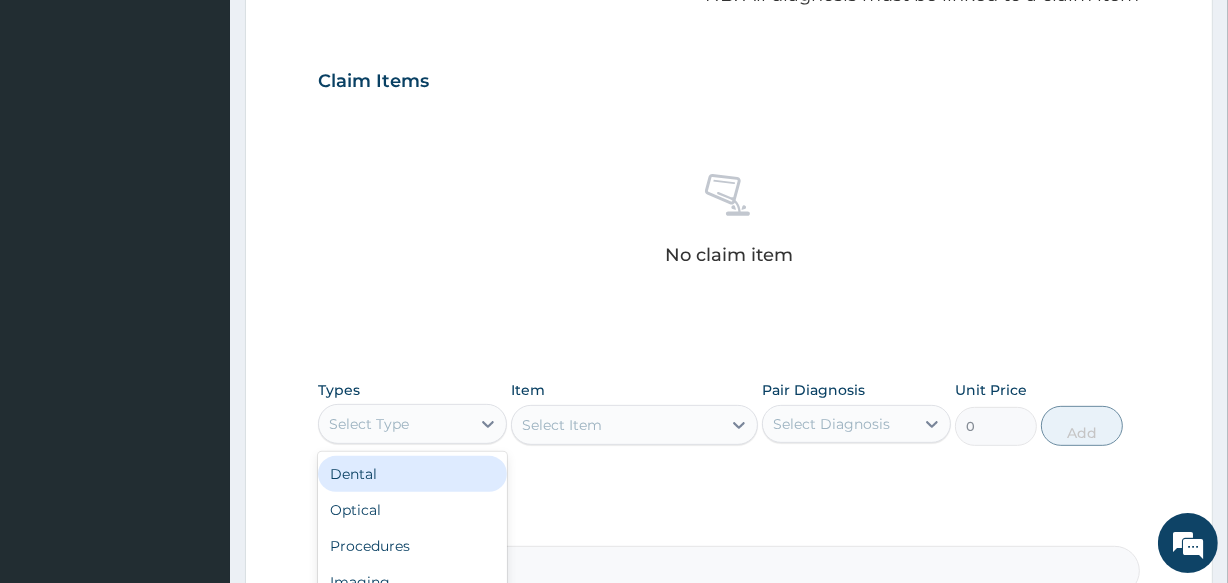click on "Select Type" at bounding box center (394, 424) 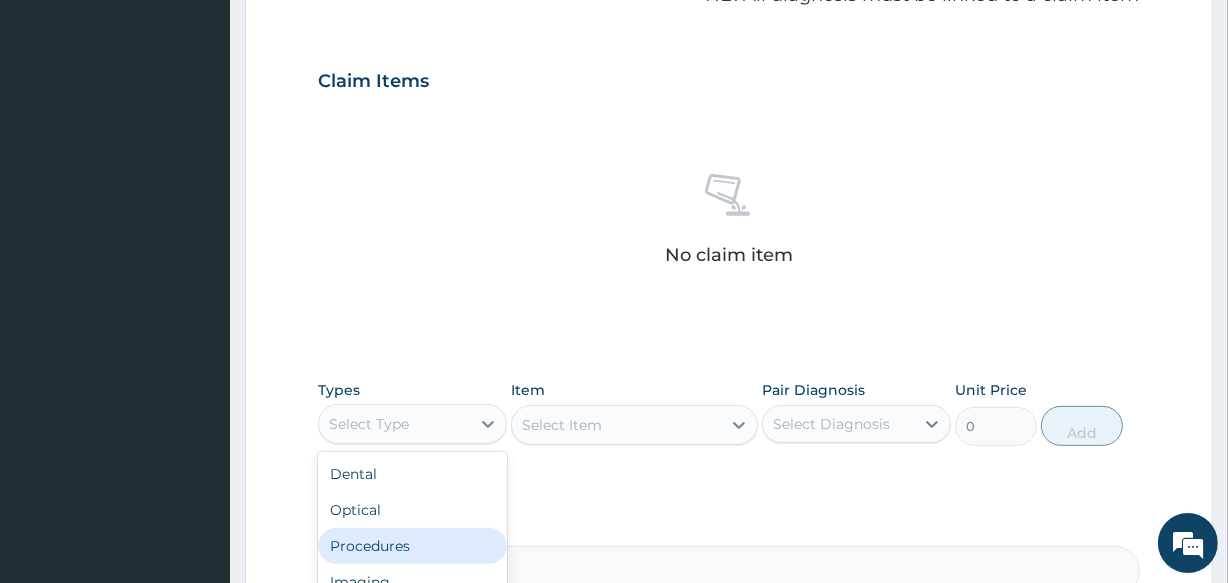 click on "Procedures" at bounding box center (412, 546) 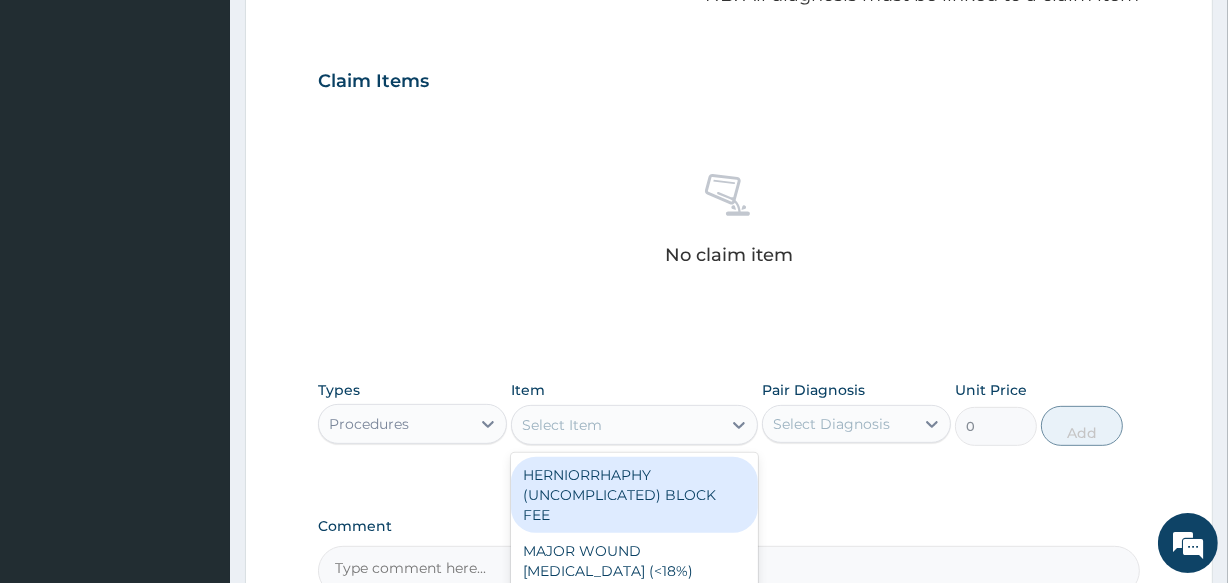 click on "Select Item" at bounding box center (562, 425) 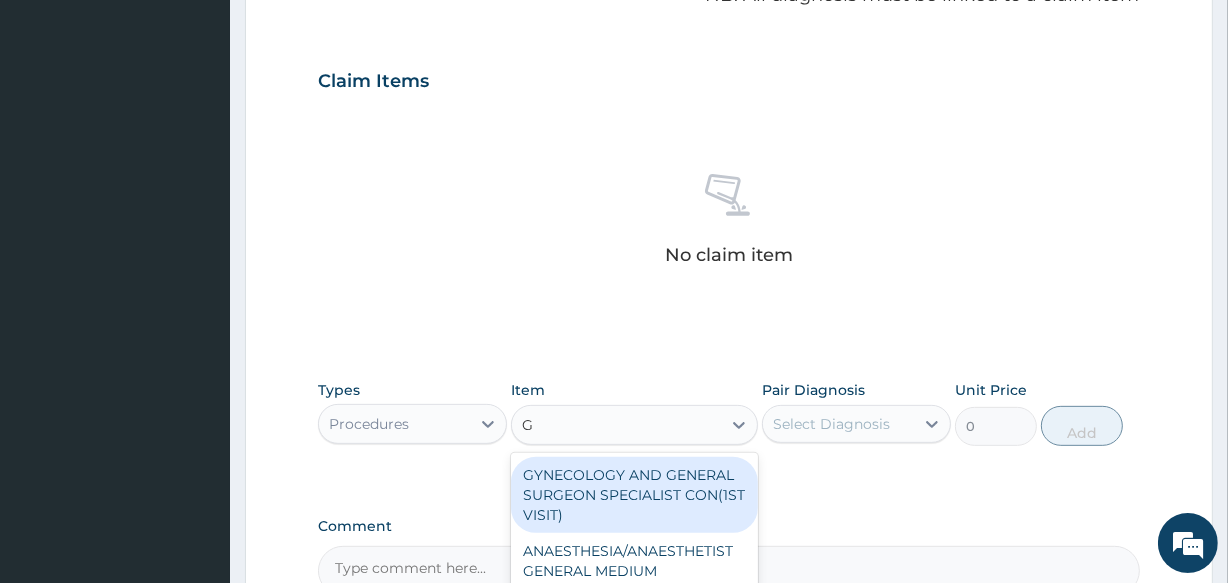 type on "GP" 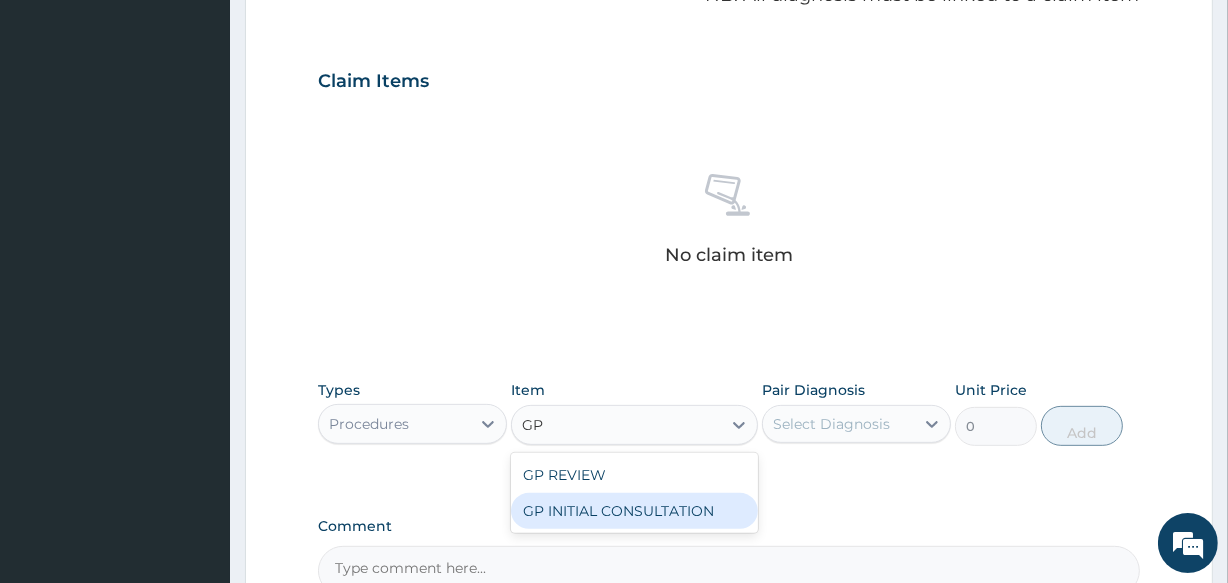 click on "GP INITIAL CONSULTATION" at bounding box center [634, 511] 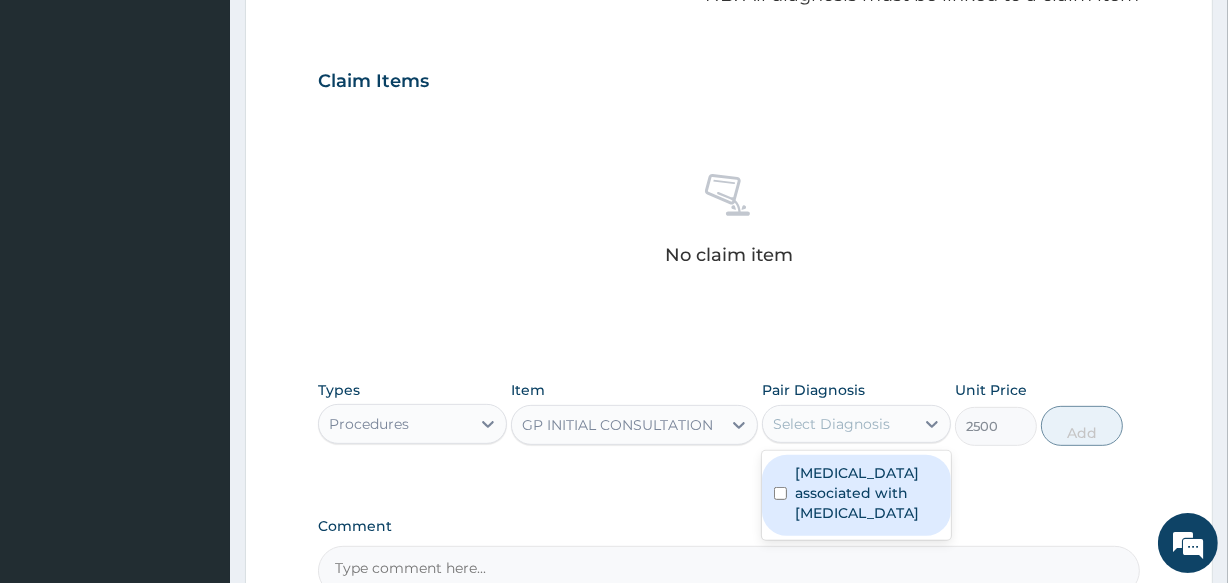 click on "Select Diagnosis" at bounding box center (838, 424) 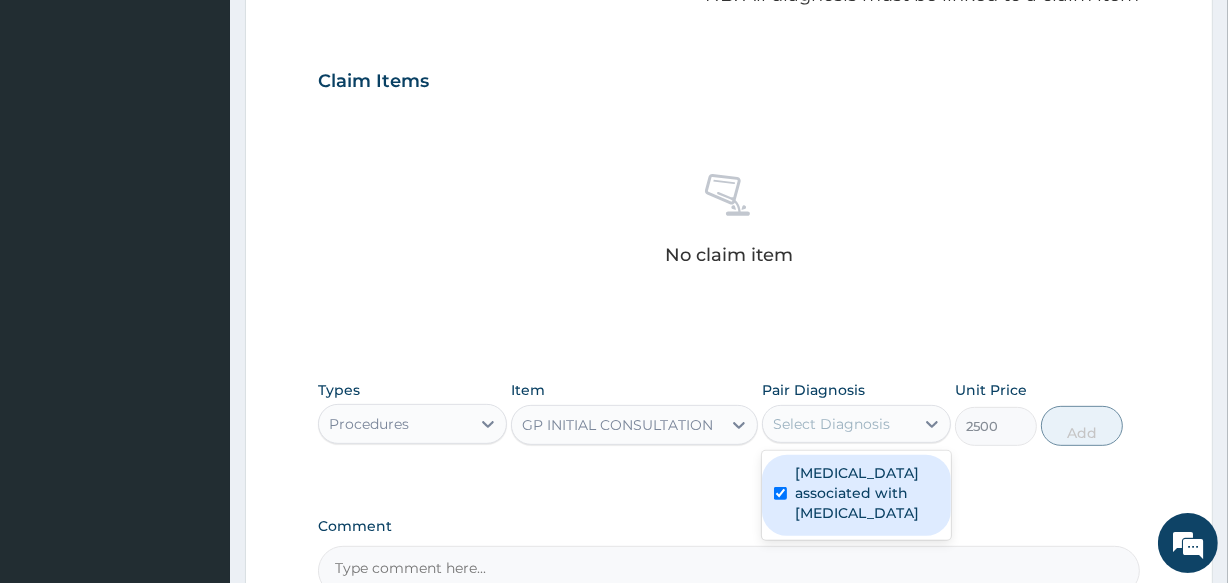 checkbox on "true" 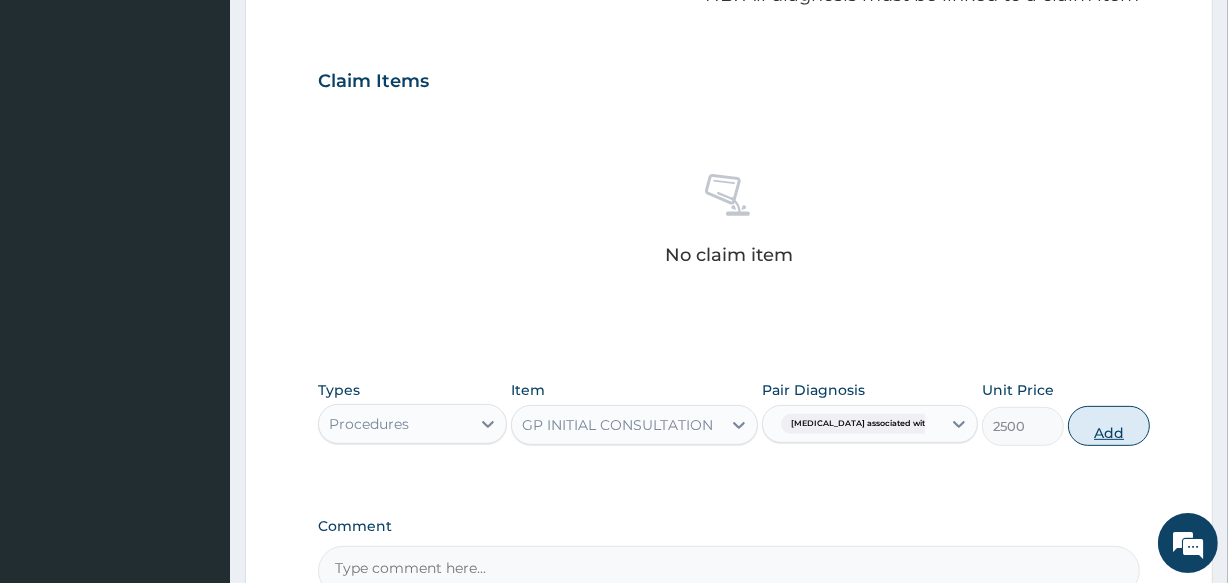 click on "Add" at bounding box center [1109, 426] 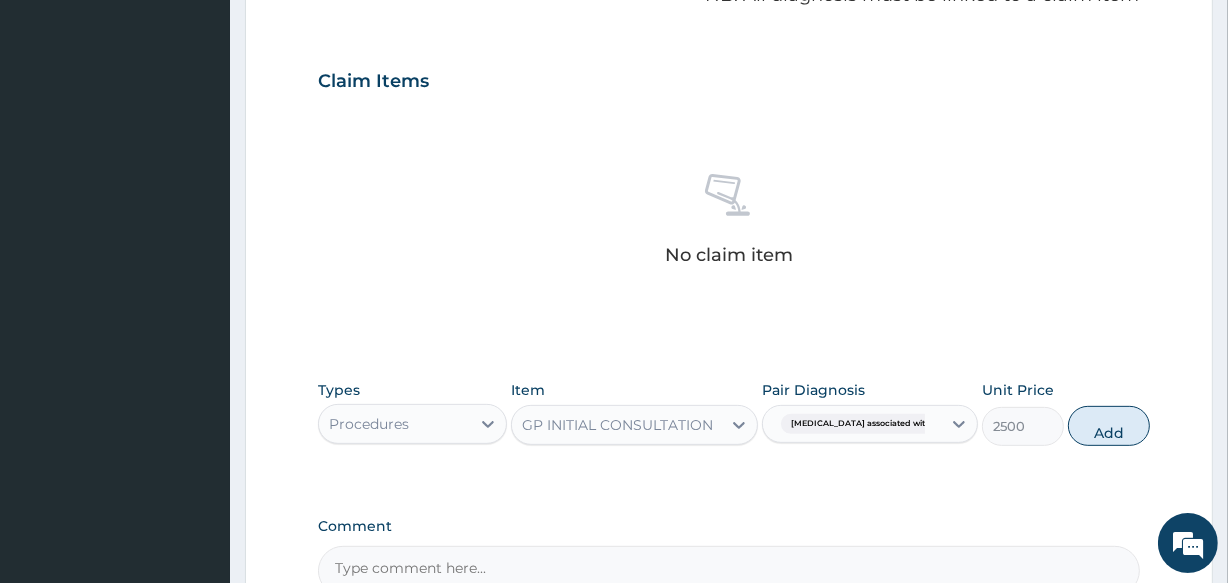 type on "0" 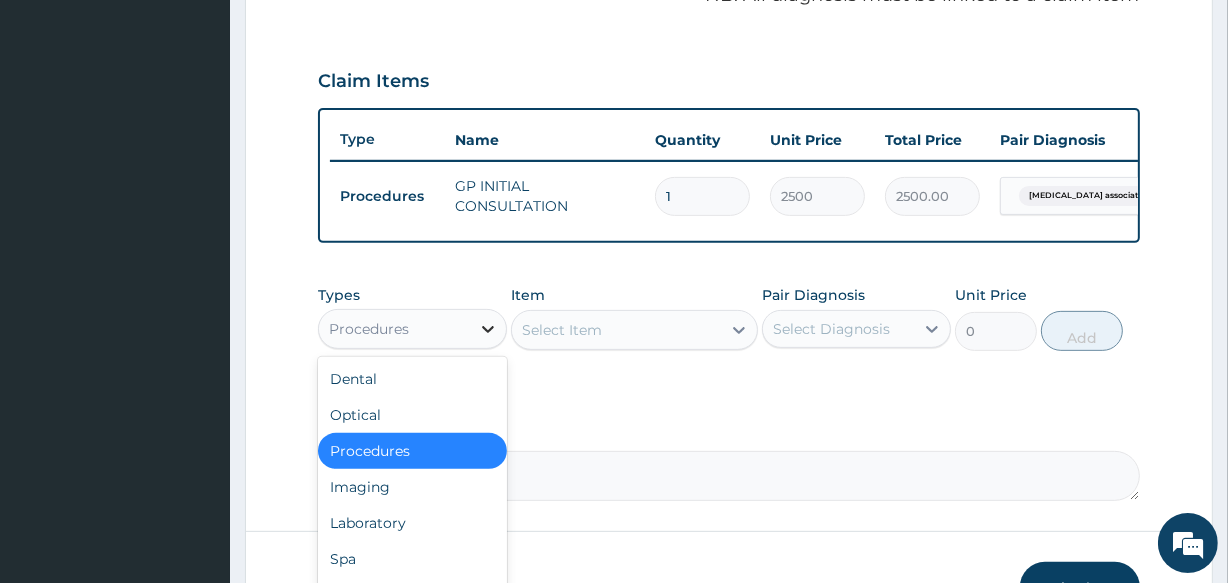 click 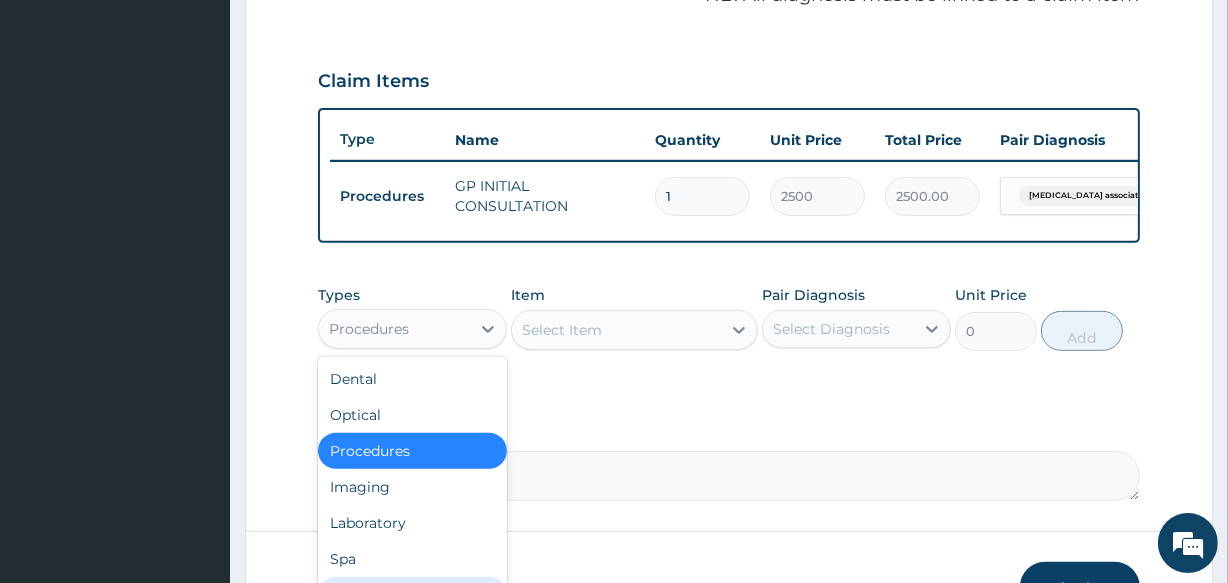 scroll, scrollTop: 68, scrollLeft: 0, axis: vertical 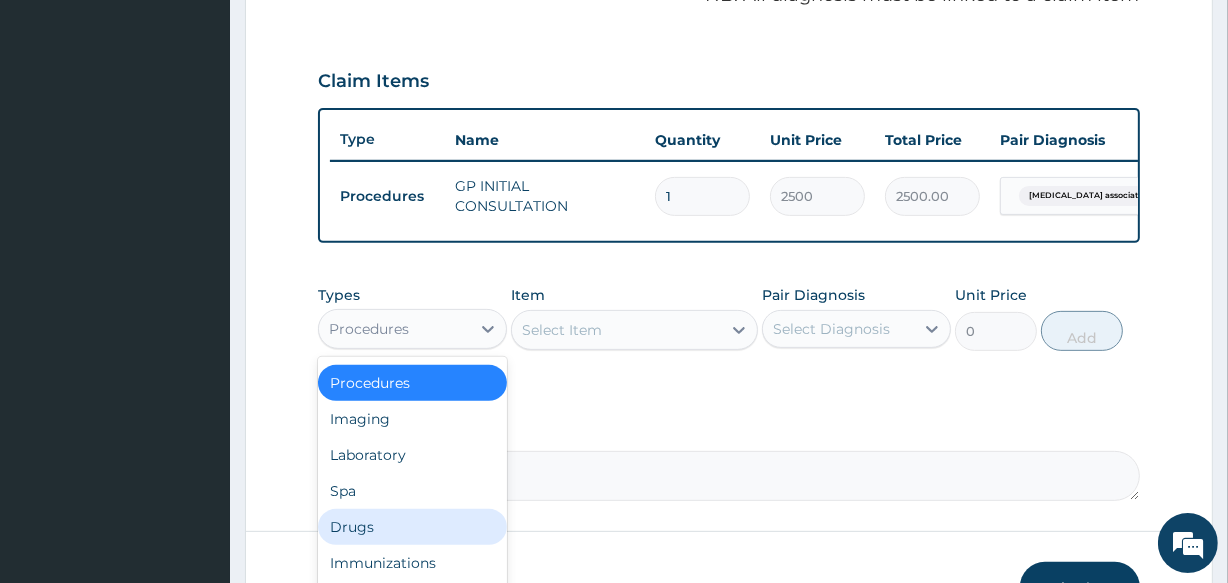 click on "Drugs" at bounding box center (412, 527) 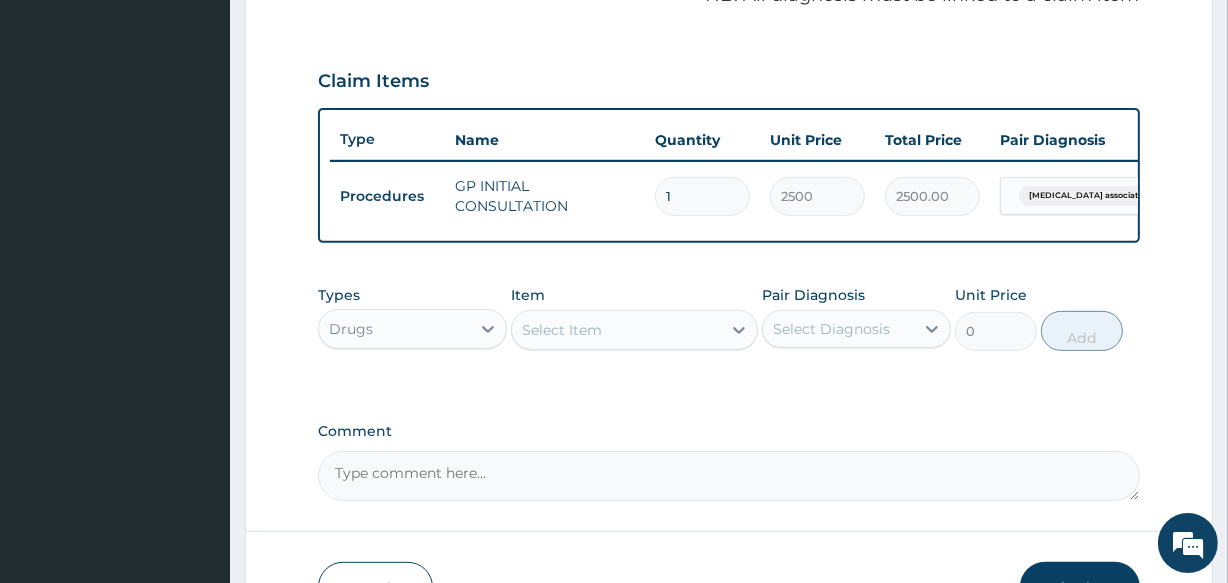click on "Select Item" at bounding box center (562, 330) 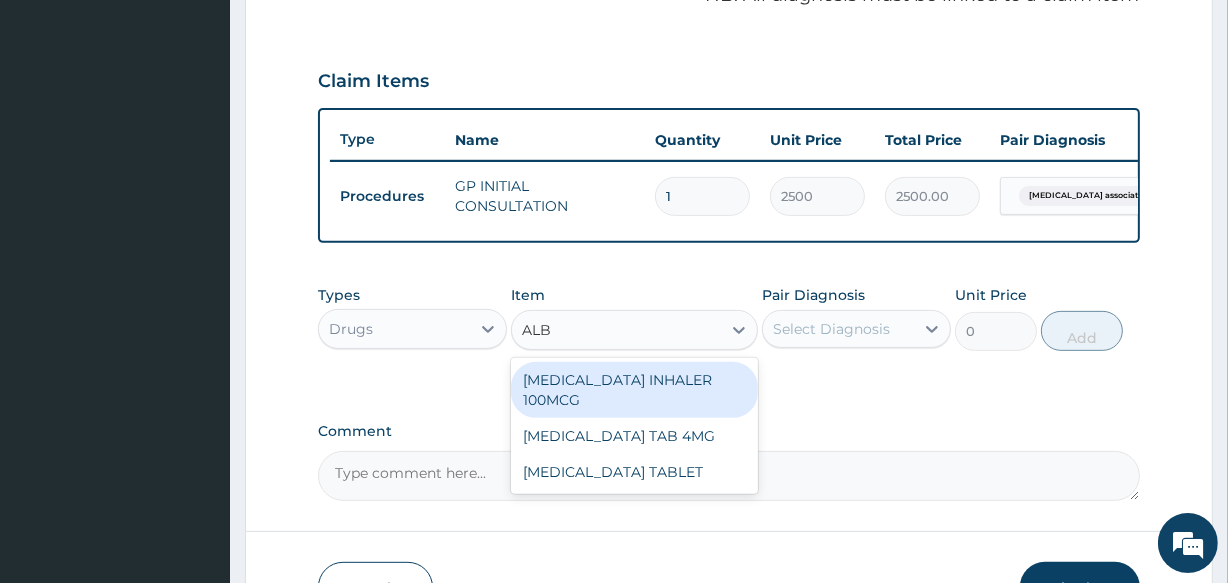 type on "ALBE" 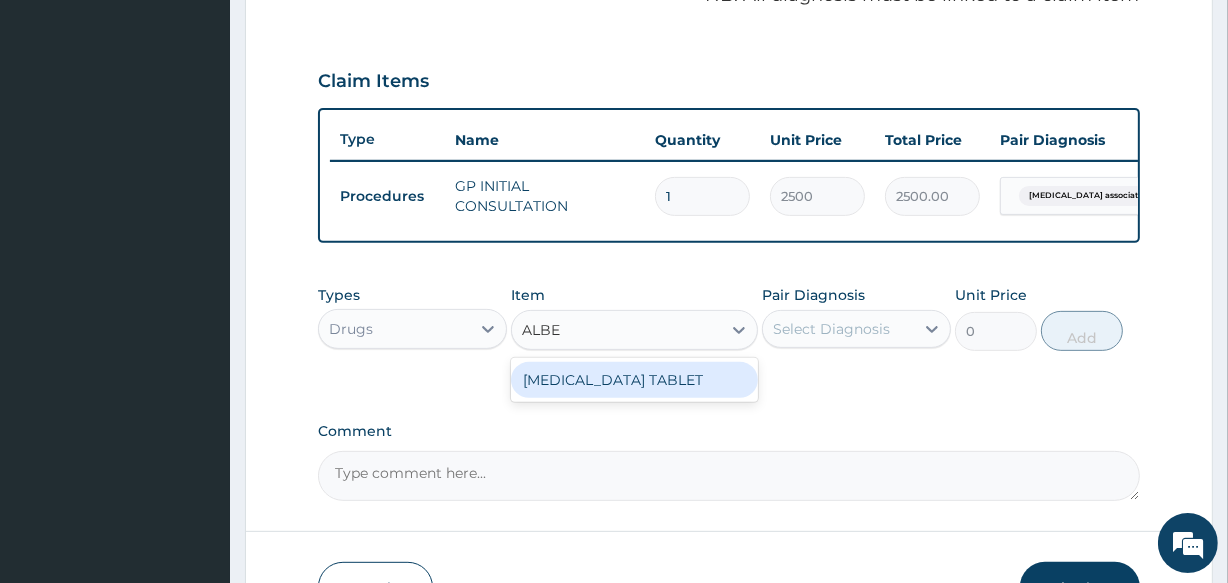 click on "[MEDICAL_DATA] TABLET" at bounding box center [634, 380] 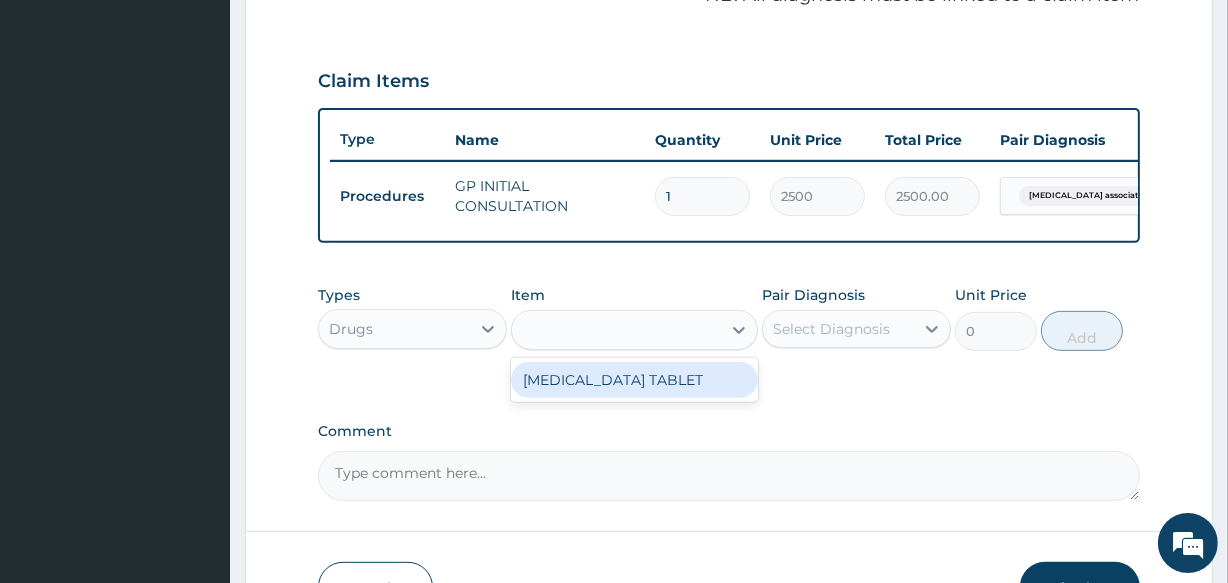 type on "175" 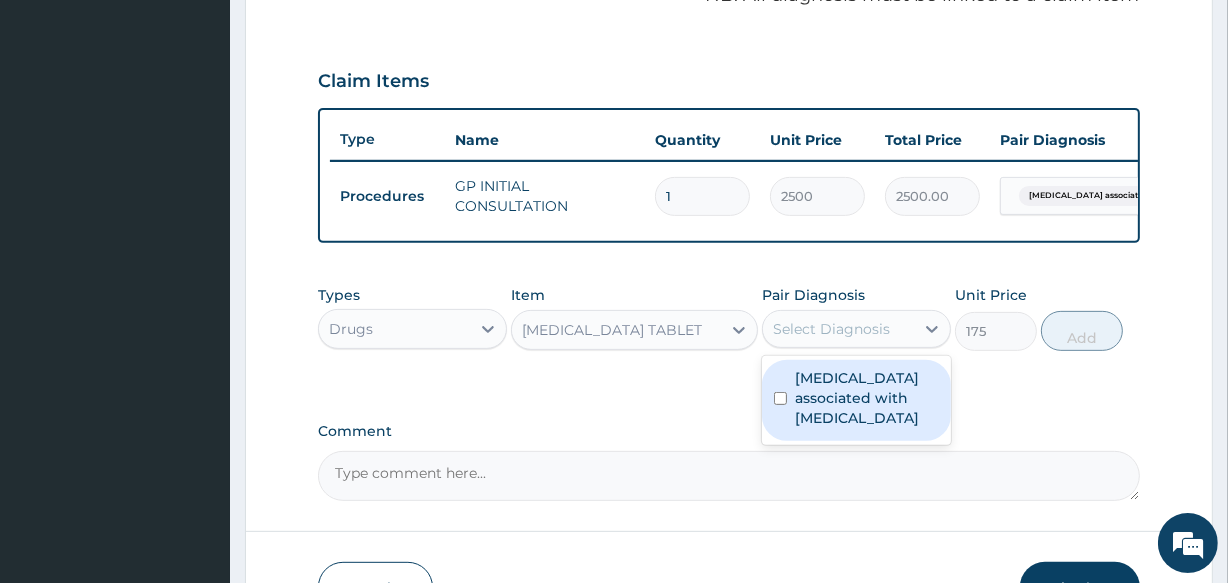 click on "Select Diagnosis" at bounding box center (831, 329) 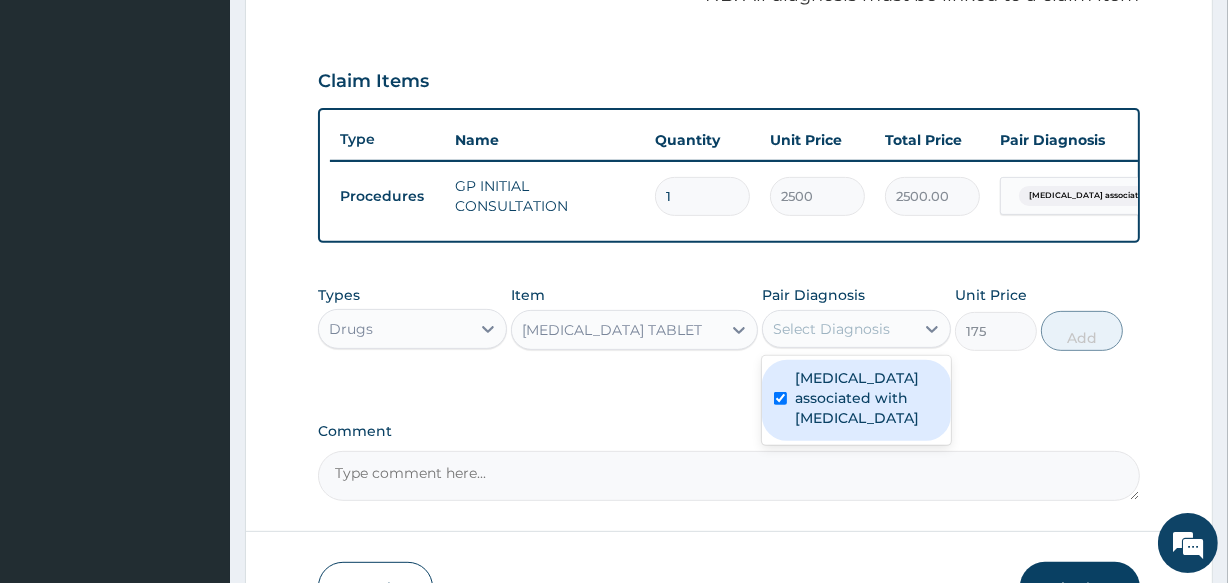 checkbox on "true" 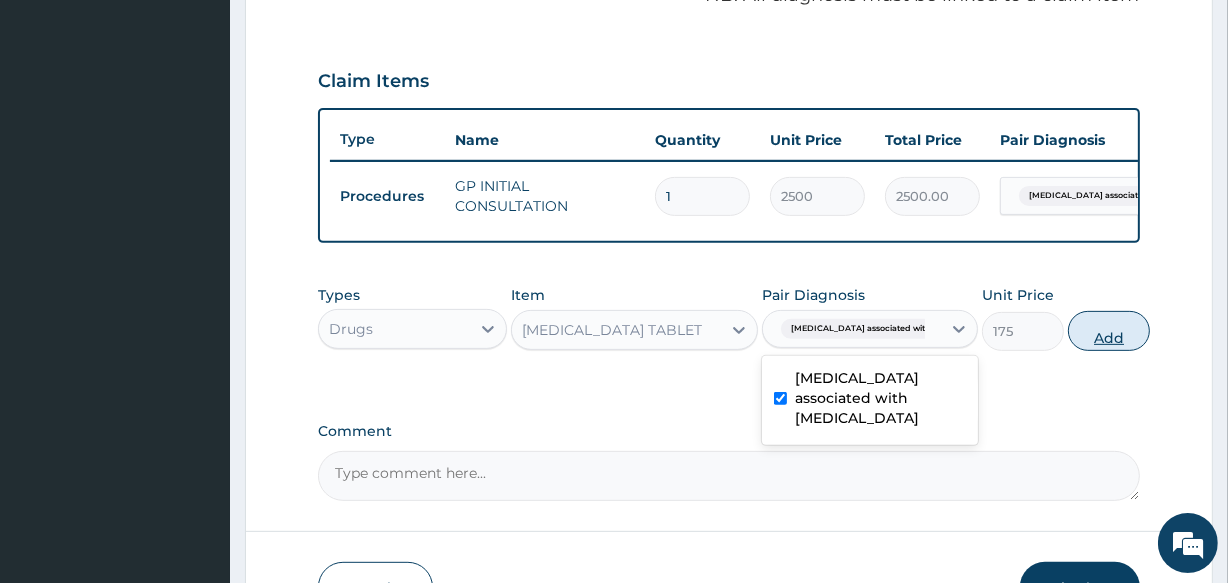 click on "Add" at bounding box center (1109, 331) 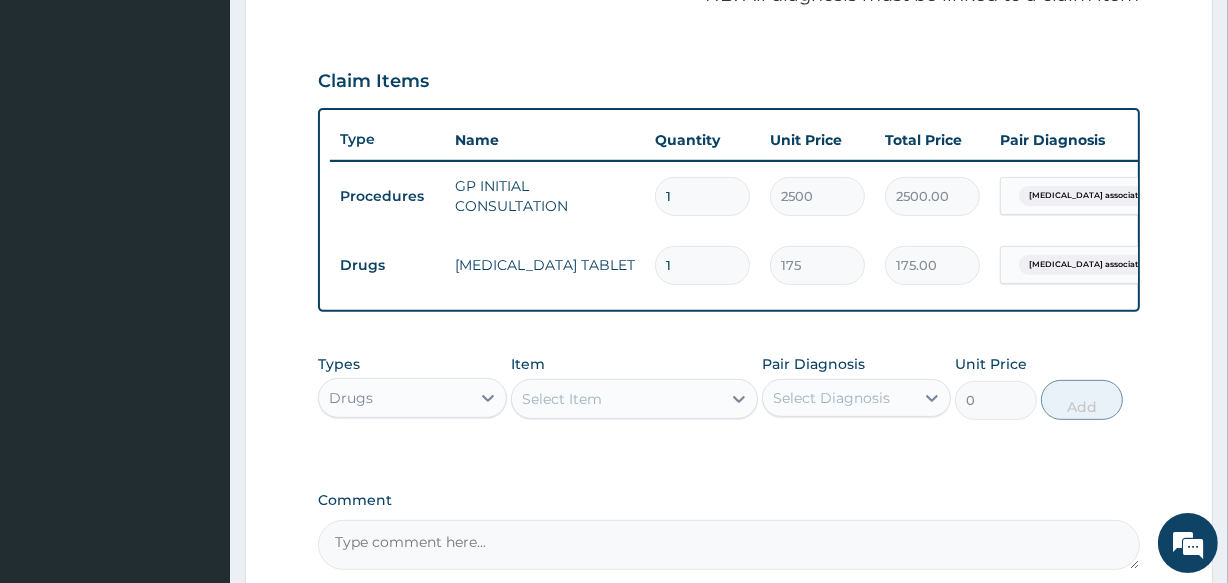 type 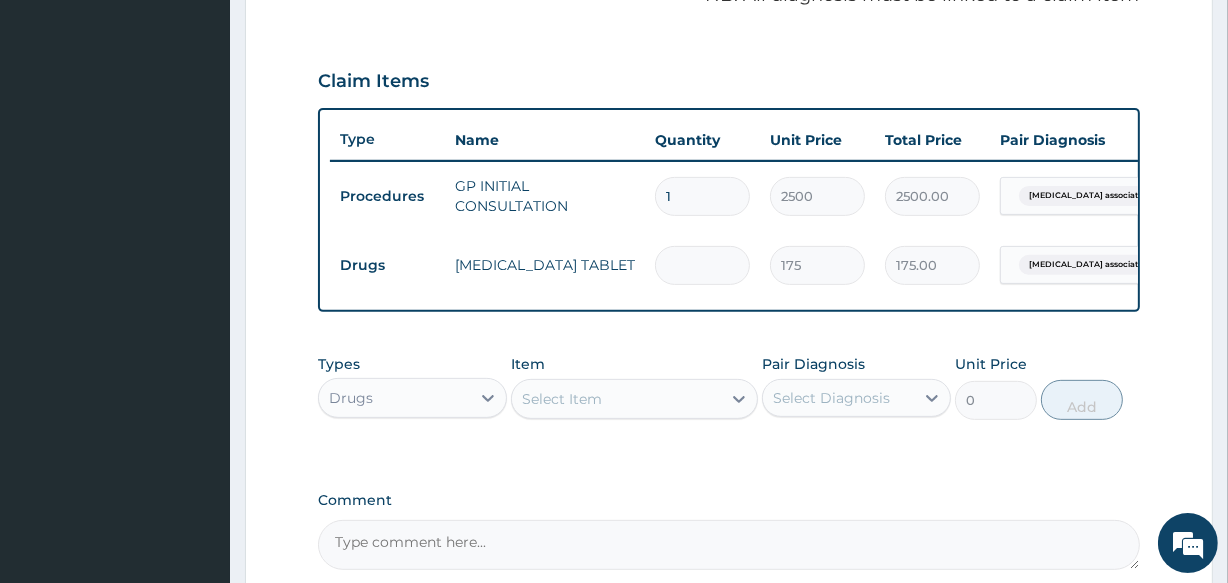 type on "0.00" 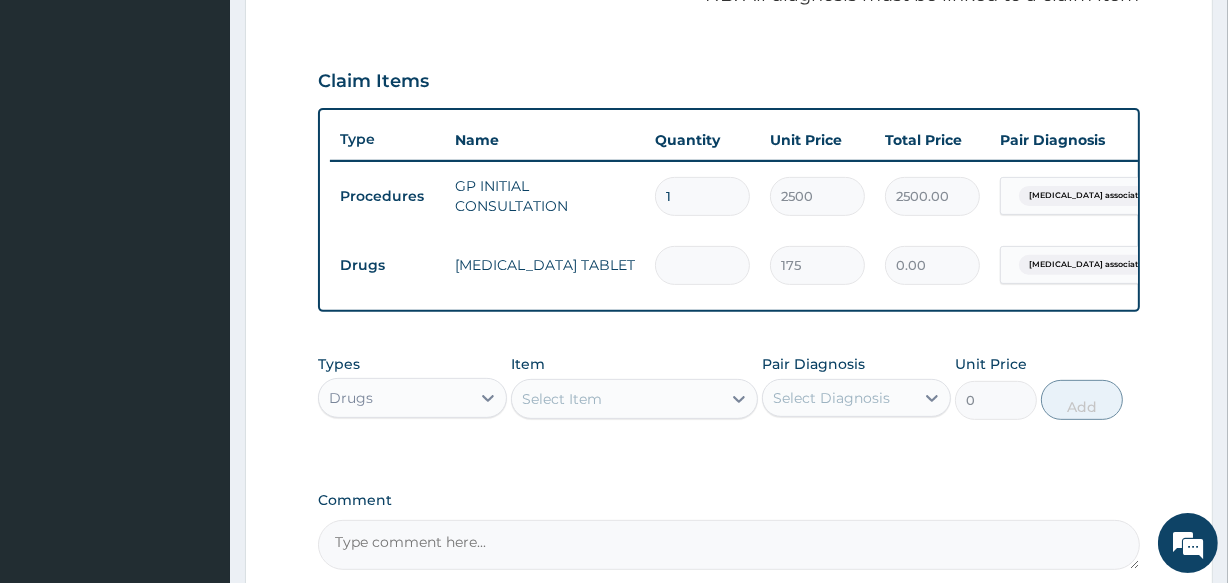 type on "2" 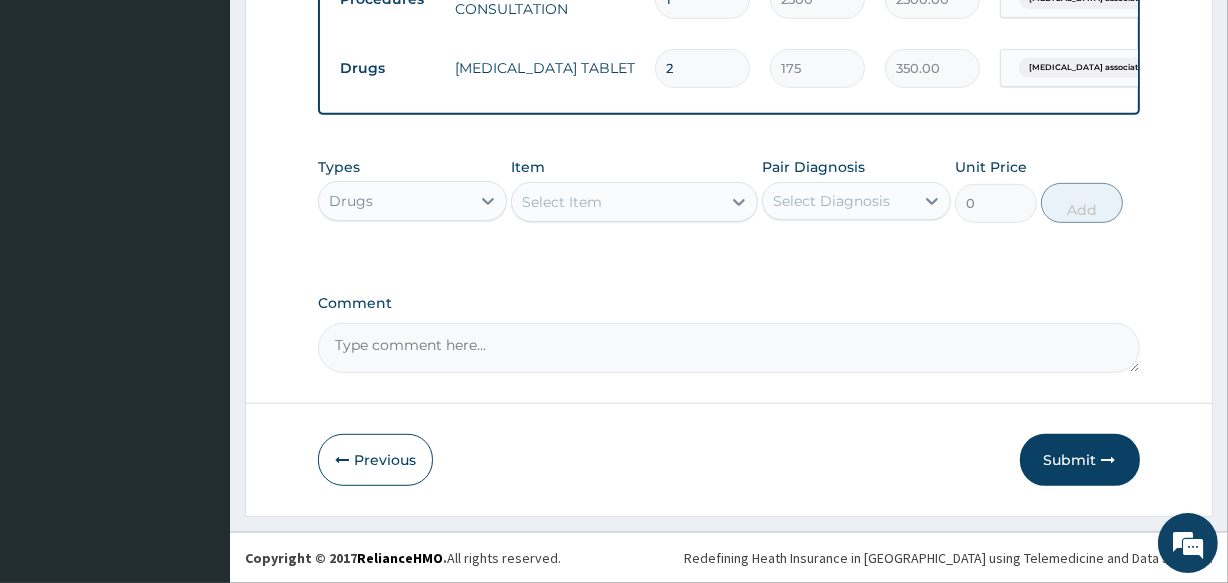 scroll, scrollTop: 846, scrollLeft: 0, axis: vertical 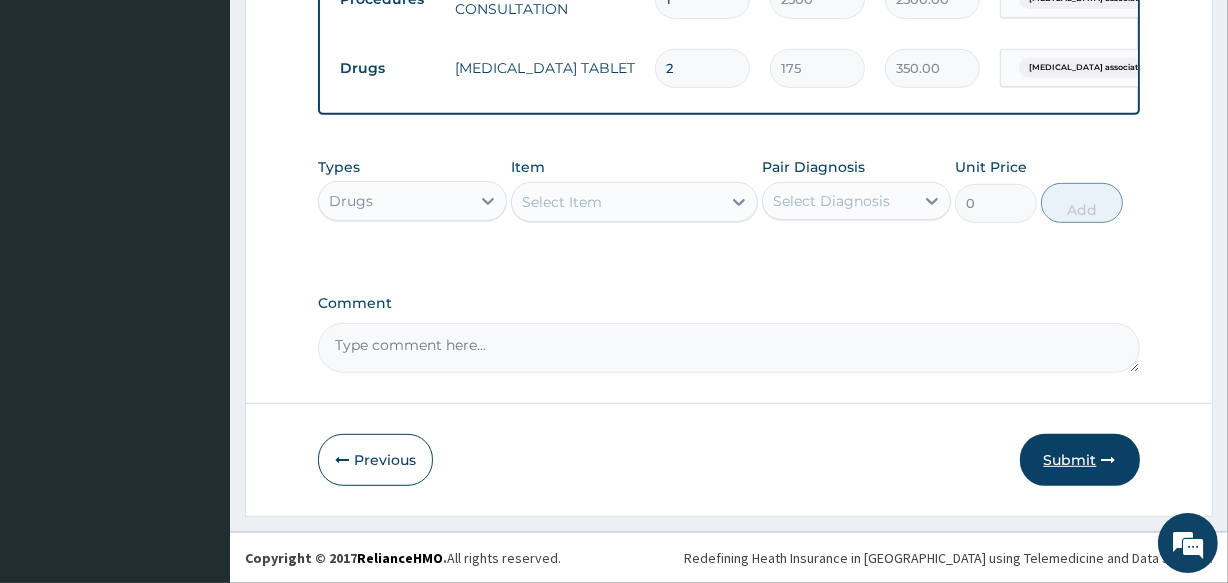 type on "2" 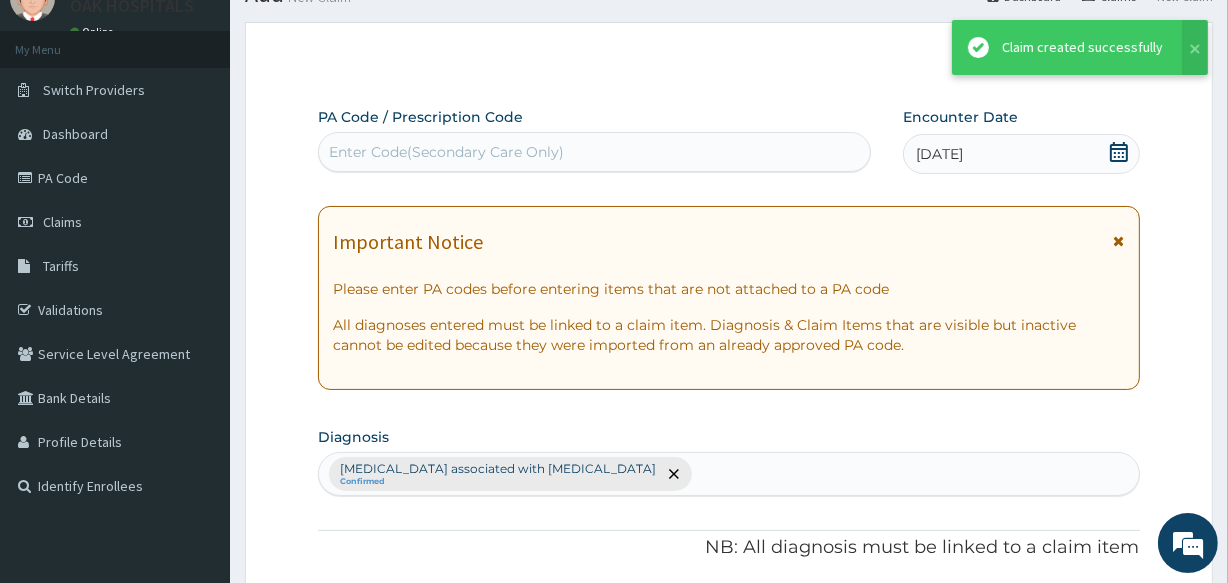scroll, scrollTop: 846, scrollLeft: 0, axis: vertical 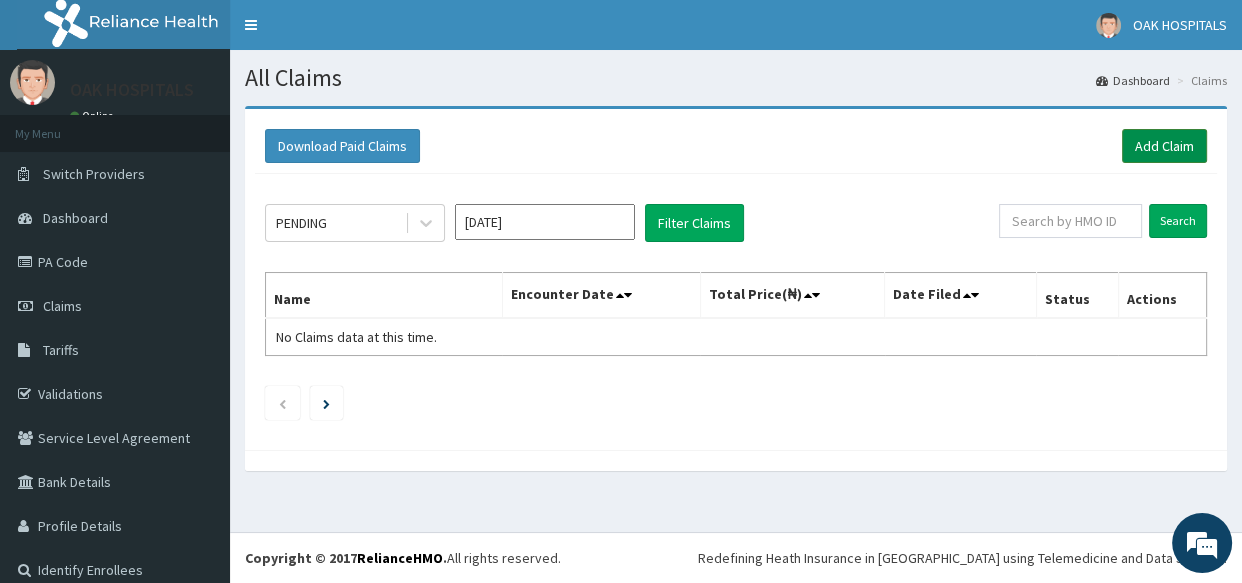 click on "Add Claim" at bounding box center (1164, 146) 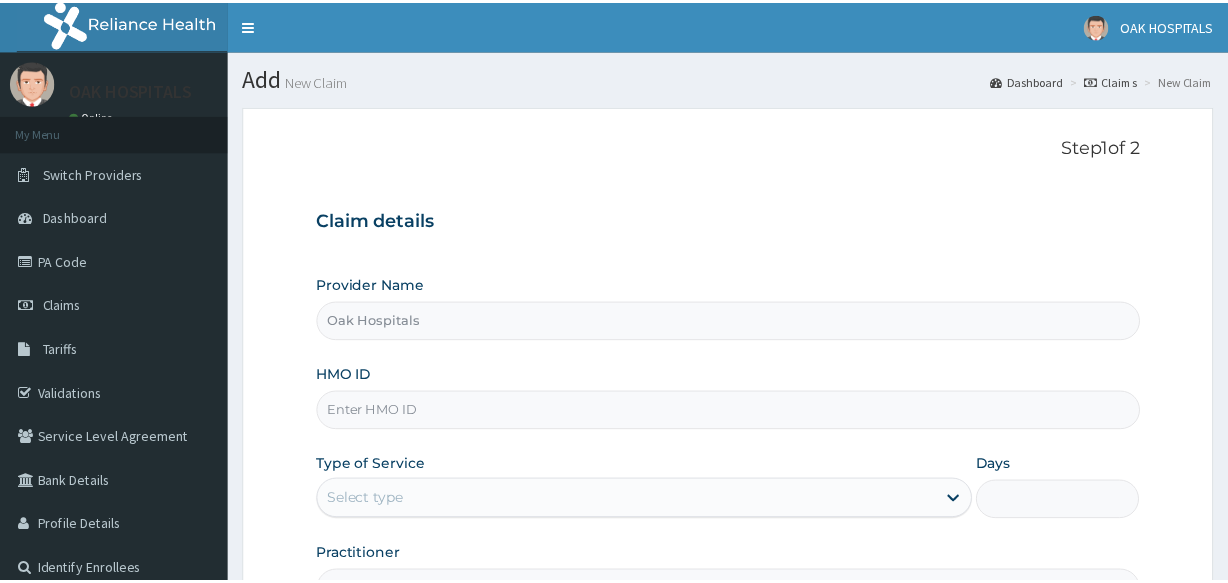 scroll, scrollTop: 0, scrollLeft: 0, axis: both 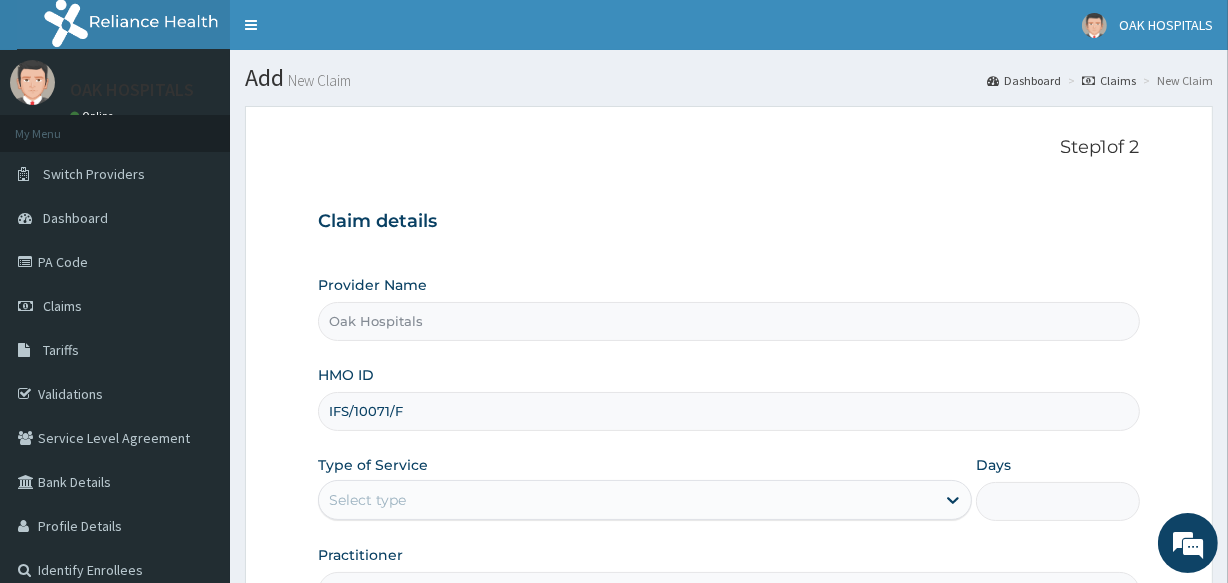 type on "IFS/10071/F" 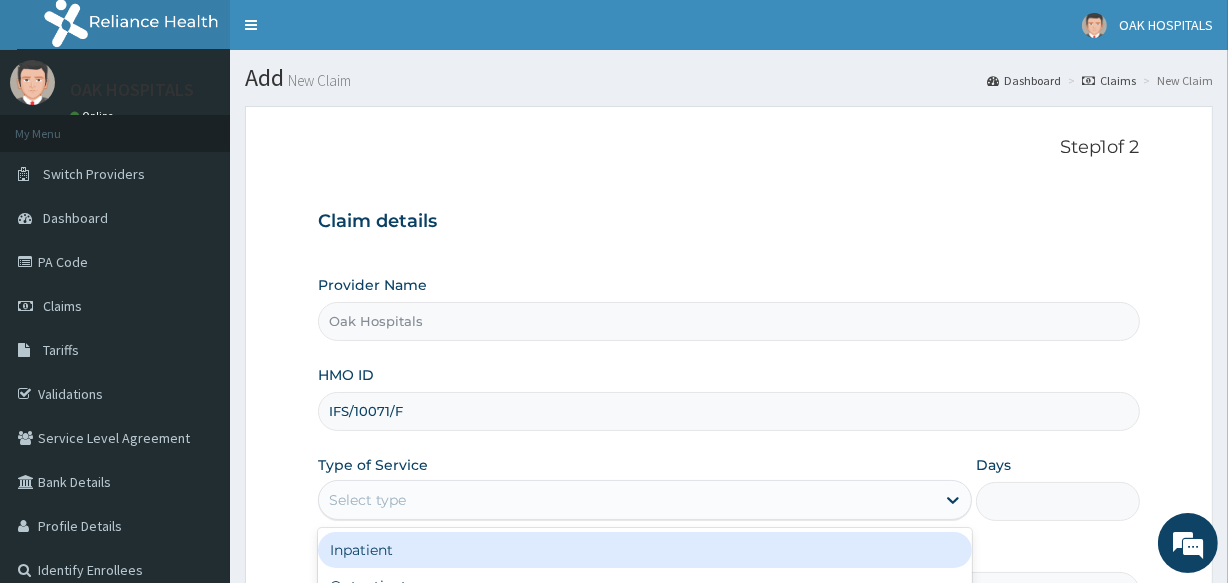 click on "Select type" at bounding box center (627, 500) 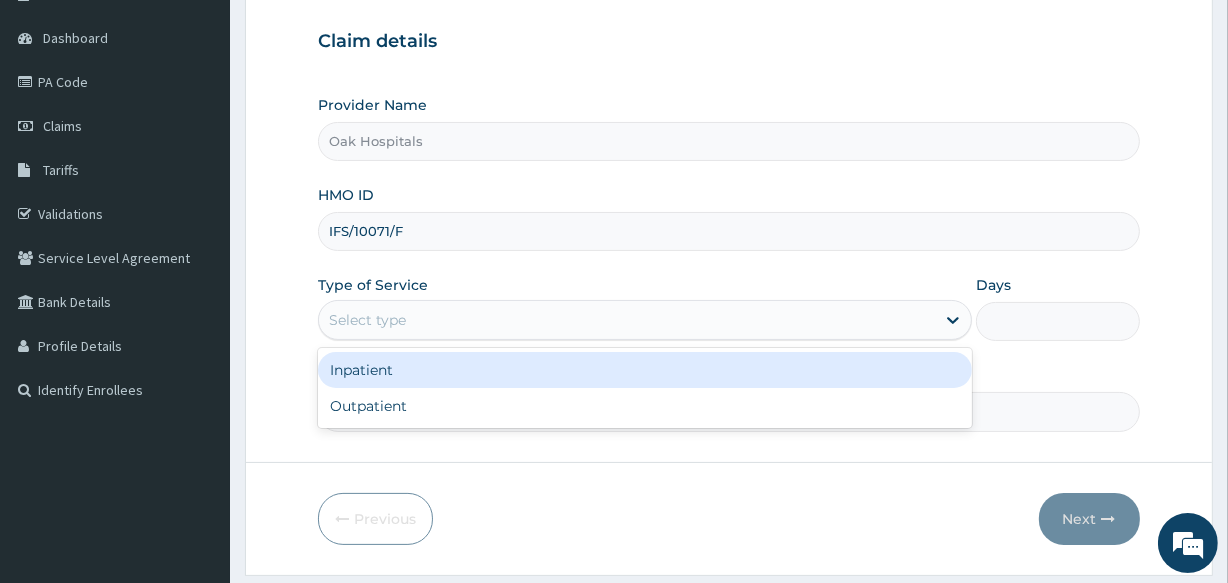 scroll, scrollTop: 181, scrollLeft: 0, axis: vertical 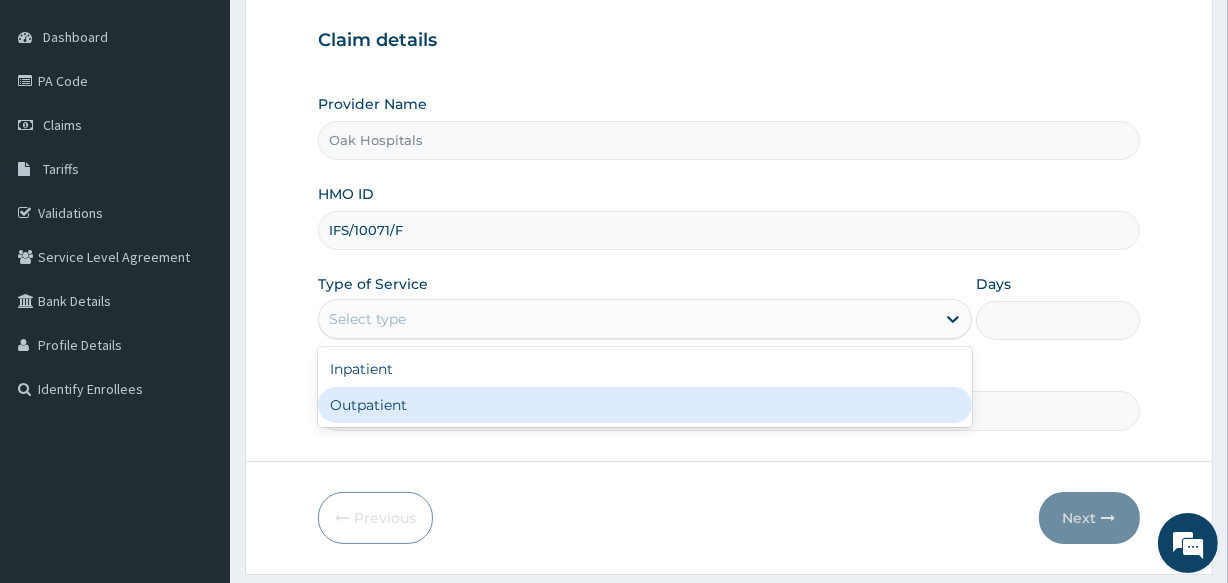 click on "Outpatient" at bounding box center (645, 405) 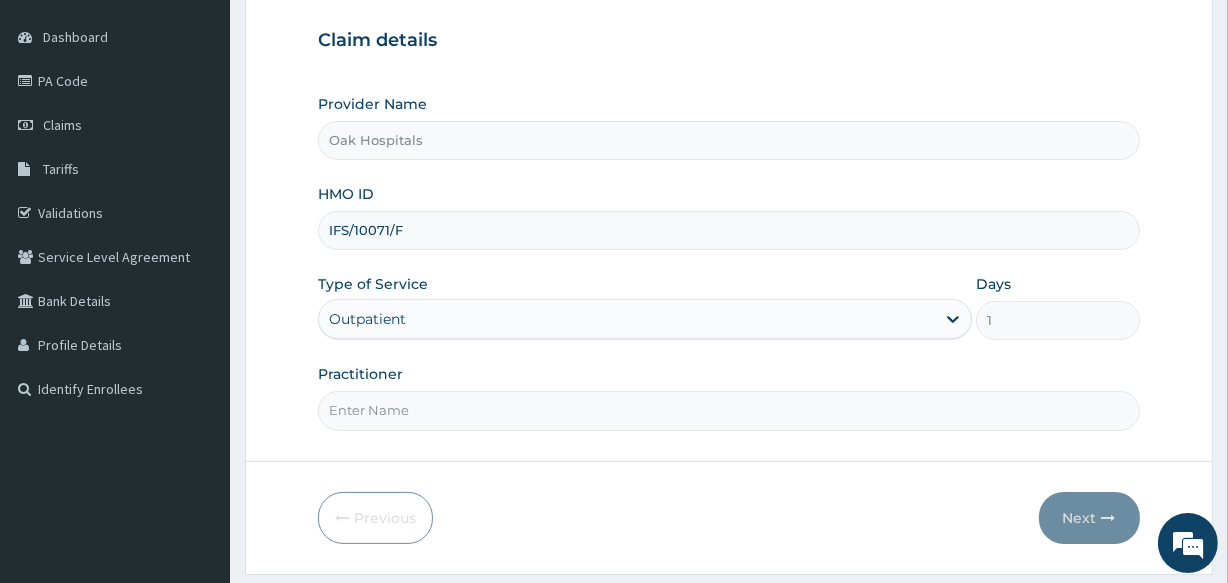 drag, startPoint x: 699, startPoint y: 414, endPoint x: 689, endPoint y: 418, distance: 10.770329 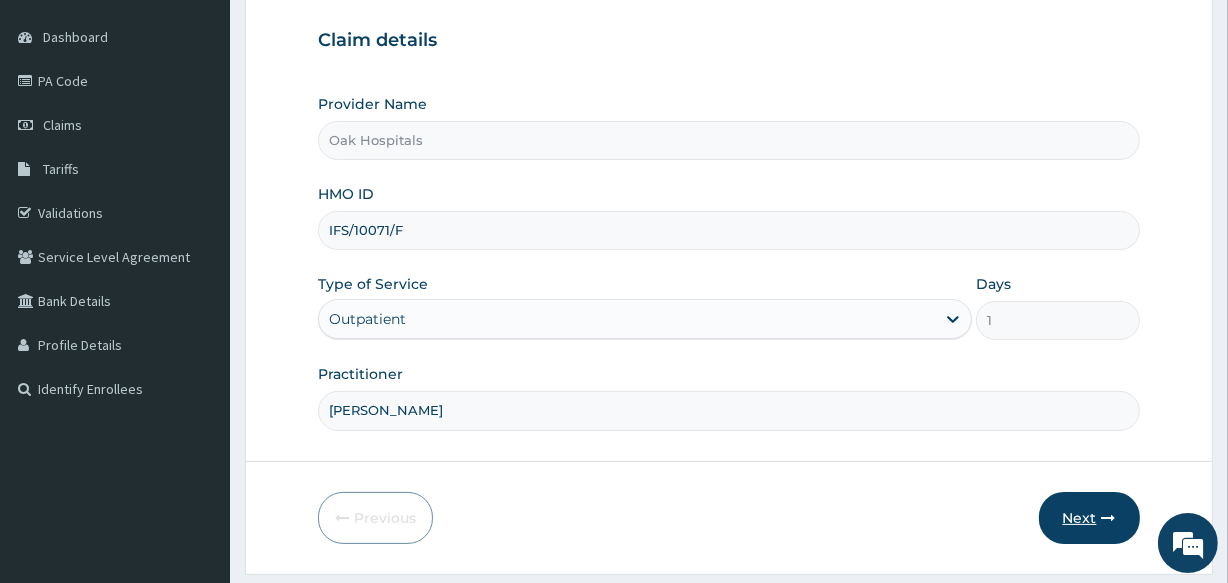 click on "Next" at bounding box center (1089, 518) 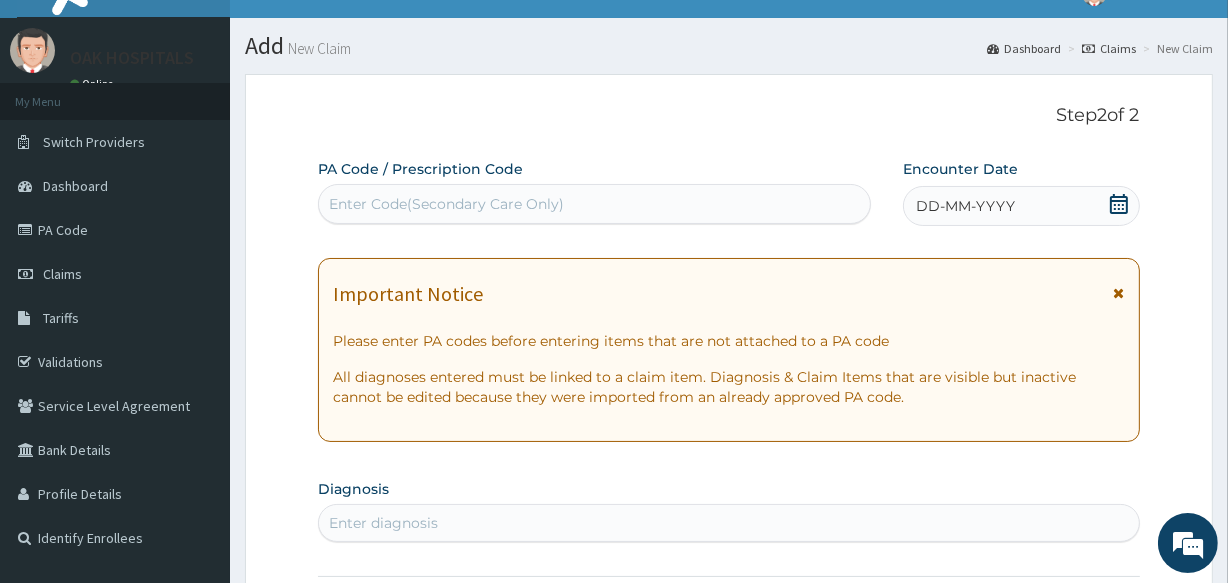 scroll, scrollTop: 0, scrollLeft: 0, axis: both 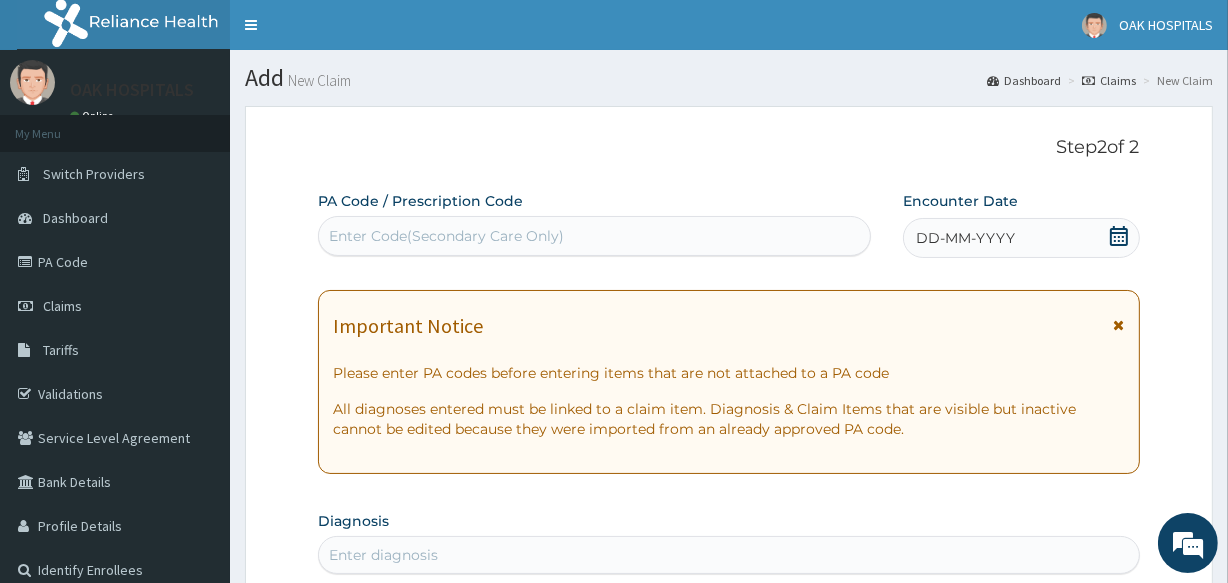 click 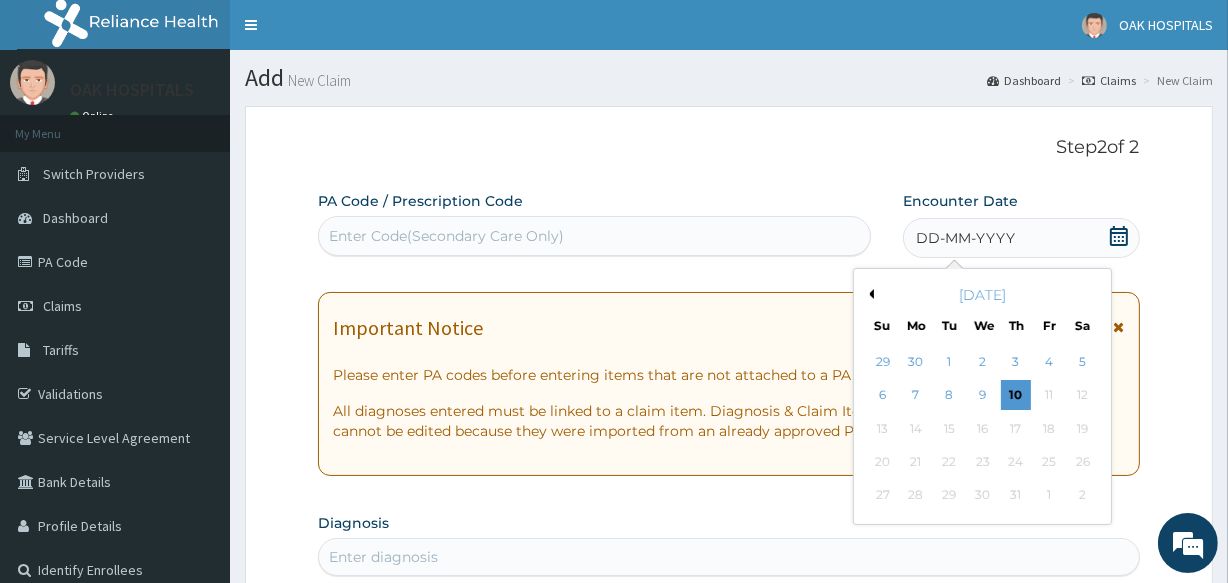 click on "Previous Month" at bounding box center (869, 294) 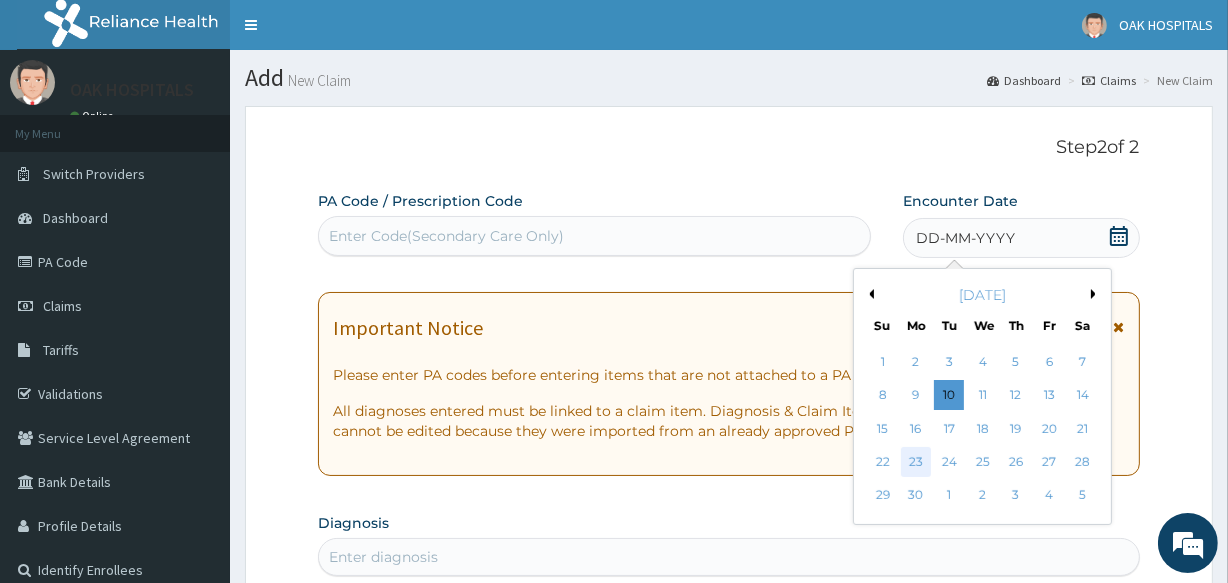 click on "23" at bounding box center (916, 462) 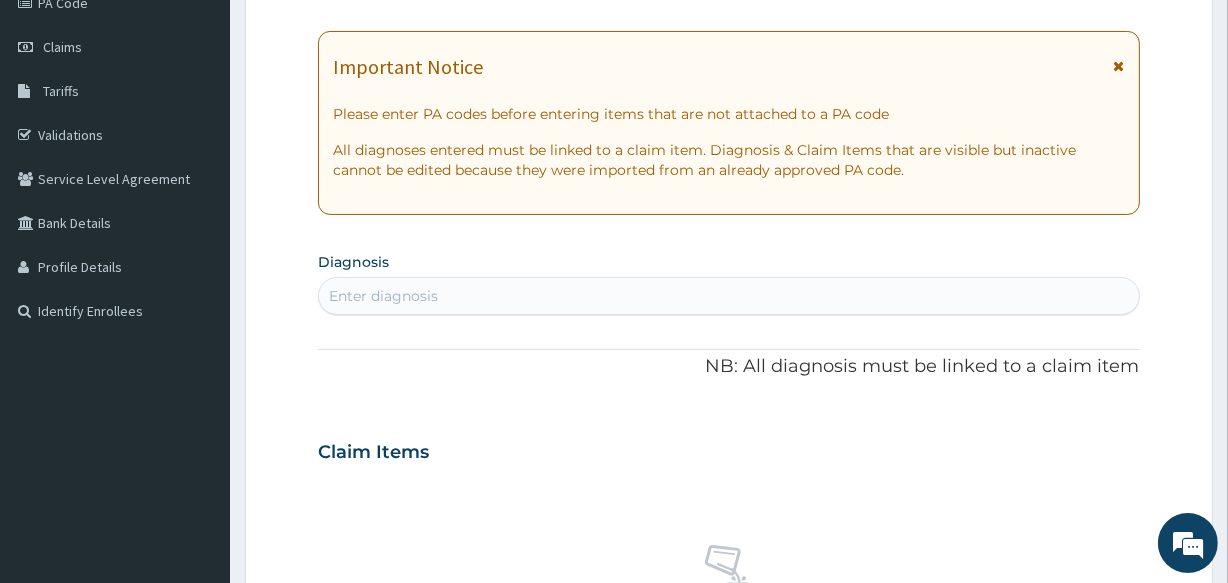 scroll, scrollTop: 272, scrollLeft: 0, axis: vertical 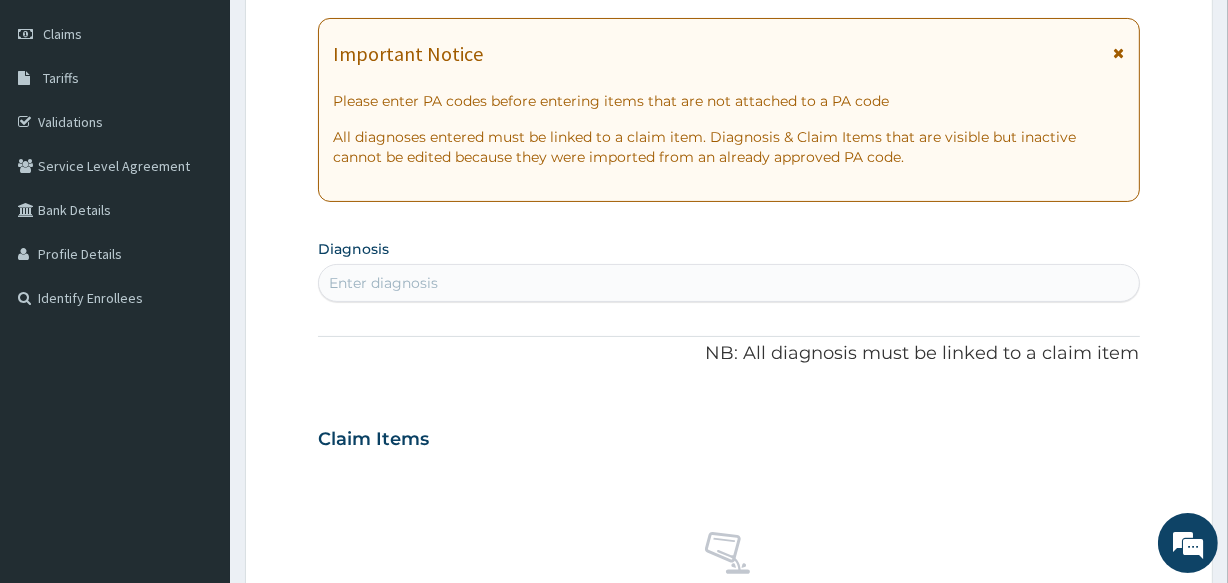 click on "Enter diagnosis" at bounding box center (728, 283) 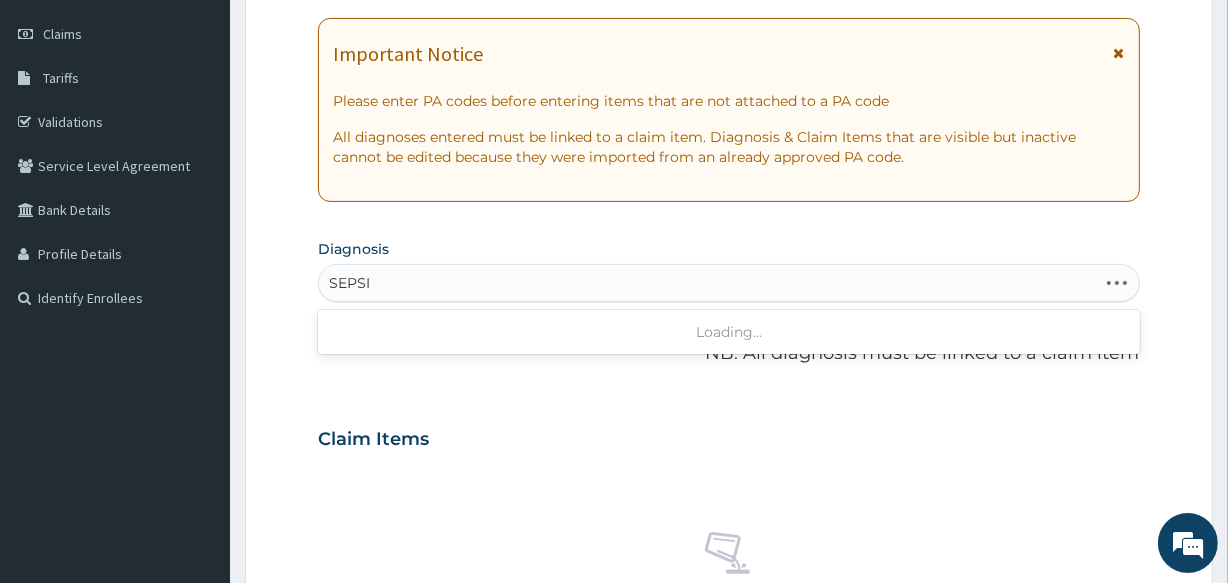 type on "SEPSIS" 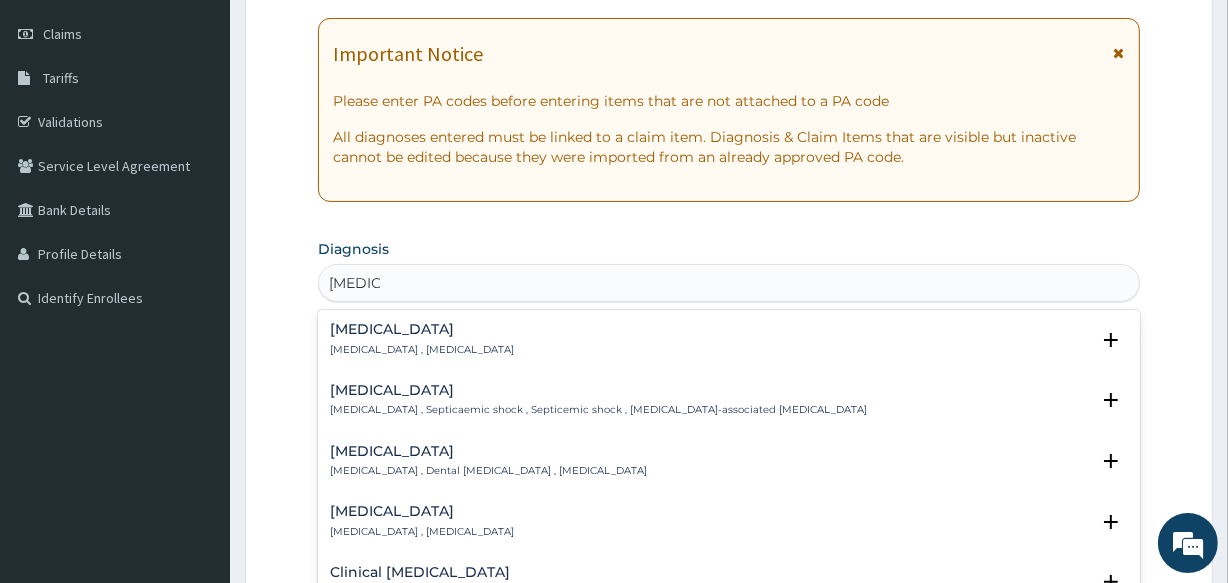 click on "Sepsis" at bounding box center (422, 329) 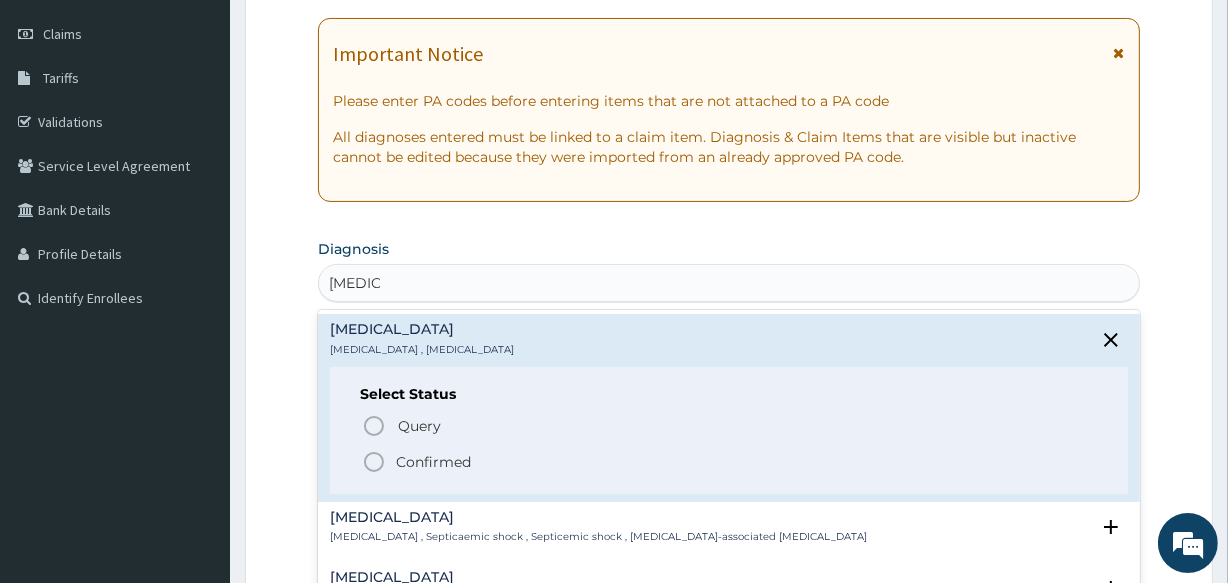 click 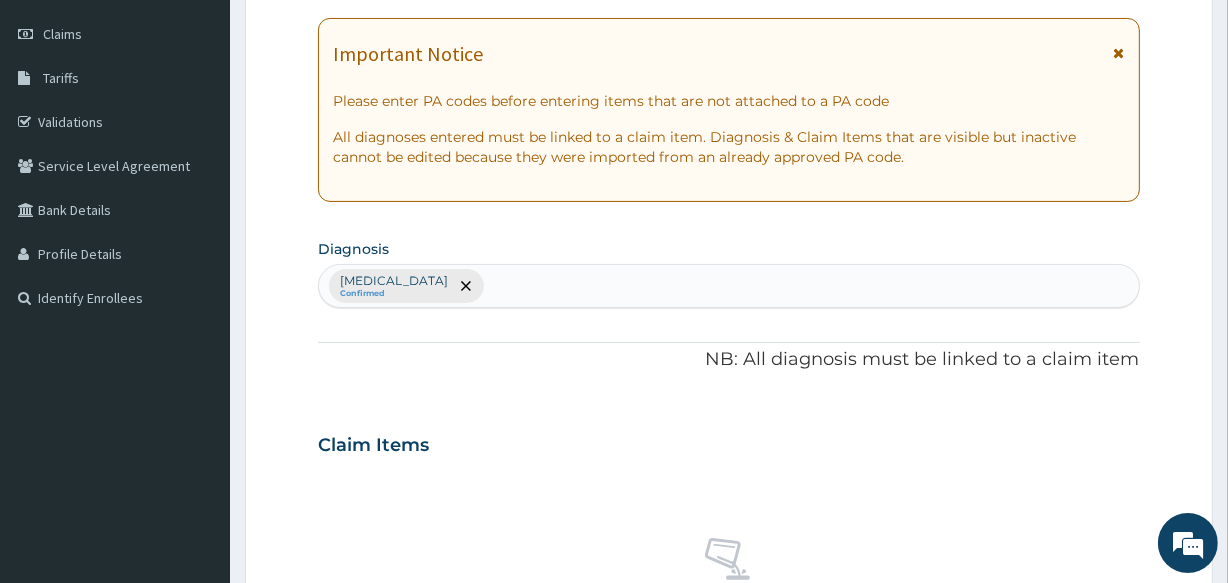 click on "Sepsis Confirmed" at bounding box center [728, 286] 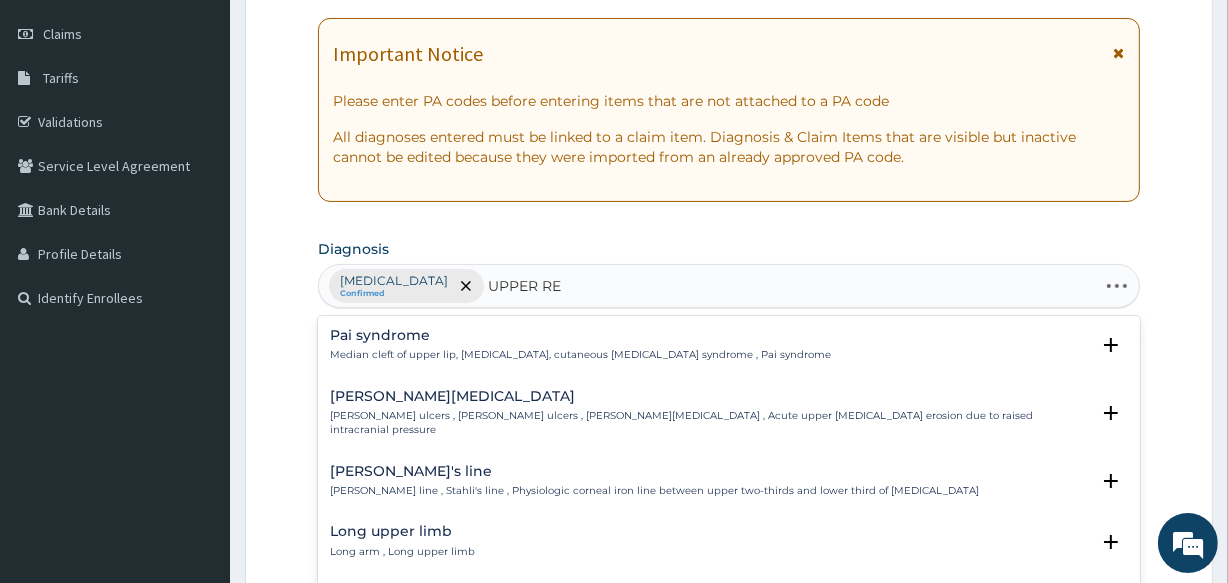 type on "UPPER RES" 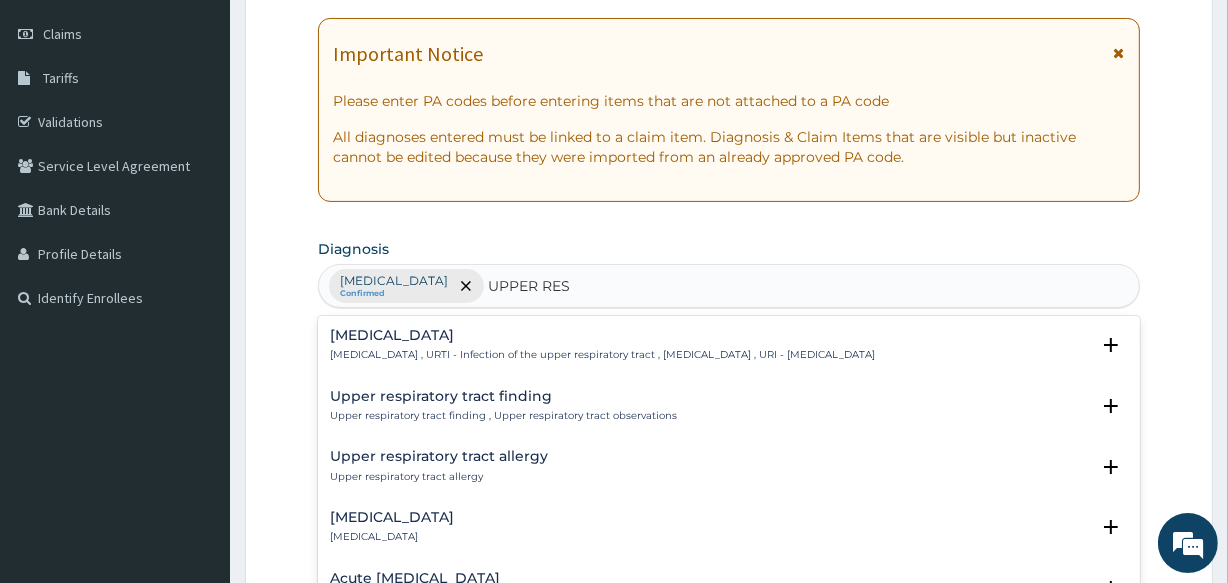click on "Upper respiratory infection , URTI - Infection of the upper respiratory tract , Upper respiratory tract infection , URI - Upper respiratory infection" at bounding box center [602, 355] 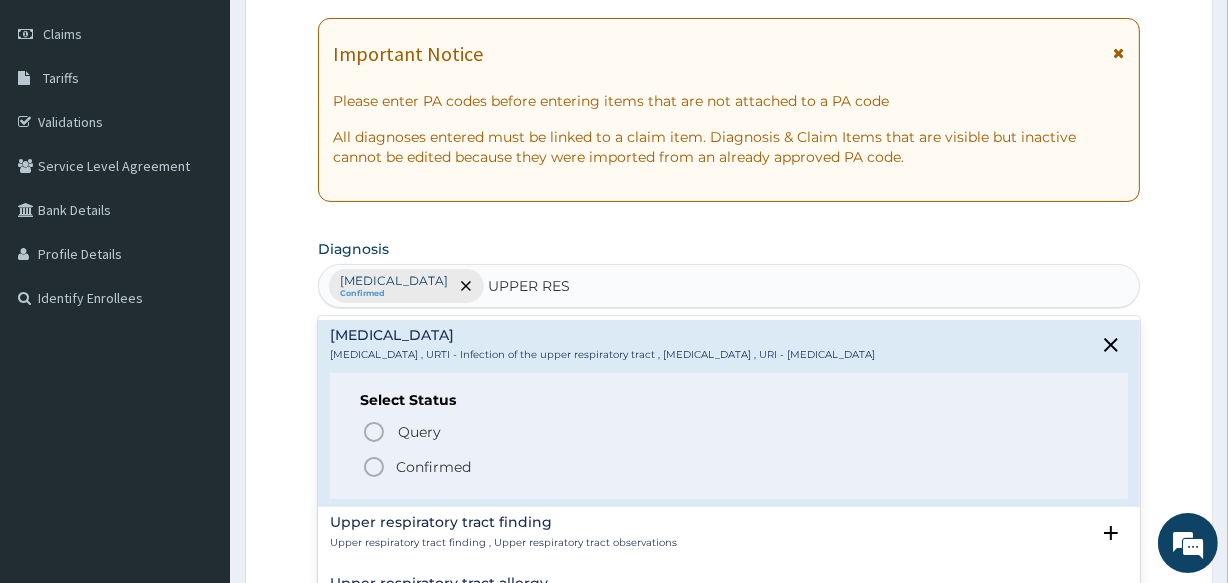click 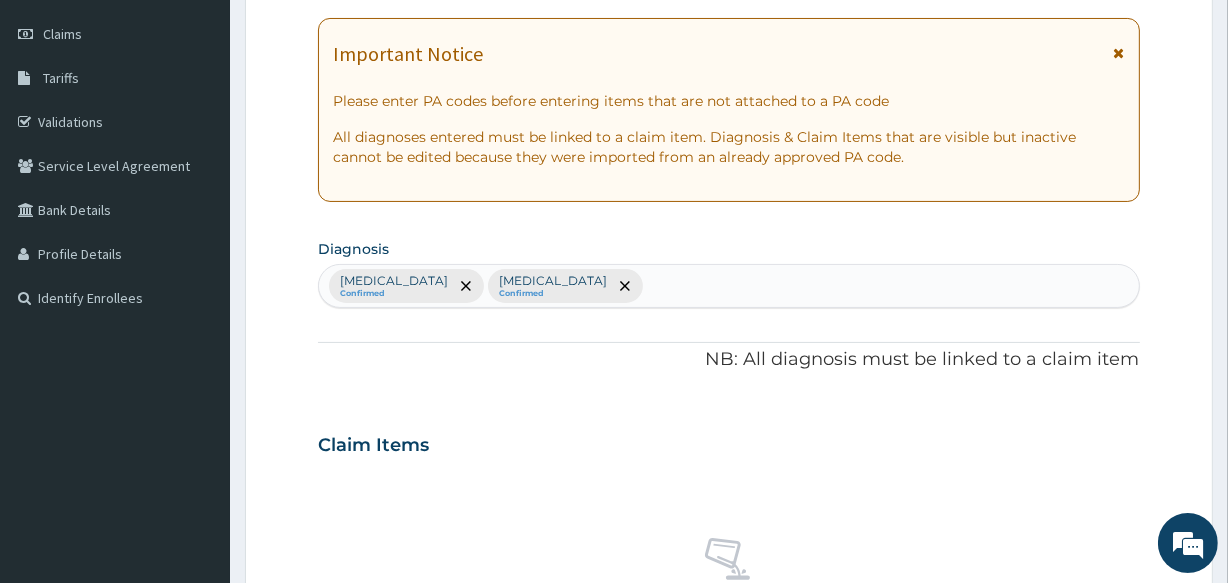 click on "Sepsis Confirmed Upper respiratory infection Confirmed" at bounding box center (728, 286) 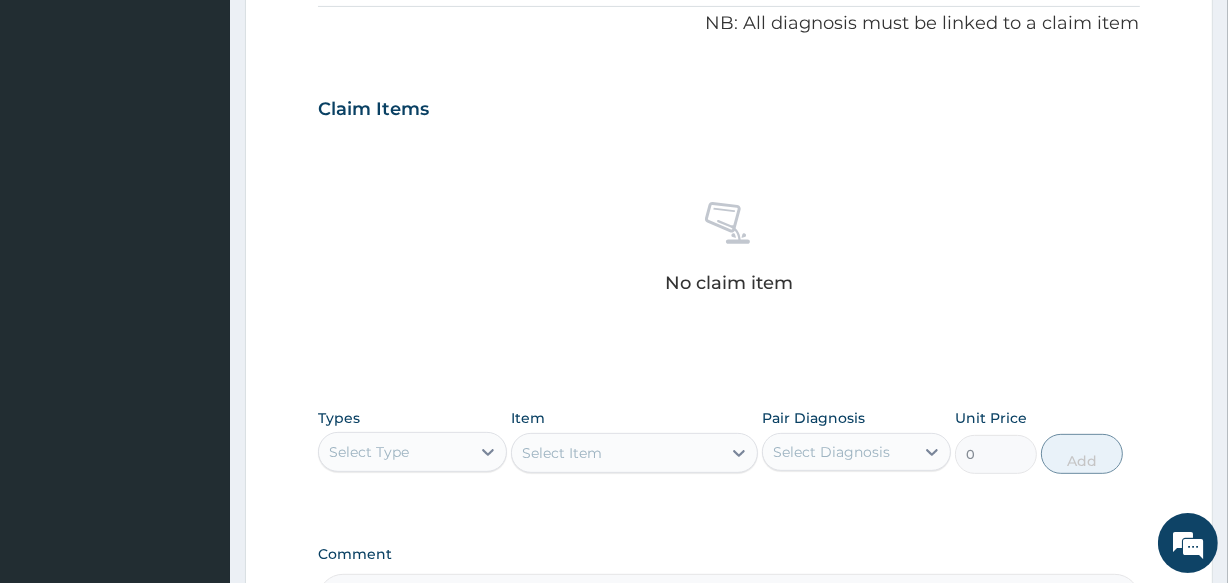 scroll, scrollTop: 636, scrollLeft: 0, axis: vertical 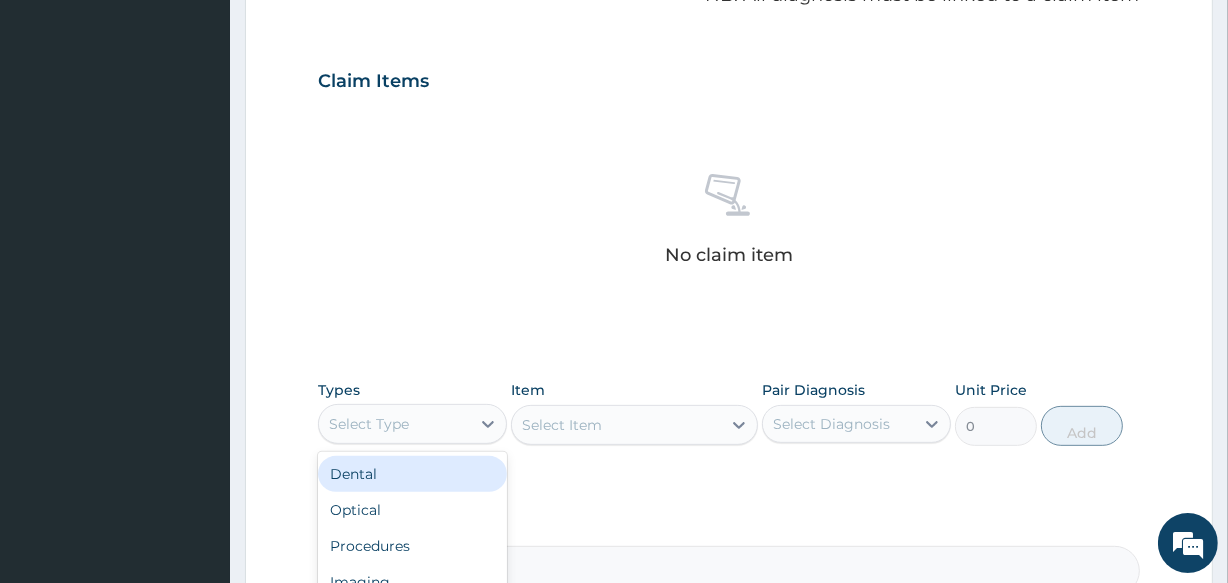 click on "Select Type" at bounding box center [394, 424] 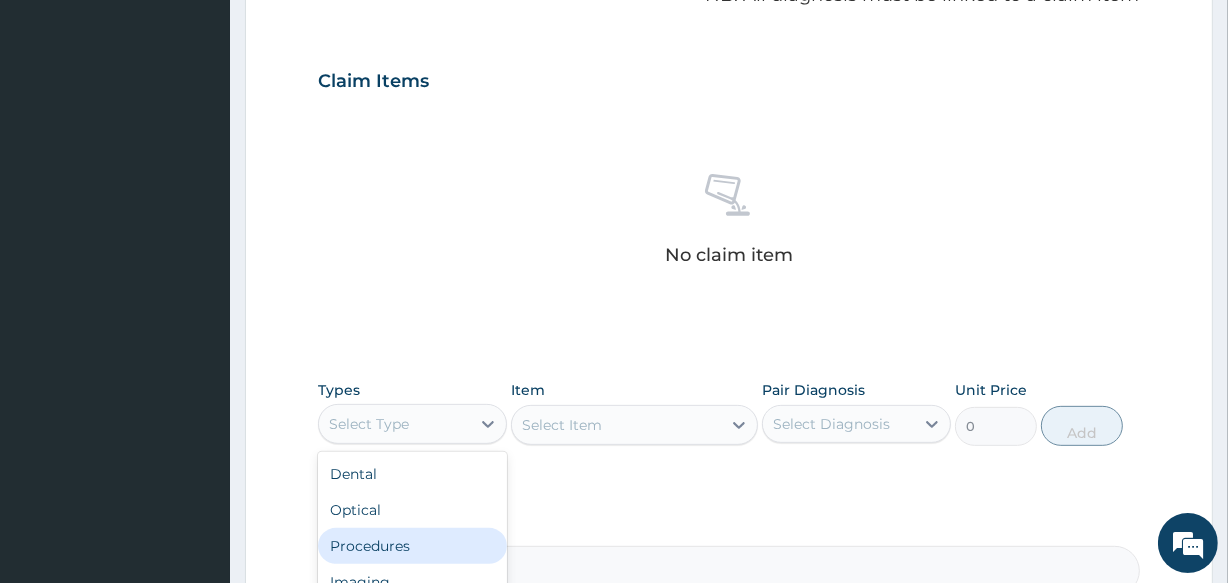 click on "Procedures" at bounding box center [412, 546] 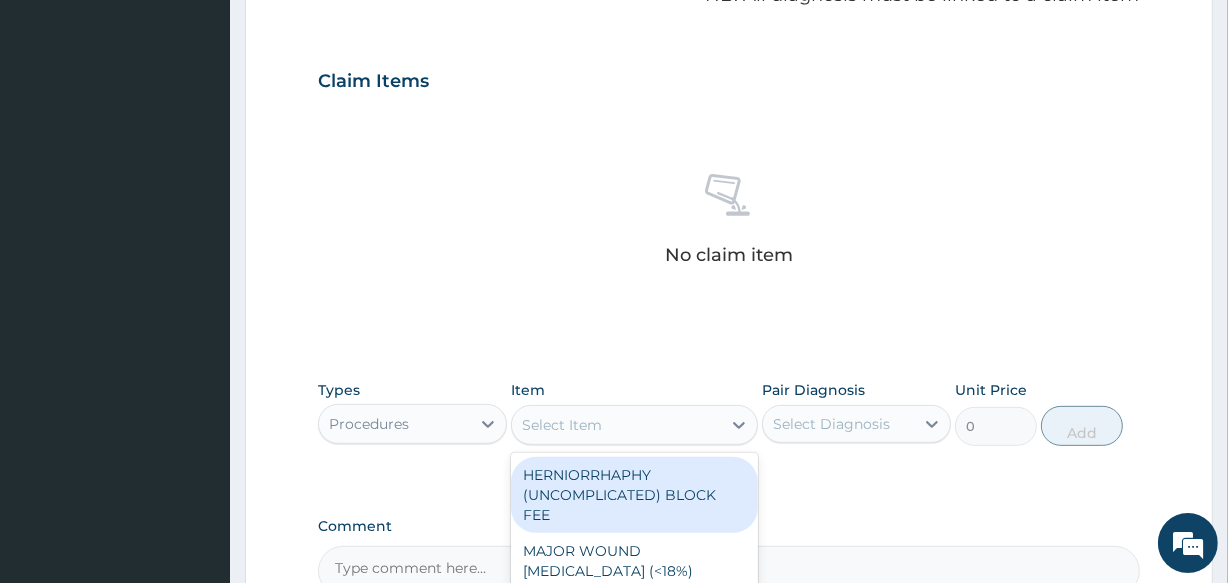 click on "Select Item" at bounding box center [616, 425] 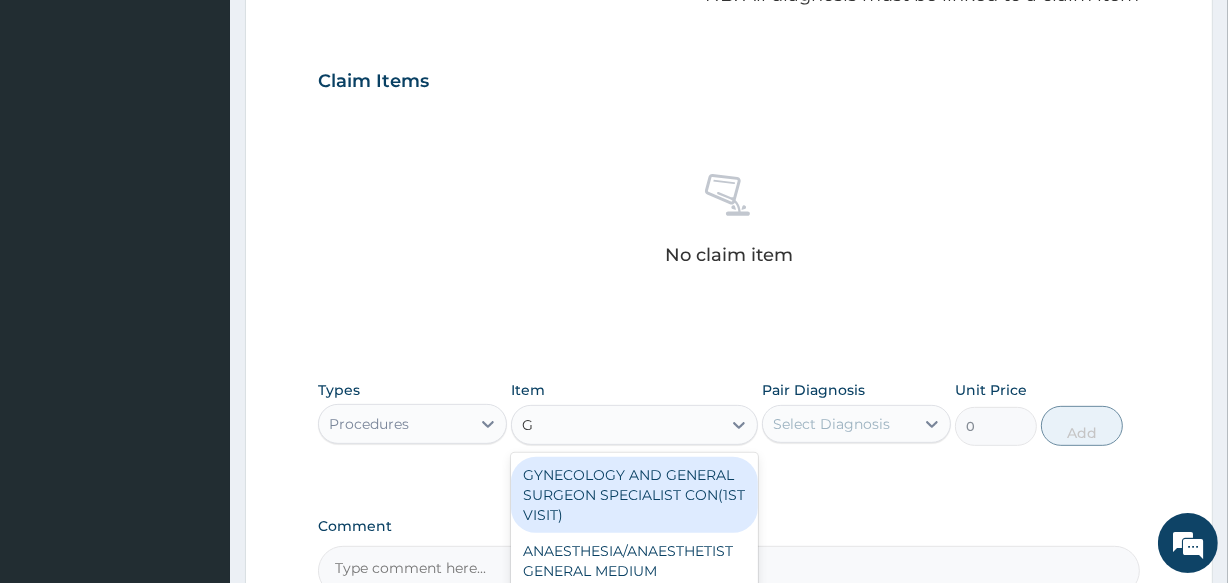 type on "GP" 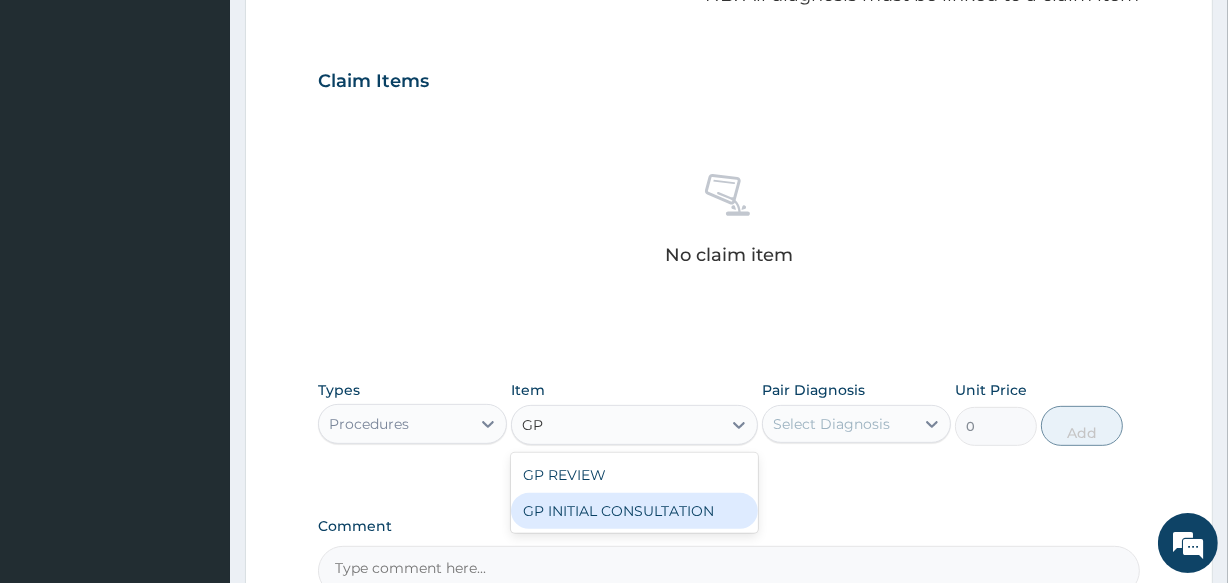 click on "GP INITIAL CONSULTATION" at bounding box center [634, 511] 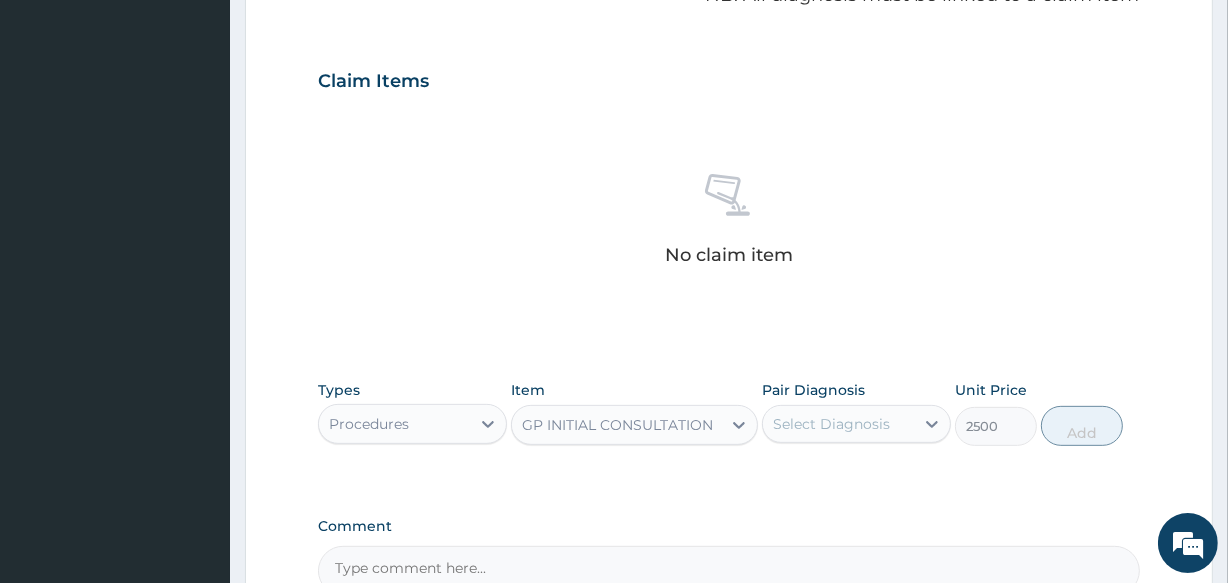 click on "Select Diagnosis" at bounding box center [831, 424] 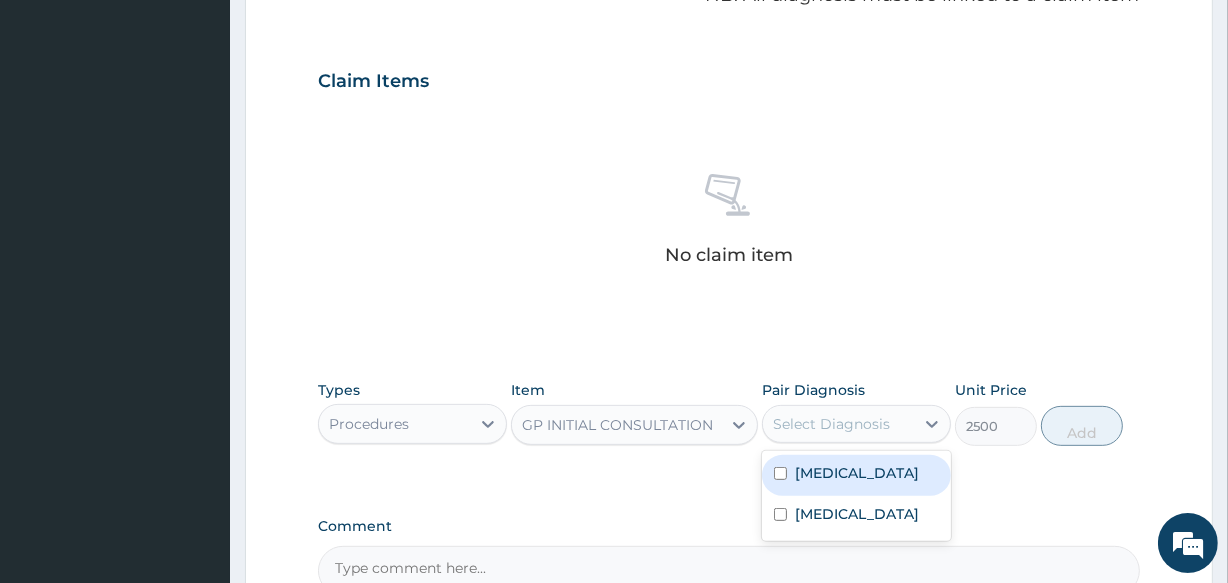 click on "Sepsis" at bounding box center (856, 475) 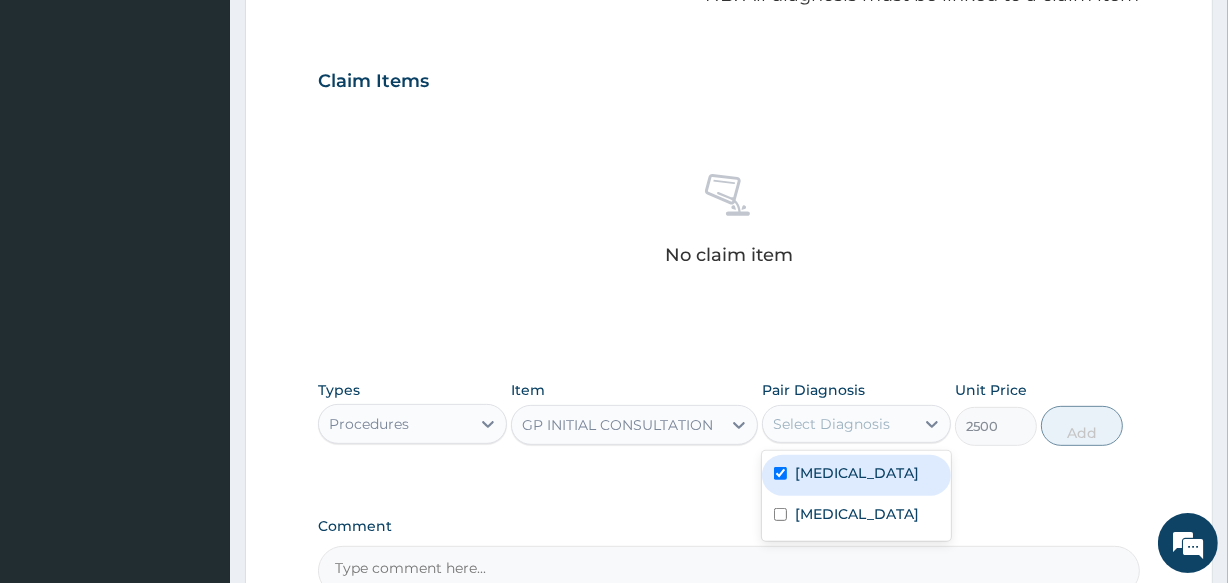 checkbox on "true" 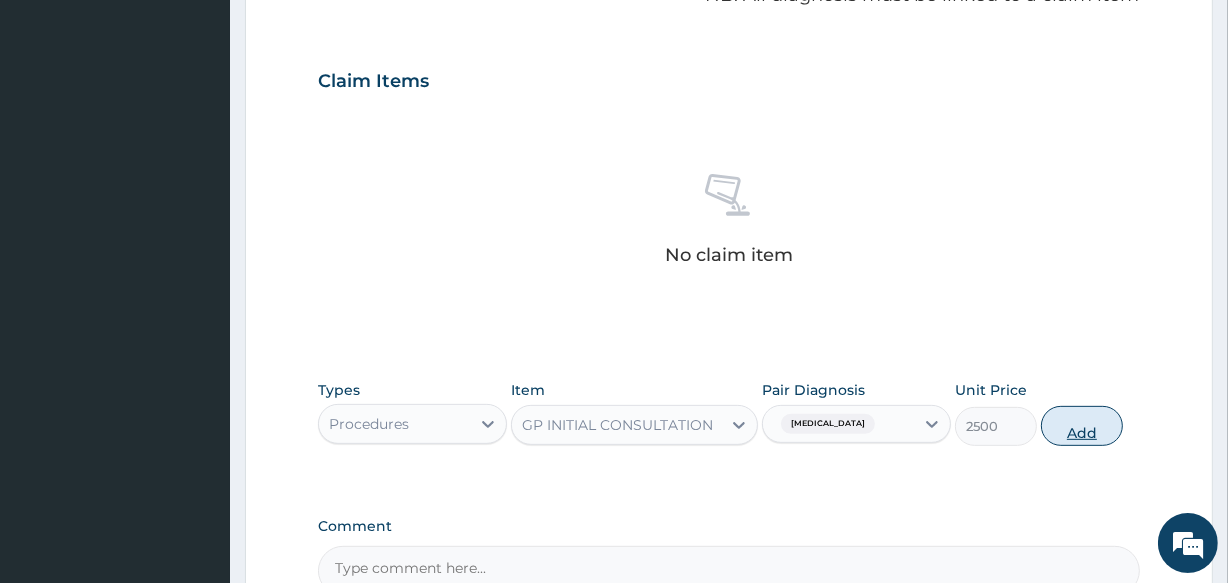 click on "Add" at bounding box center [1082, 426] 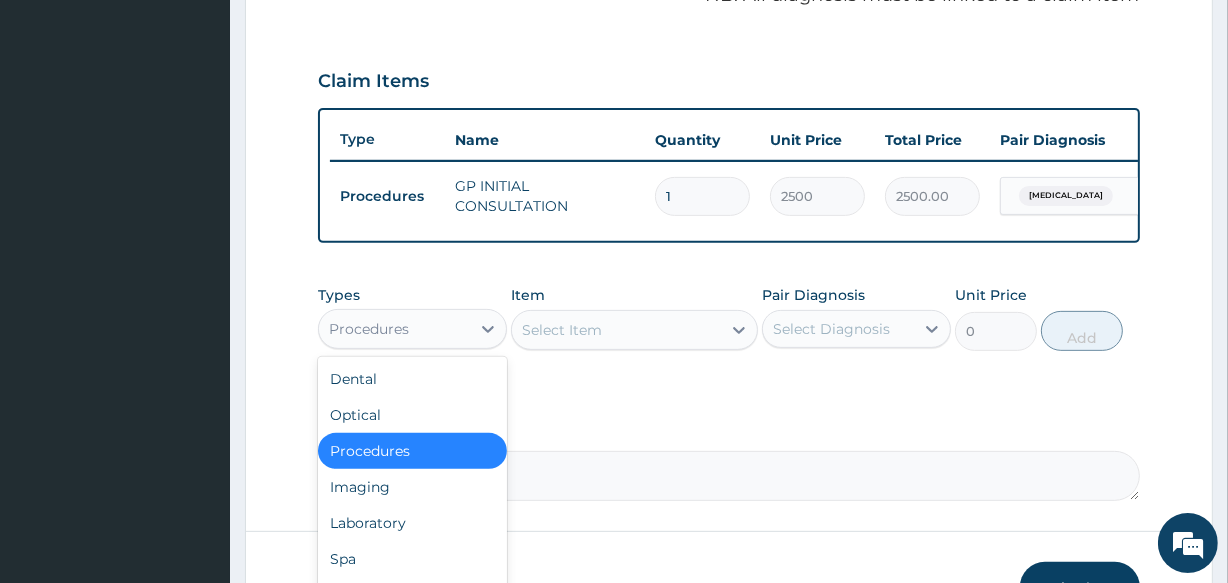 click on "Procedures" at bounding box center (394, 329) 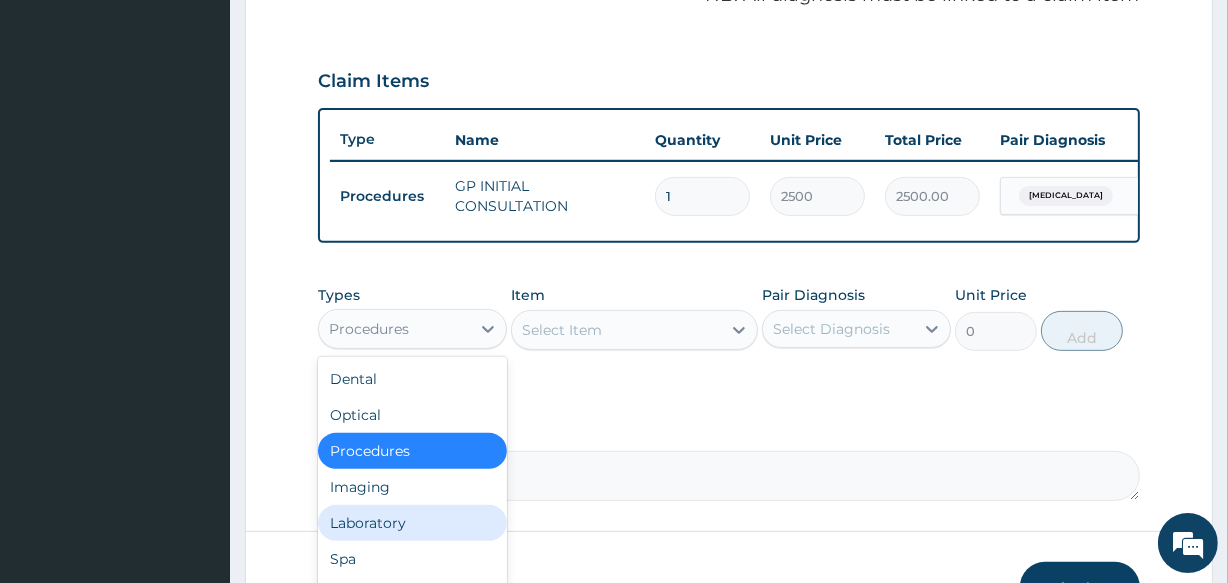 click on "Laboratory" at bounding box center (412, 523) 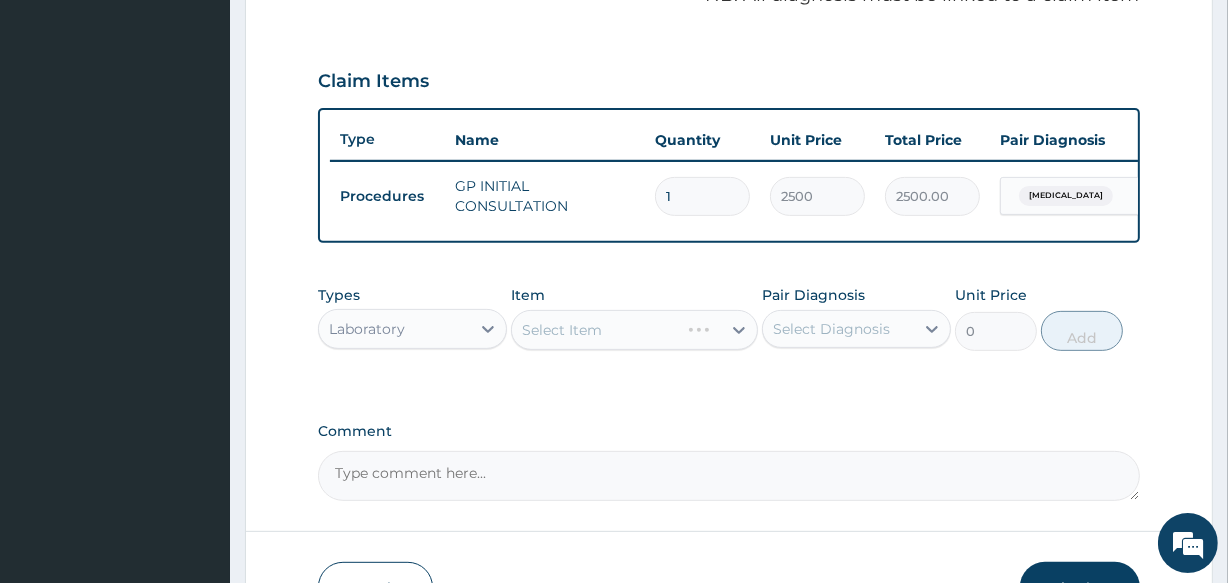 click on "Select Item" at bounding box center [634, 330] 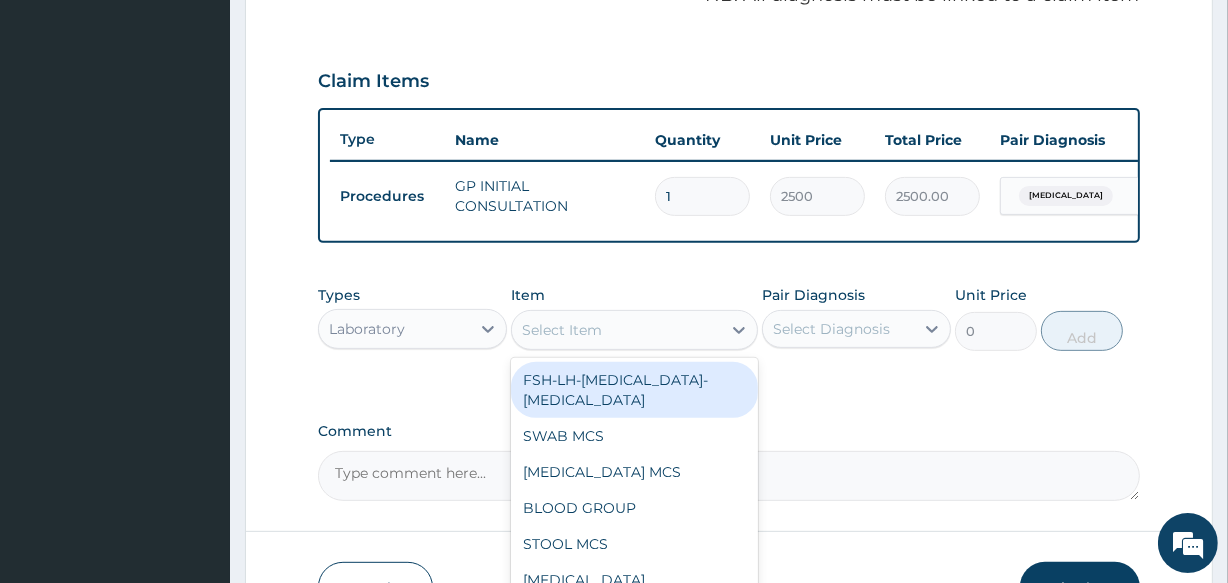 click on "Select Item" at bounding box center (616, 330) 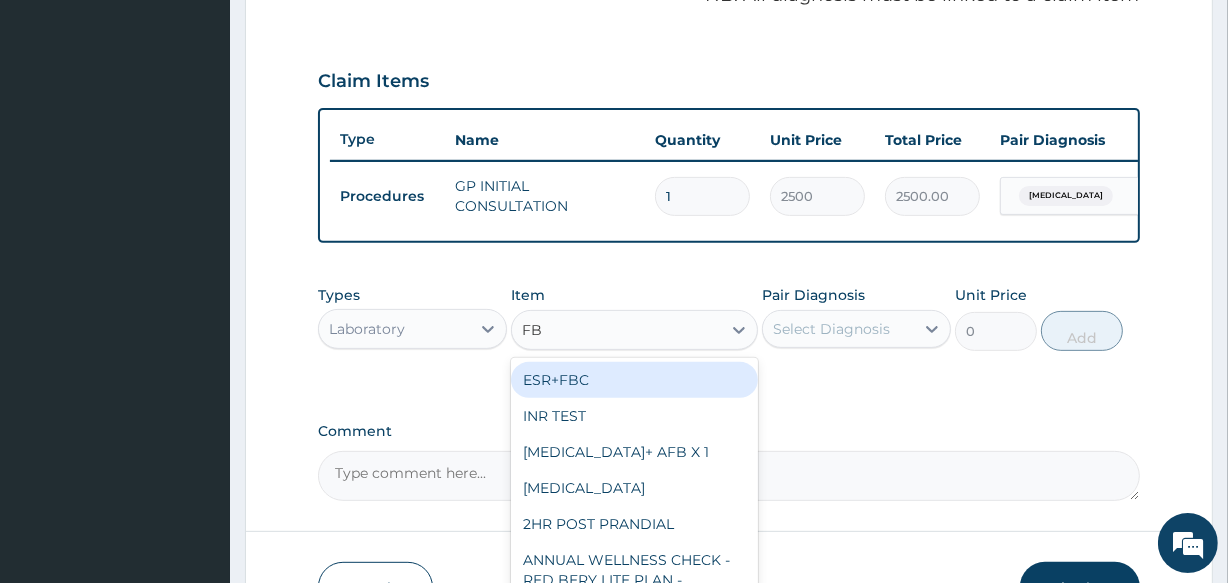 type on "FBC" 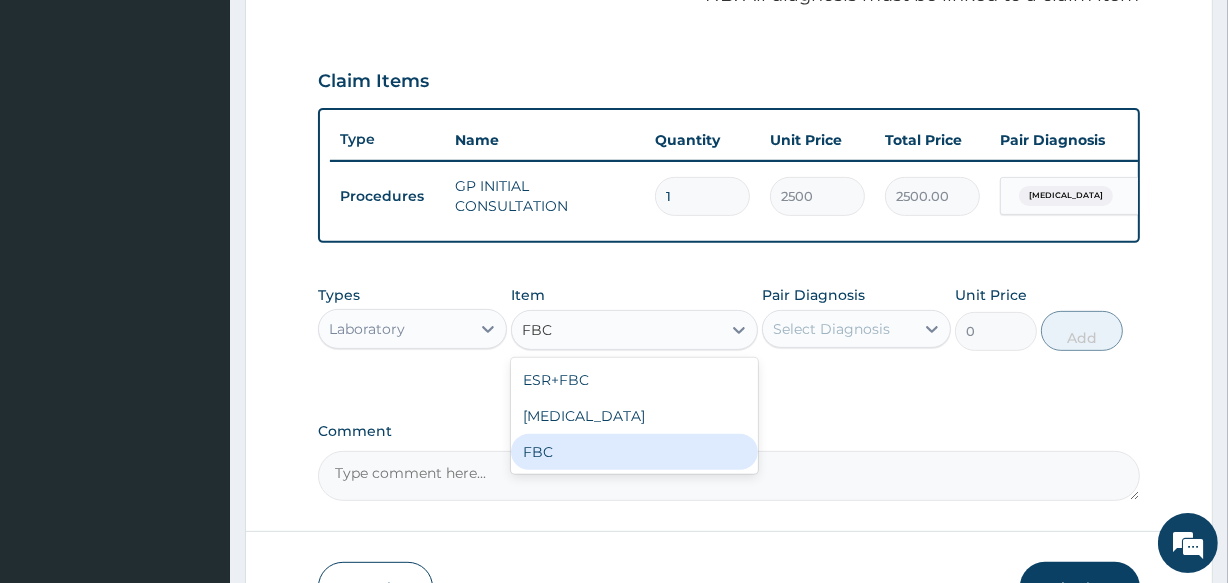 click on "FBC" at bounding box center (634, 452) 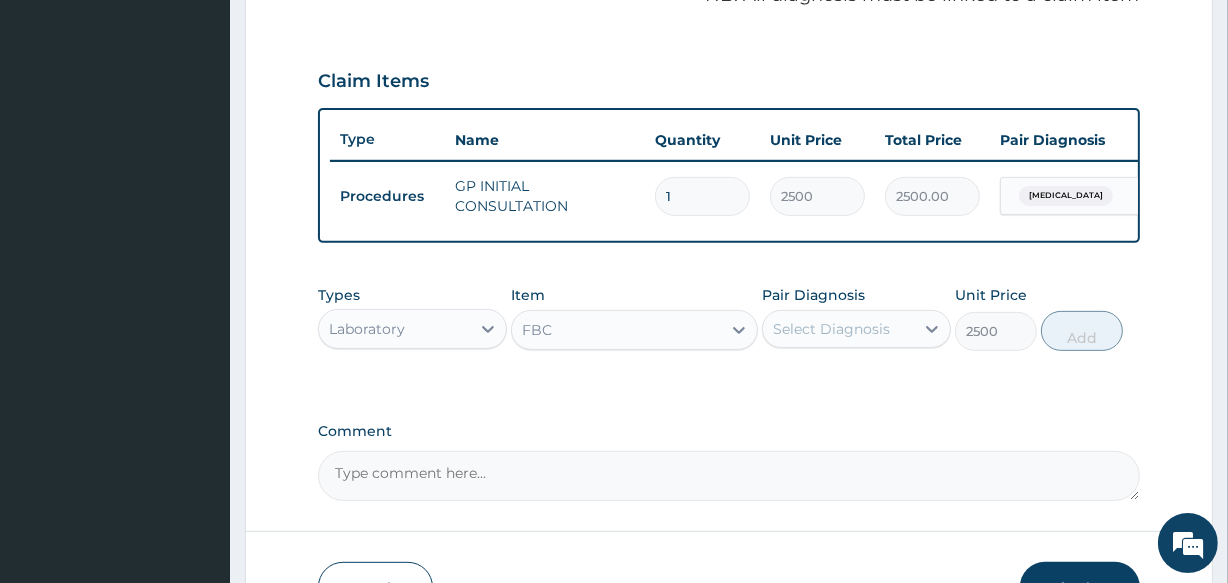 click on "Select Diagnosis" at bounding box center [831, 329] 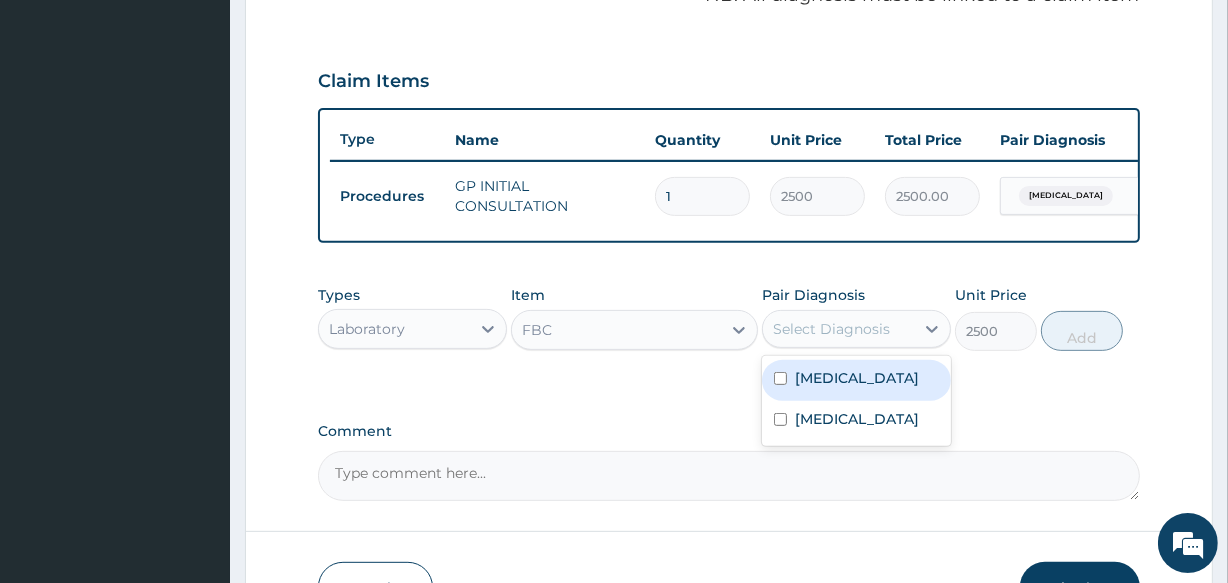 click on "Sepsis" at bounding box center [857, 378] 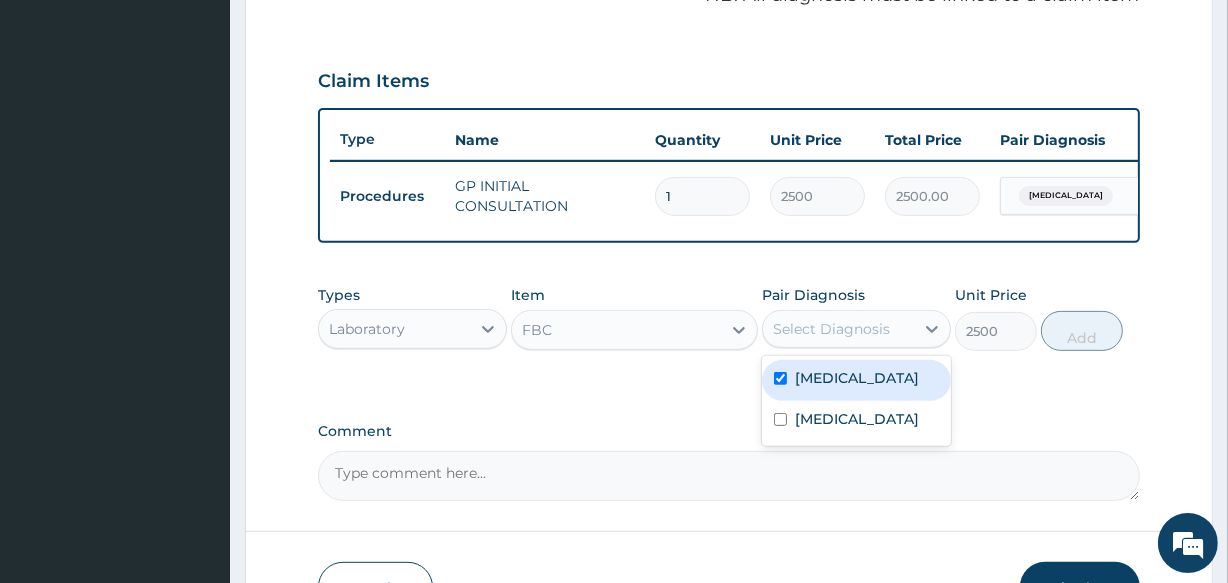 checkbox on "true" 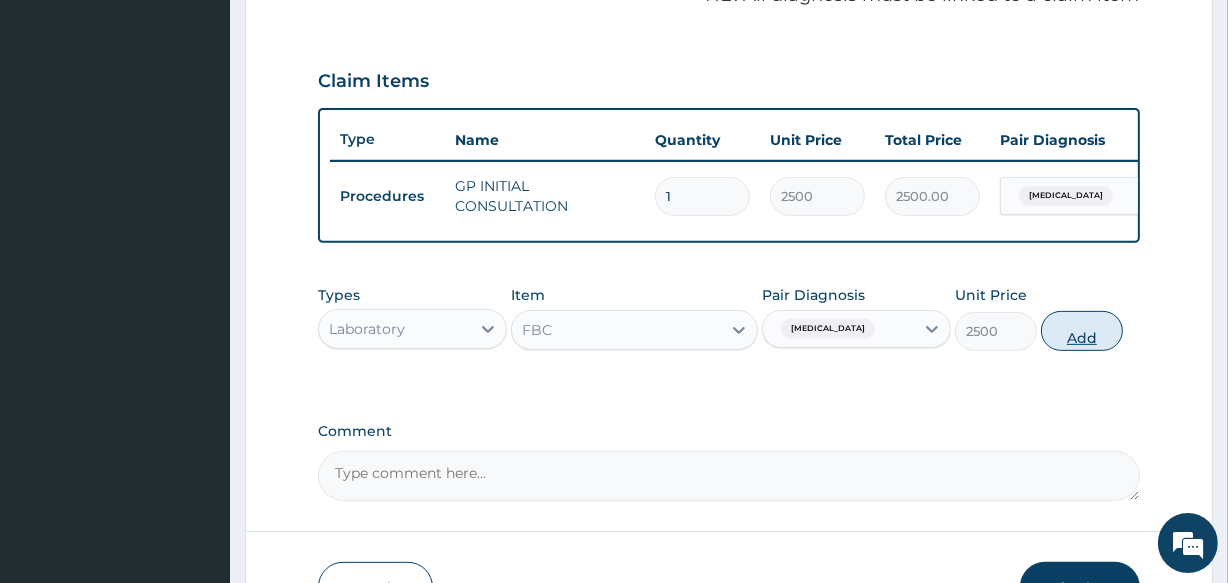 click on "Add" at bounding box center [1082, 331] 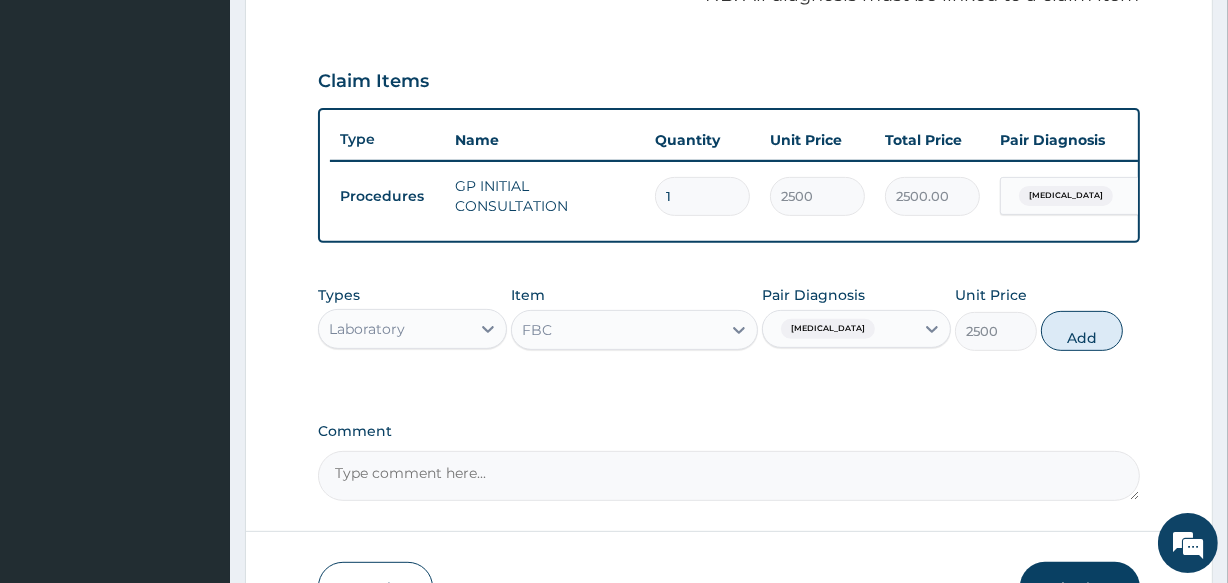 type on "0" 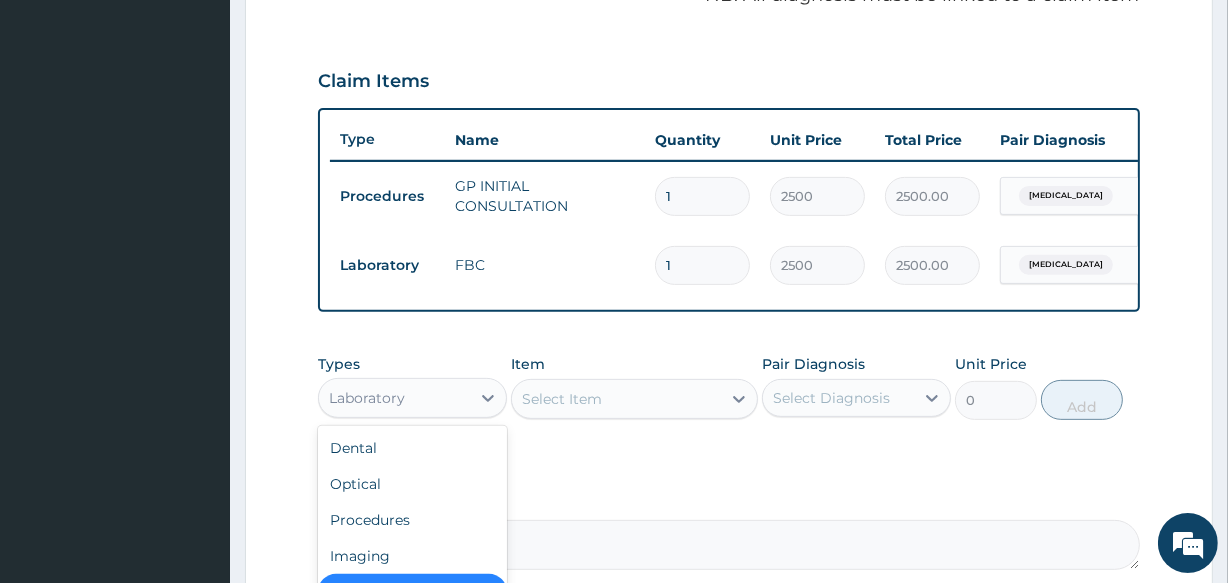click on "Laboratory" at bounding box center (412, 398) 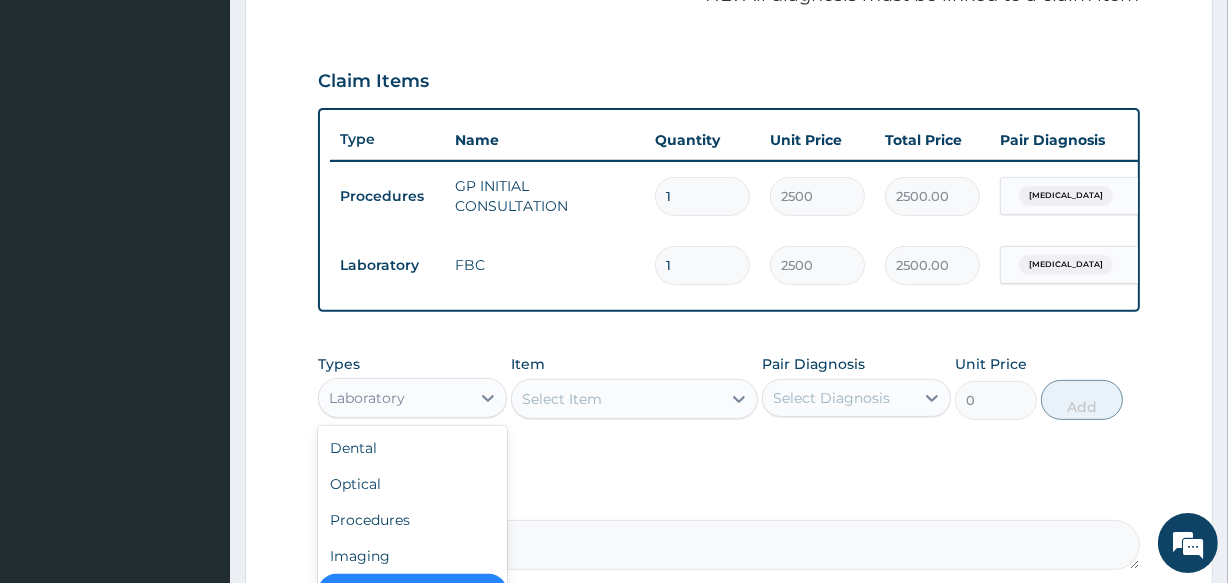 scroll, scrollTop: 68, scrollLeft: 0, axis: vertical 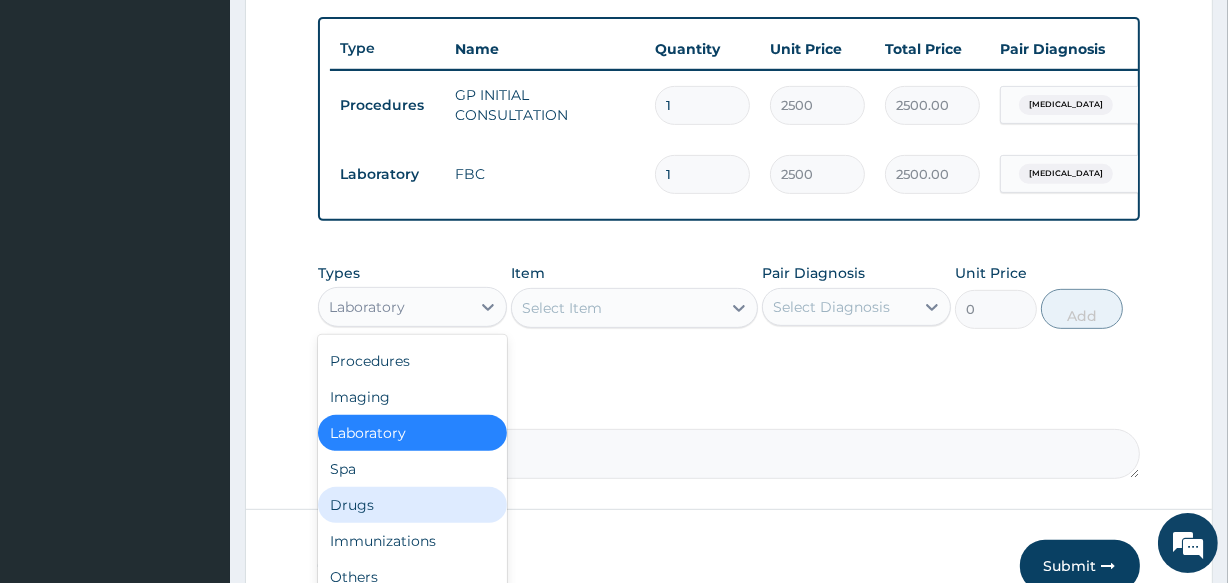click on "Drugs" at bounding box center [412, 505] 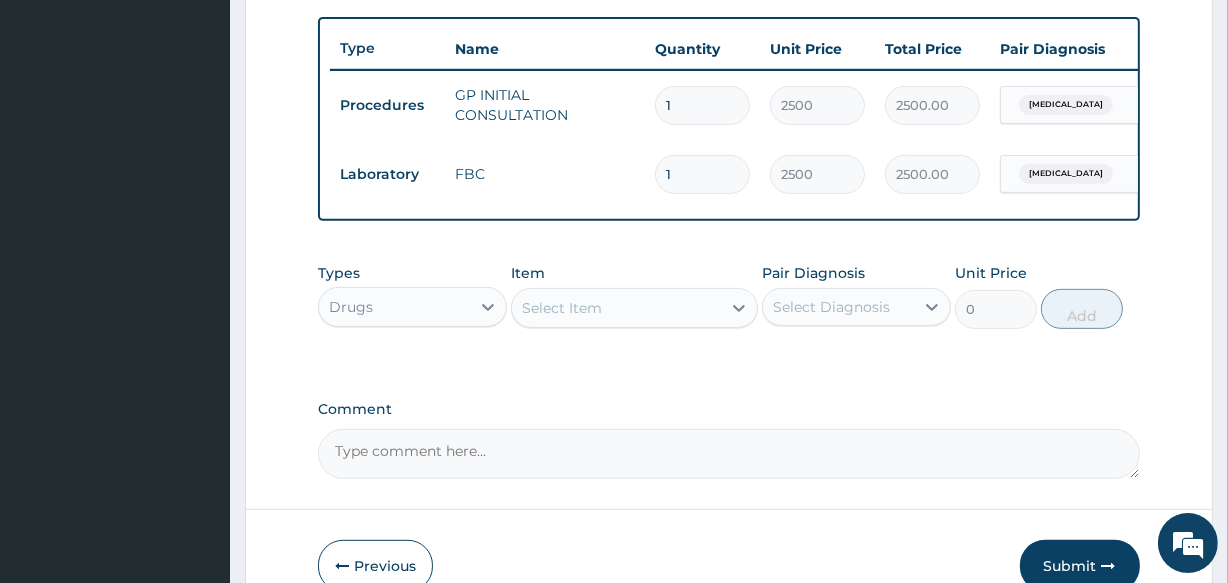 click on "Select Item" at bounding box center (616, 308) 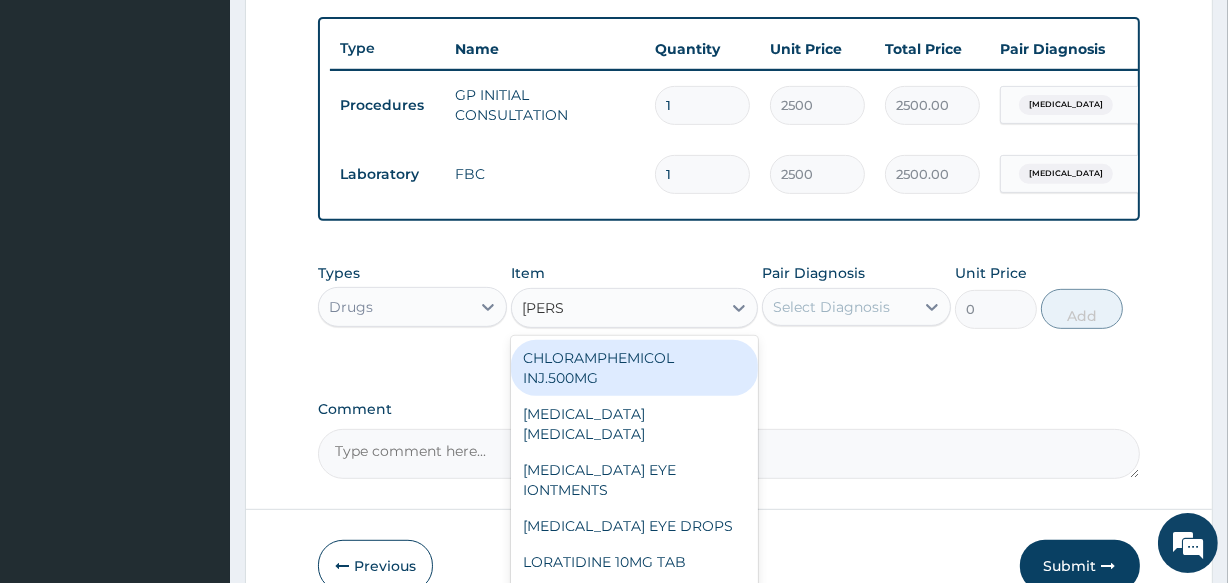 type on "LORAT" 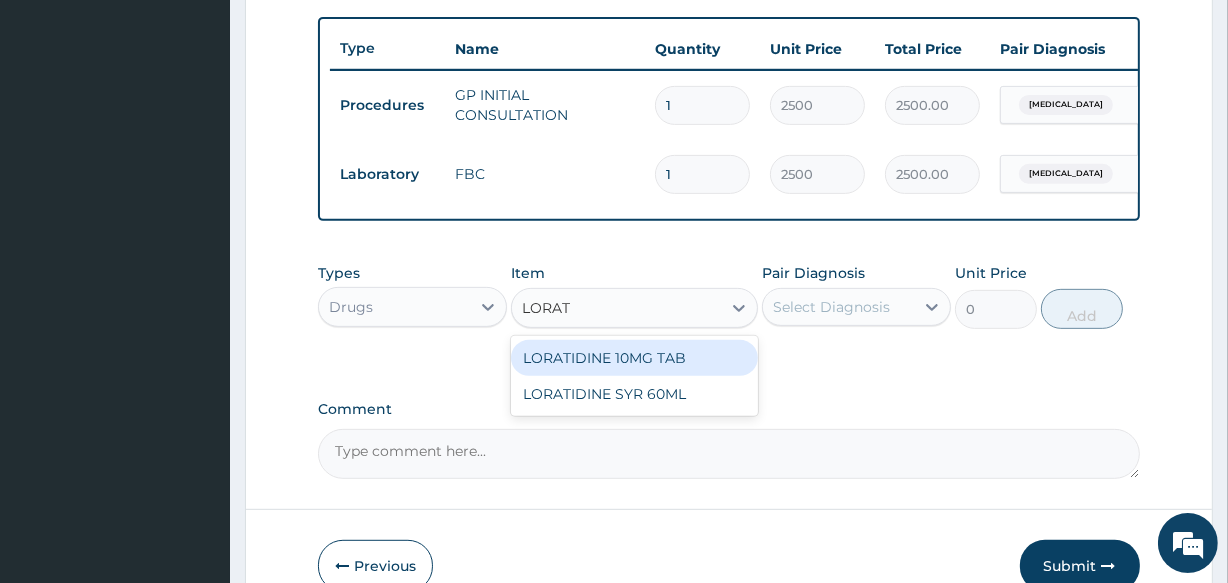 click on "LORATIDINE 10MG TAB" at bounding box center [634, 358] 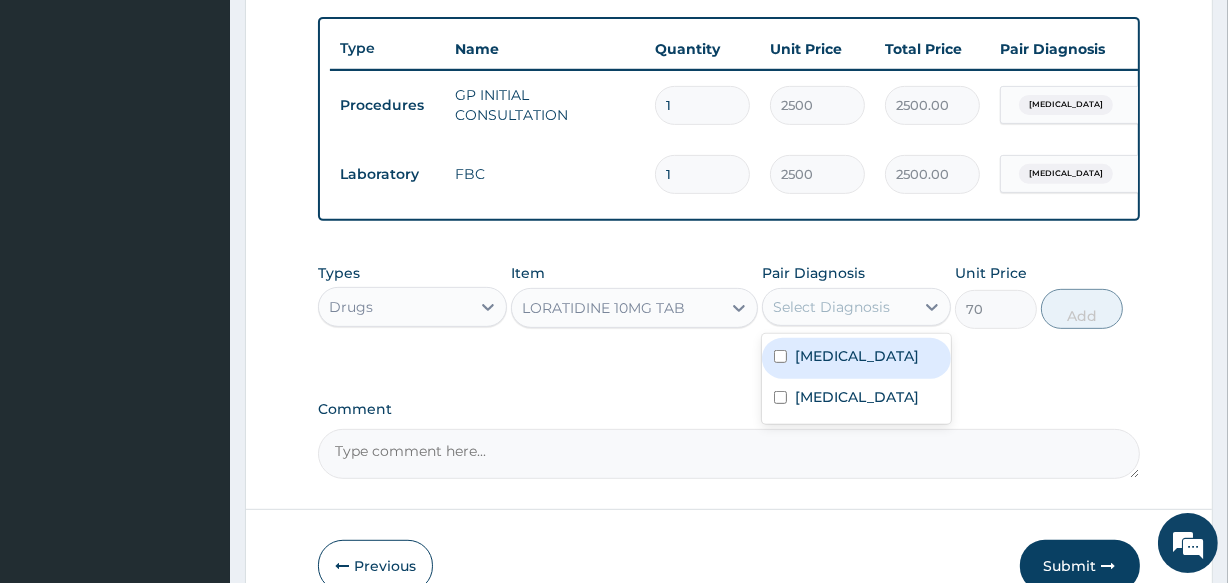click on "Select Diagnosis" at bounding box center (831, 307) 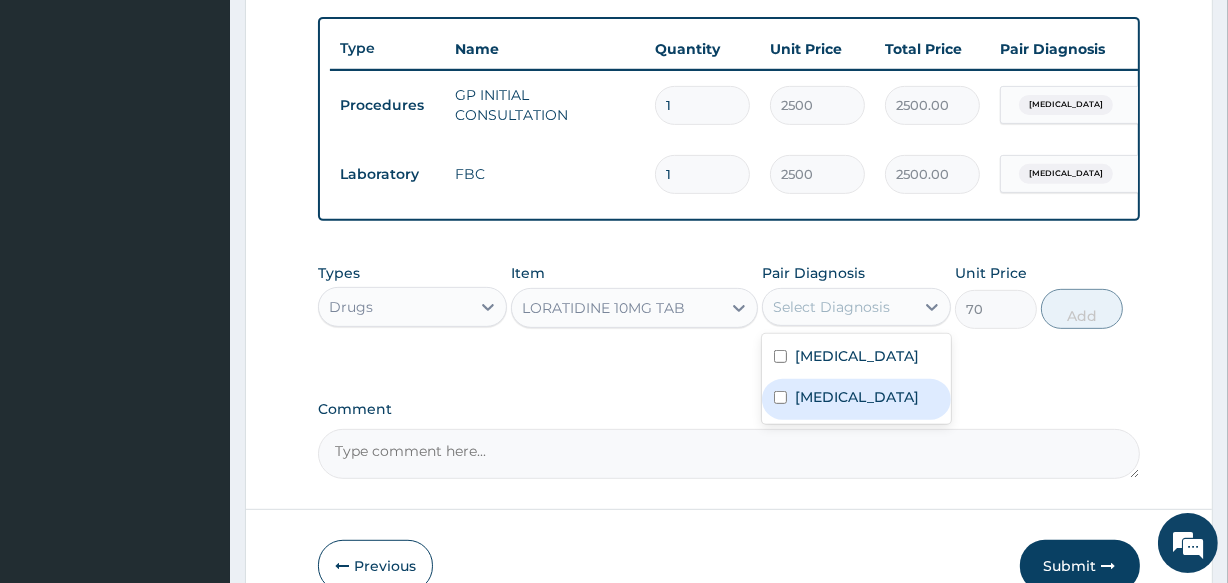 click on "Upper respiratory infection" at bounding box center (857, 397) 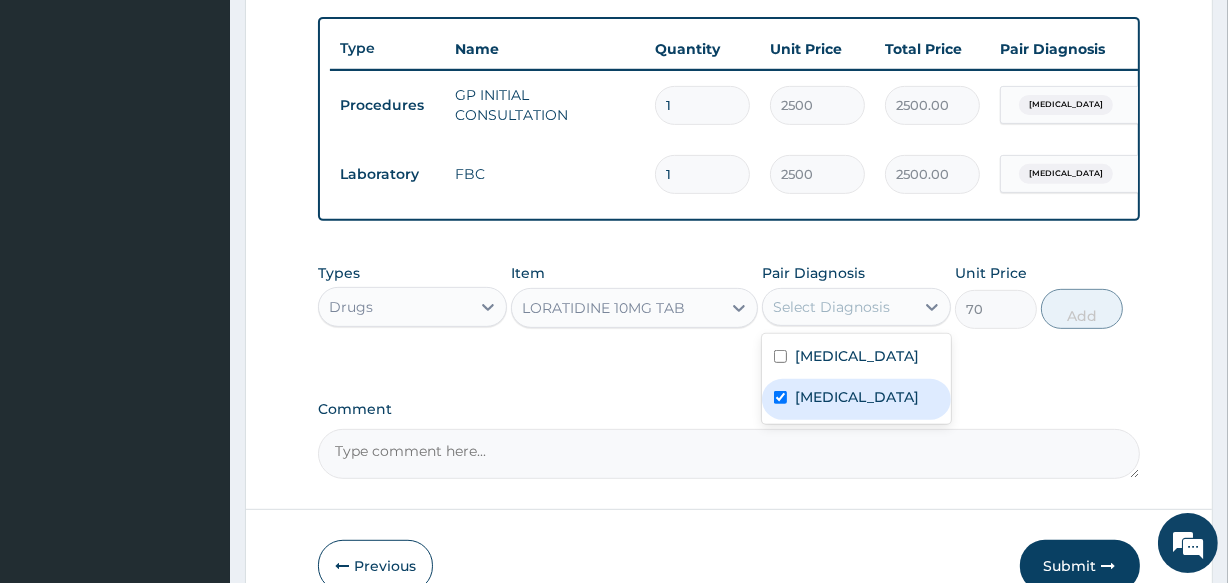 checkbox on "true" 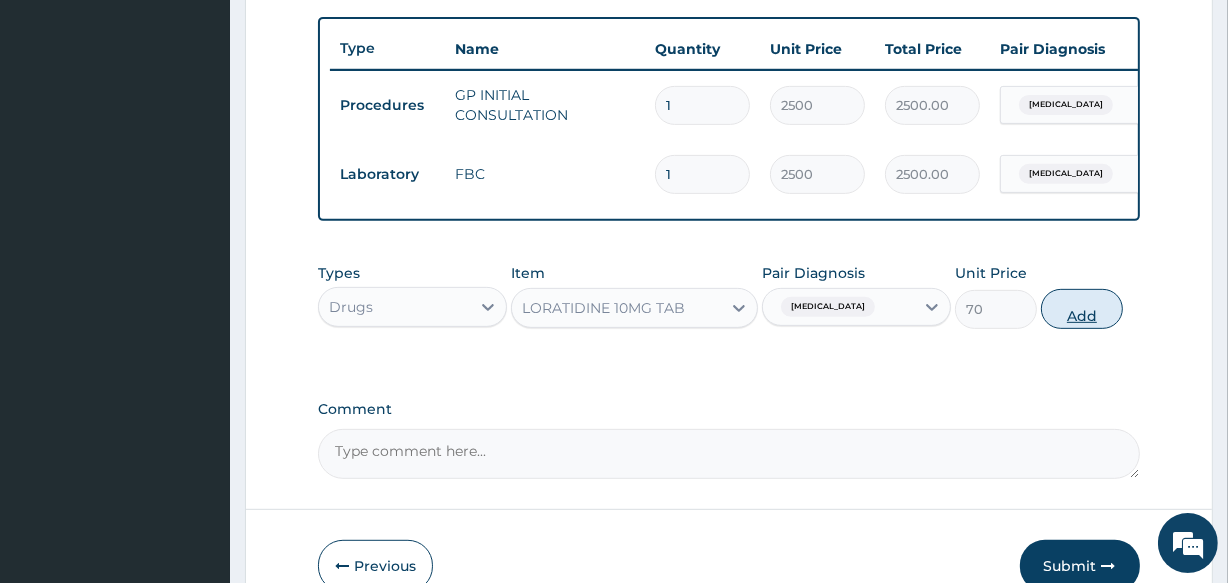 click on "Add" at bounding box center [1082, 309] 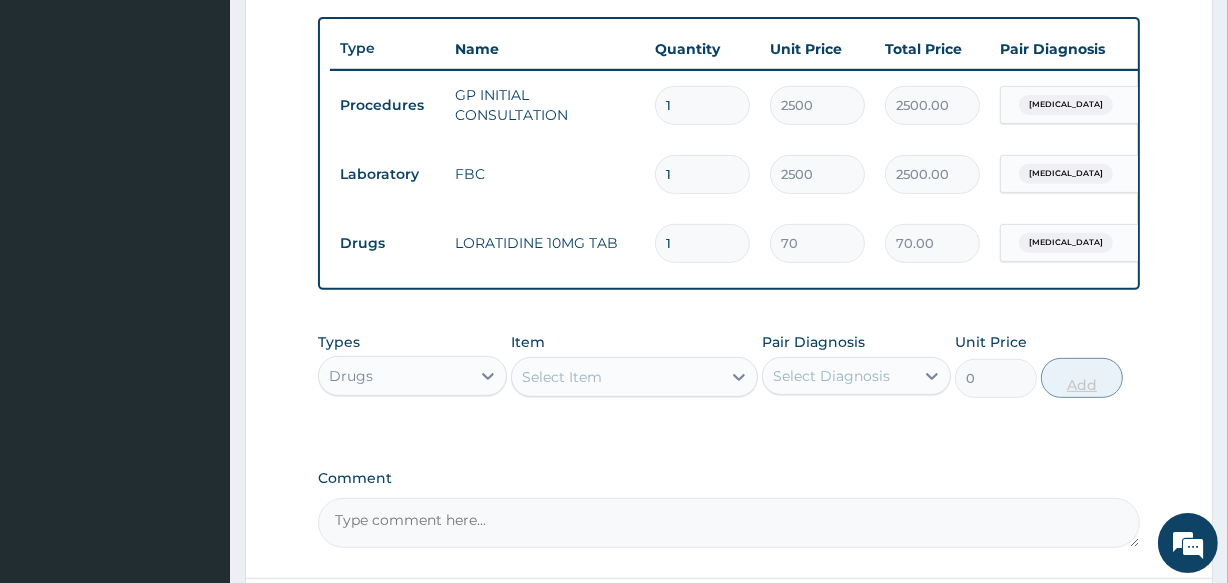 type 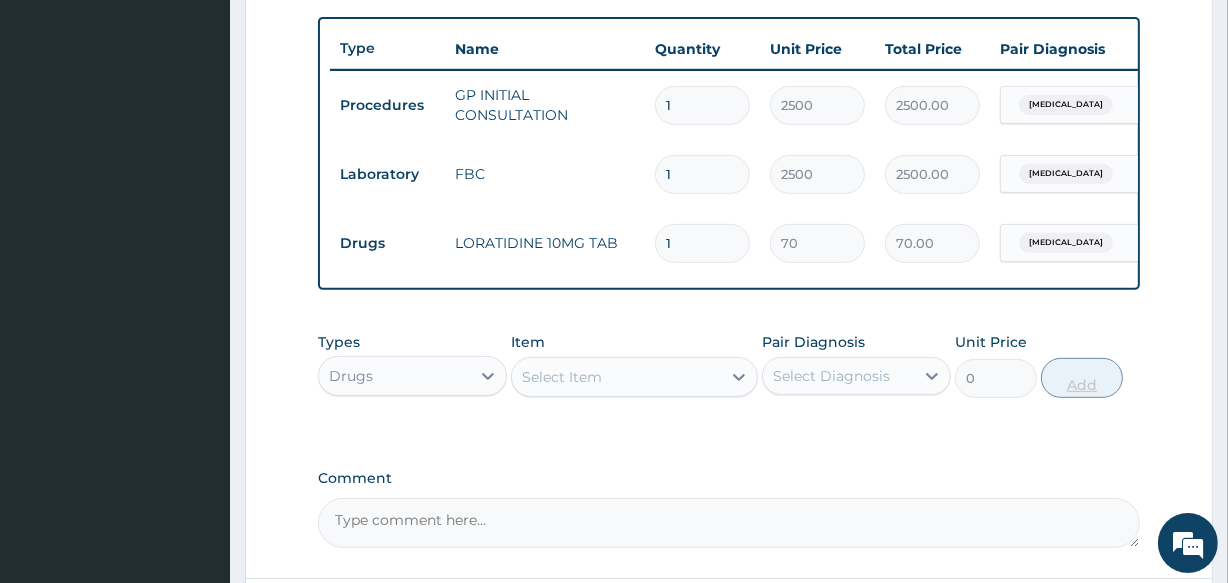 type on "0.00" 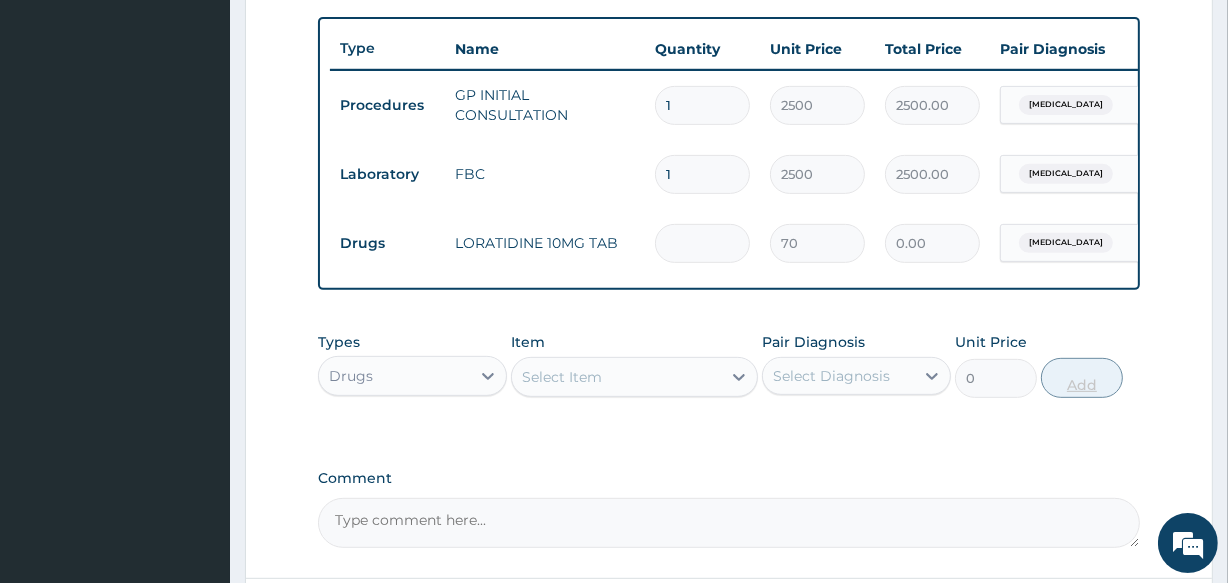 type on "5" 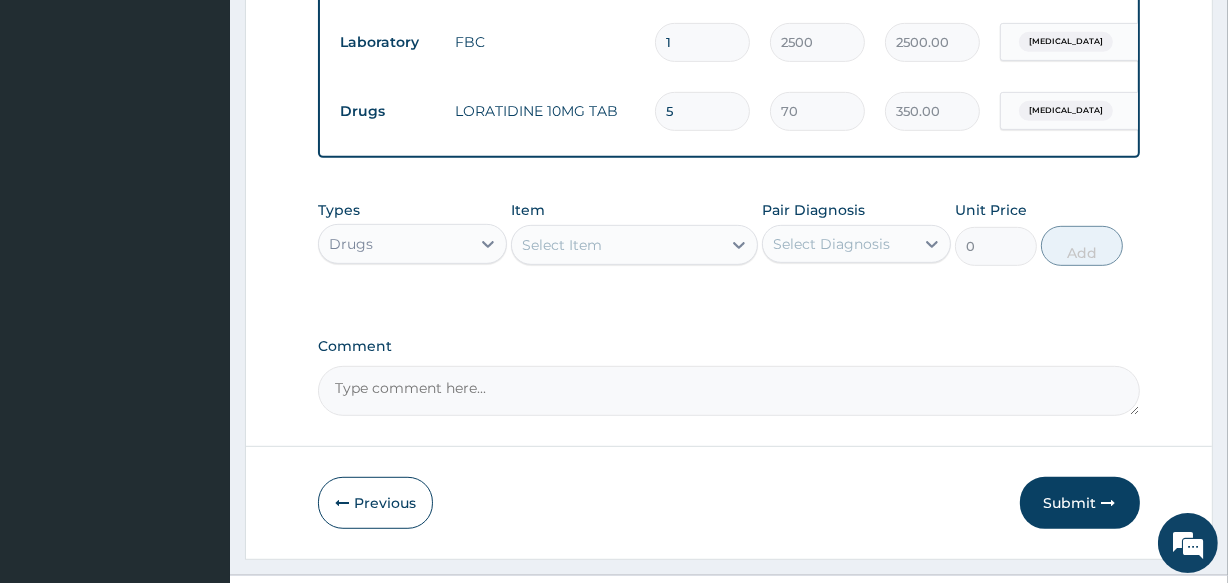 scroll, scrollTop: 909, scrollLeft: 0, axis: vertical 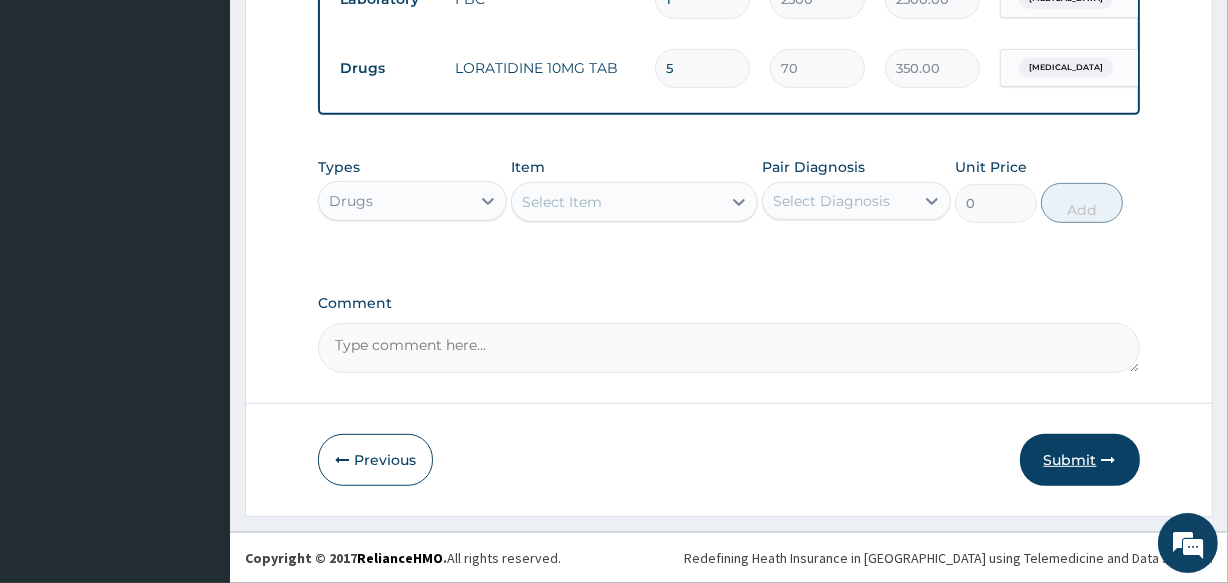 type on "5" 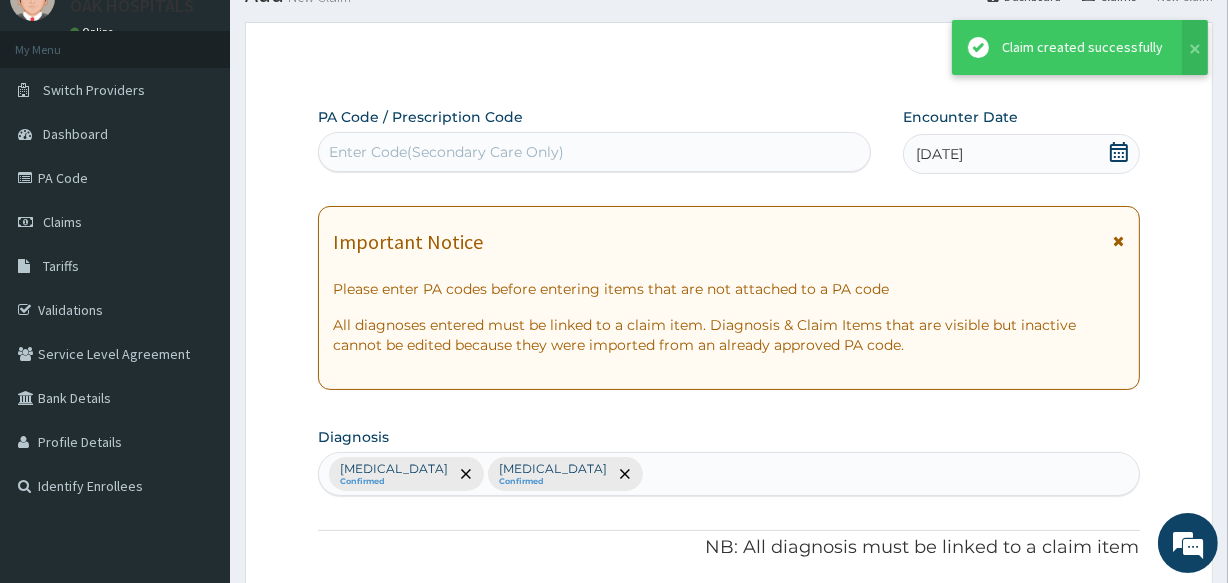scroll, scrollTop: 909, scrollLeft: 0, axis: vertical 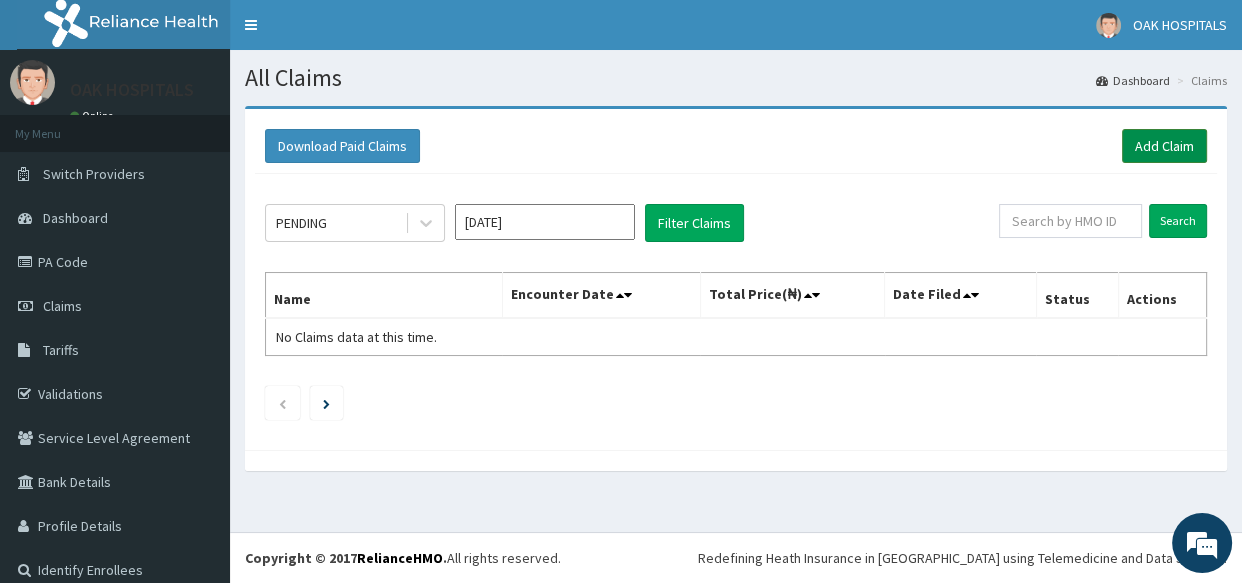 click on "Add Claim" at bounding box center (1164, 146) 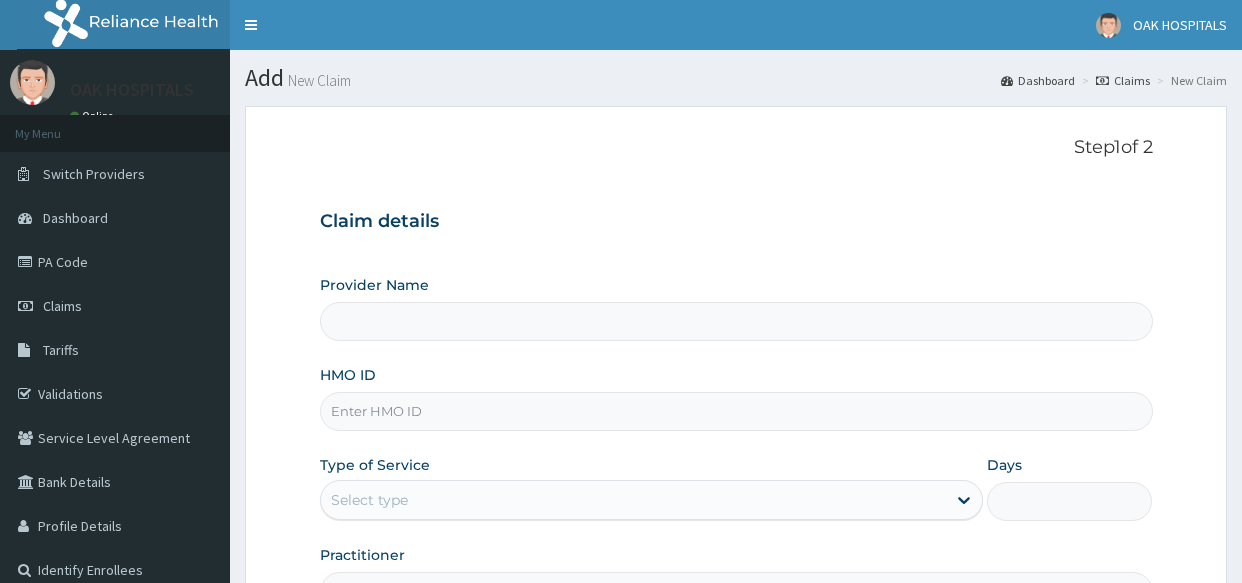 scroll, scrollTop: 0, scrollLeft: 0, axis: both 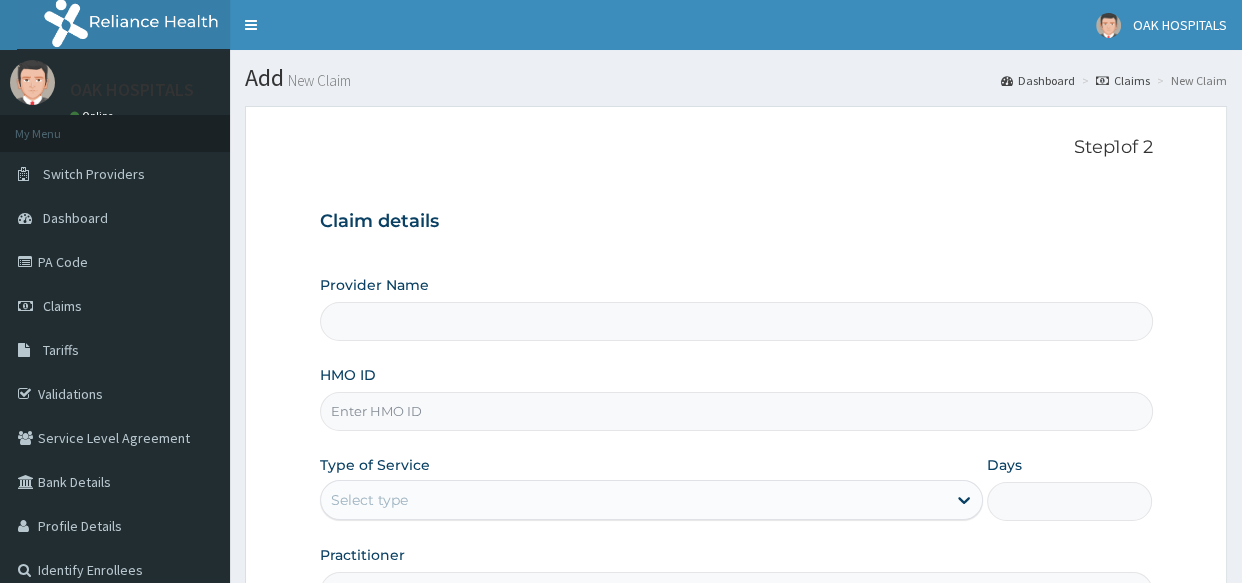 type on "Oak Hospitals" 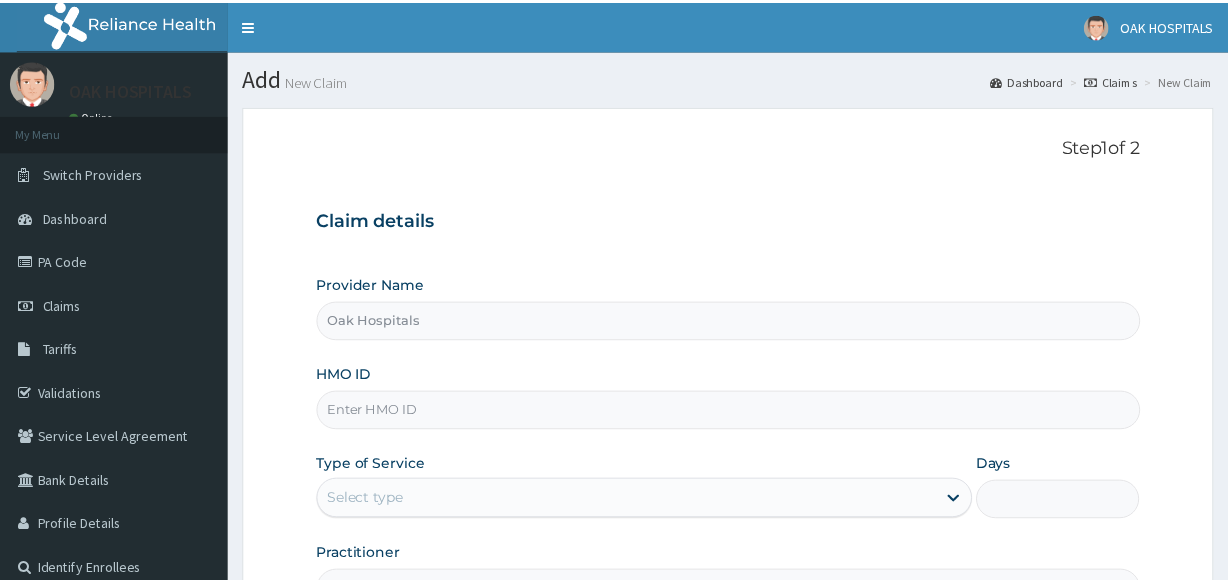 scroll, scrollTop: 0, scrollLeft: 0, axis: both 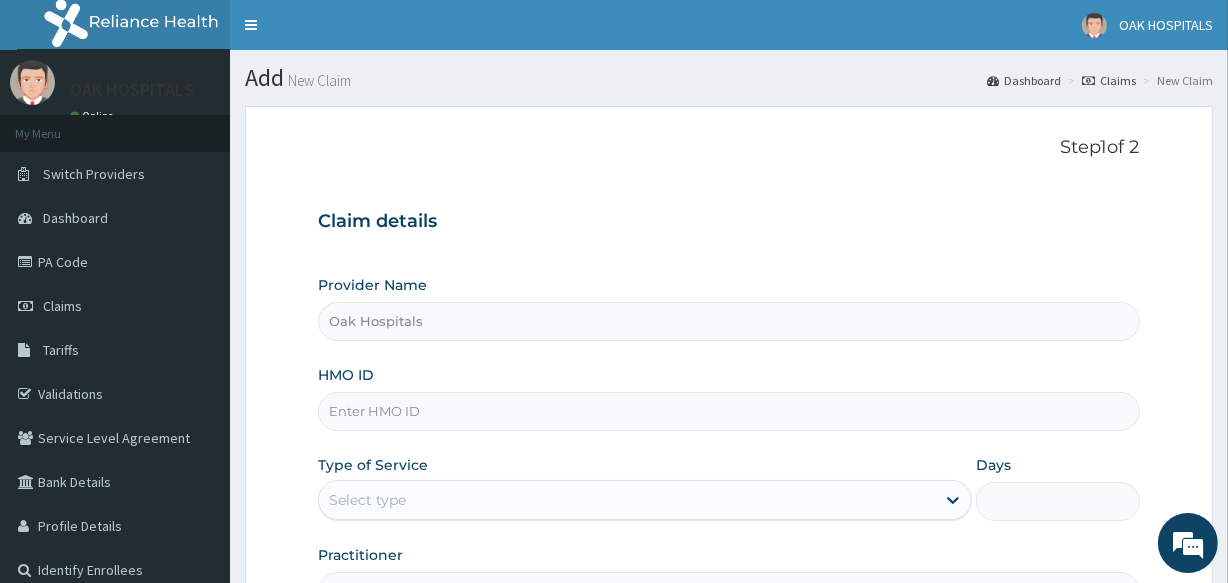 click on "HMO ID" at bounding box center [728, 411] 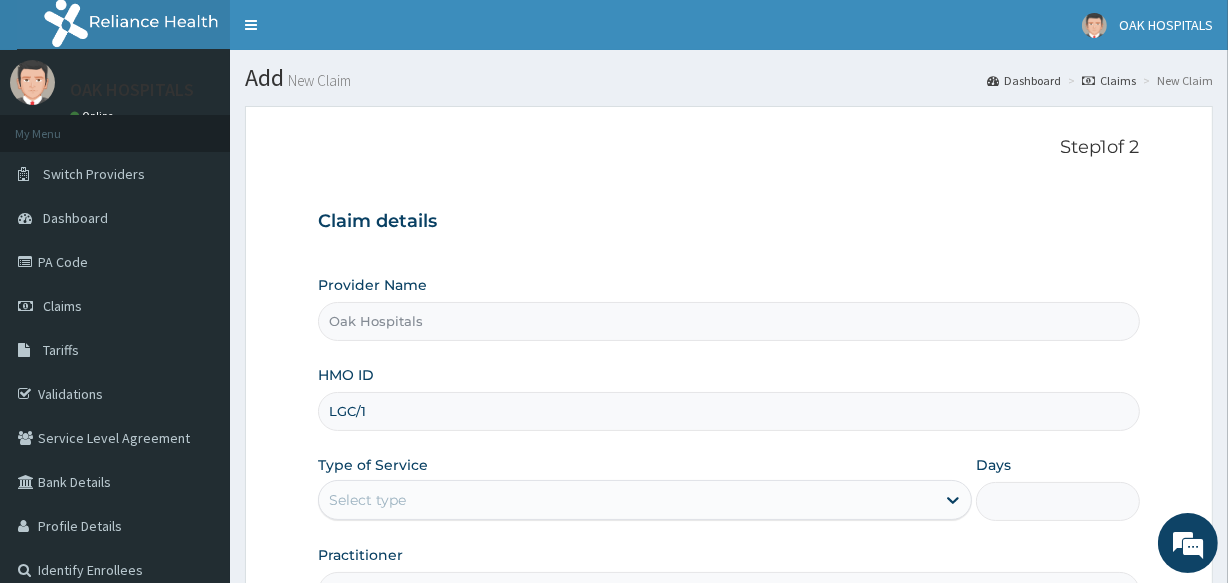 scroll, scrollTop: 0, scrollLeft: 0, axis: both 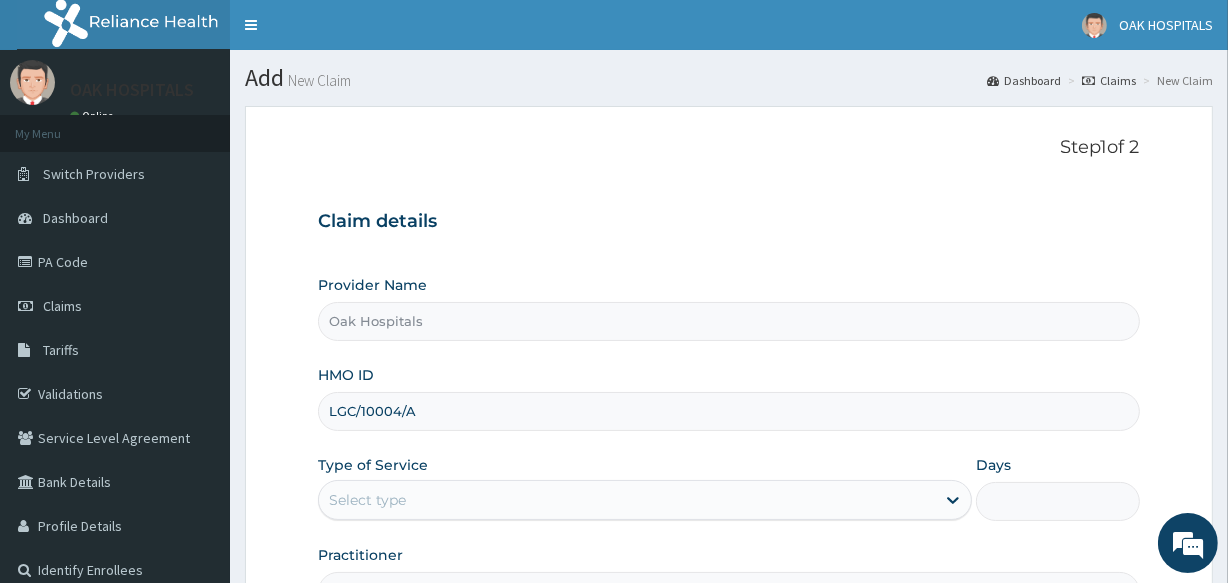 type on "LGC/10004/A" 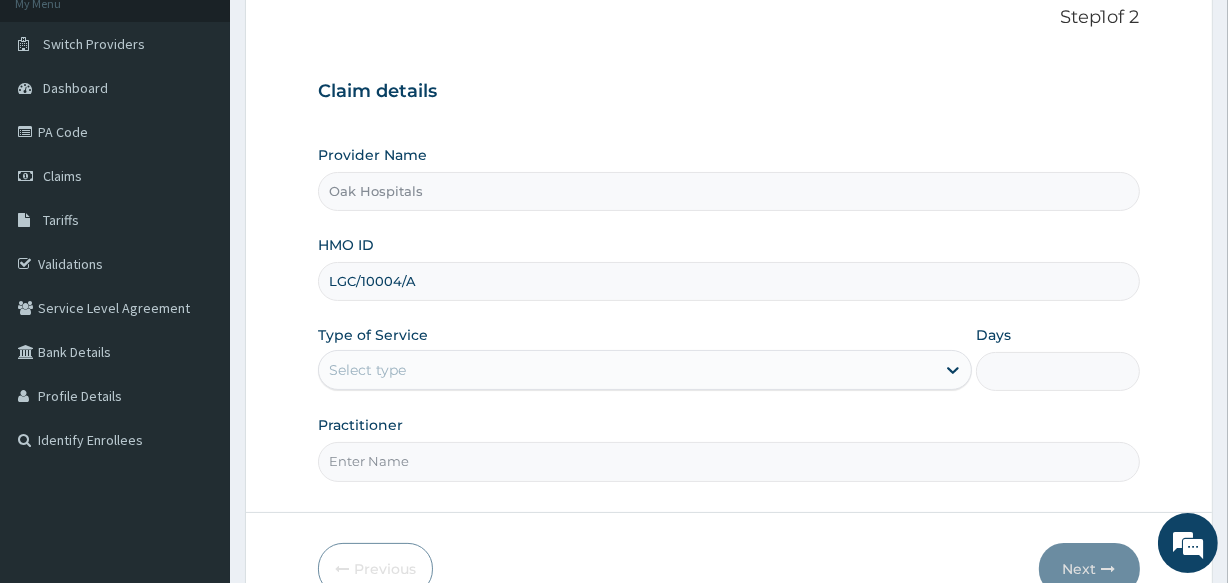scroll, scrollTop: 181, scrollLeft: 0, axis: vertical 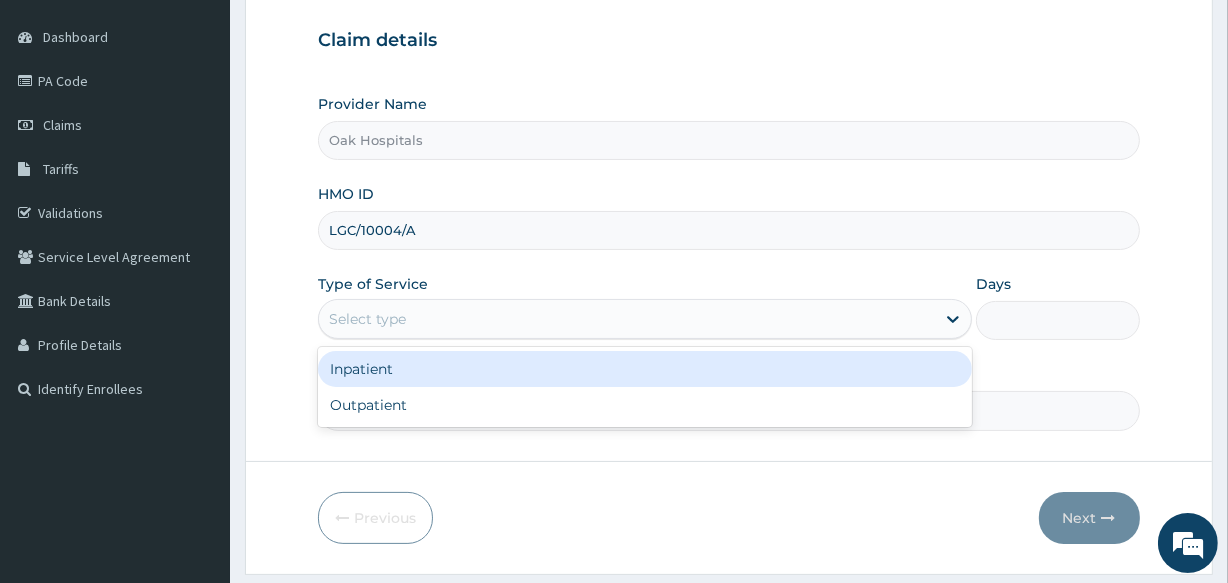 click on "Select type" at bounding box center (367, 319) 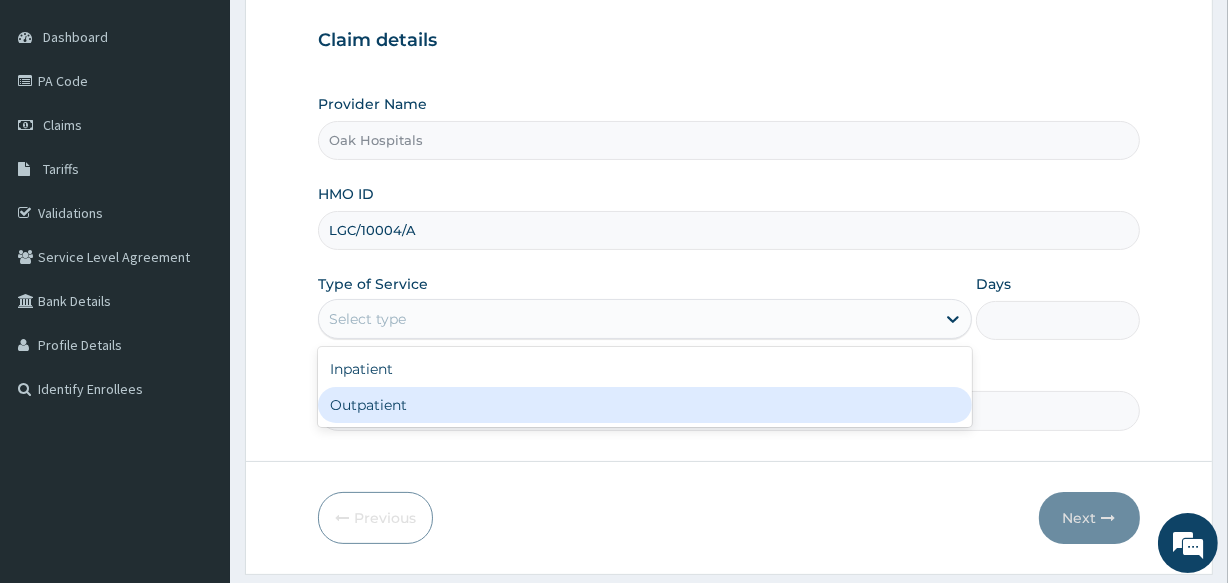 click on "Outpatient" at bounding box center [645, 405] 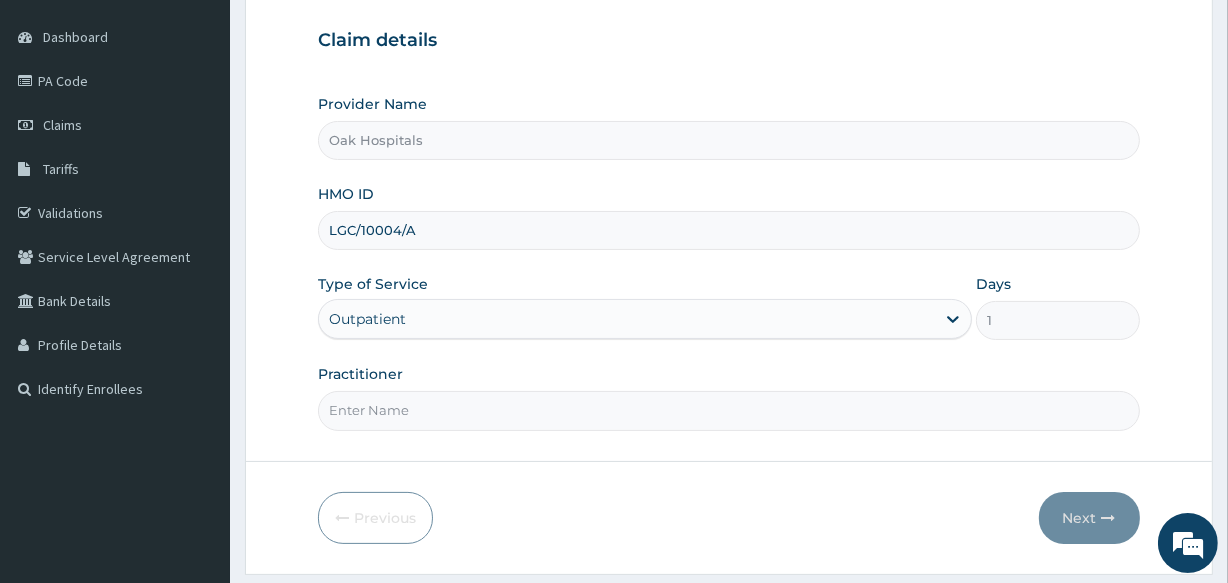 click on "Practitioner" at bounding box center (728, 410) 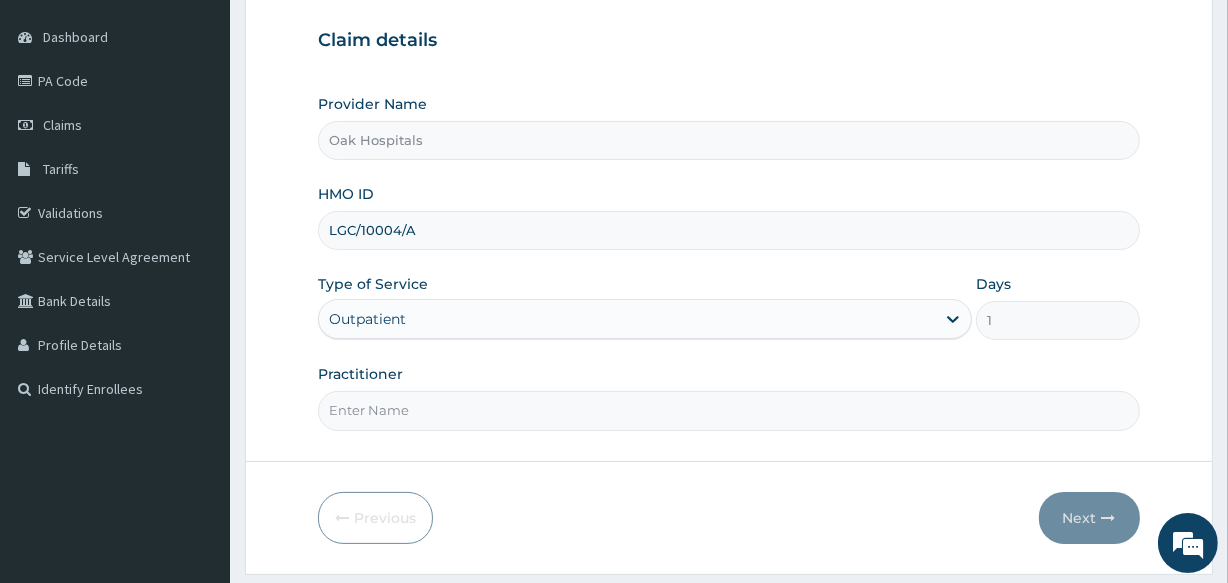 type on "[PERSON_NAME]" 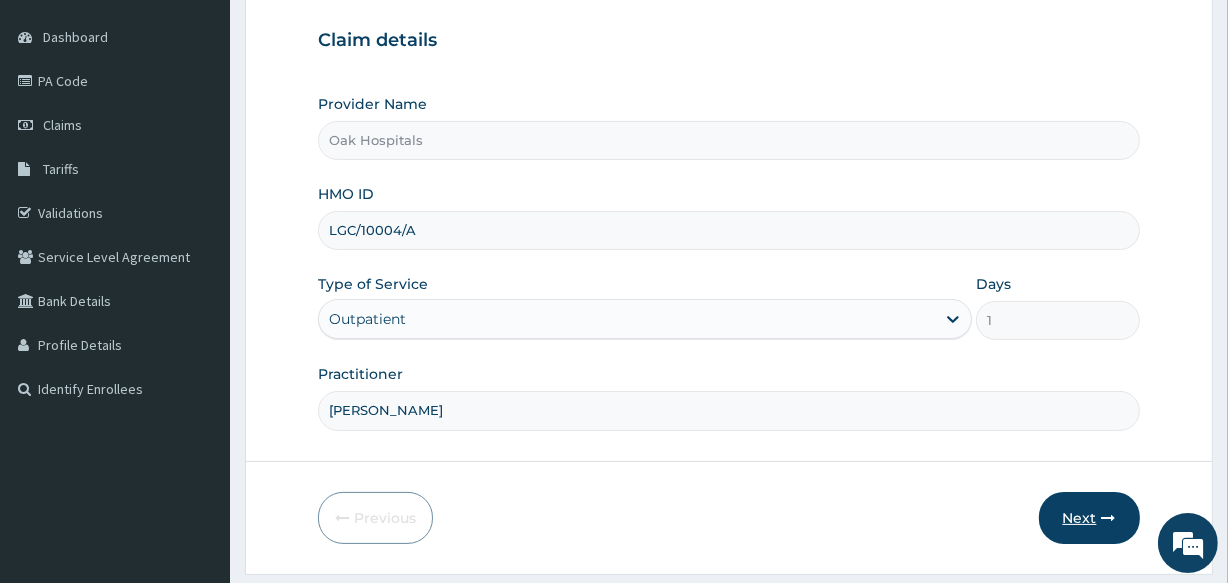 click on "Next" at bounding box center [1089, 518] 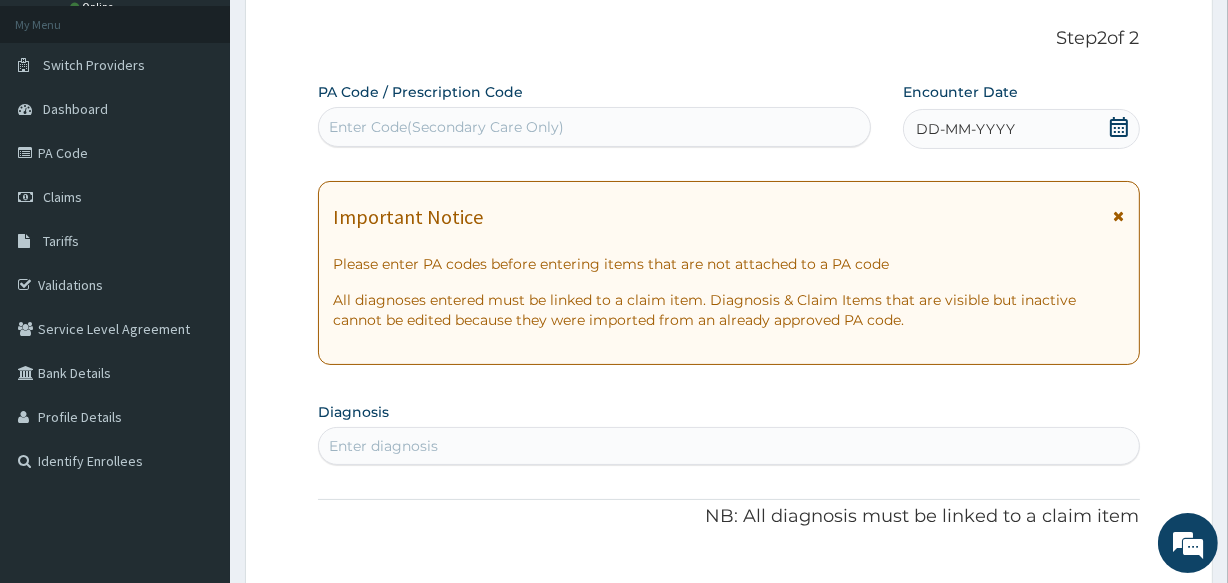 scroll, scrollTop: 90, scrollLeft: 0, axis: vertical 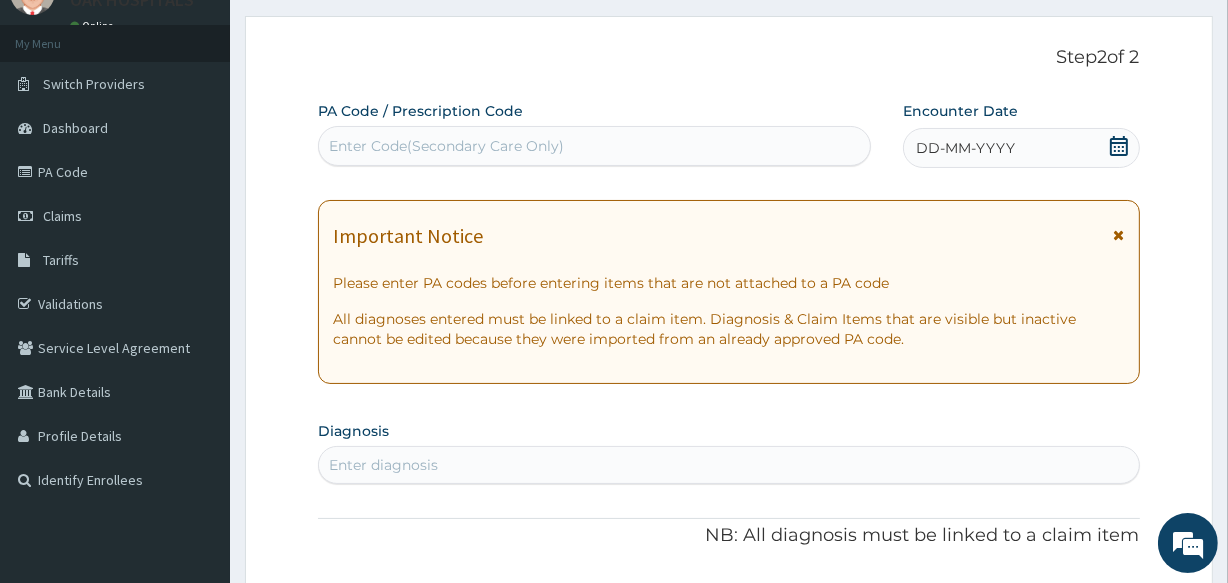 click on "Important Notice Please enter PA codes before entering items that are not attached to a PA code   All diagnoses entered must be linked to a claim item. Diagnosis & Claim Items that are visible but inactive cannot be edited because they were imported from an already approved PA code." at bounding box center (728, 292) 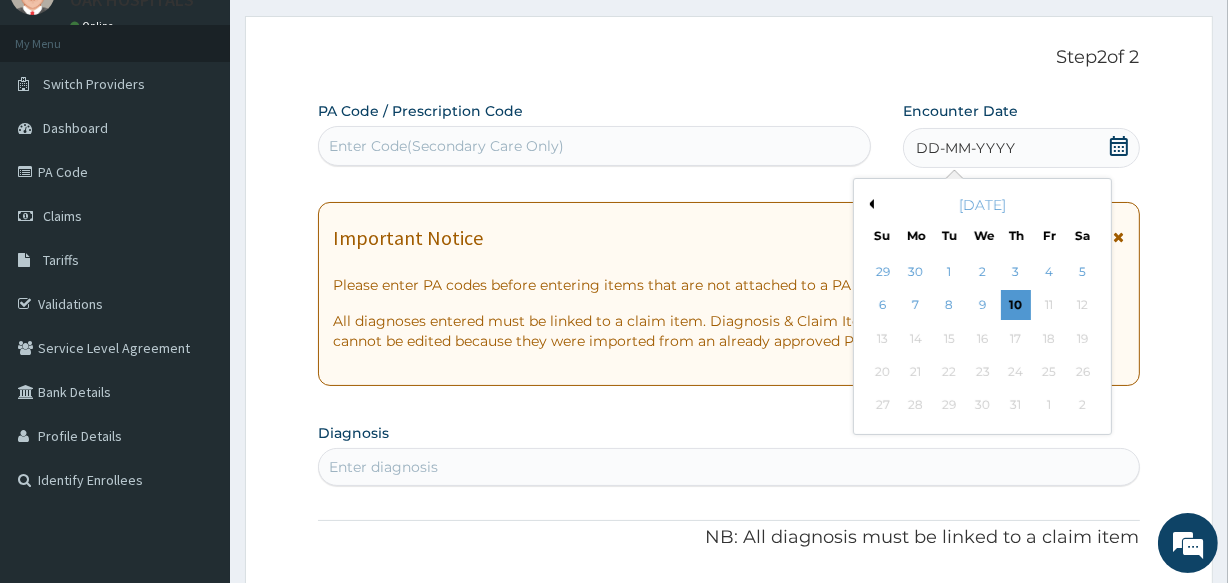 click on "Previous Month" at bounding box center (869, 204) 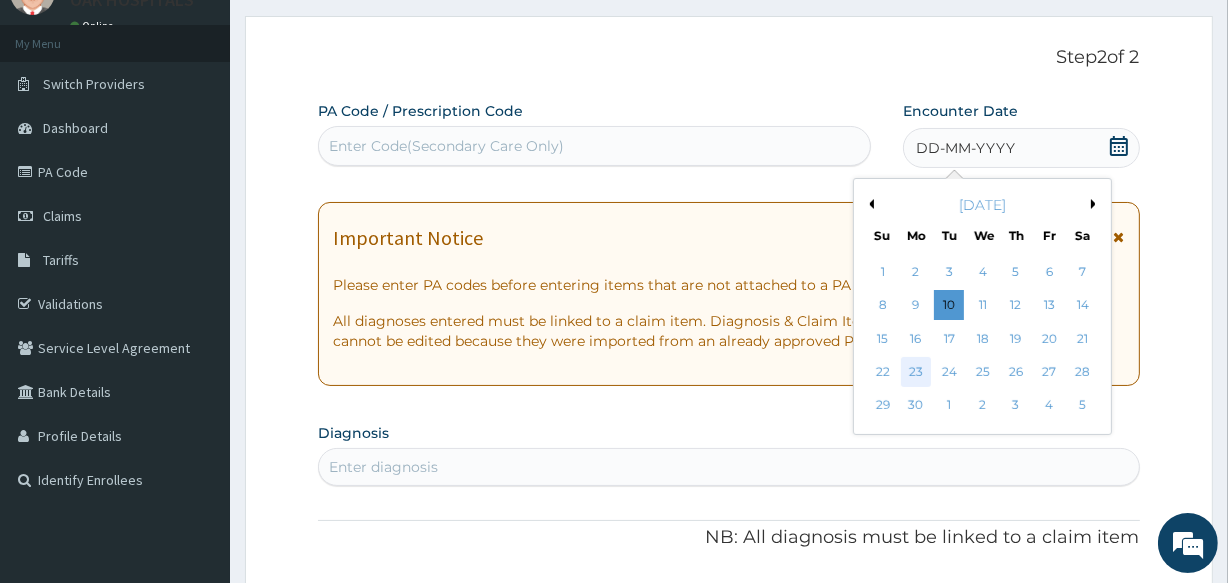 click on "23" at bounding box center [916, 372] 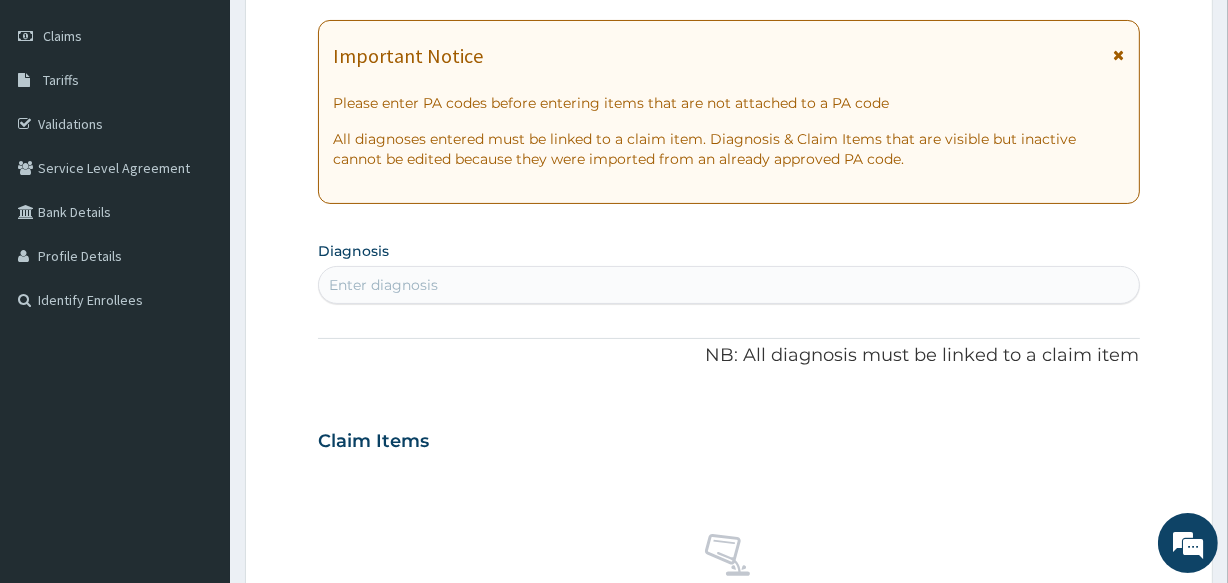scroll, scrollTop: 272, scrollLeft: 0, axis: vertical 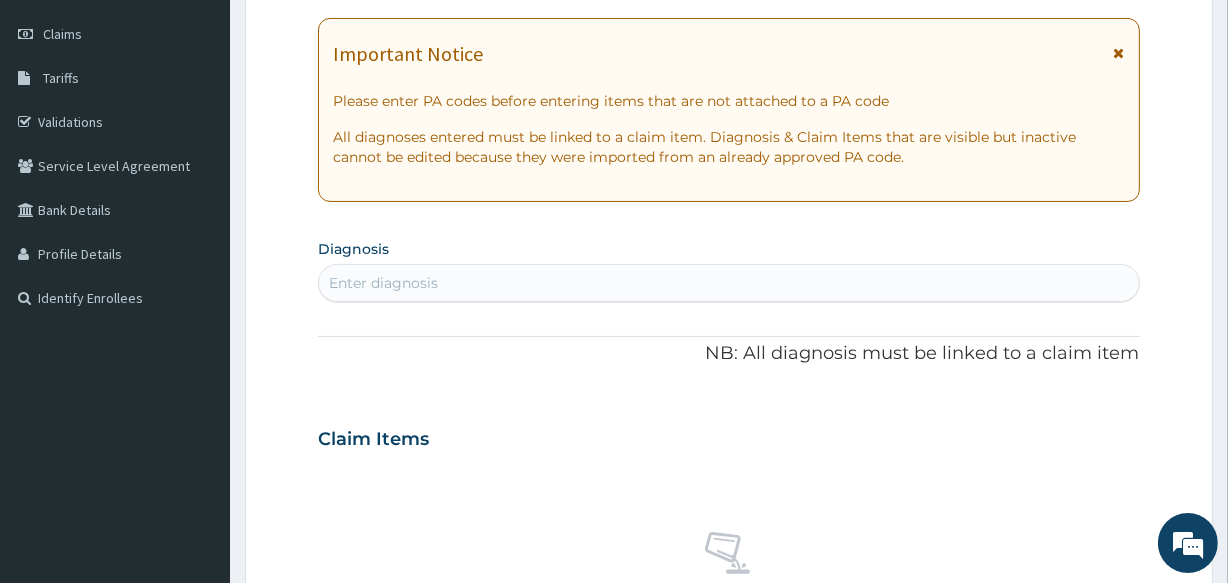 click on "Enter diagnosis" at bounding box center [728, 283] 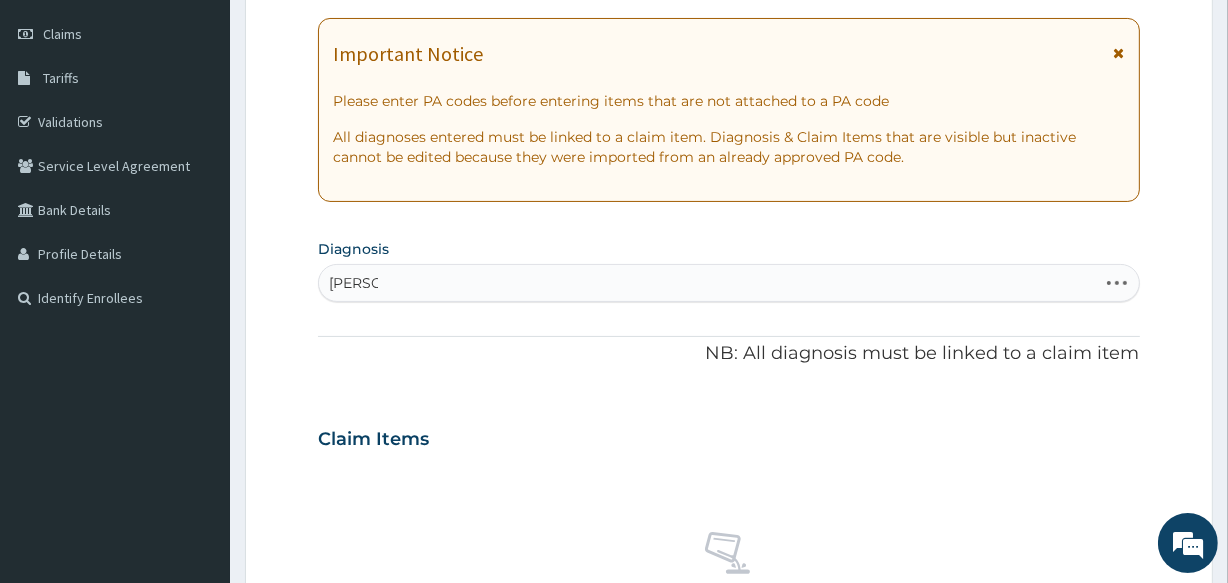 type on "CANDID" 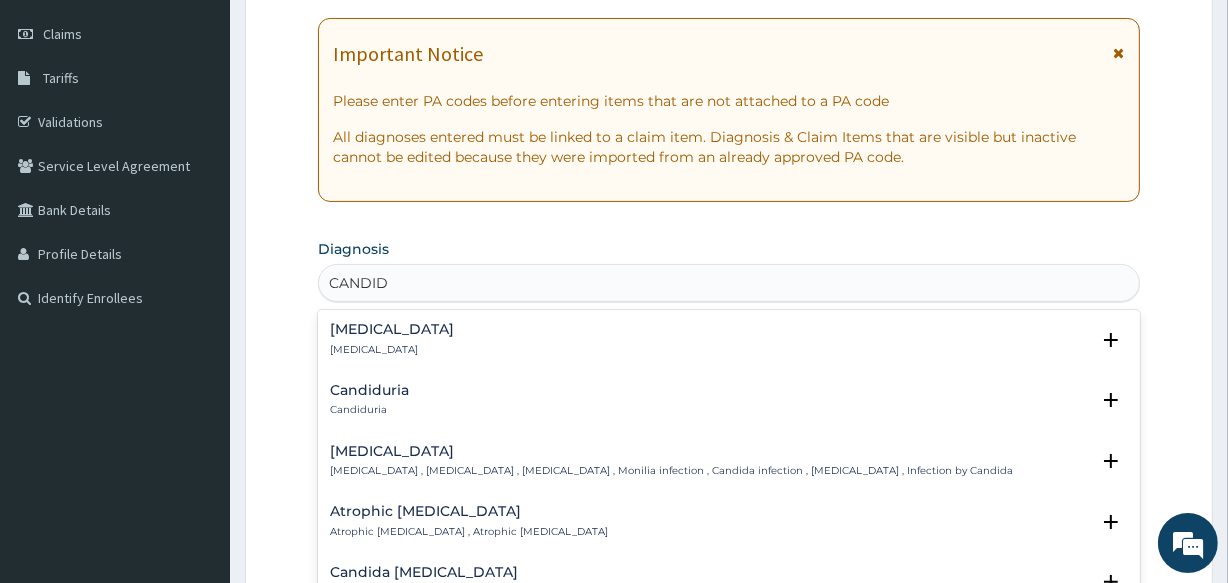 click on "[MEDICAL_DATA]" at bounding box center (671, 451) 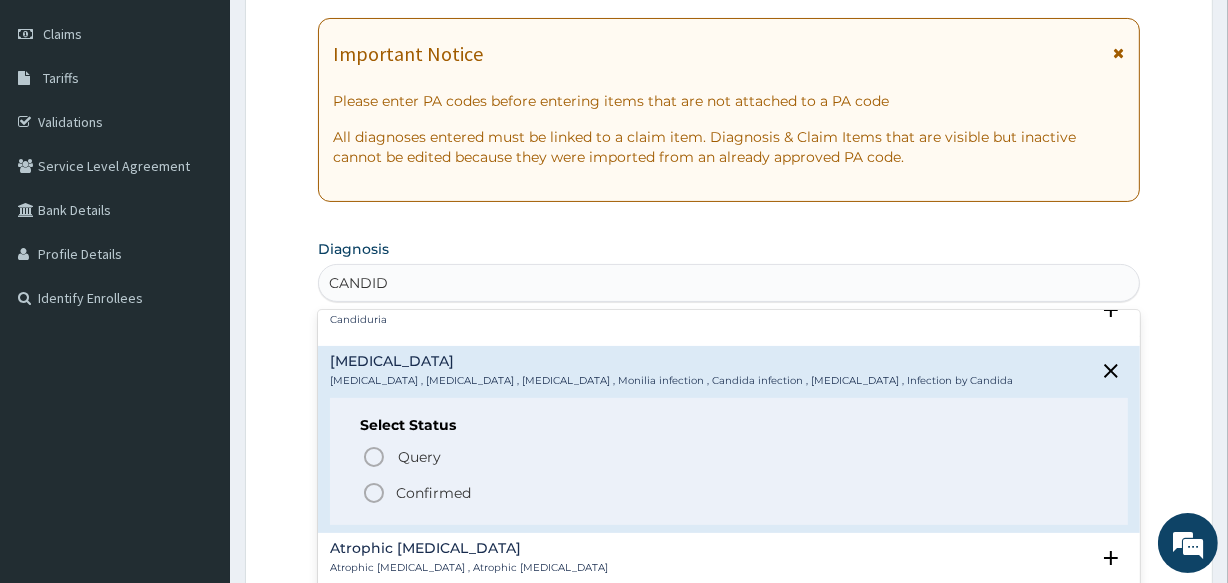 scroll, scrollTop: 181, scrollLeft: 0, axis: vertical 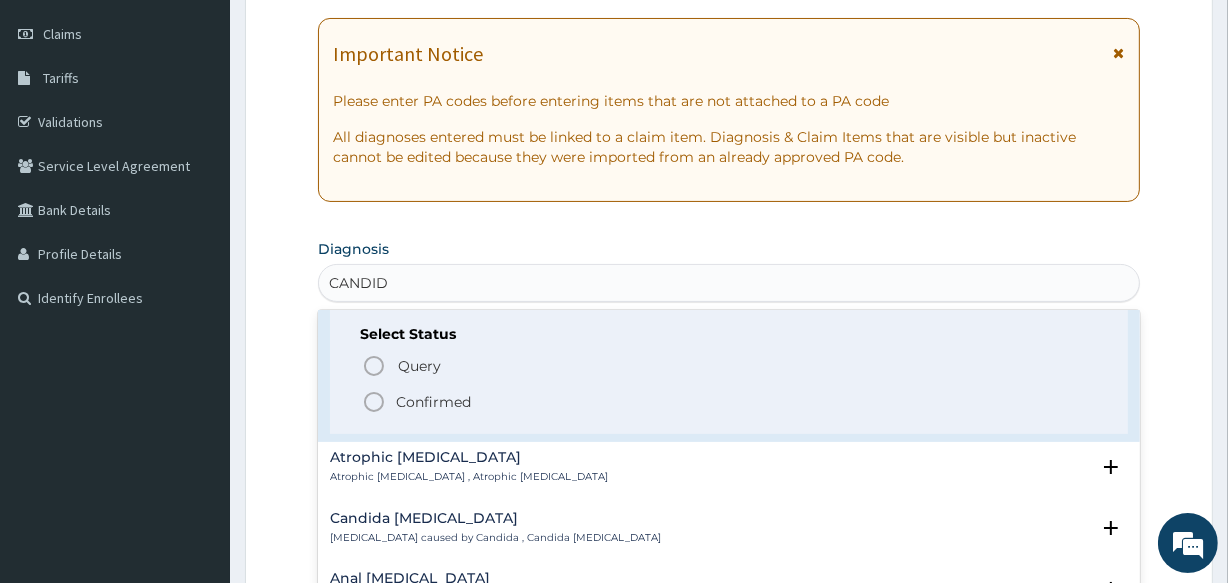 click 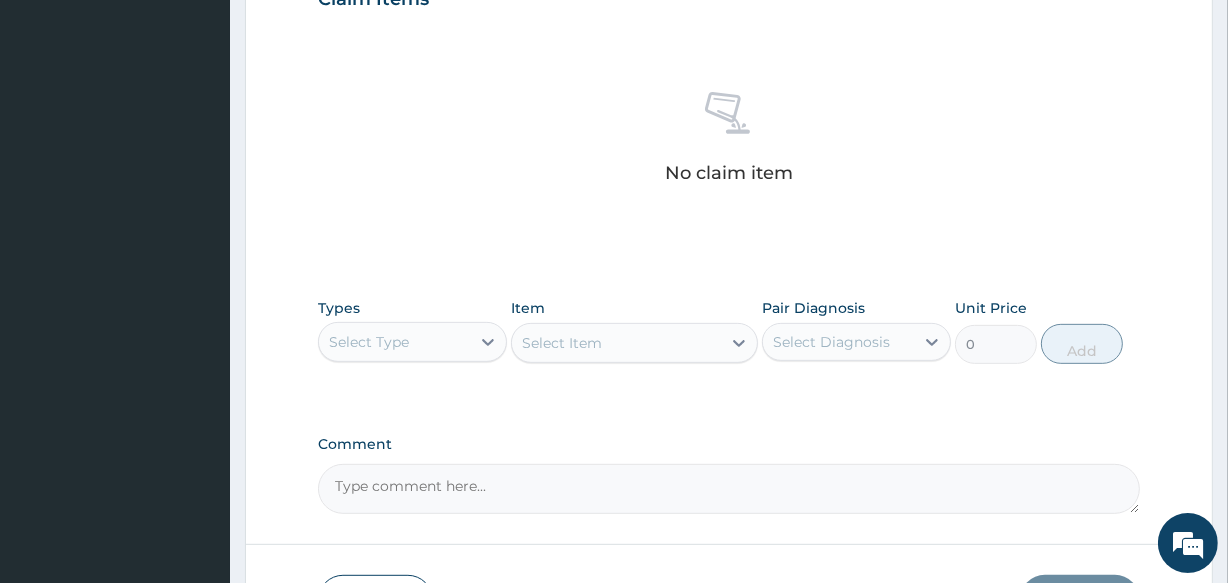 scroll, scrollTop: 727, scrollLeft: 0, axis: vertical 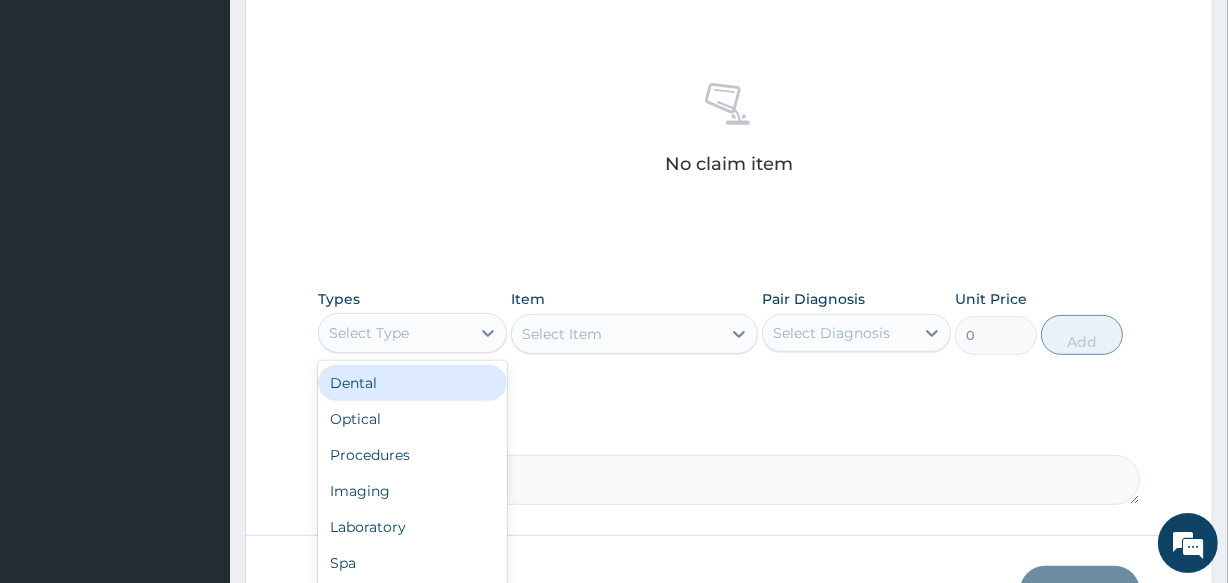 click on "Select Type" at bounding box center [394, 333] 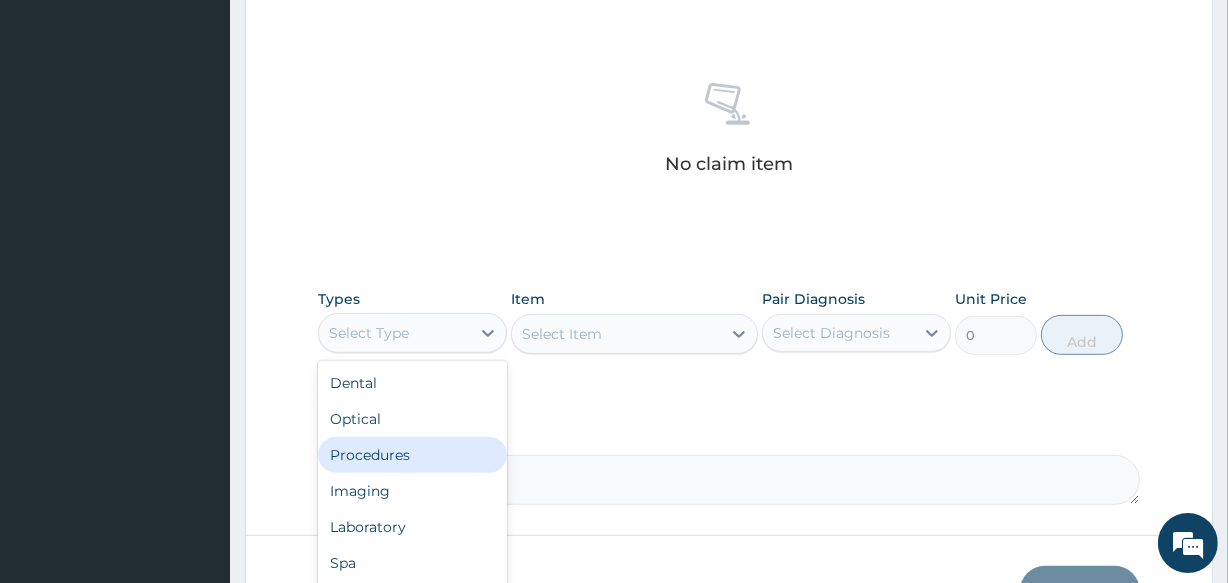 click on "Procedures" at bounding box center [412, 455] 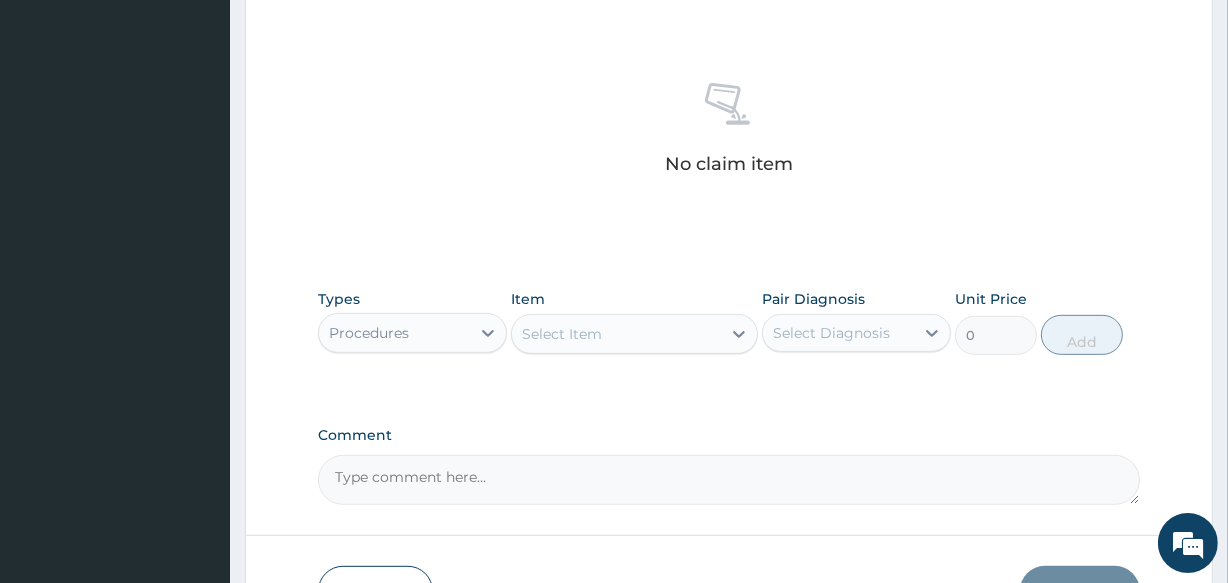click on "Select Item" at bounding box center [616, 334] 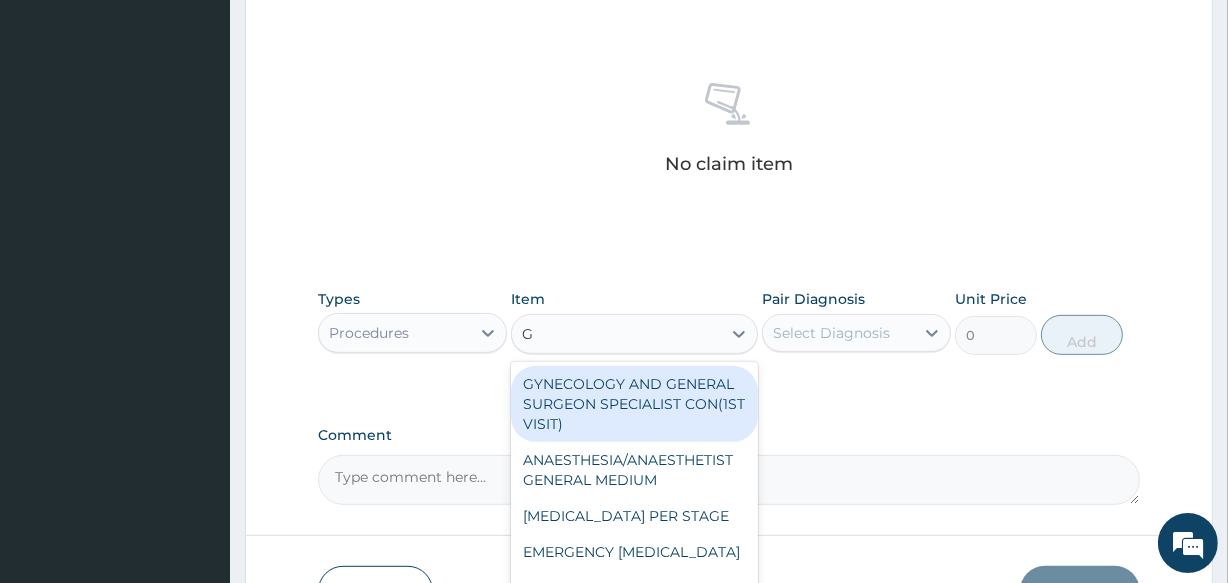 type on "GP" 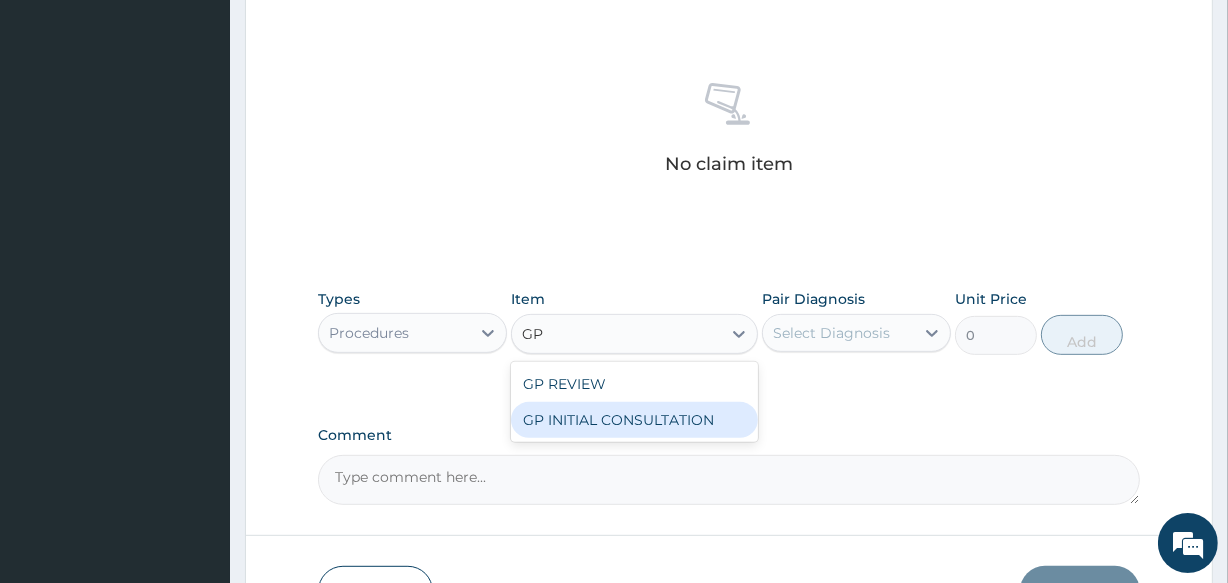 click on "GP INITIAL CONSULTATION" at bounding box center [634, 420] 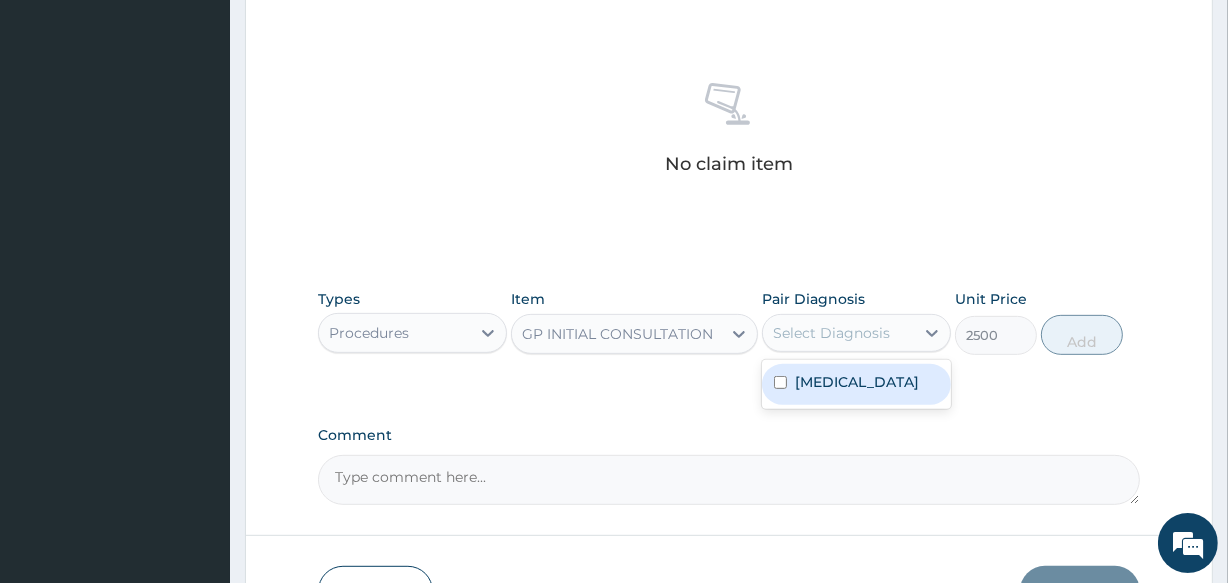 click on "Select Diagnosis" at bounding box center (838, 333) 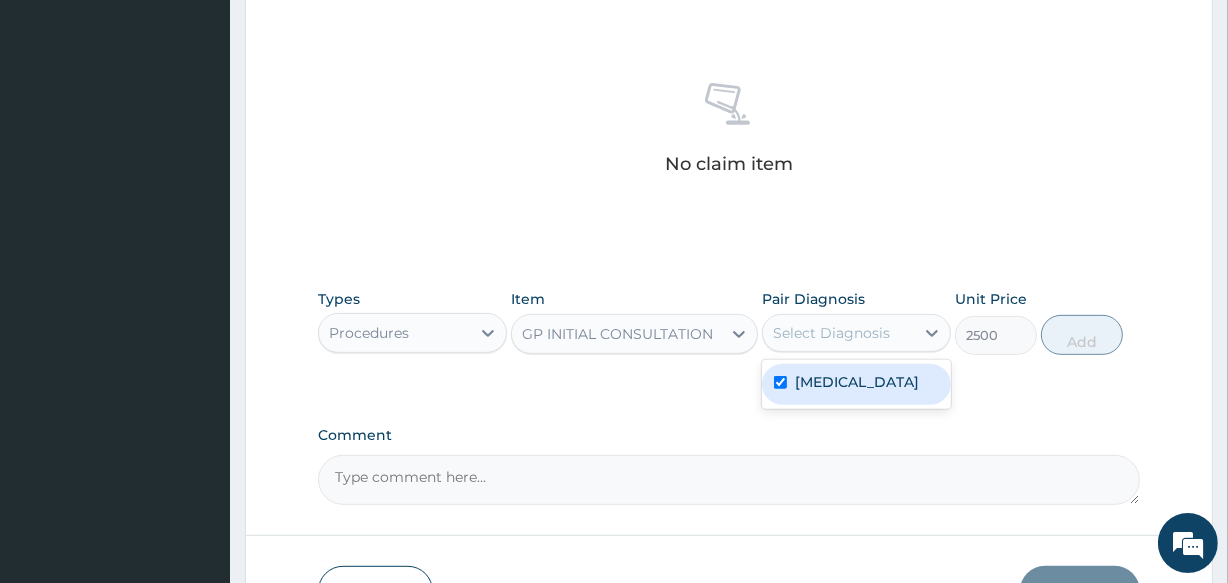 checkbox on "true" 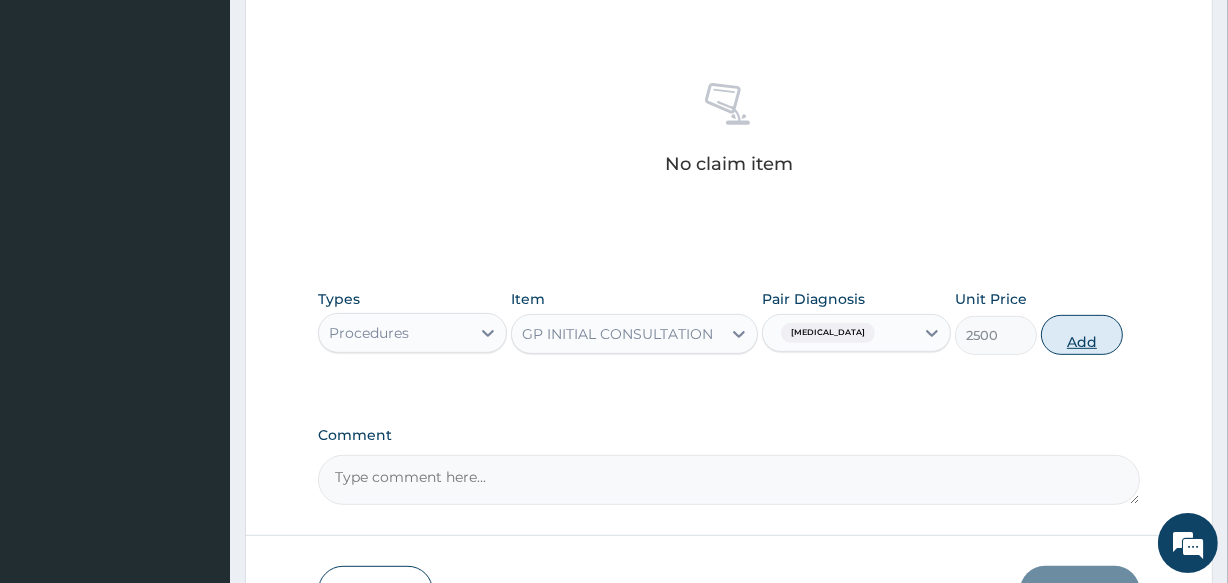 click on "Add" at bounding box center (1082, 335) 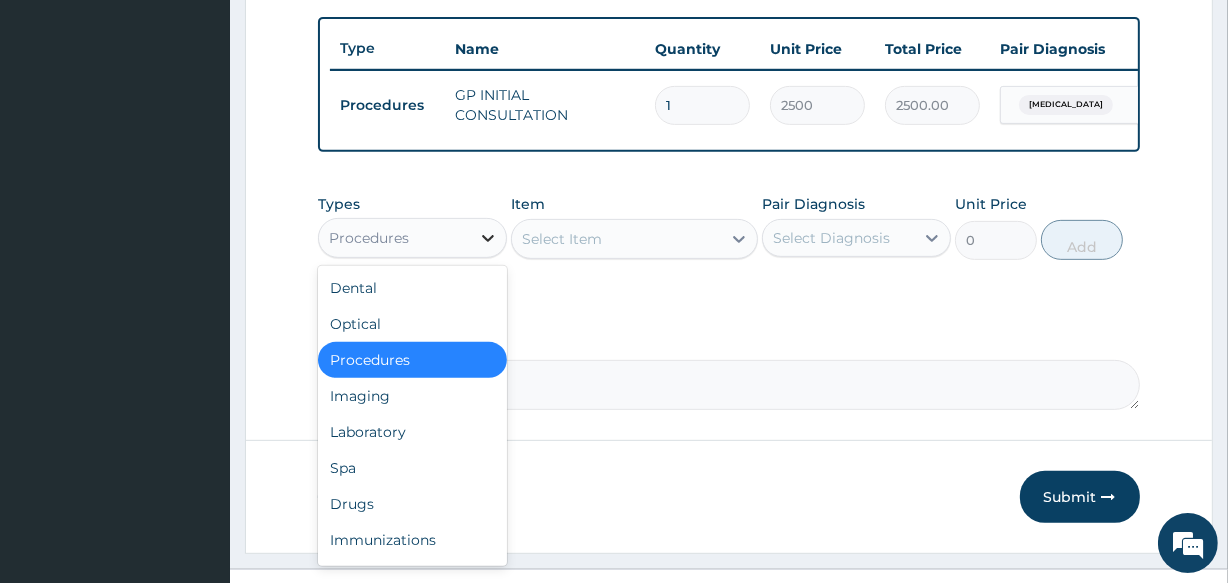 click at bounding box center [488, 238] 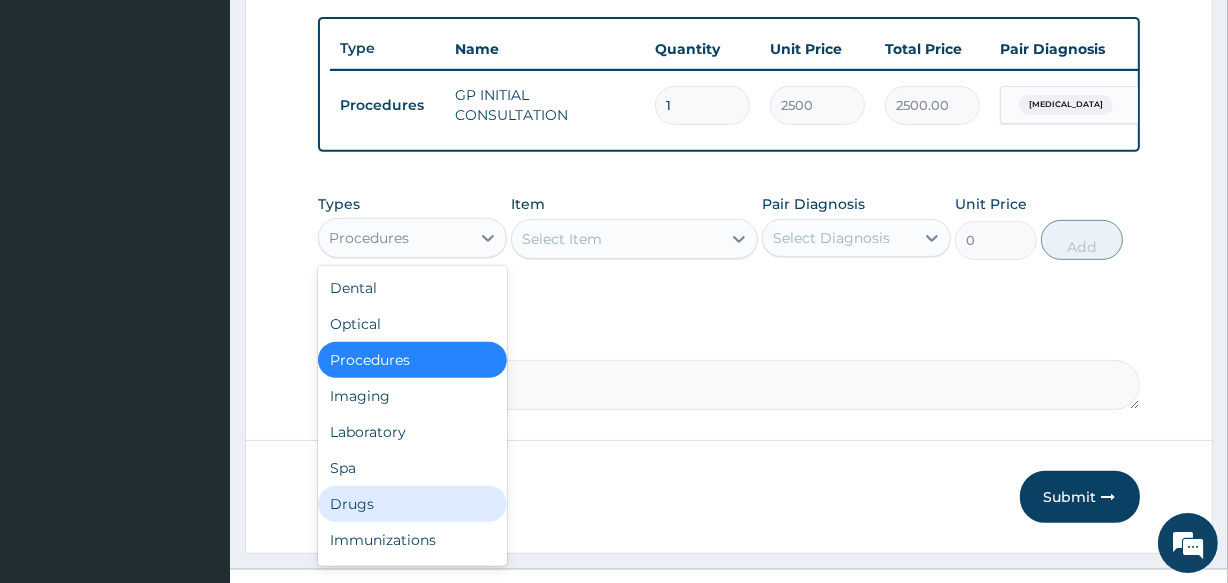 click on "Drugs" at bounding box center [412, 504] 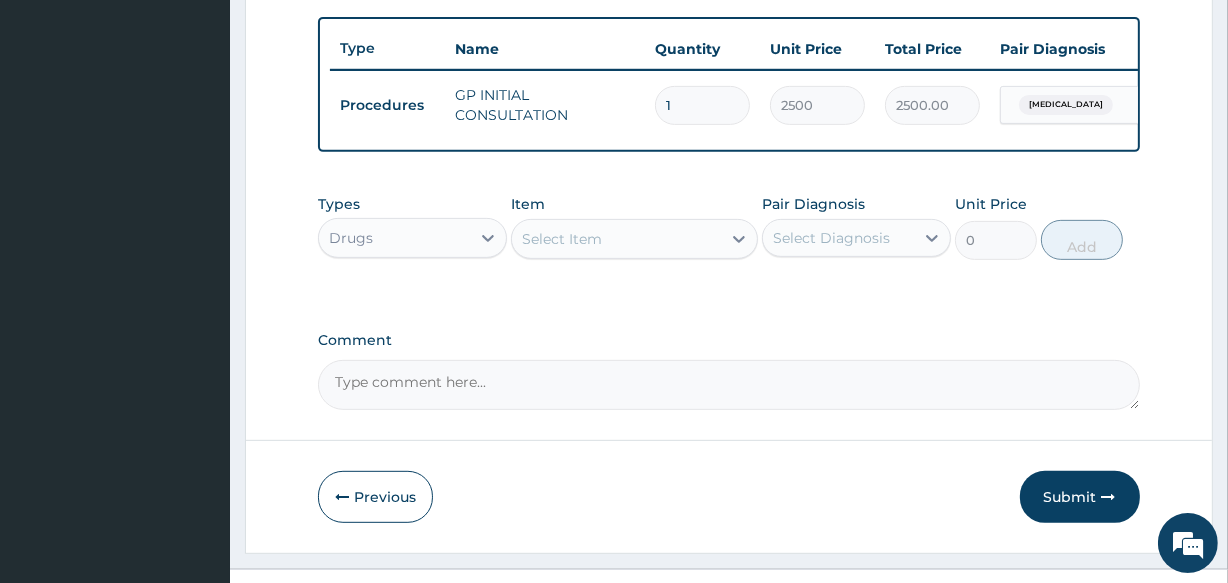 click on "Select Item" at bounding box center (616, 239) 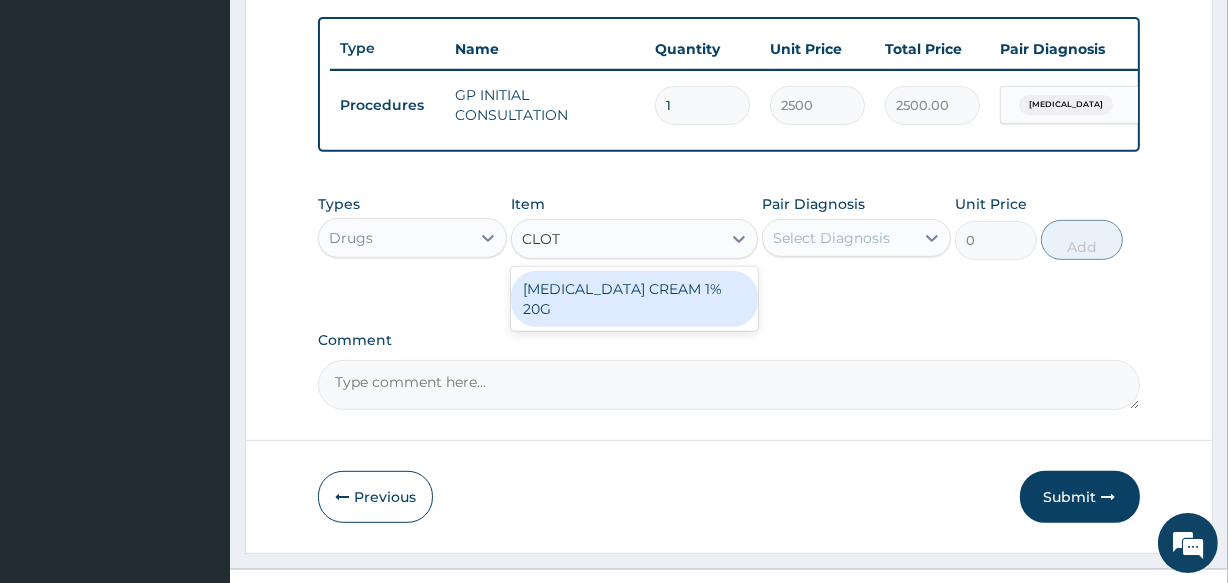 type on "CLOTR" 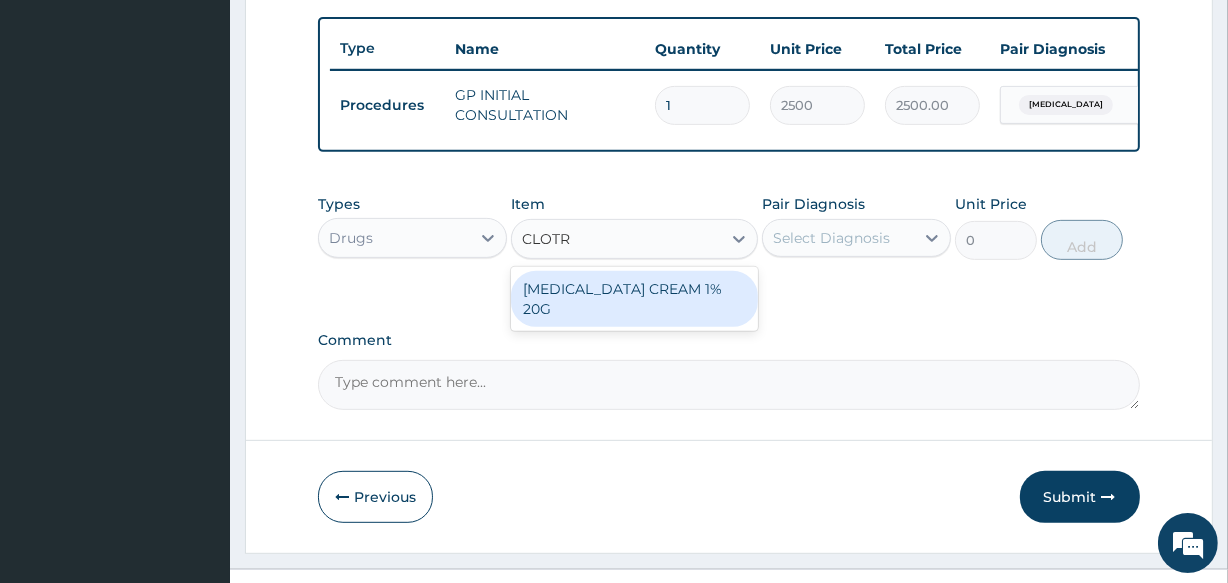 click on "[MEDICAL_DATA] CREAM 1% 20G" at bounding box center (634, 299) 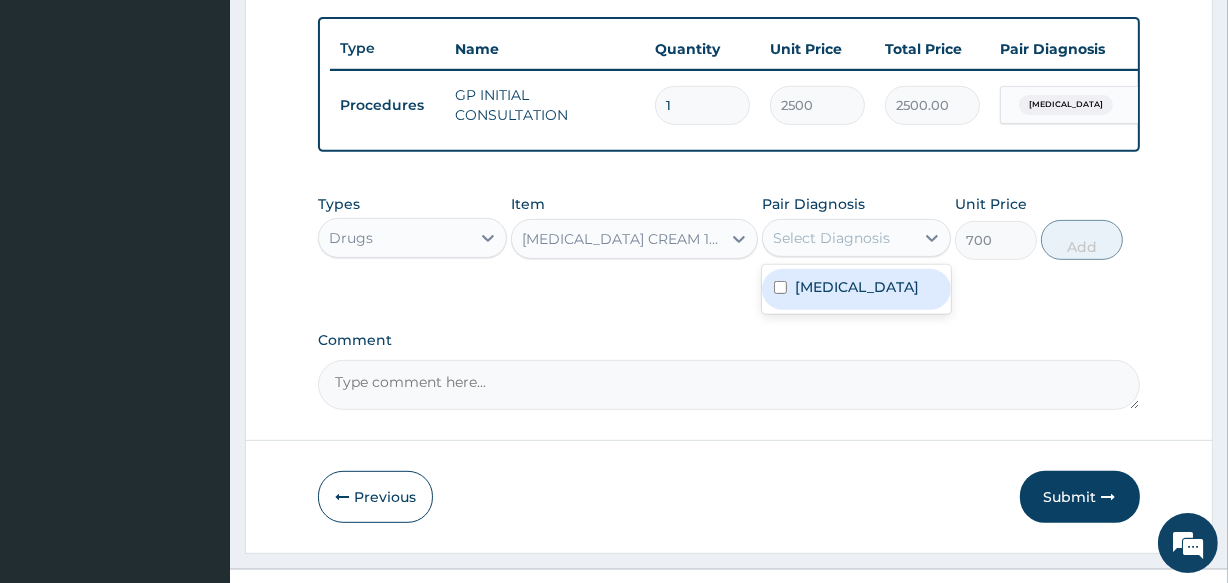 click on "Select Diagnosis" at bounding box center (831, 238) 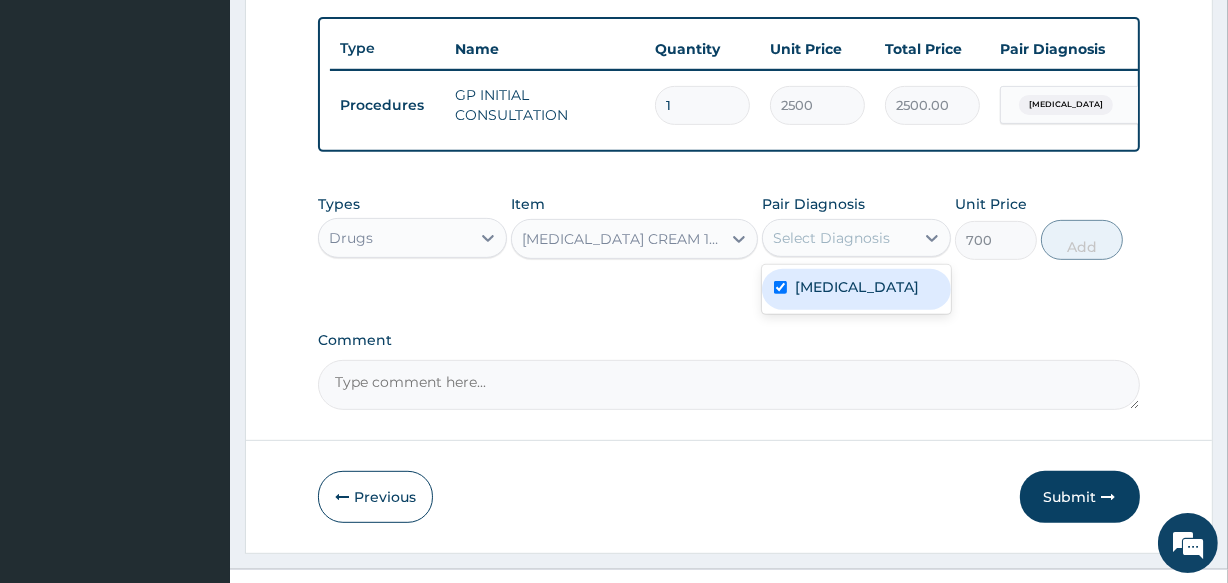checkbox on "true" 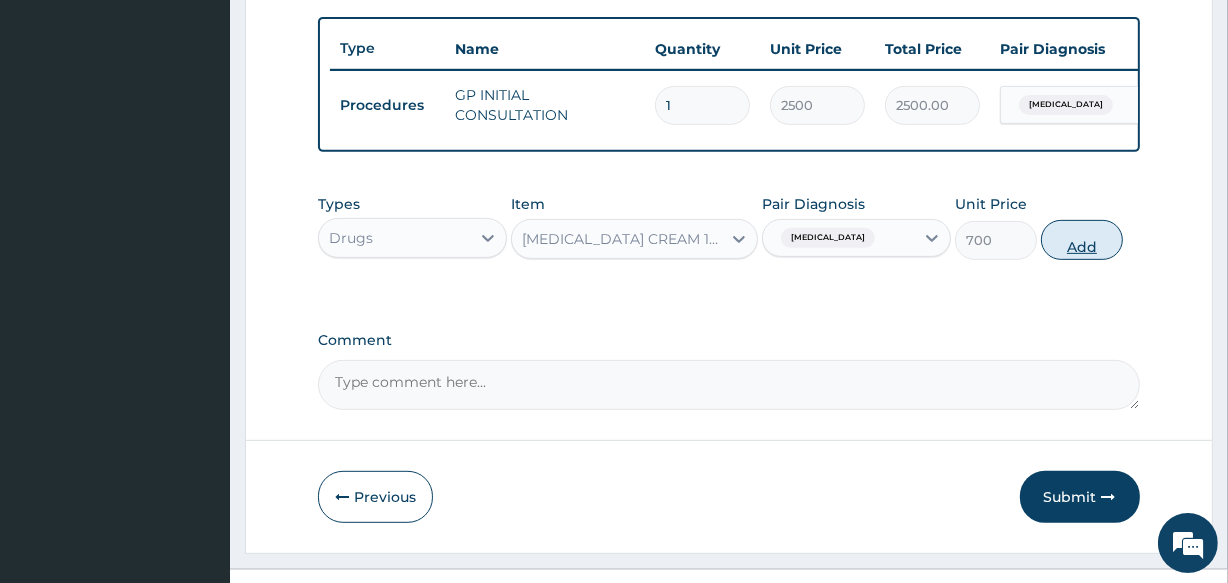 click on "Add" at bounding box center (1082, 240) 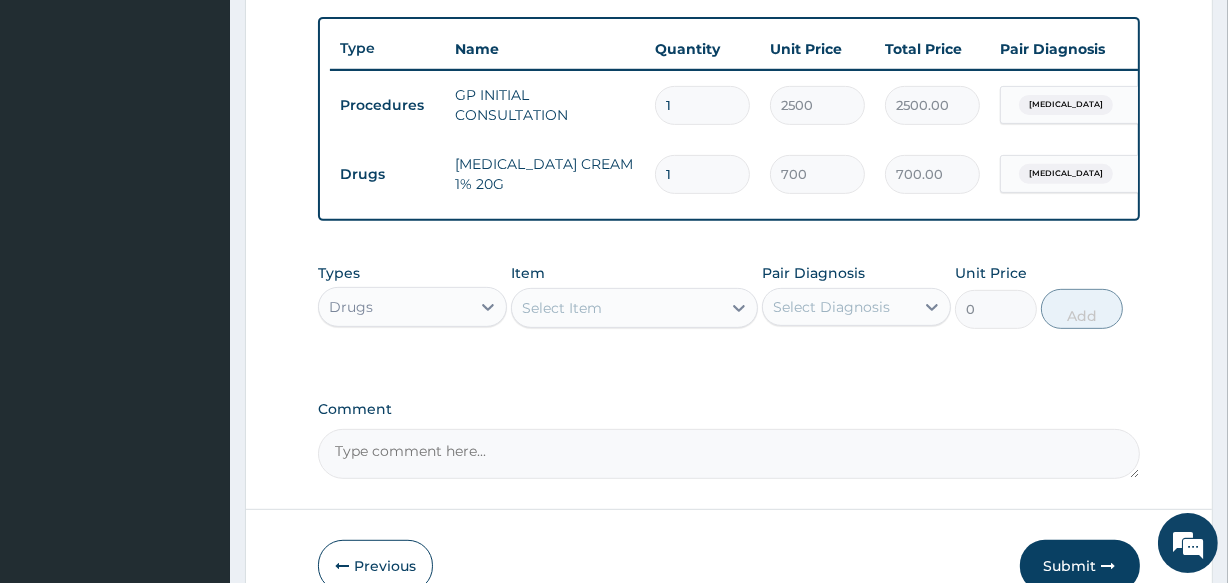 click on "Select Item" at bounding box center [616, 308] 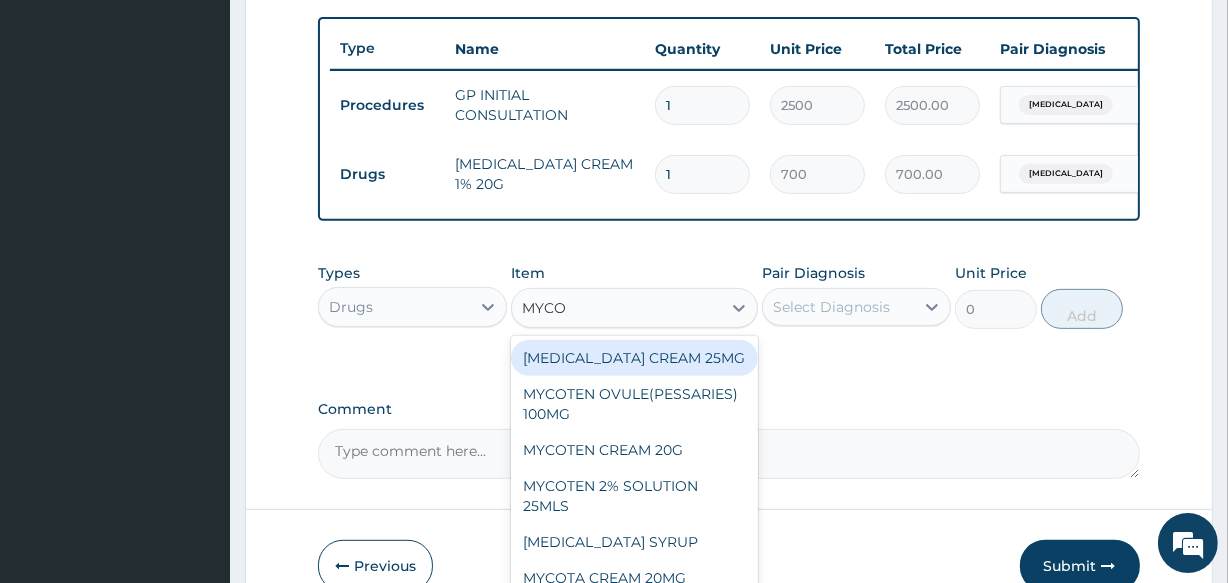 type on "MYCOT" 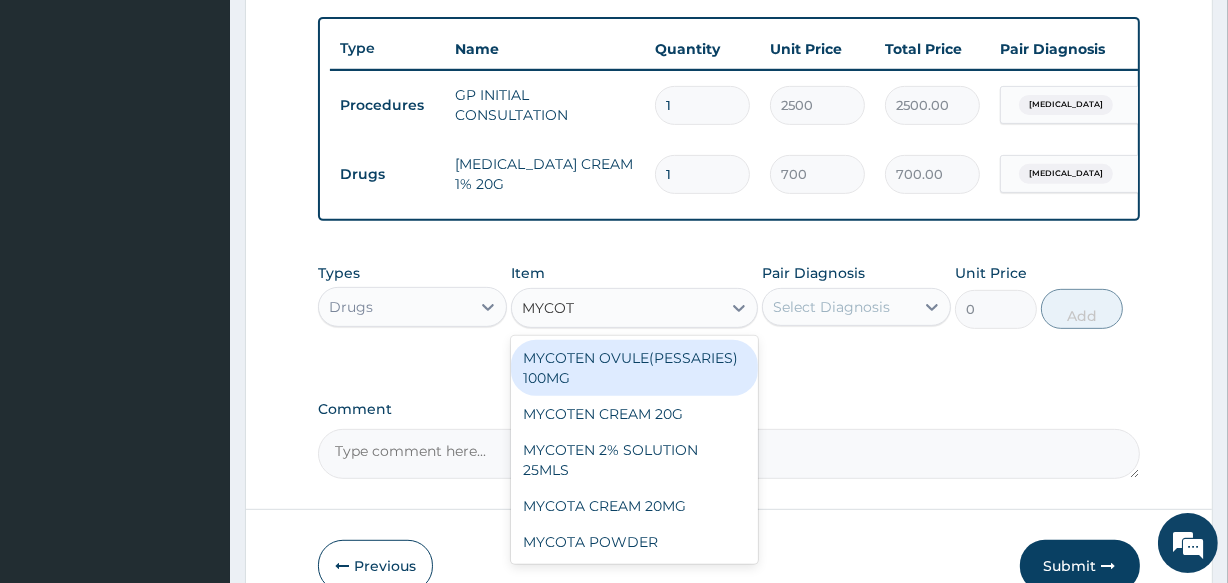 click on "MYCOTEN OVULE(PESSARIES) 100MG" at bounding box center [634, 368] 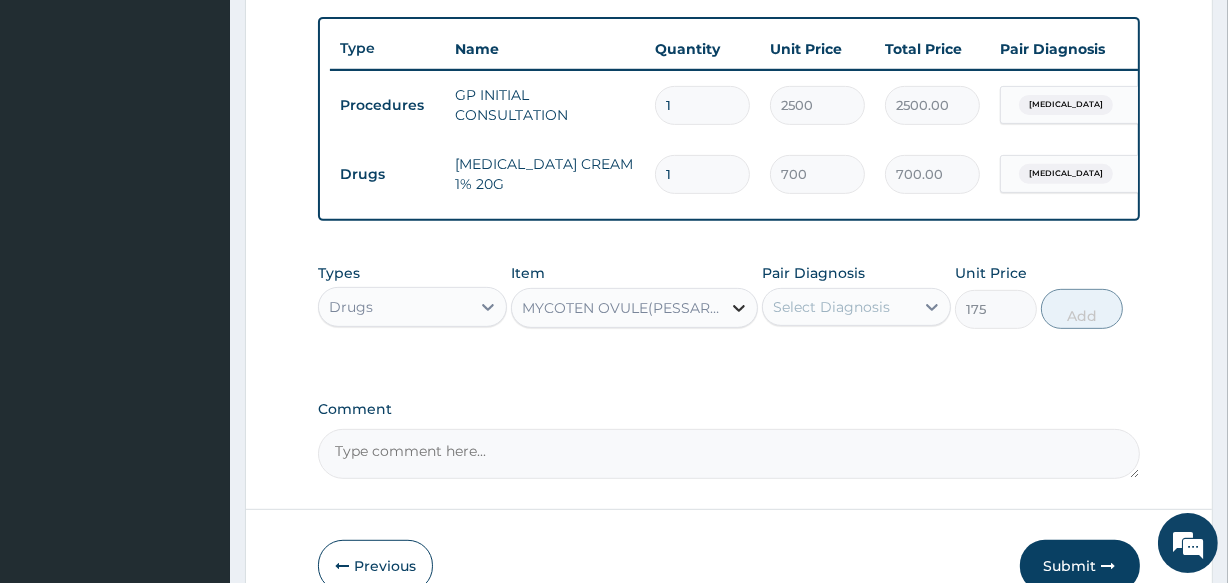 click at bounding box center [739, 308] 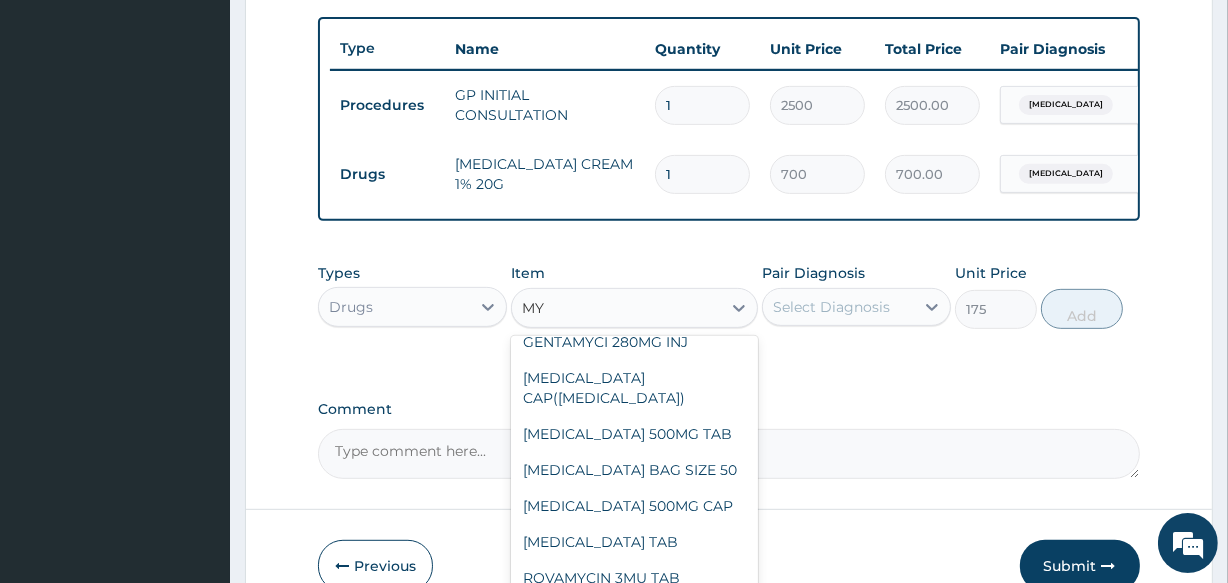 scroll, scrollTop: 0, scrollLeft: 0, axis: both 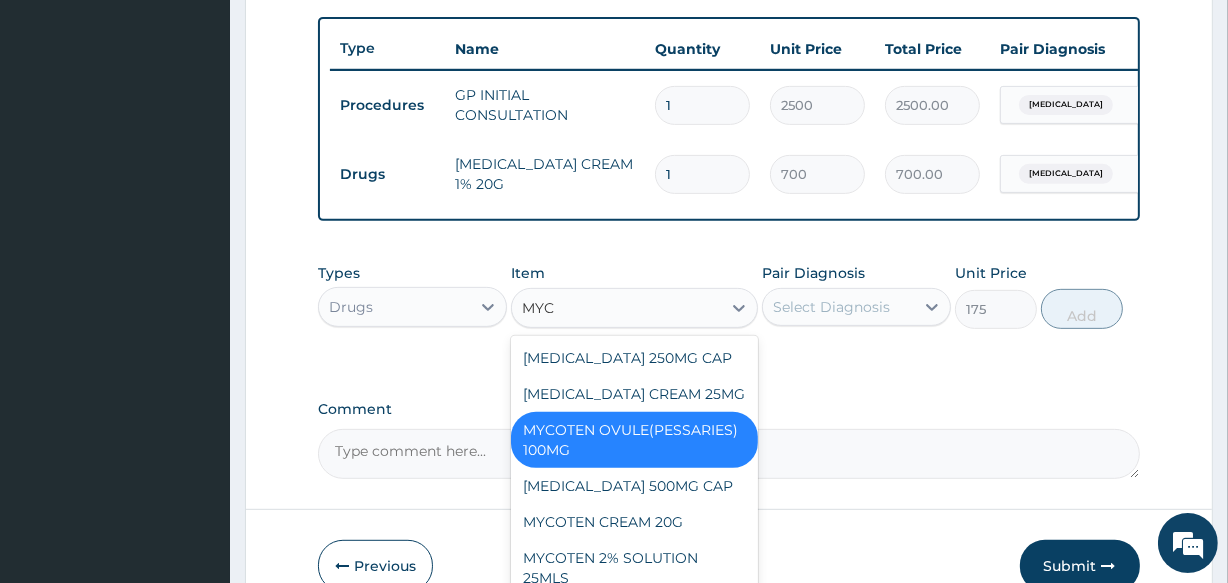 type on "MYCO" 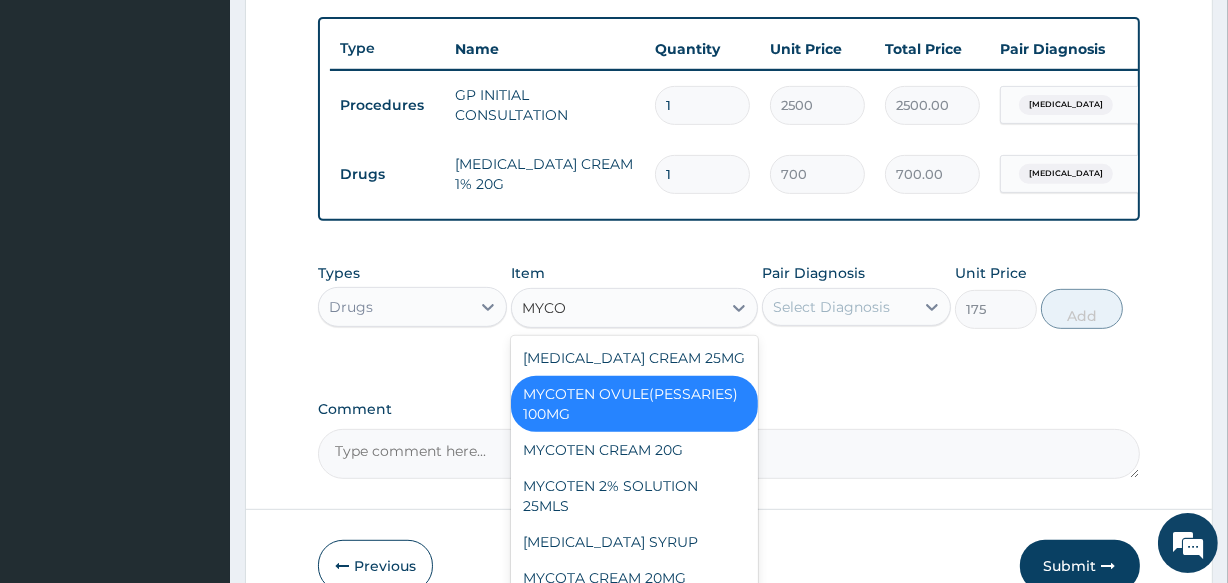 click on "MYCOTEN OVULE(PESSARIES) 100MG" at bounding box center [634, 404] 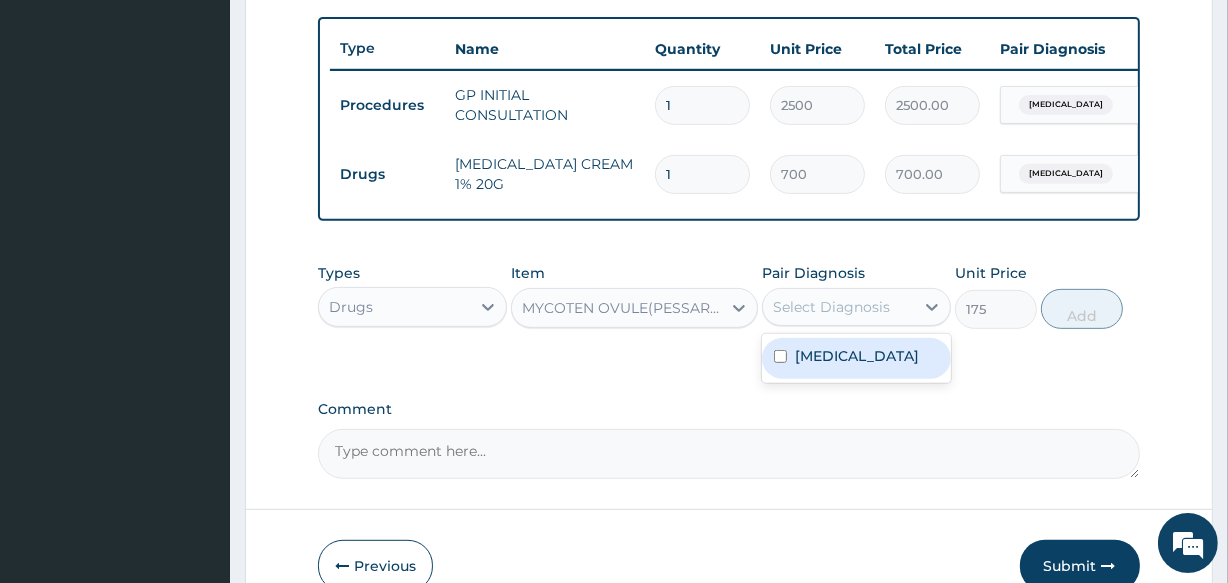 click on "Select Diagnosis" at bounding box center [831, 307] 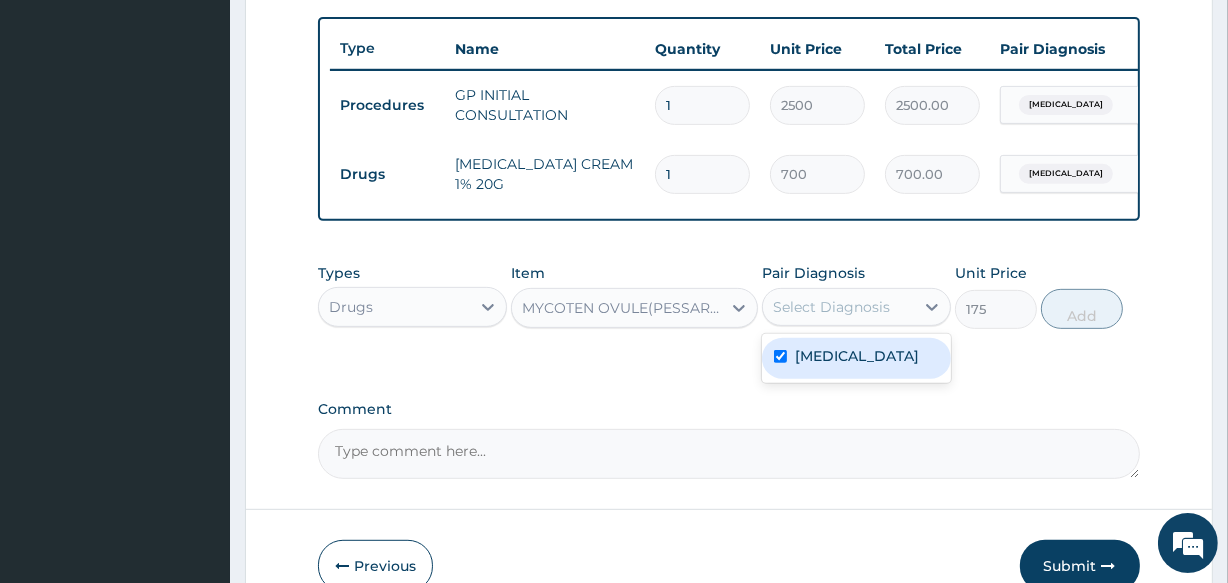 checkbox on "true" 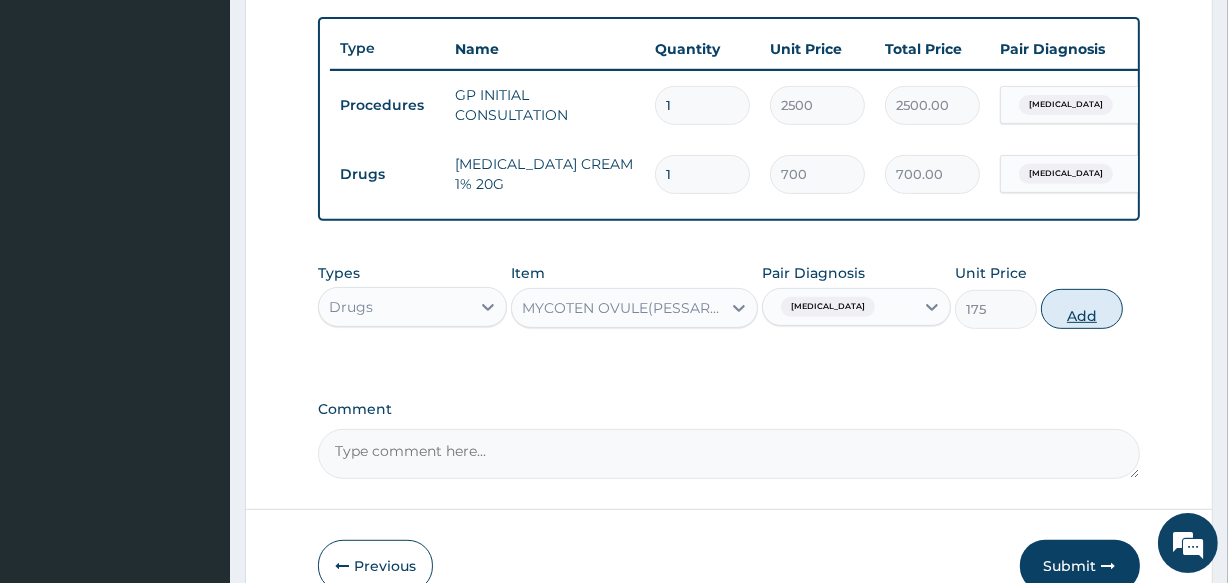 click on "Add" at bounding box center (1082, 309) 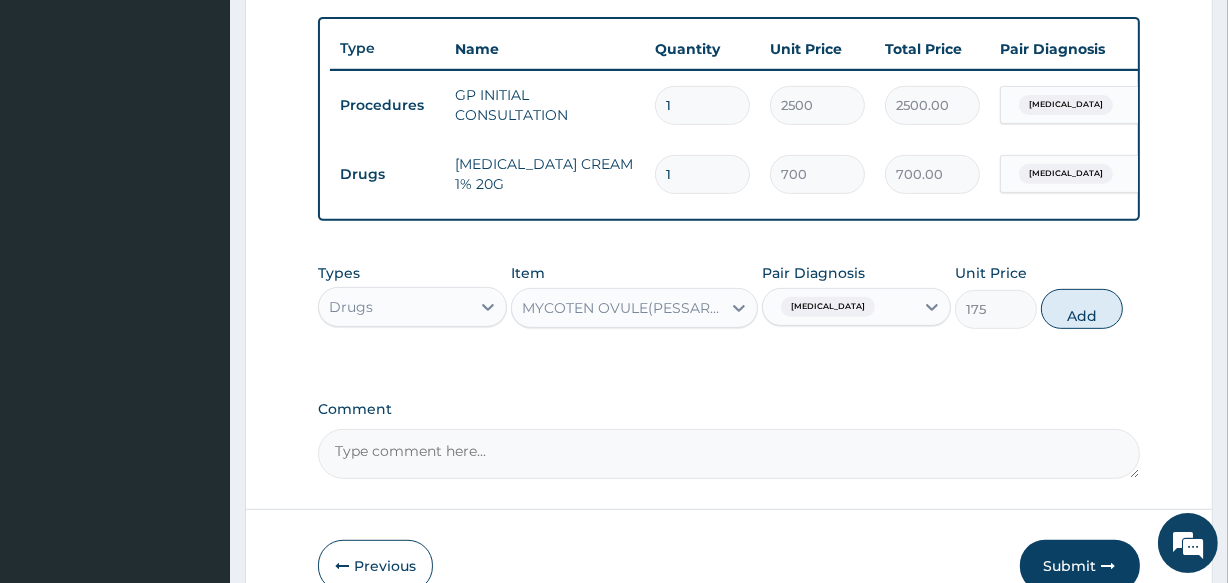 type on "0" 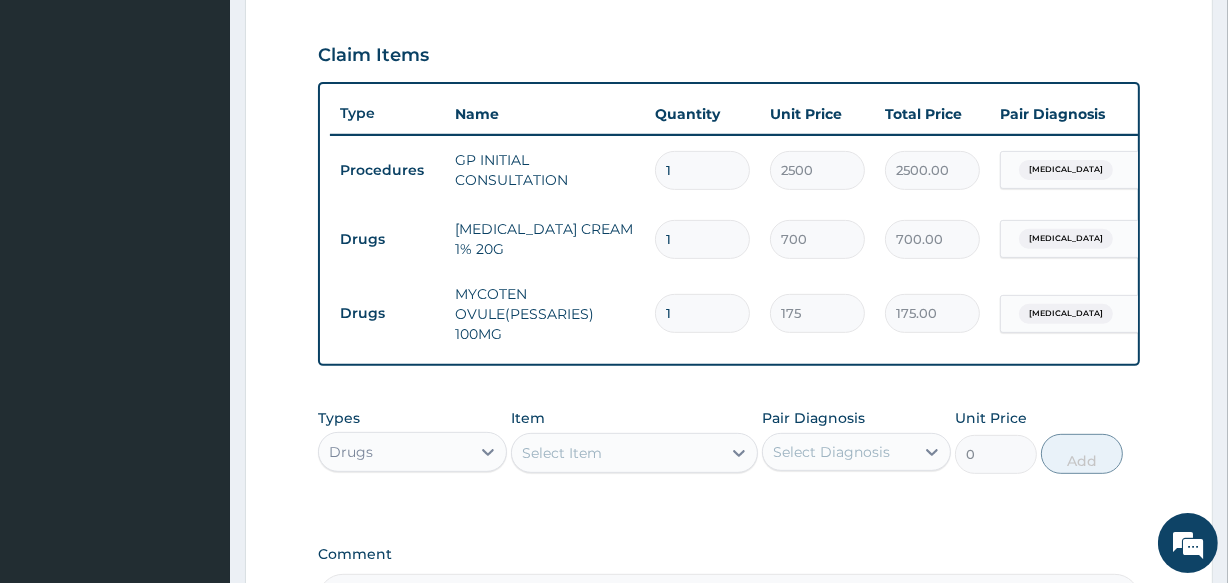 scroll, scrollTop: 636, scrollLeft: 0, axis: vertical 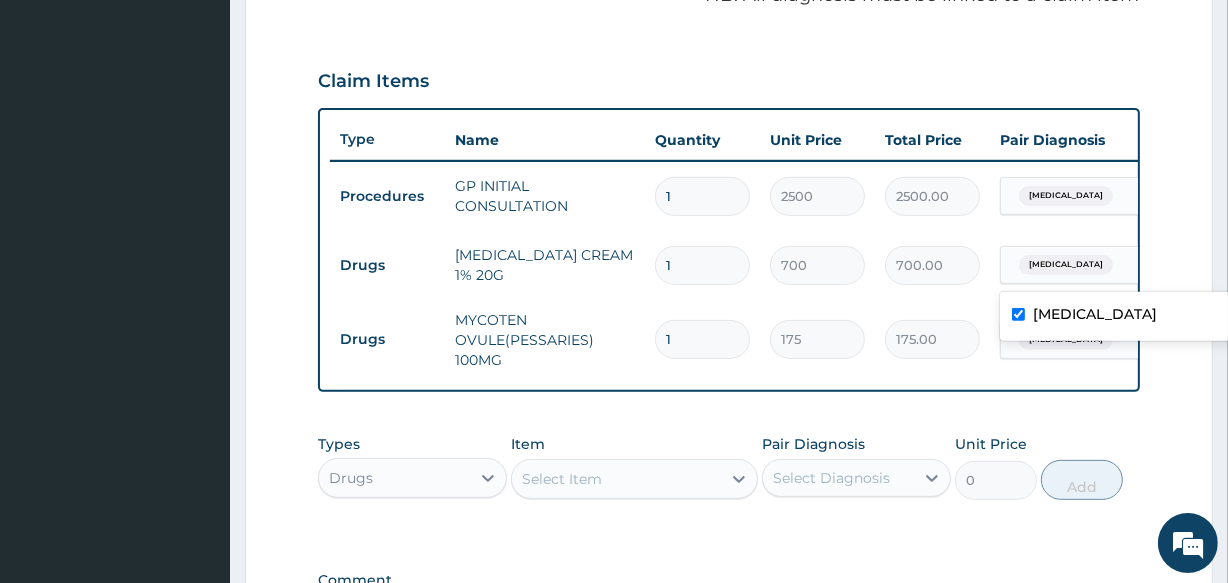 click on "Candidiasis" at bounding box center [1066, 265] 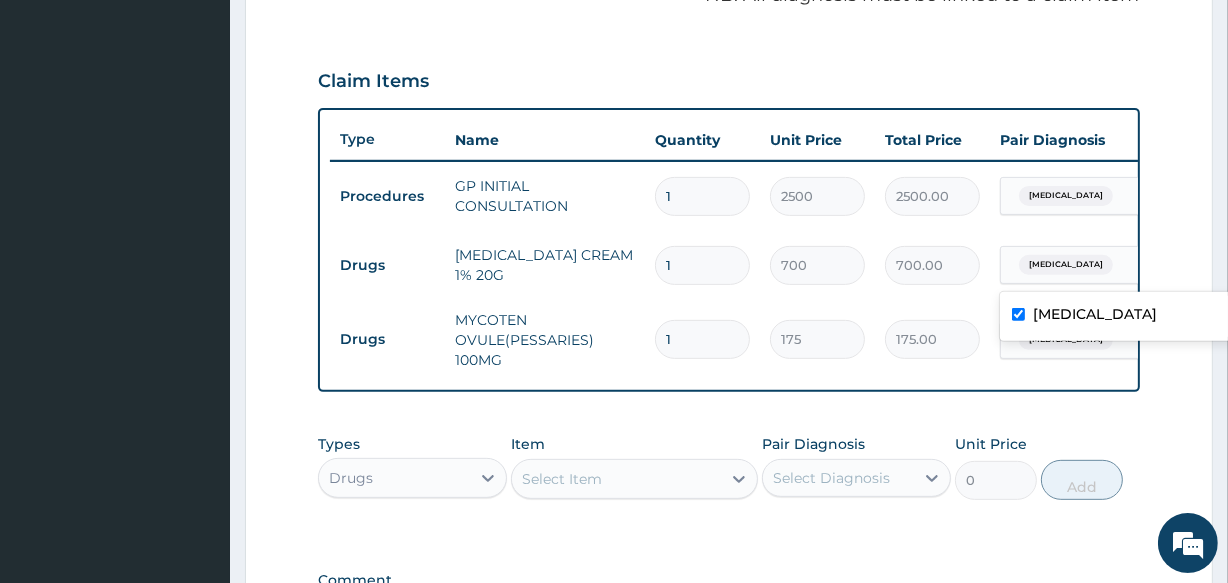 click on "1" at bounding box center [702, 339] 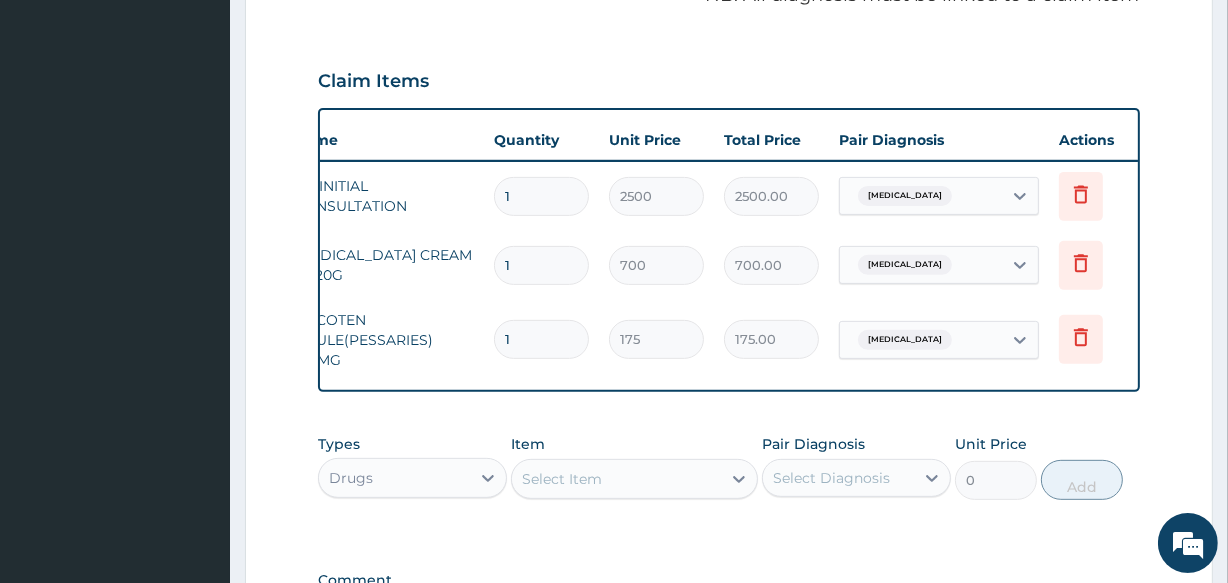 scroll, scrollTop: 0, scrollLeft: 181, axis: horizontal 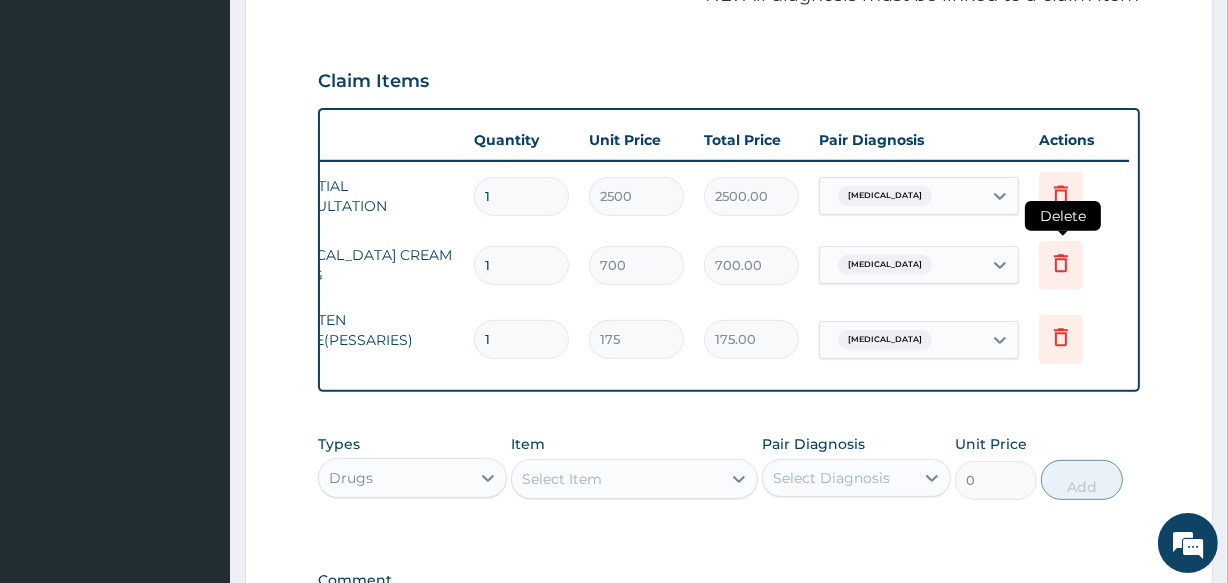 click 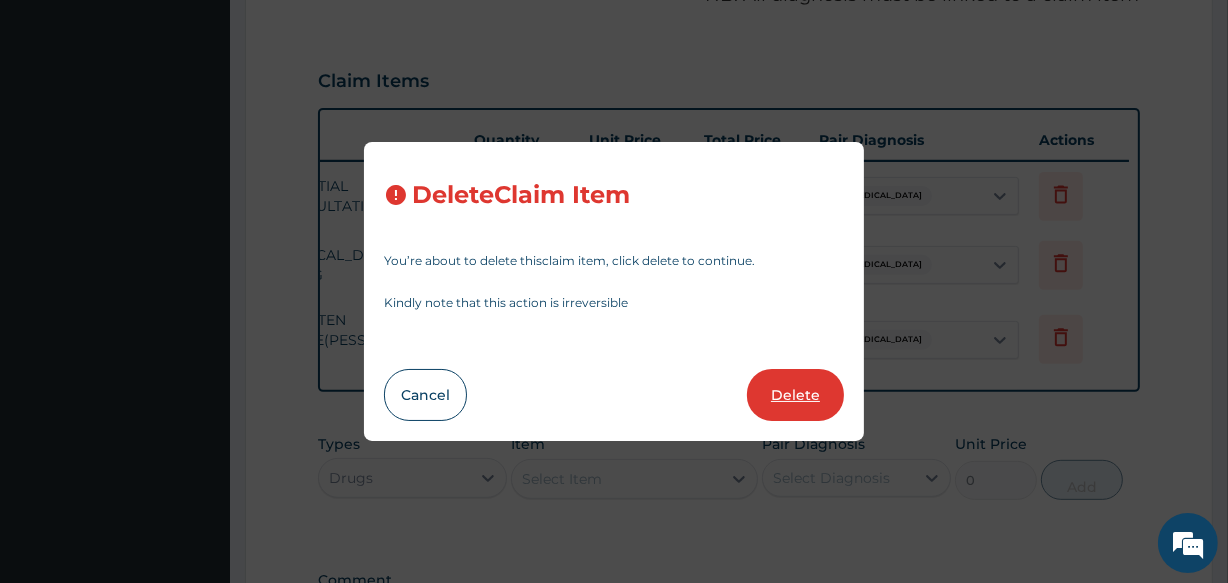 click on "Delete" at bounding box center (795, 395) 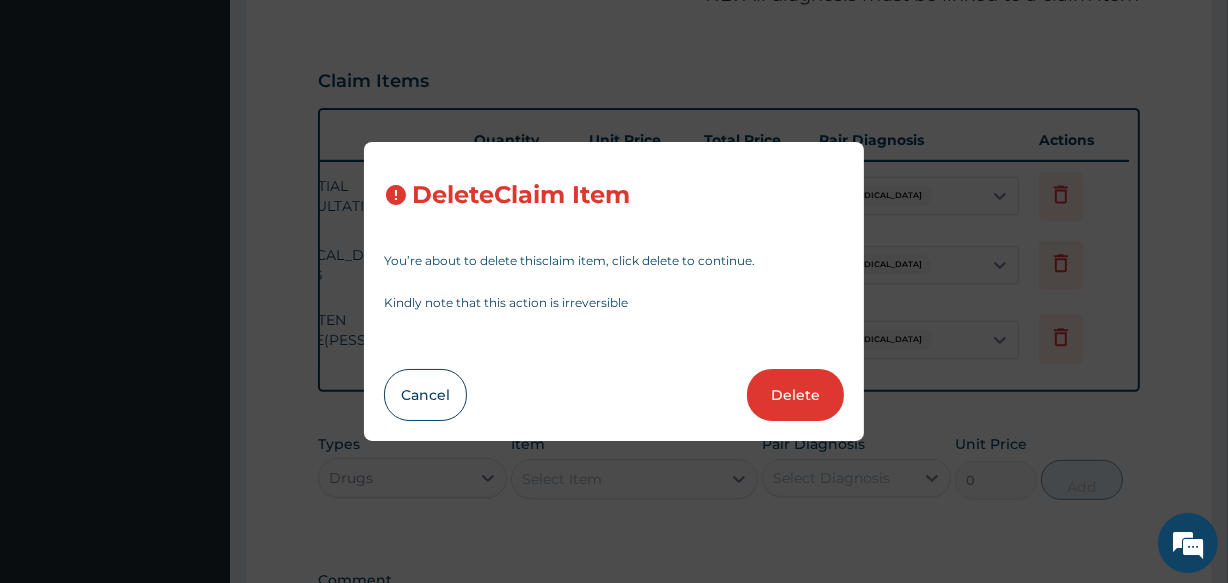 type on "175" 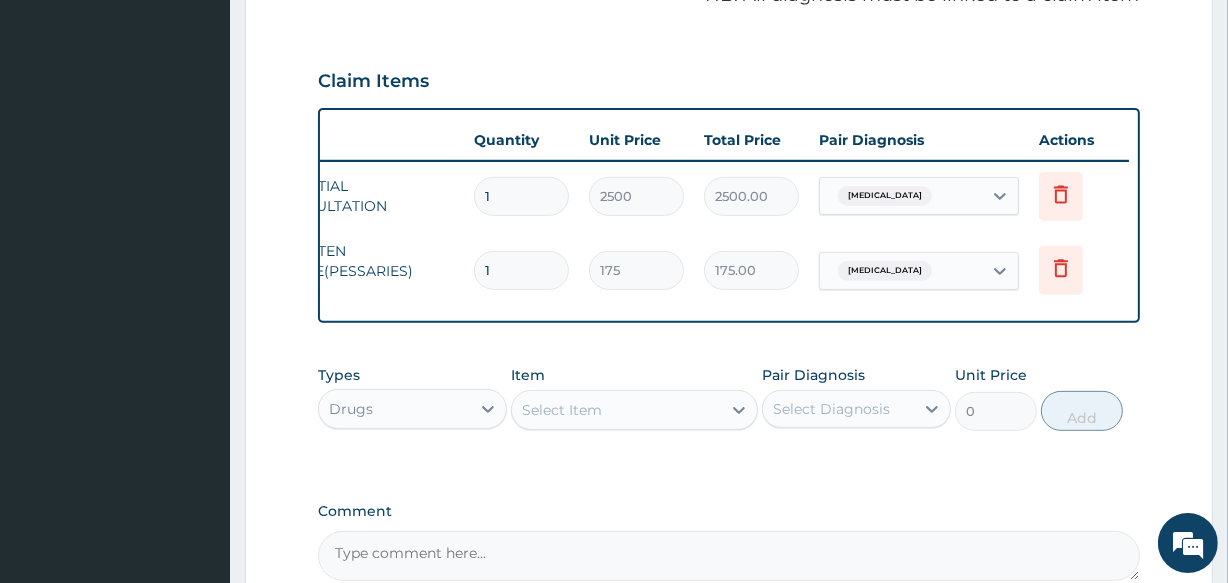 click on "1" at bounding box center [521, 270] 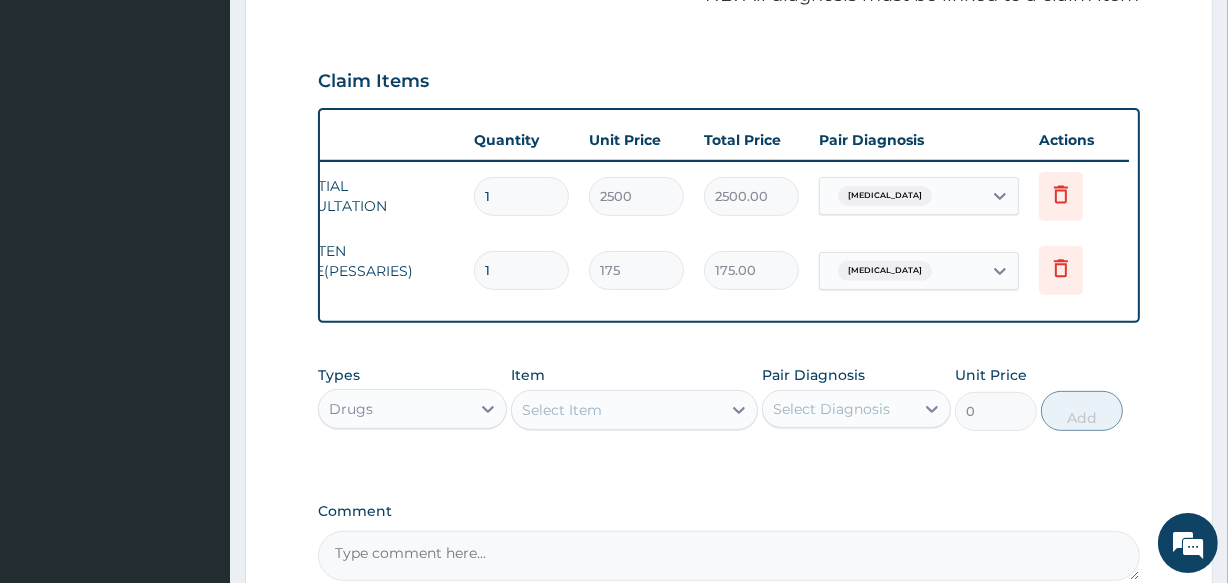 type 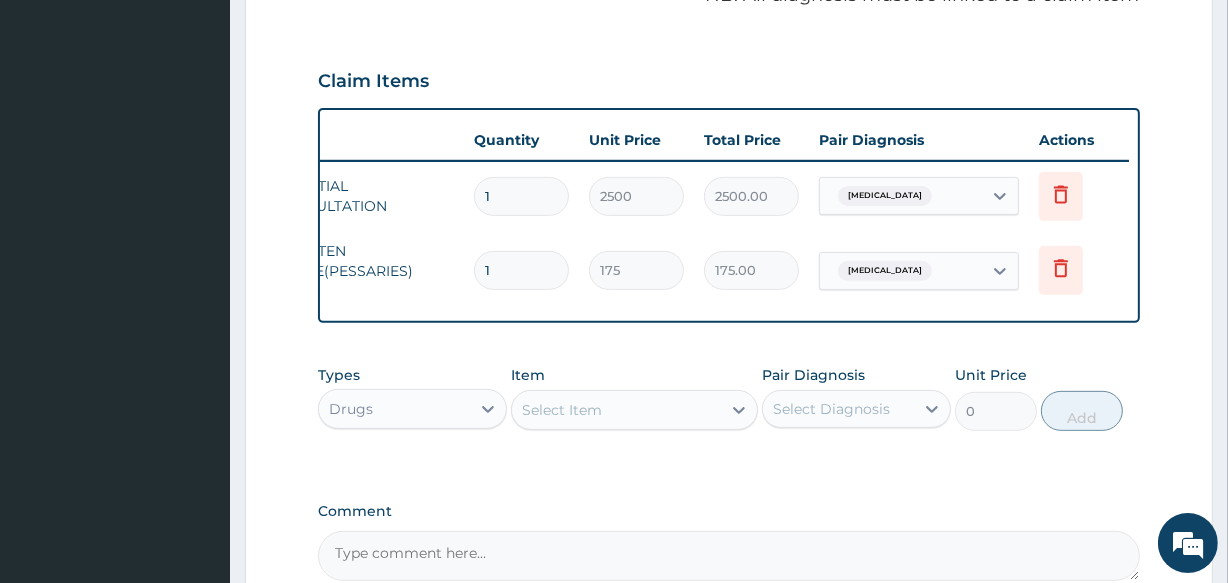 type on "0.00" 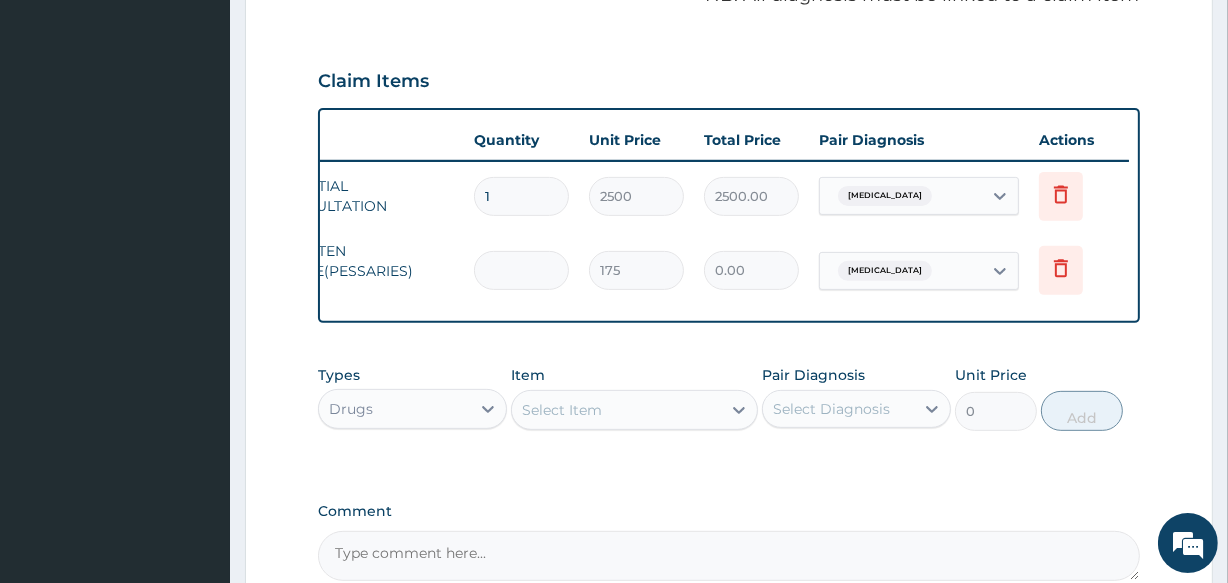 type on "5" 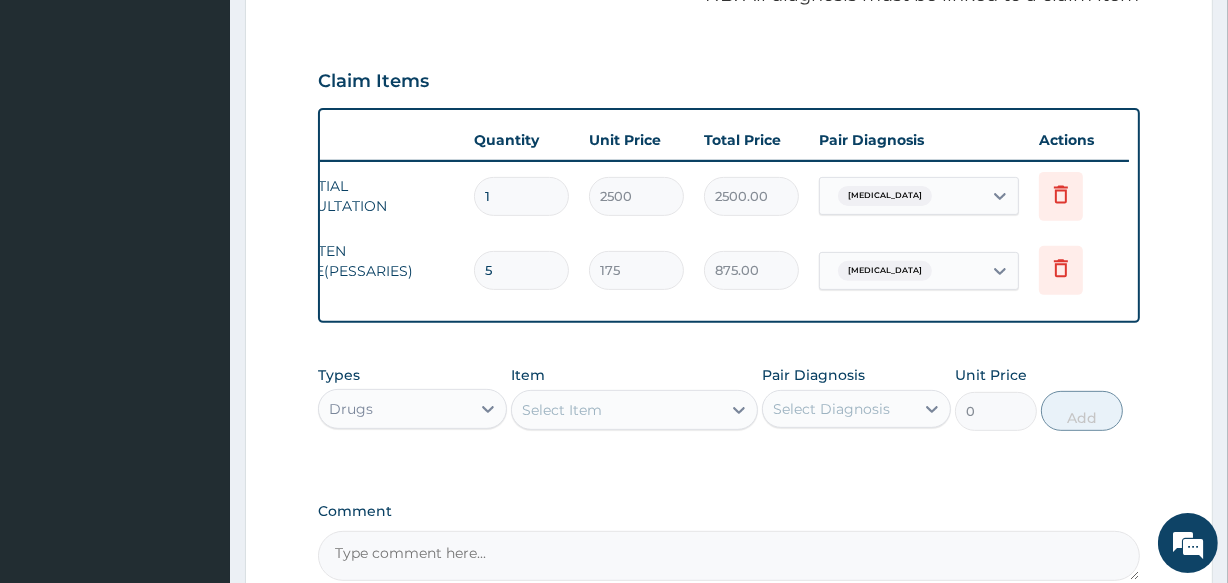 type on "5" 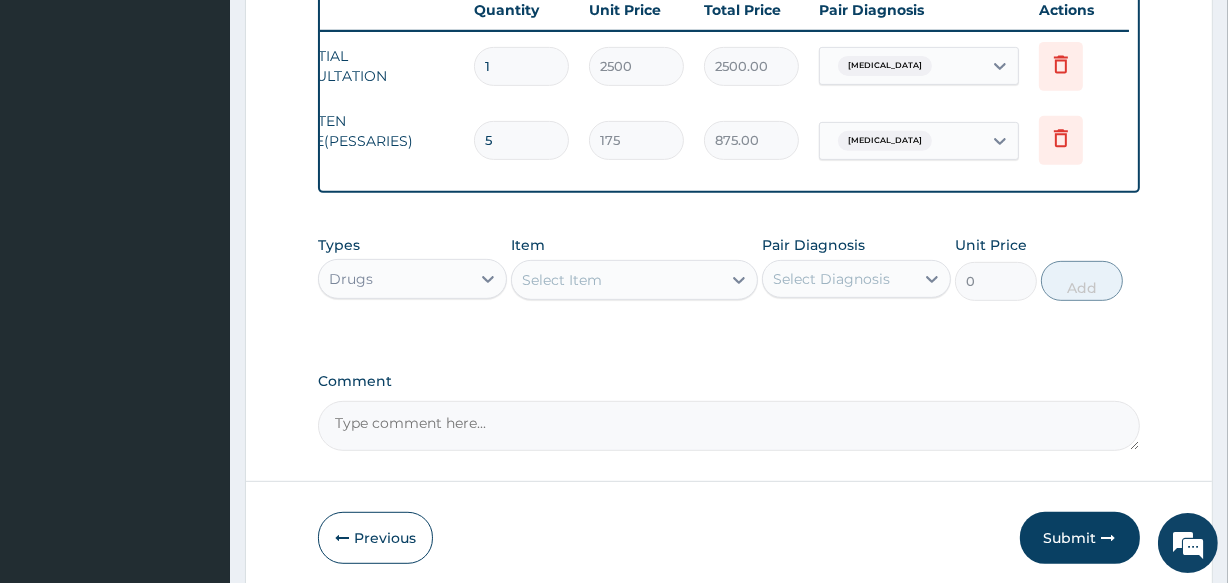 scroll, scrollTop: 818, scrollLeft: 0, axis: vertical 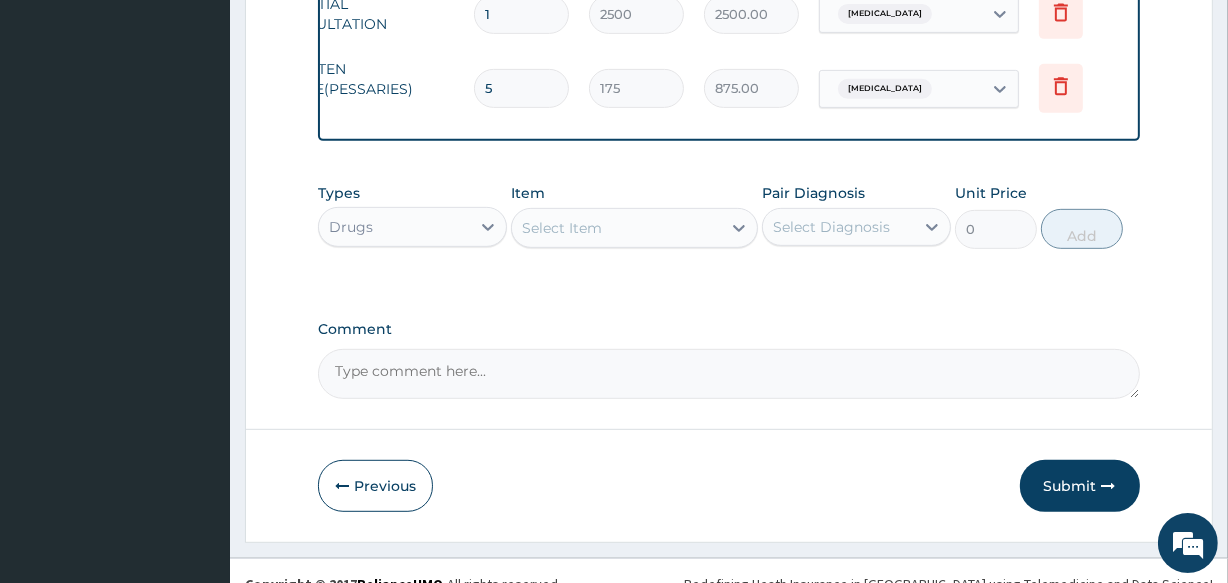 click on "5" at bounding box center (521, 88) 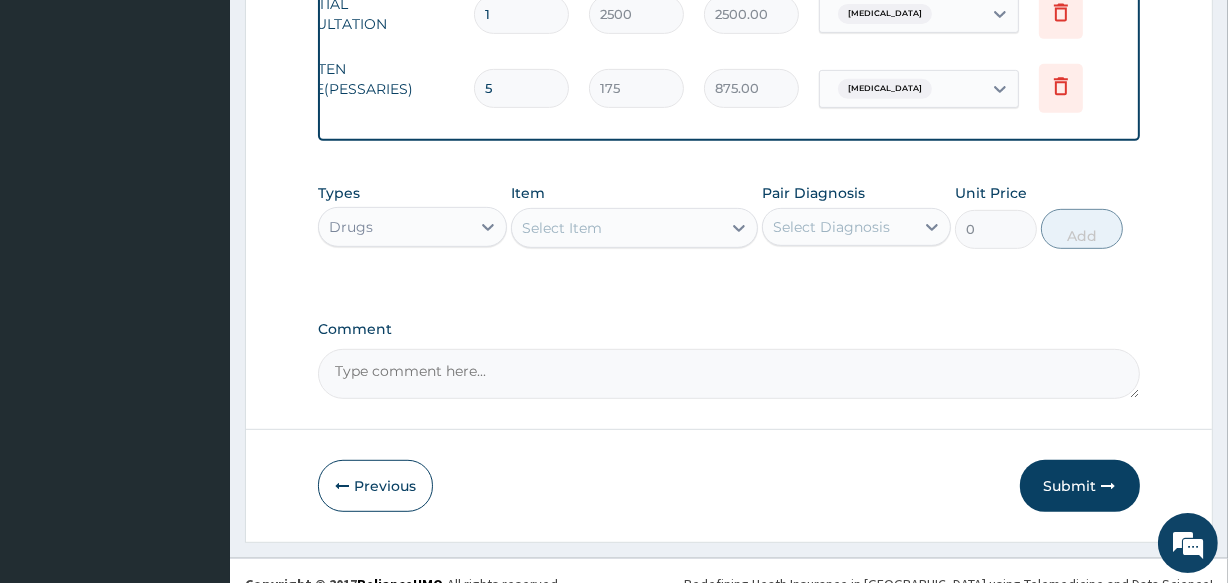 type 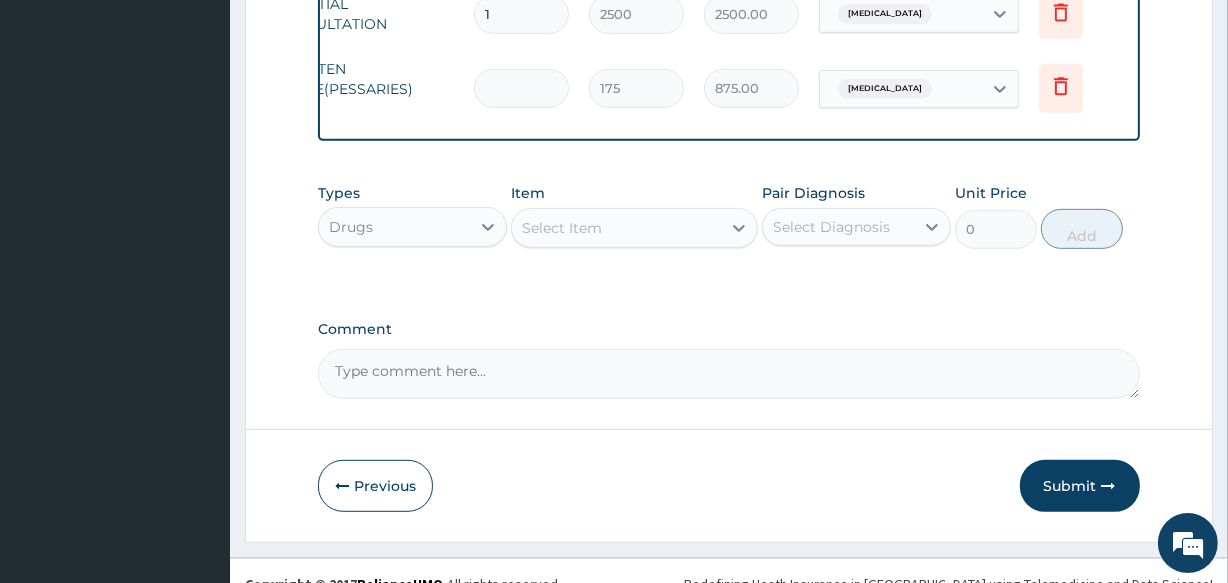 type on "0.00" 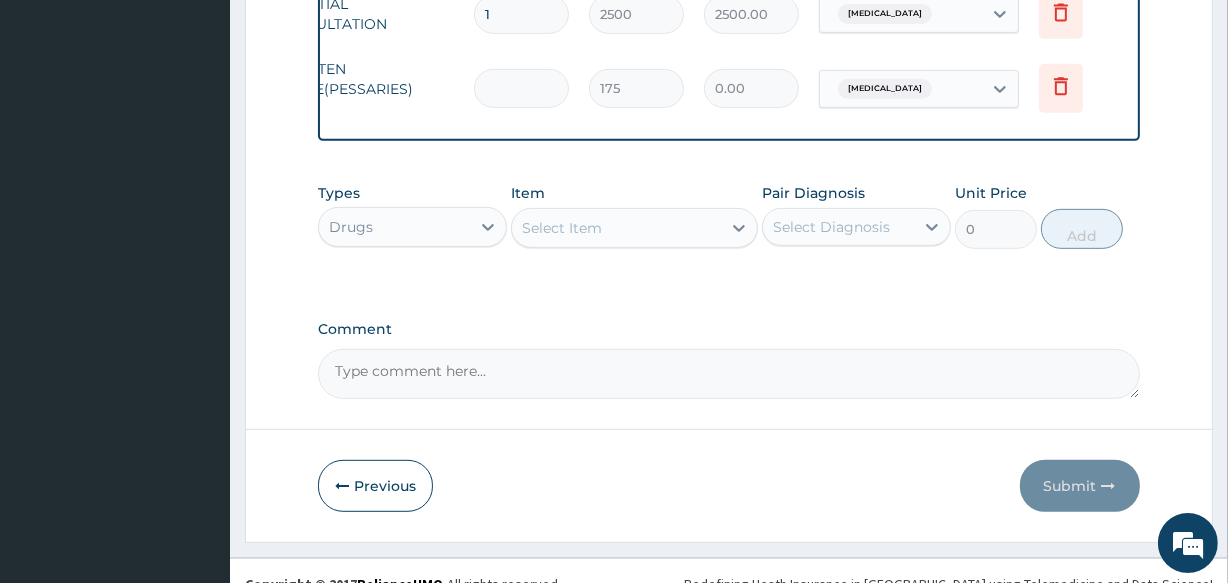 type on "7" 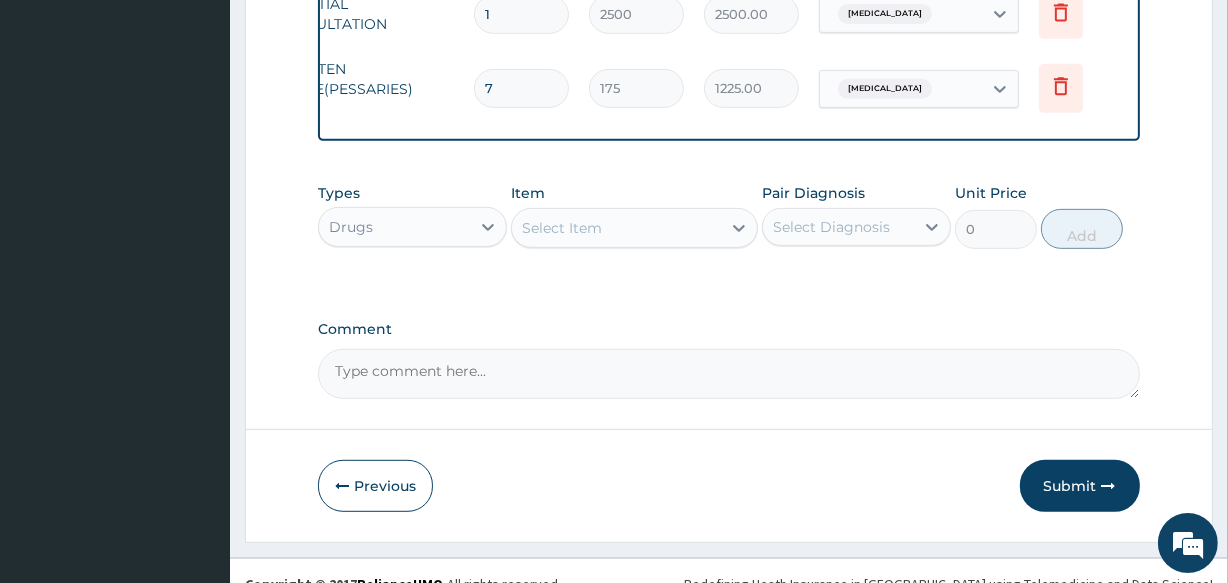 type on "7" 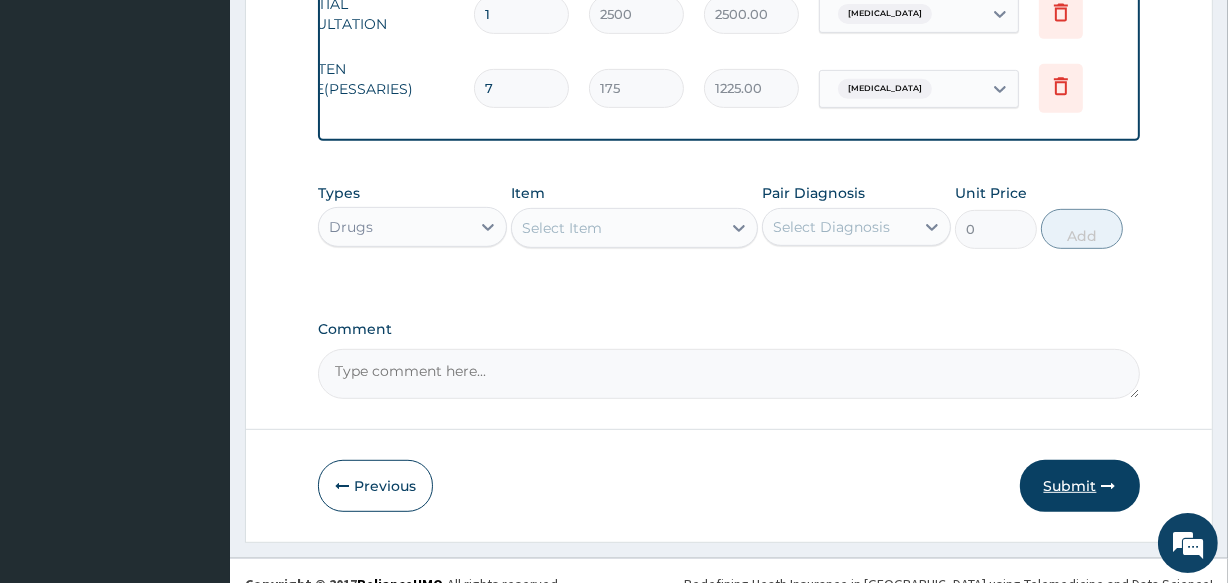 click on "Submit" at bounding box center [1080, 486] 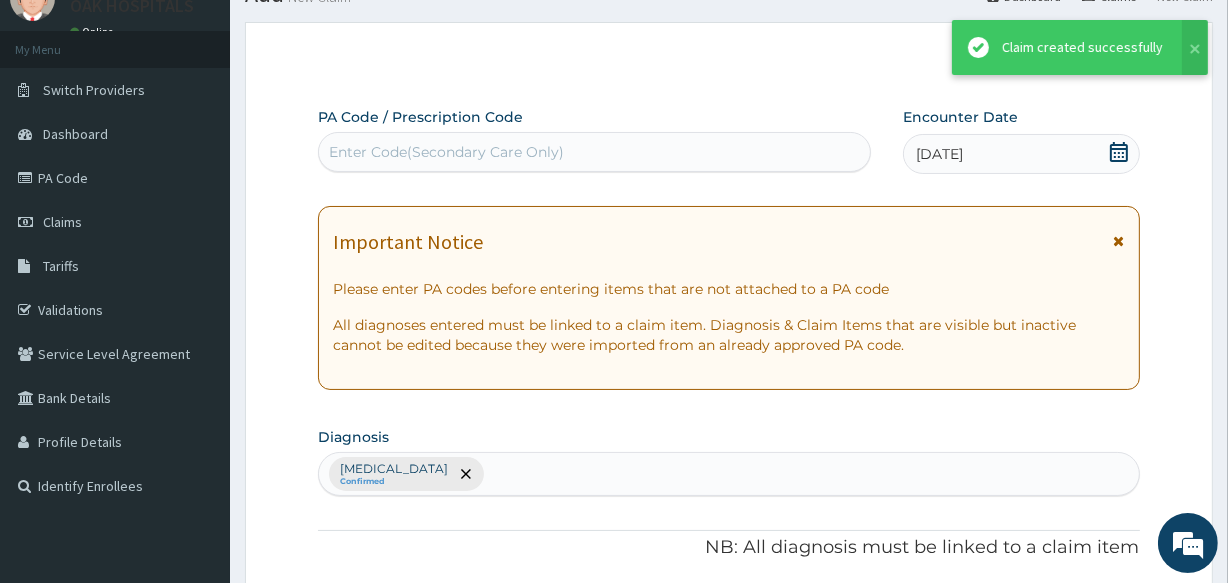 scroll, scrollTop: 818, scrollLeft: 0, axis: vertical 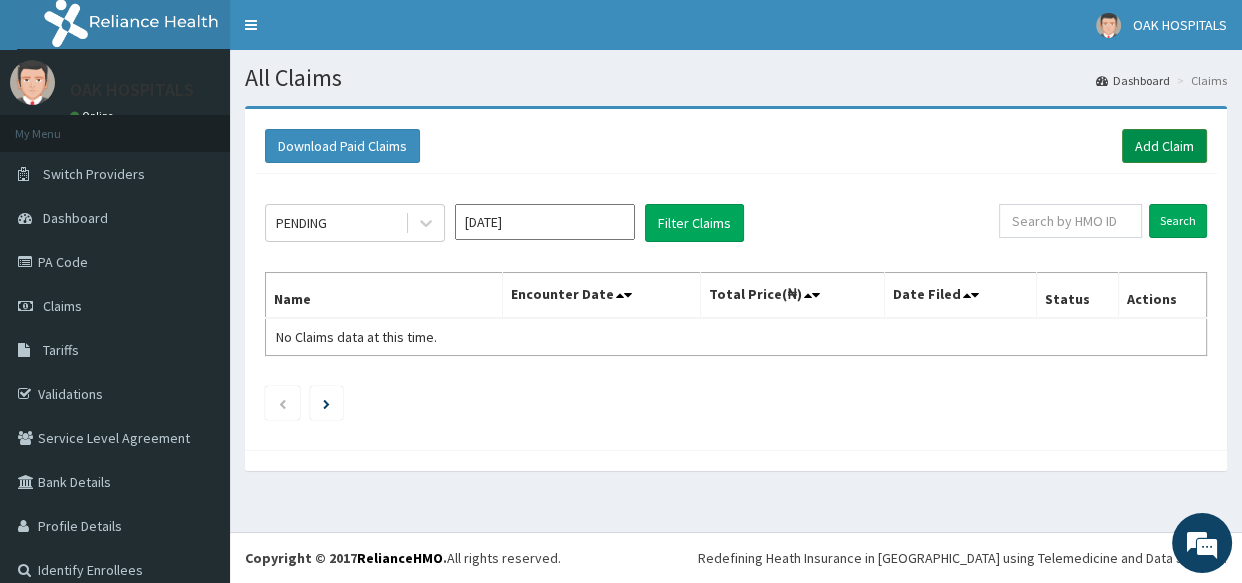 click on "Add Claim" at bounding box center [1164, 146] 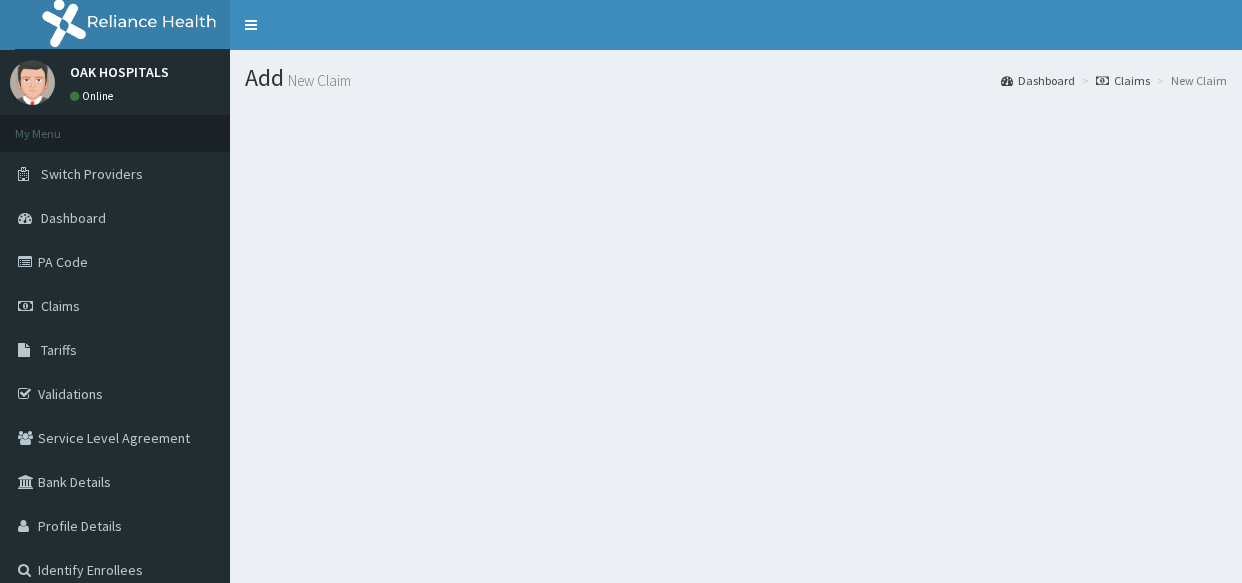 scroll, scrollTop: 0, scrollLeft: 0, axis: both 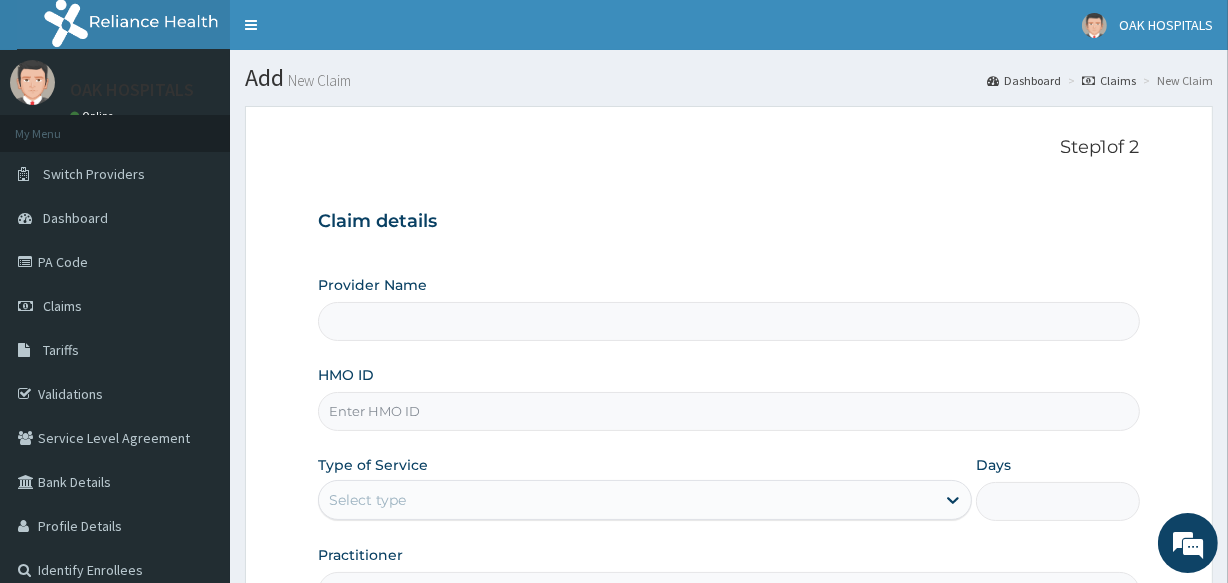 type on "Oak Hospitals" 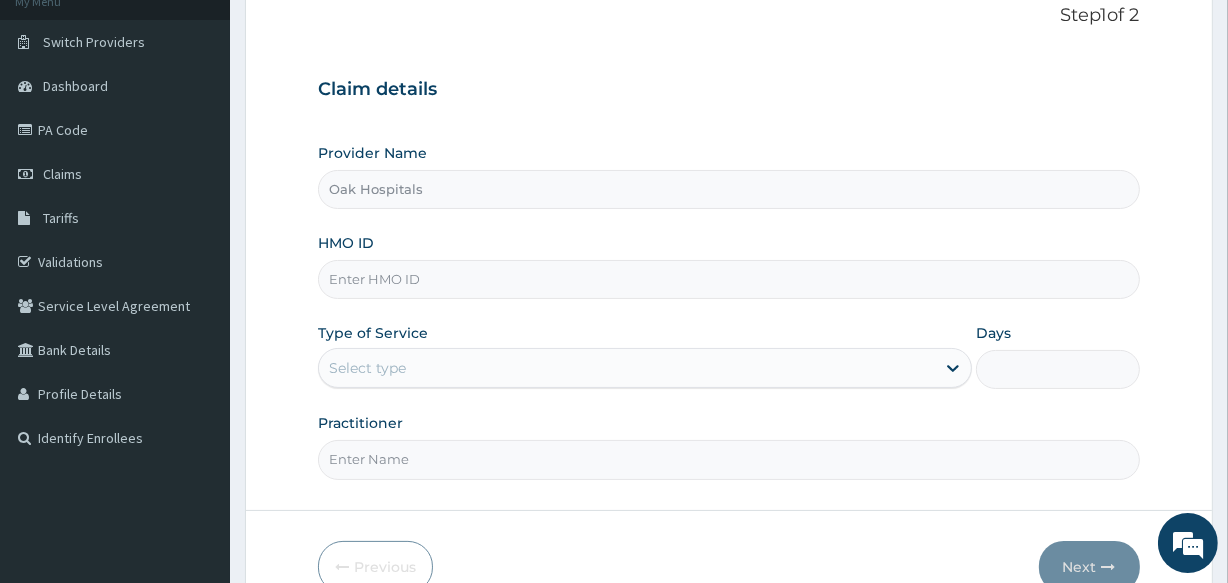 scroll, scrollTop: 181, scrollLeft: 0, axis: vertical 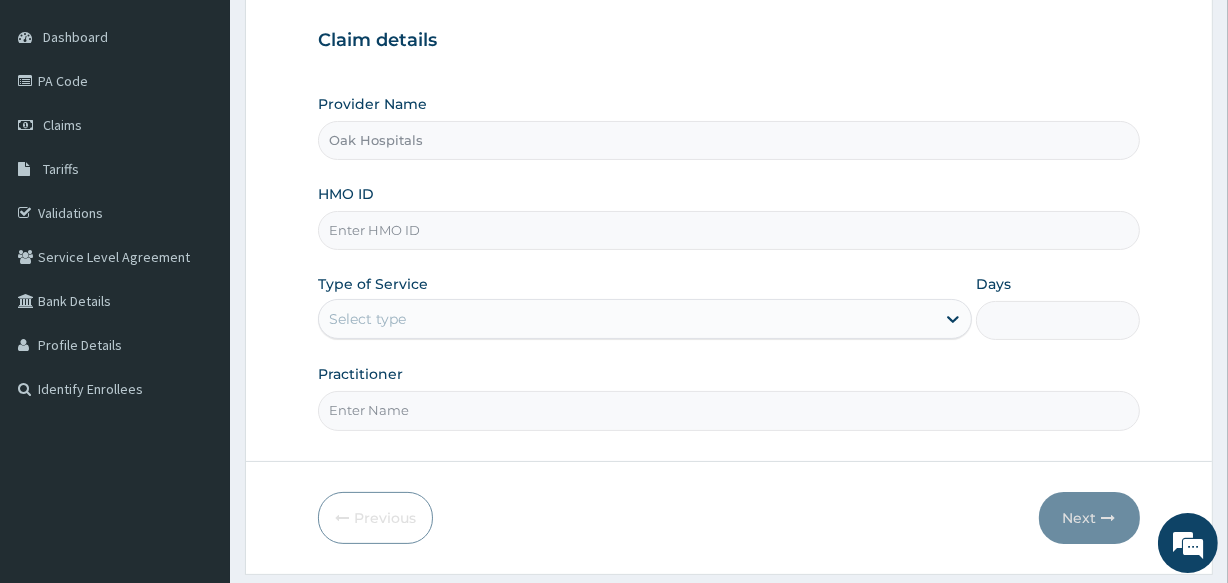 click on "HMO ID" at bounding box center [728, 230] 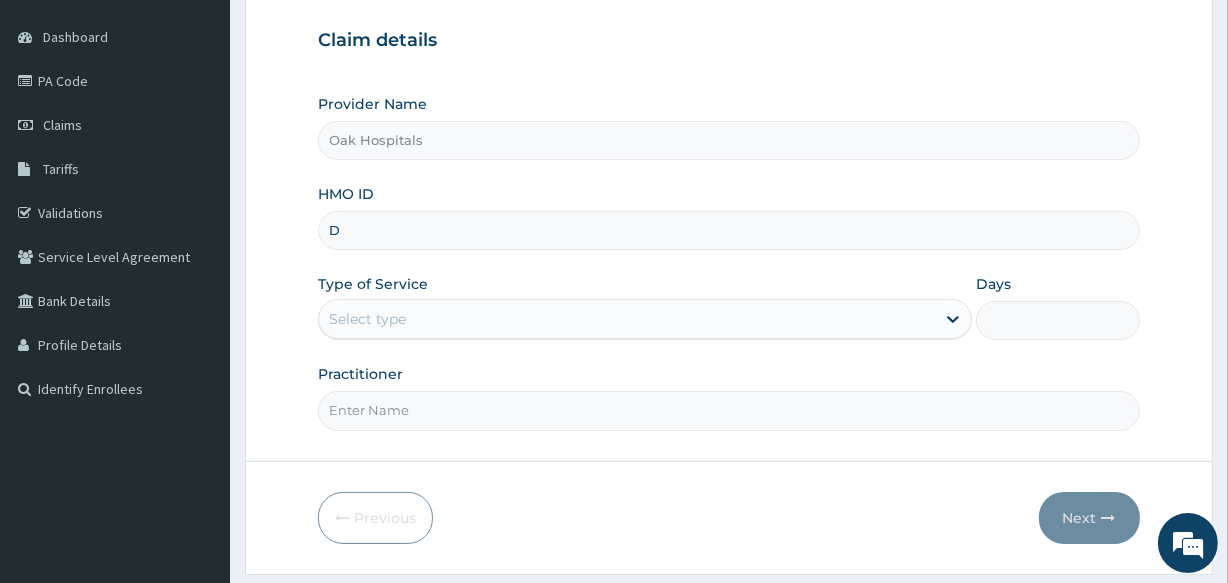 scroll, scrollTop: 0, scrollLeft: 0, axis: both 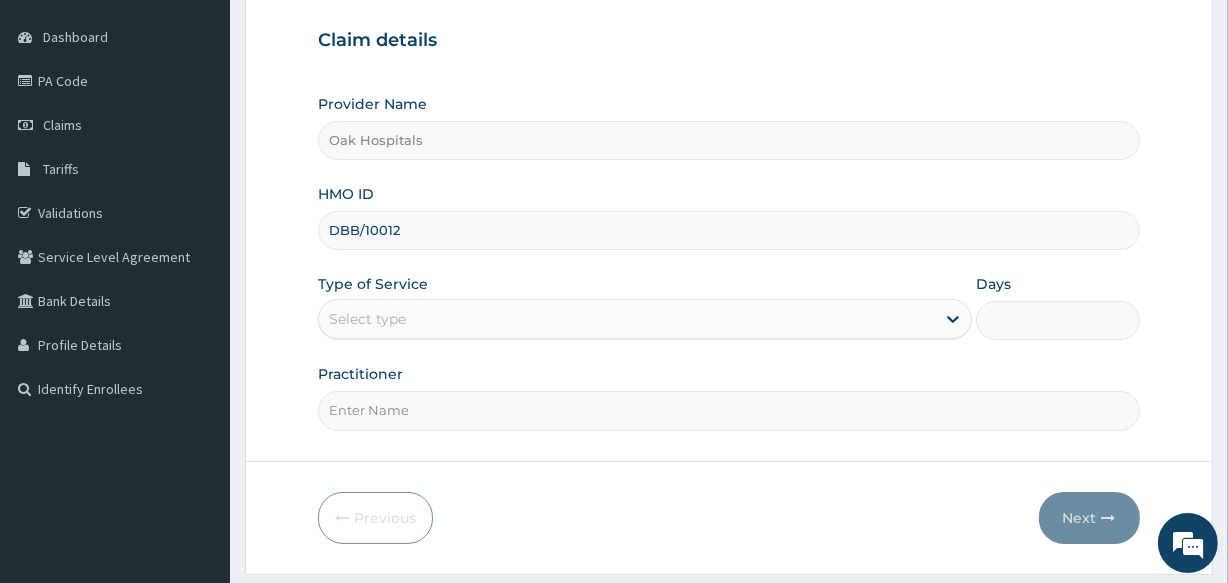 type on "DBB/10012" 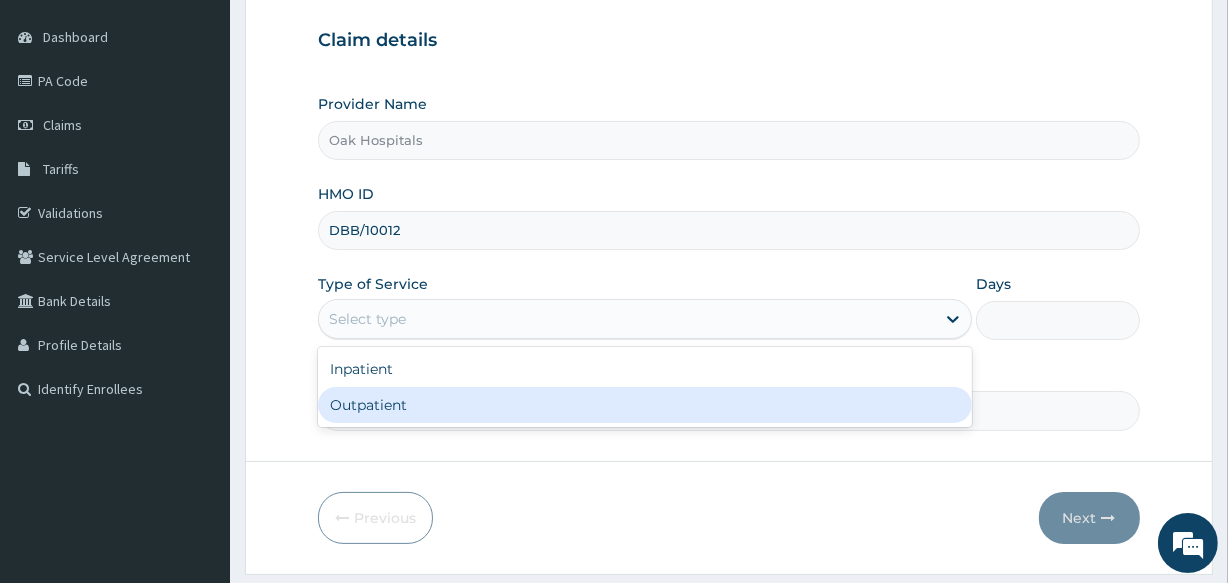 click on "Outpatient" at bounding box center (645, 405) 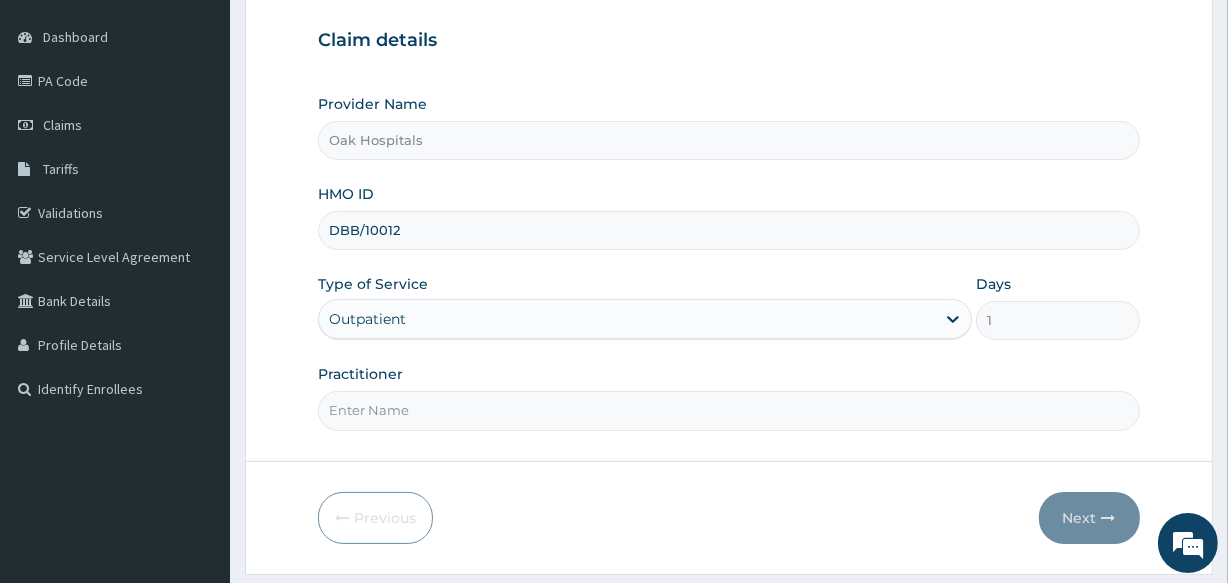 click on "Practitioner" at bounding box center (728, 410) 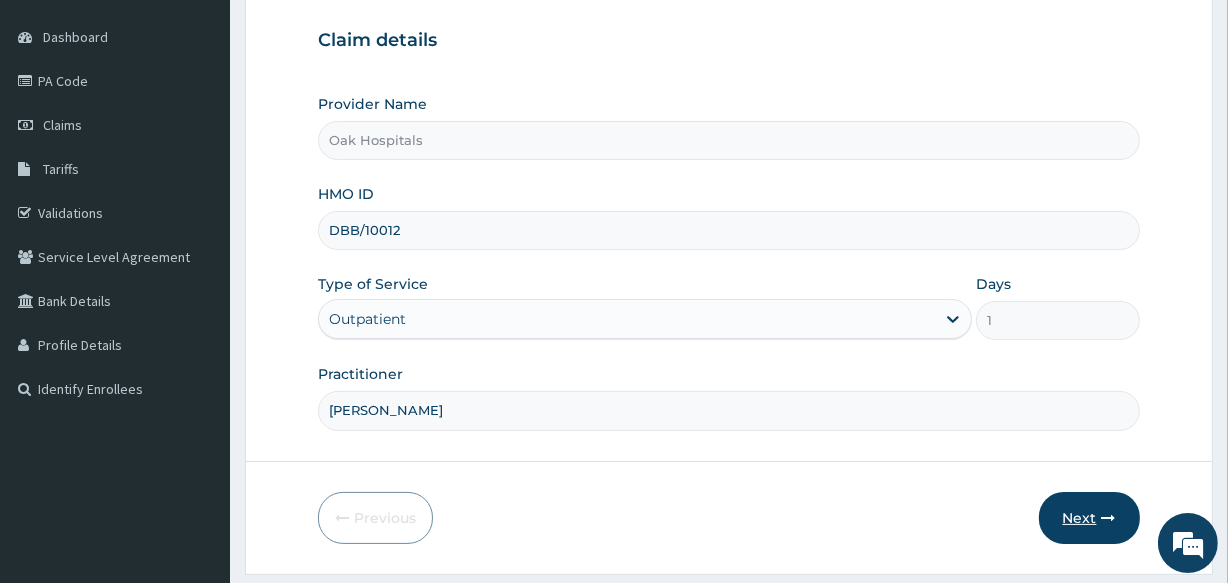 click on "Next" at bounding box center [1089, 518] 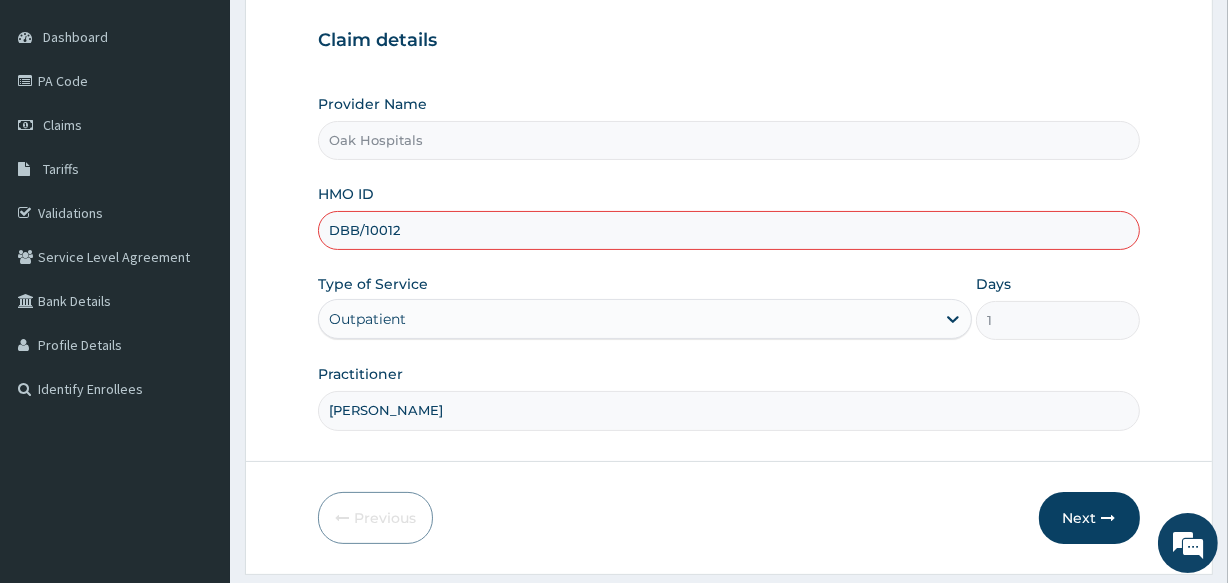 click on "DBB/10012" at bounding box center [728, 230] 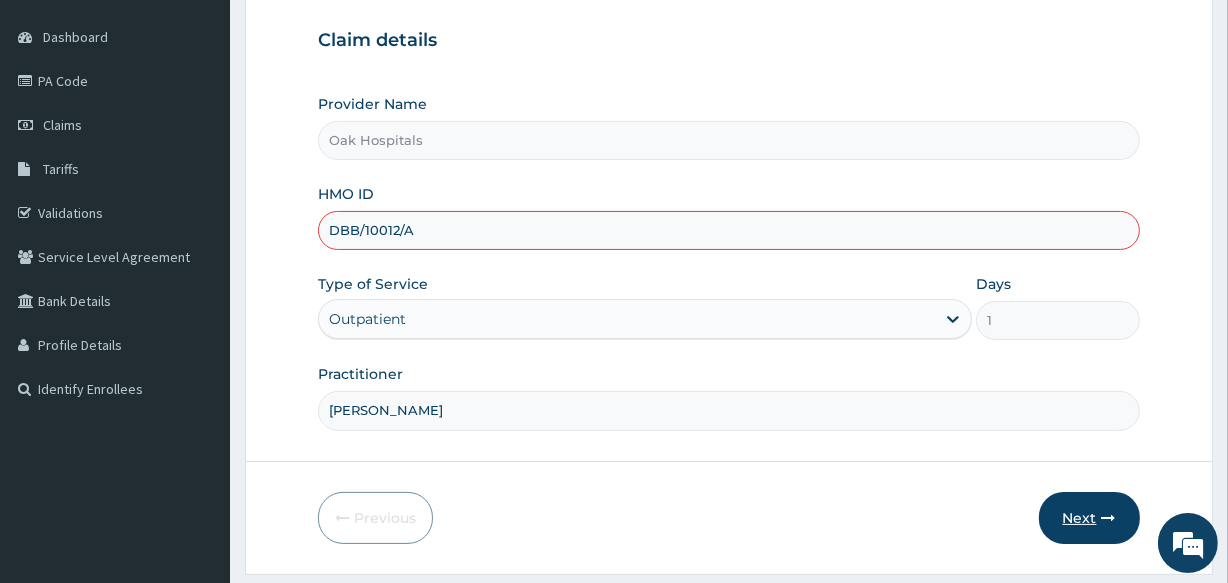 type on "DBB/10012/A" 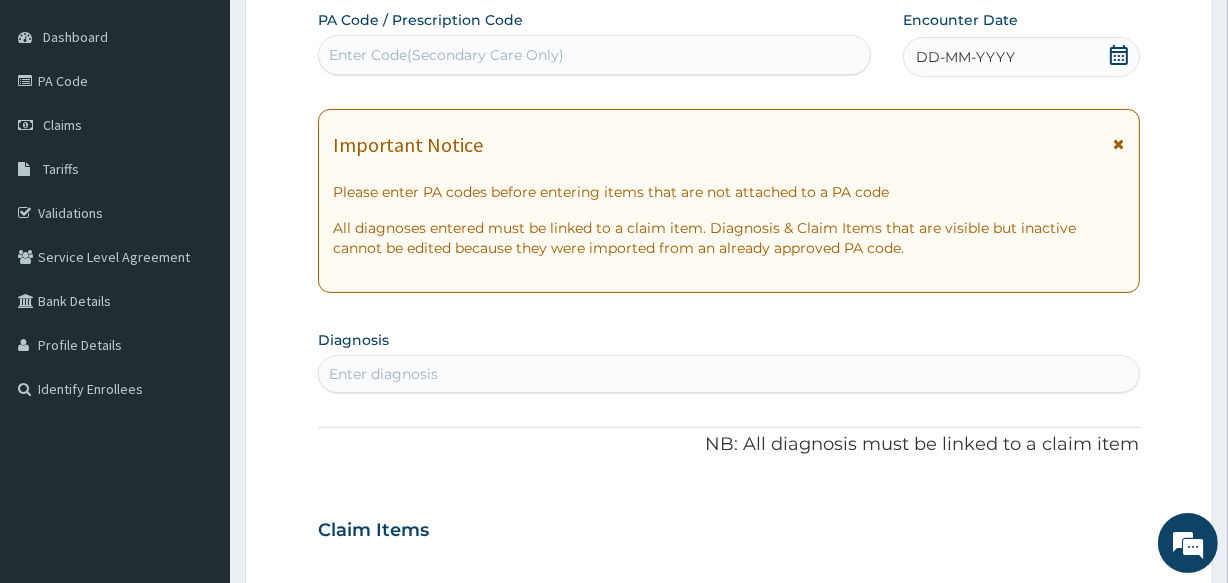 click 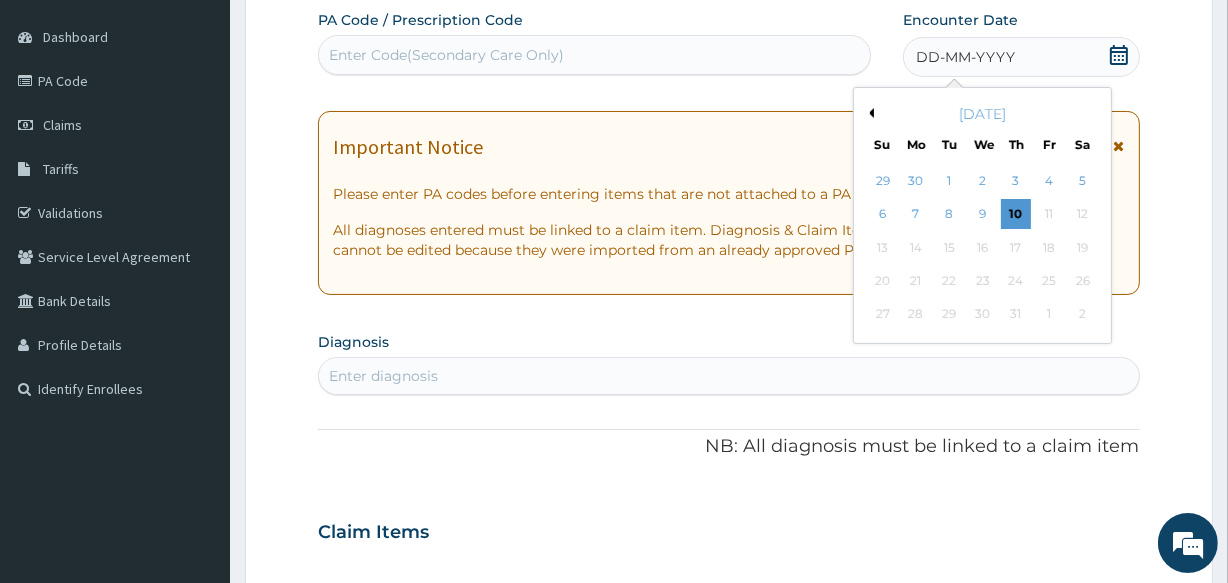 click on "Previous Month" at bounding box center [869, 113] 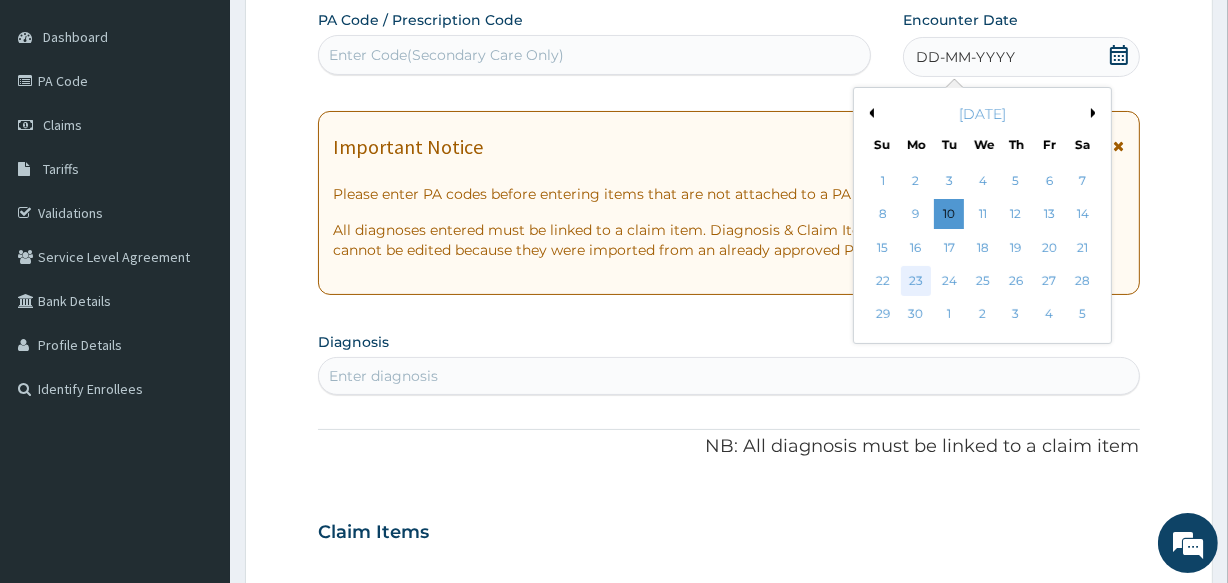 click on "23" at bounding box center [916, 281] 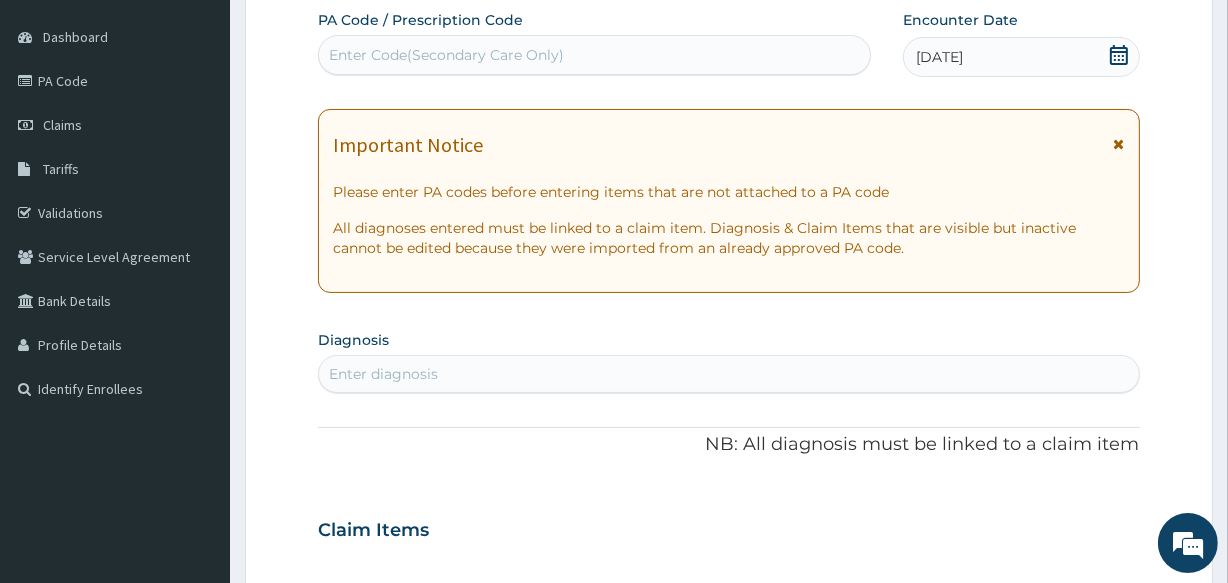 click on "Enter diagnosis" at bounding box center (728, 374) 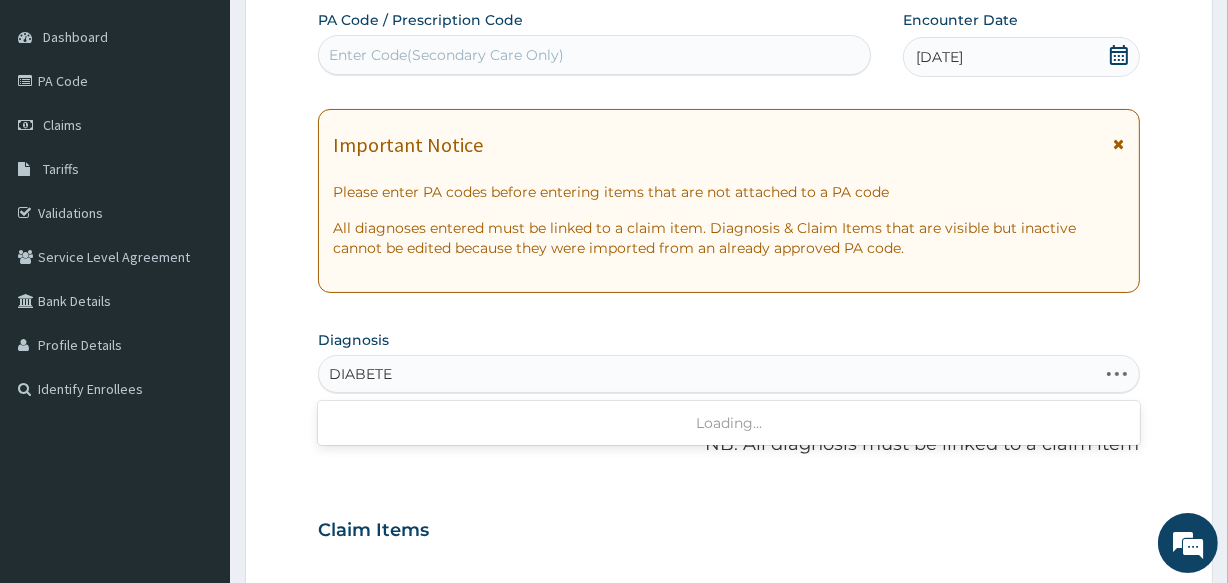 type on "DIABETES" 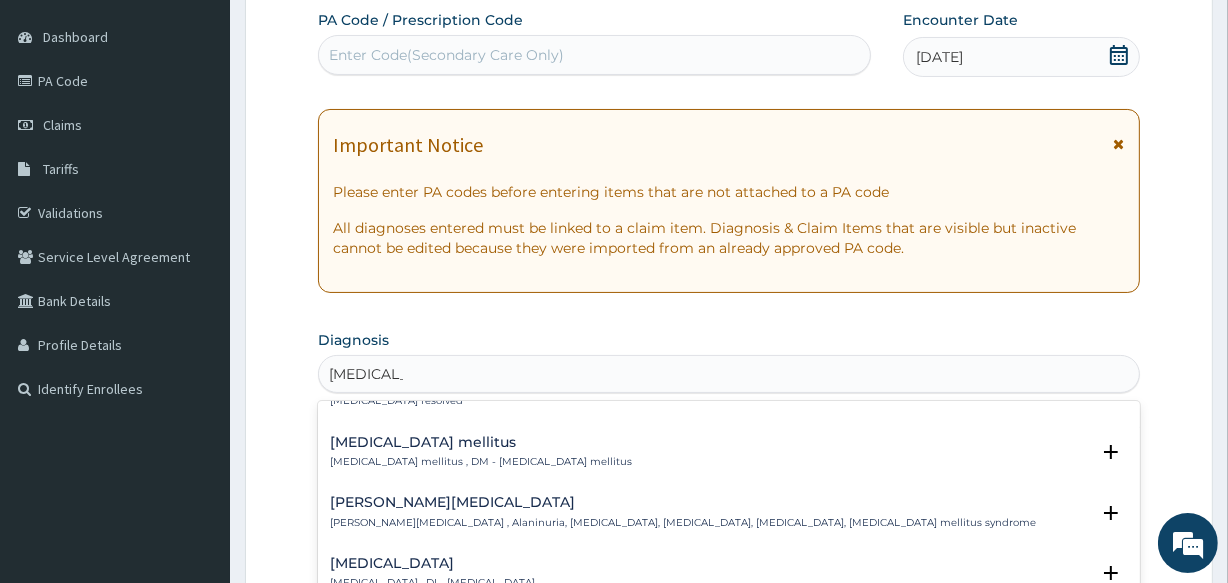 scroll, scrollTop: 272, scrollLeft: 0, axis: vertical 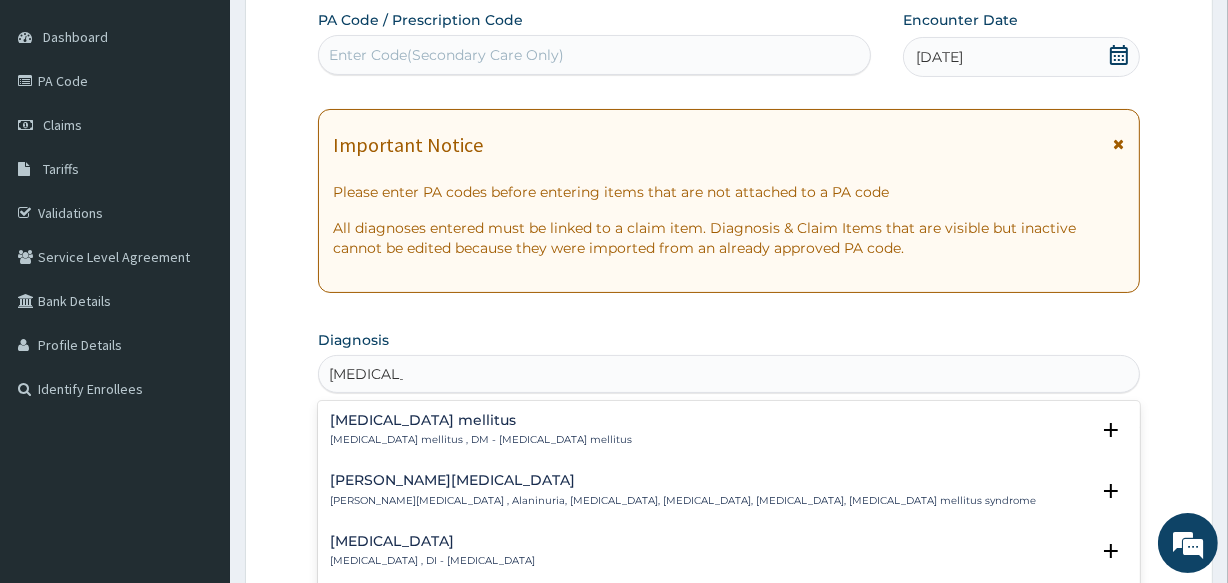 click on "Diabetes mellitus" at bounding box center [481, 420] 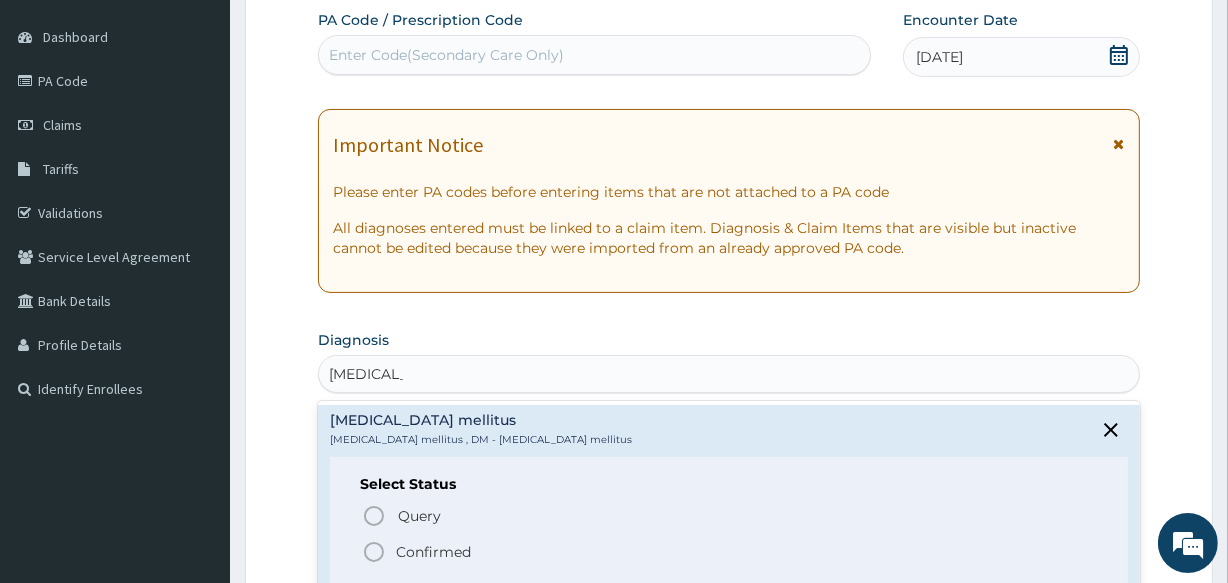 click 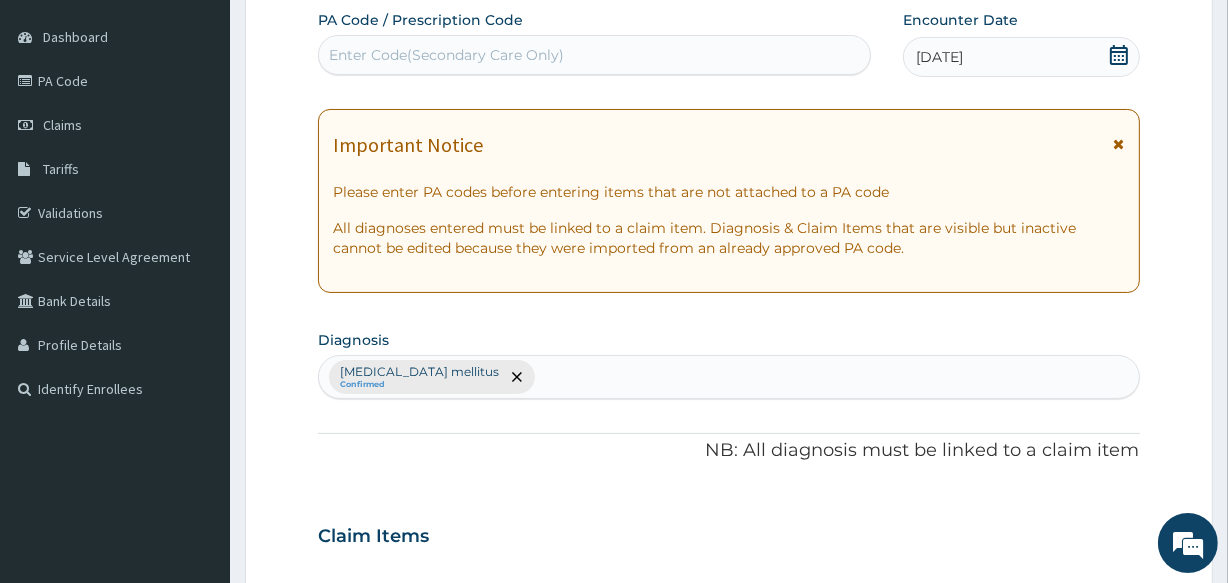 click on "Diabetes mellitus Confirmed" at bounding box center (728, 377) 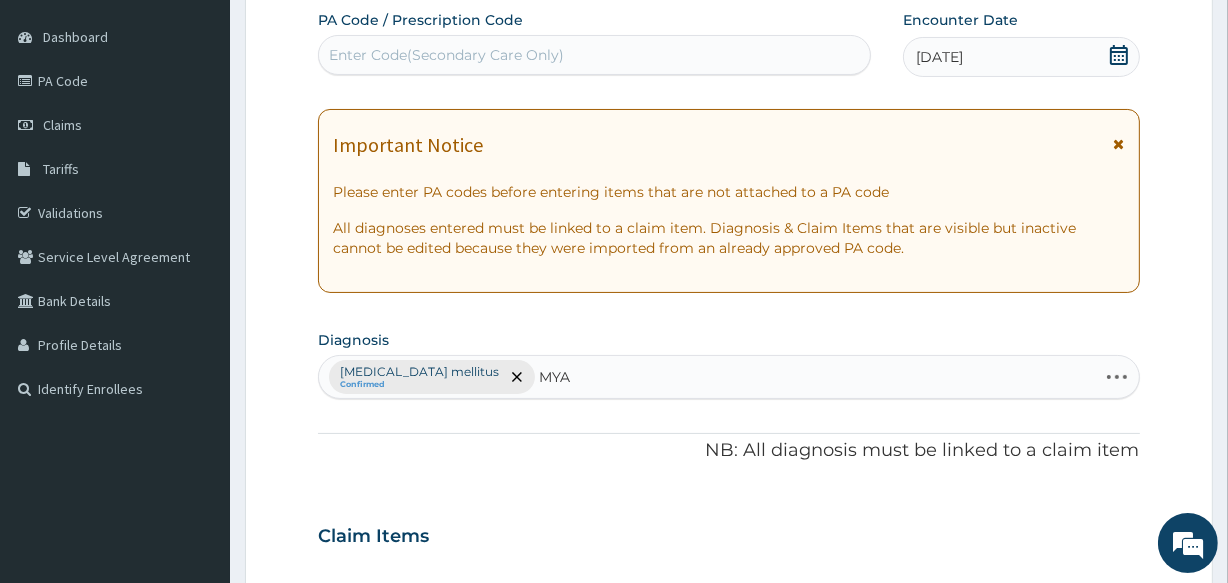 type on "MYAL" 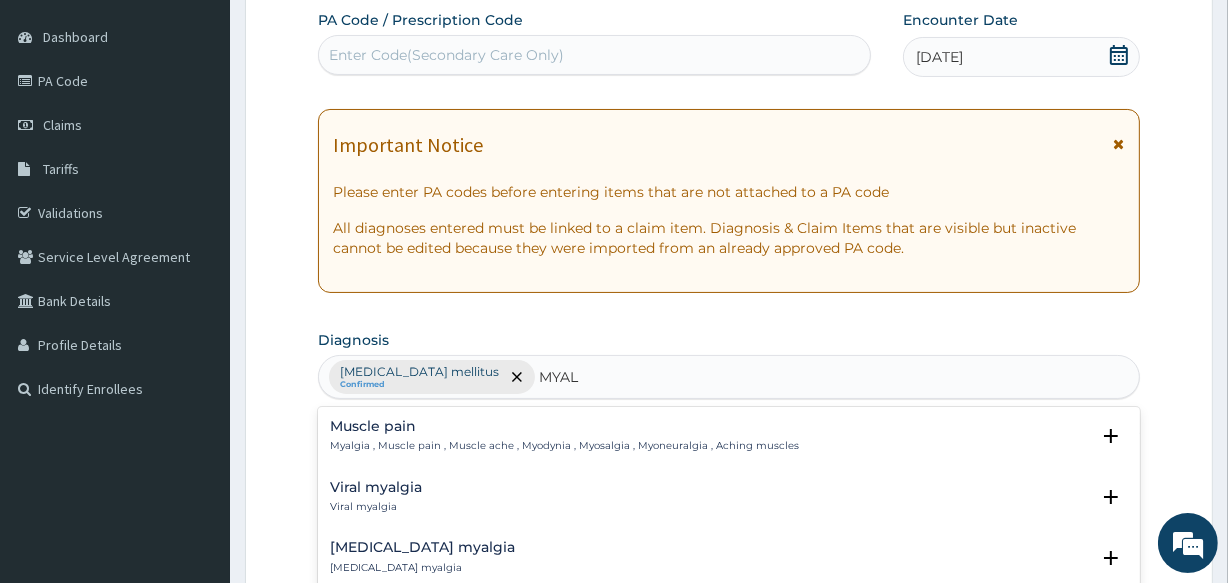 click on "Muscle pain" at bounding box center [564, 426] 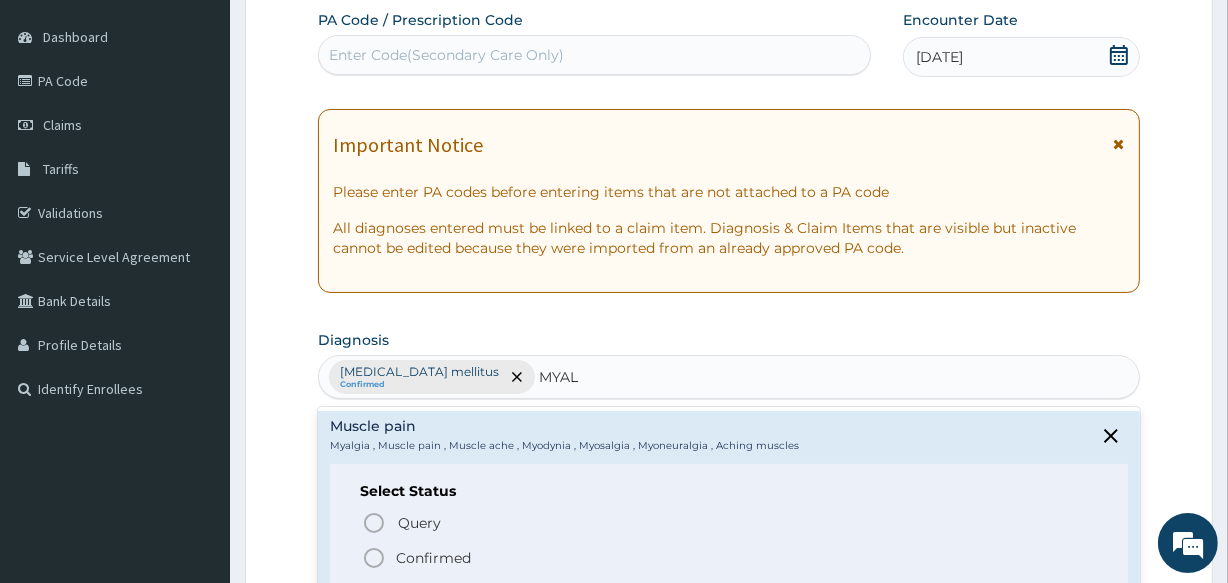 click 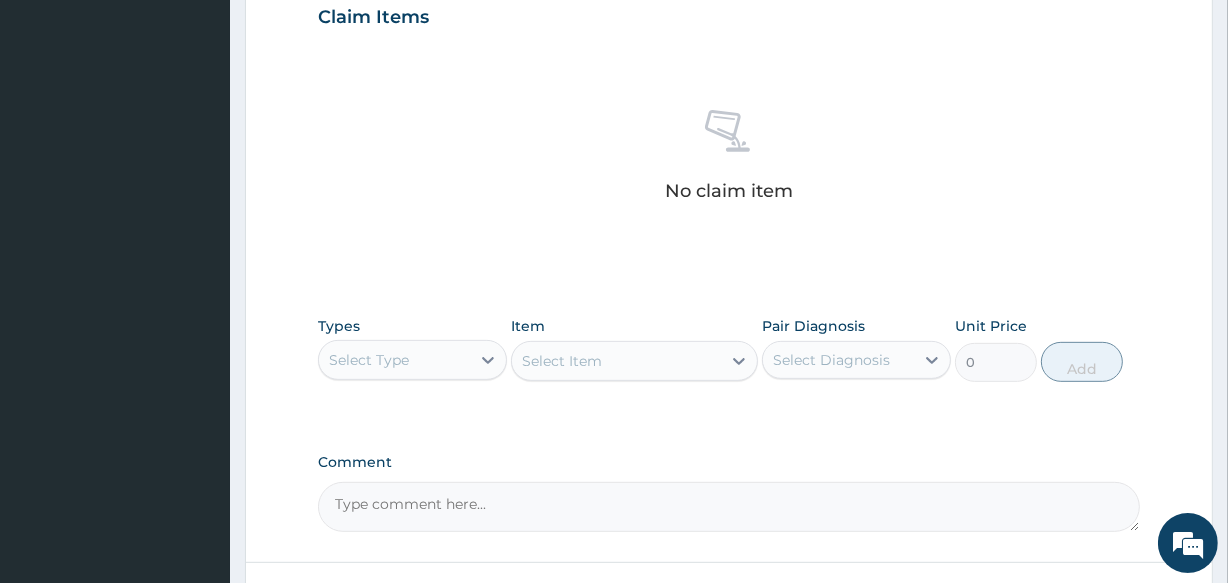 scroll, scrollTop: 727, scrollLeft: 0, axis: vertical 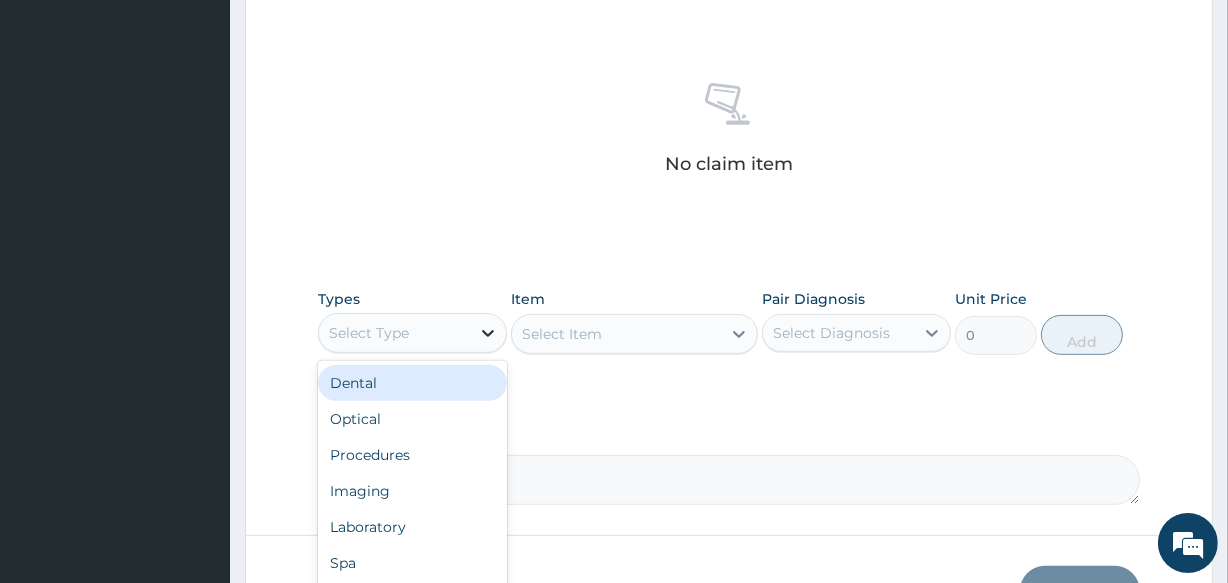 click at bounding box center (488, 333) 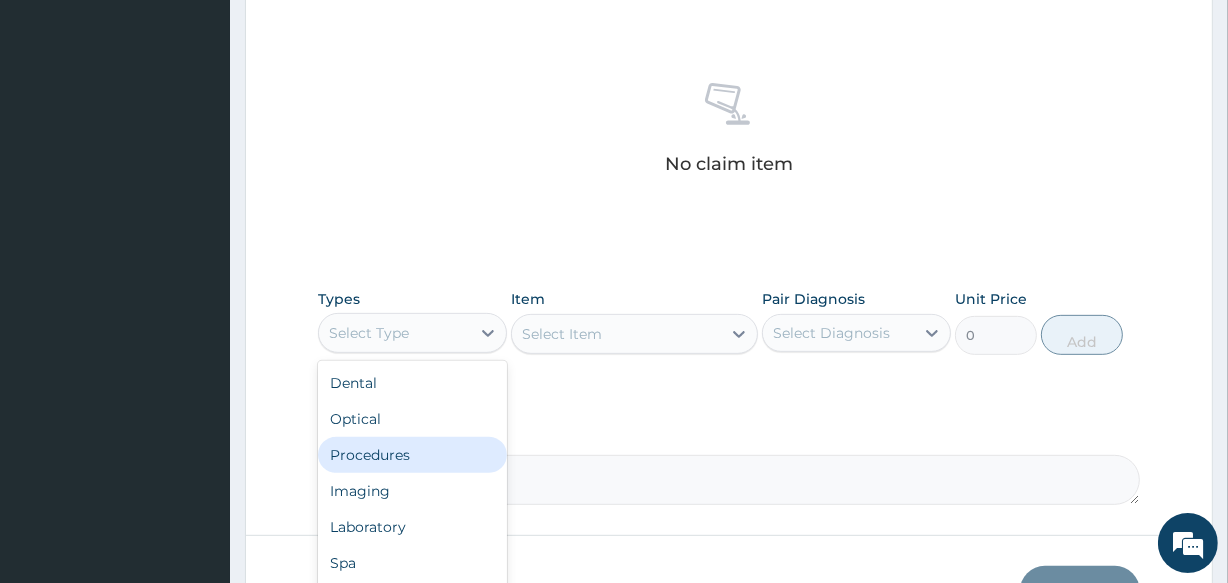 click on "Procedures" at bounding box center (412, 455) 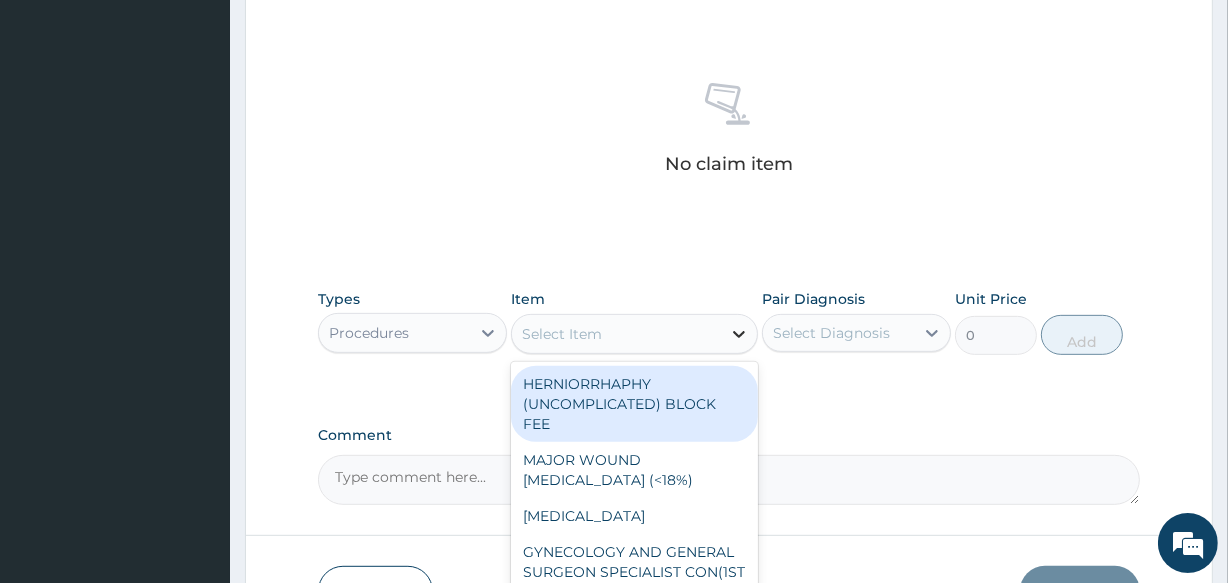 click 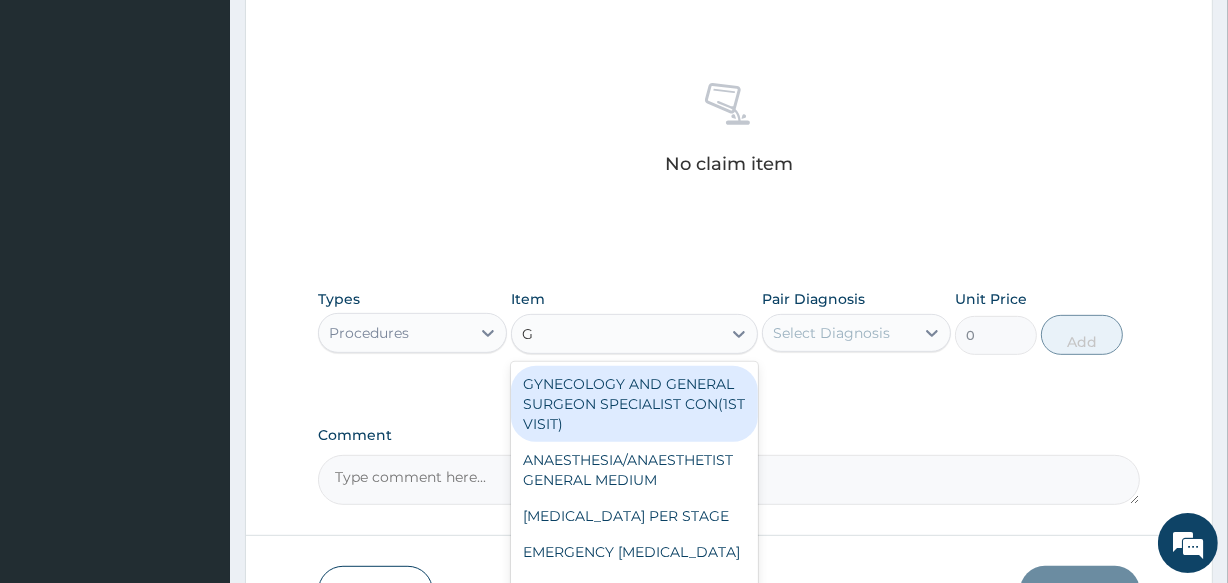 type on "GP" 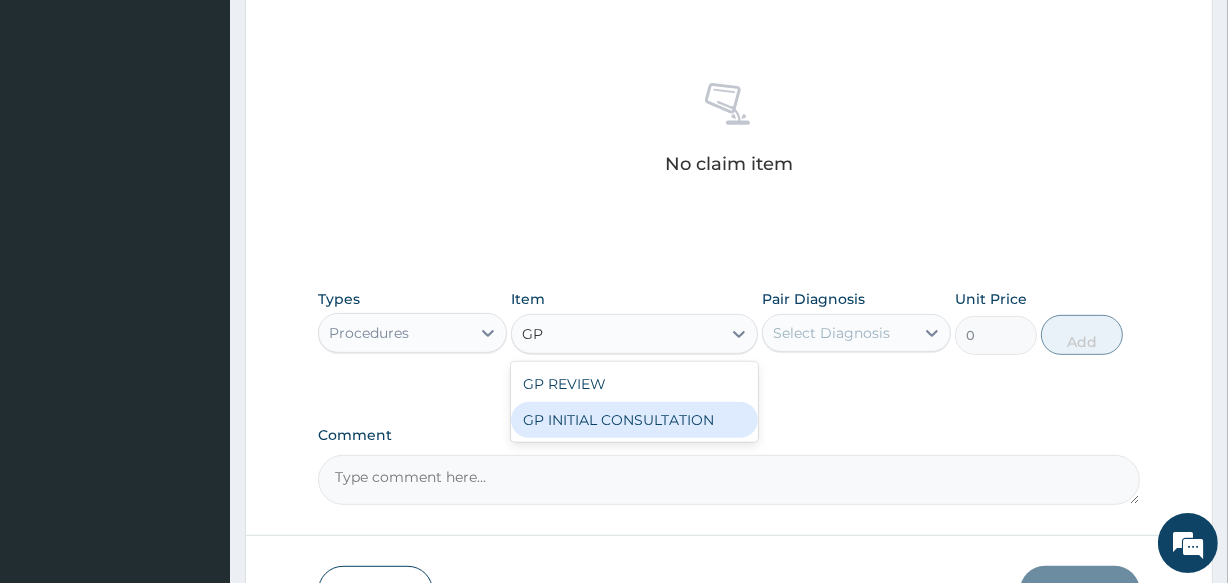click on "GP INITIAL CONSULTATION" at bounding box center [634, 420] 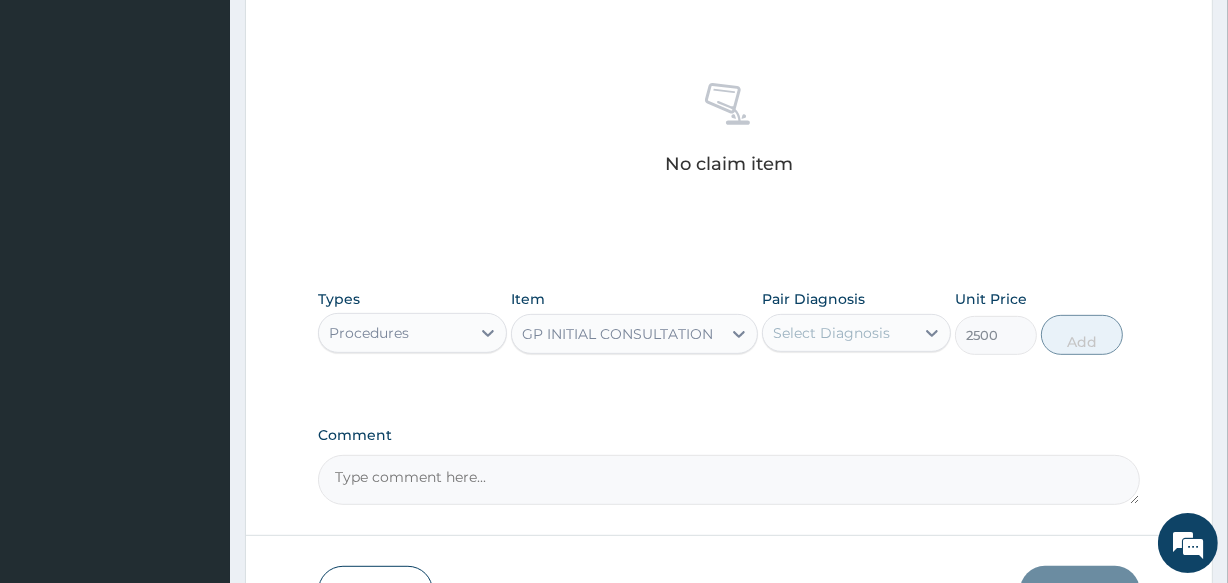 click on "Select Diagnosis" at bounding box center (831, 333) 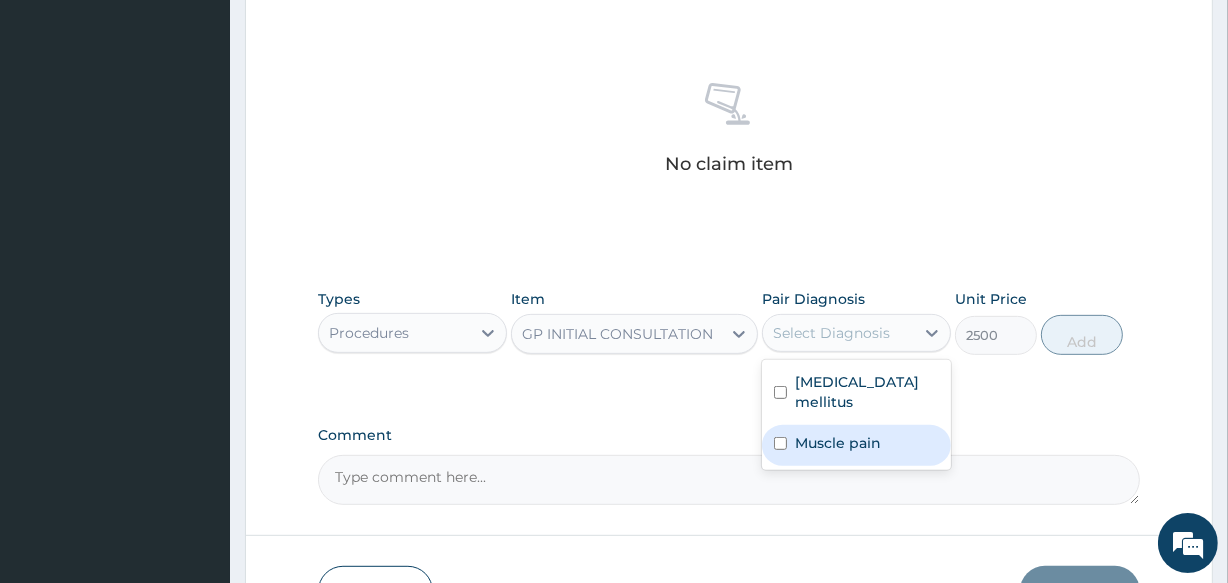 click on "Muscle pain" at bounding box center [838, 443] 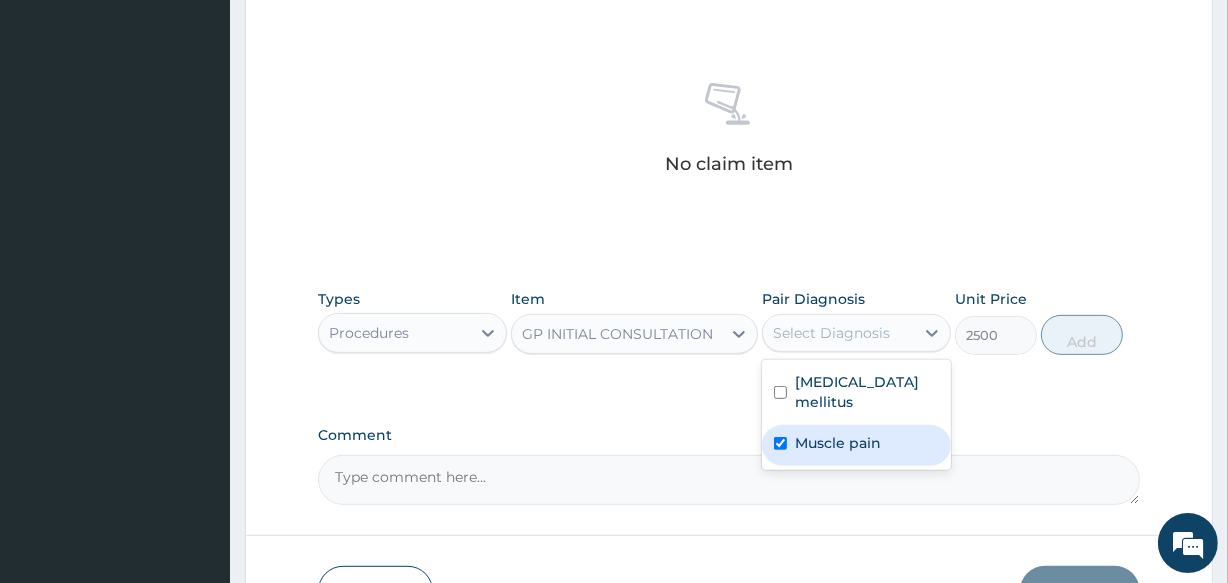 checkbox on "true" 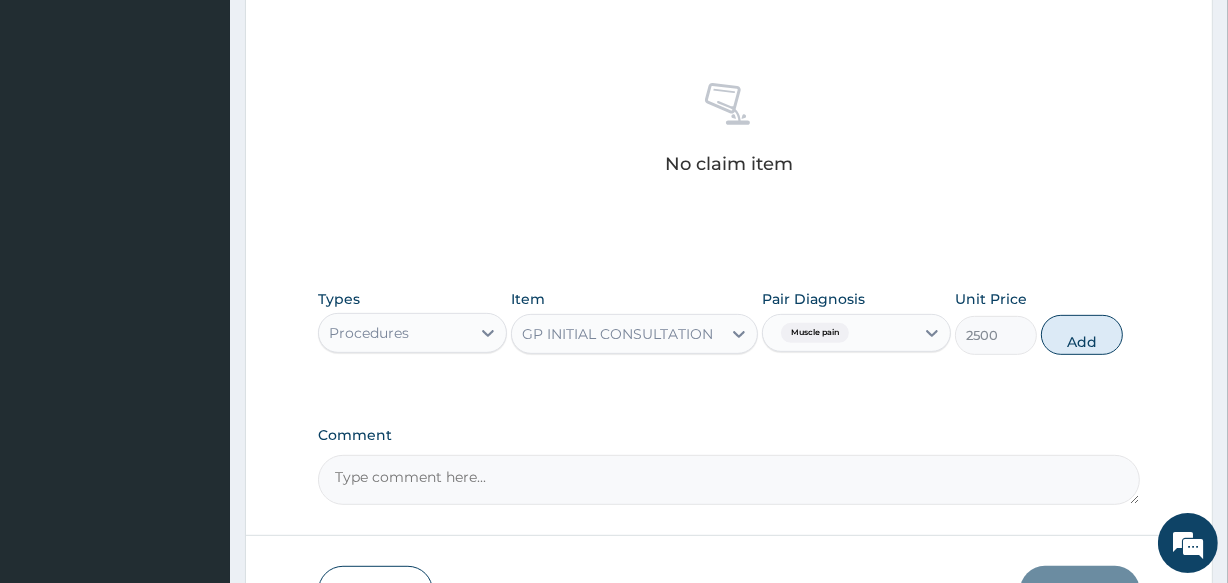 click on "Add" at bounding box center [1082, 335] 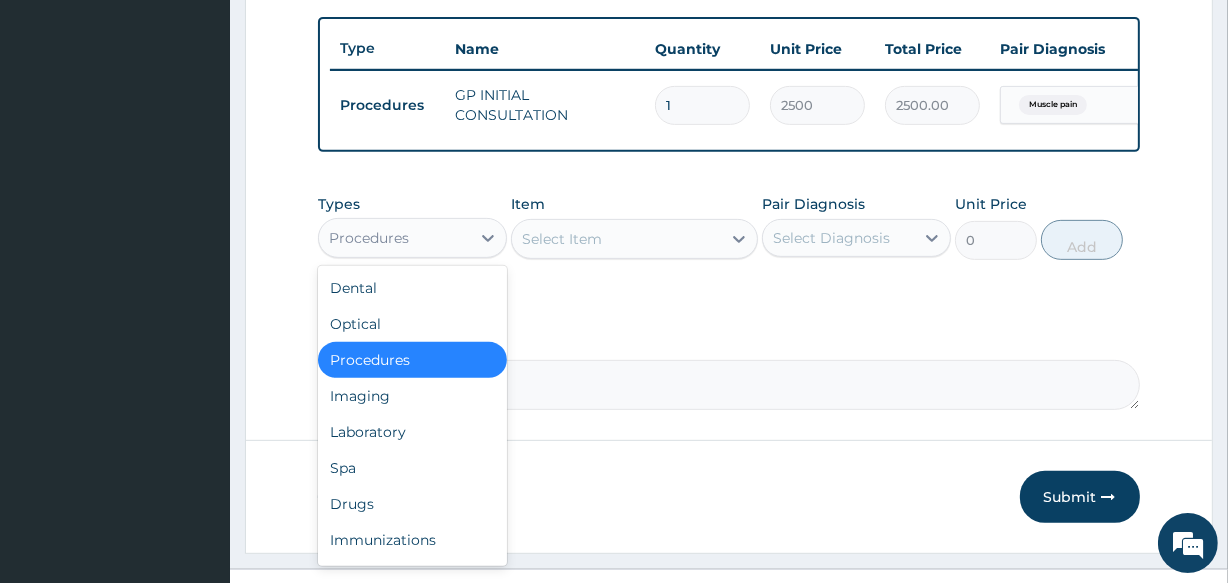 click on "Procedures" at bounding box center (394, 238) 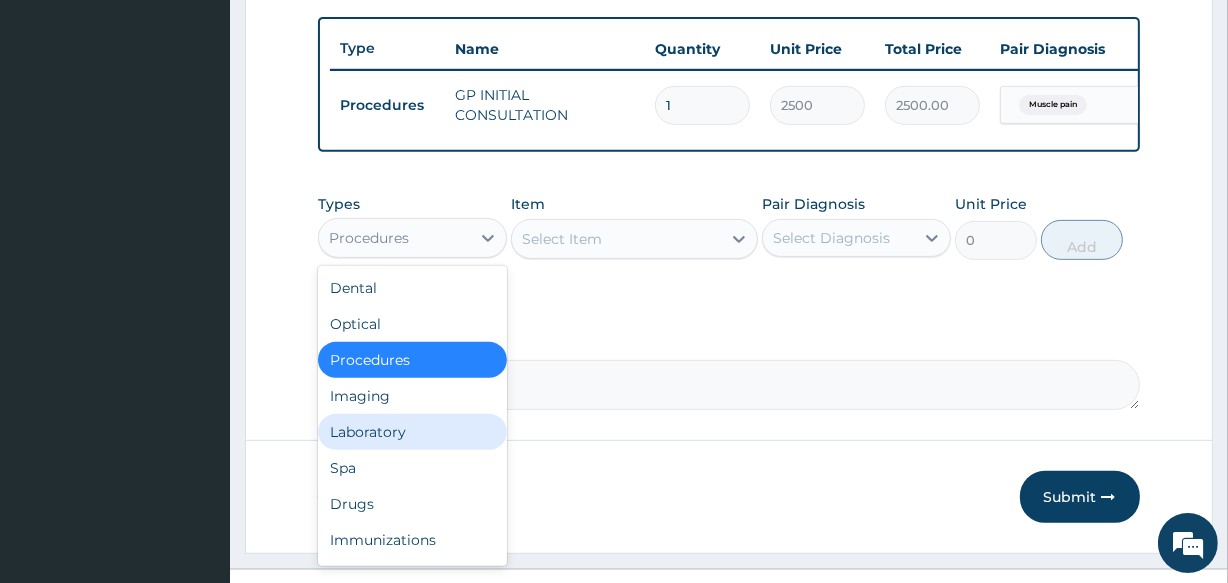 click on "Laboratory" at bounding box center [412, 432] 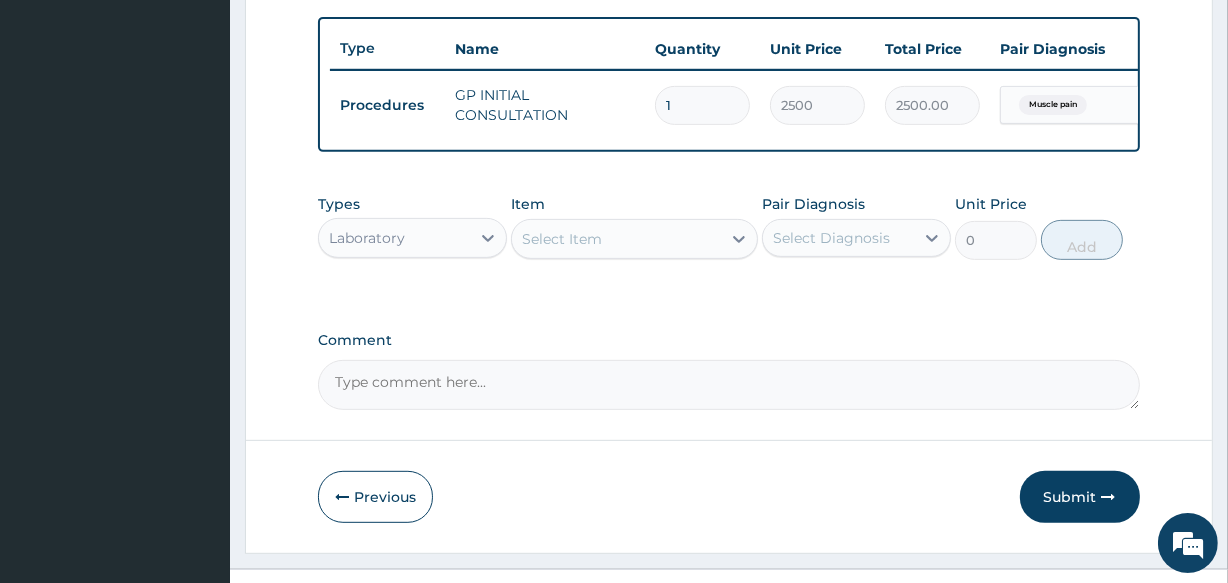 click on "Select Item" at bounding box center [616, 239] 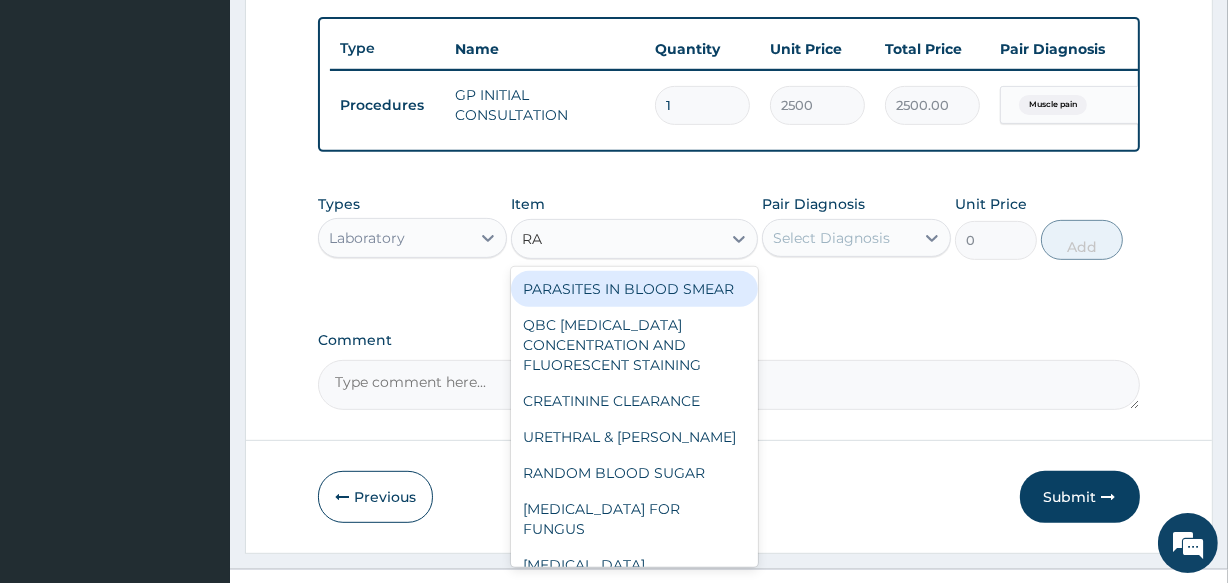 type on "RAN" 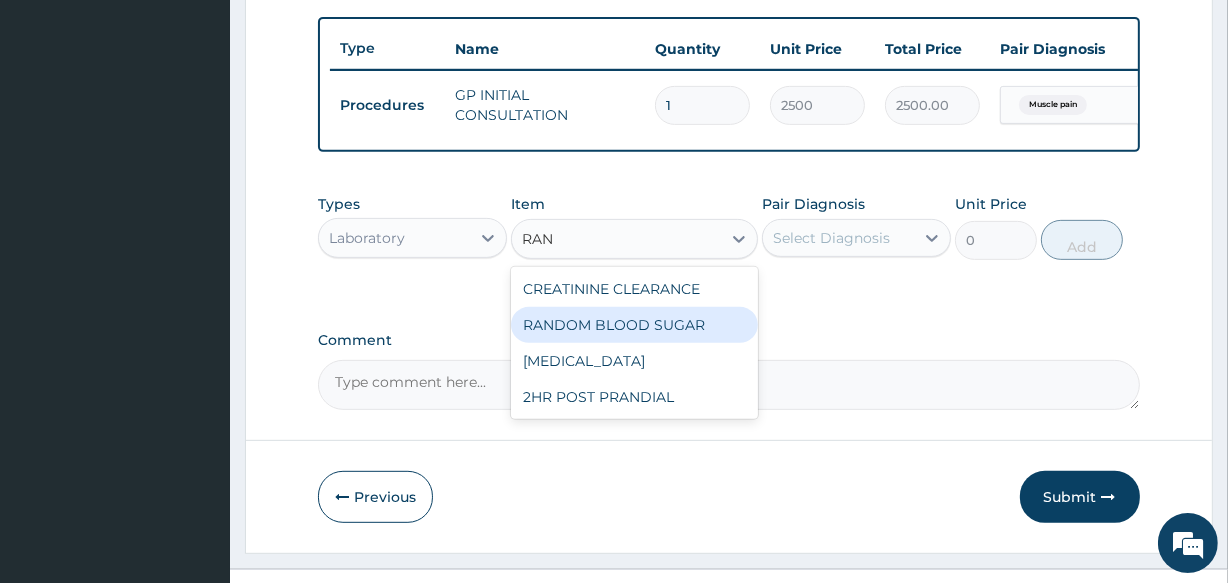 click on "RANDOM BLOOD SUGAR" at bounding box center [634, 325] 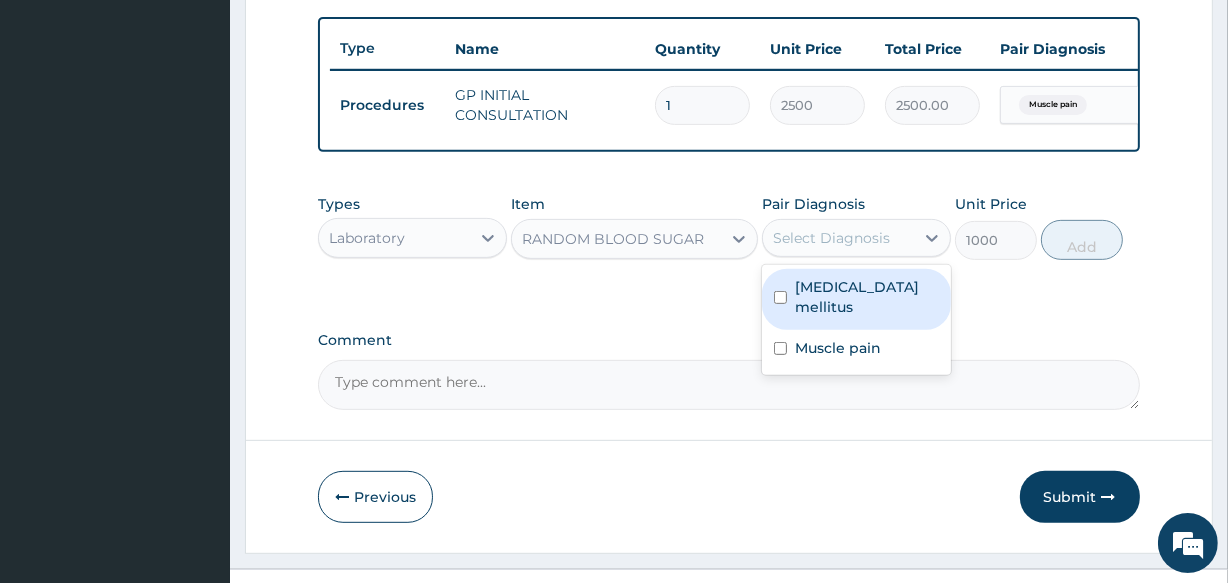 click on "Select Diagnosis" at bounding box center (831, 238) 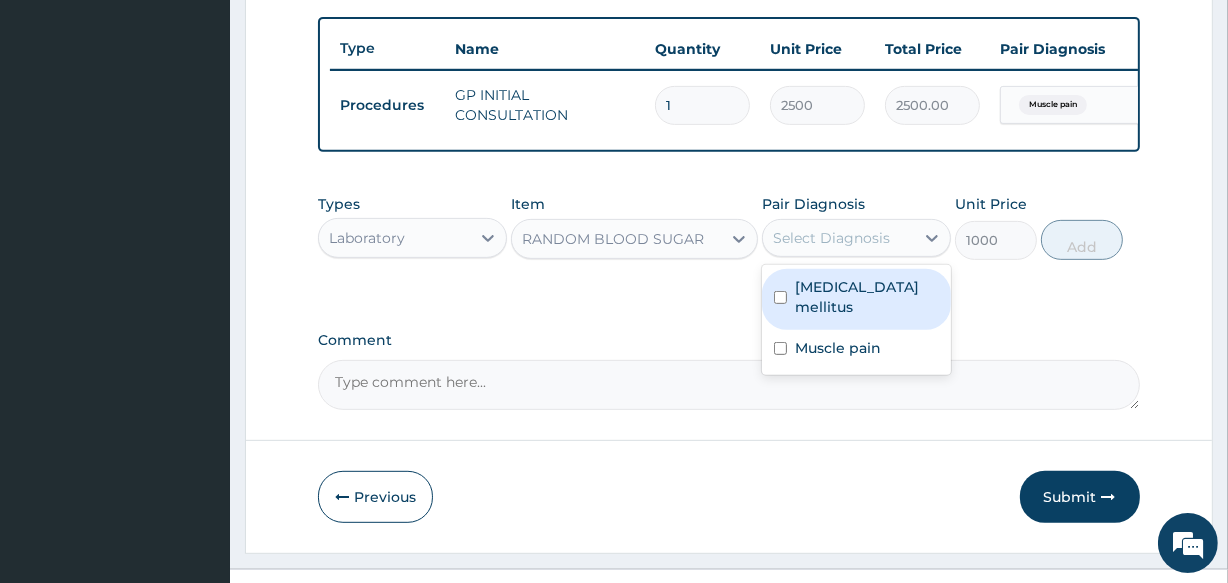 click on "Diabetes mellitus" at bounding box center [867, 297] 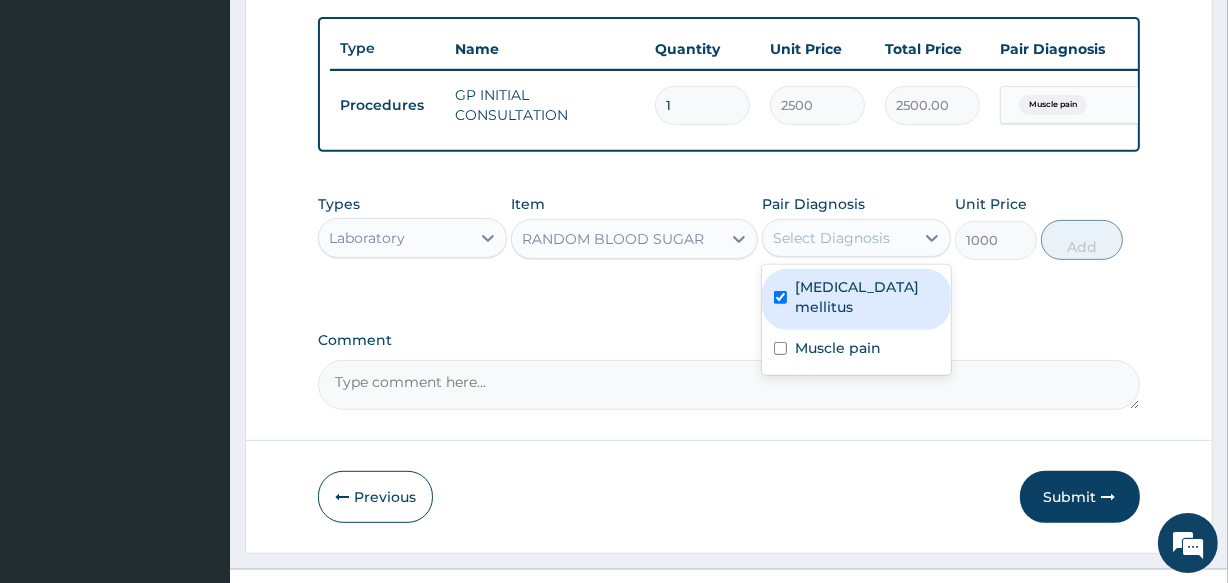checkbox on "true" 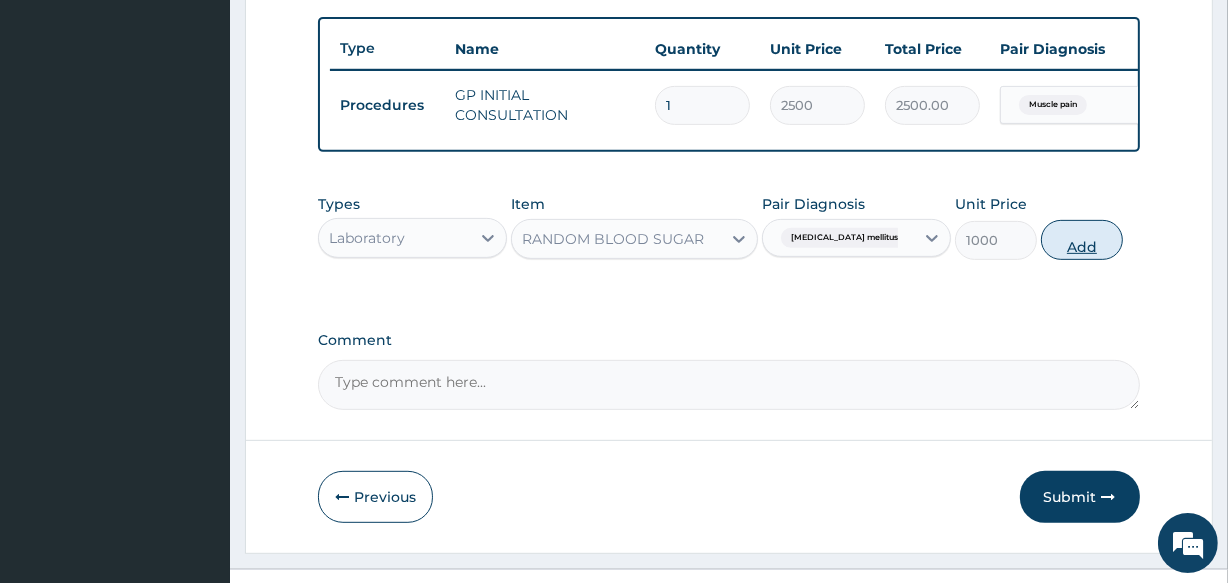 click on "Add" at bounding box center (1082, 240) 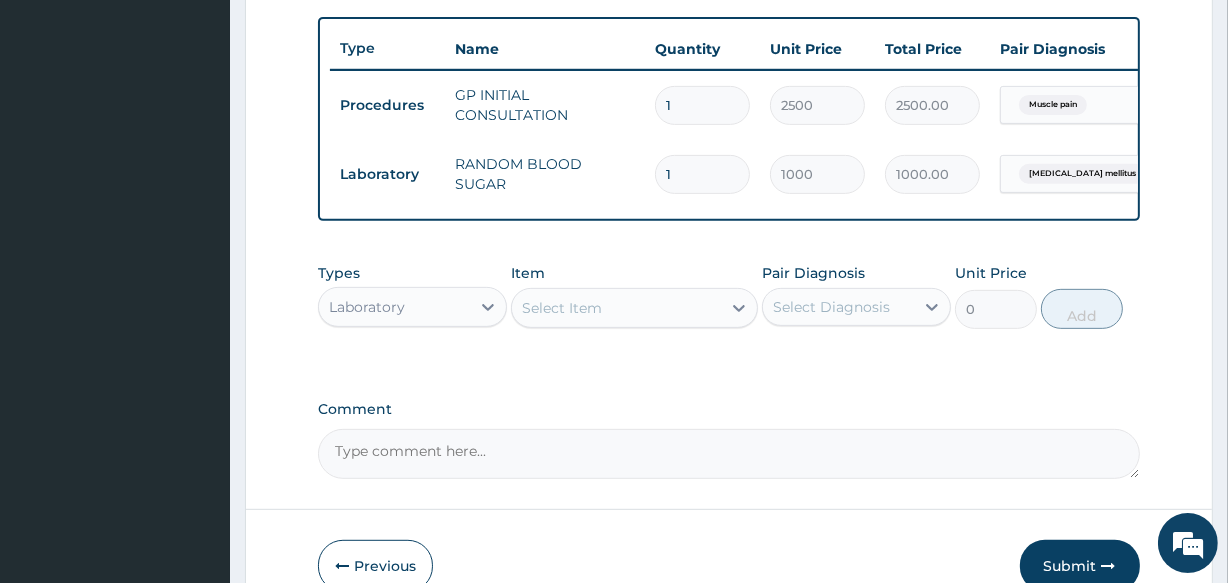 click on "Laboratory" at bounding box center [394, 307] 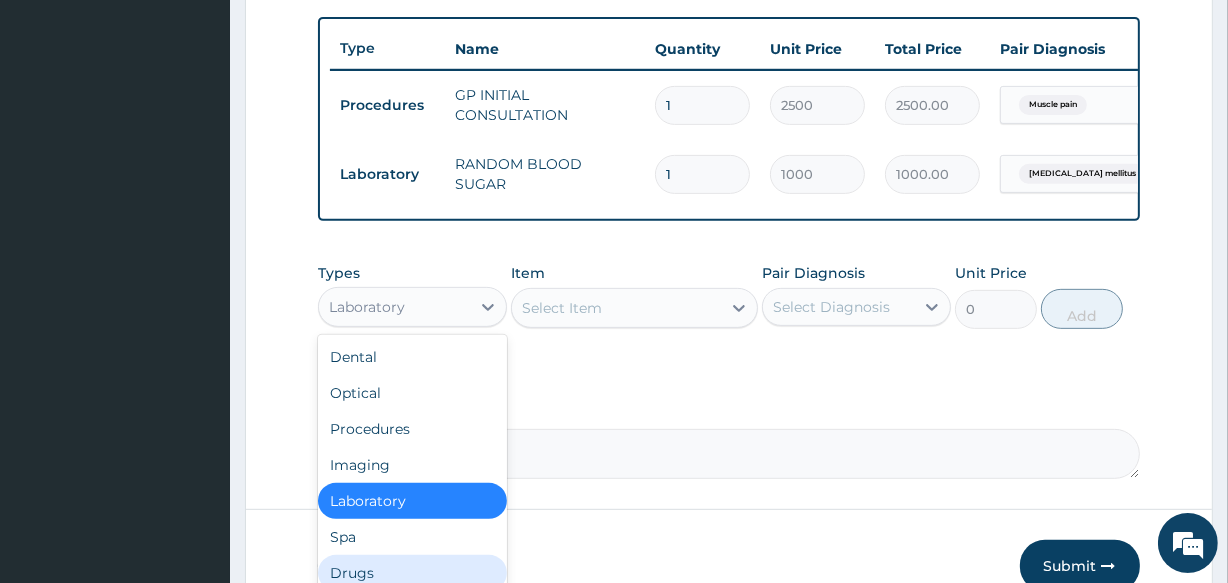 scroll, scrollTop: 68, scrollLeft: 0, axis: vertical 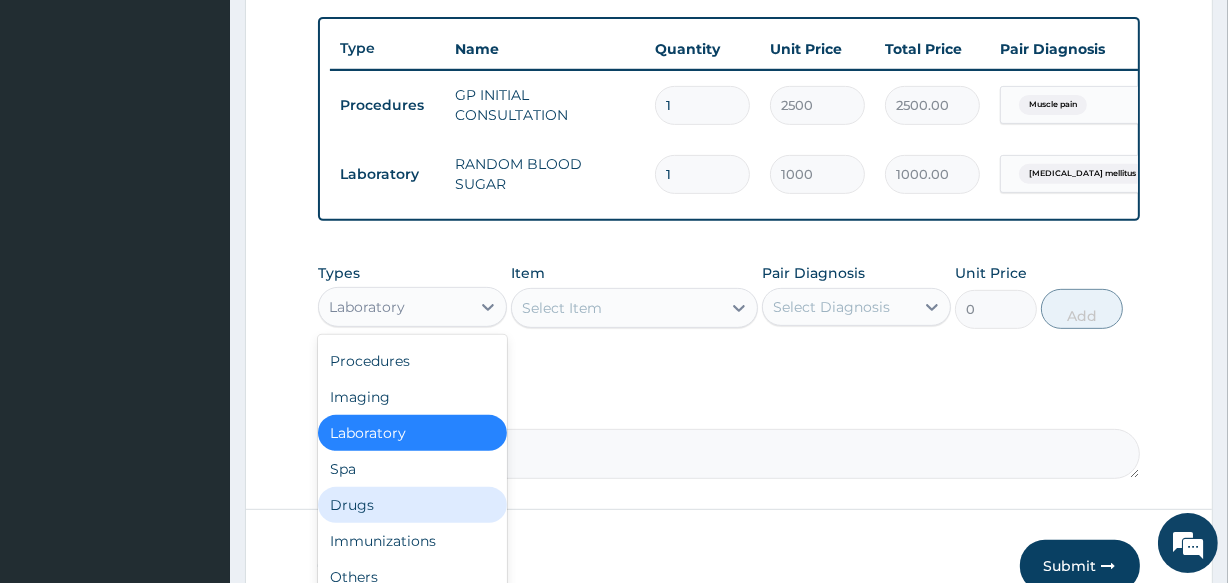 click on "Drugs" at bounding box center (412, 505) 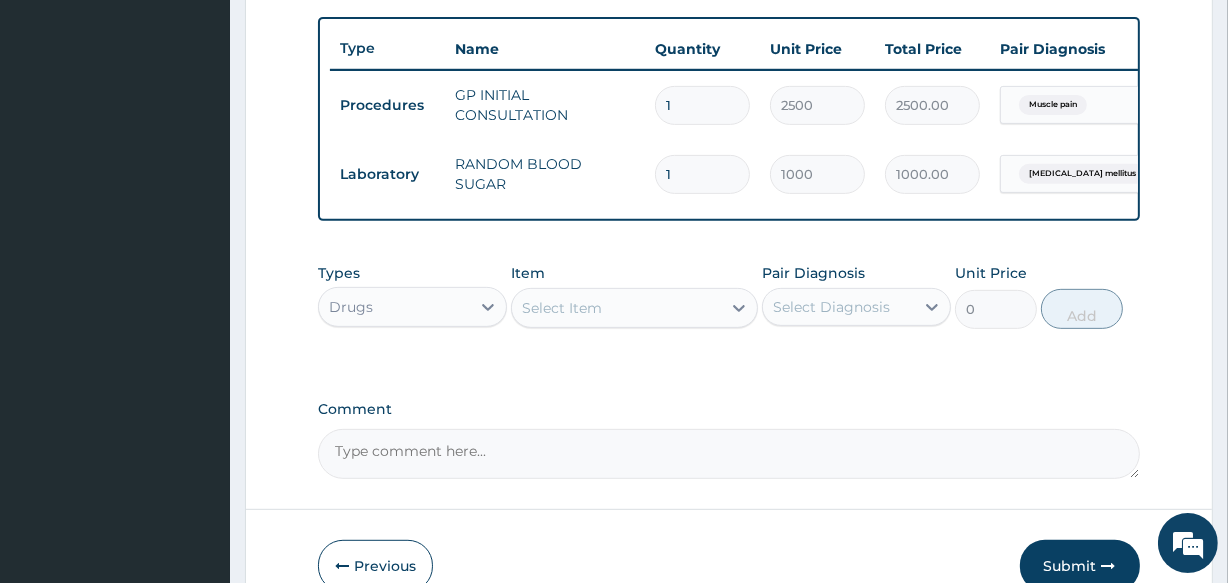 click on "Select Item" at bounding box center (616, 308) 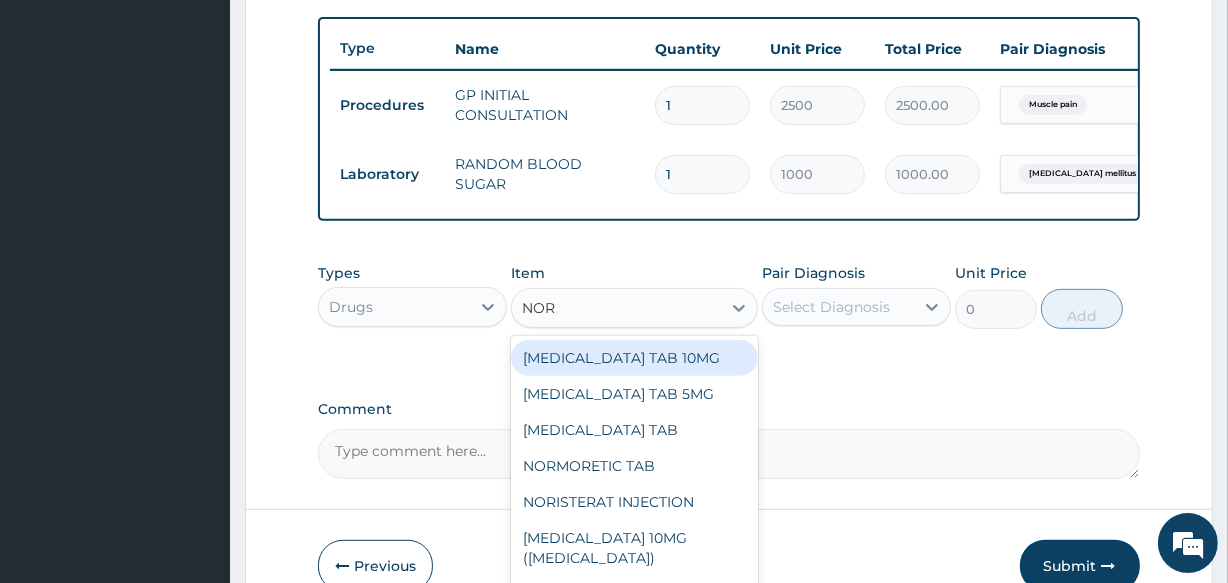 type on "NORF" 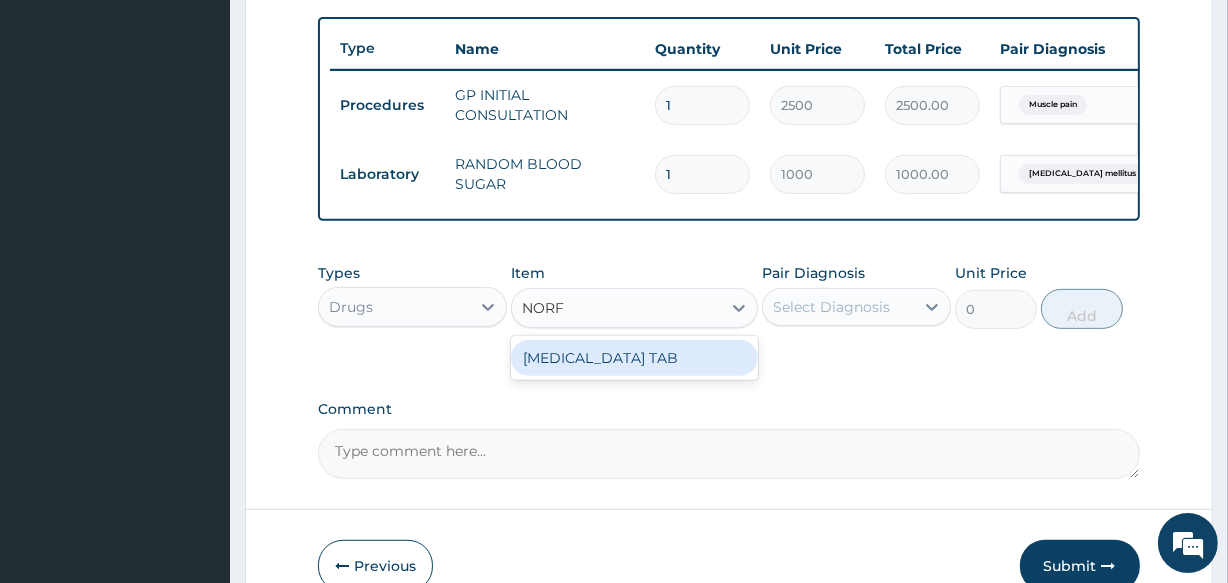 click on "NORFLEX TAB" at bounding box center (634, 358) 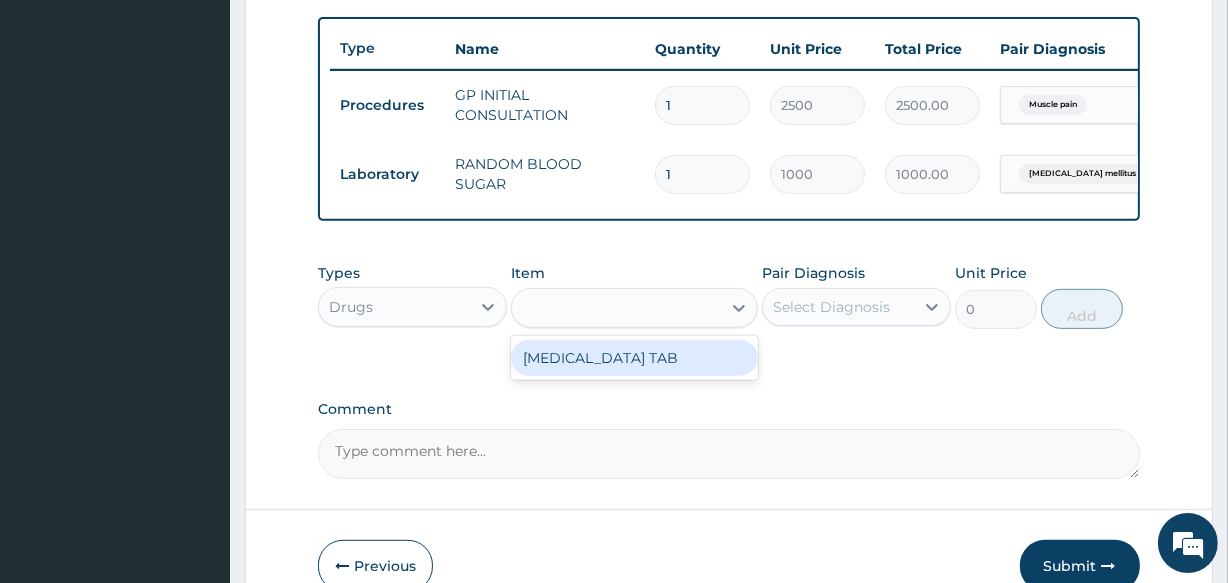 type on "105" 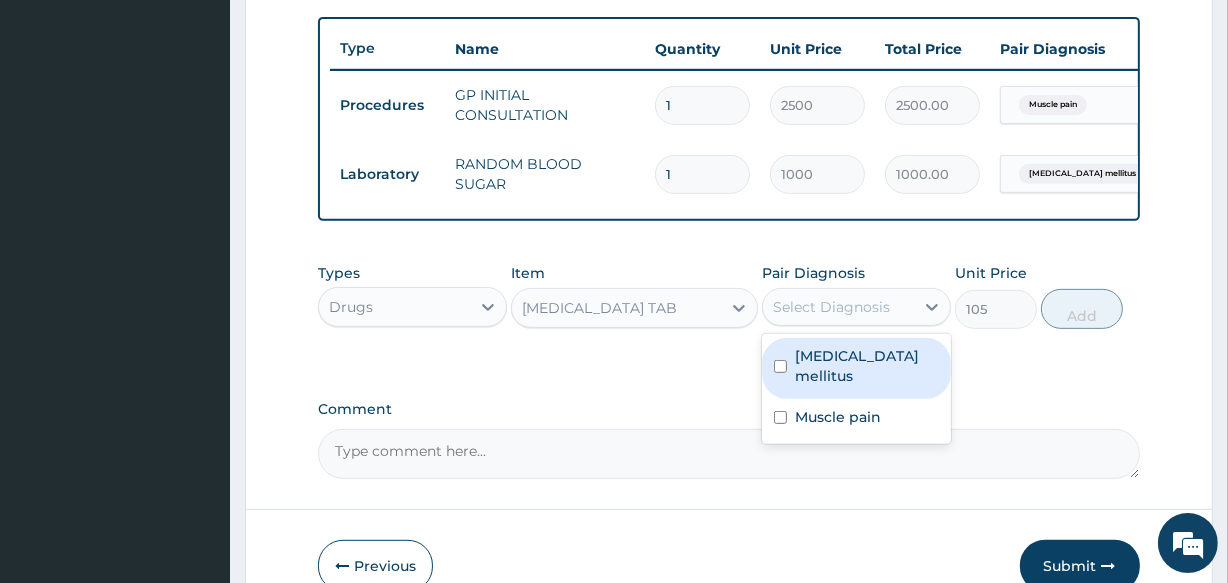 click on "Select Diagnosis" at bounding box center (831, 307) 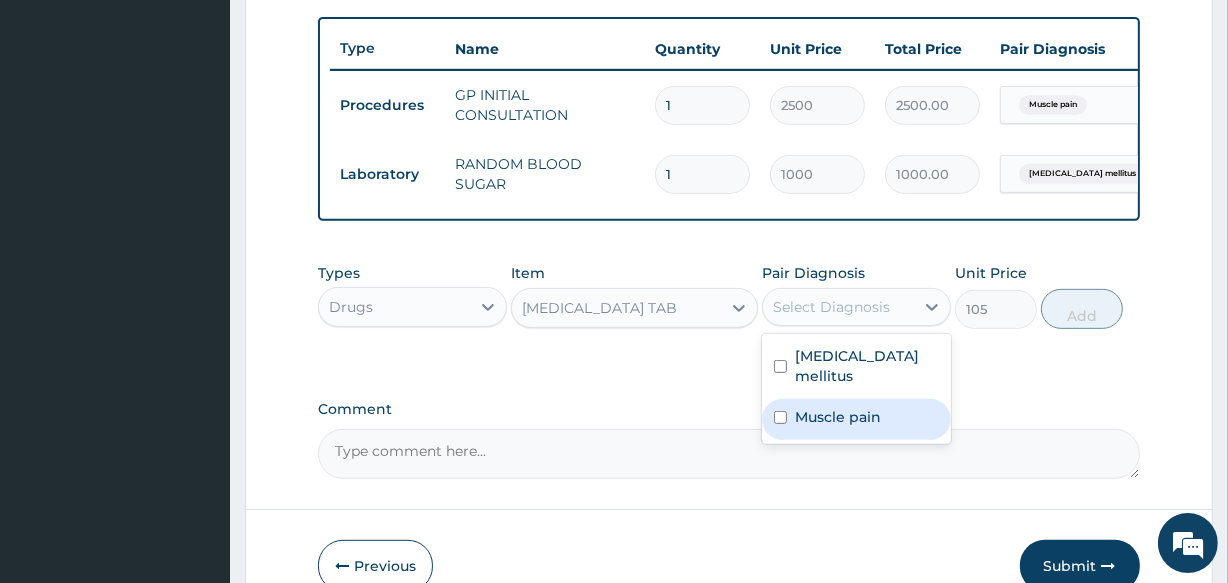 click on "Muscle pain" at bounding box center (838, 417) 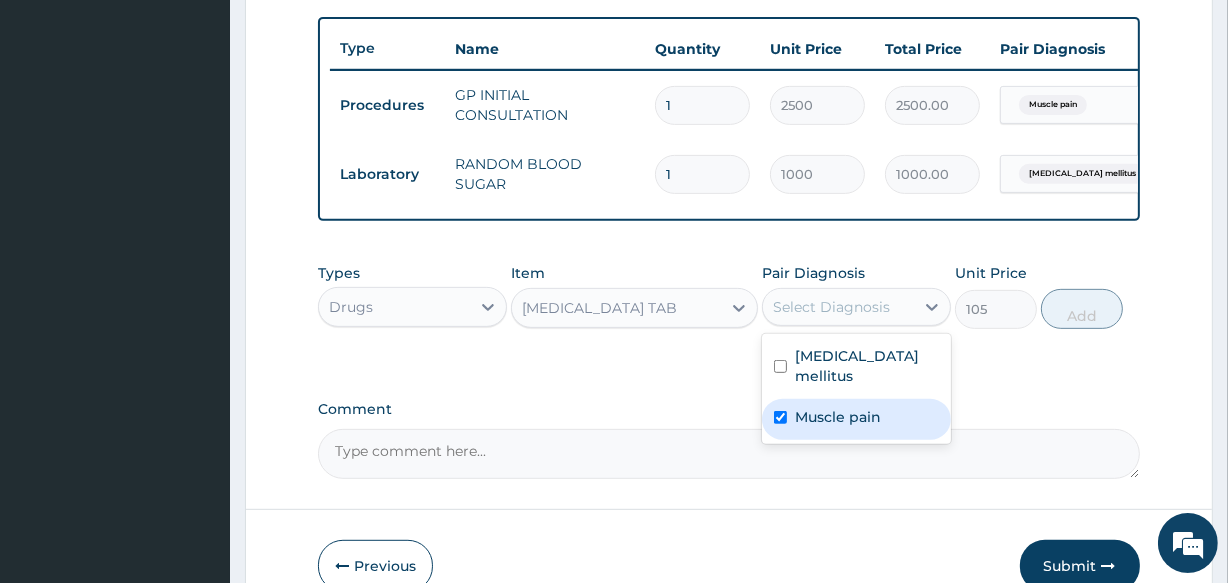 checkbox on "true" 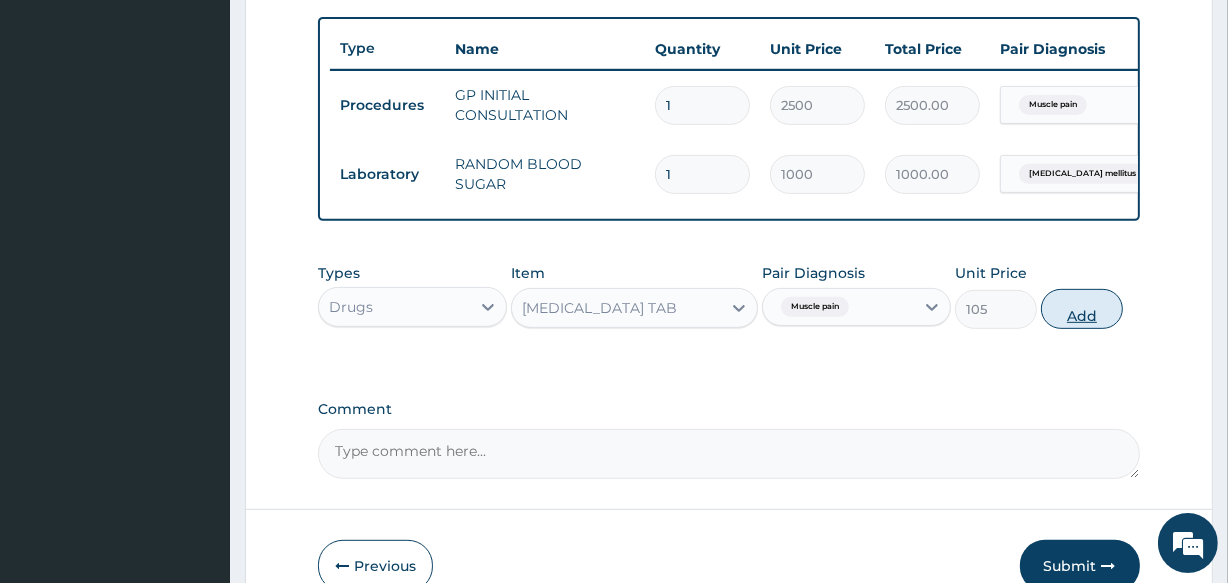 click on "Add" at bounding box center [1082, 309] 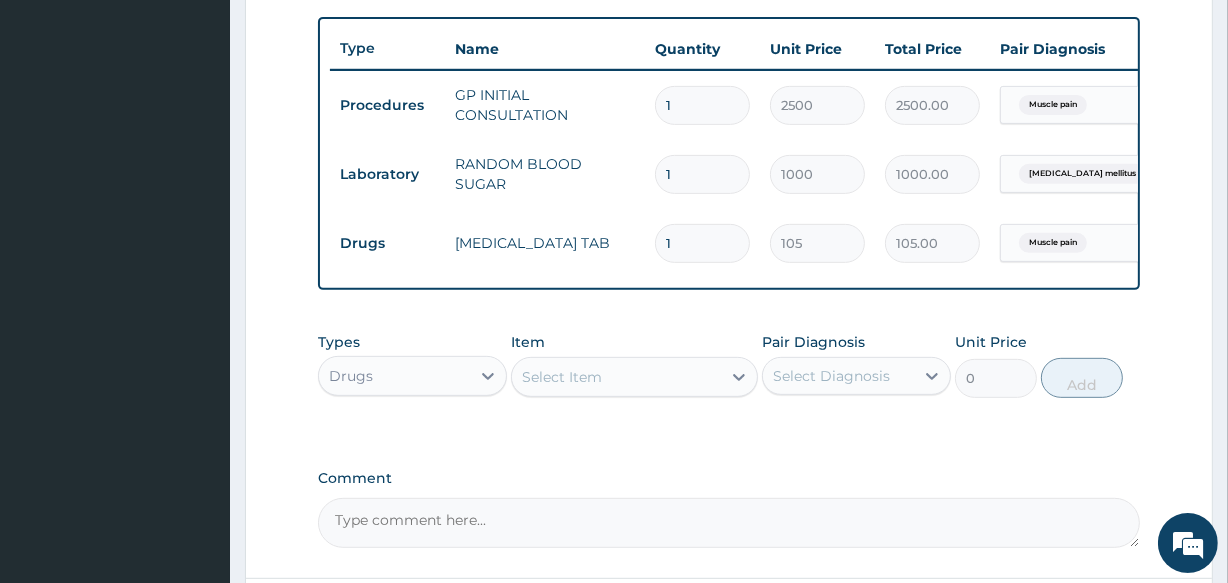 click on "Select Item" at bounding box center [616, 377] 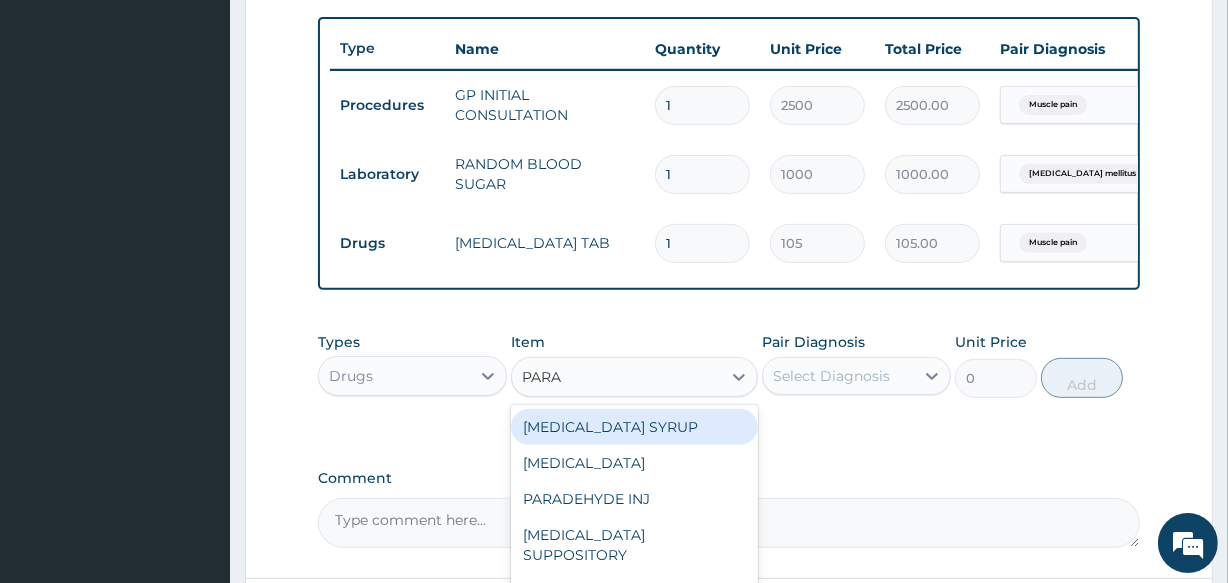 type on "PARAC" 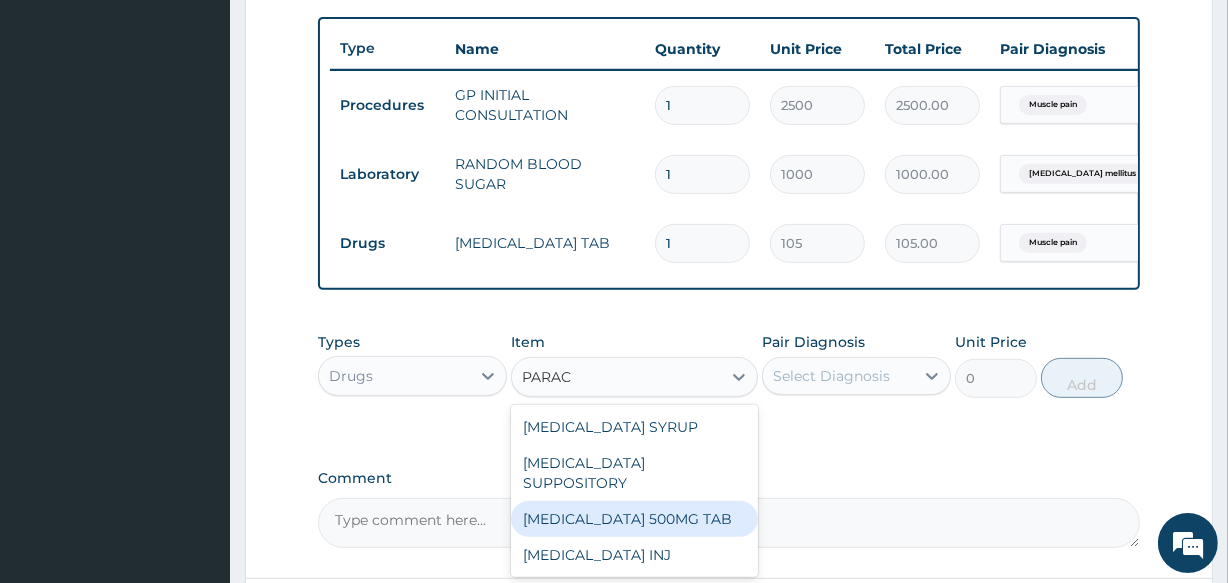 click on "PARACETAMOL 500MG TAB" at bounding box center [634, 519] 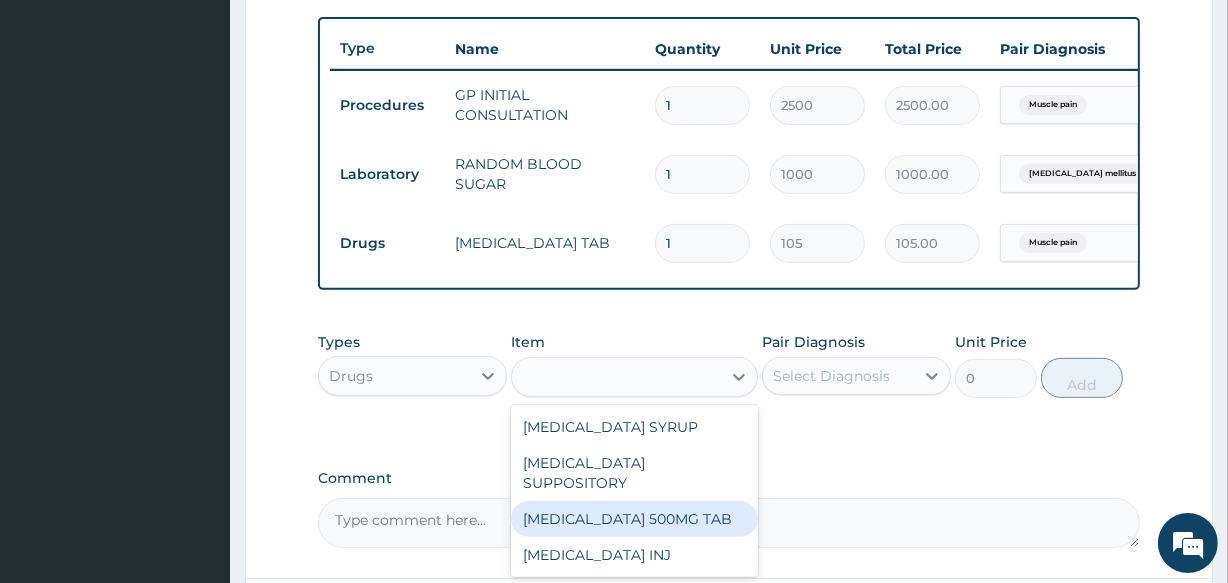 type on "14" 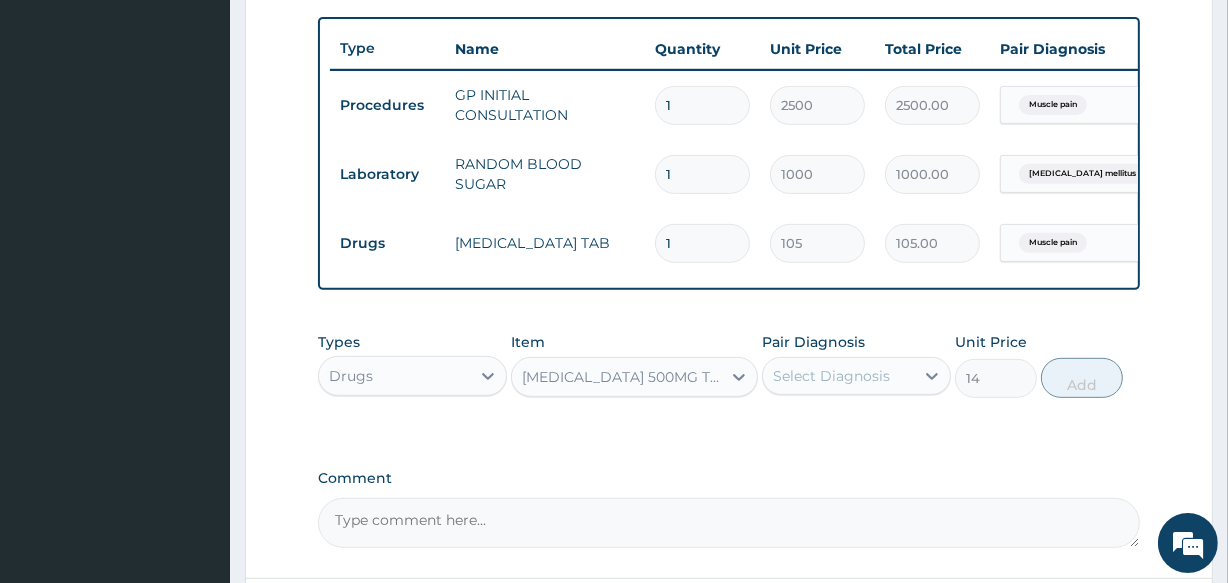 click on "Select Diagnosis" at bounding box center (831, 376) 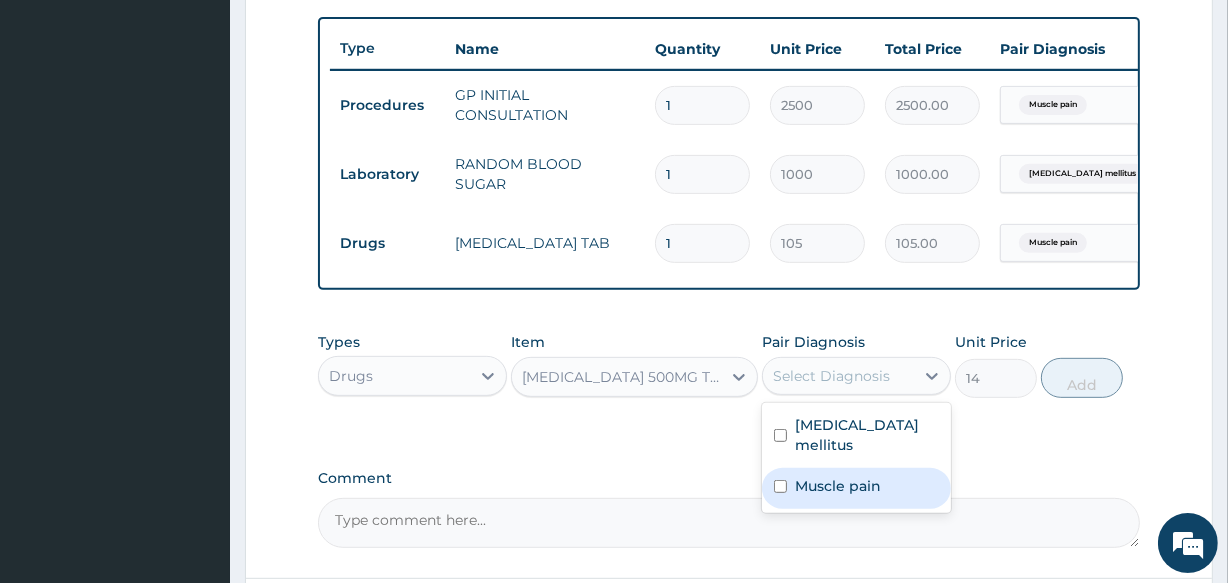 click on "Muscle pain" at bounding box center [838, 486] 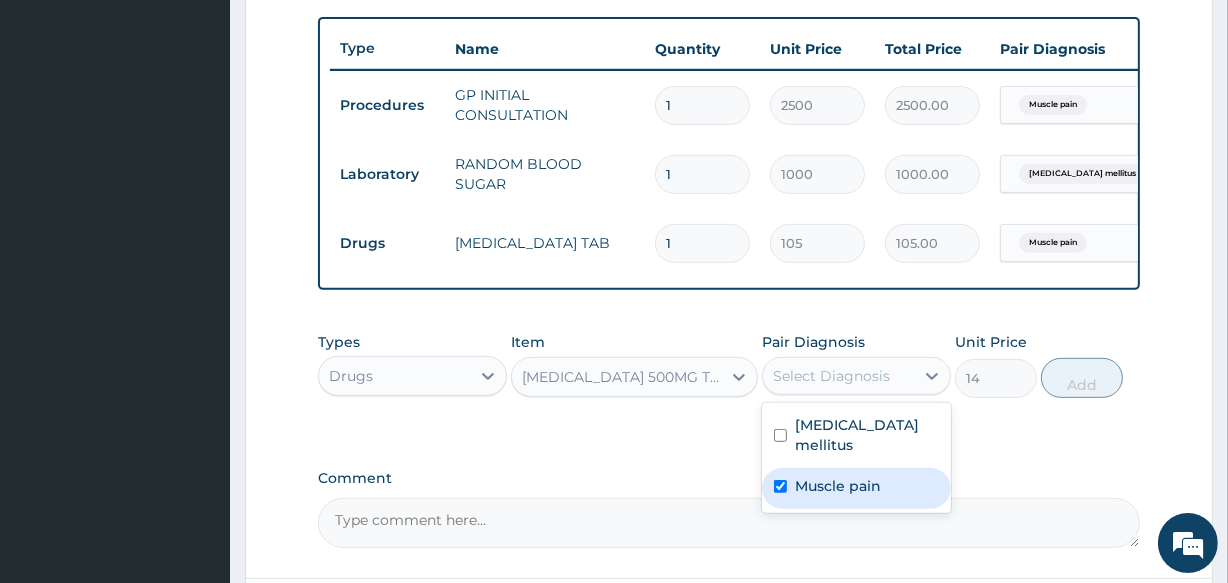 checkbox on "true" 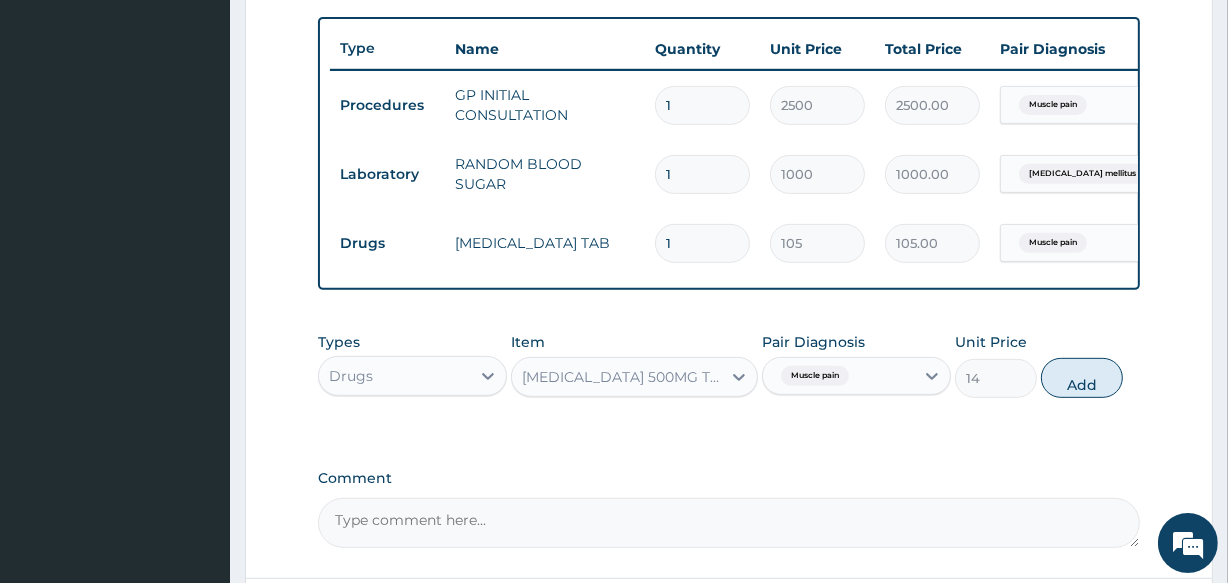 click on "Add" at bounding box center (1082, 378) 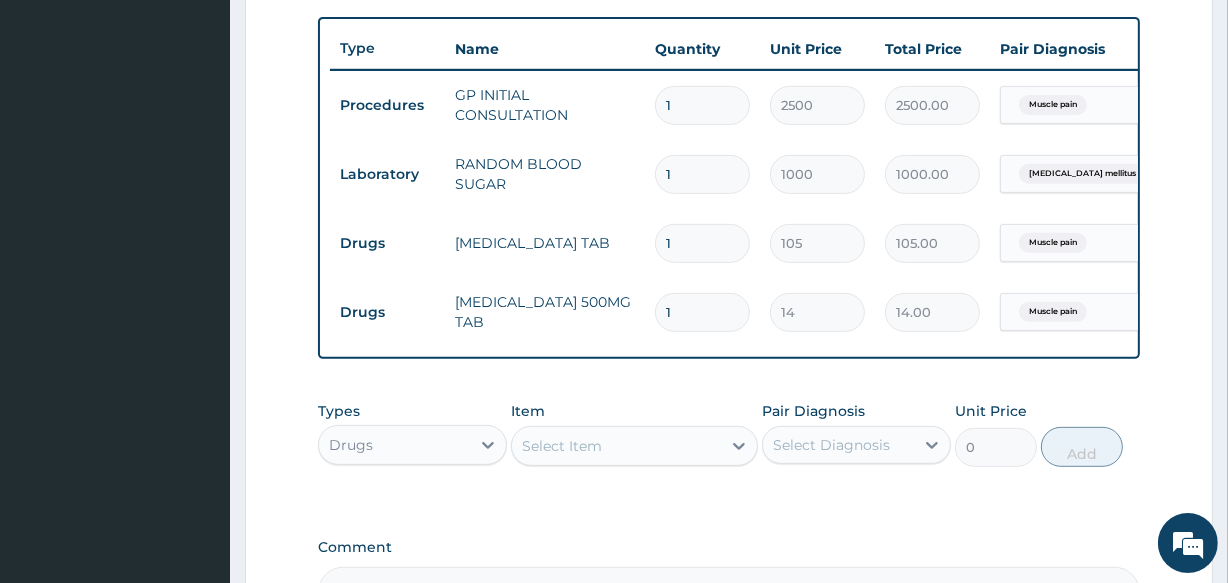 type on "18" 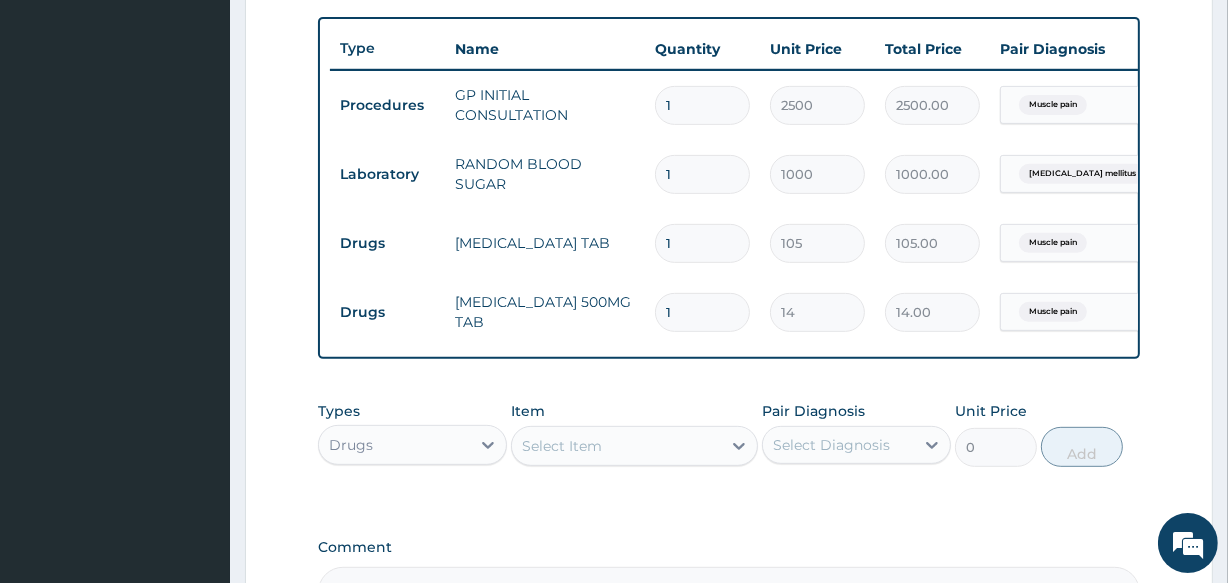 type on "252.00" 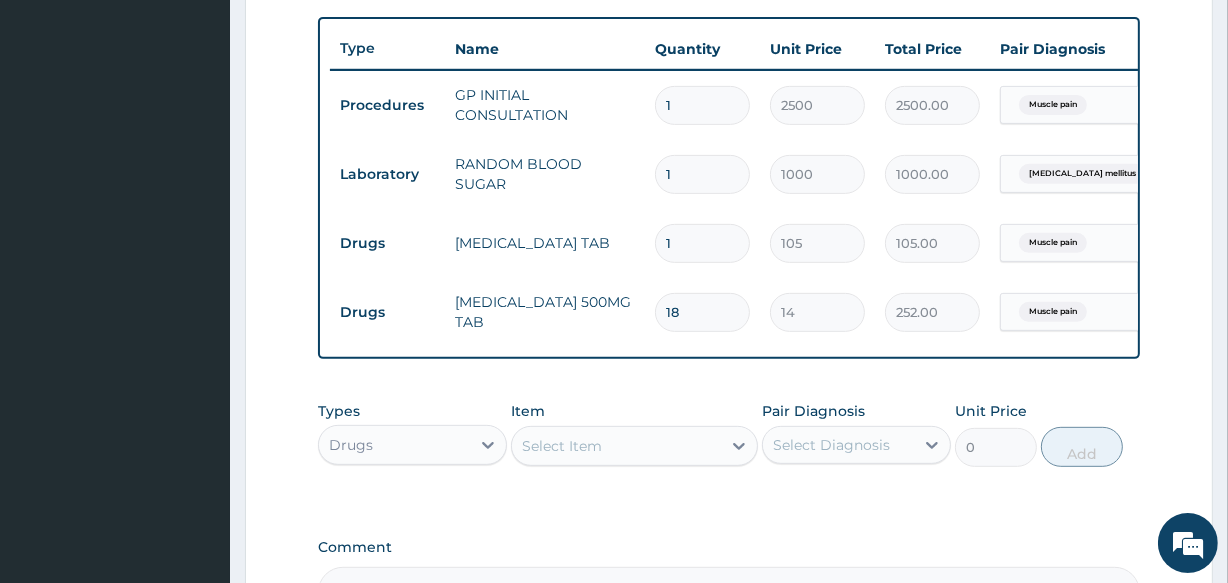 type on "18" 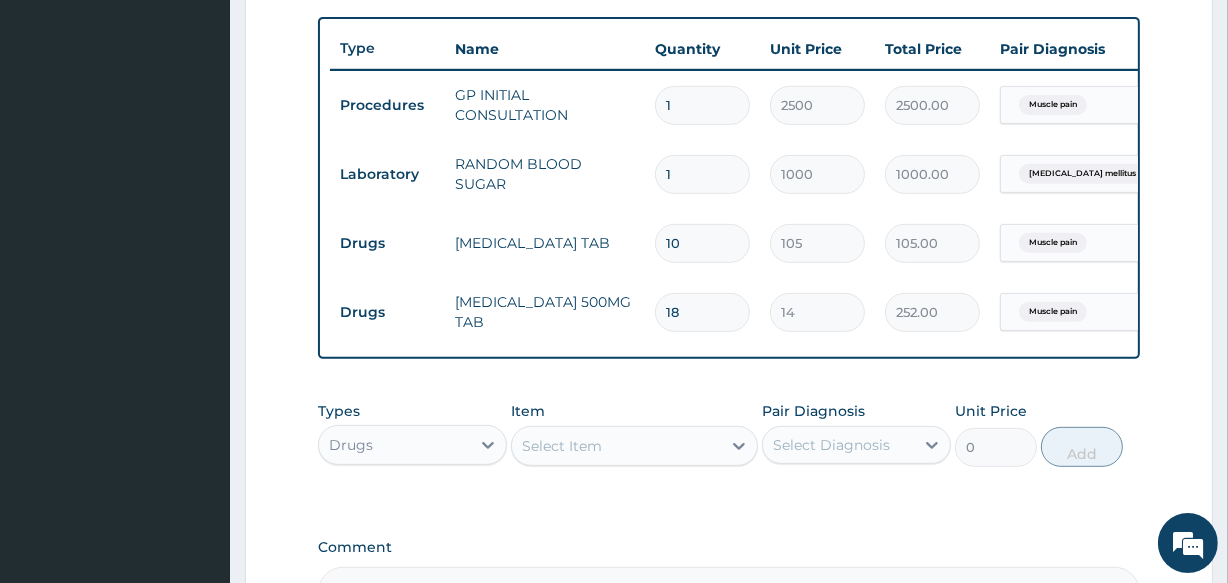 type on "1050.00" 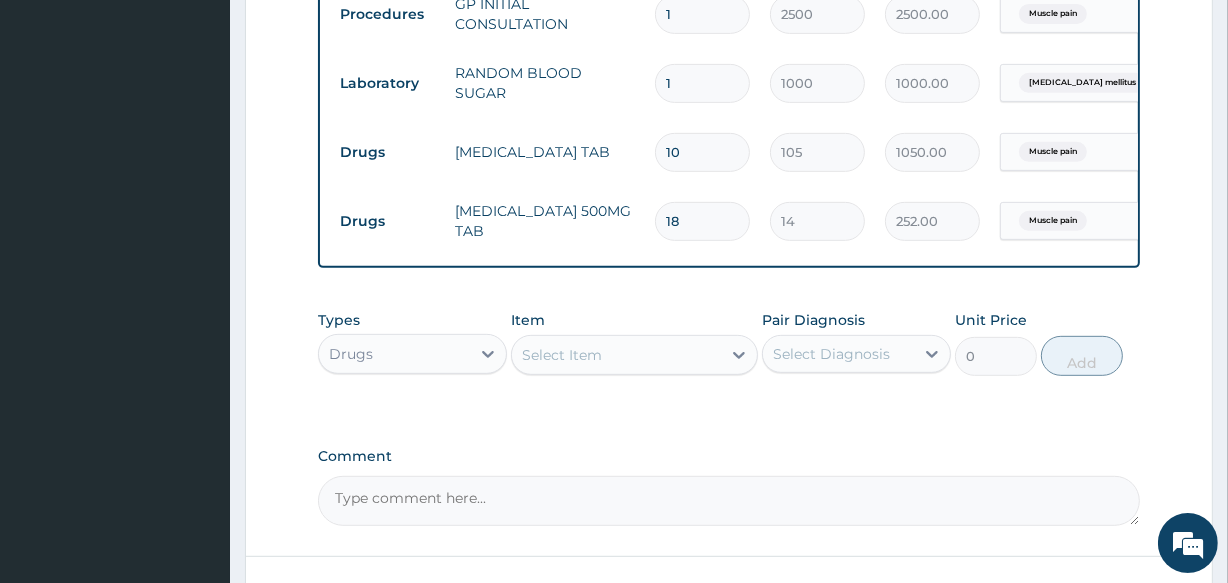 scroll, scrollTop: 909, scrollLeft: 0, axis: vertical 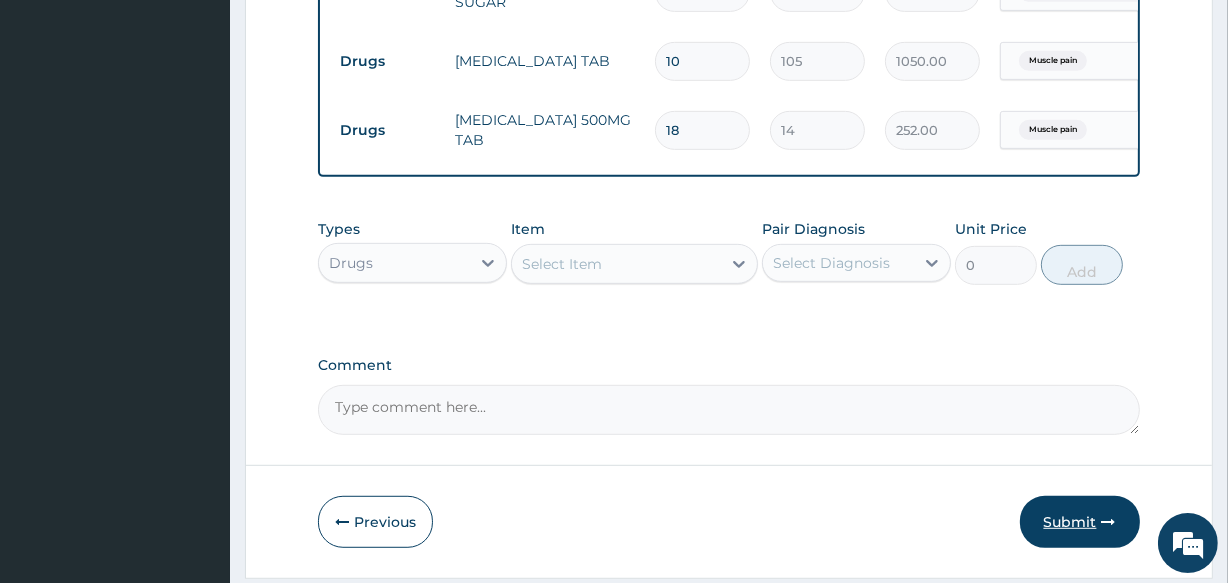 type on "10" 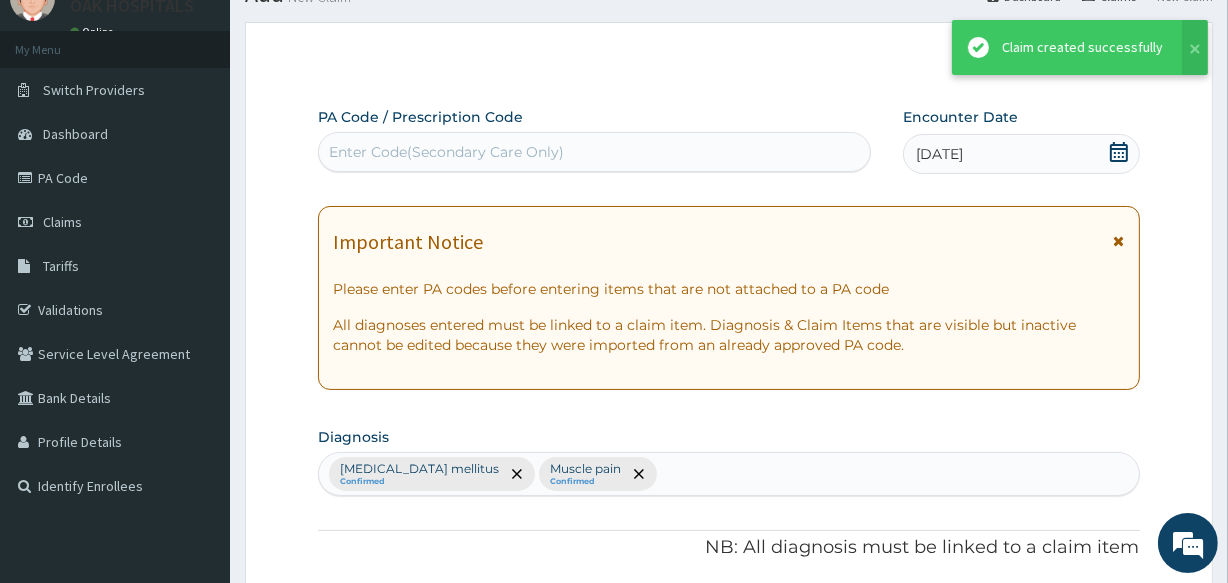 scroll, scrollTop: 909, scrollLeft: 0, axis: vertical 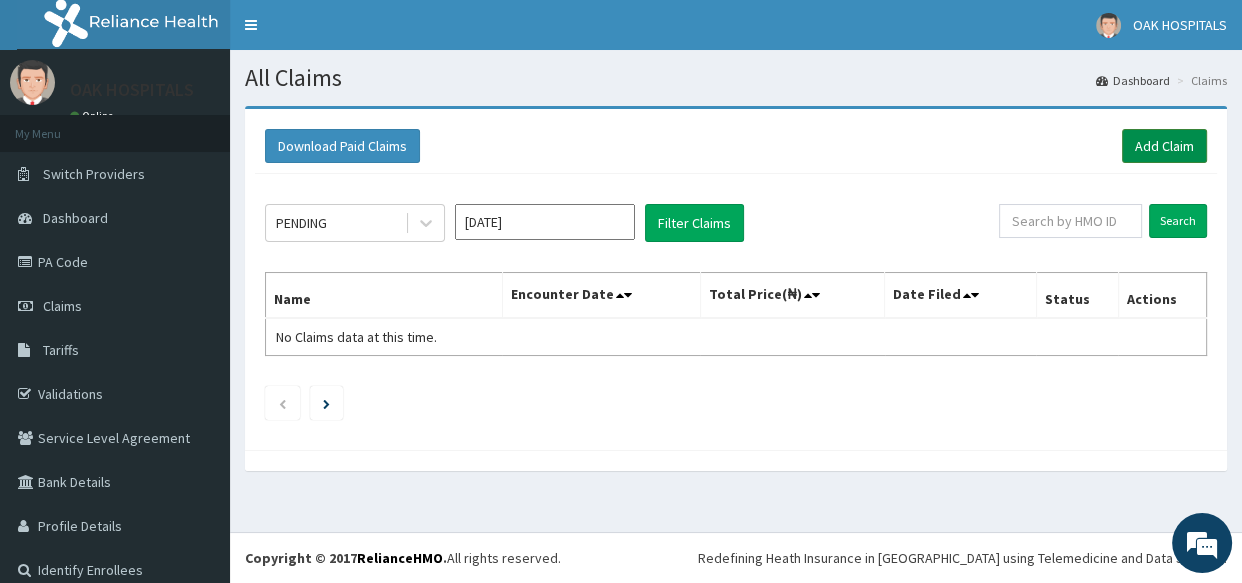 click on "Add Claim" at bounding box center (1164, 146) 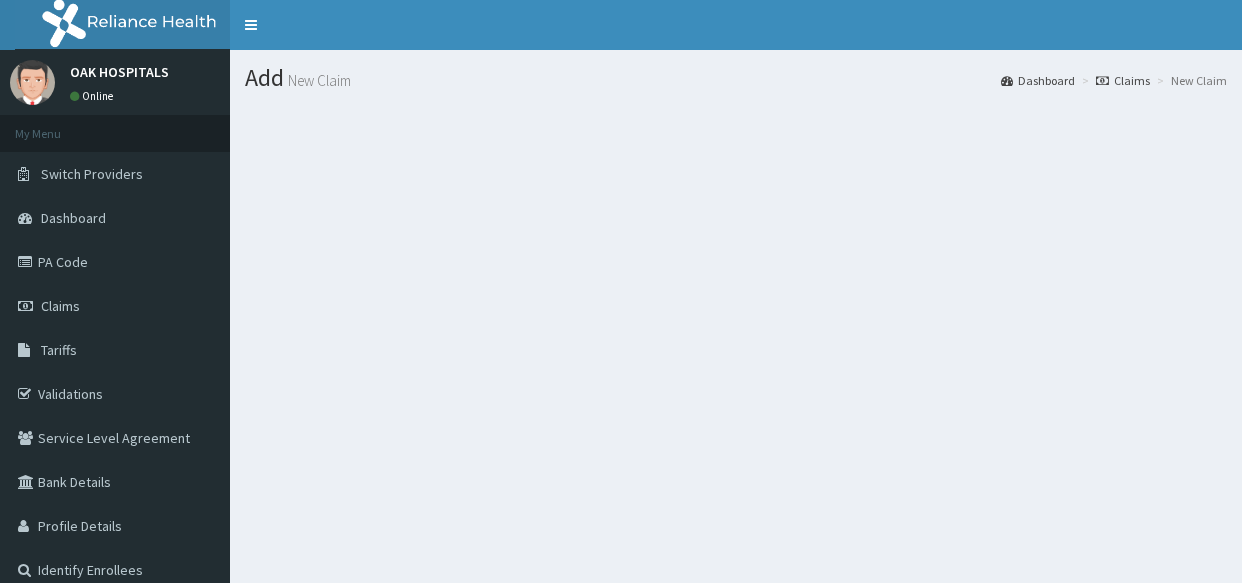scroll, scrollTop: 0, scrollLeft: 0, axis: both 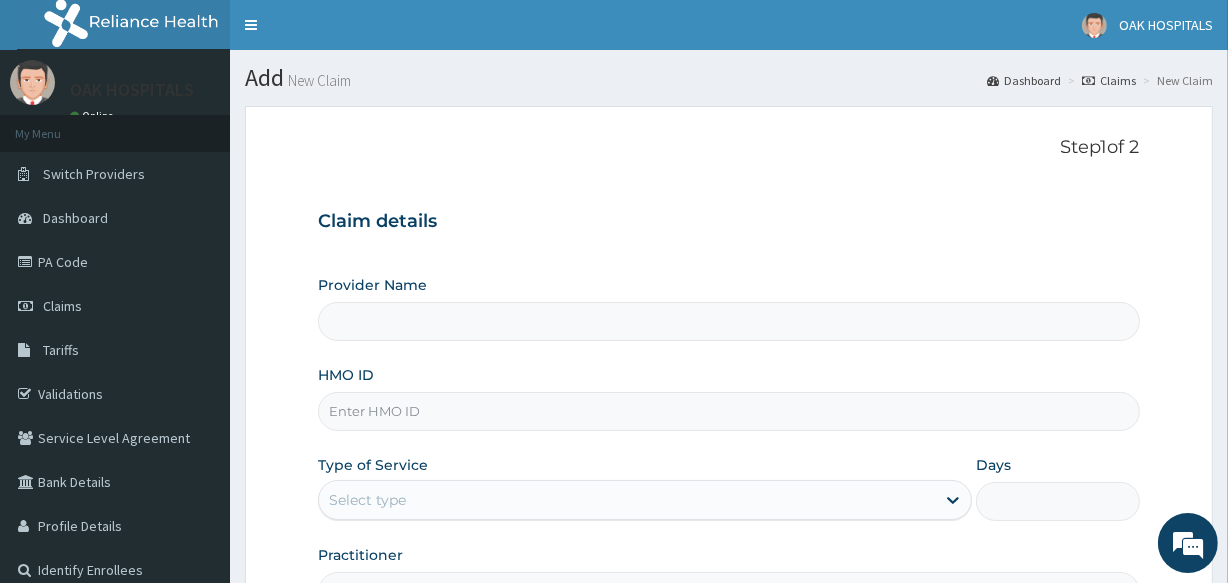 type on "Oak Hospitals" 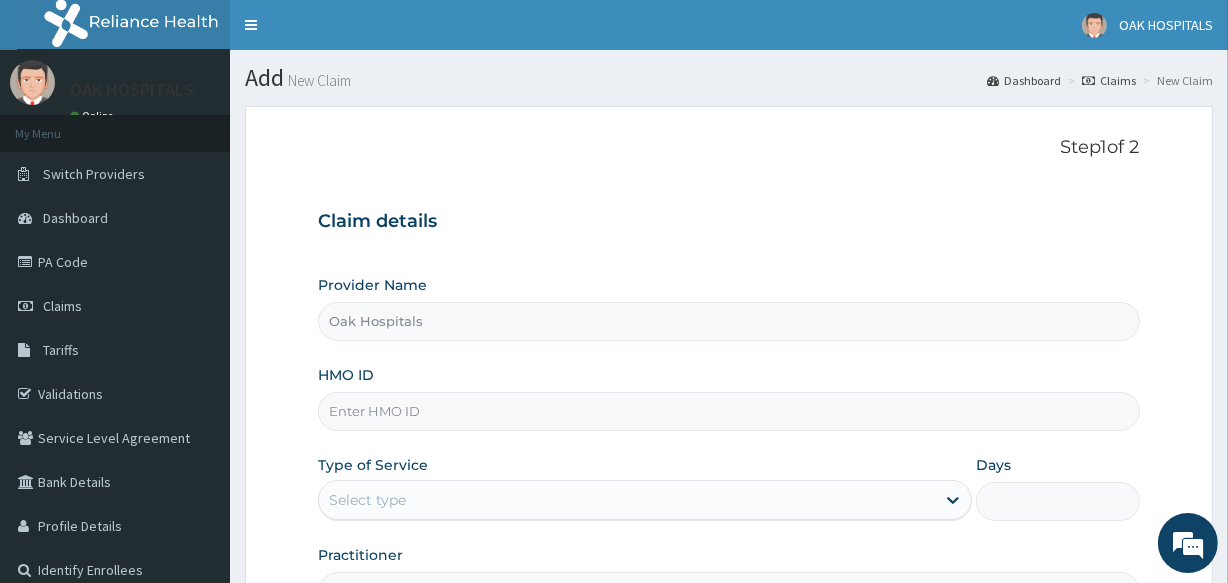click on "HMO ID" at bounding box center (728, 411) 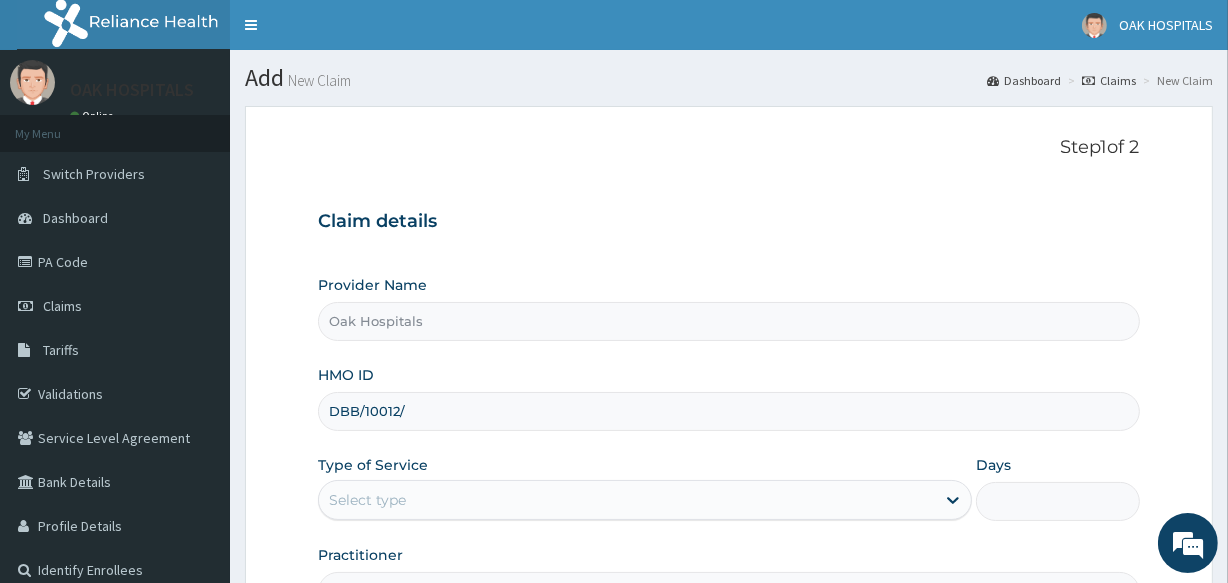 scroll, scrollTop: 0, scrollLeft: 0, axis: both 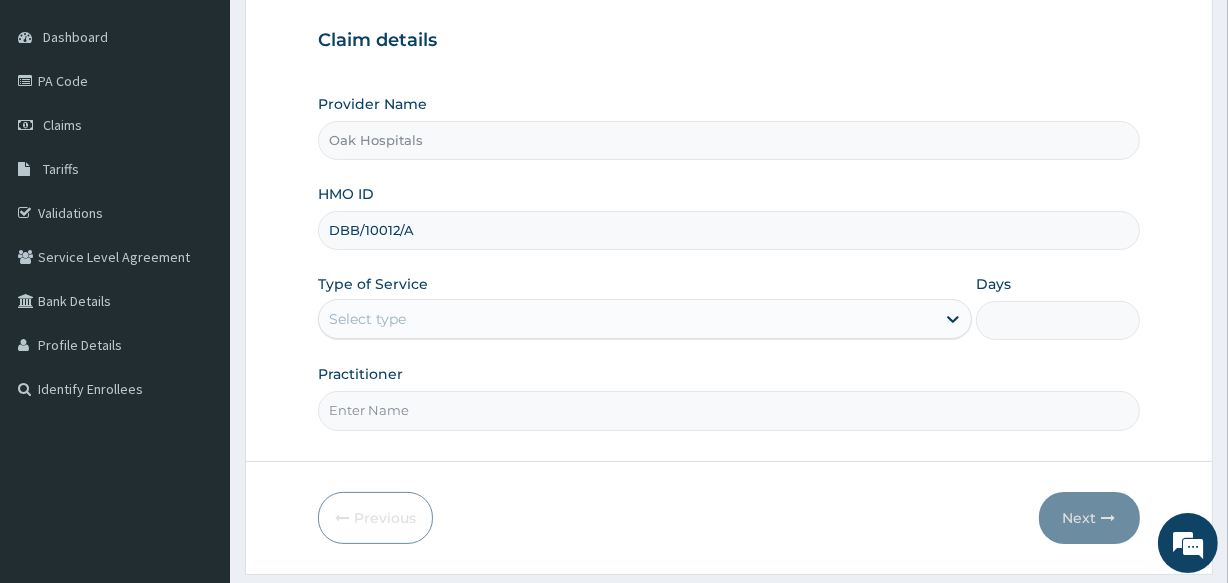 type on "DBB/10012/A" 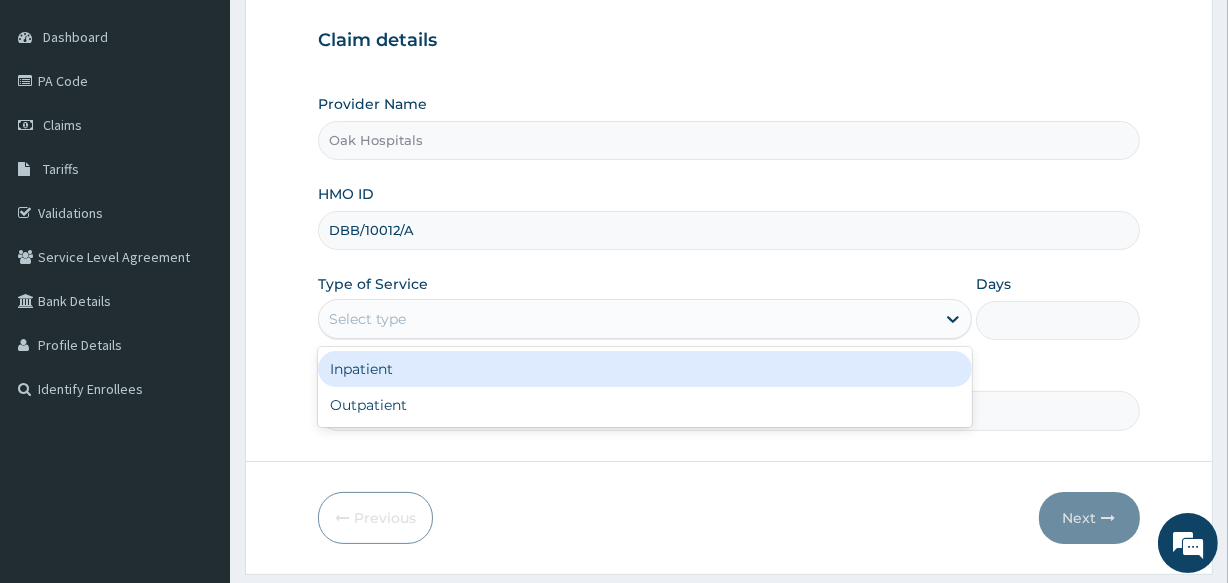 drag, startPoint x: 404, startPoint y: 298, endPoint x: 391, endPoint y: 323, distance: 28.178005 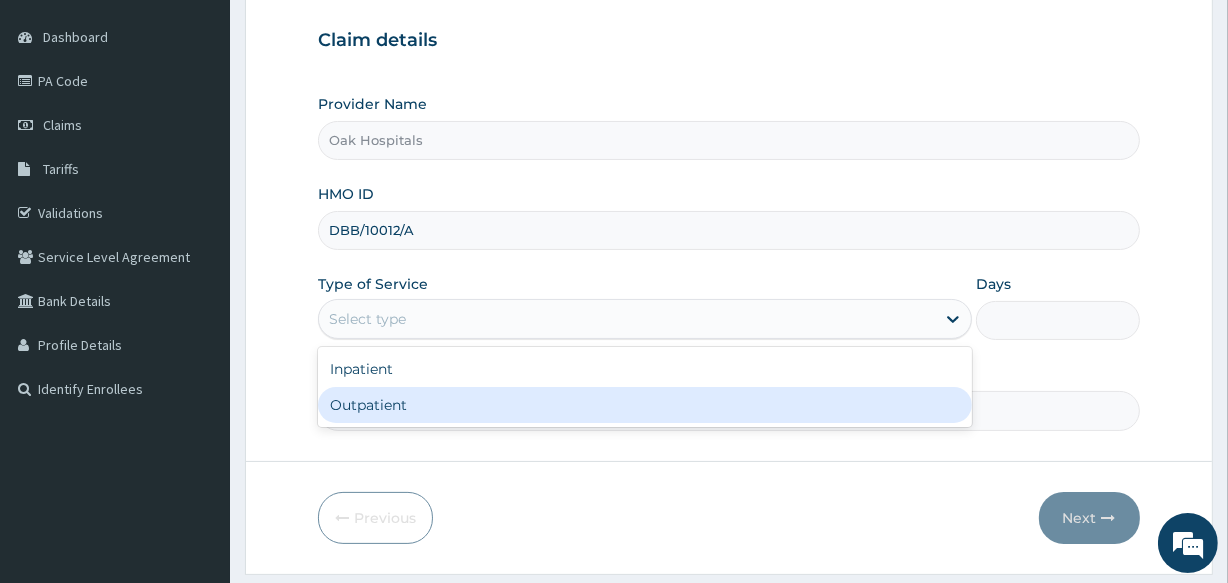 click on "Outpatient" at bounding box center [645, 405] 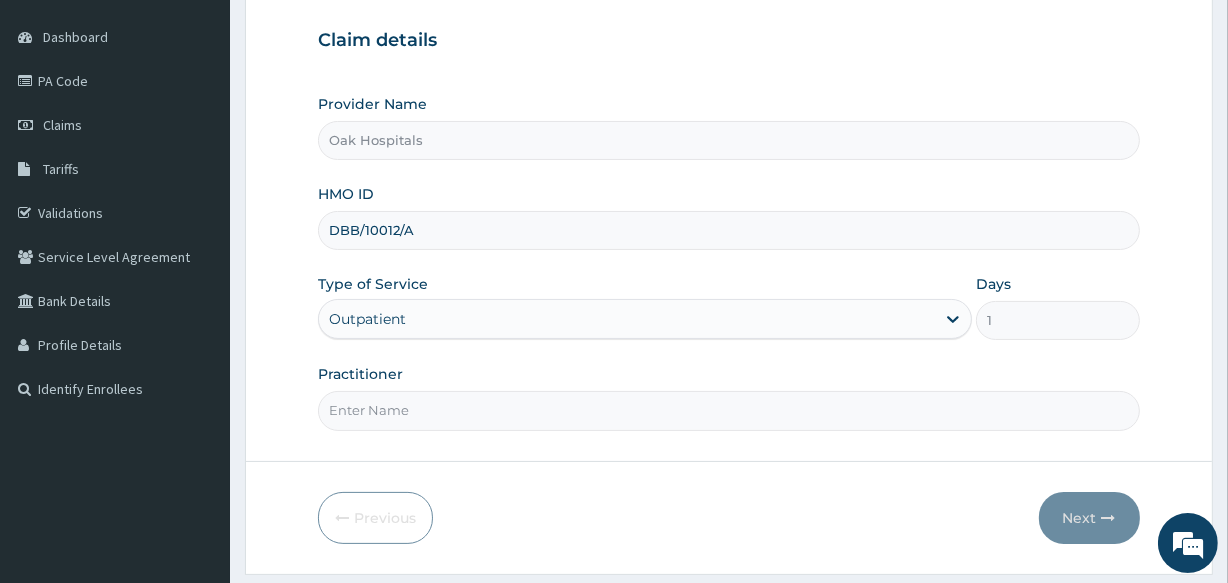 click on "Practitioner" at bounding box center (728, 410) 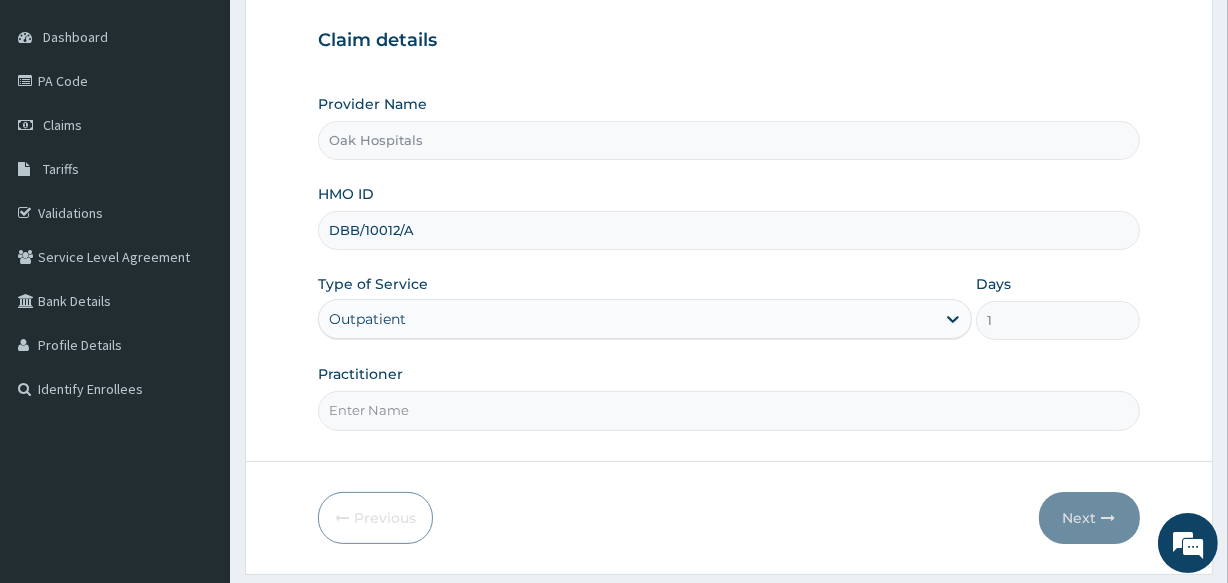 type on "[PERSON_NAME]" 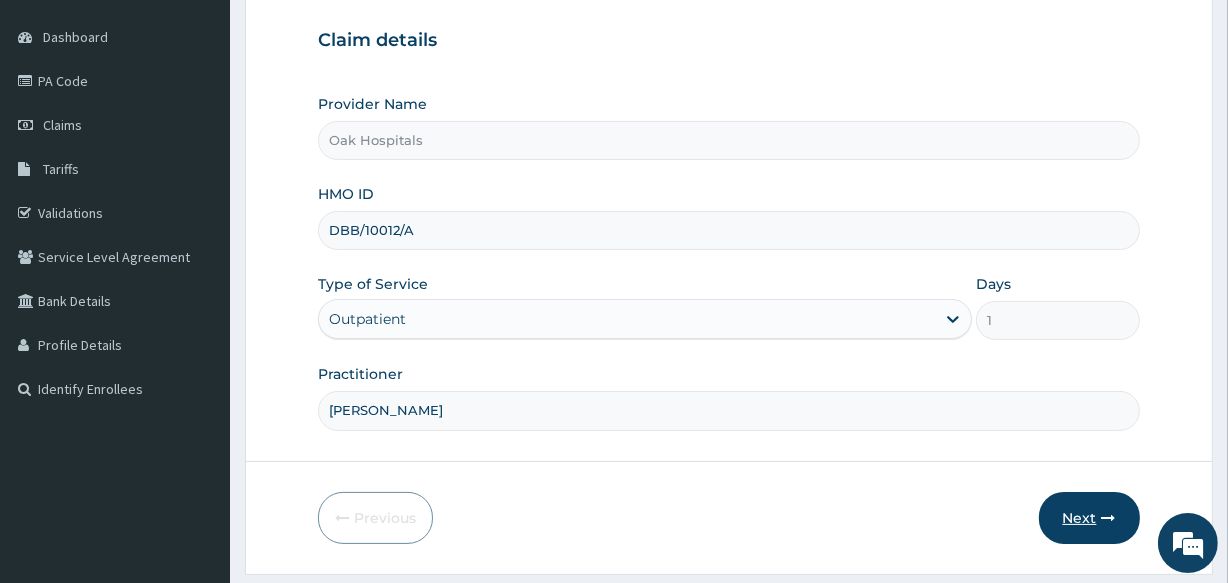 click on "Next" at bounding box center [1089, 518] 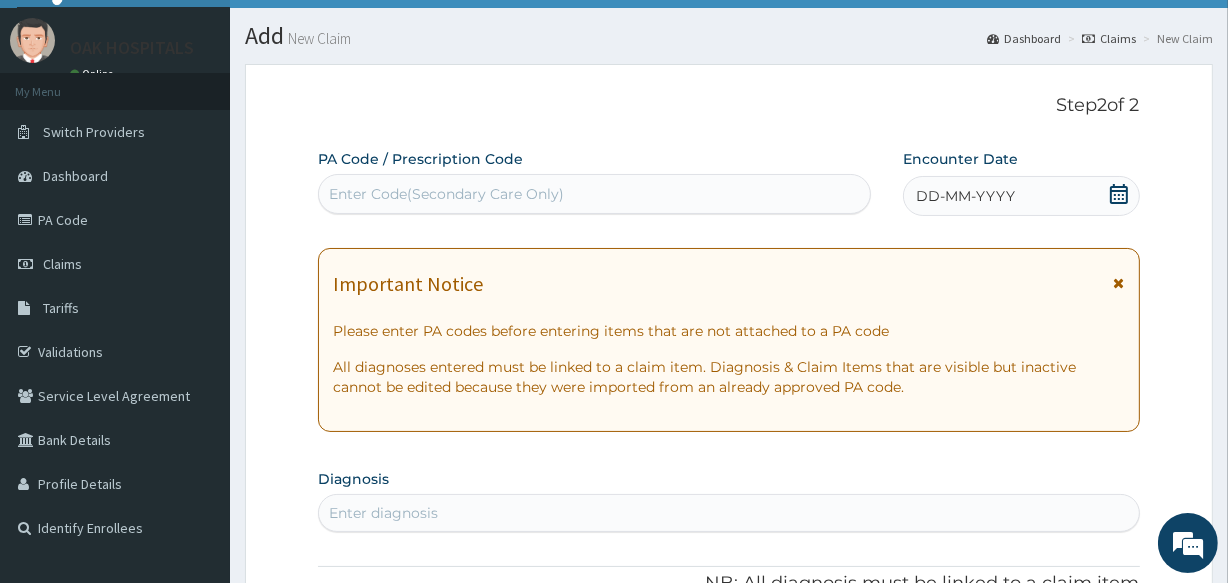scroll, scrollTop: 0, scrollLeft: 0, axis: both 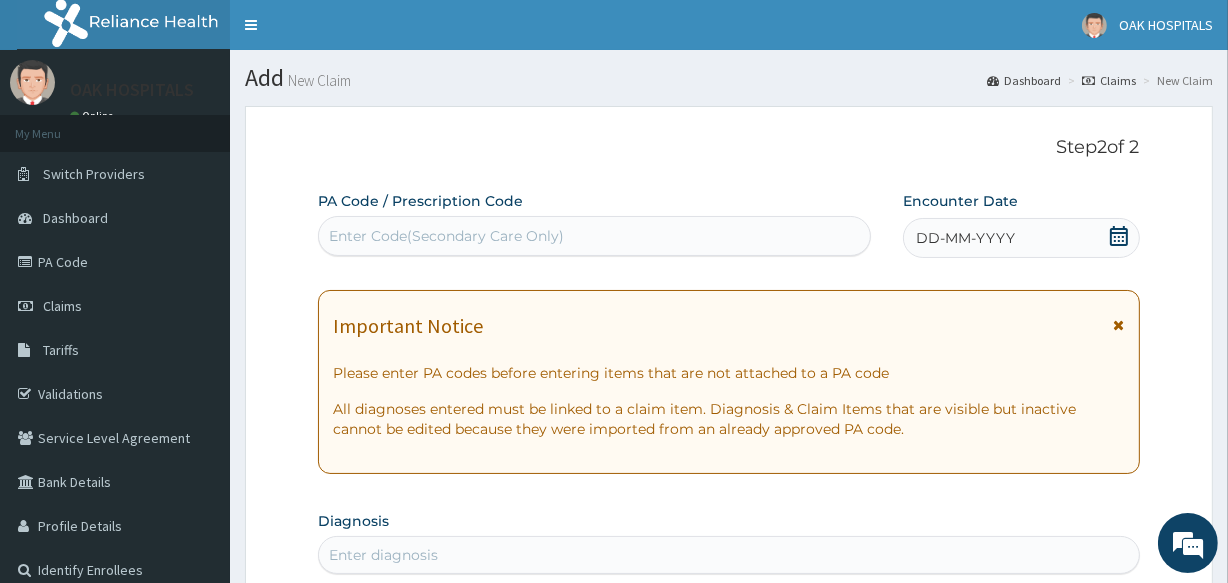 click 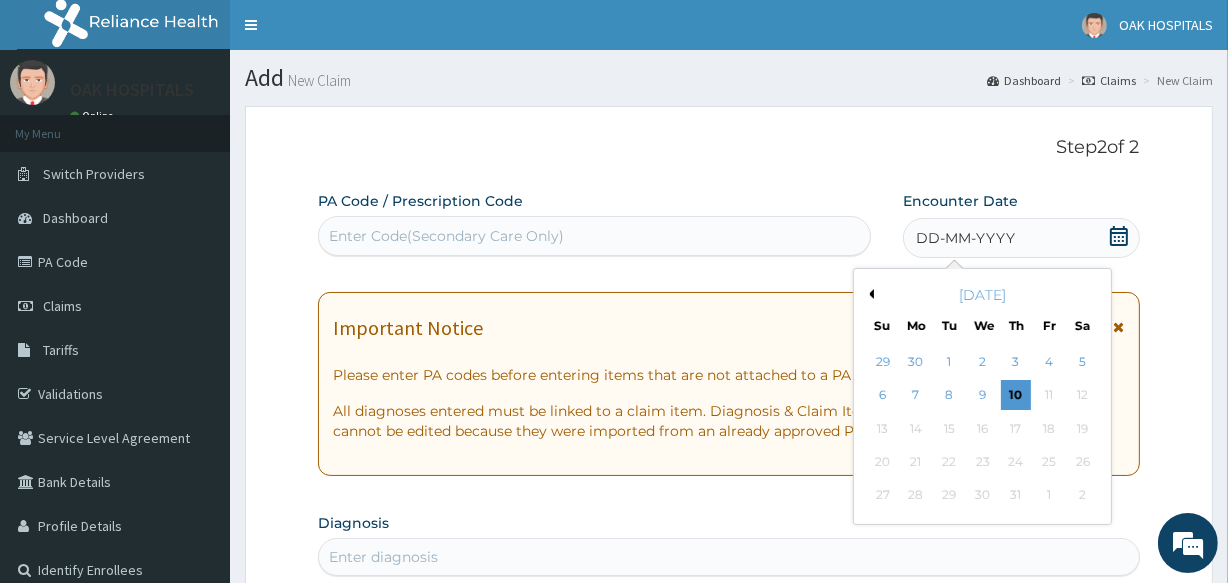 click on "Previous Month" at bounding box center [869, 294] 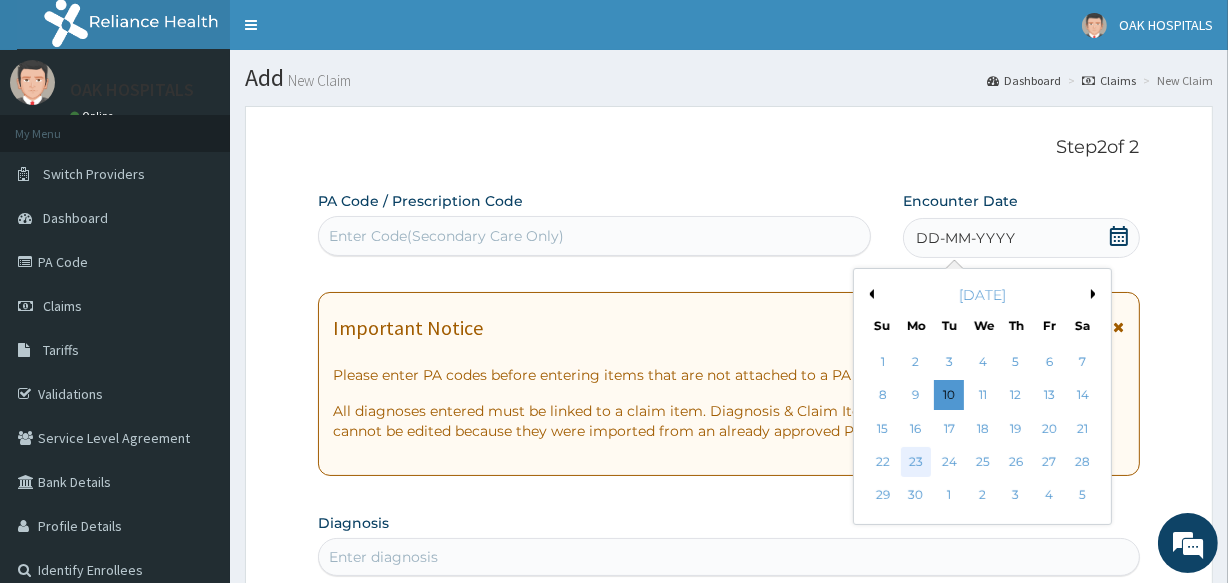 click on "23" at bounding box center (916, 462) 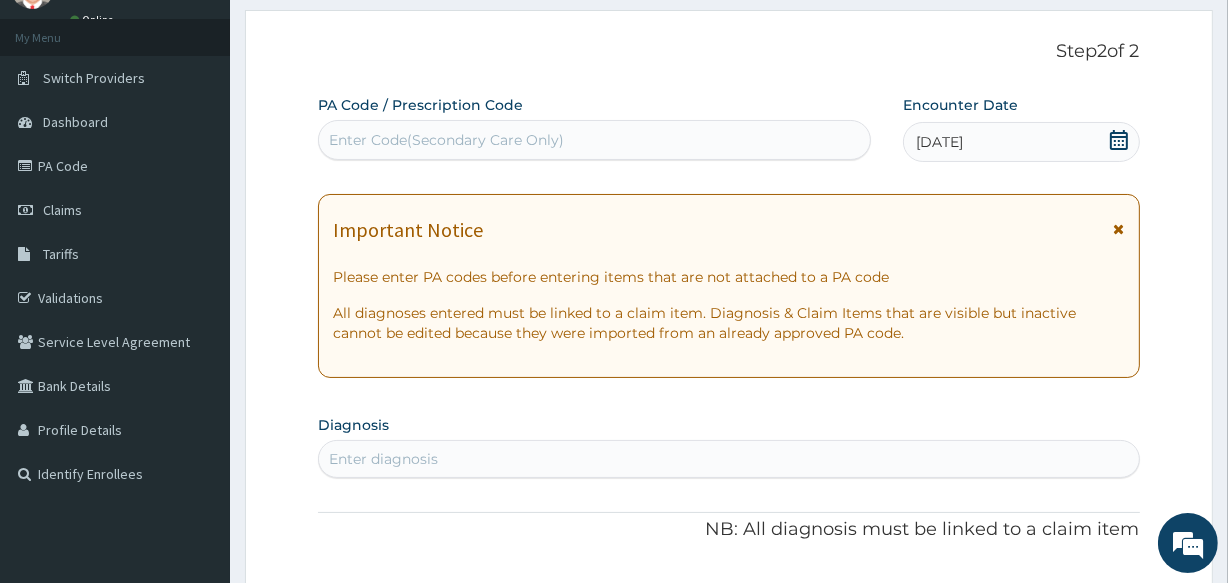scroll, scrollTop: 272, scrollLeft: 0, axis: vertical 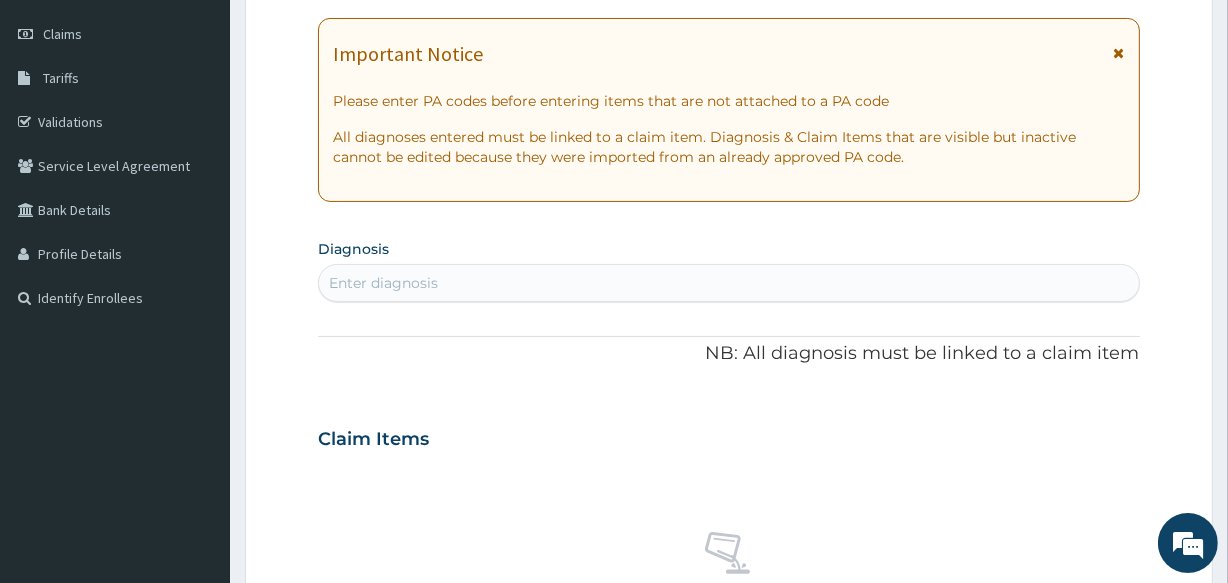 click on "Enter diagnosis" at bounding box center [728, 283] 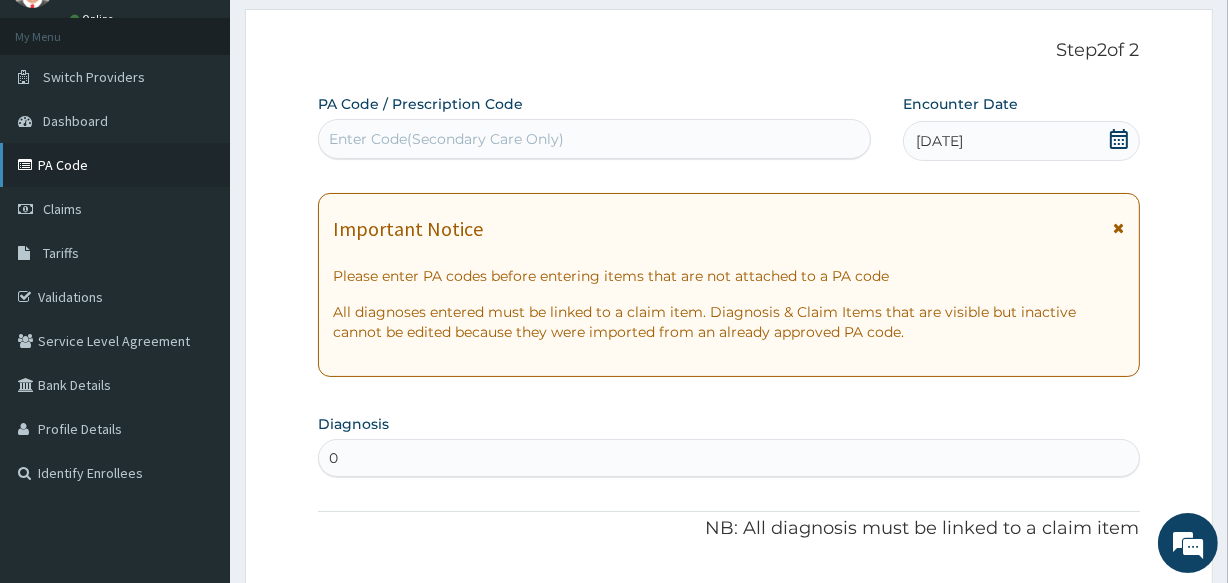 scroll, scrollTop: 90, scrollLeft: 0, axis: vertical 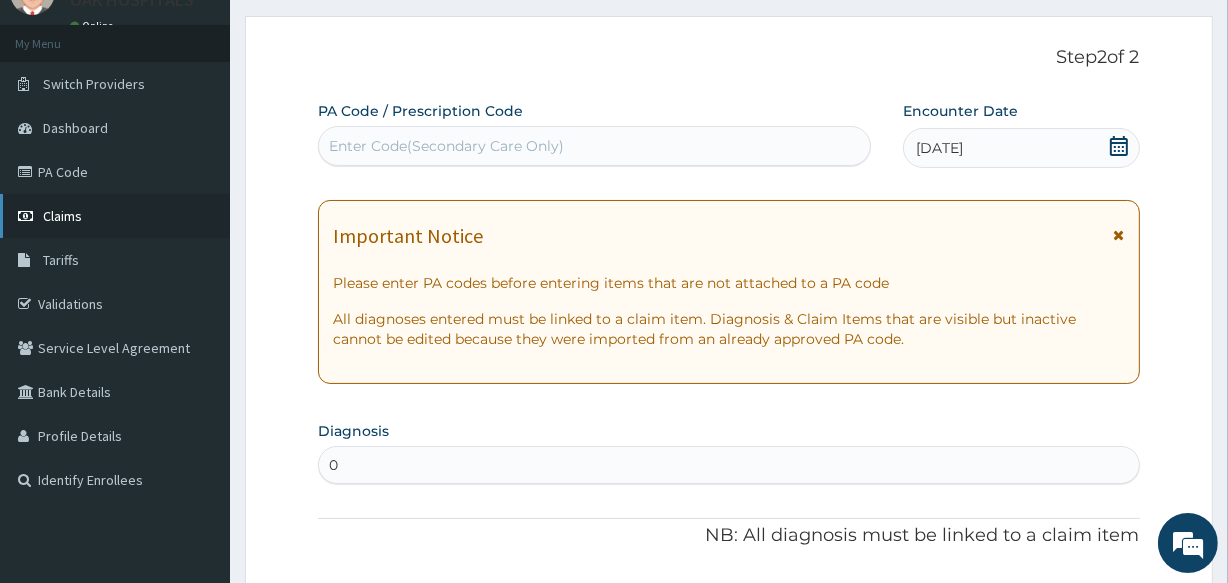 type on "0" 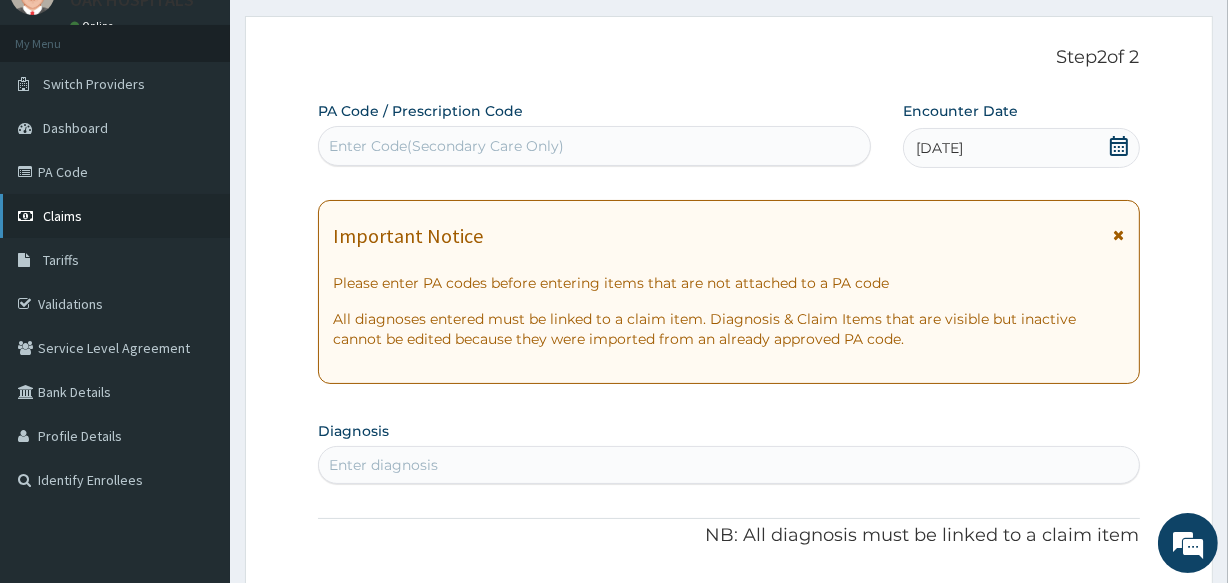 click on "Claims" at bounding box center (62, 216) 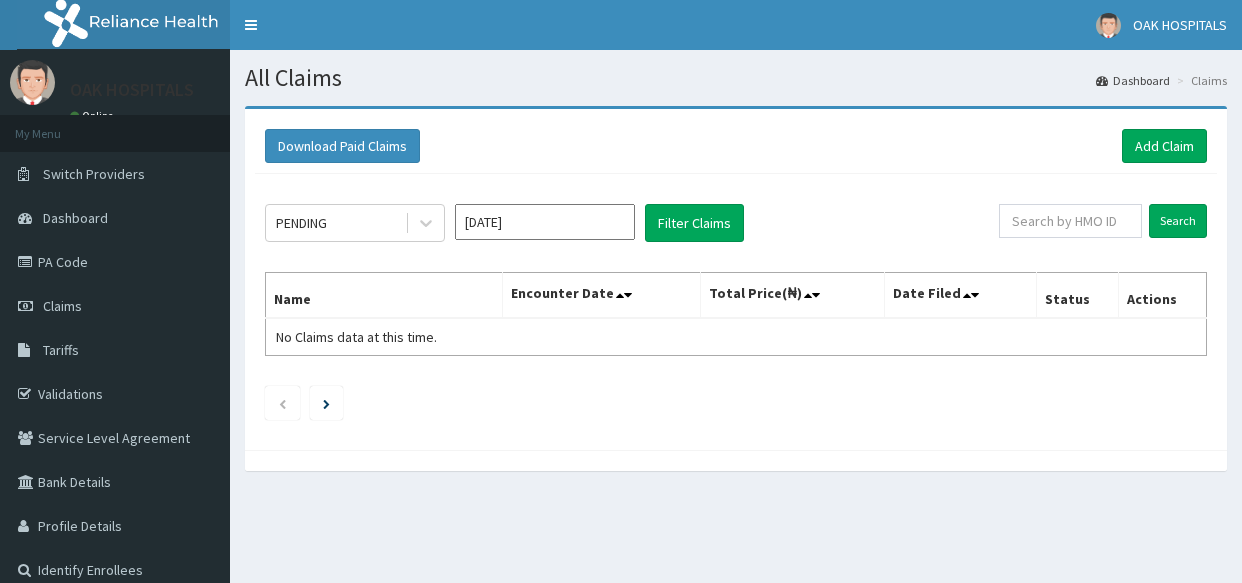 scroll, scrollTop: 0, scrollLeft: 0, axis: both 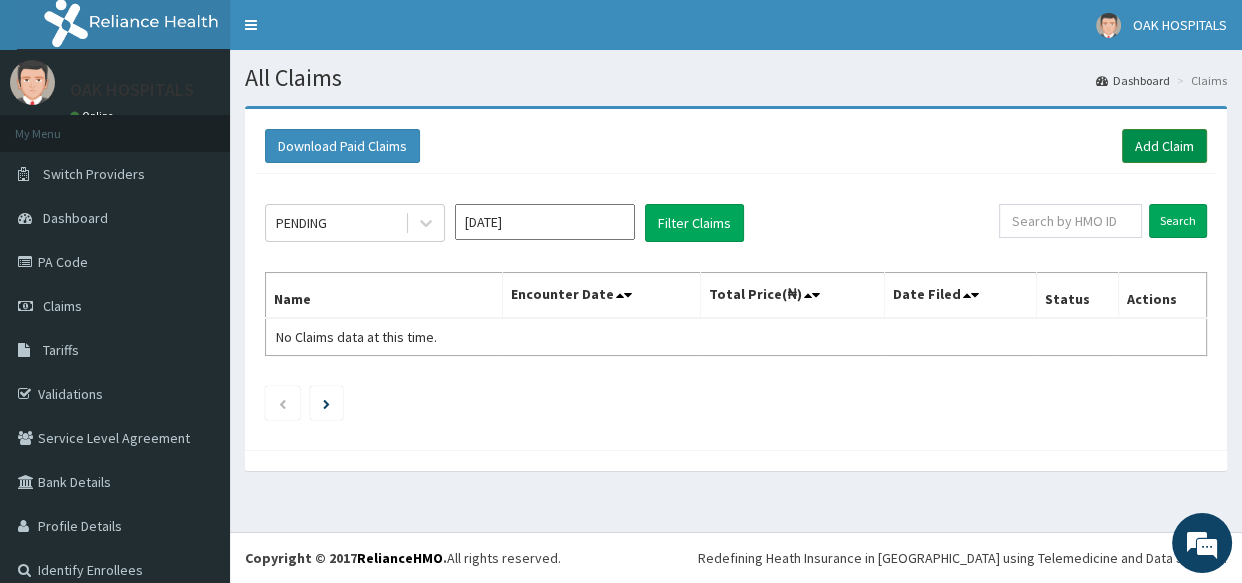 click on "Add Claim" at bounding box center [1164, 146] 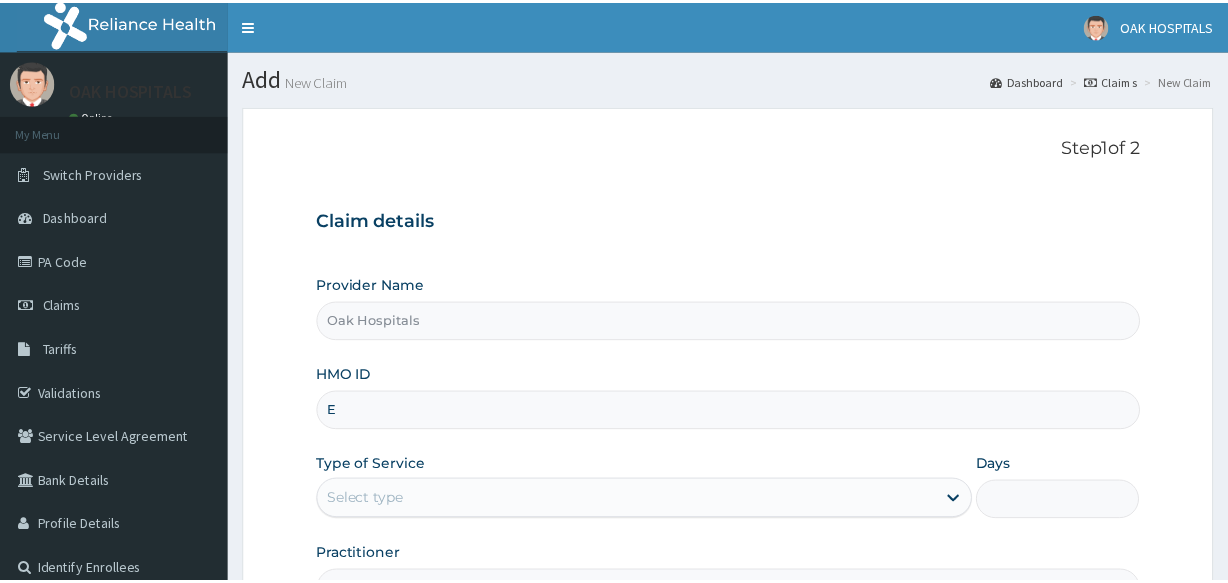 scroll, scrollTop: 0, scrollLeft: 0, axis: both 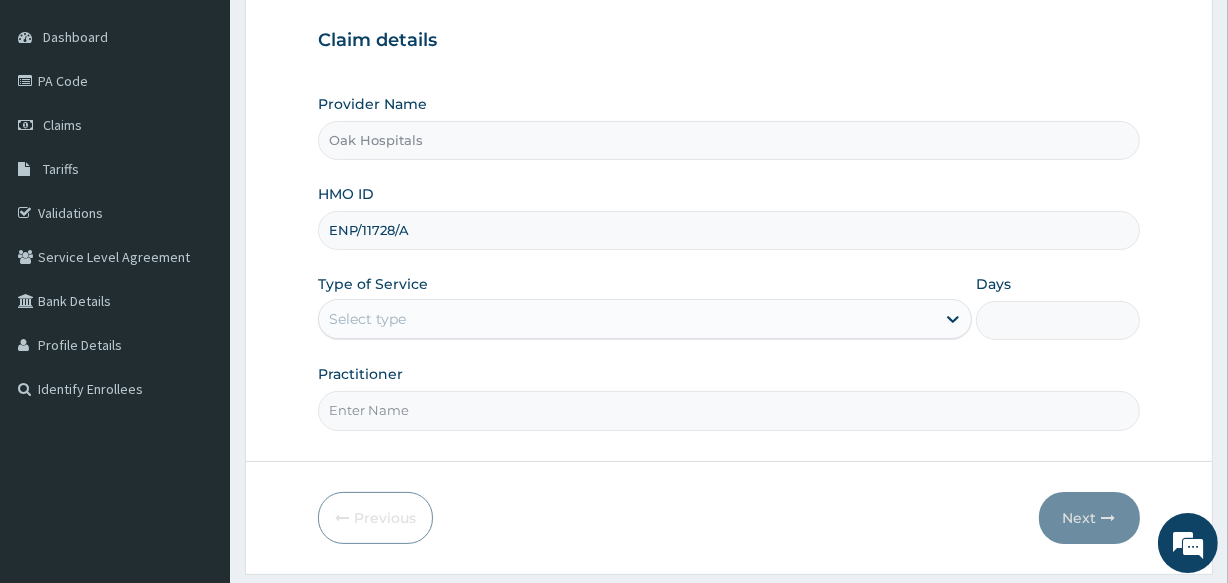 type on "ENP/11728/A" 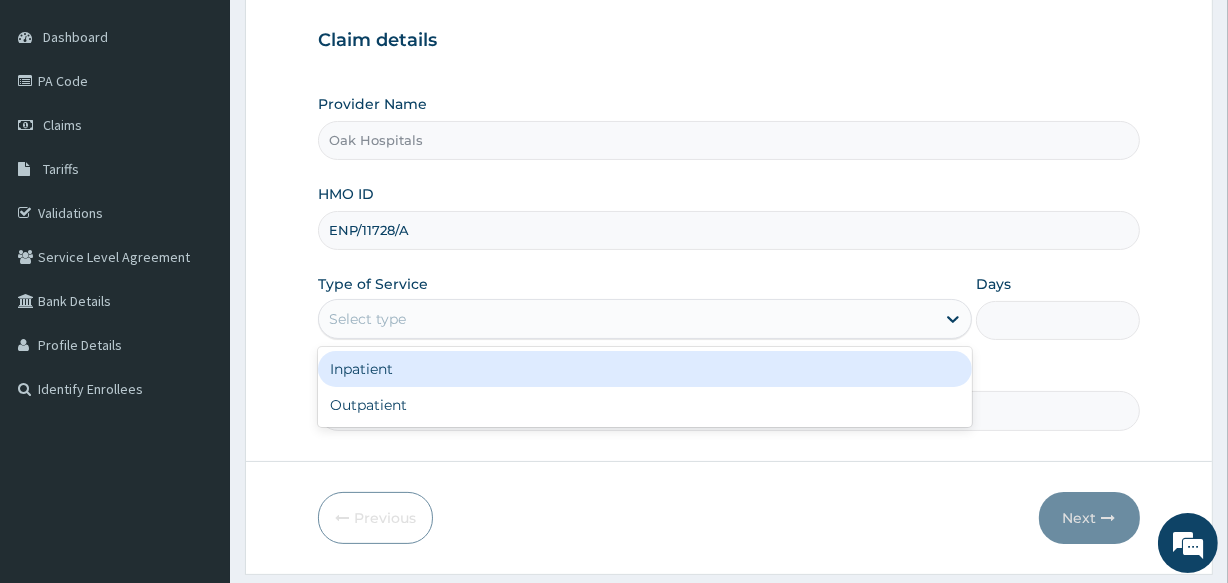 scroll, scrollTop: 0, scrollLeft: 0, axis: both 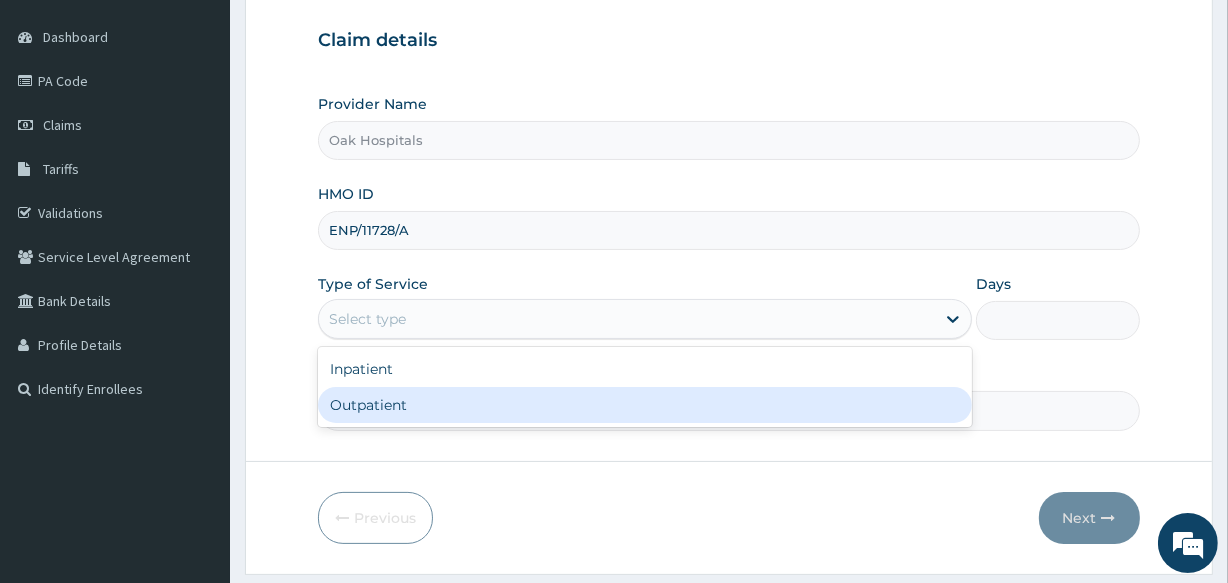click on "Outpatient" at bounding box center (645, 405) 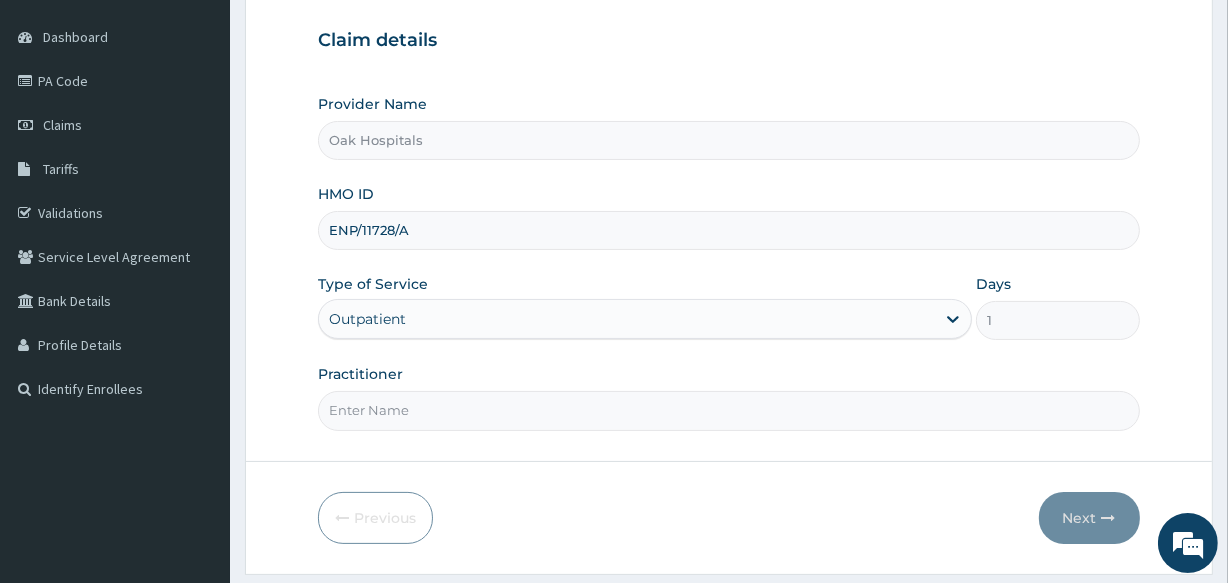 click on "Practitioner" at bounding box center [728, 410] 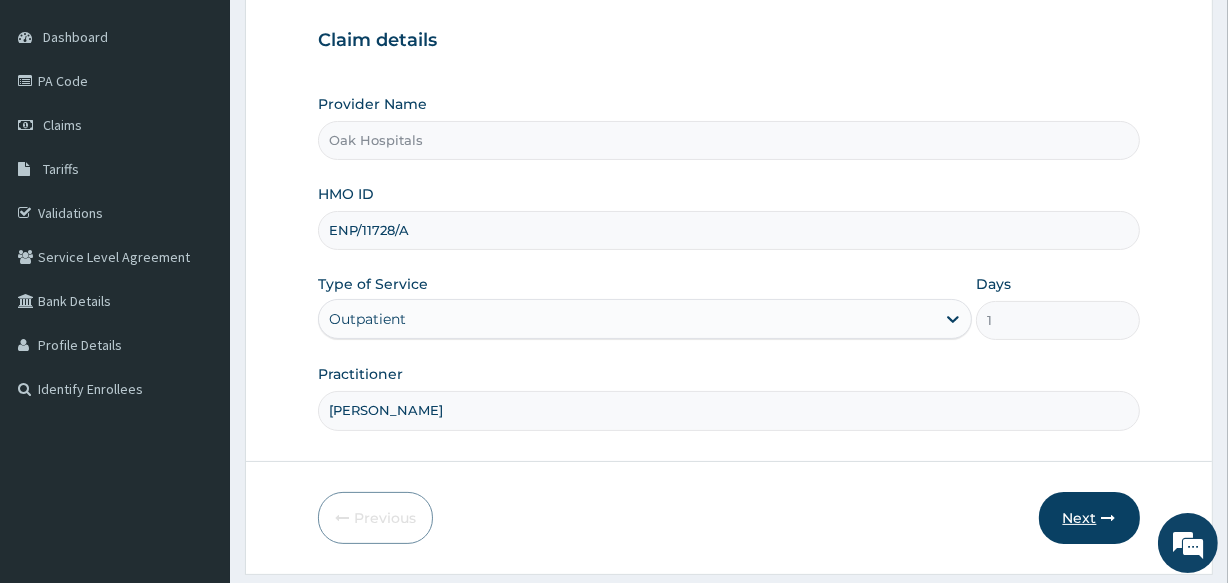 click on "Next" at bounding box center (1089, 518) 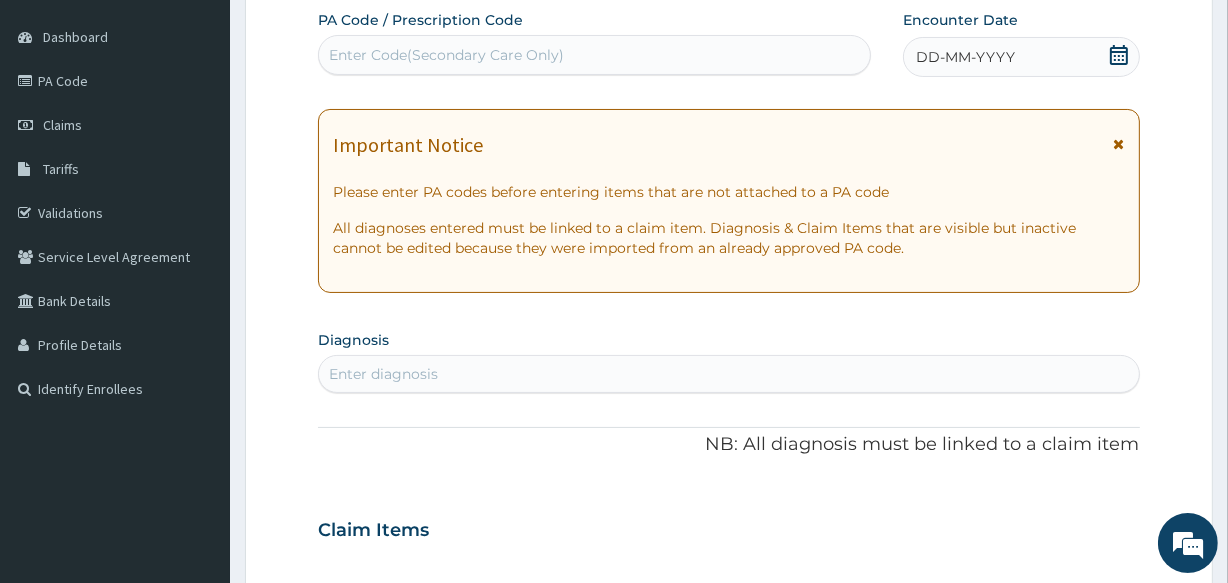 scroll, scrollTop: 90, scrollLeft: 0, axis: vertical 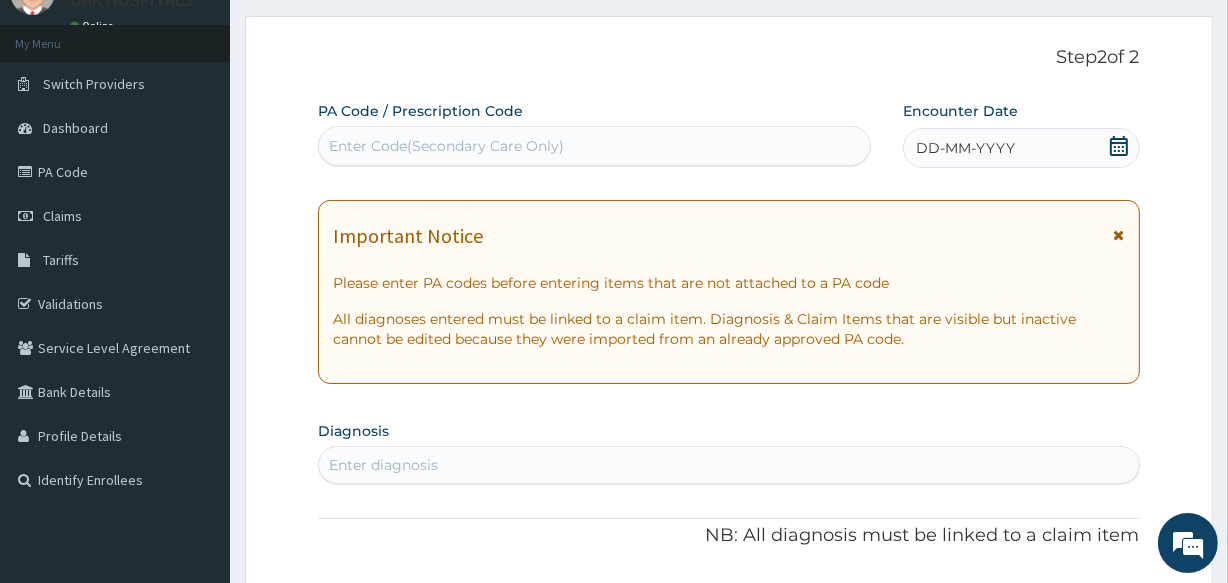 click 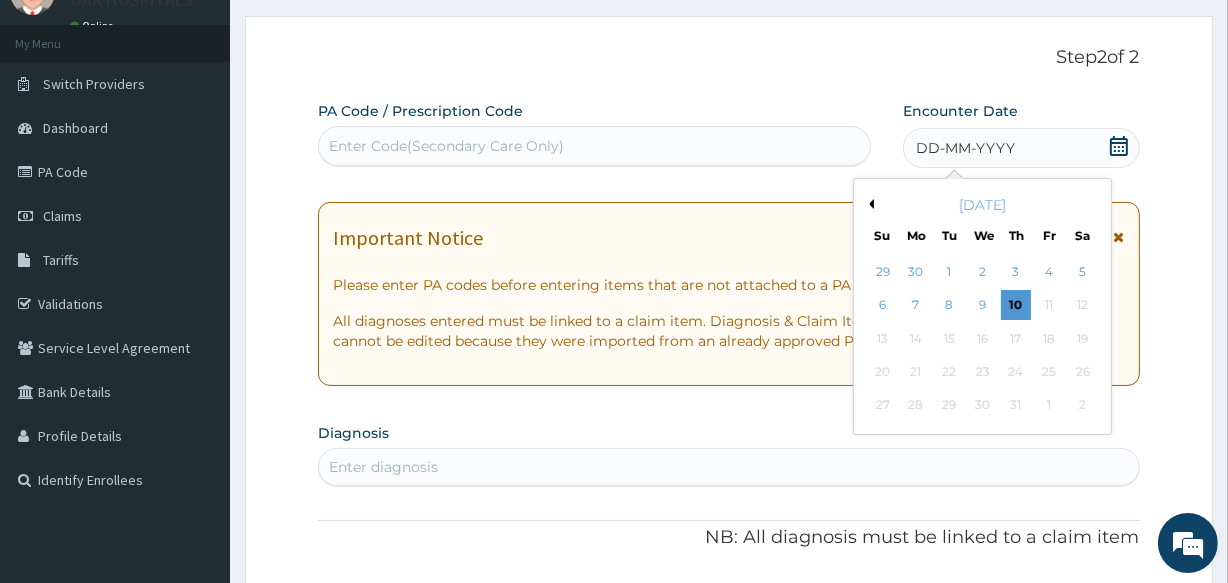 click on "Previous Month" at bounding box center (869, 204) 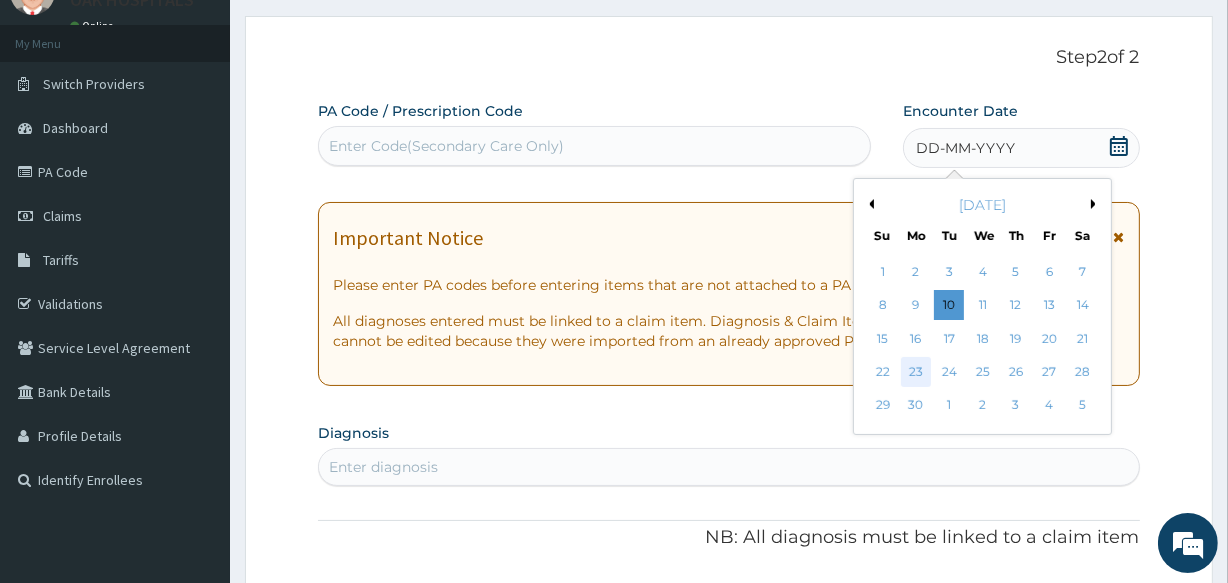 click on "23" at bounding box center [916, 372] 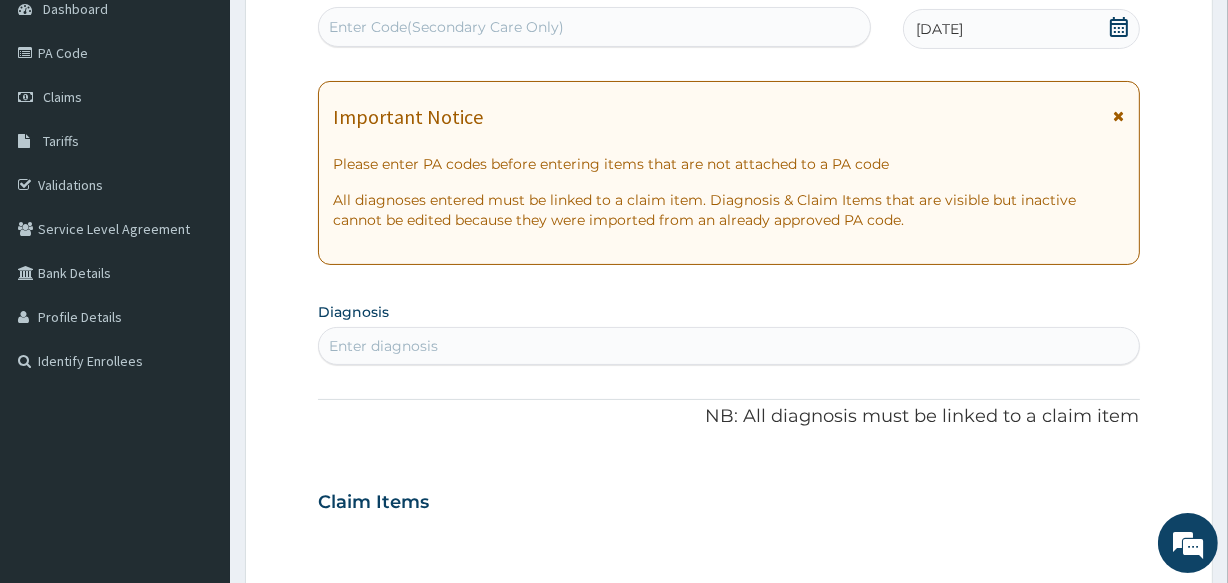 scroll, scrollTop: 272, scrollLeft: 0, axis: vertical 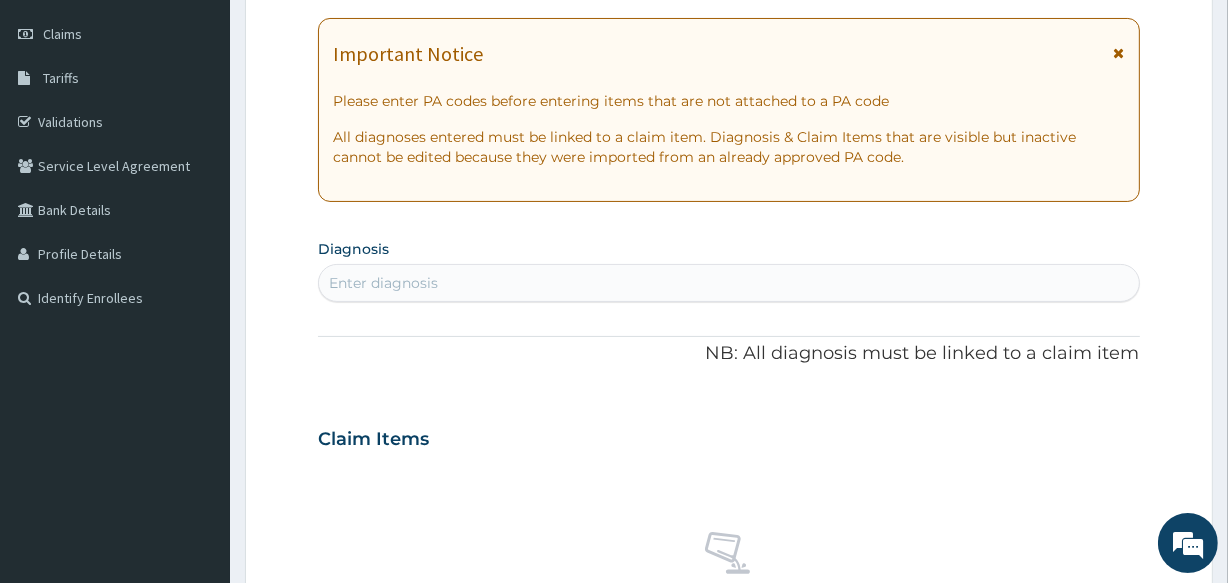 click on "Enter diagnosis" at bounding box center [728, 283] 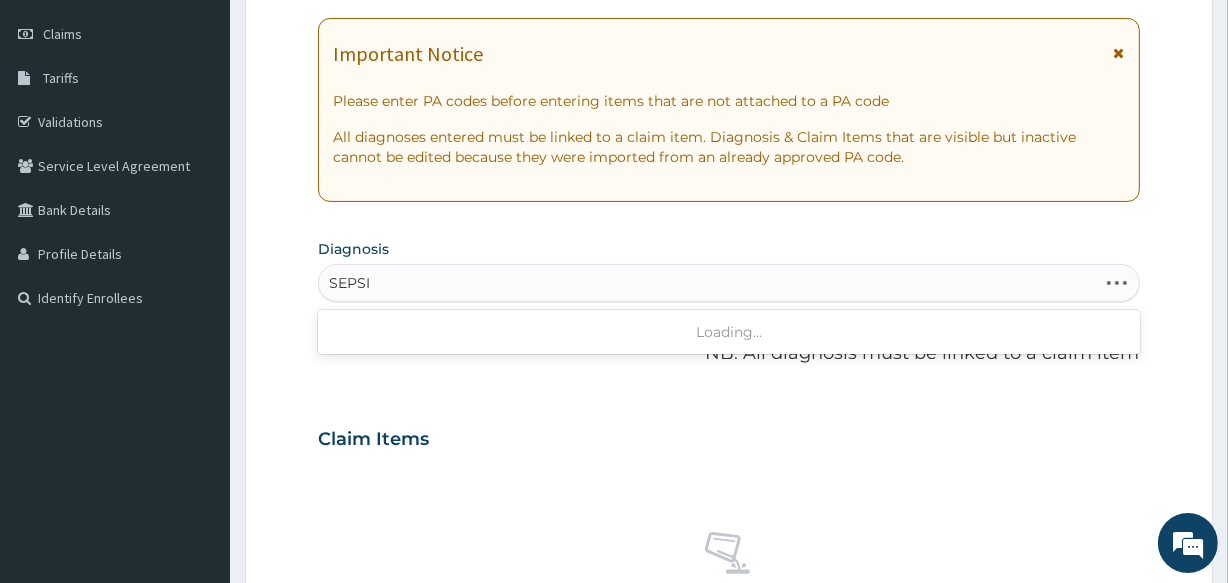 type on "[MEDICAL_DATA]" 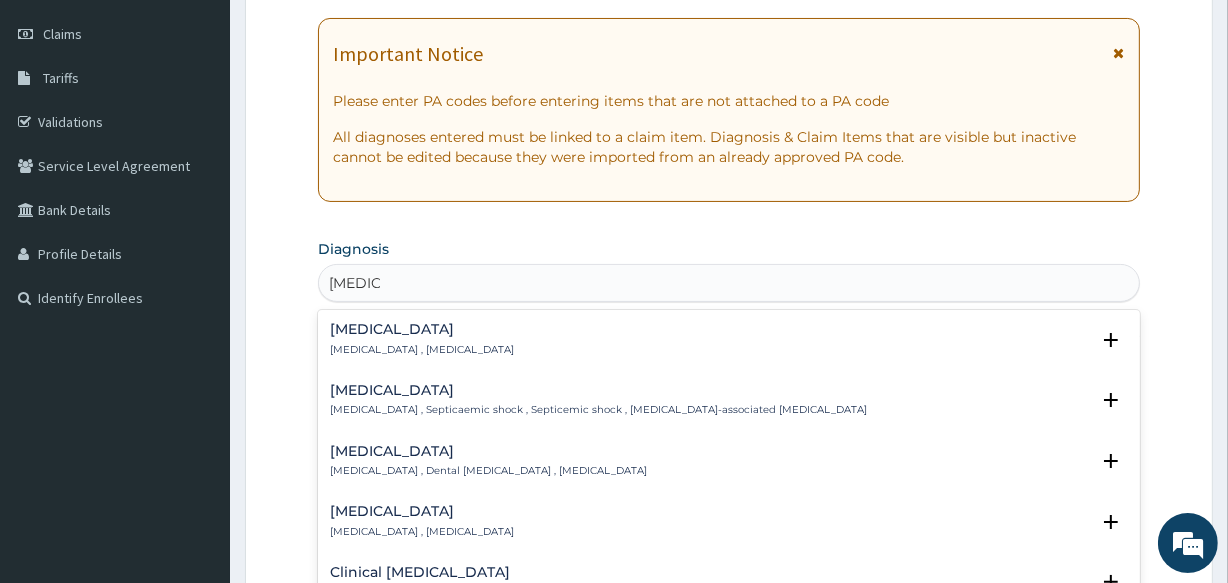click on "Sepsis" at bounding box center (422, 329) 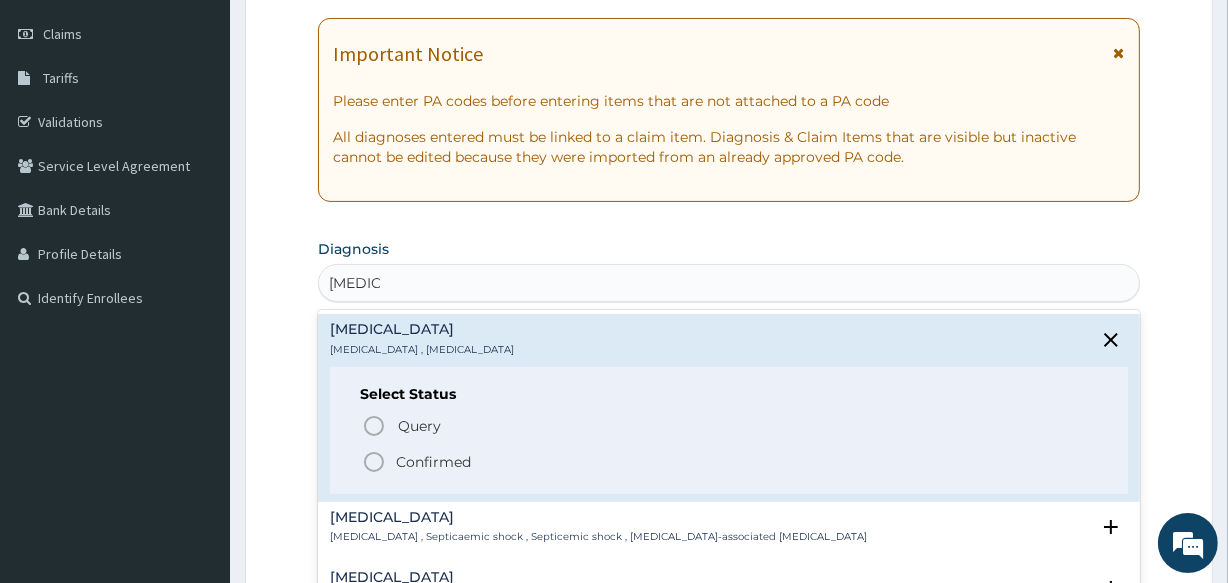 click 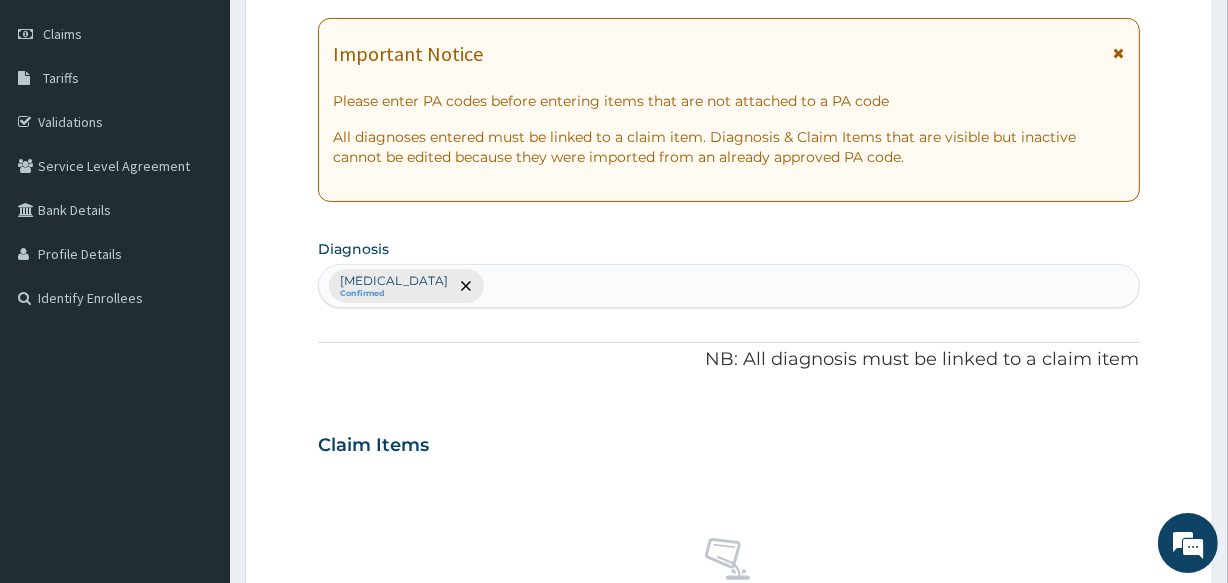 click on "Sepsis Confirmed" at bounding box center [728, 286] 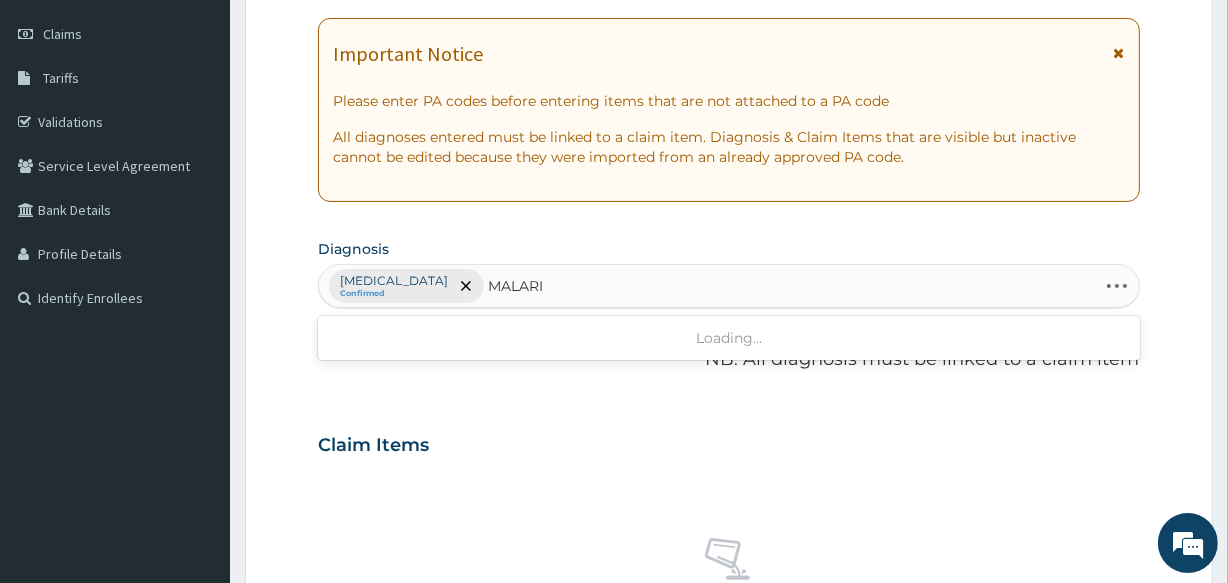 type on "MALARIA" 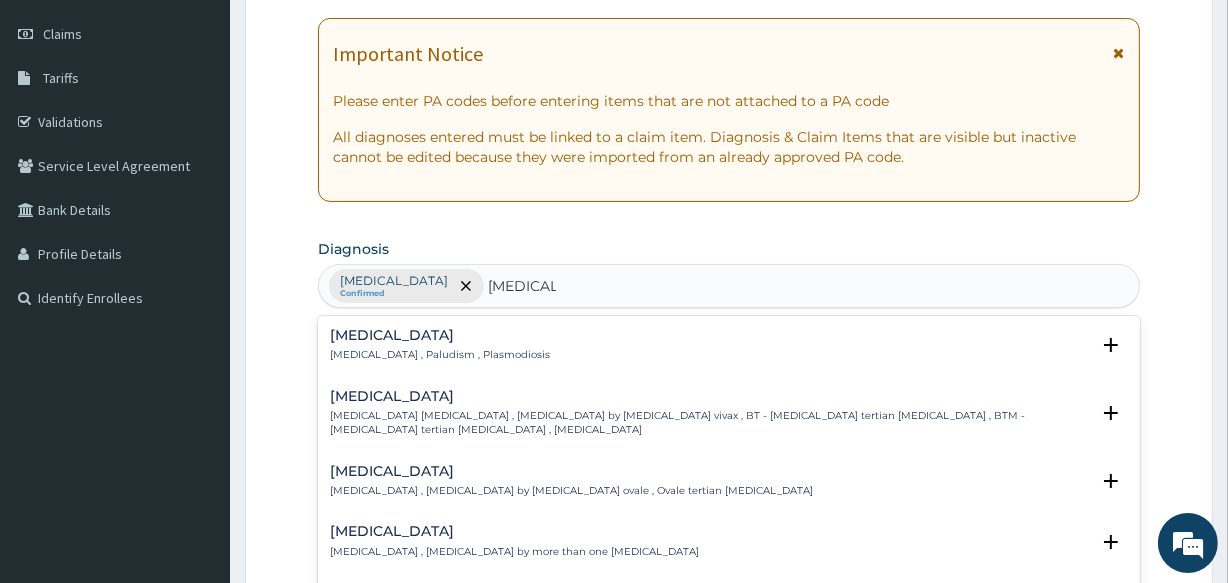 click on "Malaria Malaria , Paludism , Plasmodiosis" at bounding box center [440, 345] 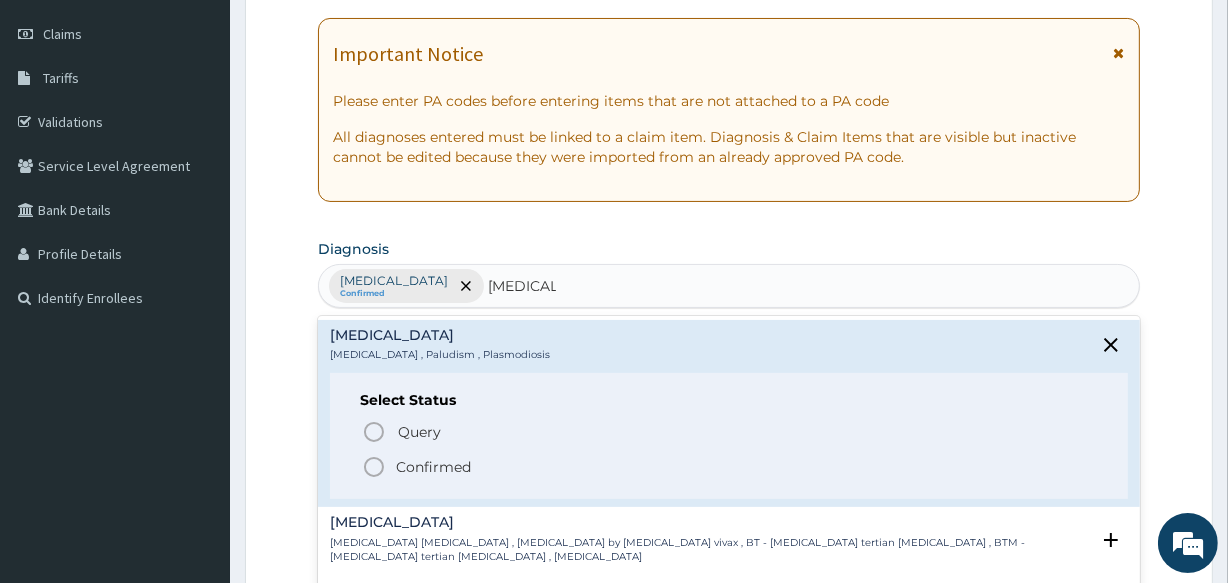 click 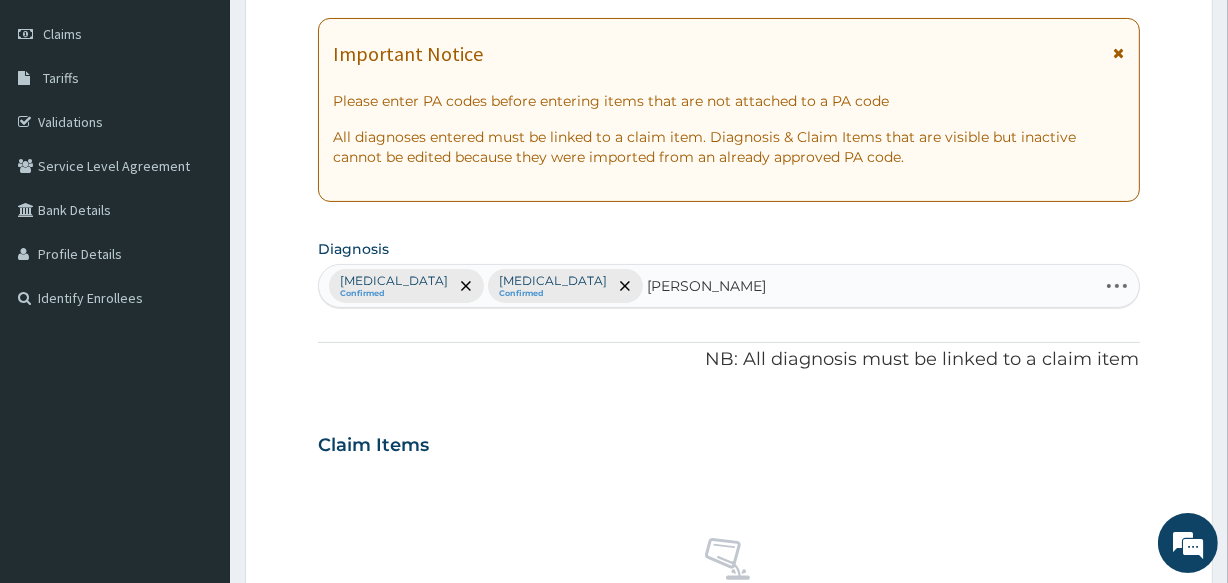 type on "ABDOMINAL PAIN" 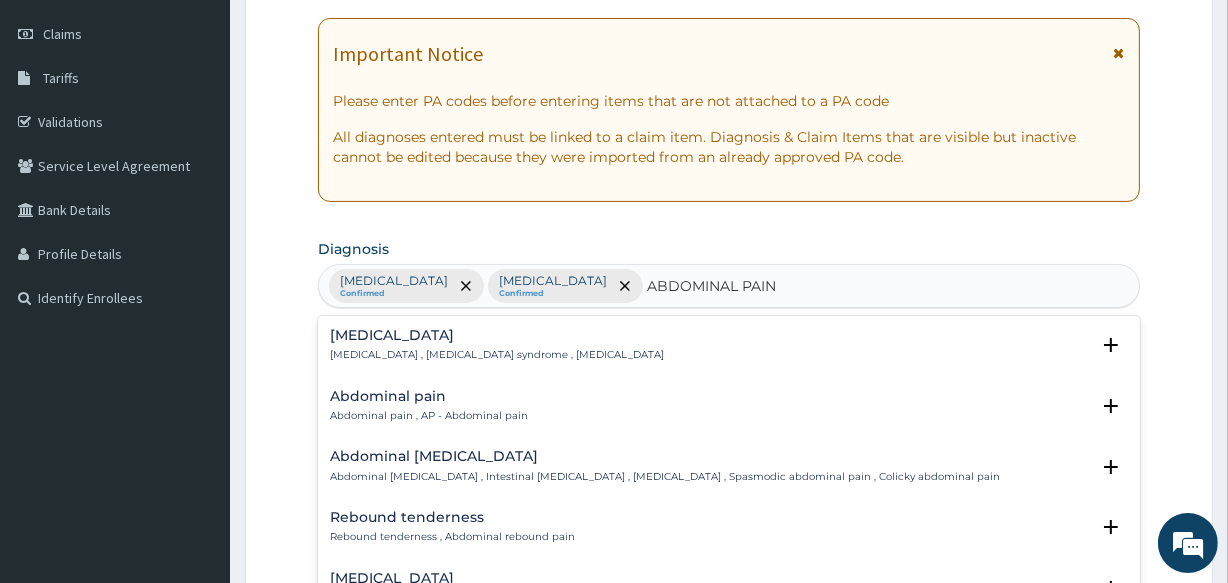 click on "Abdominal pain" at bounding box center (429, 396) 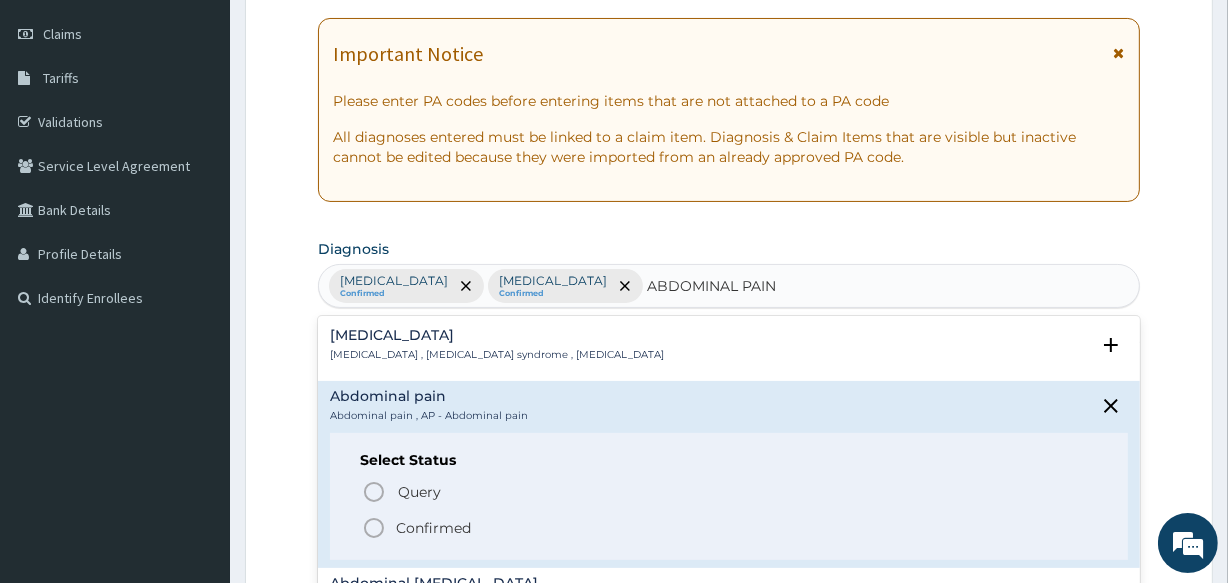 click 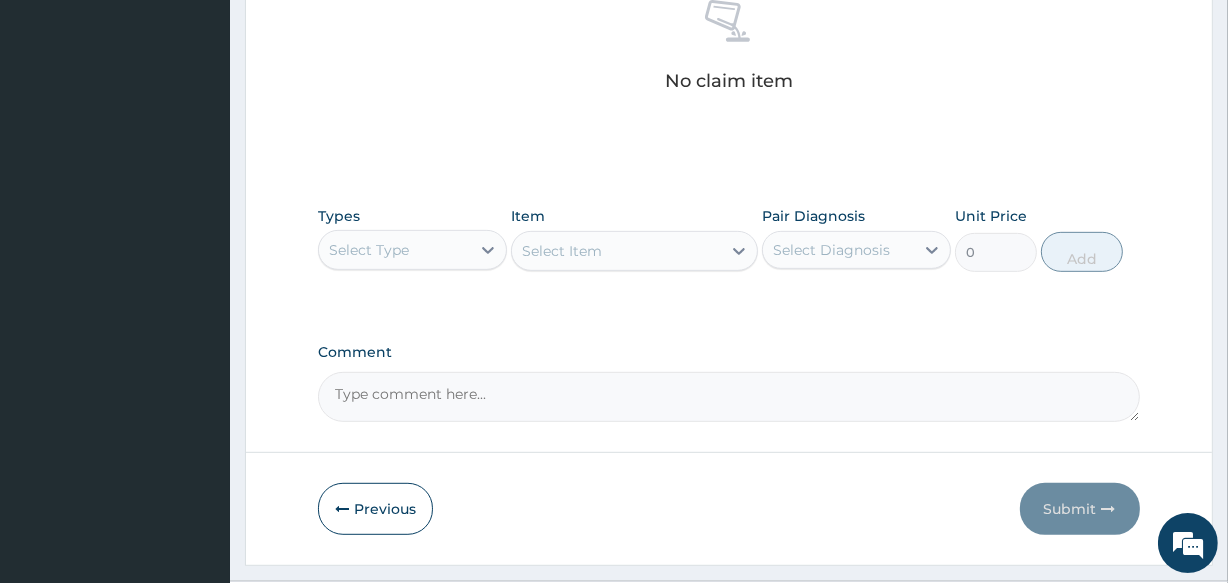 scroll, scrollTop: 818, scrollLeft: 0, axis: vertical 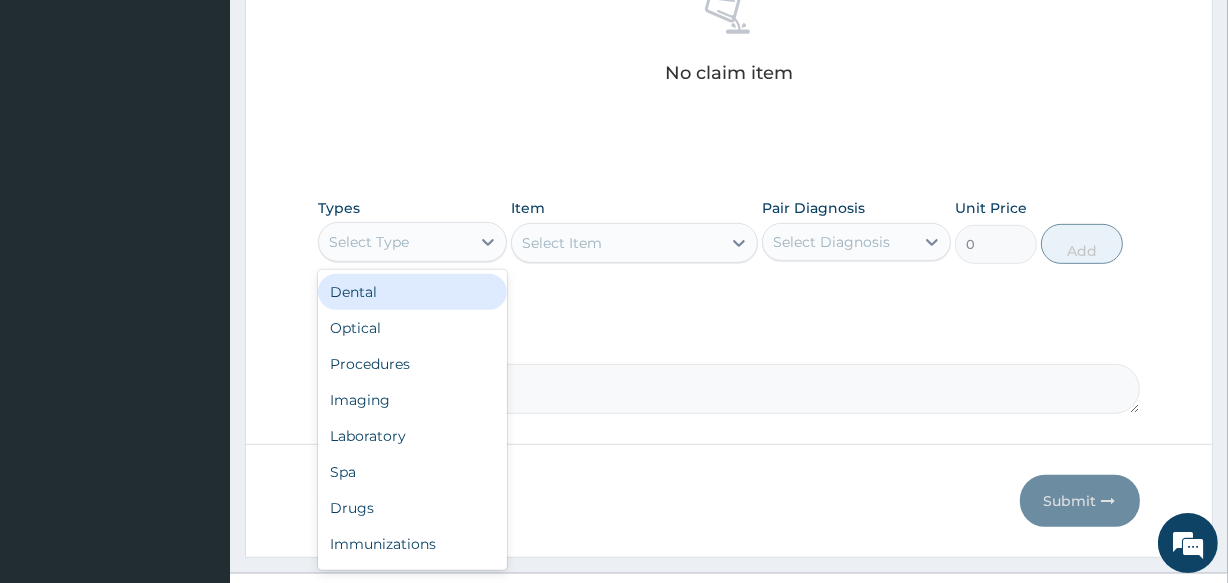 click on "Select Type" at bounding box center (394, 242) 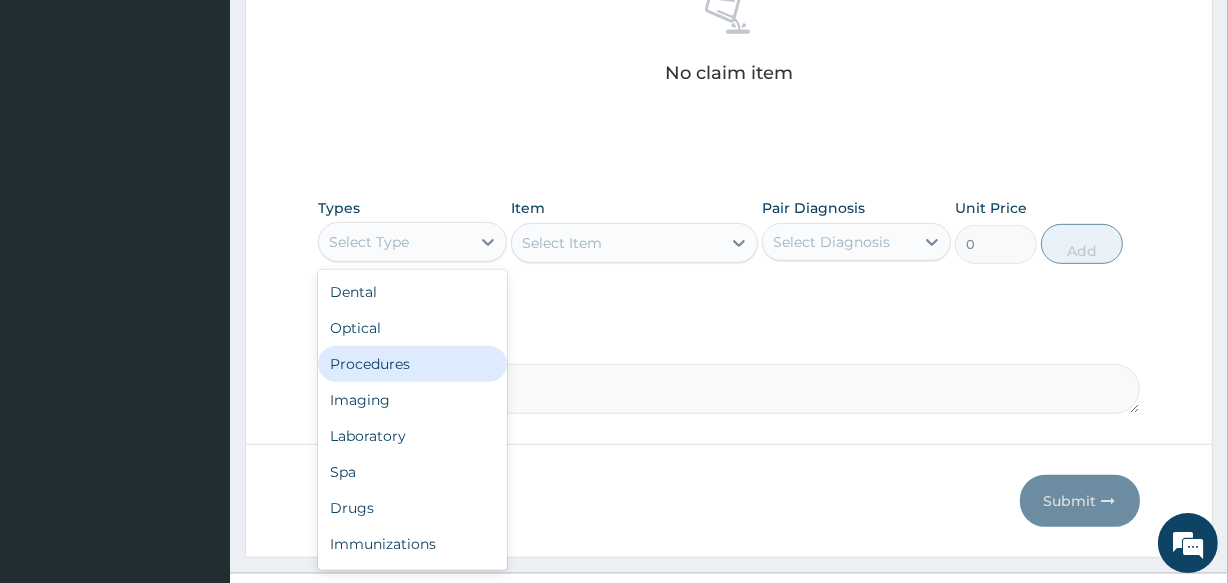 click on "Procedures" at bounding box center (412, 364) 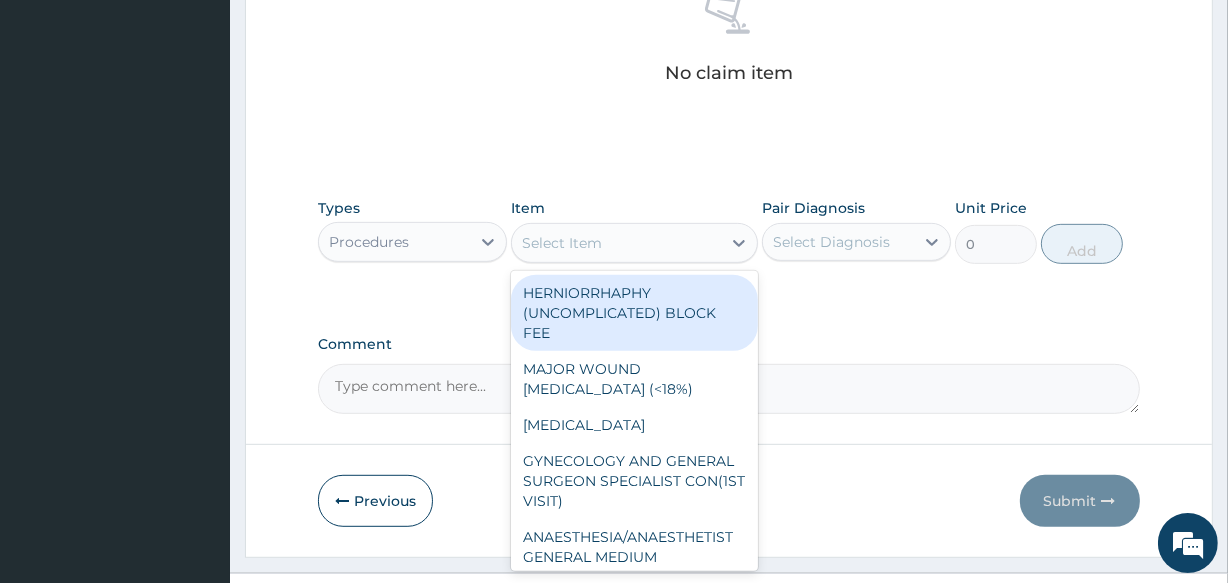 click on "Select Item" at bounding box center [616, 243] 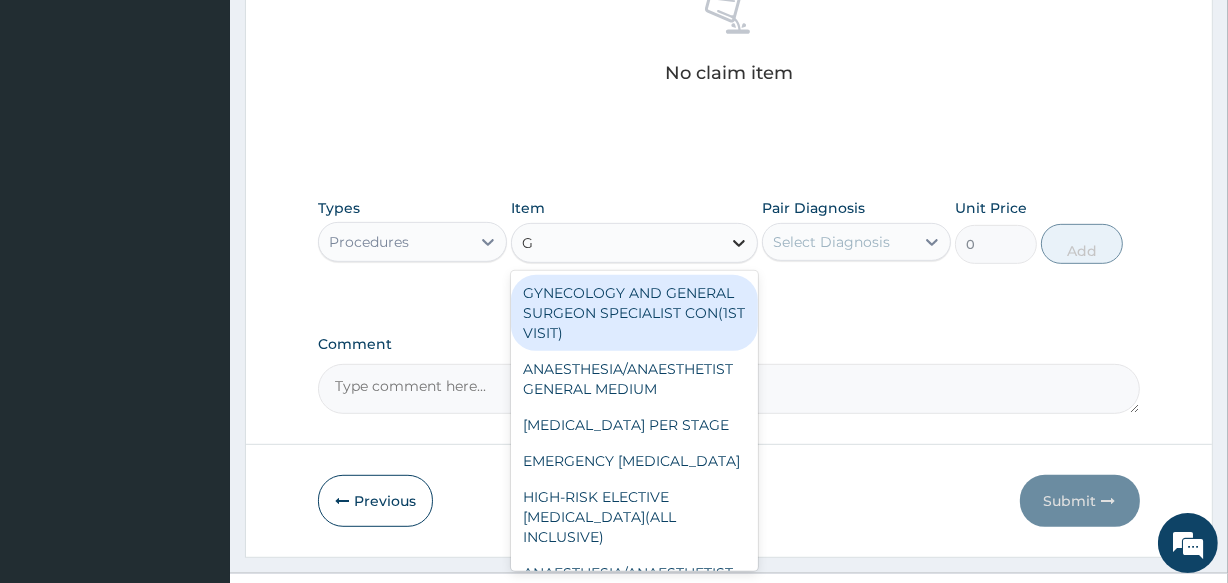 type on "GP" 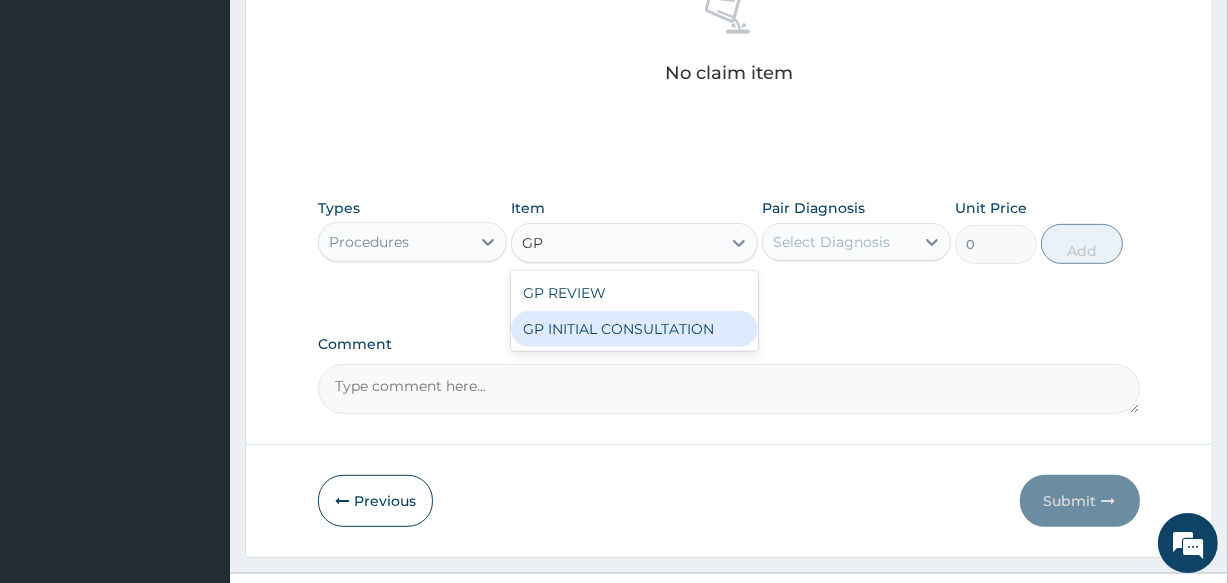 click on "GP INITIAL CONSULTATION" at bounding box center [634, 329] 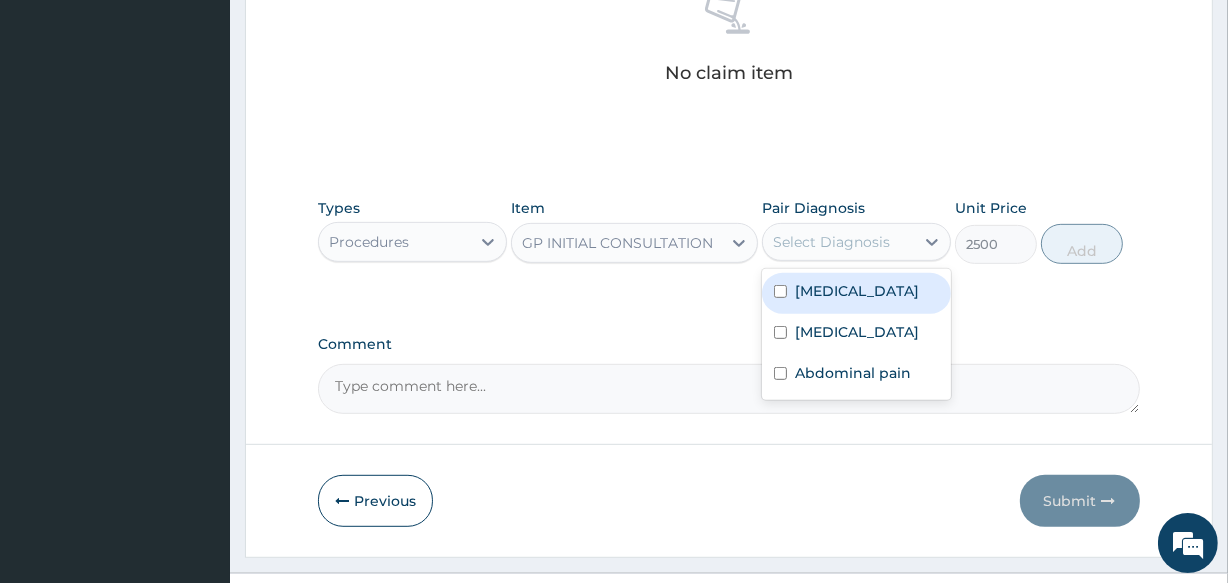 click on "Select Diagnosis" at bounding box center (838, 242) 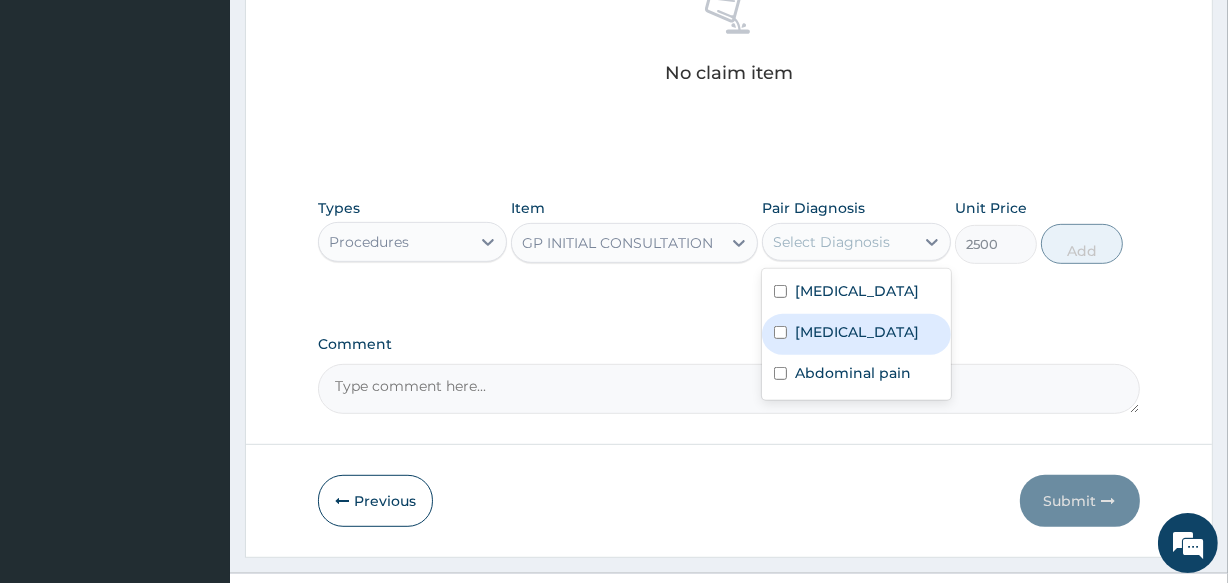 drag, startPoint x: 820, startPoint y: 325, endPoint x: 887, endPoint y: 309, distance: 68.88396 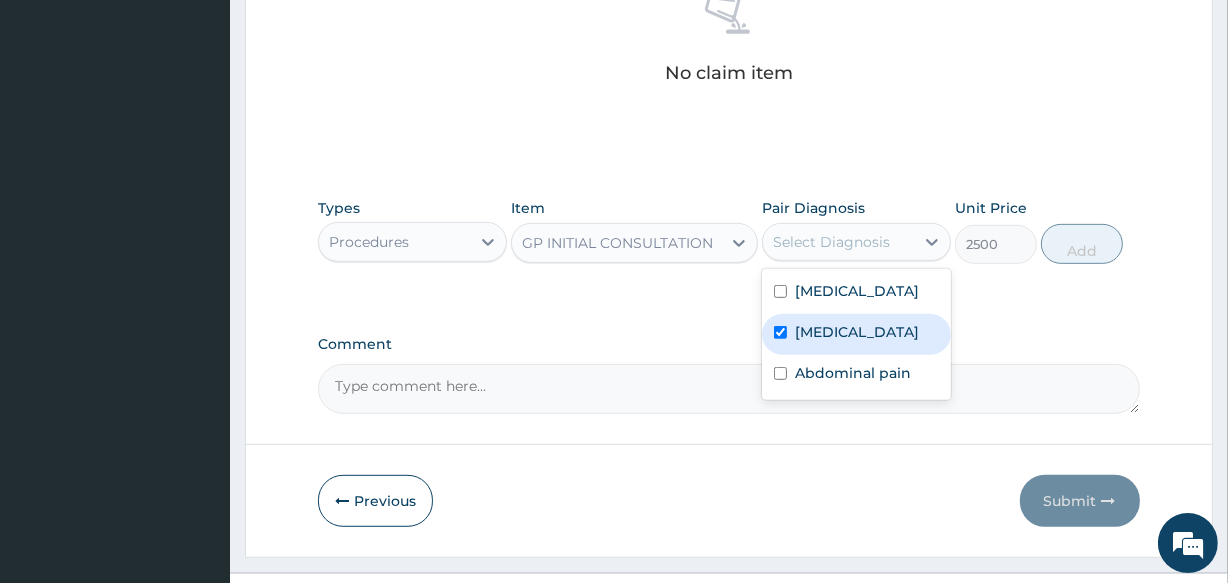 checkbox on "true" 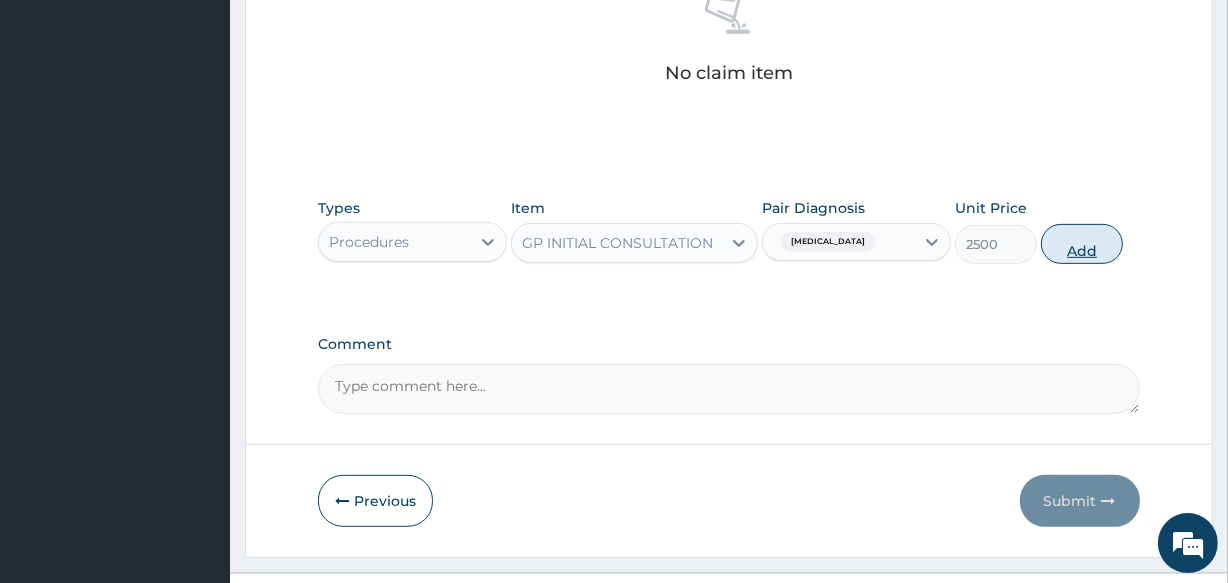 click on "Add" at bounding box center [1082, 244] 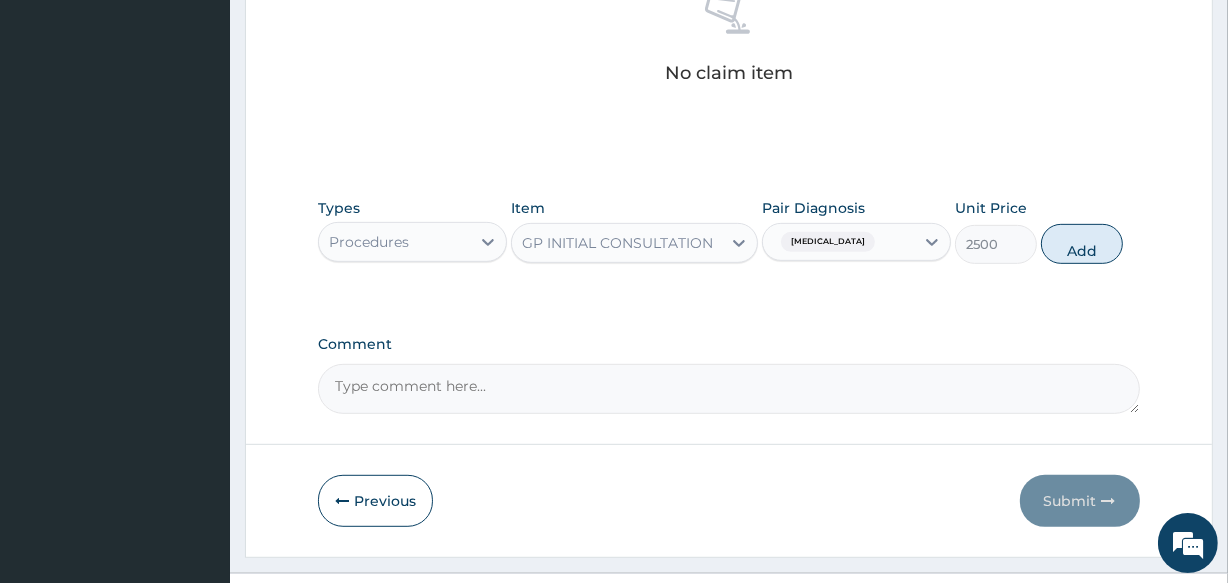 type on "0" 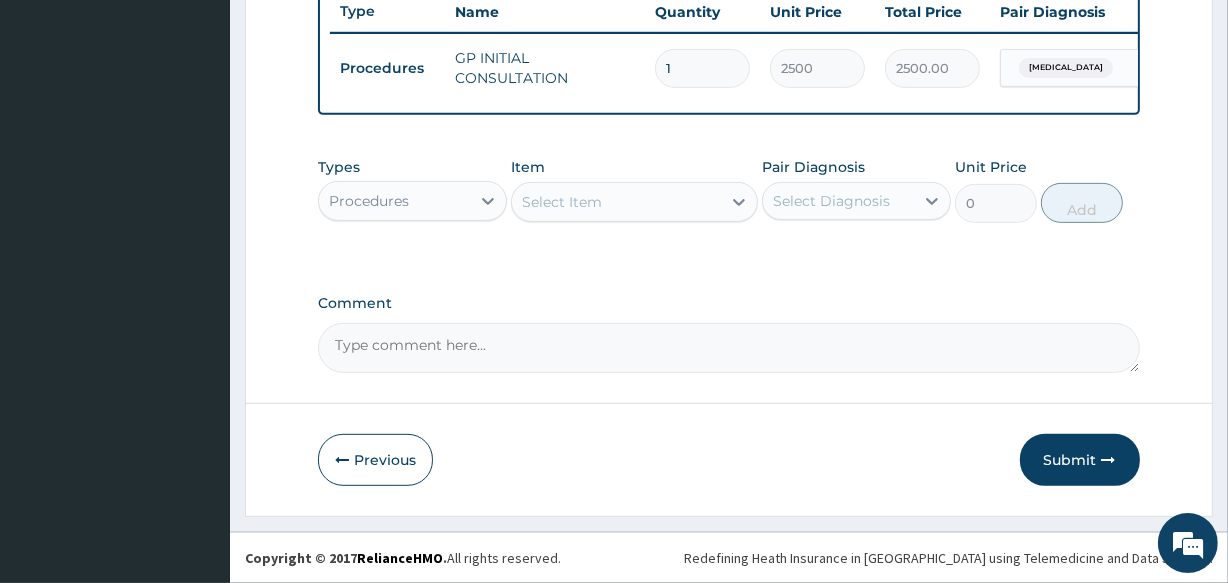 scroll, scrollTop: 776, scrollLeft: 0, axis: vertical 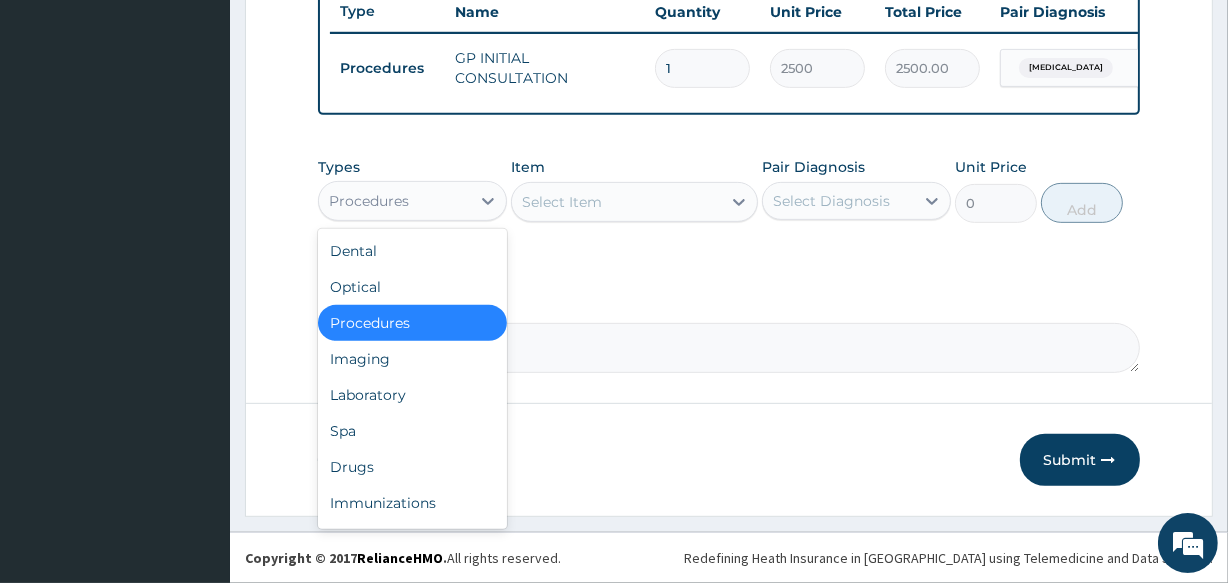 click on "Procedures" at bounding box center [394, 201] 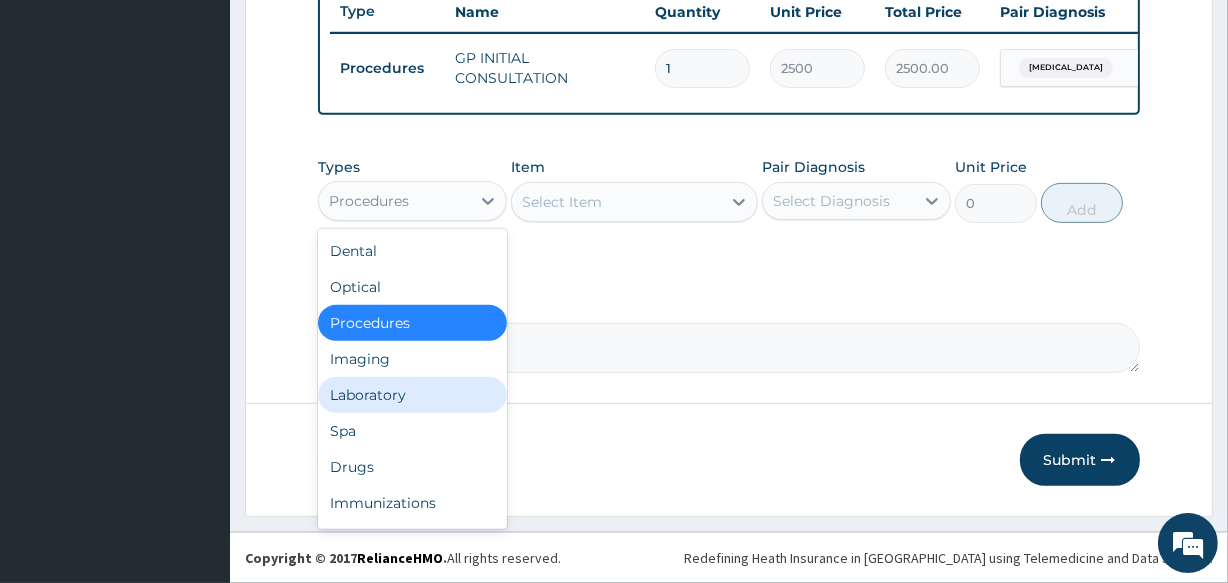 click on "Laboratory" at bounding box center (412, 395) 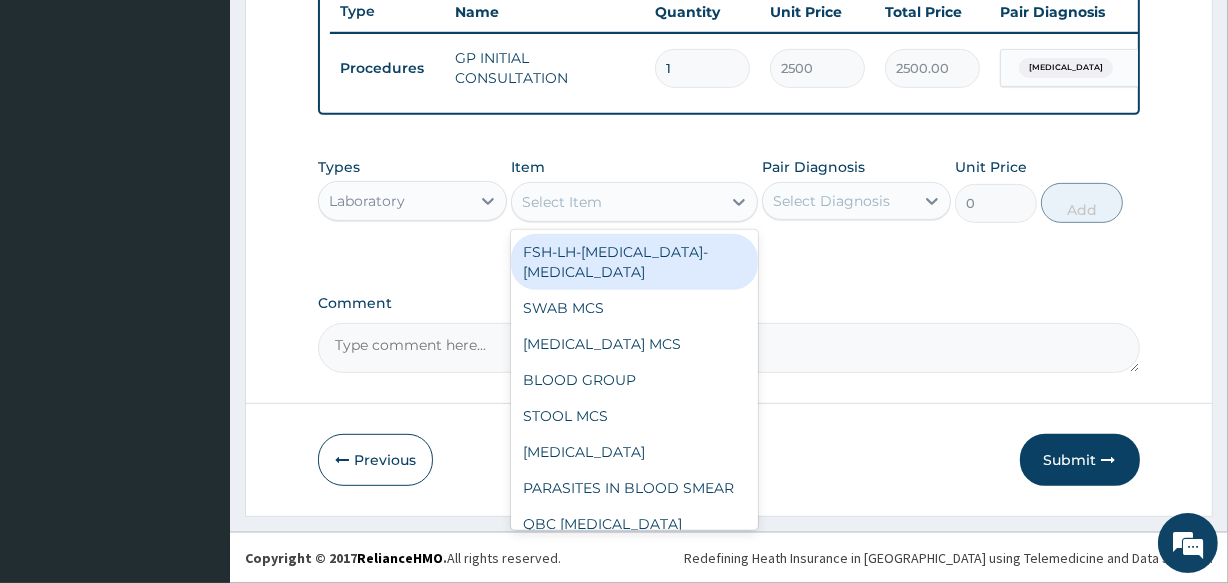click on "Select Item" at bounding box center (616, 202) 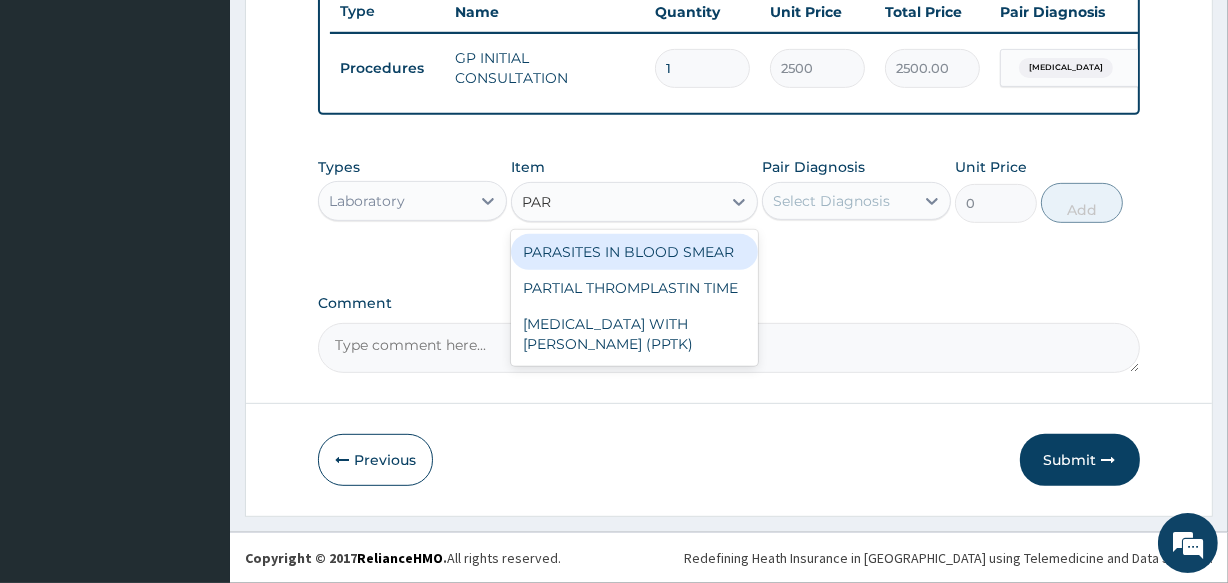 type on "PARA" 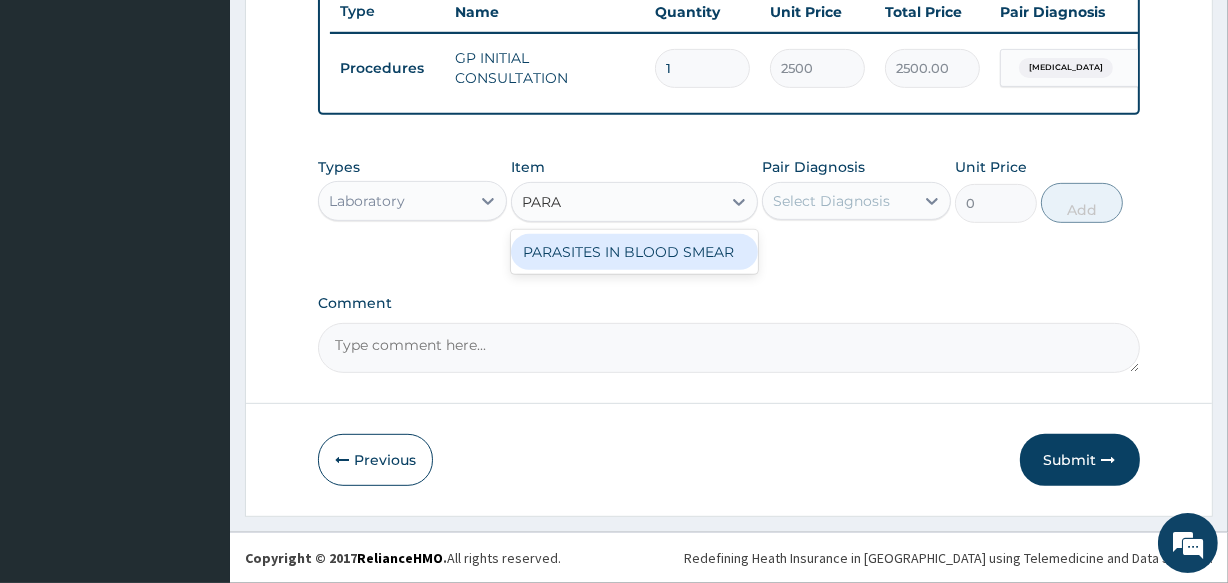 click on "PARASITES IN BLOOD SMEAR" at bounding box center [634, 252] 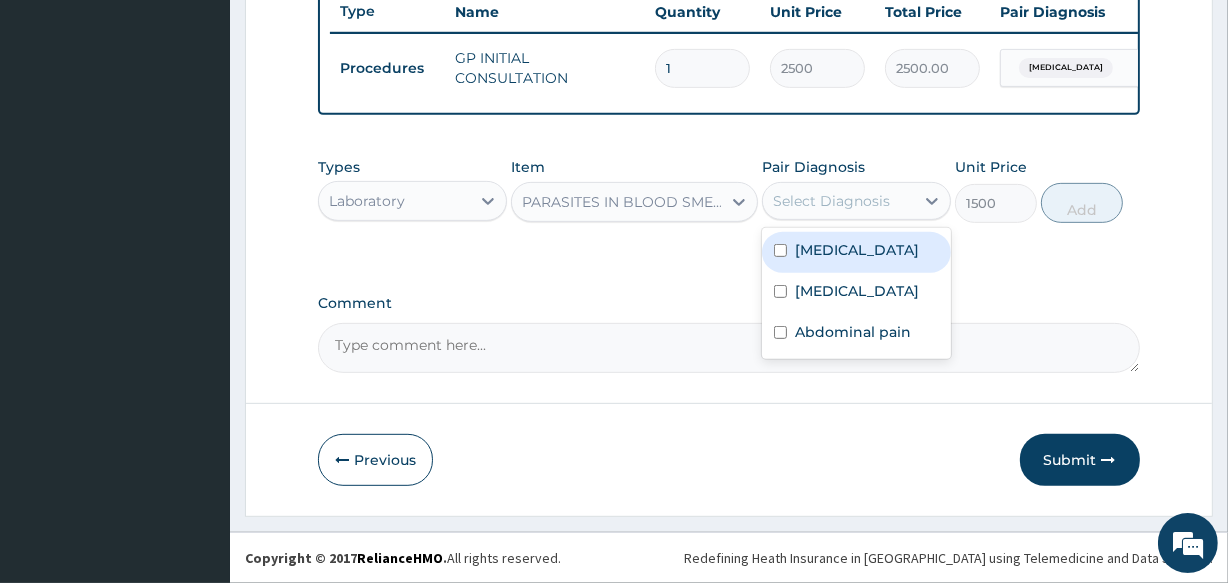 click on "Select Diagnosis" at bounding box center [831, 201] 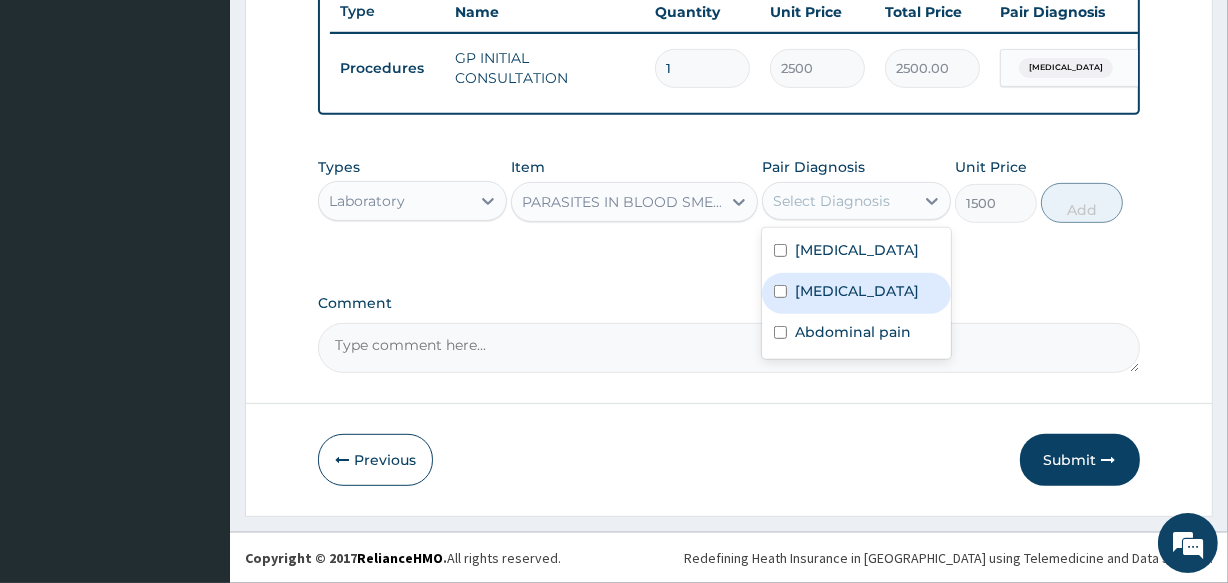 click on "Malaria" at bounding box center (857, 291) 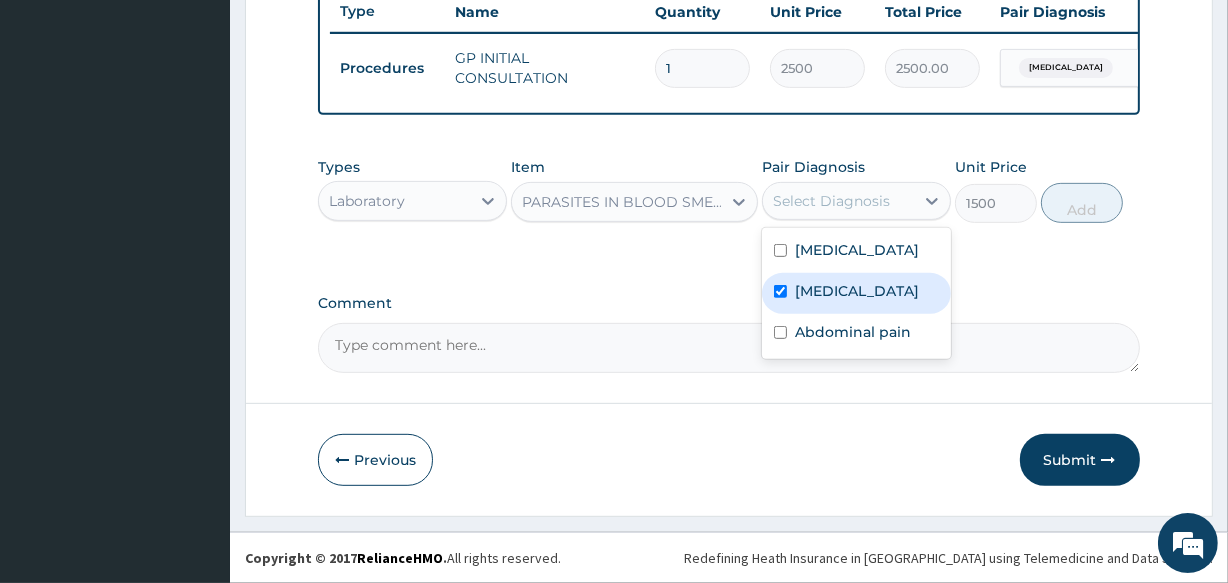checkbox on "true" 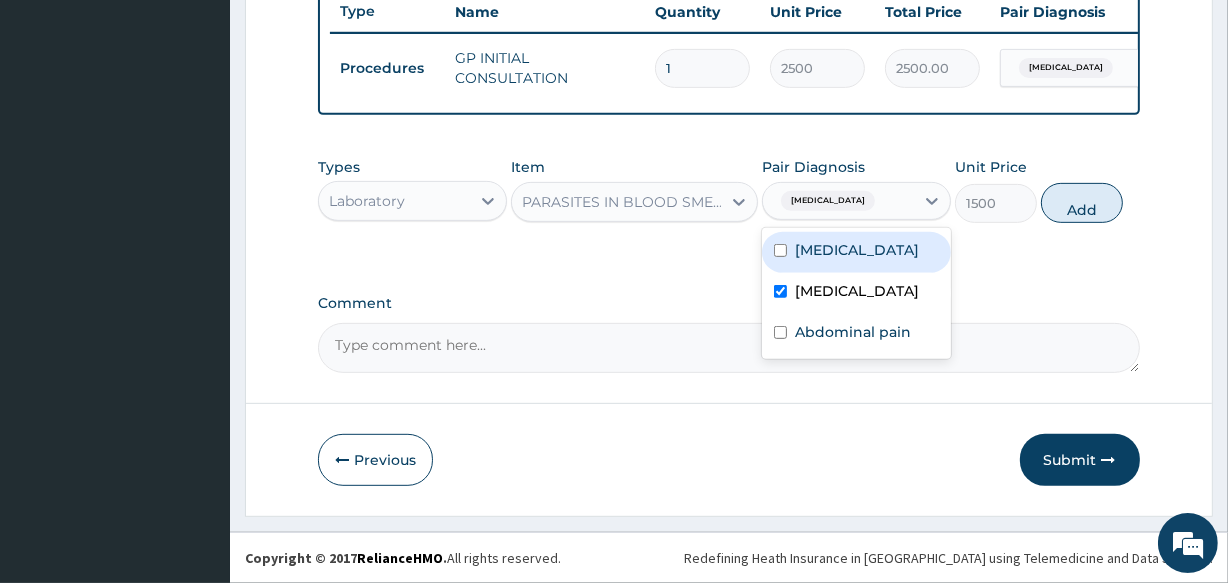 click on "Add" at bounding box center (1082, 203) 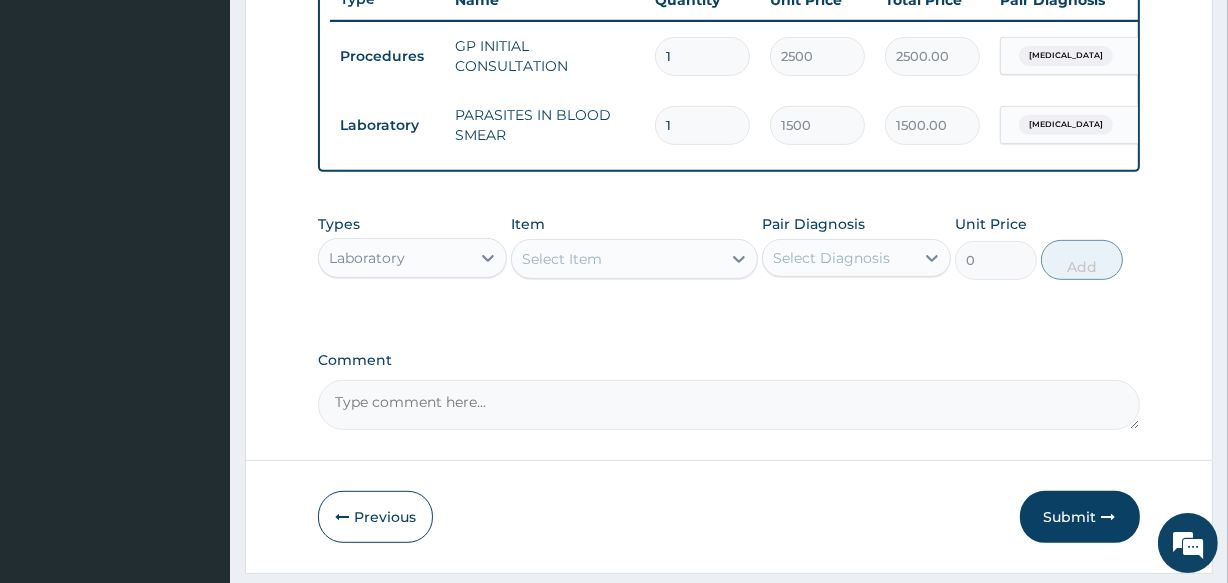 click on "Select Item" at bounding box center (616, 259) 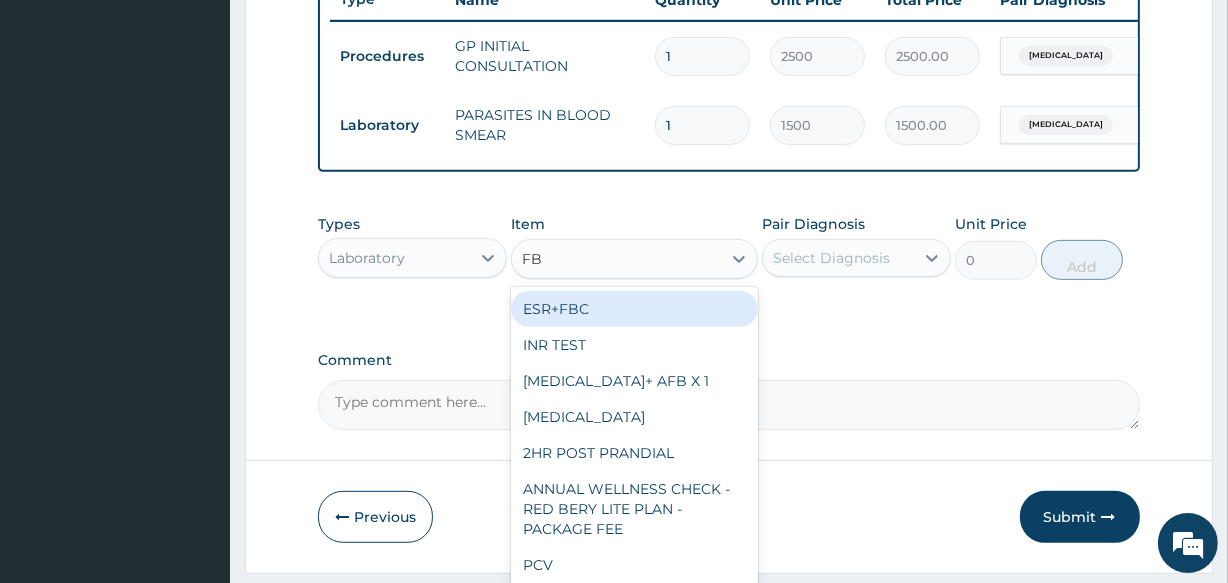 type on "FBC" 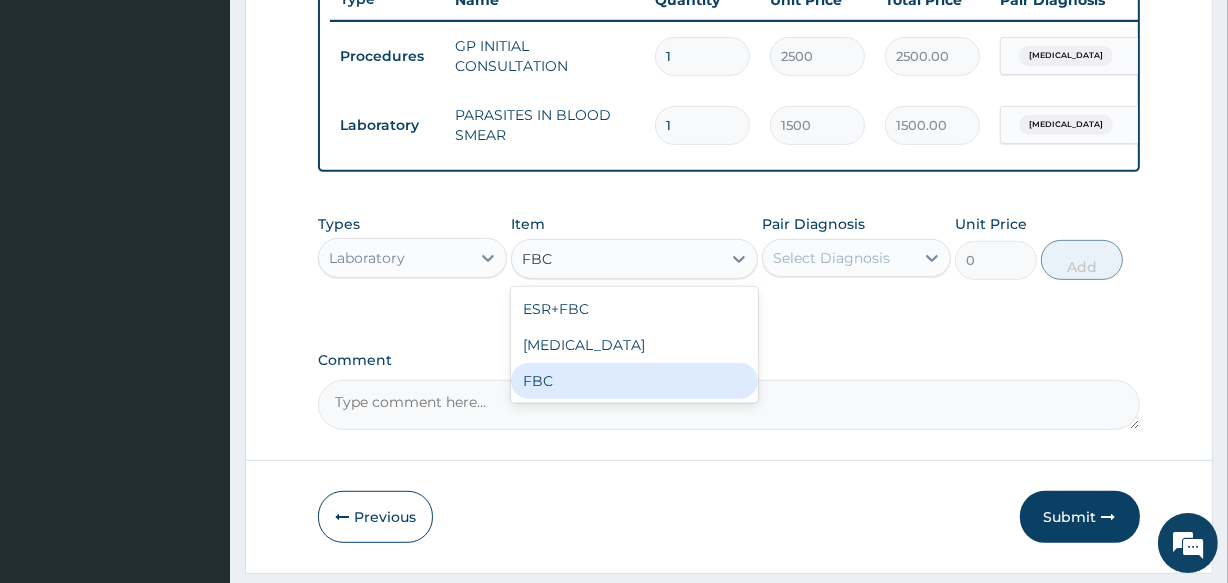 click on "FBC" at bounding box center [634, 381] 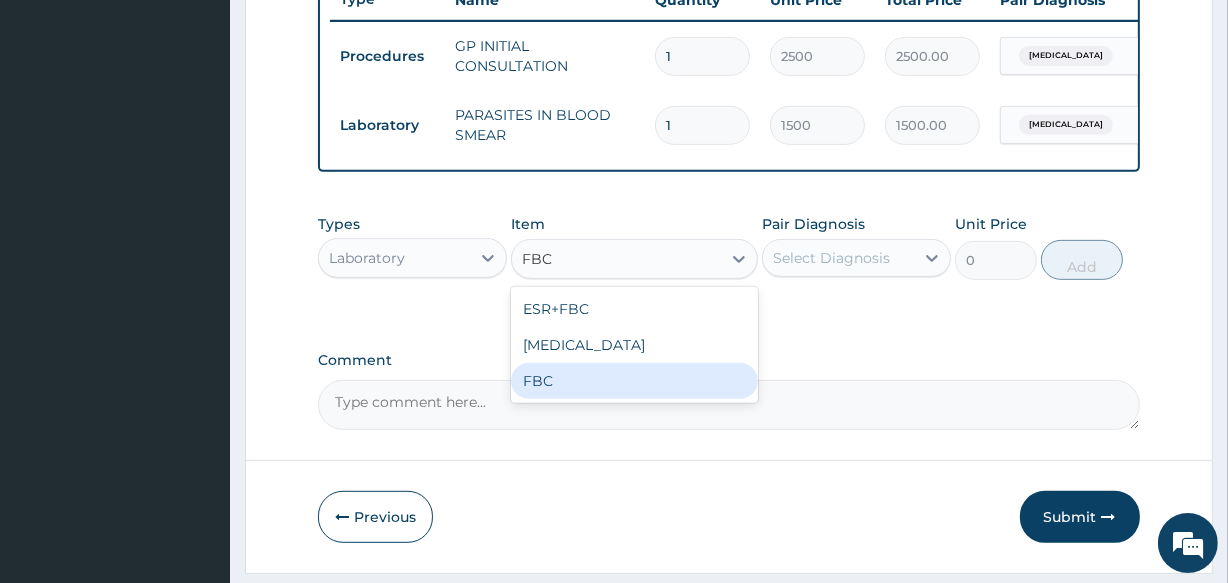 type 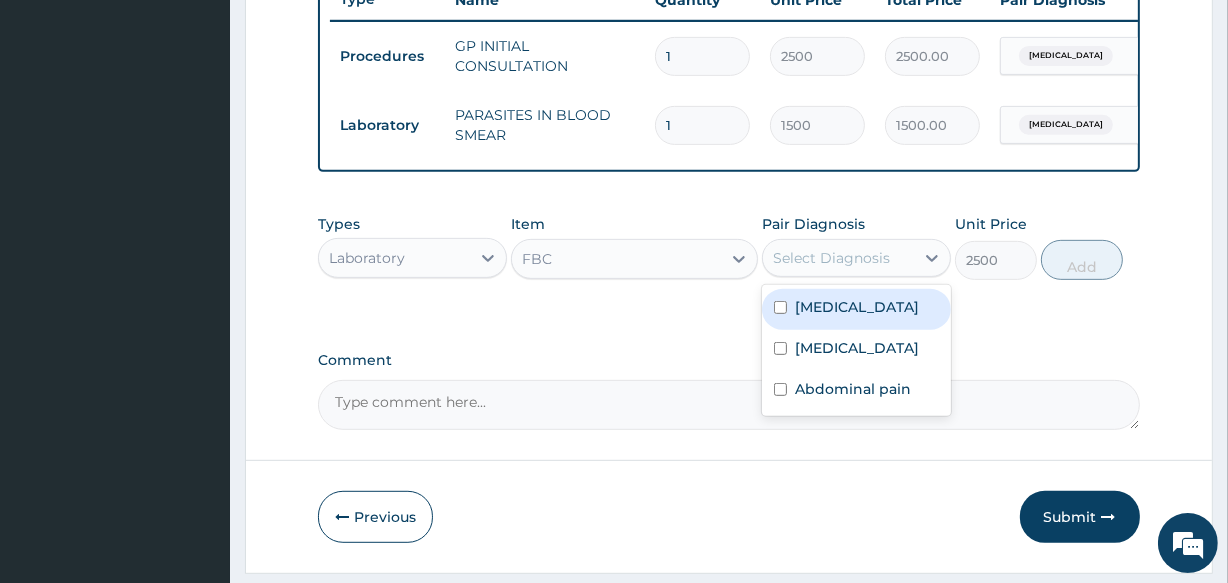 click on "Select Diagnosis" at bounding box center (831, 258) 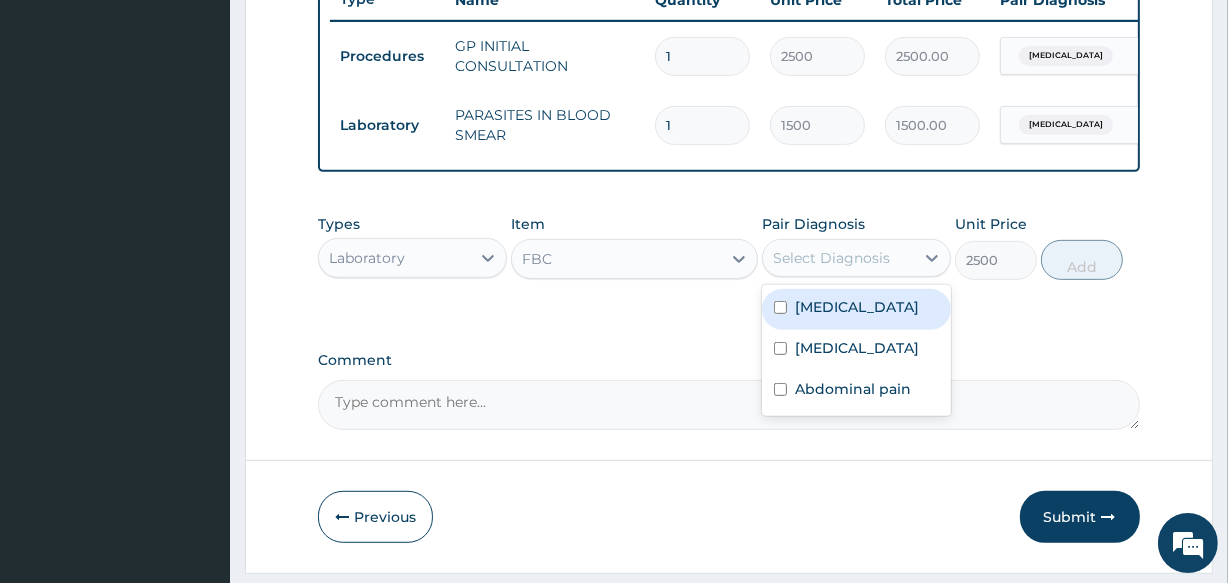 click on "Sepsis" at bounding box center (857, 307) 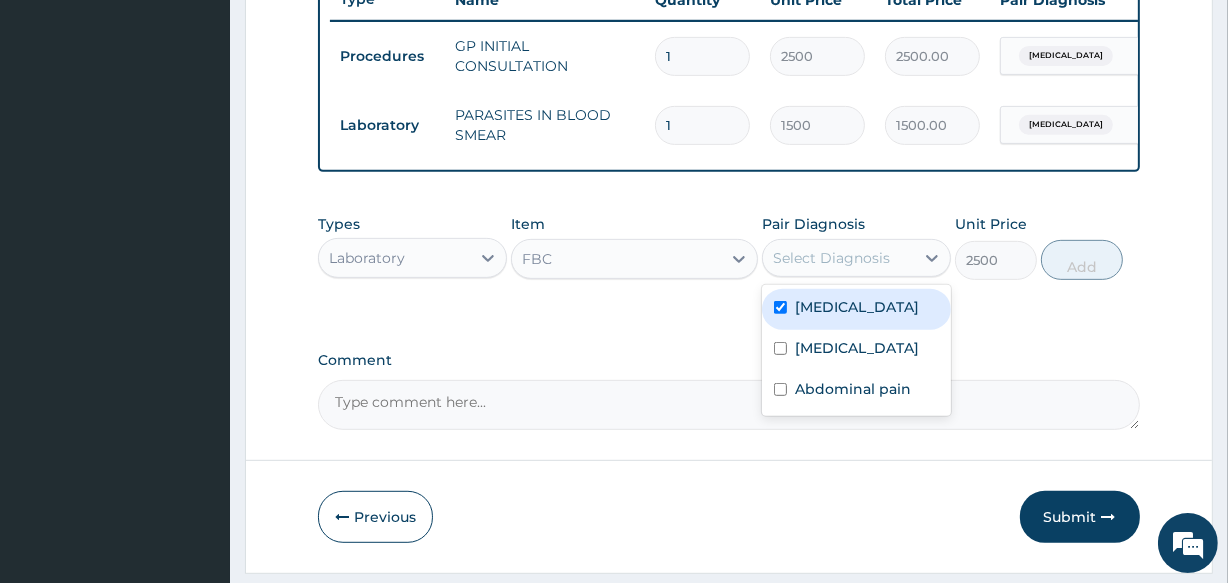 checkbox on "true" 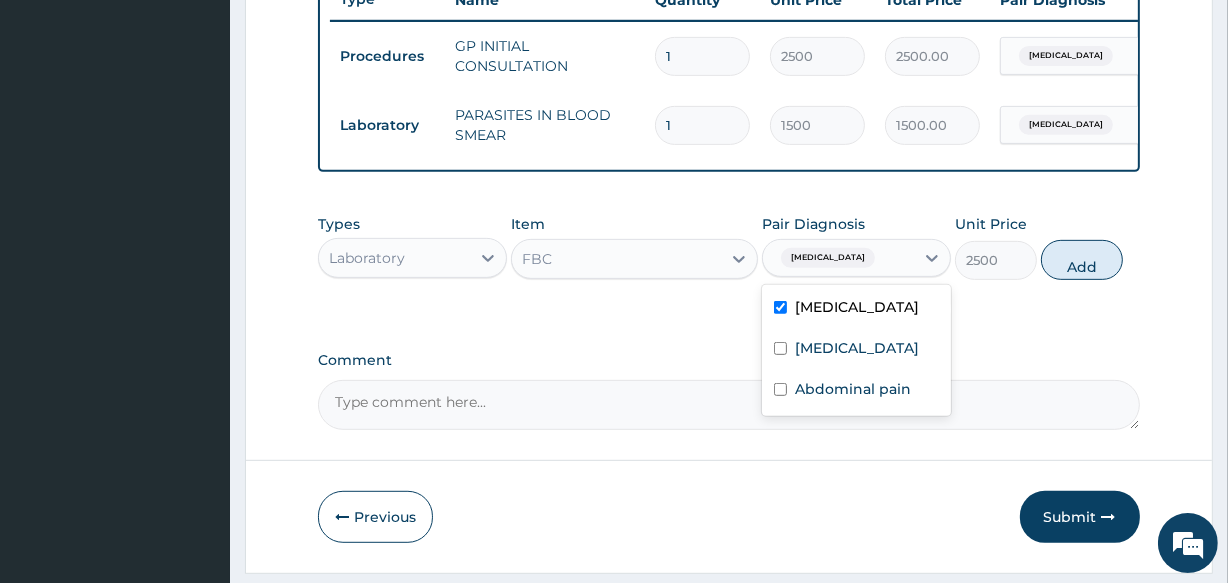 click on "Add" at bounding box center [1082, 260] 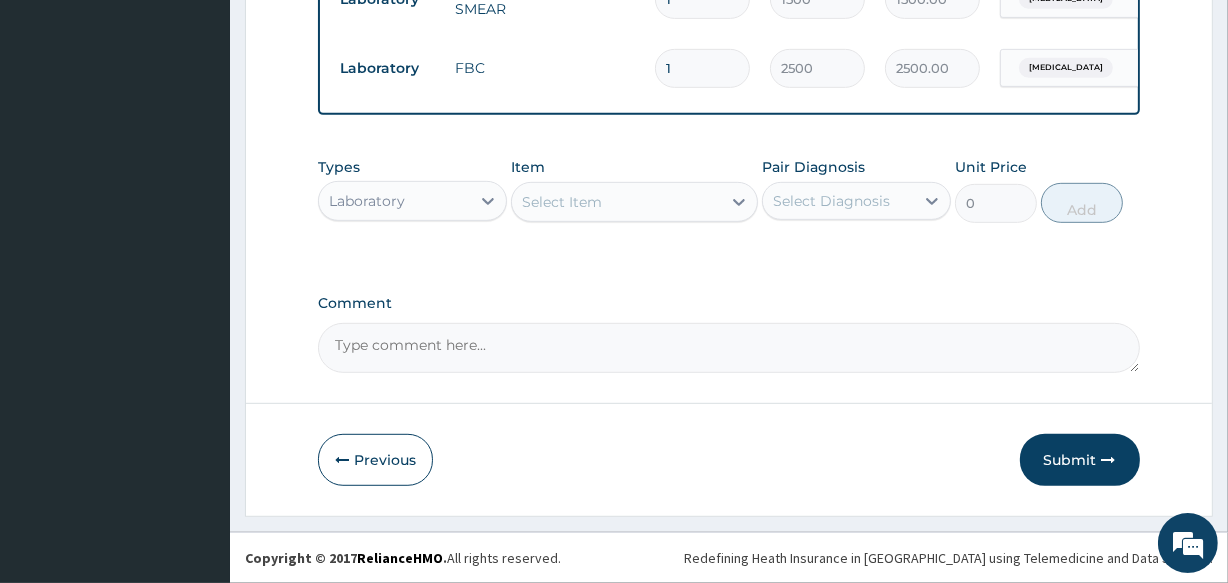 scroll, scrollTop: 915, scrollLeft: 0, axis: vertical 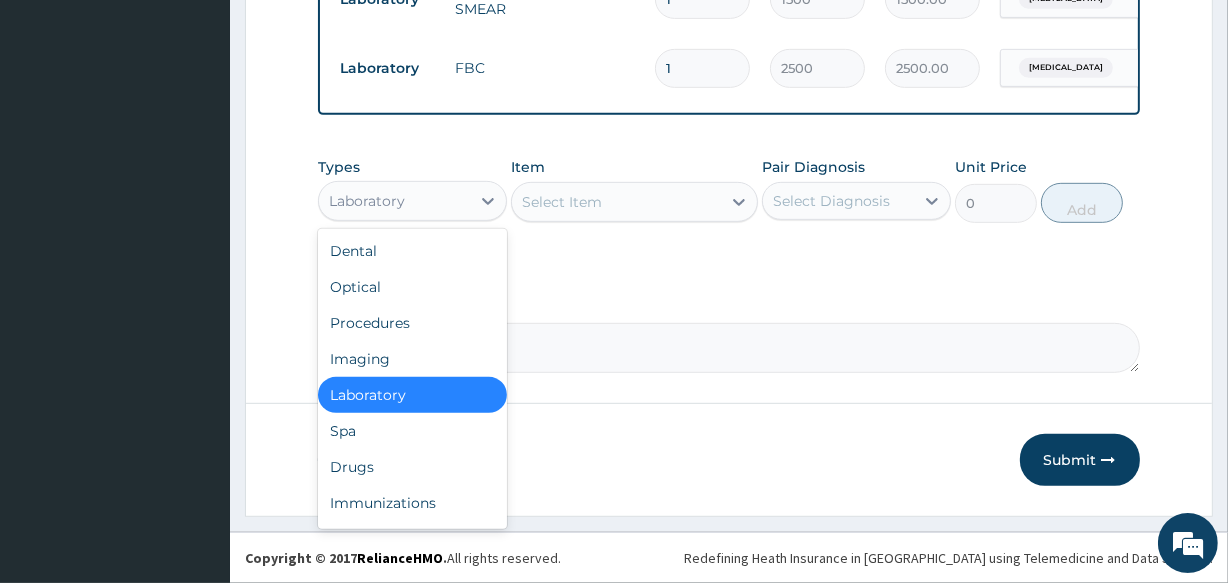 click on "Laboratory" at bounding box center [394, 201] 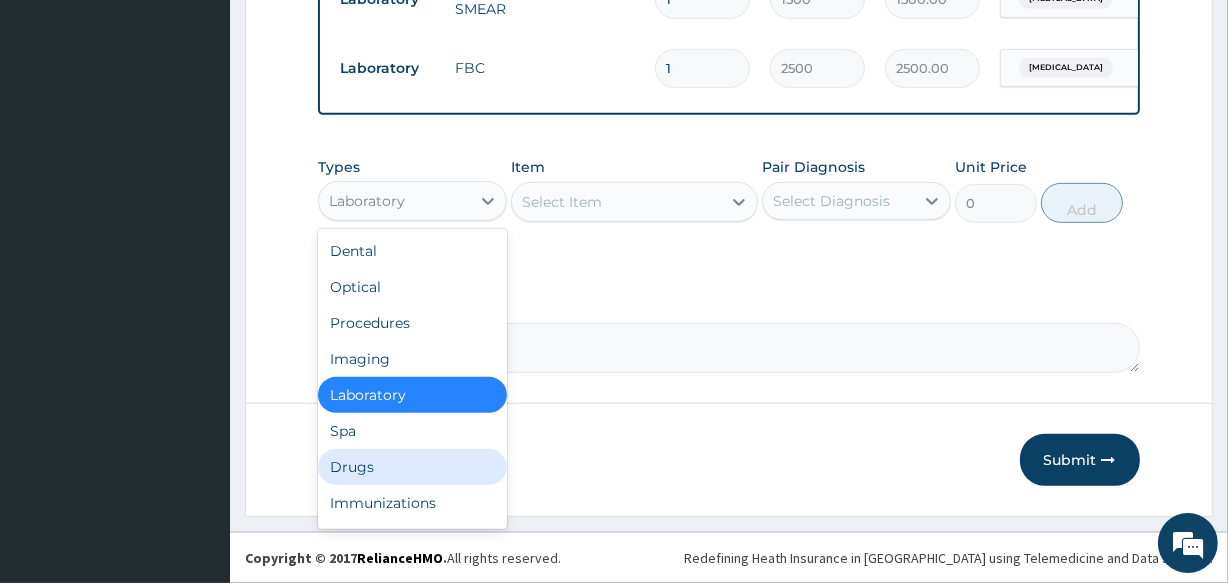 click on "Drugs" at bounding box center (412, 467) 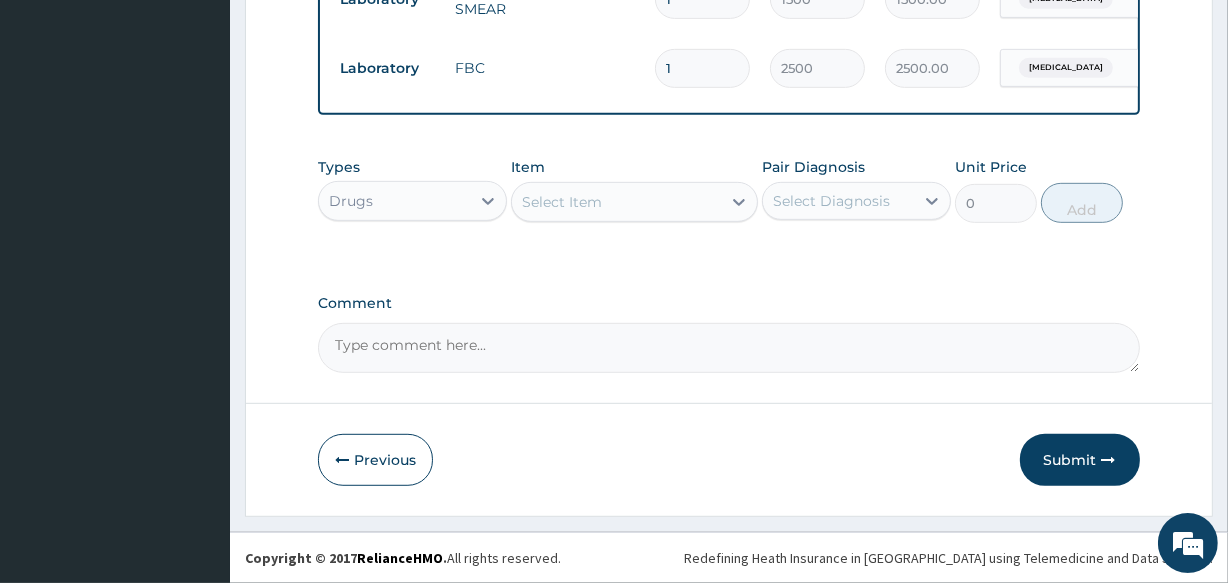 click on "Select Item" at bounding box center (616, 202) 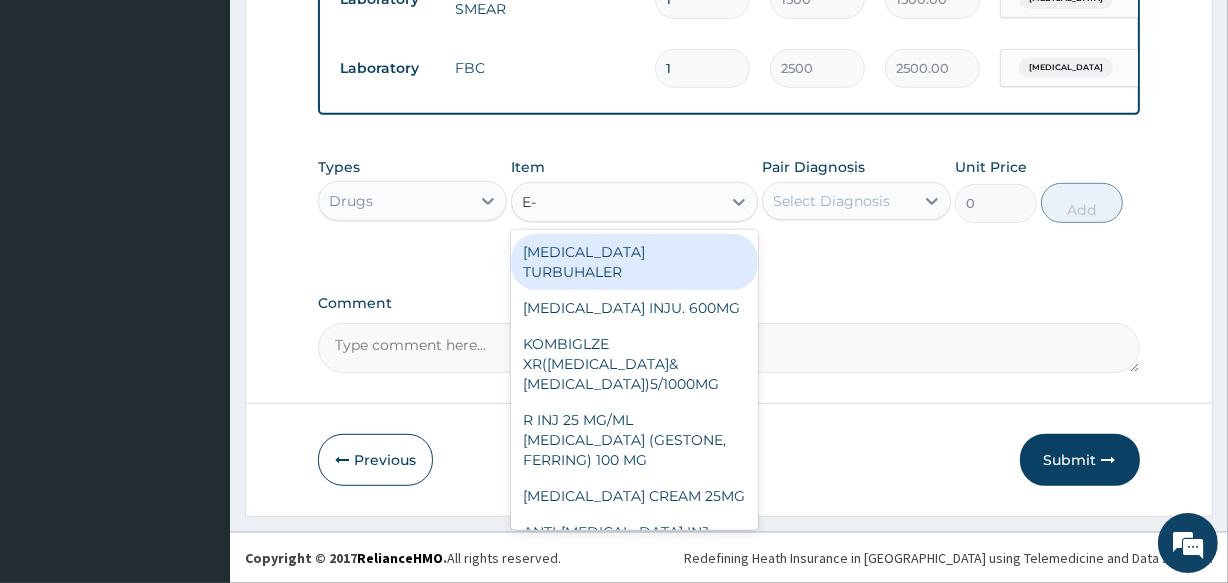 type on "E-M" 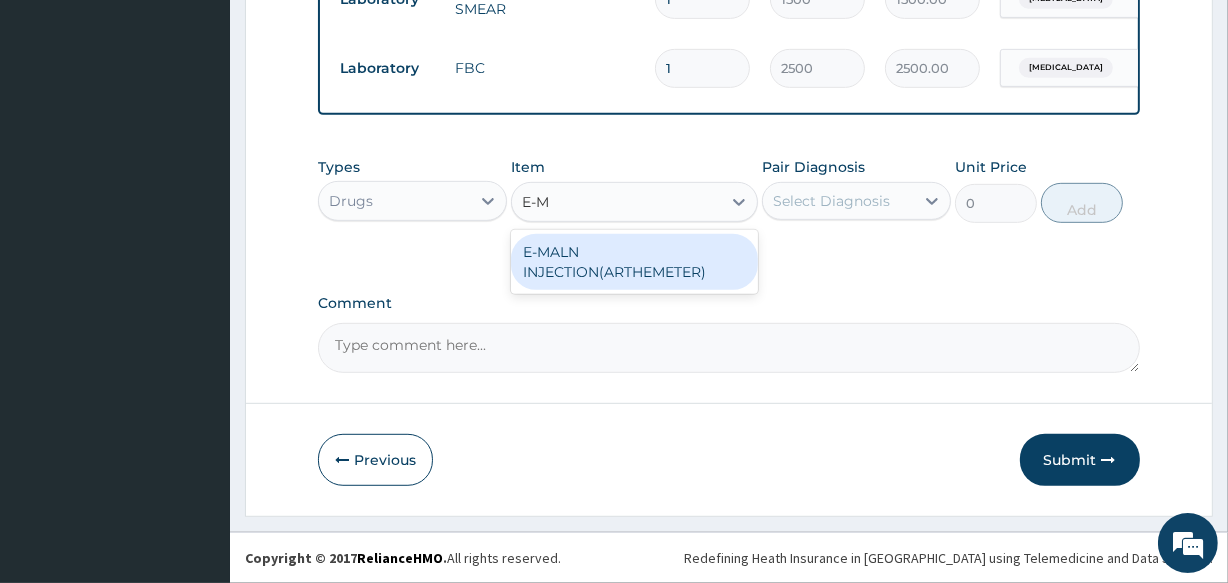 click on "E-MALN INJECTION(ARTHEMETER)" at bounding box center (634, 262) 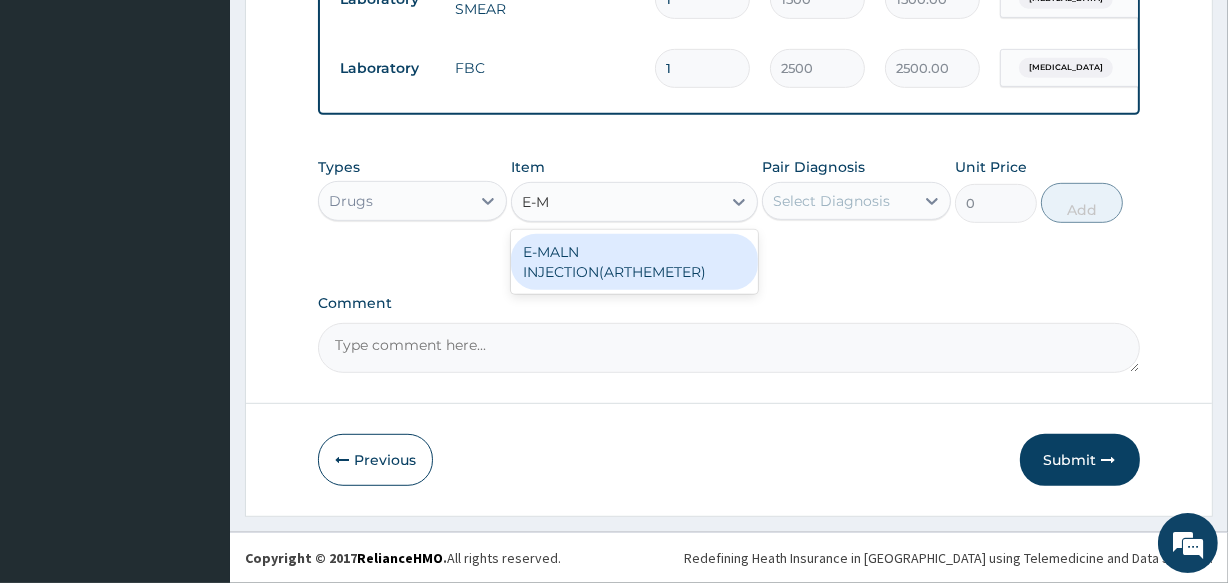type 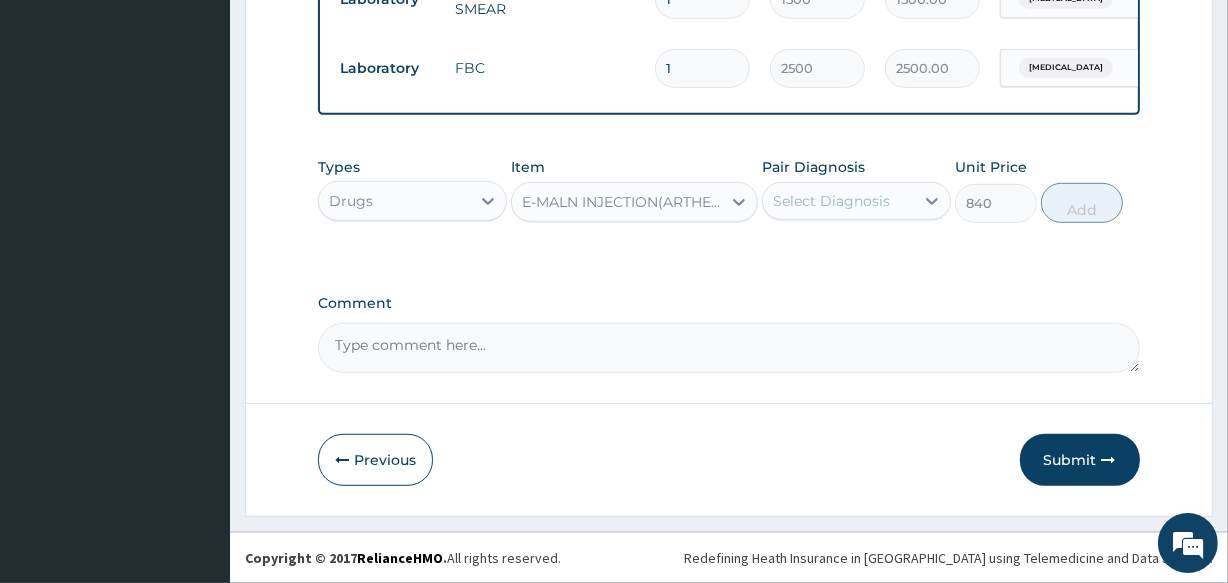 click on "Select Diagnosis" at bounding box center (831, 201) 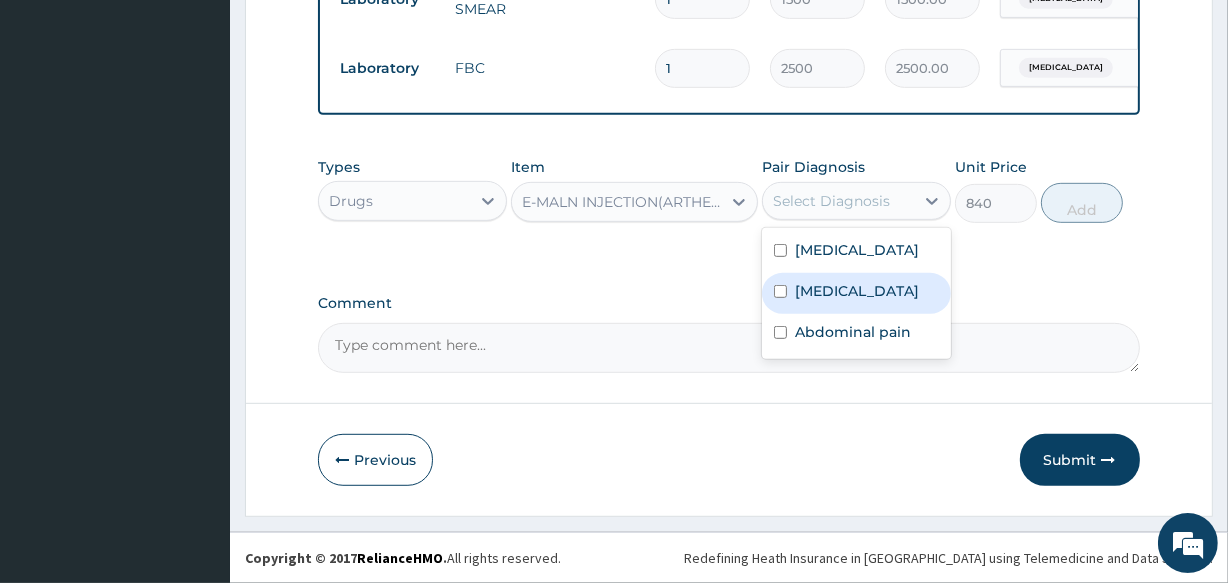 click on "Malaria" at bounding box center [856, 293] 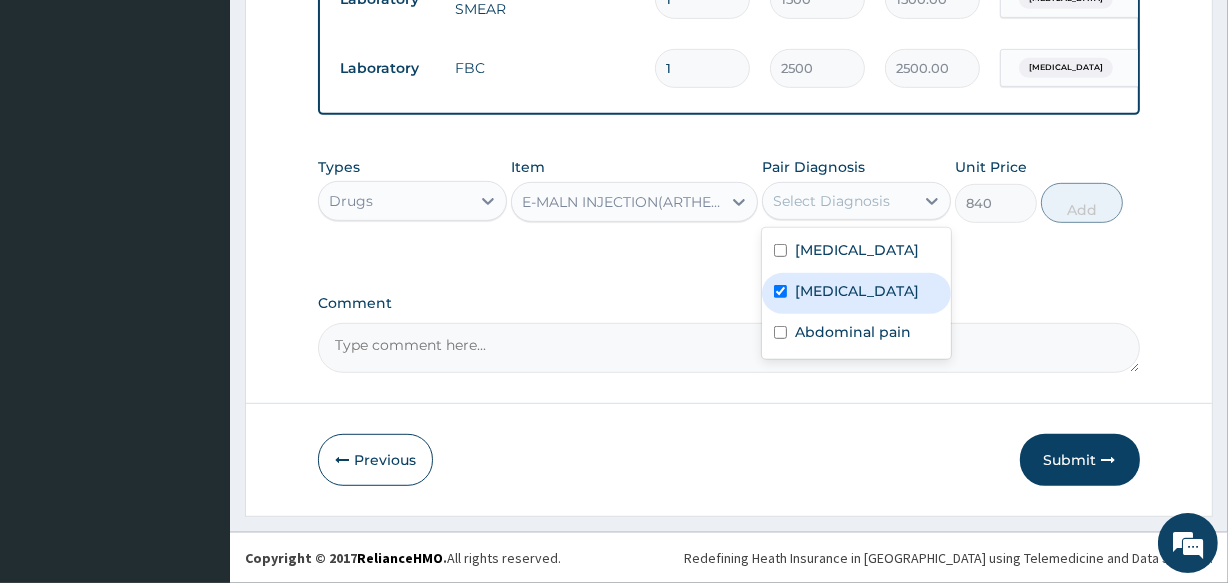 checkbox on "true" 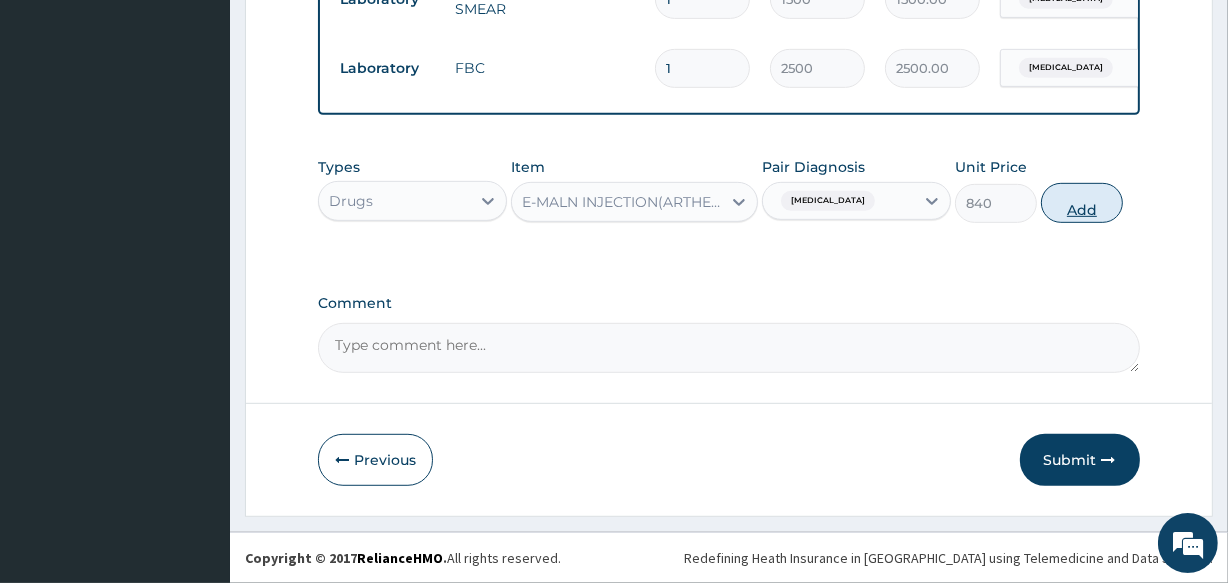 click on "Add" at bounding box center (1082, 203) 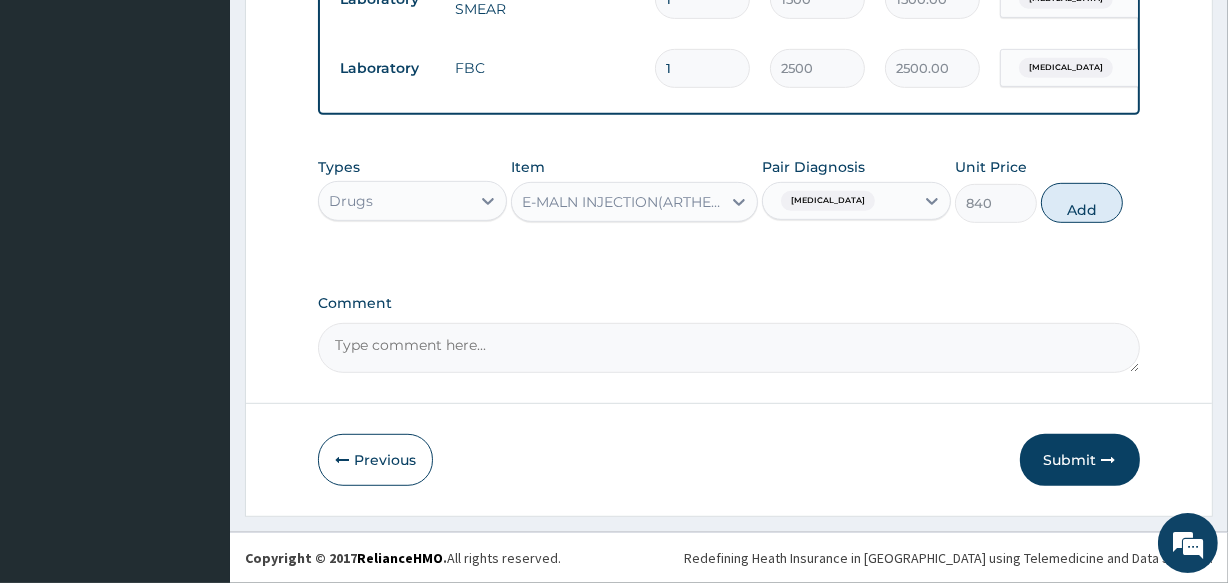 type on "0" 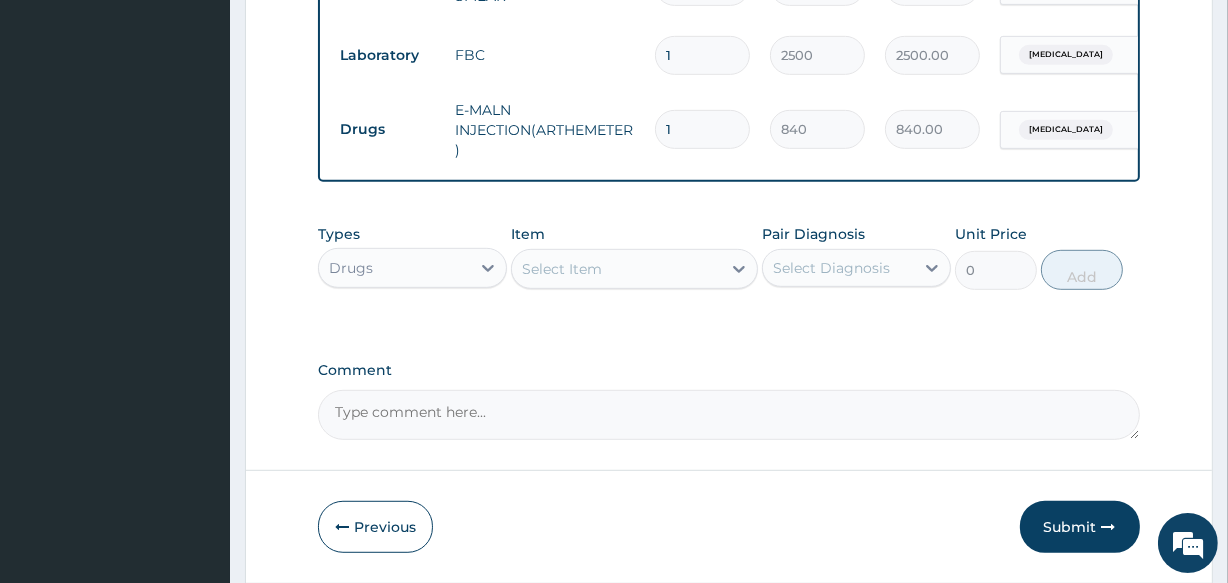 type 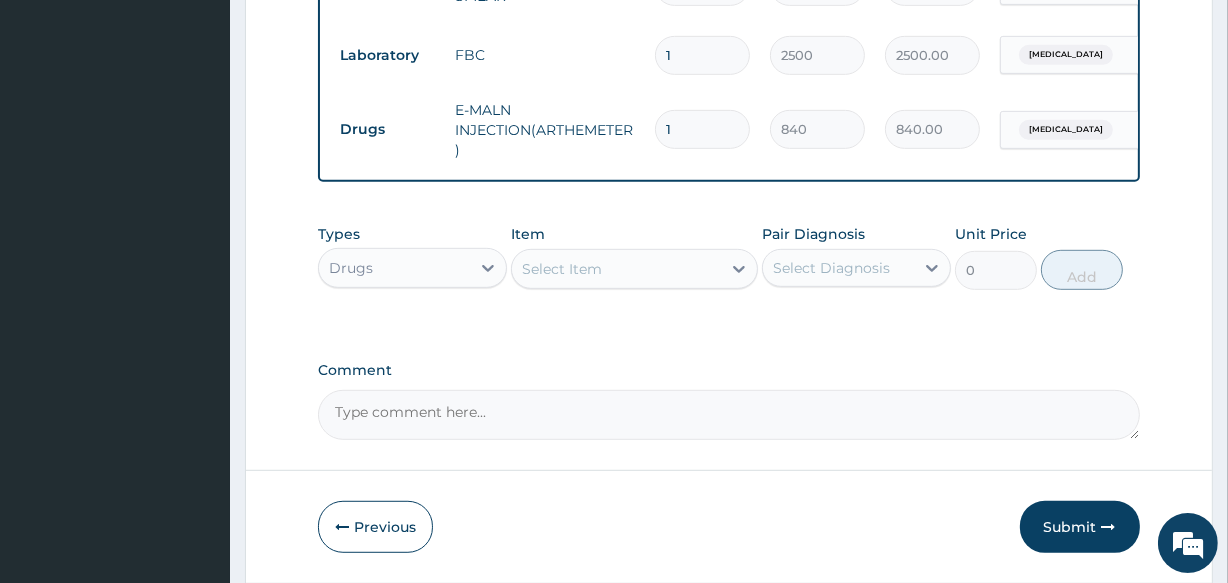 type on "0.00" 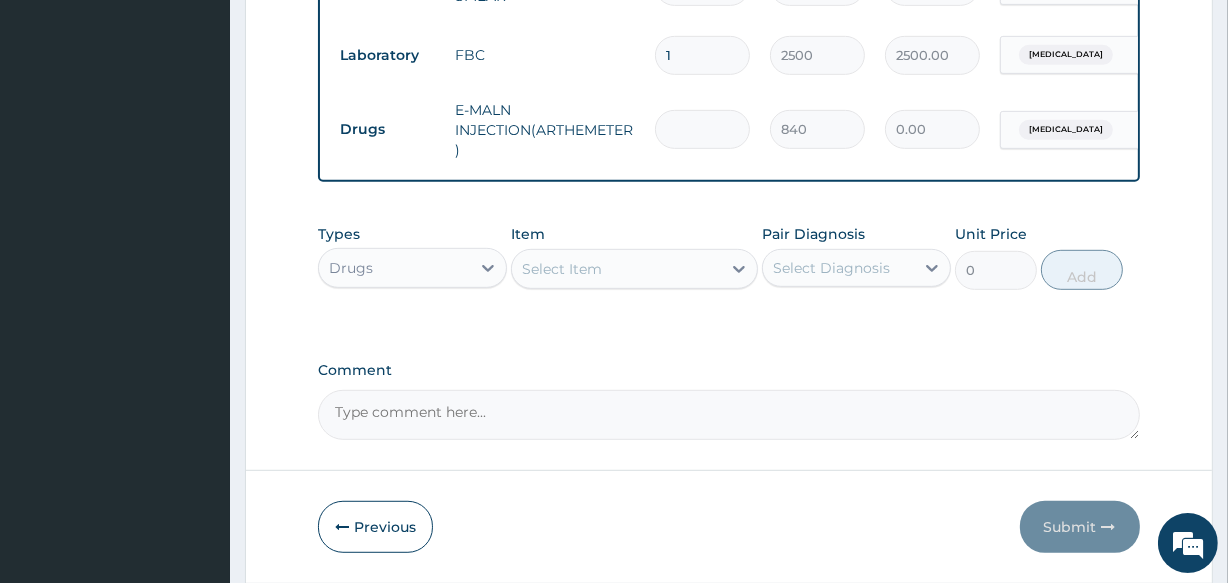 type on "6" 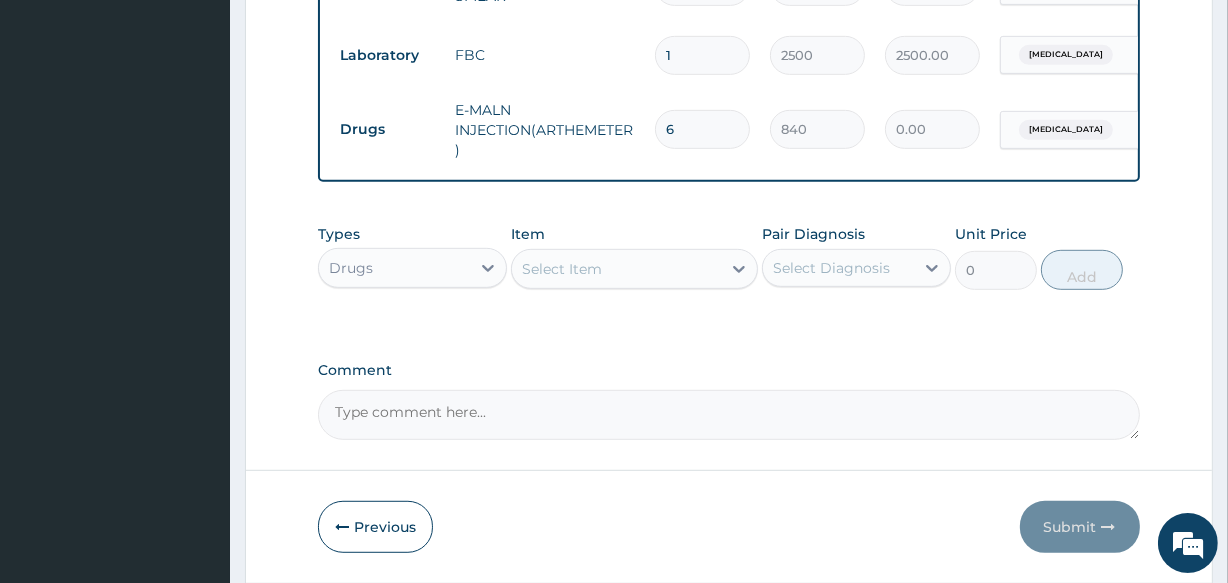type on "5040.00" 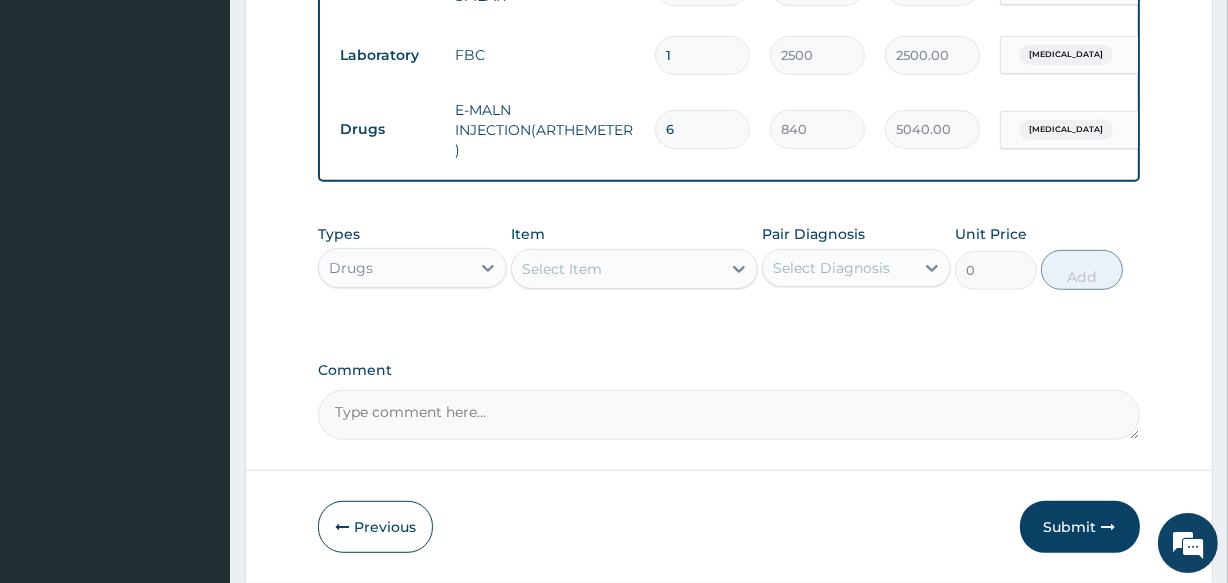 type on "6" 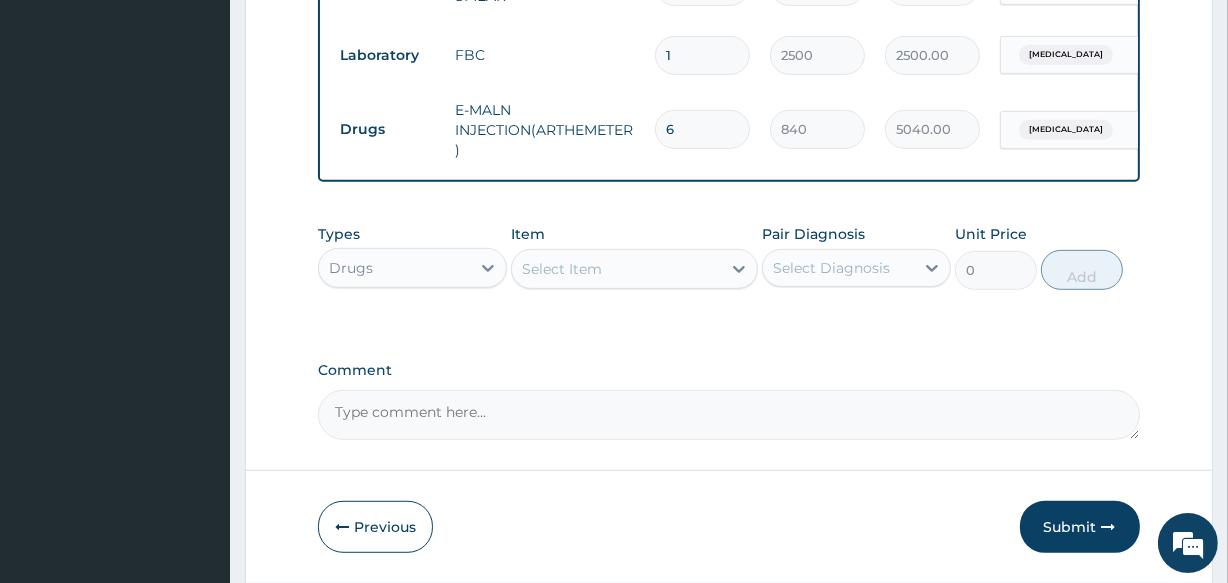 click on "Select Item" at bounding box center (616, 269) 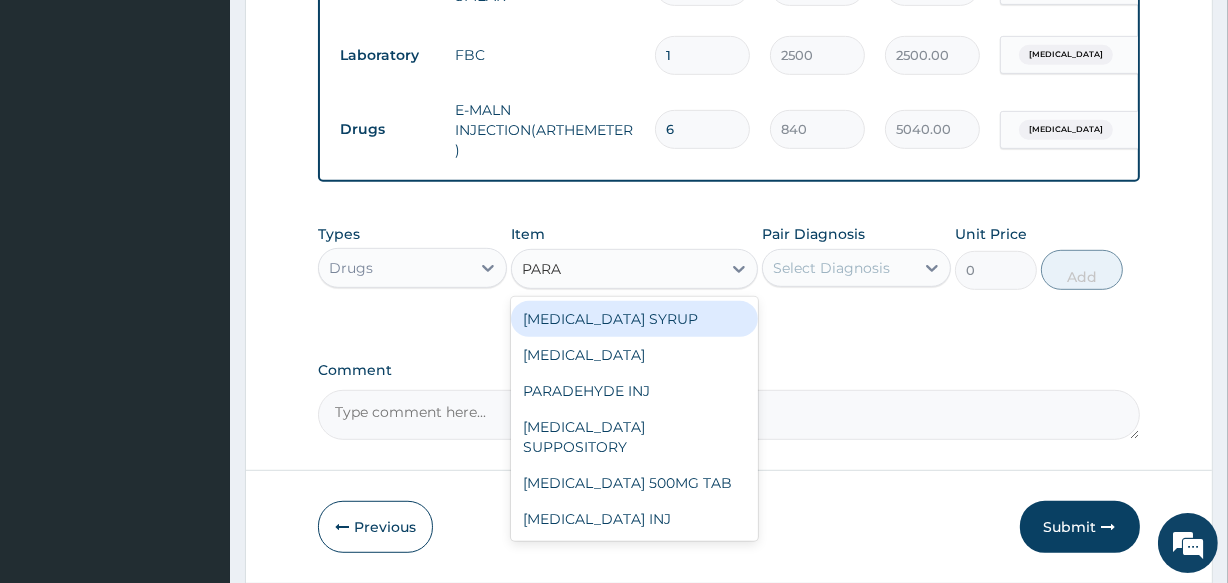 type on "PARAC" 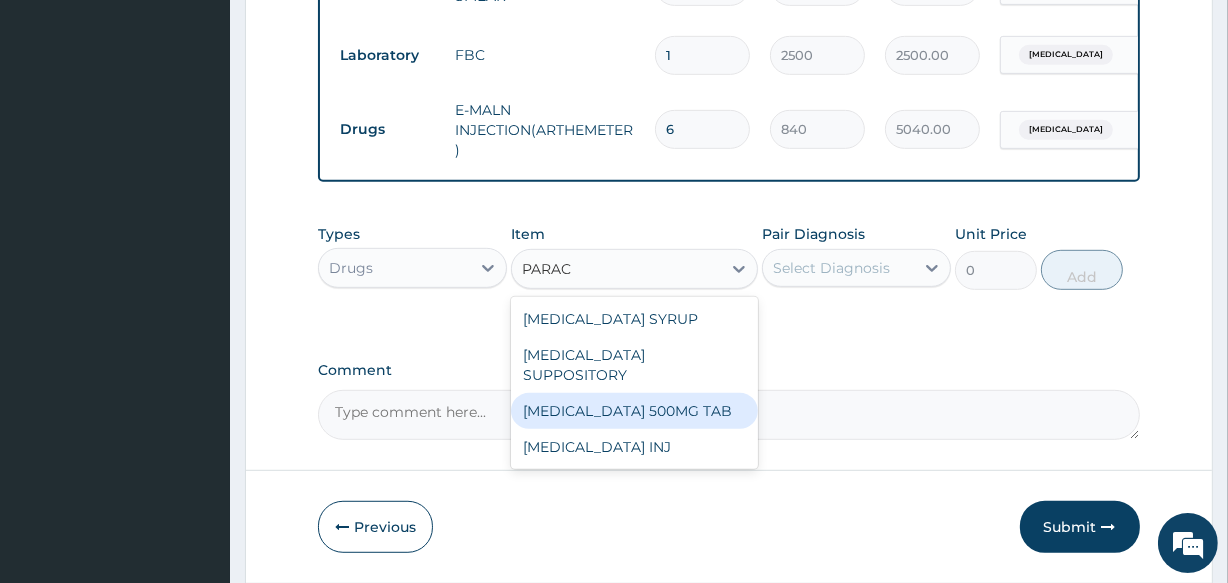 click on "PARACETAMOL 500MG TAB" at bounding box center (634, 411) 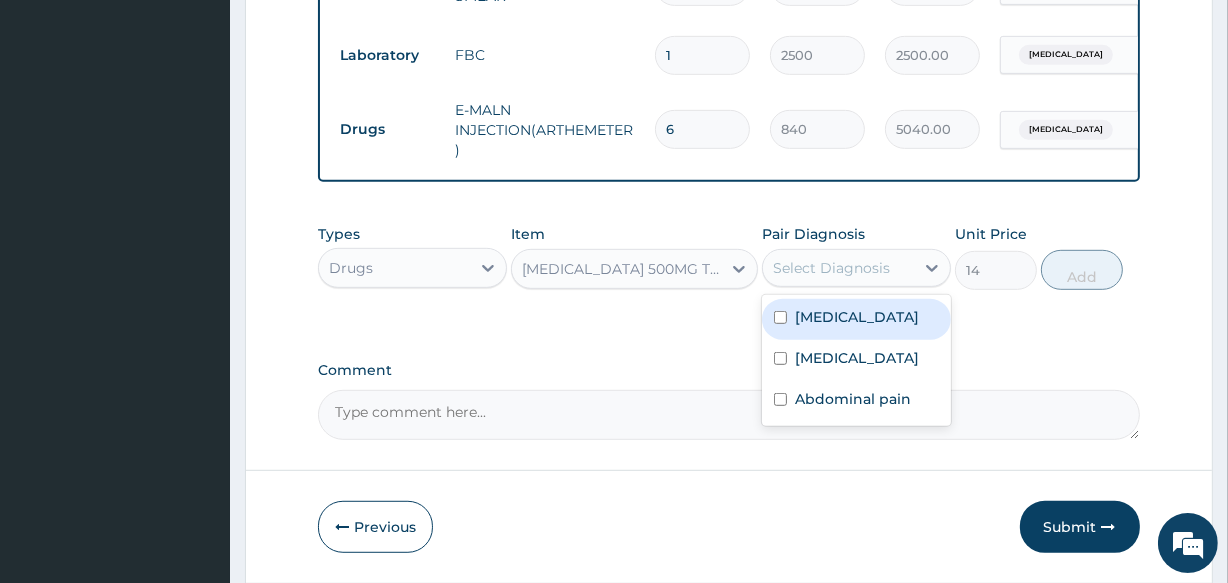 click on "Select Diagnosis" at bounding box center [831, 268] 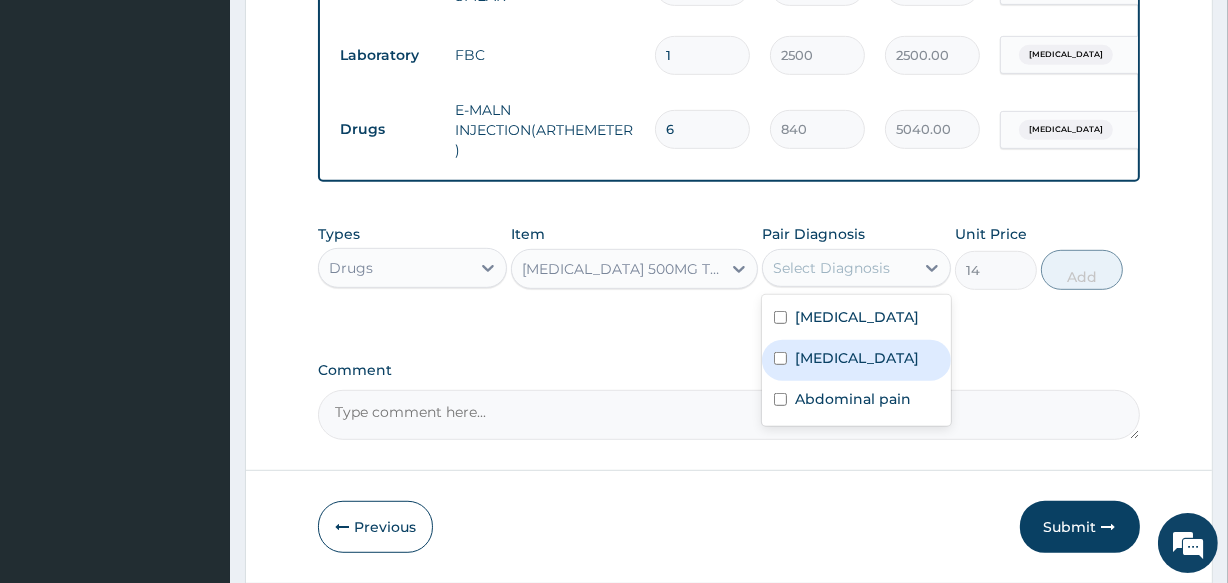 click on "Malaria" at bounding box center [856, 360] 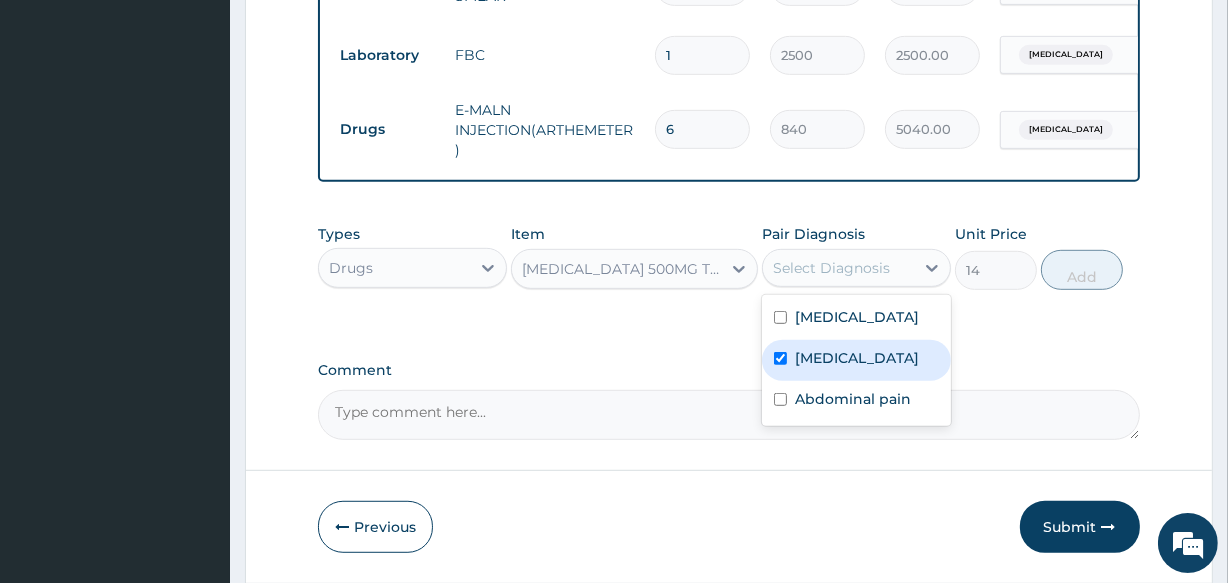checkbox on "true" 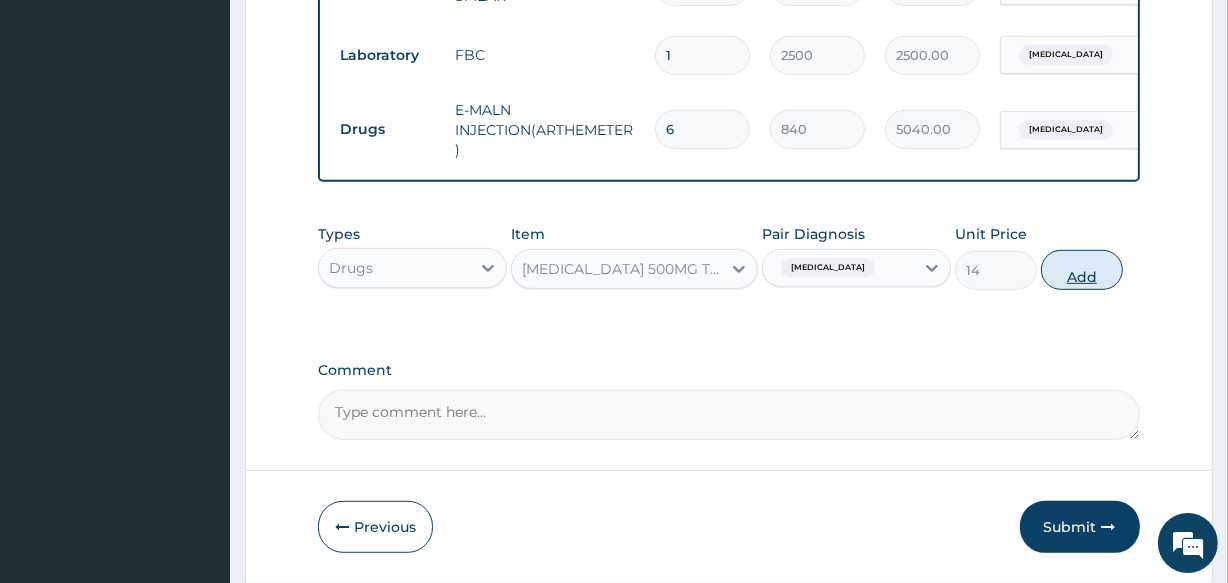click on "Add" at bounding box center [1082, 270] 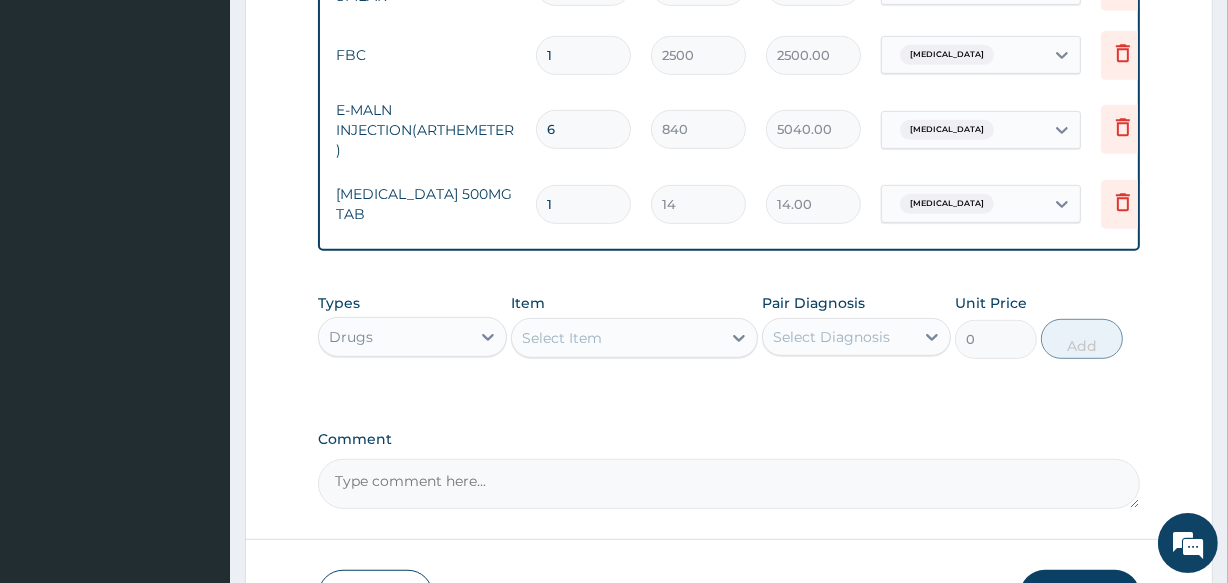 scroll, scrollTop: 0, scrollLeft: 181, axis: horizontal 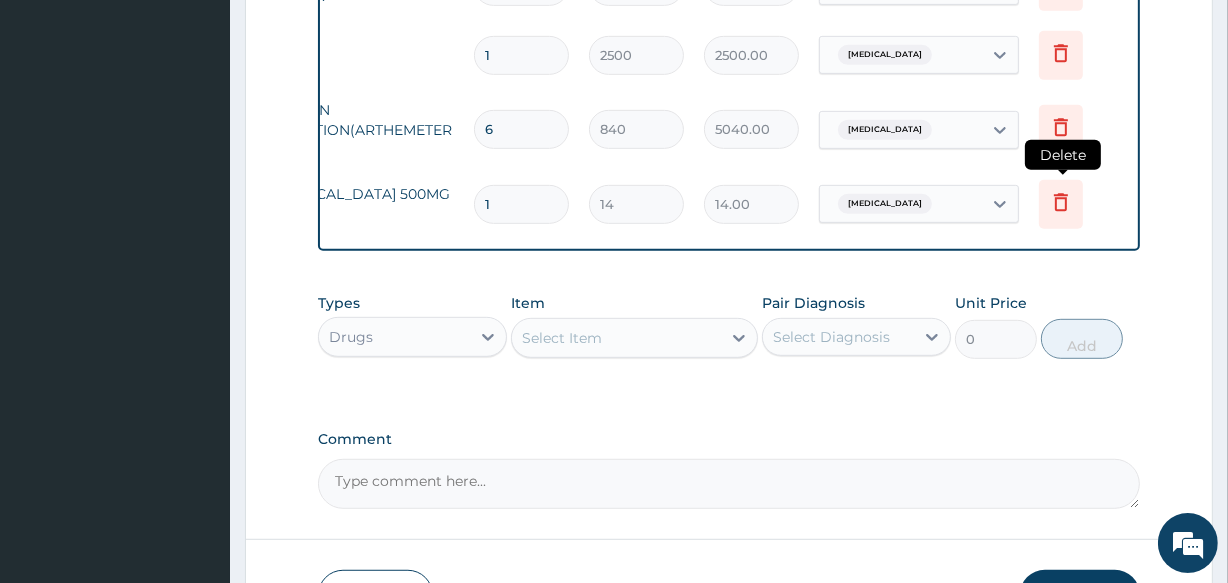 click 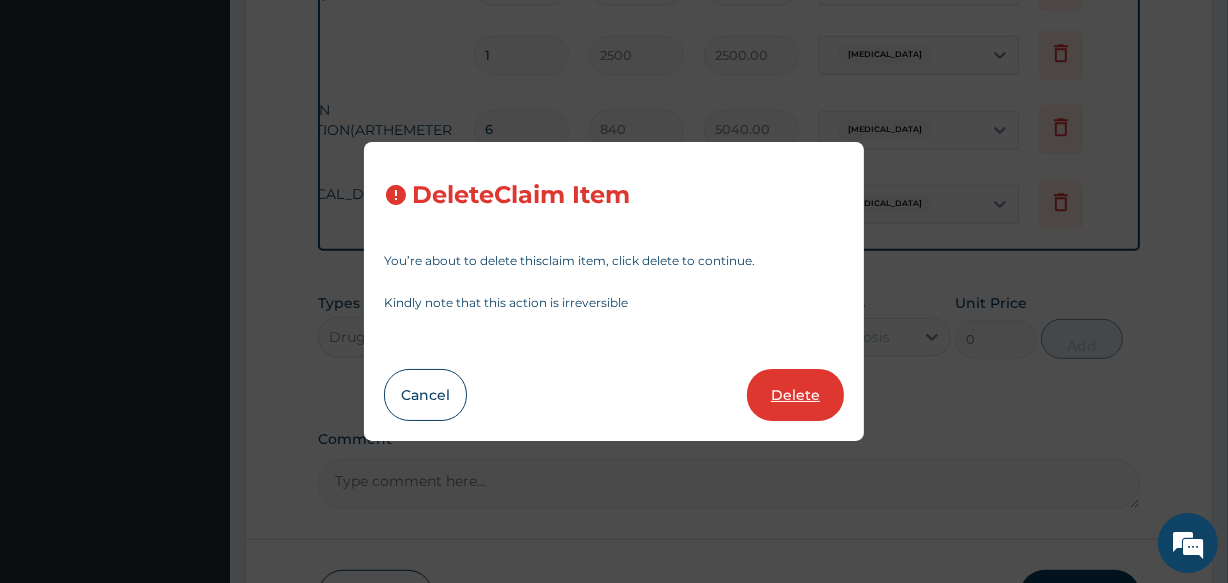 click on "Delete" at bounding box center [795, 395] 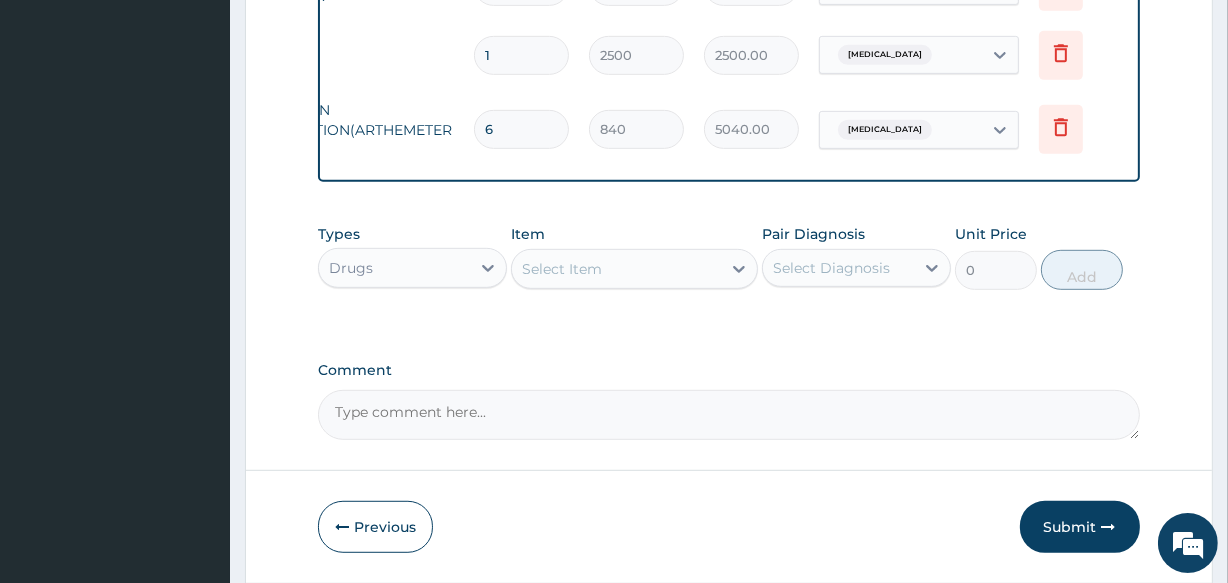 click on "Select Item" at bounding box center (616, 269) 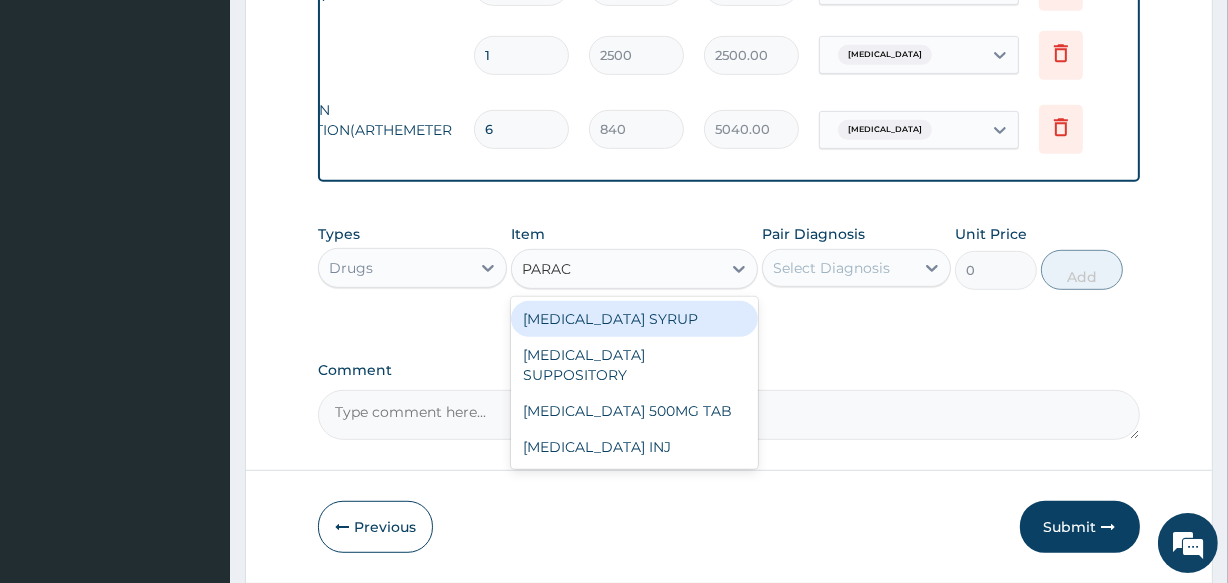 type on "PARACE" 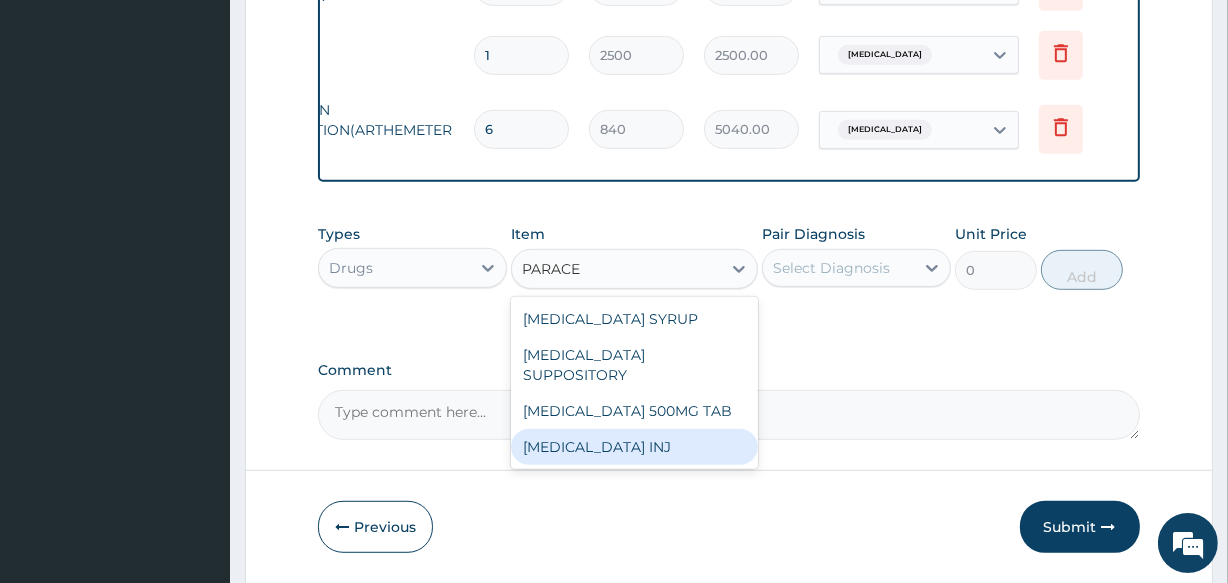 click on "PARACETAMOL INJ" at bounding box center (634, 447) 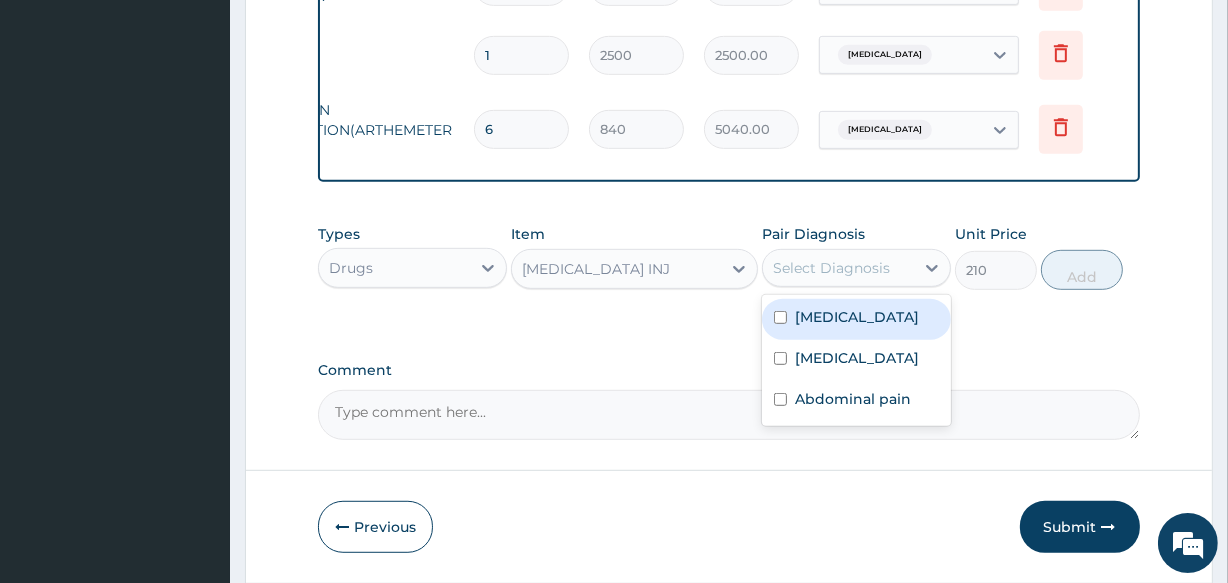 click on "Select Diagnosis" at bounding box center [831, 268] 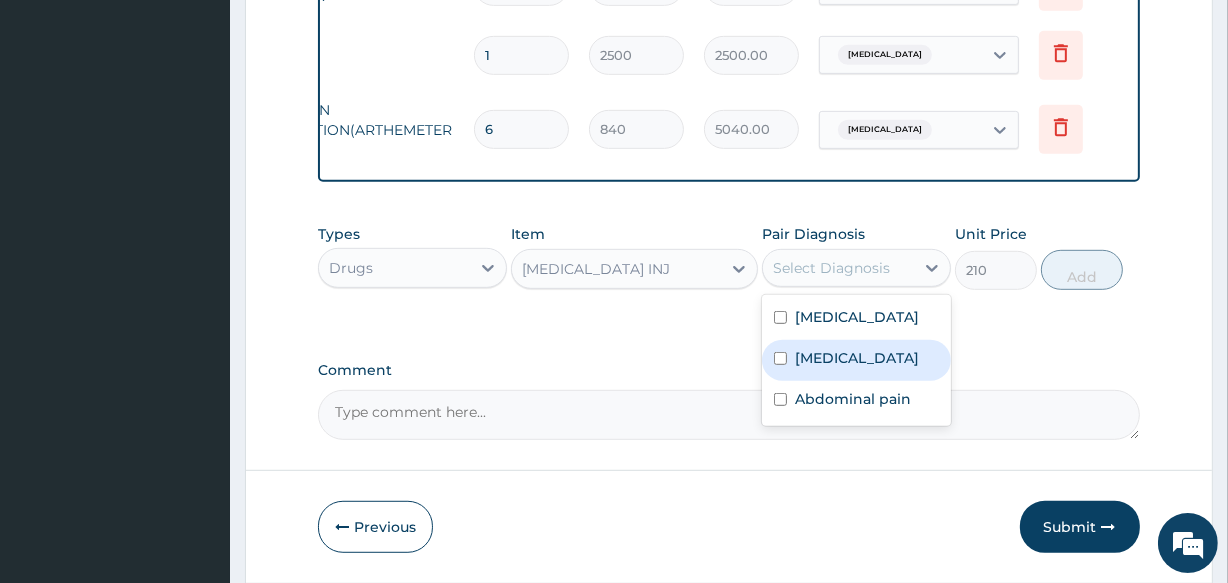 click on "Malaria" at bounding box center [857, 358] 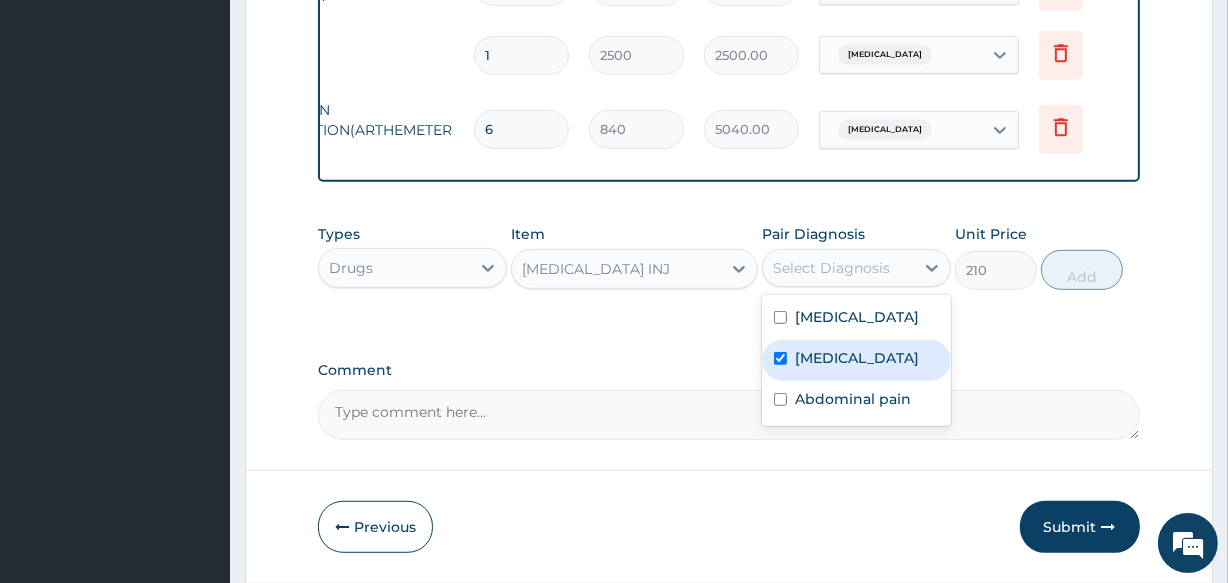 checkbox on "true" 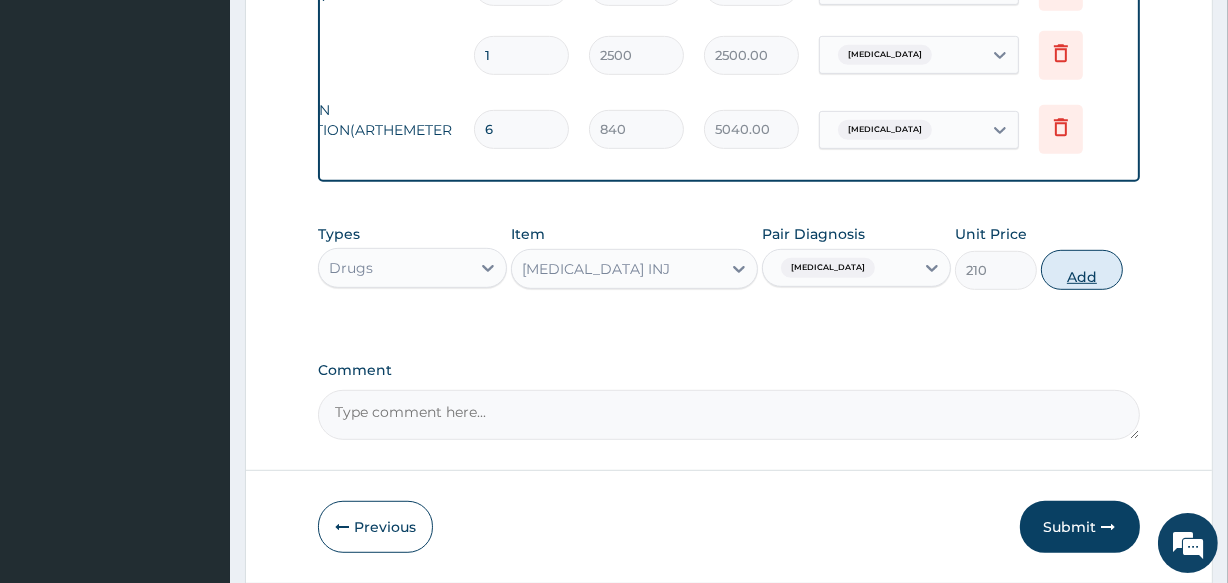 click on "Add" at bounding box center [1082, 270] 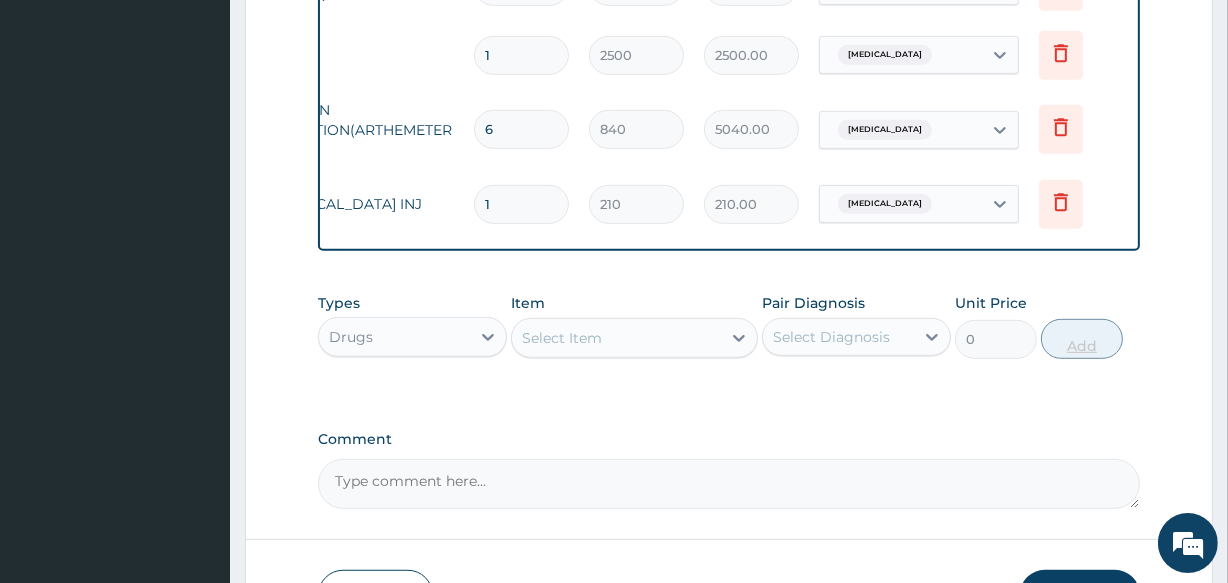 type 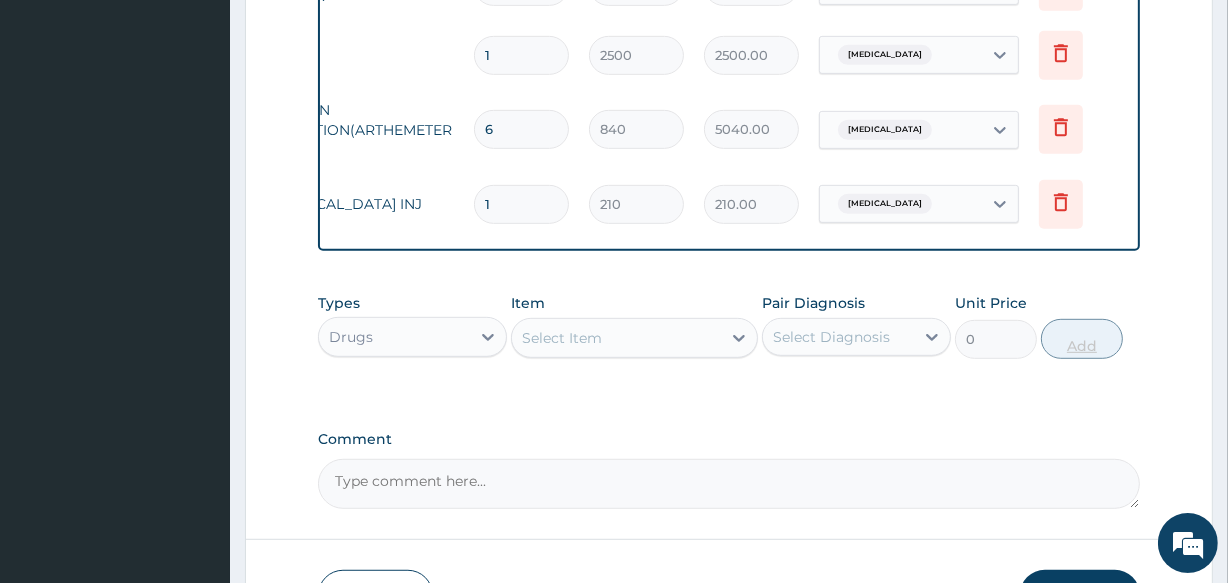 type on "0.00" 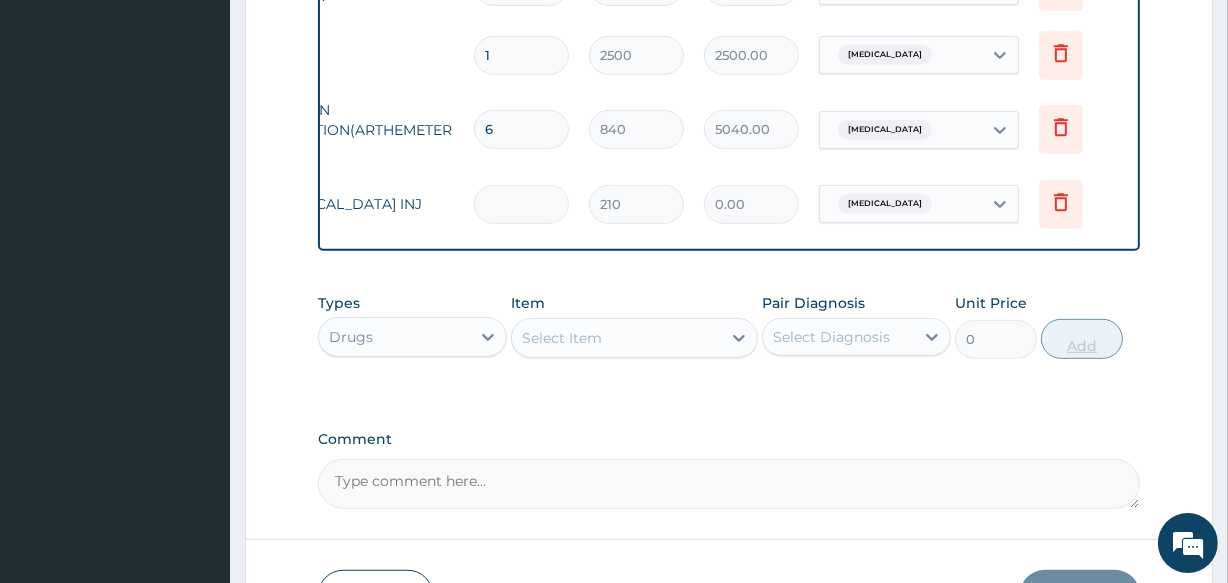 type on "4" 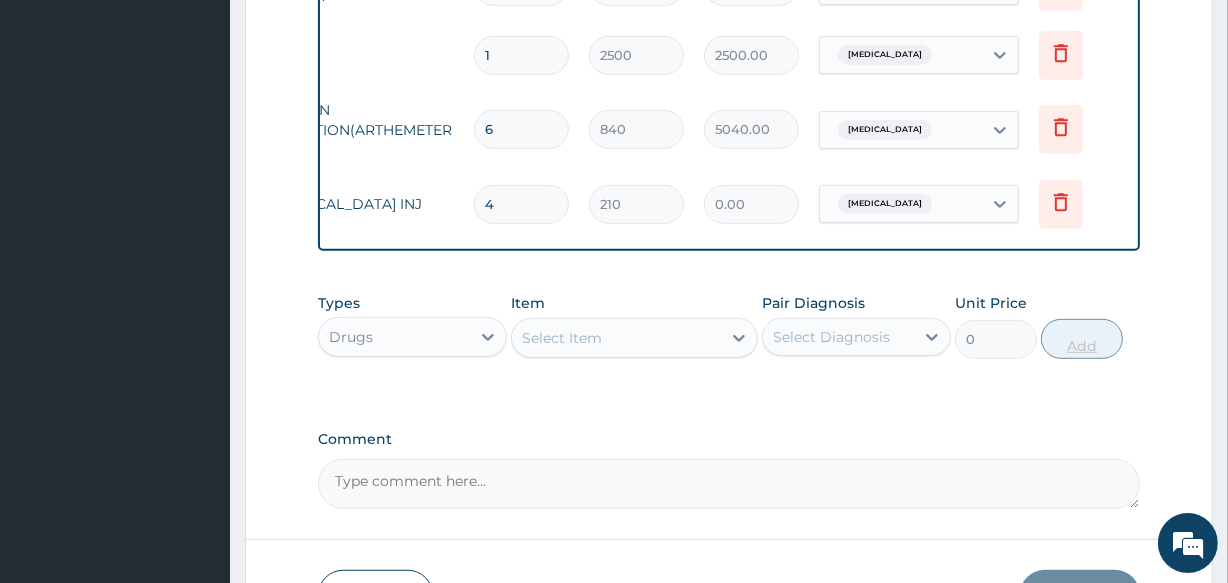type on "840.00" 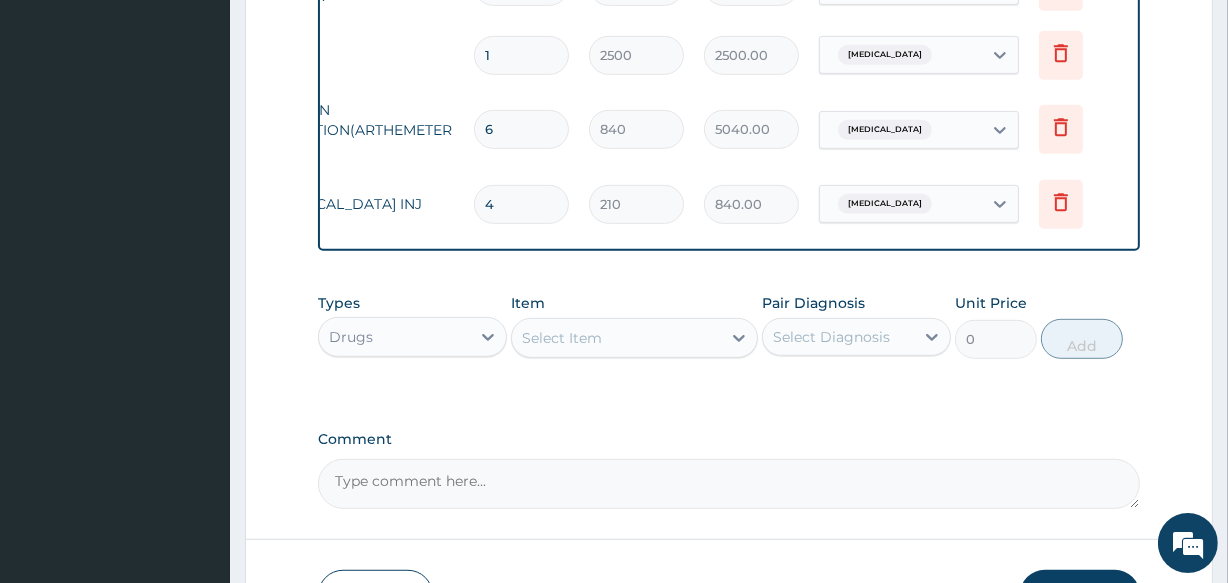 type on "4" 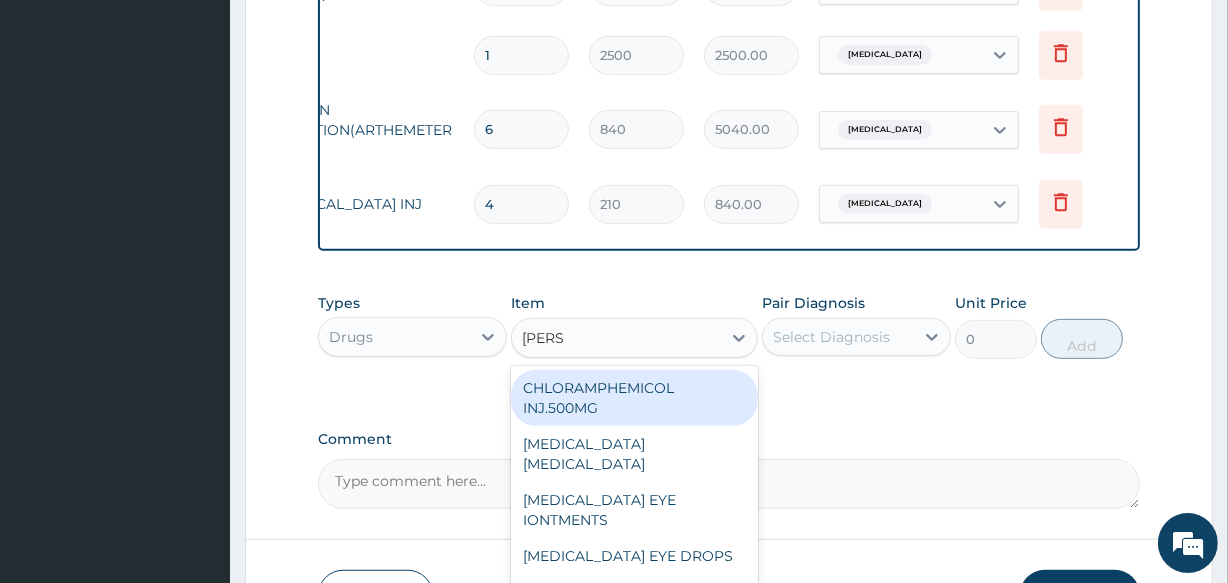 type on "LORAT" 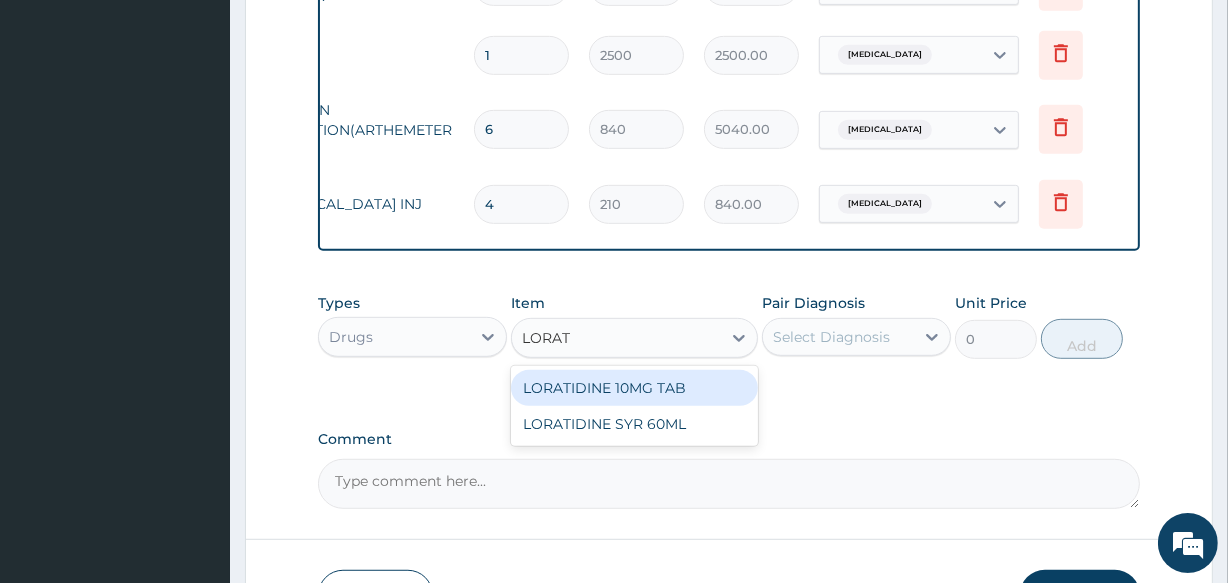 click on "LORATIDINE 10MG TAB" at bounding box center (634, 388) 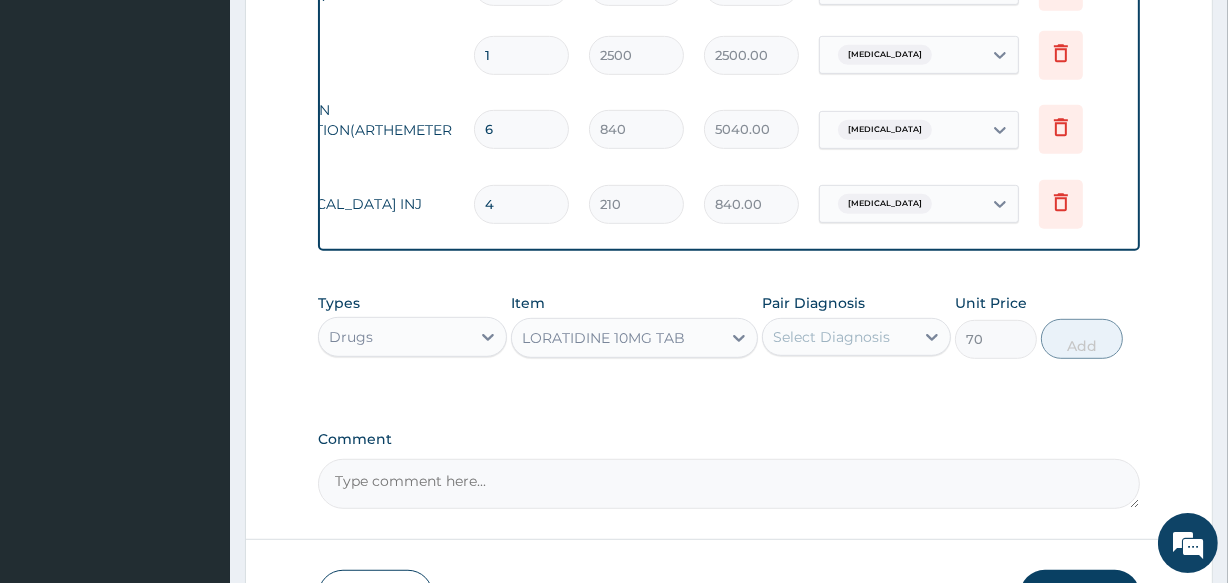 click on "Select Diagnosis" at bounding box center [831, 337] 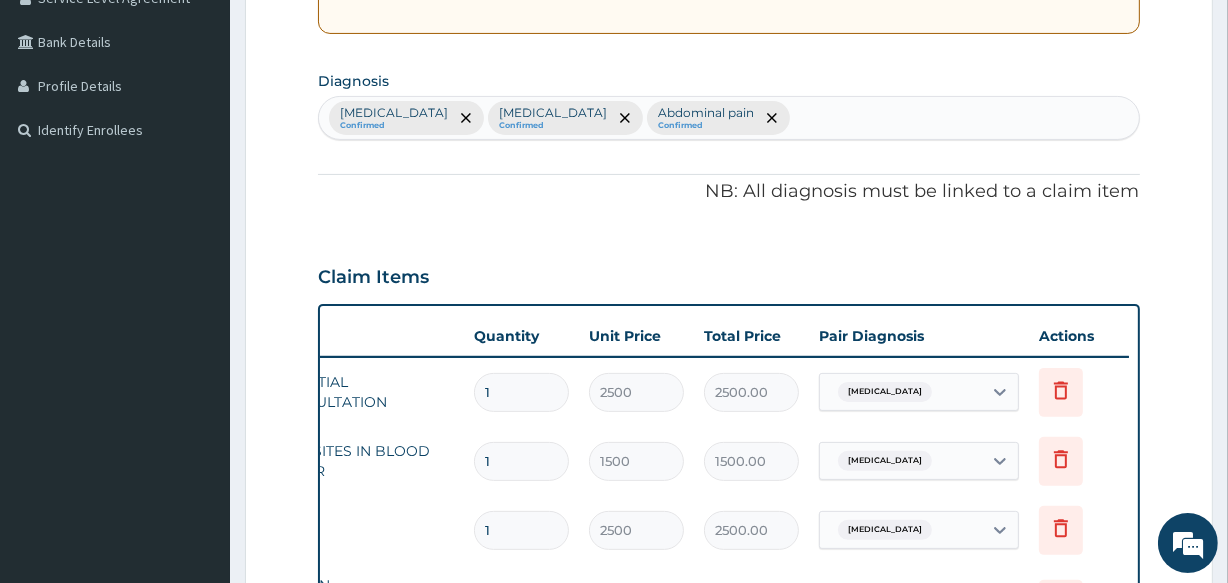 scroll, scrollTop: 370, scrollLeft: 0, axis: vertical 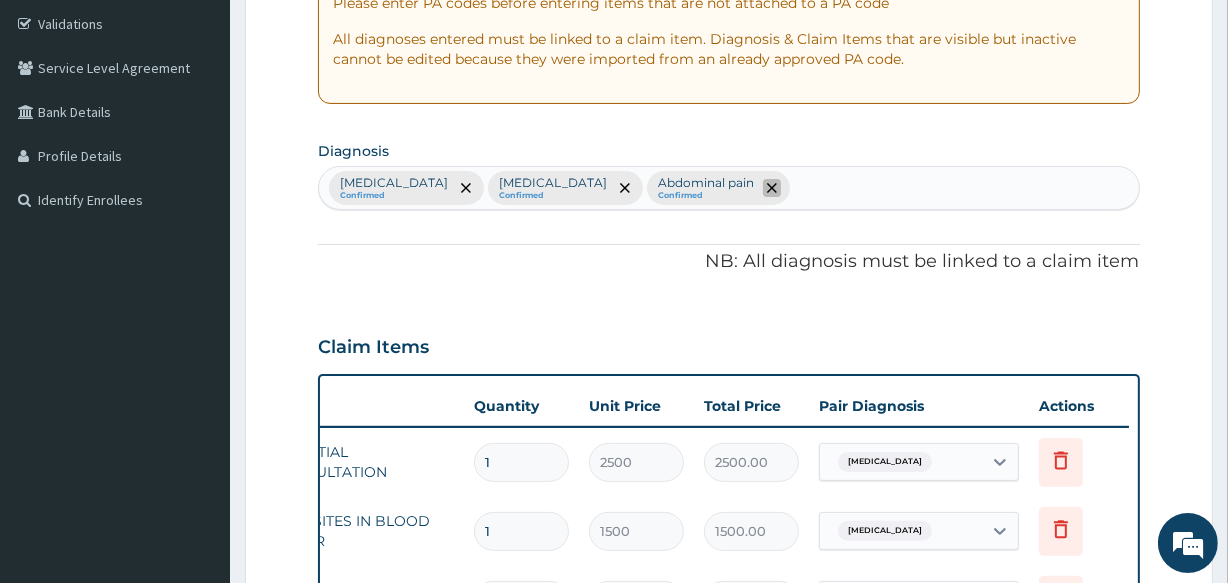 click 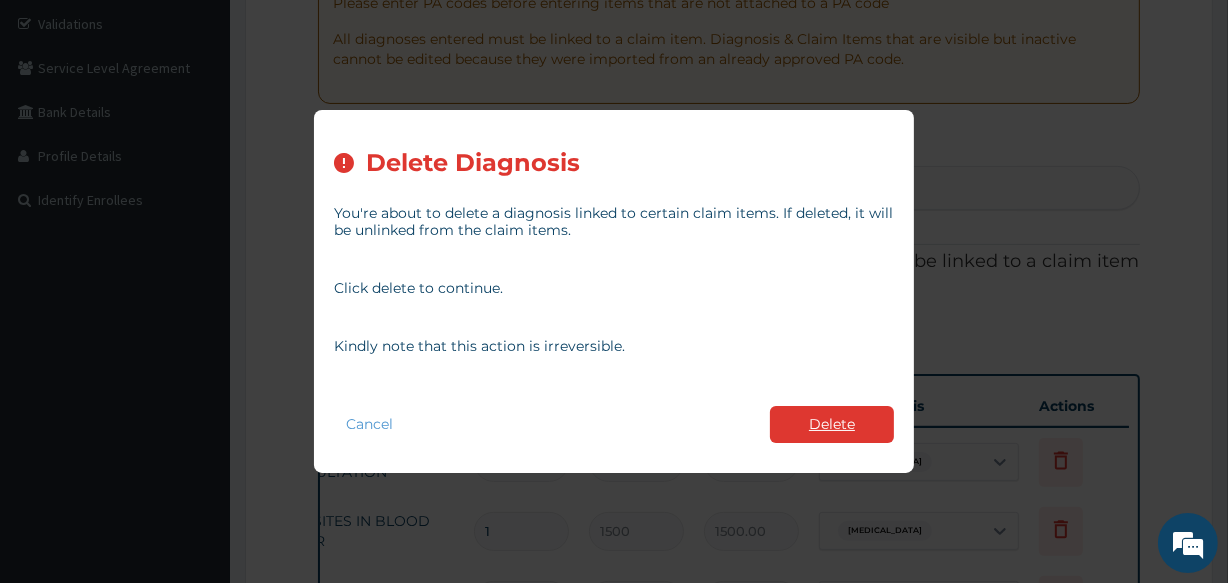 click on "Delete" at bounding box center [832, 424] 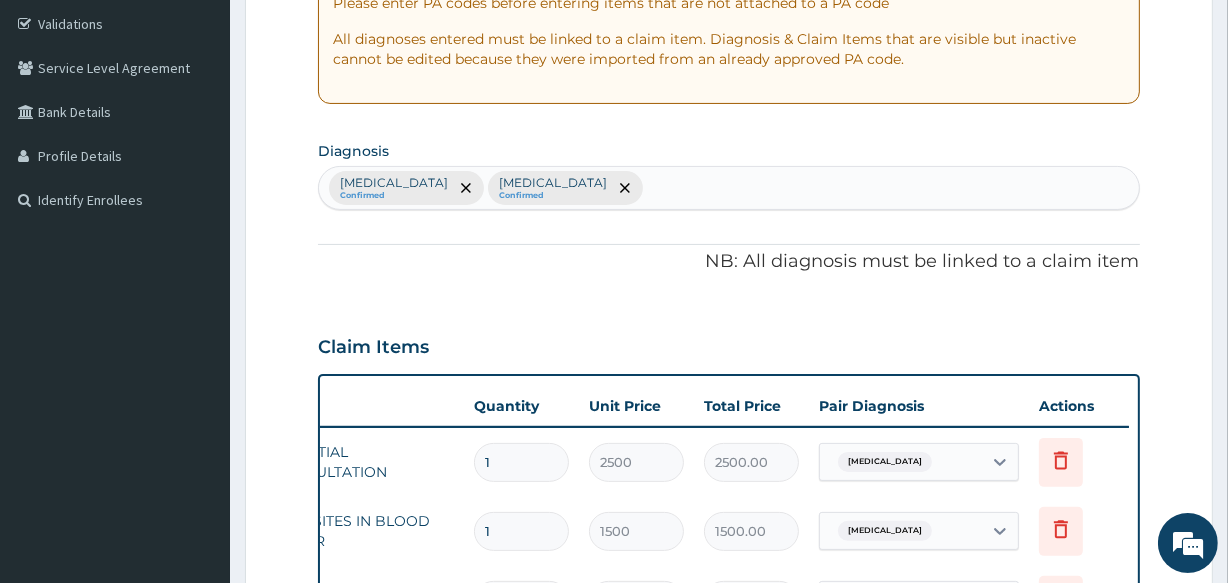 click on "Sepsis Confirmed Malaria Confirmed" at bounding box center (728, 188) 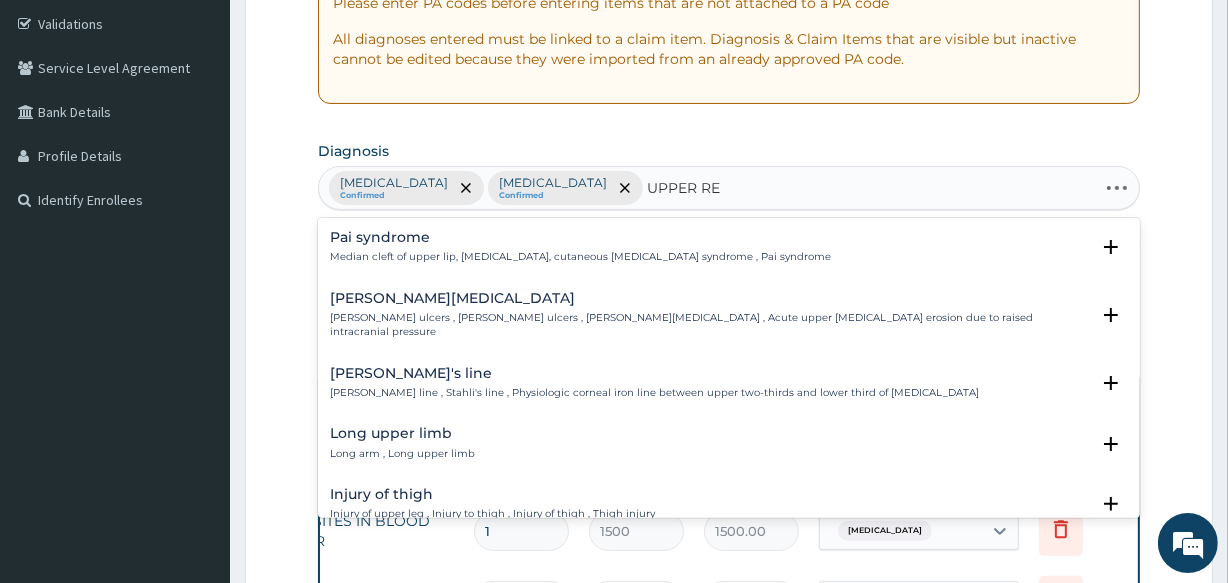 type on "UPPER RES" 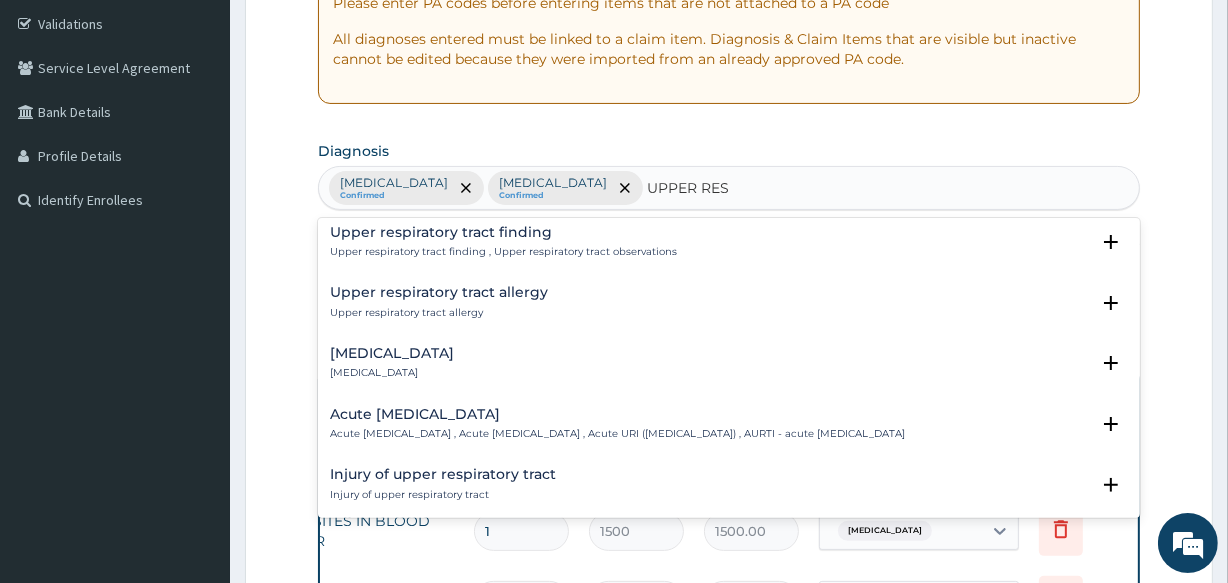scroll, scrollTop: 90, scrollLeft: 0, axis: vertical 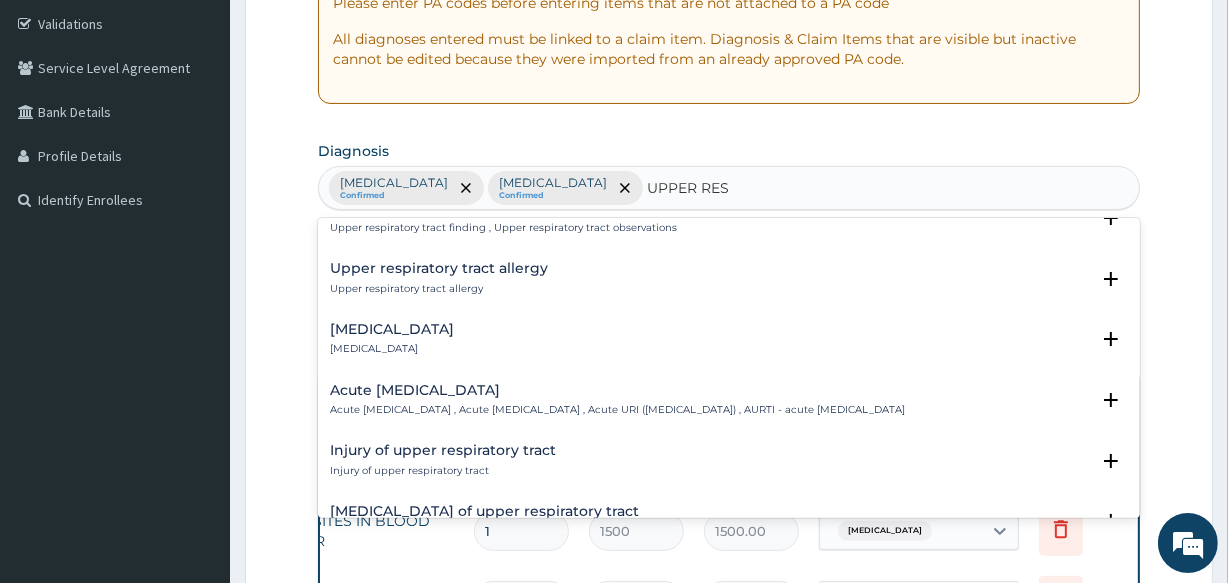 click on "Acute upper respiratory infection , Acute upper respiratory tract infection , Acute URI (upper respiratory infection) , AURTI - acute upper respiratory tract infection" at bounding box center (617, 410) 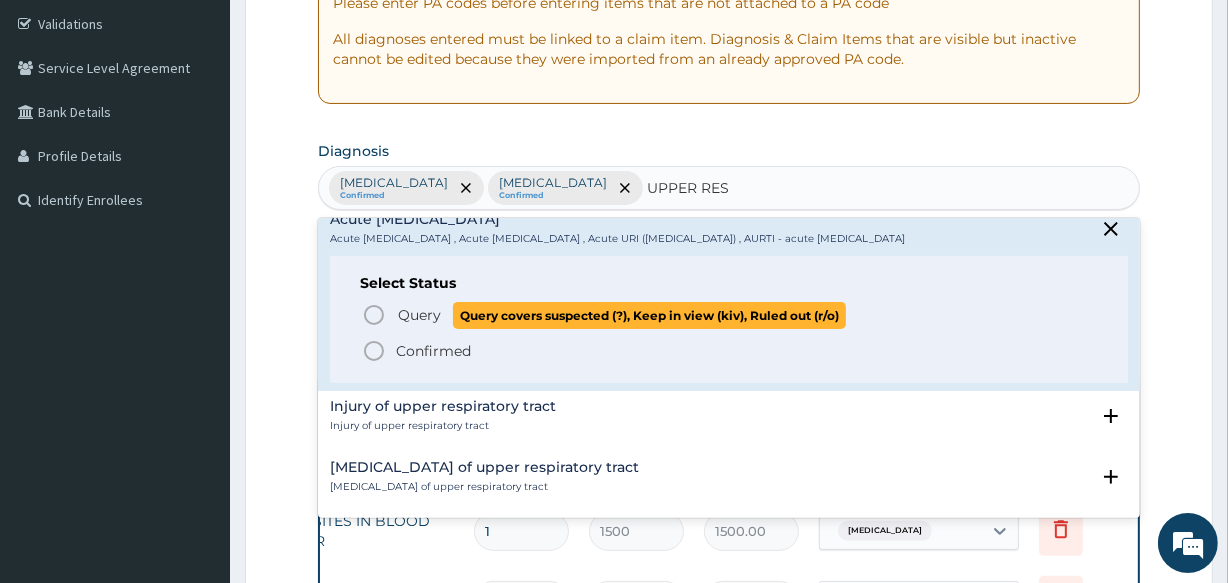scroll, scrollTop: 272, scrollLeft: 0, axis: vertical 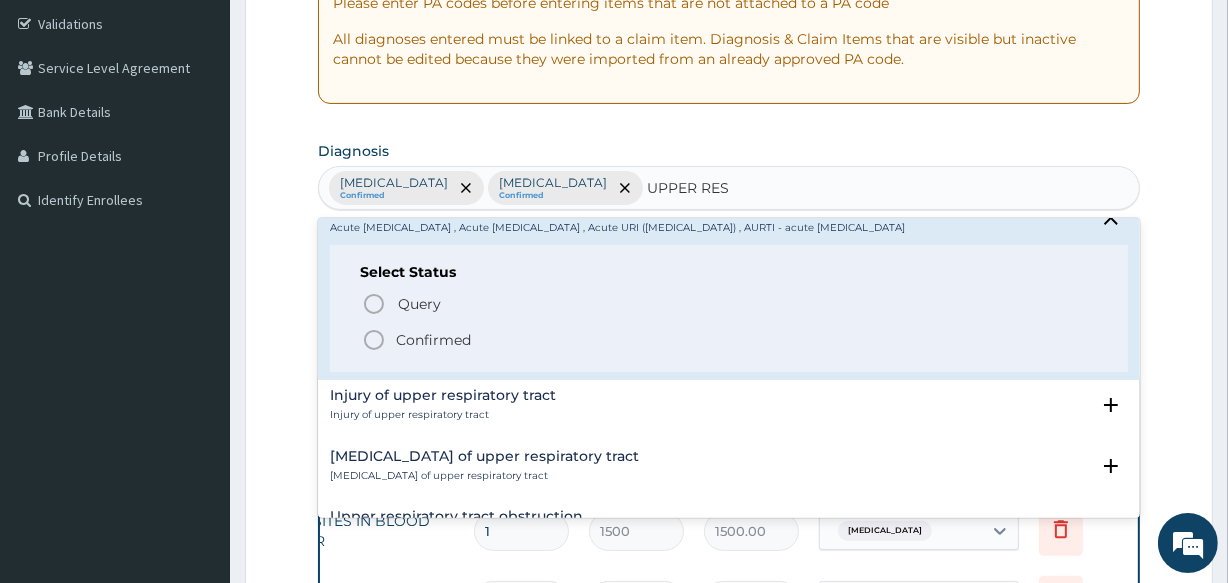 click 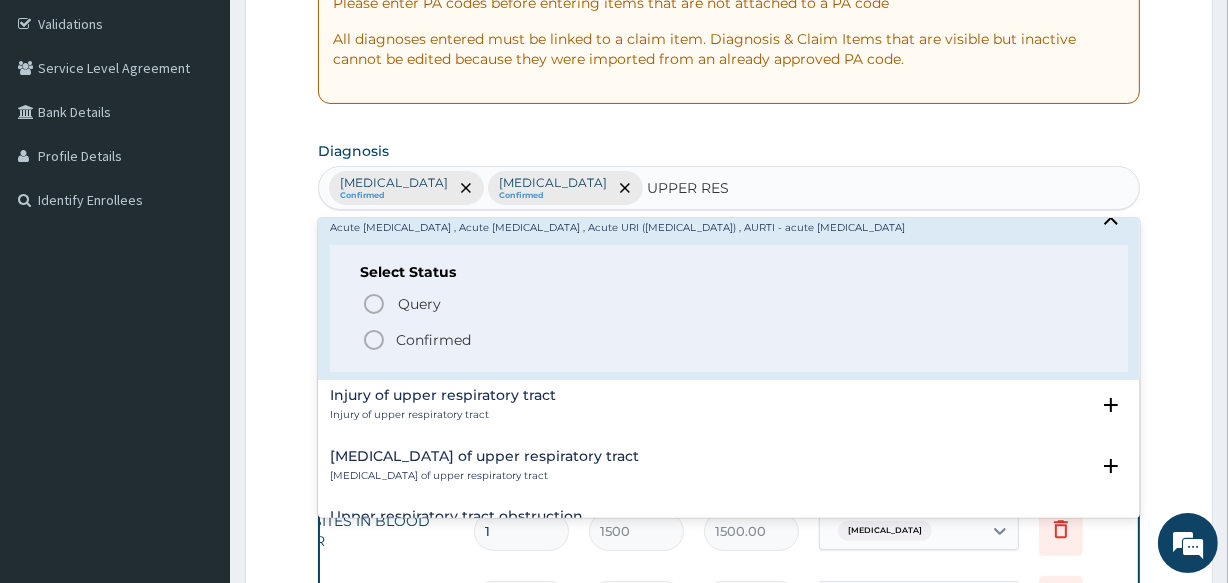 type 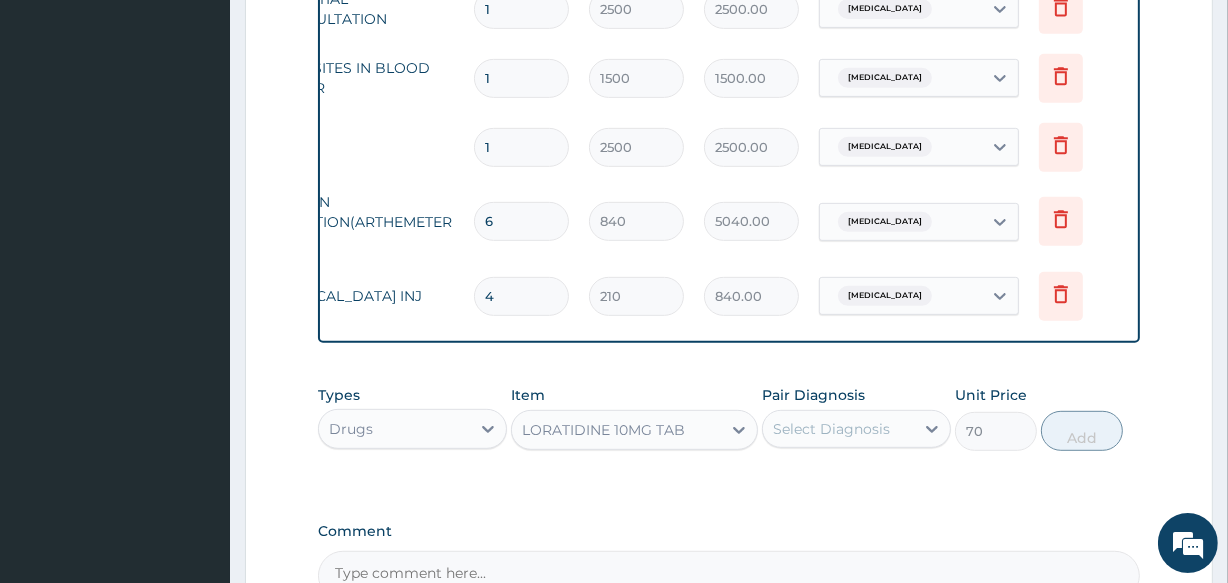 scroll, scrollTop: 824, scrollLeft: 0, axis: vertical 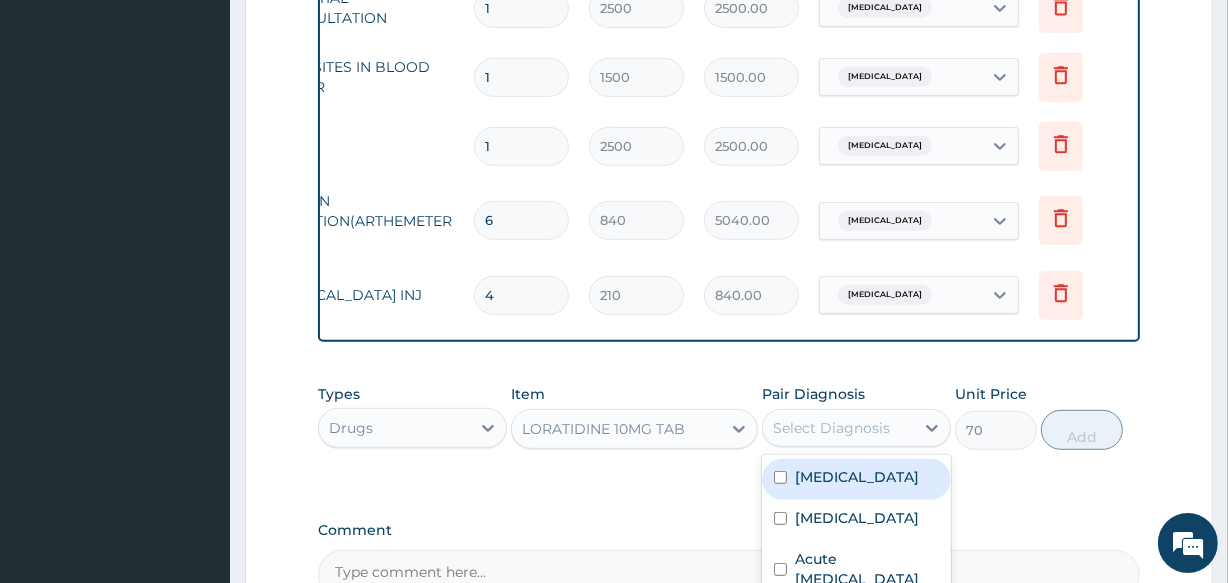 click on "Select Diagnosis" at bounding box center (831, 428) 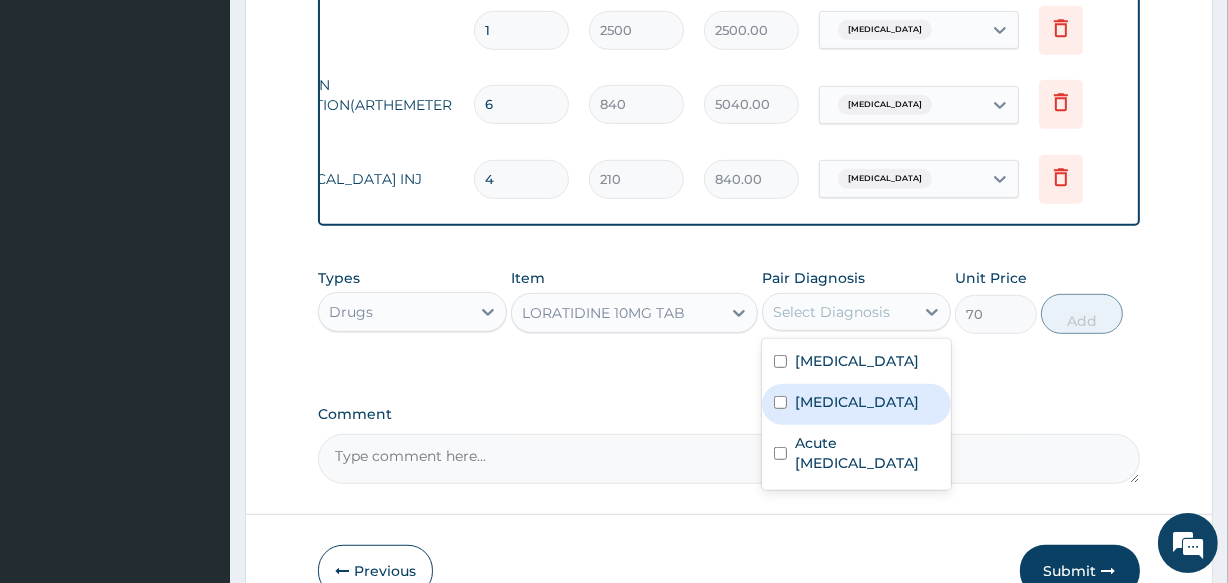 scroll, scrollTop: 1006, scrollLeft: 0, axis: vertical 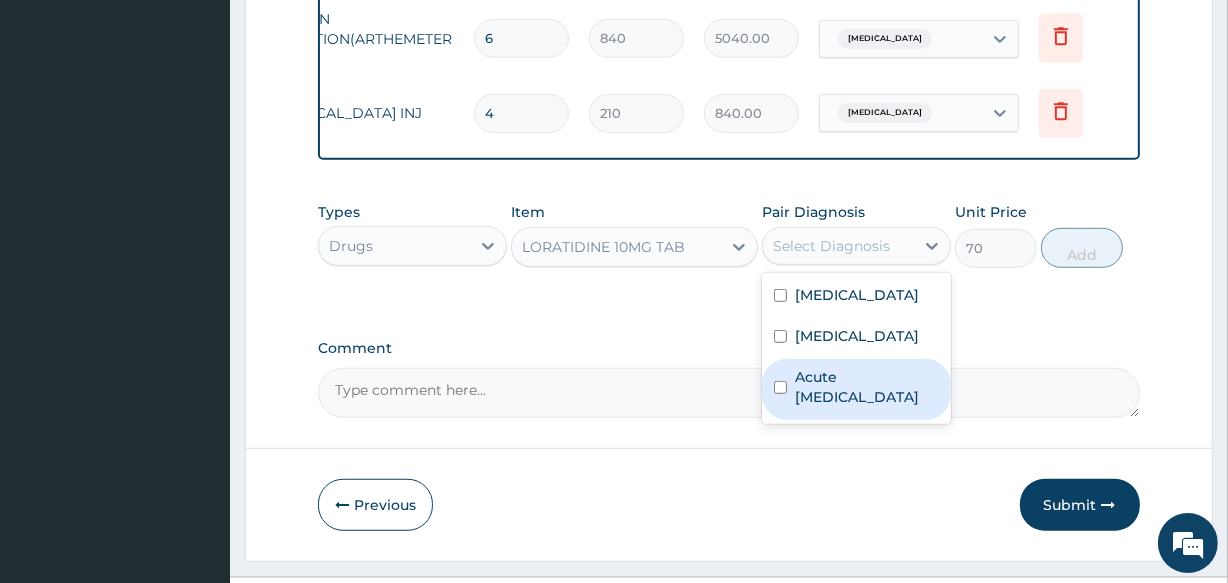 click on "Acute upper respiratory infection" at bounding box center (867, 387) 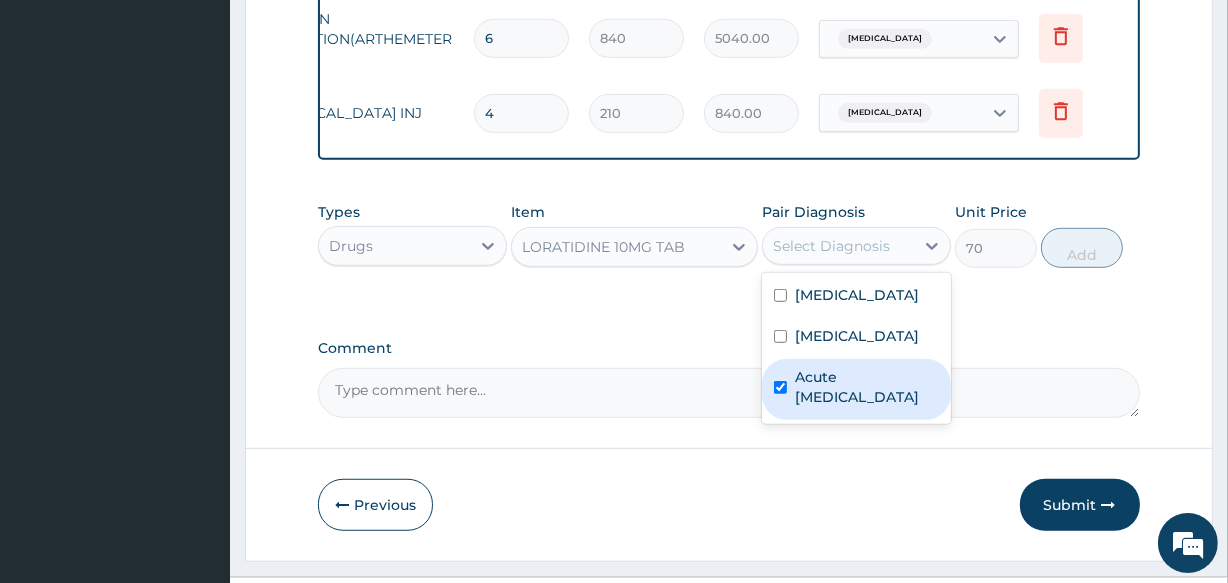 checkbox on "true" 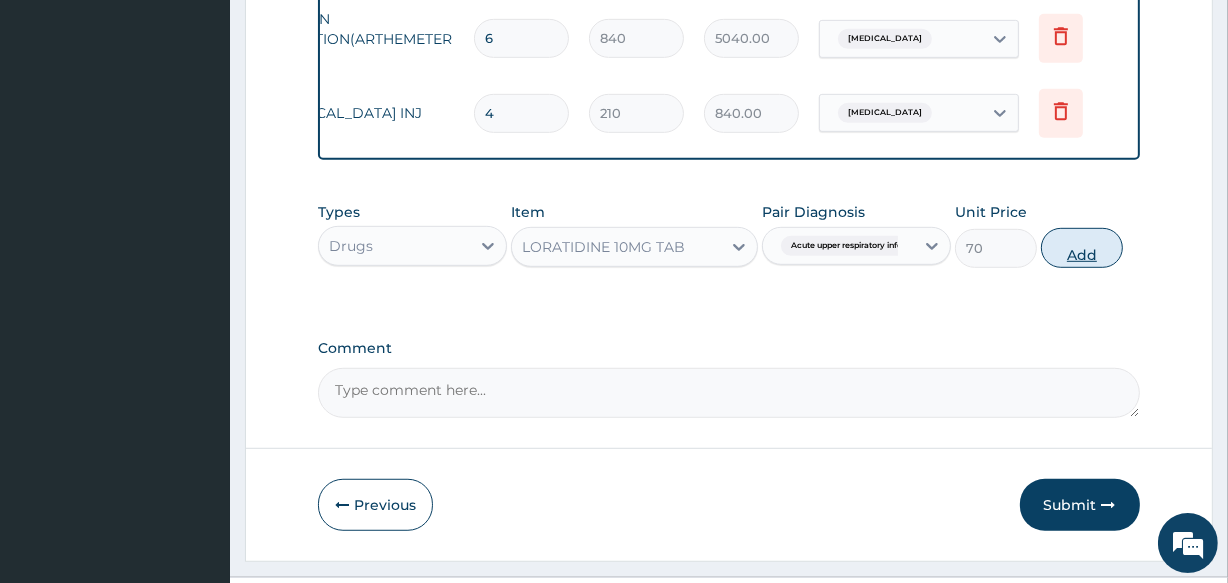 click on "Add" at bounding box center [1082, 248] 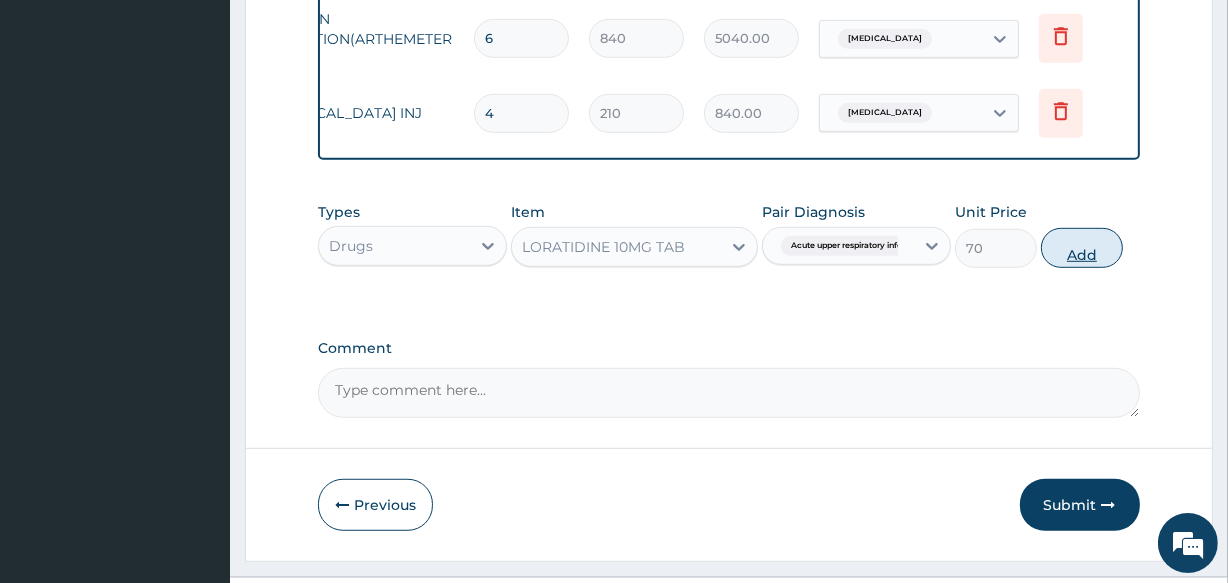 type on "0" 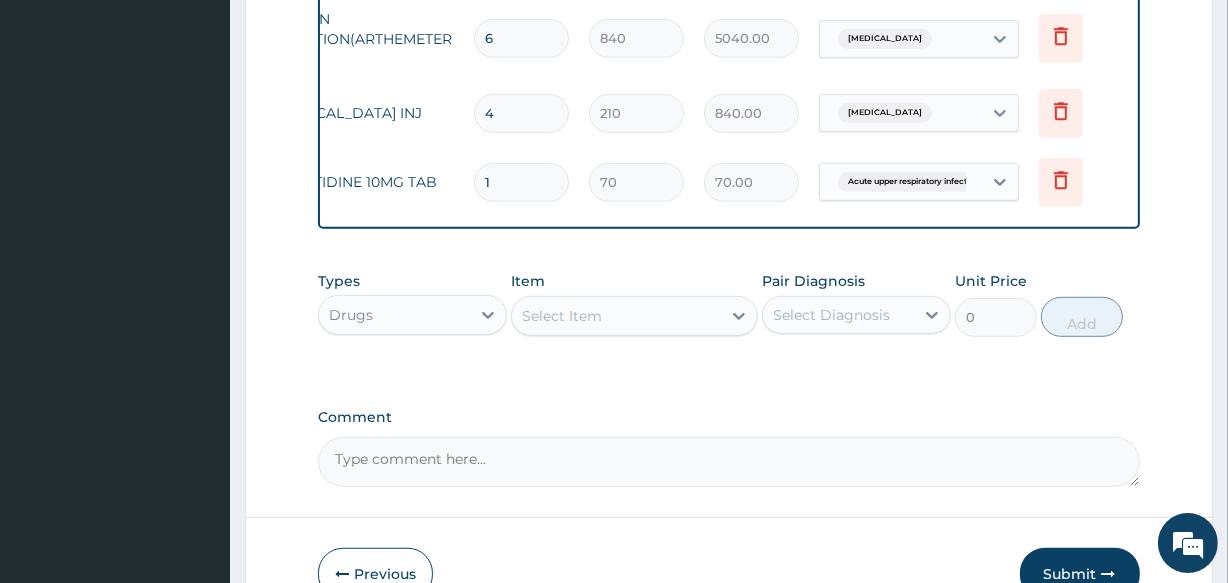 type 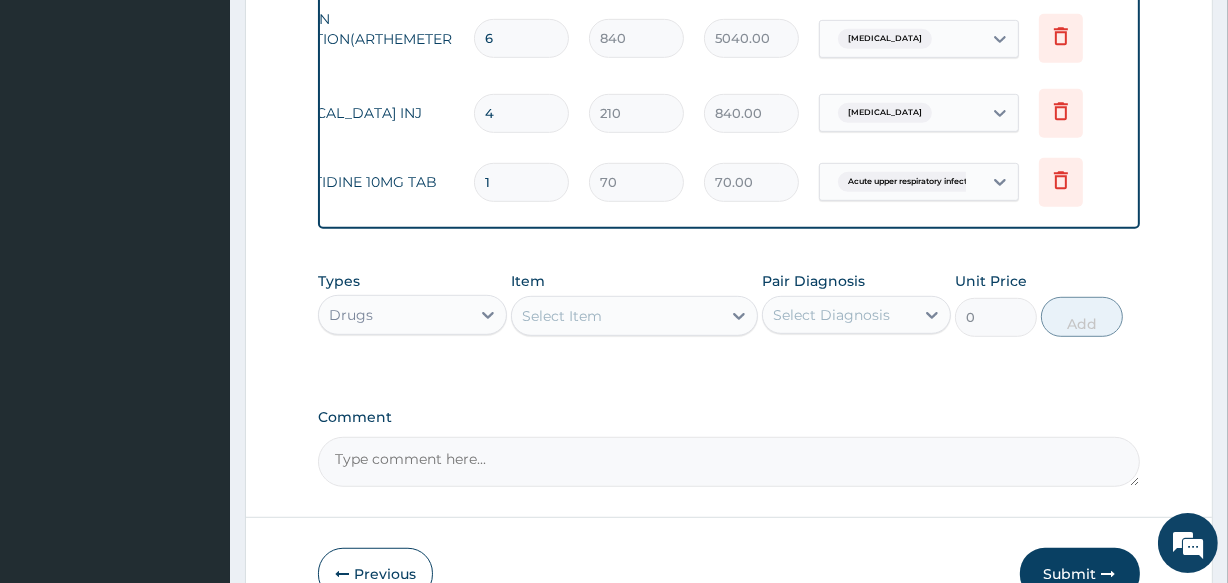 type on "0.00" 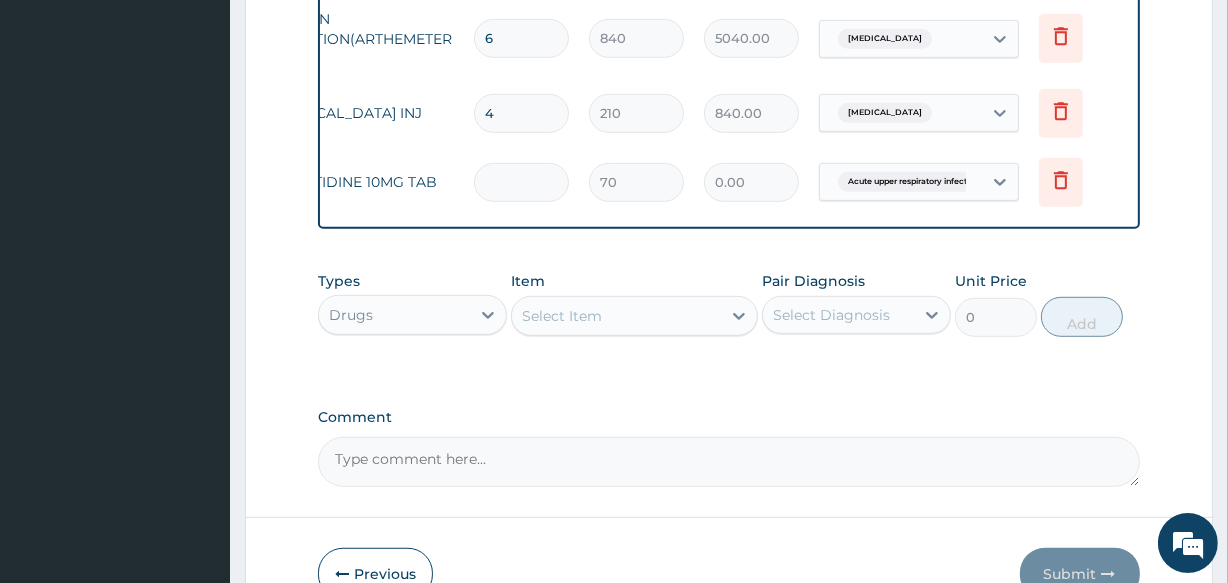 type on "3" 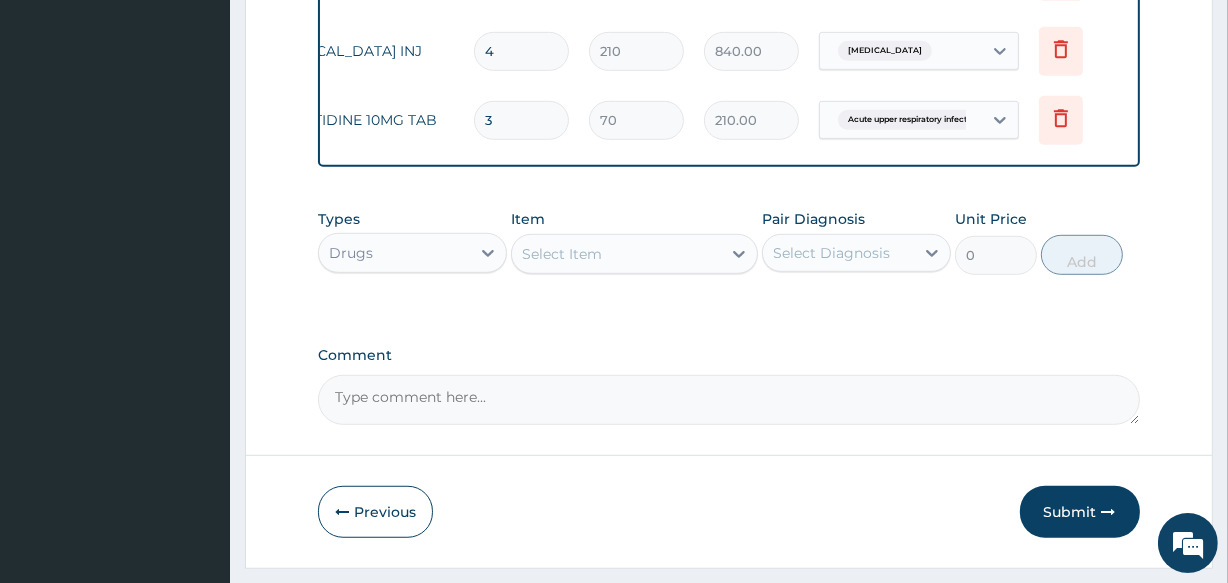 scroll, scrollTop: 1134, scrollLeft: 0, axis: vertical 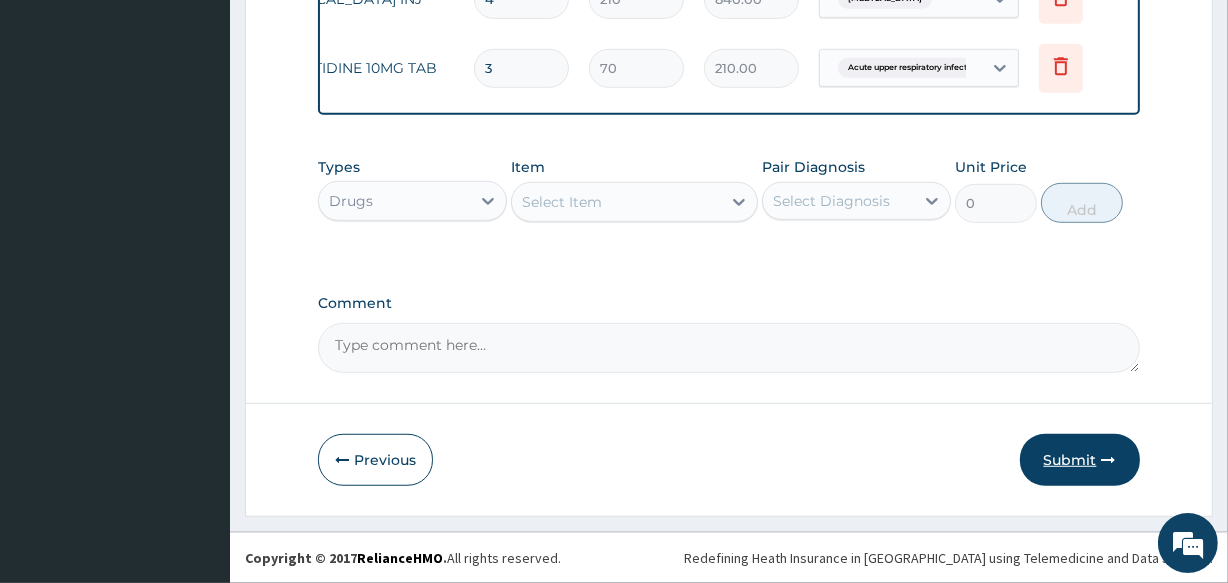 type on "3" 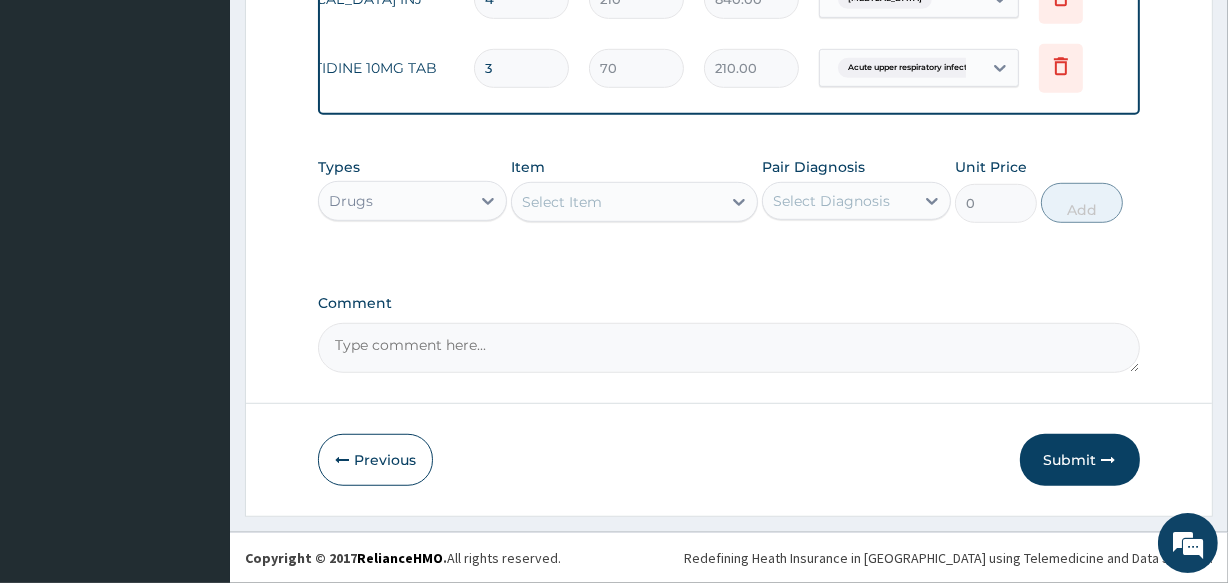 drag, startPoint x: 1080, startPoint y: 453, endPoint x: 1059, endPoint y: 419, distance: 39.962482 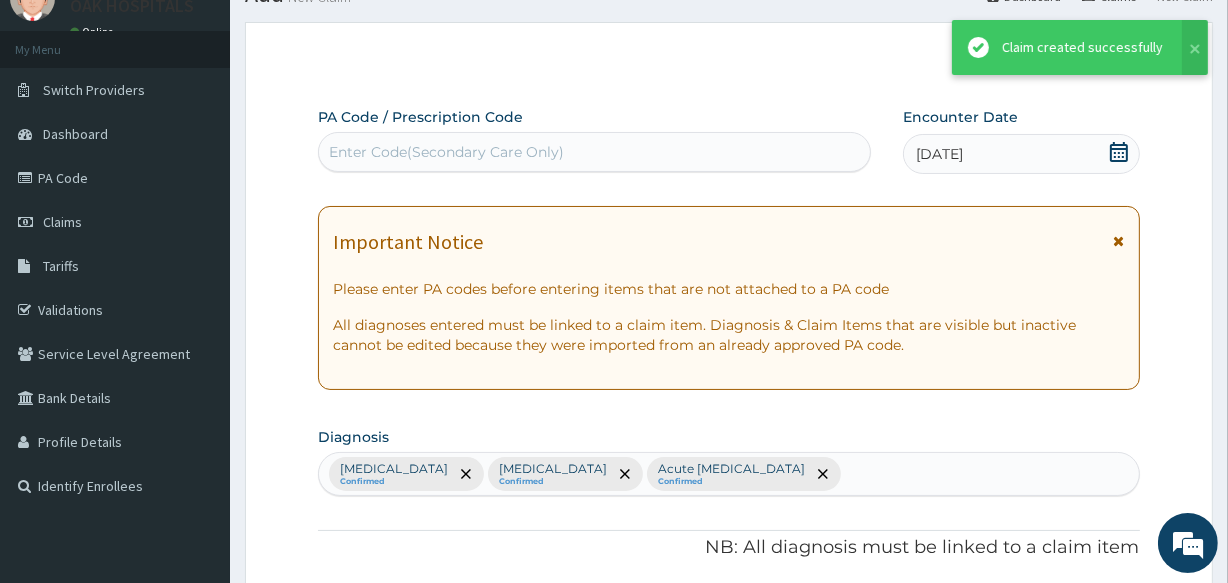 scroll, scrollTop: 1134, scrollLeft: 0, axis: vertical 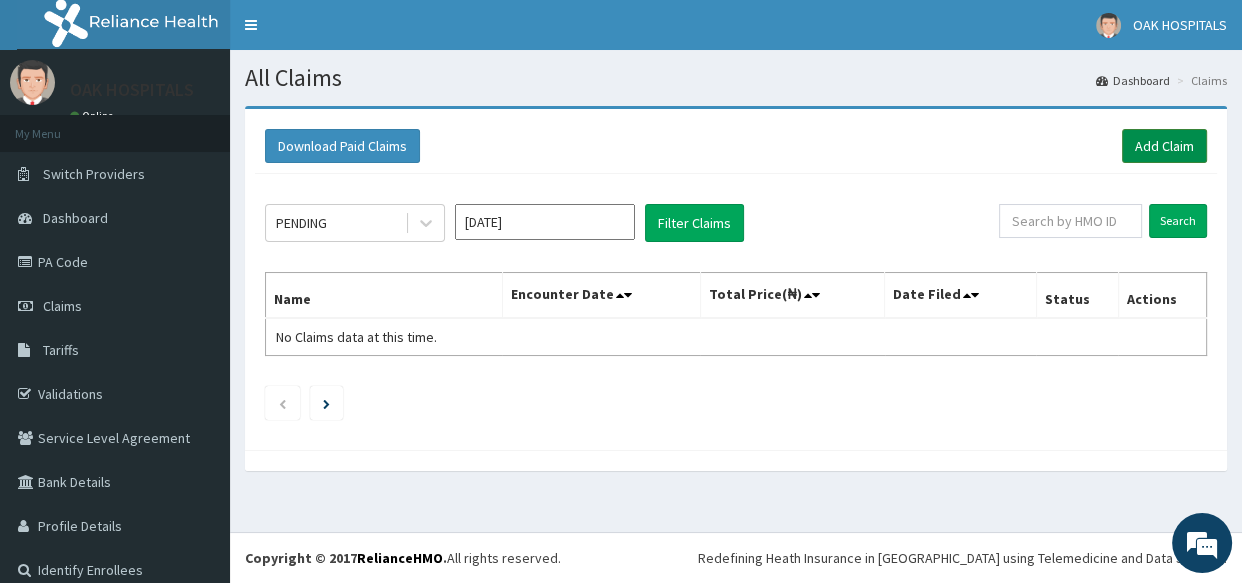 click on "Add Claim" at bounding box center (1164, 146) 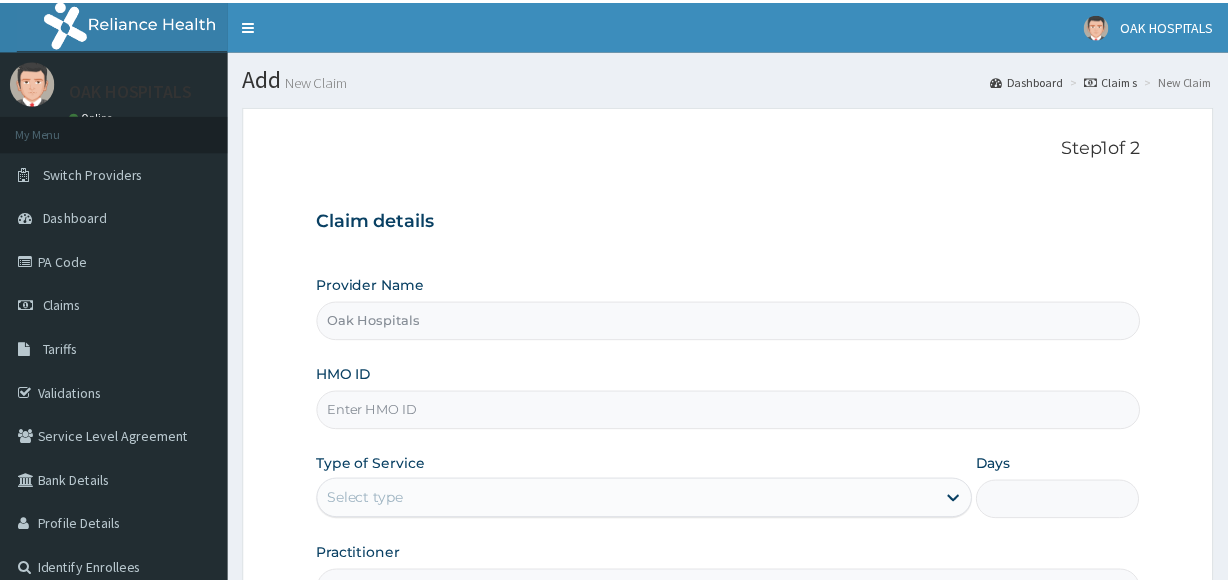 scroll, scrollTop: 0, scrollLeft: 0, axis: both 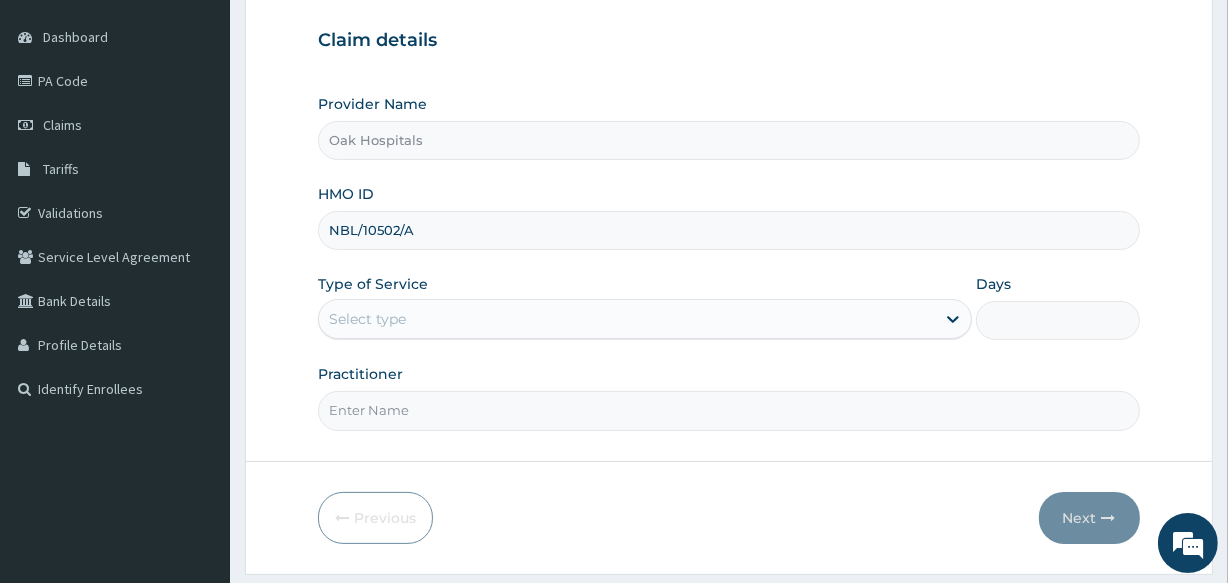 type on "NBL/10502/A" 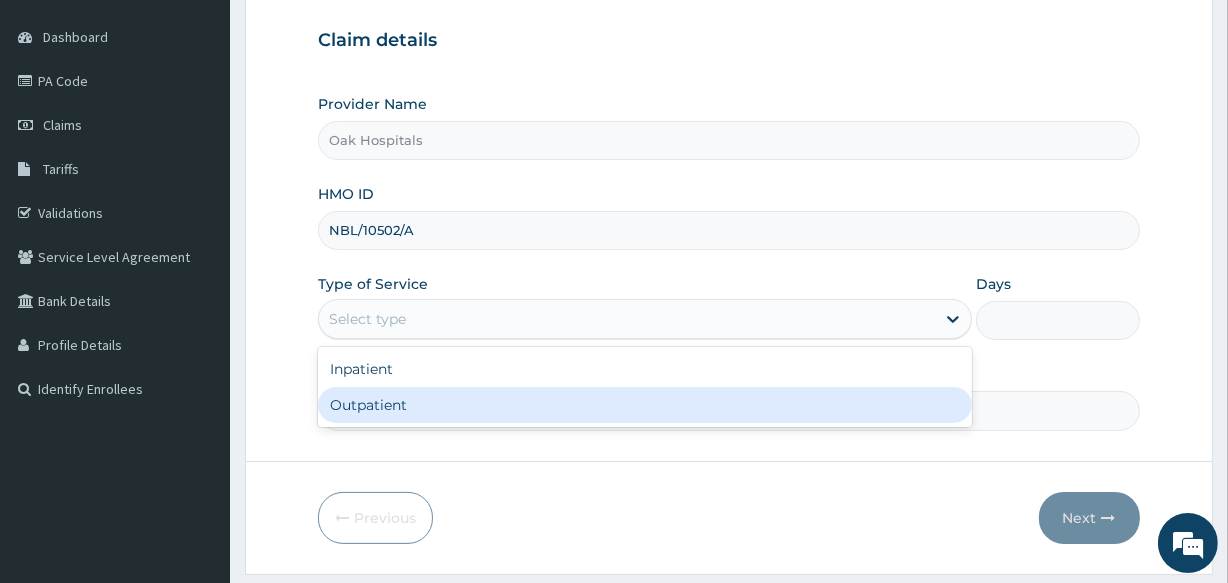 click on "Outpatient" at bounding box center (645, 405) 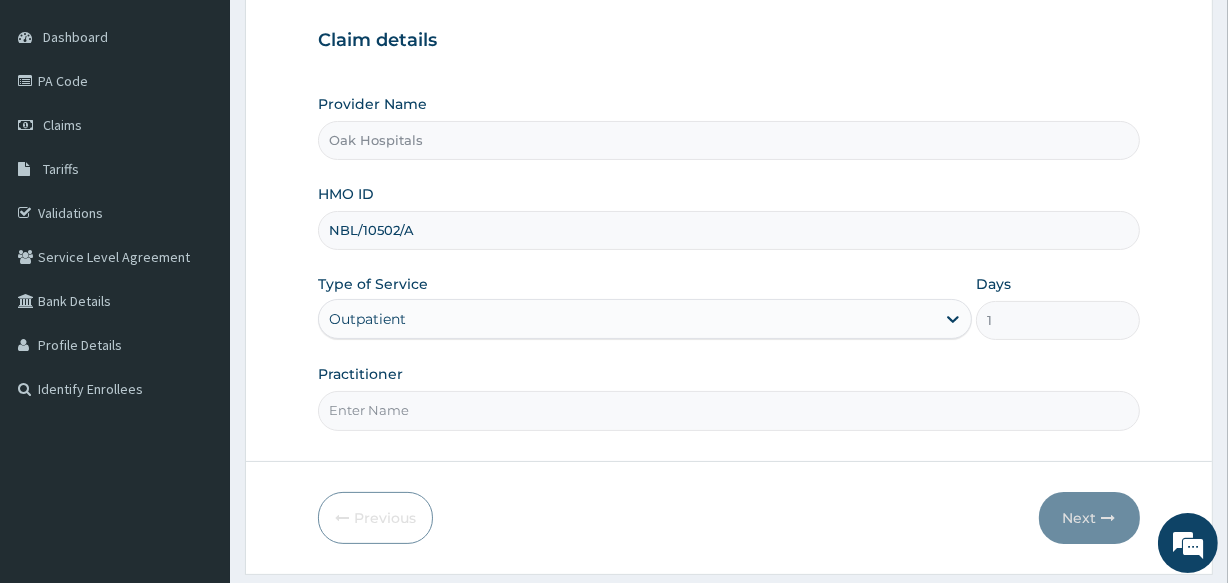 click on "Practitioner" at bounding box center [728, 410] 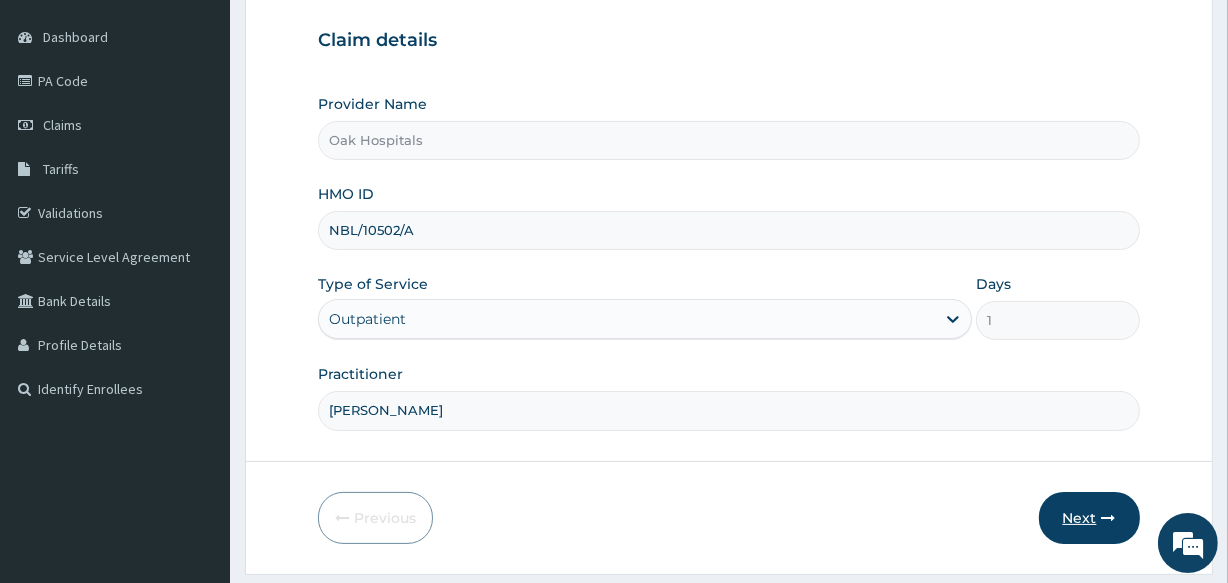 click on "Next" at bounding box center [1089, 518] 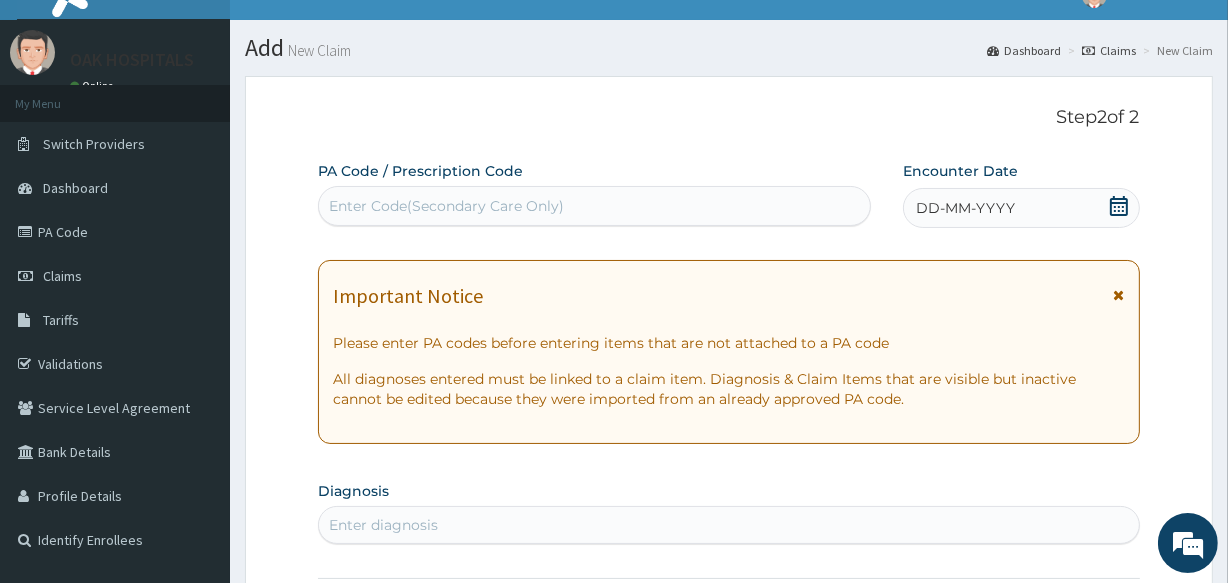scroll, scrollTop: 0, scrollLeft: 0, axis: both 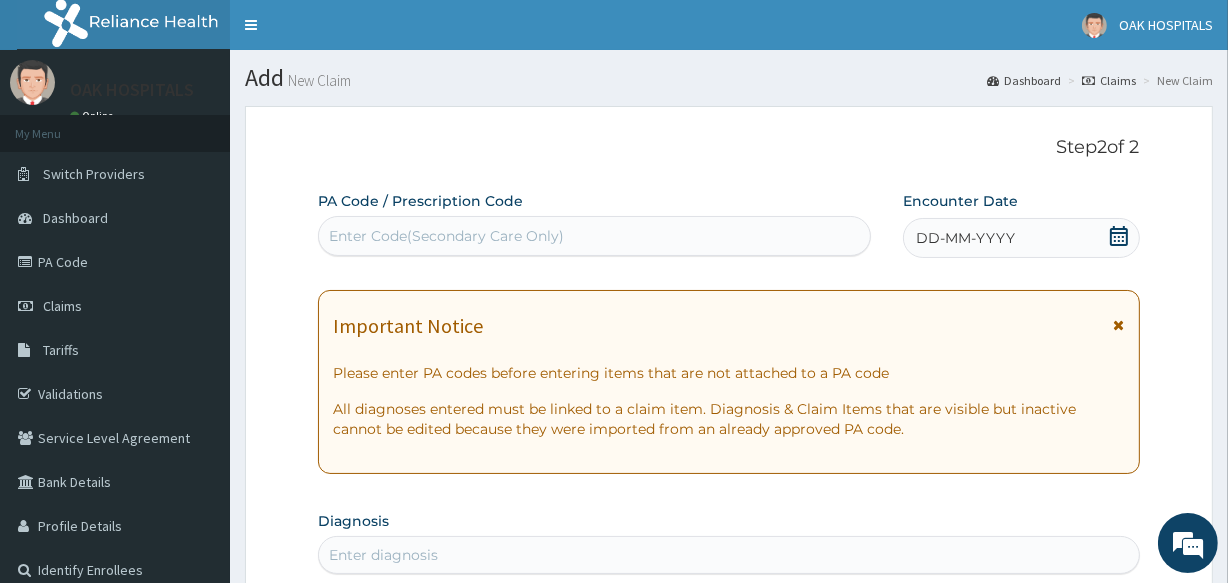 click on "Enter Code(Secondary Care Only)" at bounding box center (594, 236) 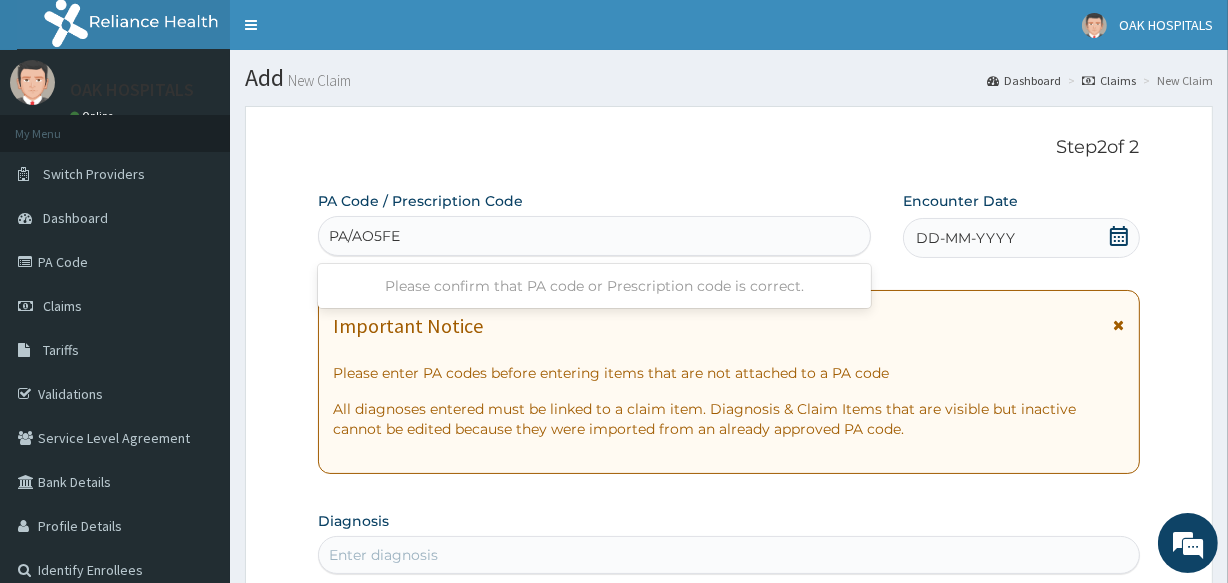 type on "PA/AO5FED" 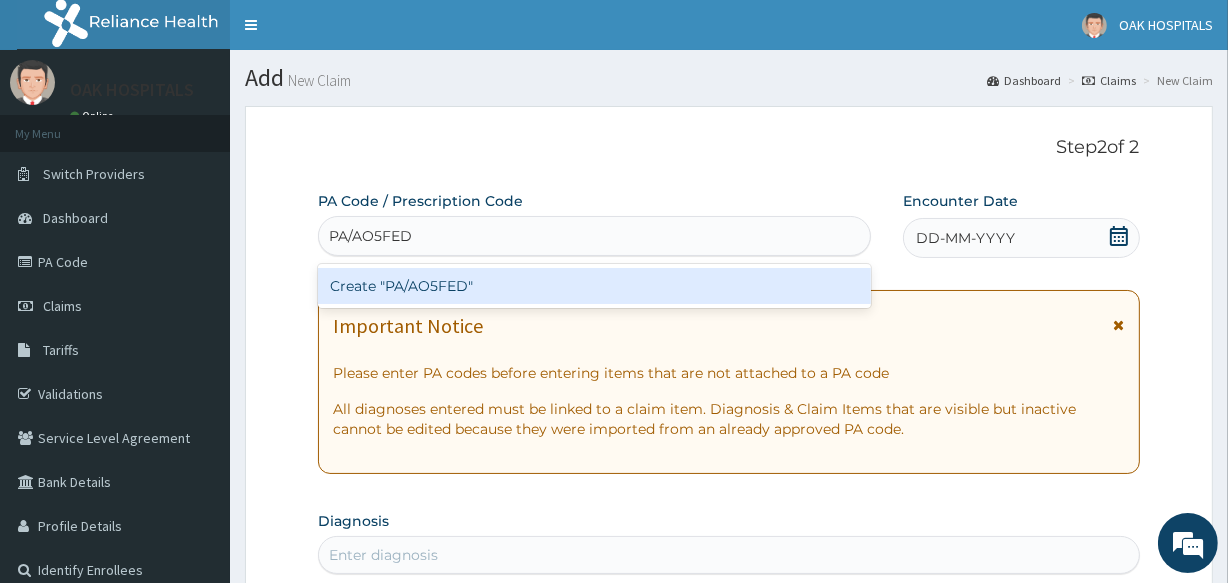 click on "Create "PA/AO5FED"" at bounding box center [594, 286] 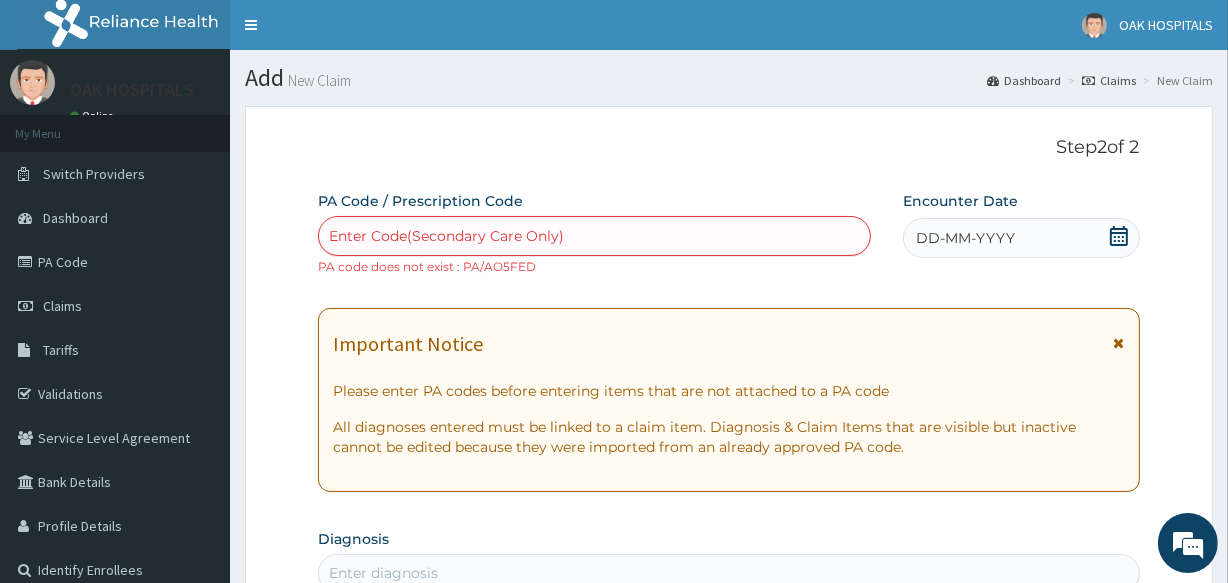 click on "Enter Code(Secondary Care Only)" at bounding box center (446, 236) 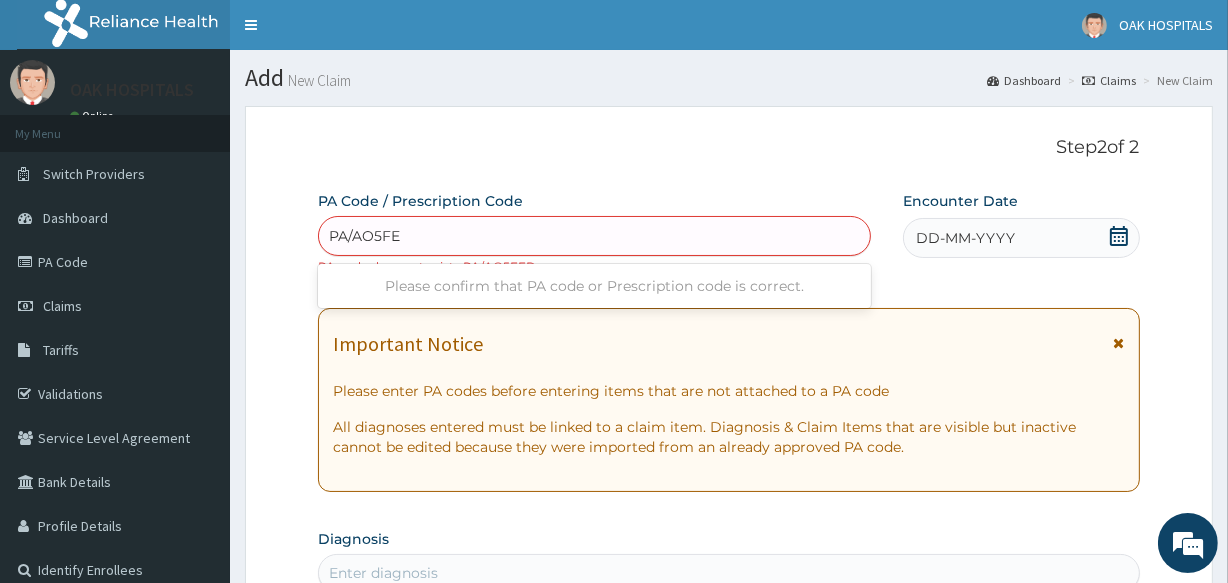 type on "PA/AO5FED" 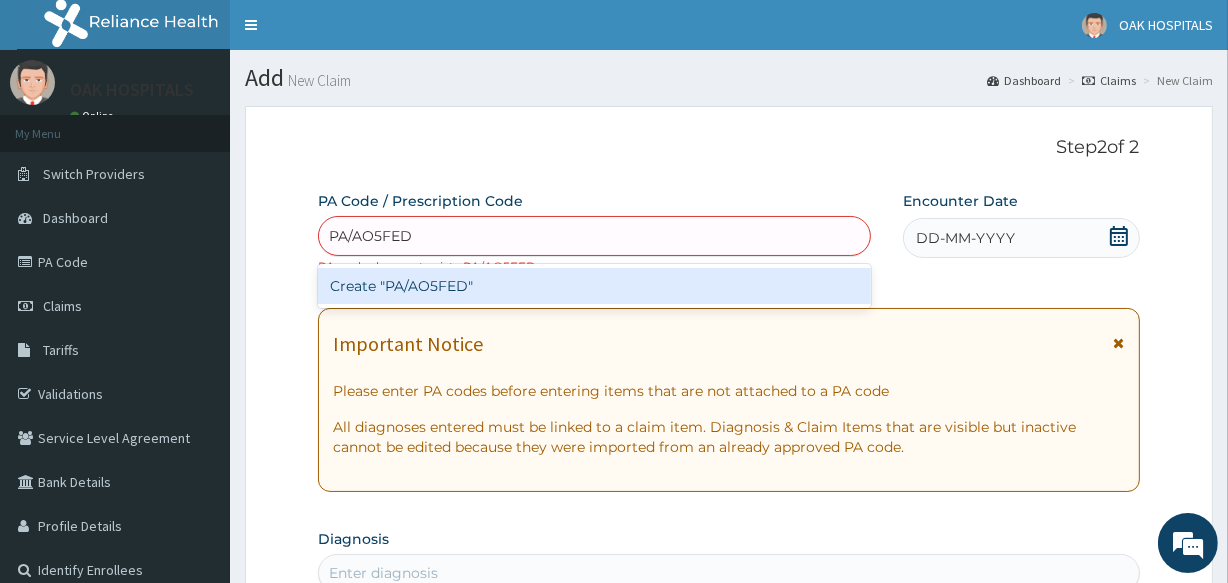 click on "Create "PA/AO5FED"" at bounding box center [594, 286] 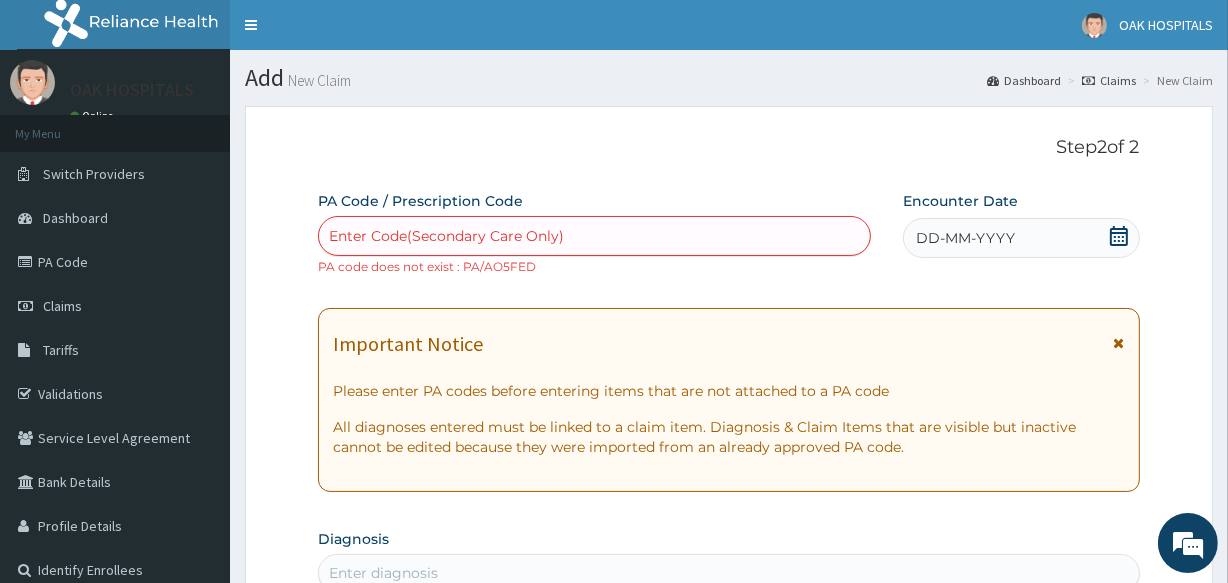 click on "Enter Code(Secondary Care Only)" at bounding box center [446, 236] 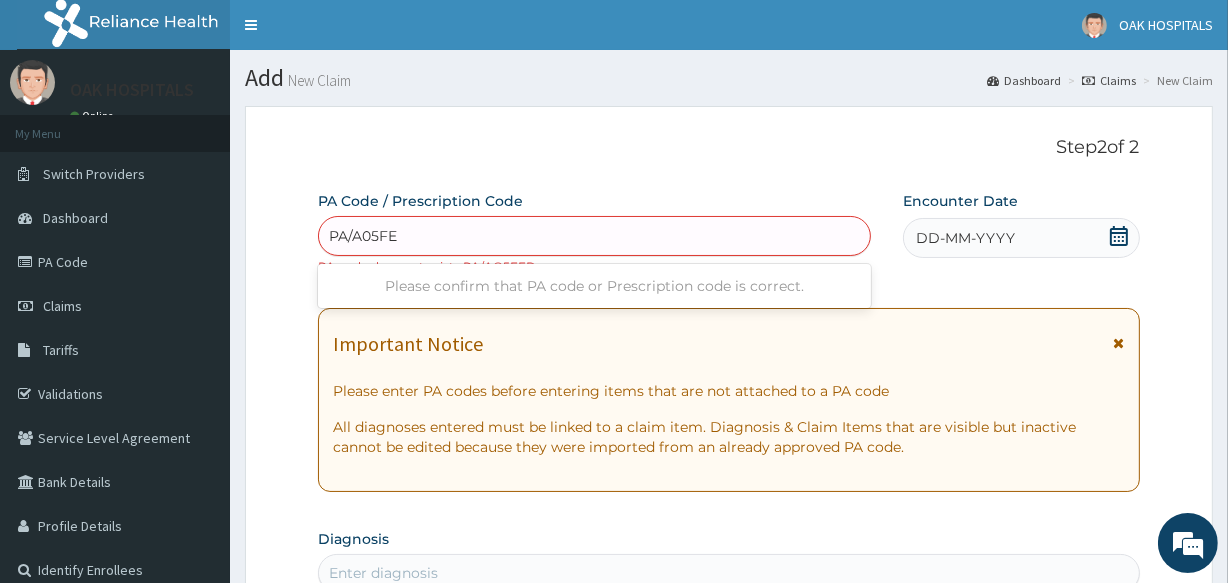 type on "PA/A05FED" 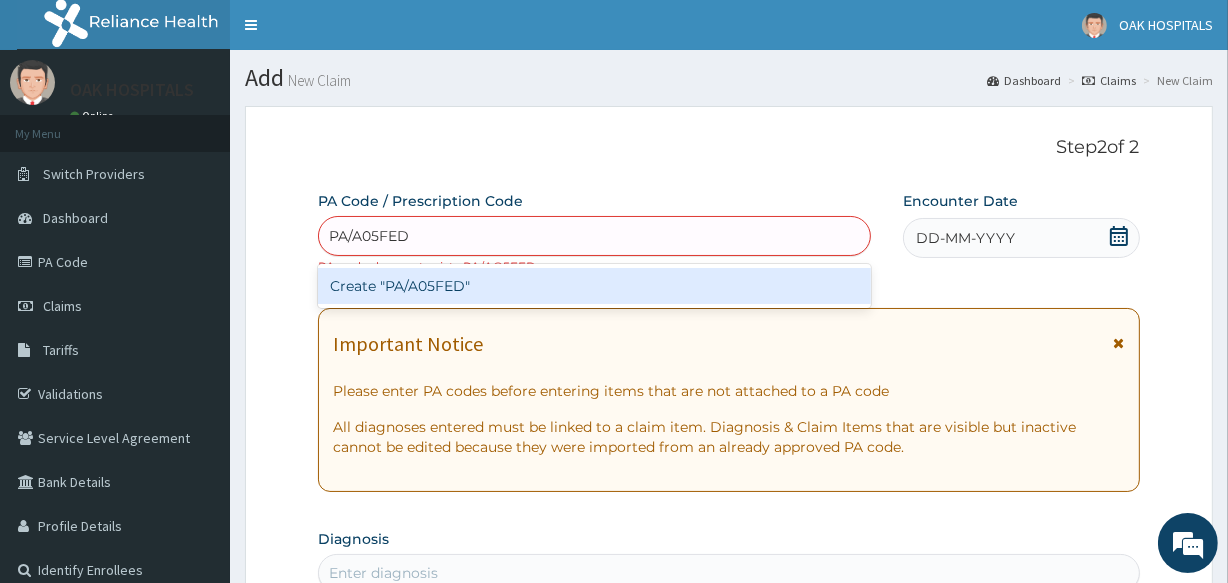 click on "Create "PA/A05FED"" at bounding box center [594, 286] 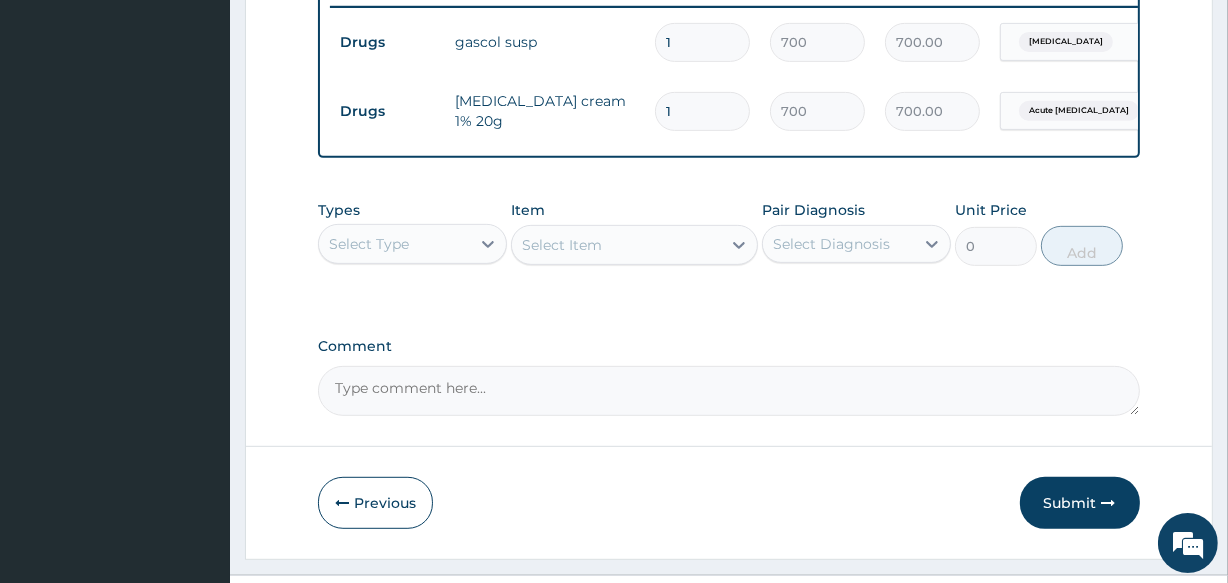 scroll, scrollTop: 790, scrollLeft: 0, axis: vertical 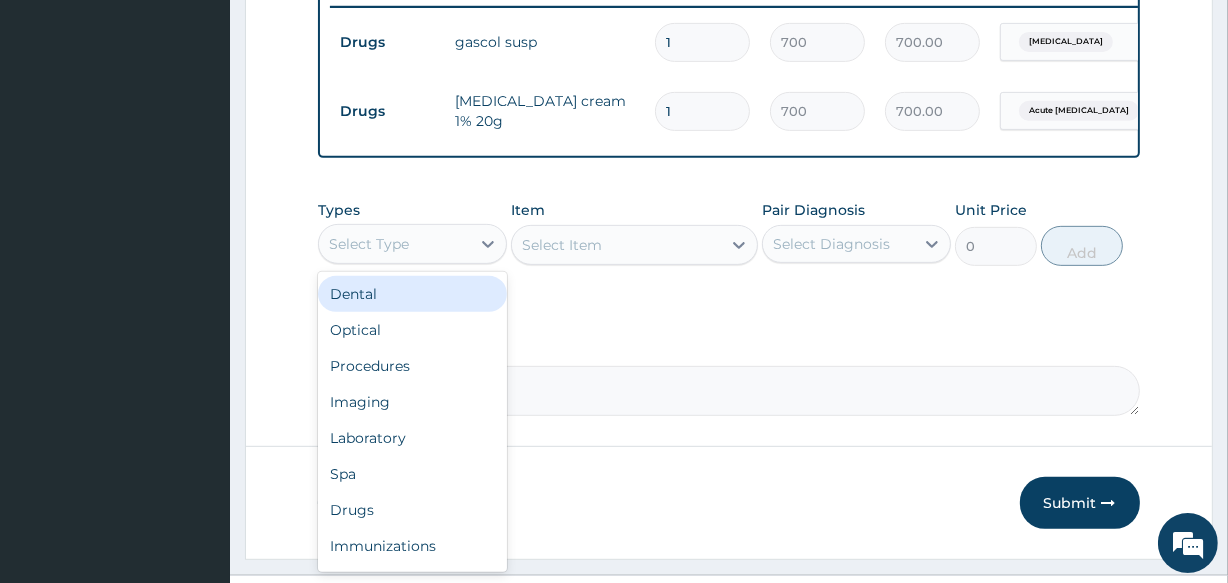 click on "Select Type" at bounding box center (394, 244) 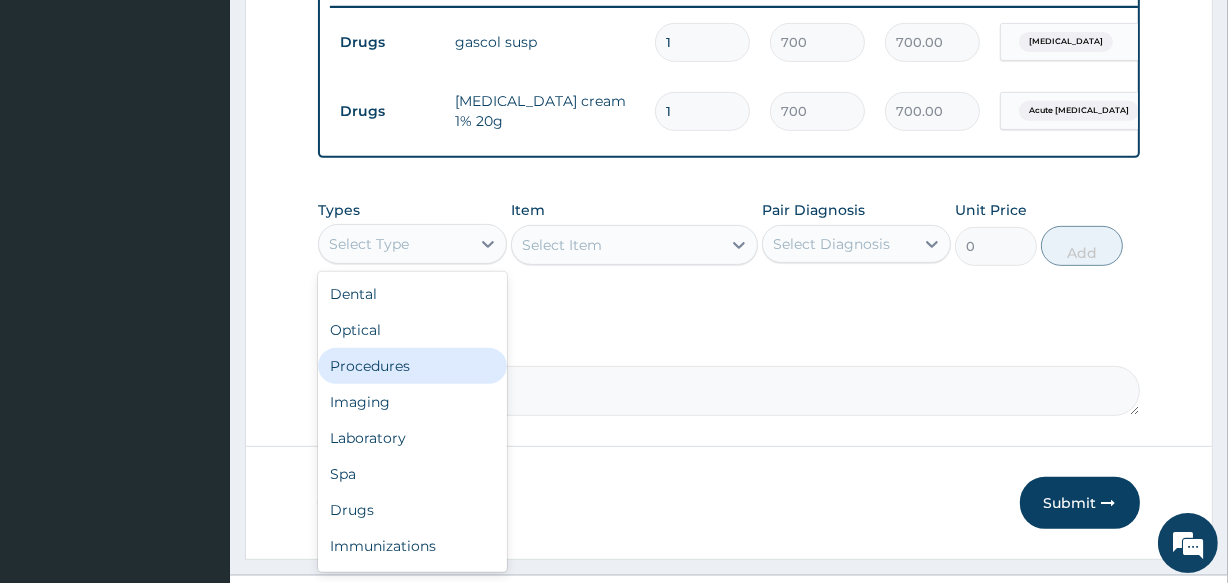 click on "Procedures" at bounding box center (412, 366) 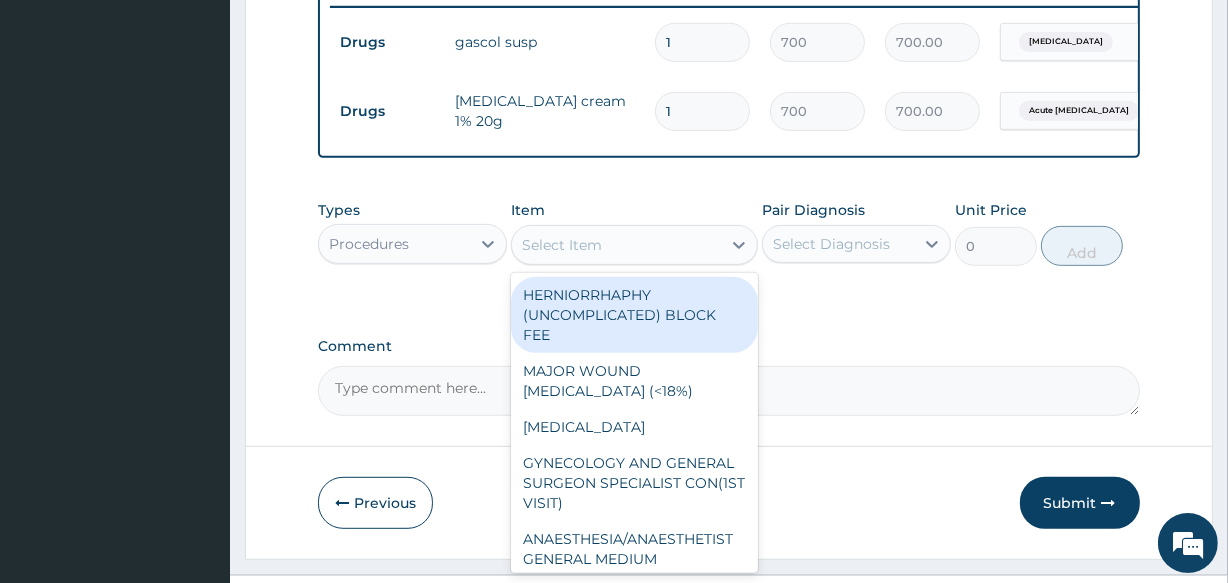 click on "Select Item" at bounding box center [616, 245] 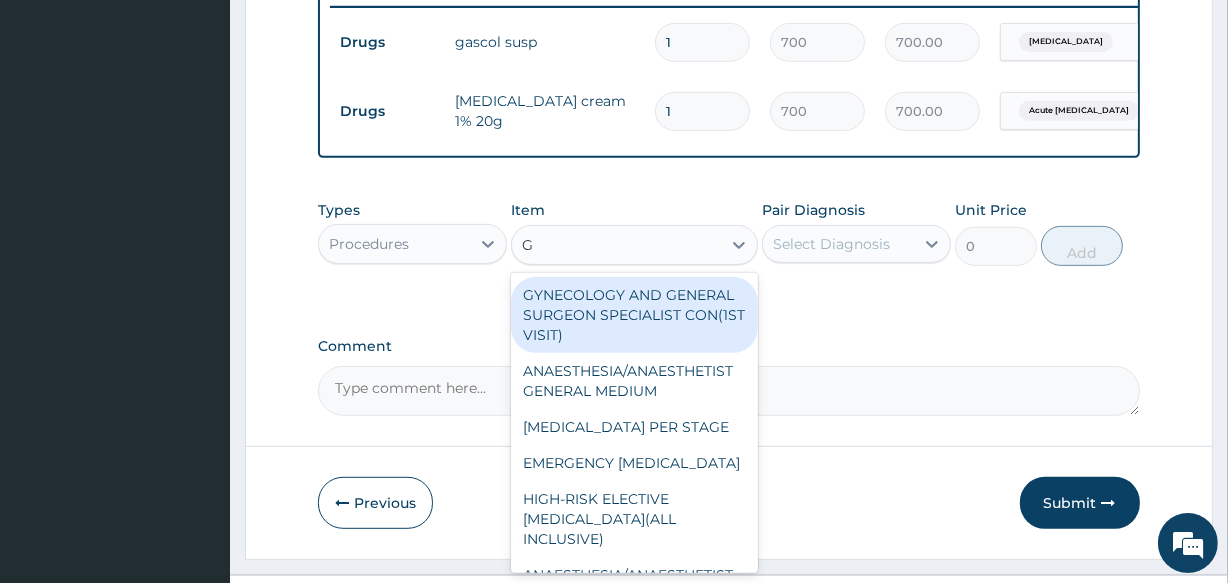 type on "GP" 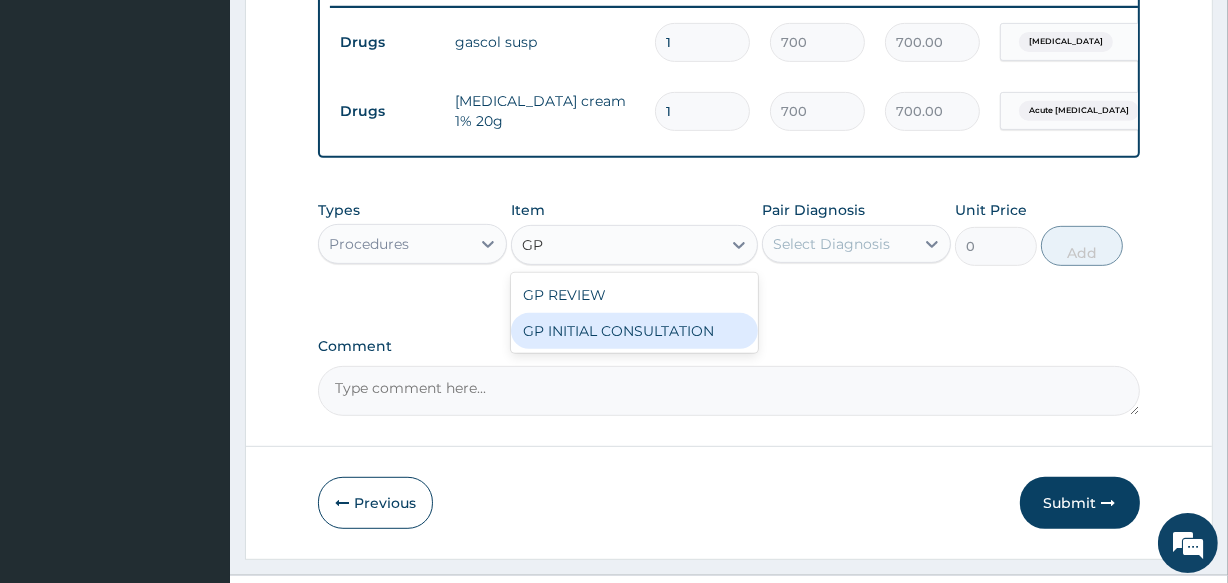 click on "GP INITIAL CONSULTATION" at bounding box center (634, 331) 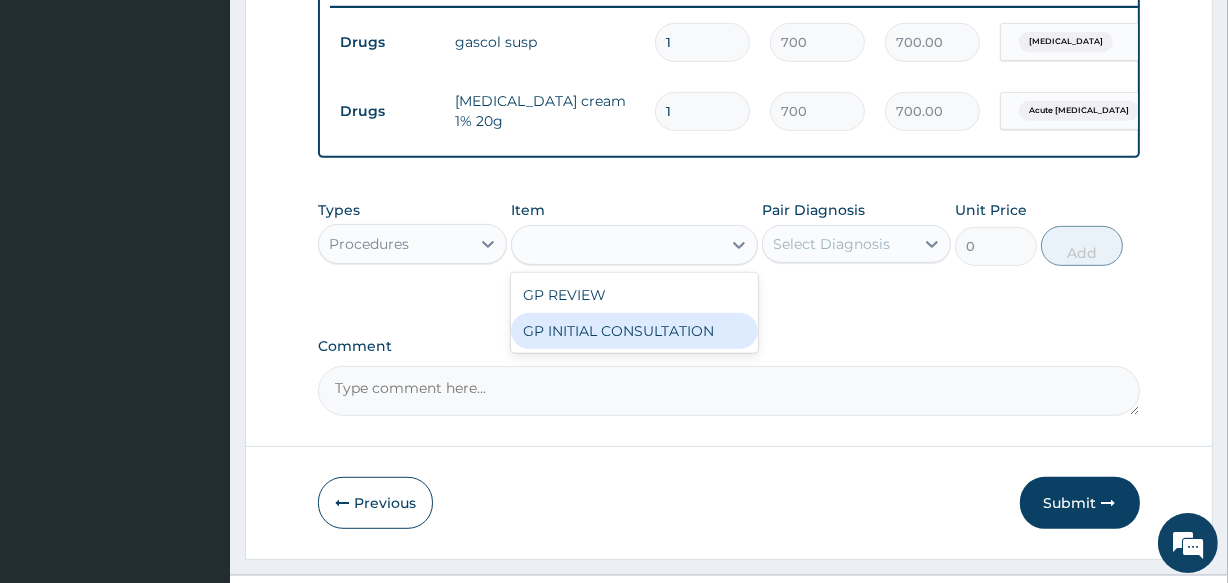 type on "2500" 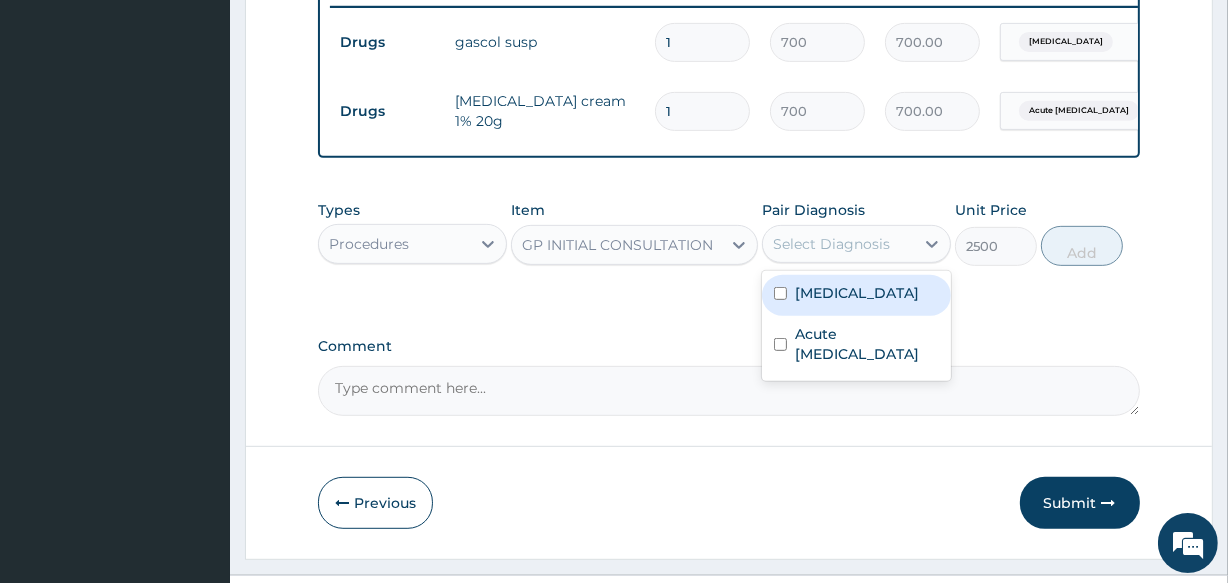 click on "Select Diagnosis" at bounding box center (831, 244) 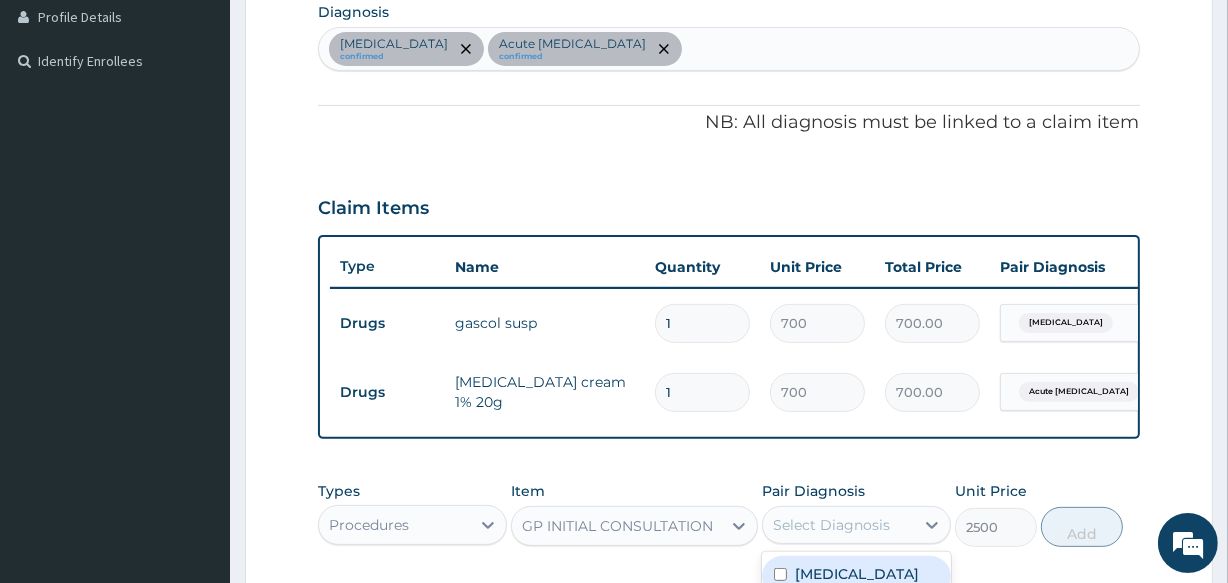 scroll, scrollTop: 427, scrollLeft: 0, axis: vertical 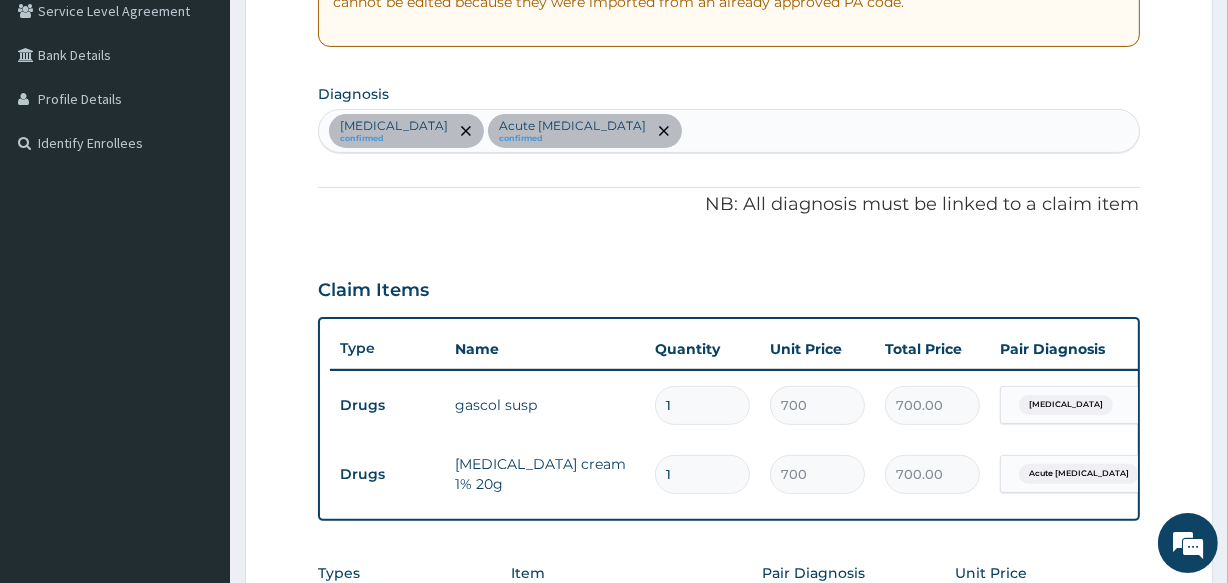 click on "Peptic ulcer confirmed Acute vulvovaginitis confirmed" at bounding box center [728, 131] 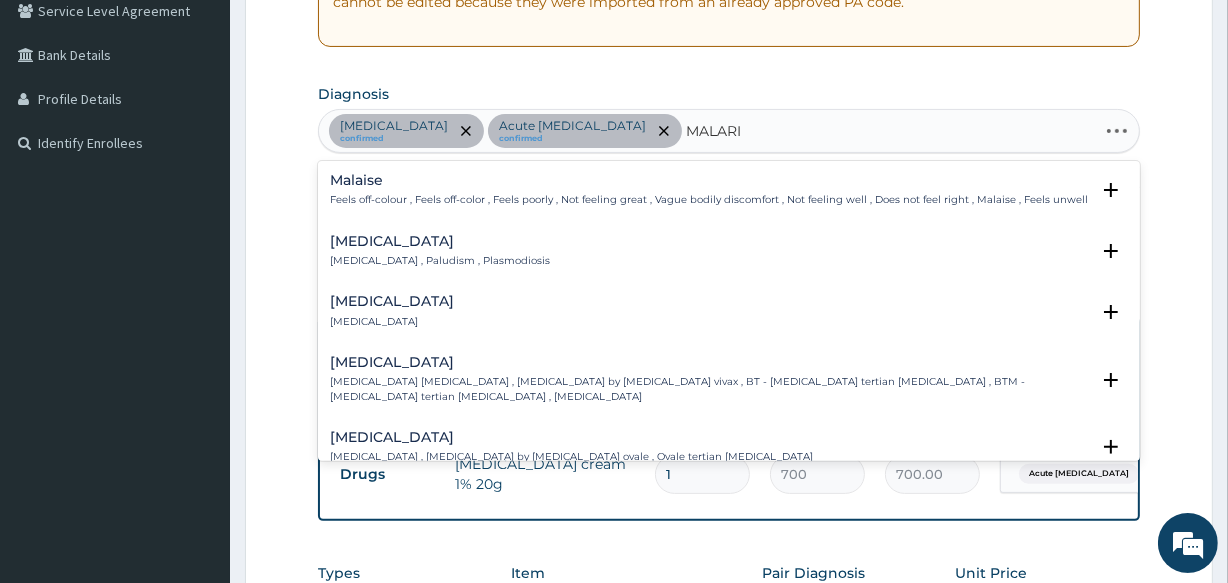 type on "MALARIA" 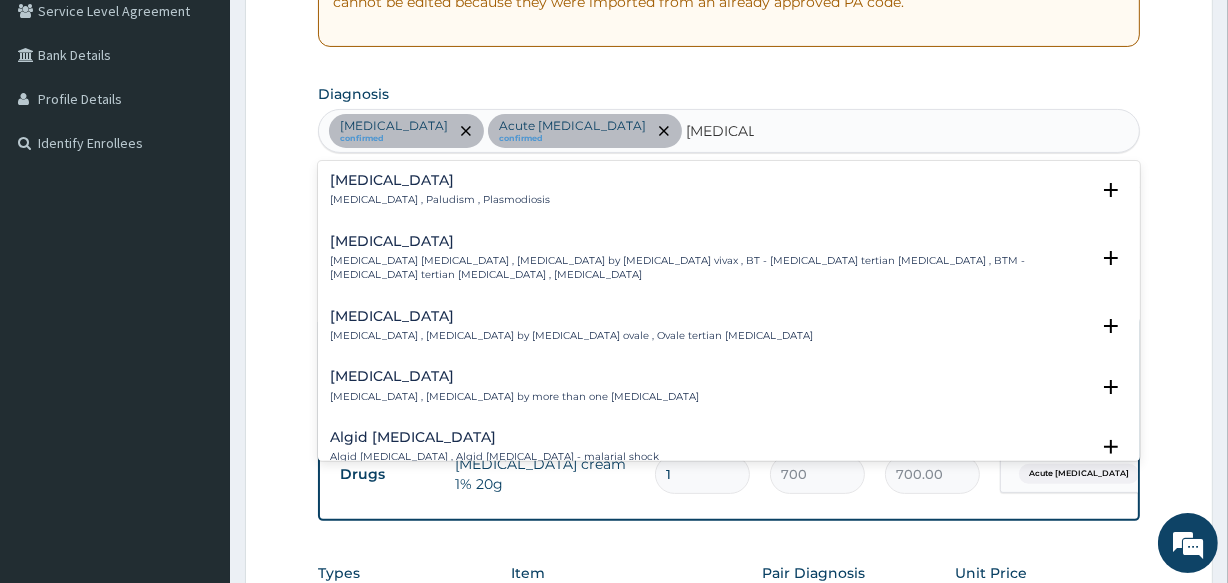 click on "Malaria Malaria , Paludism , Plasmodiosis" at bounding box center (440, 190) 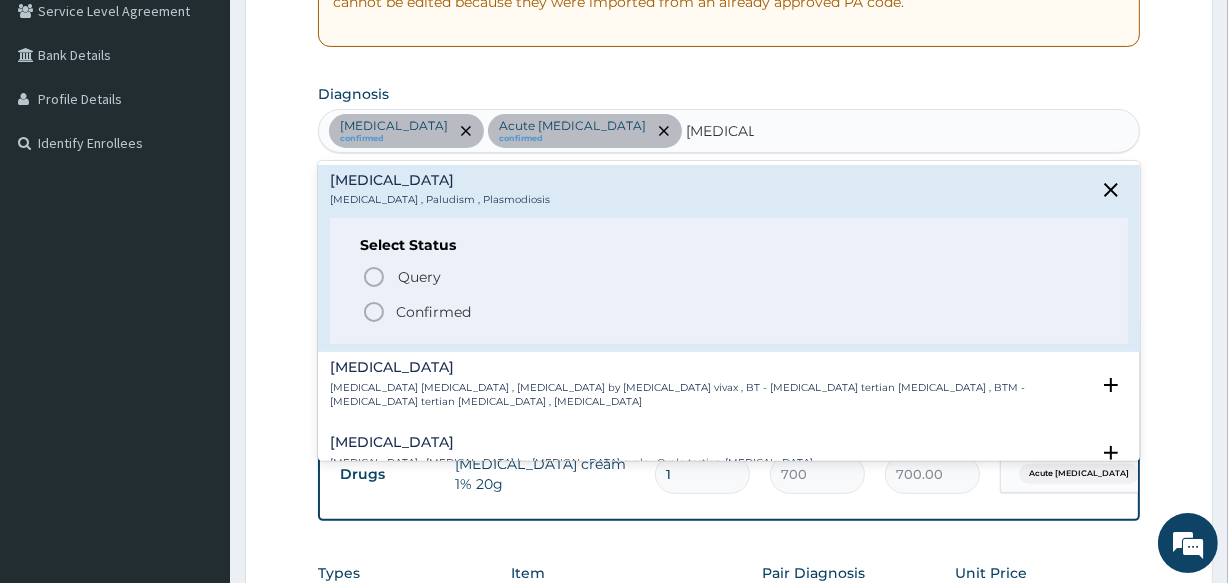 click 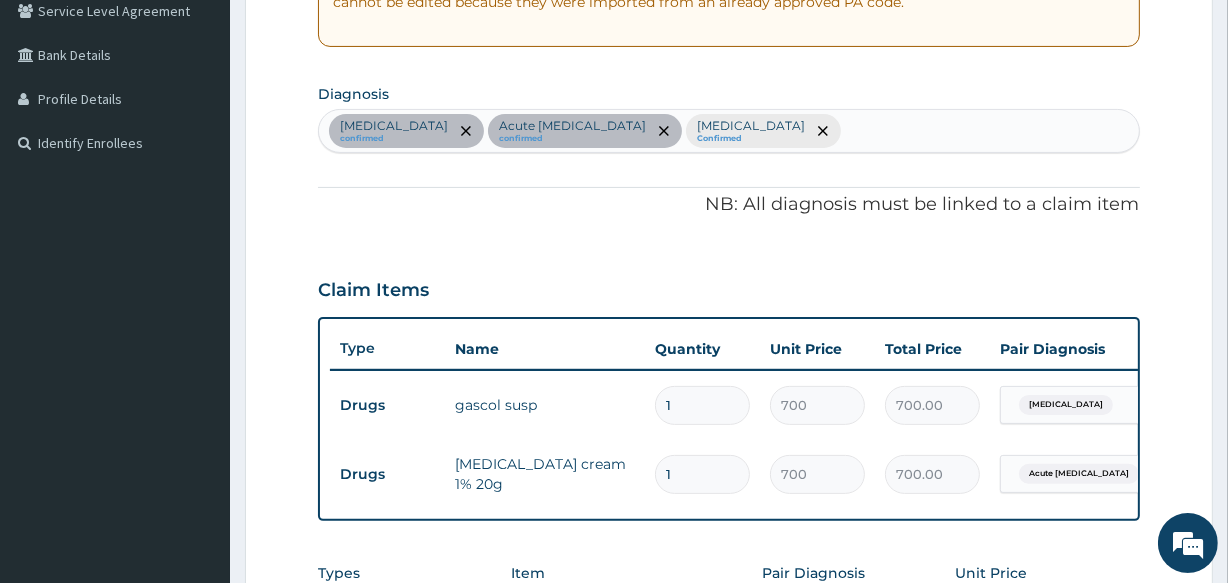 click on "Peptic ulcer confirmed Acute vulvovaginitis confirmed Malaria Confirmed" at bounding box center [728, 131] 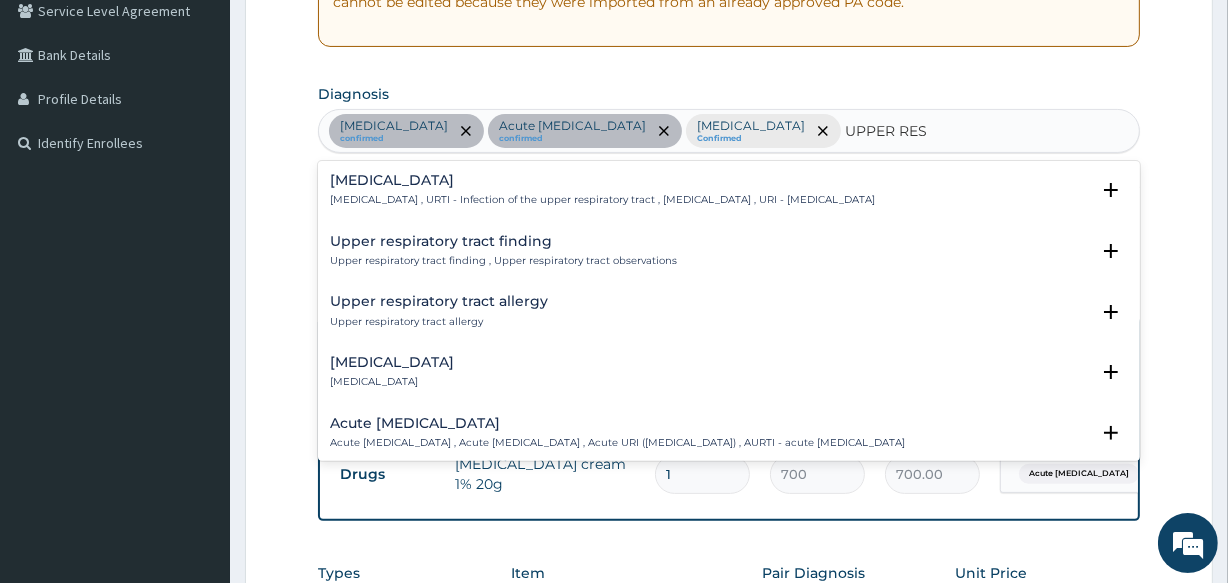 type on "UPPER RESP" 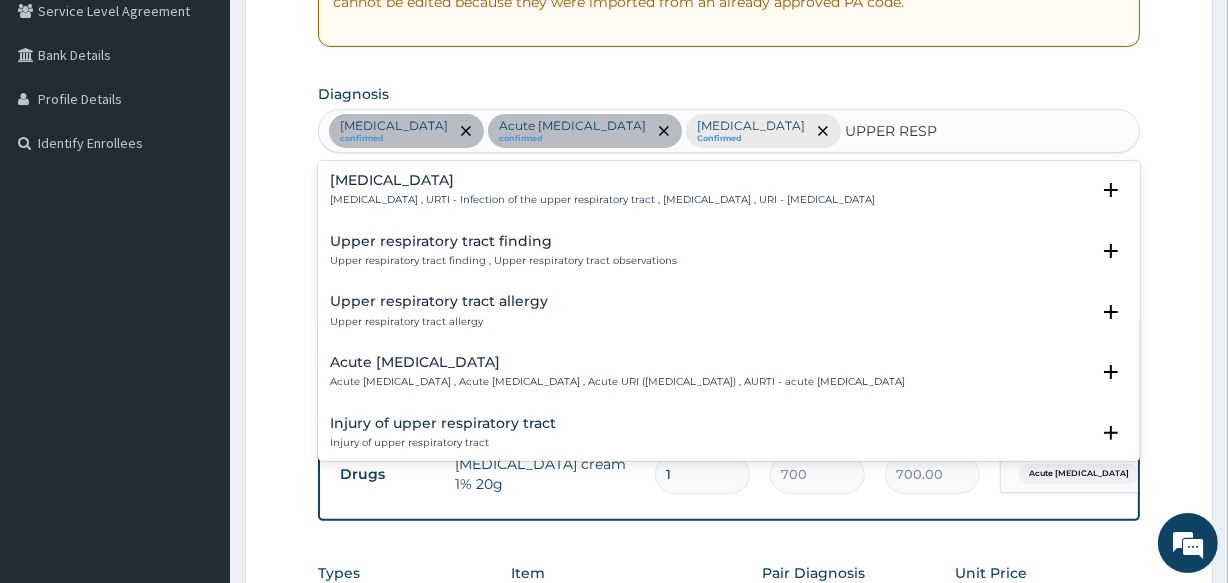 scroll, scrollTop: 90, scrollLeft: 0, axis: vertical 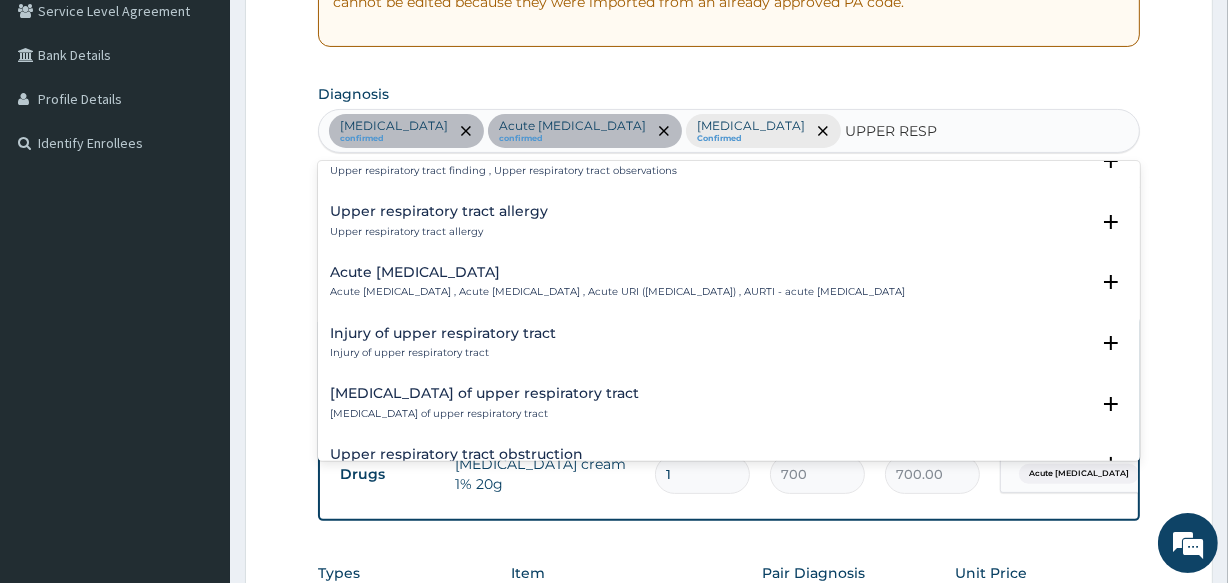click on "Acute upper respiratory infection , Acute upper respiratory tract infection , Acute URI (upper respiratory infection) , AURTI - acute upper respiratory tract infection" at bounding box center (617, 292) 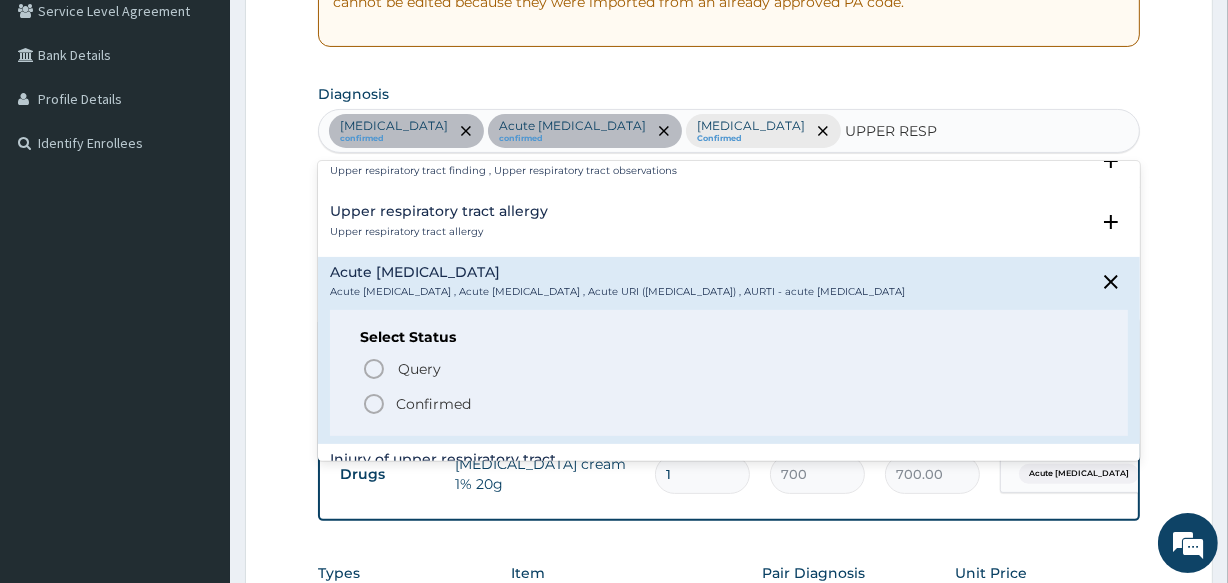 drag, startPoint x: 376, startPoint y: 418, endPoint x: 444, endPoint y: 407, distance: 68.88396 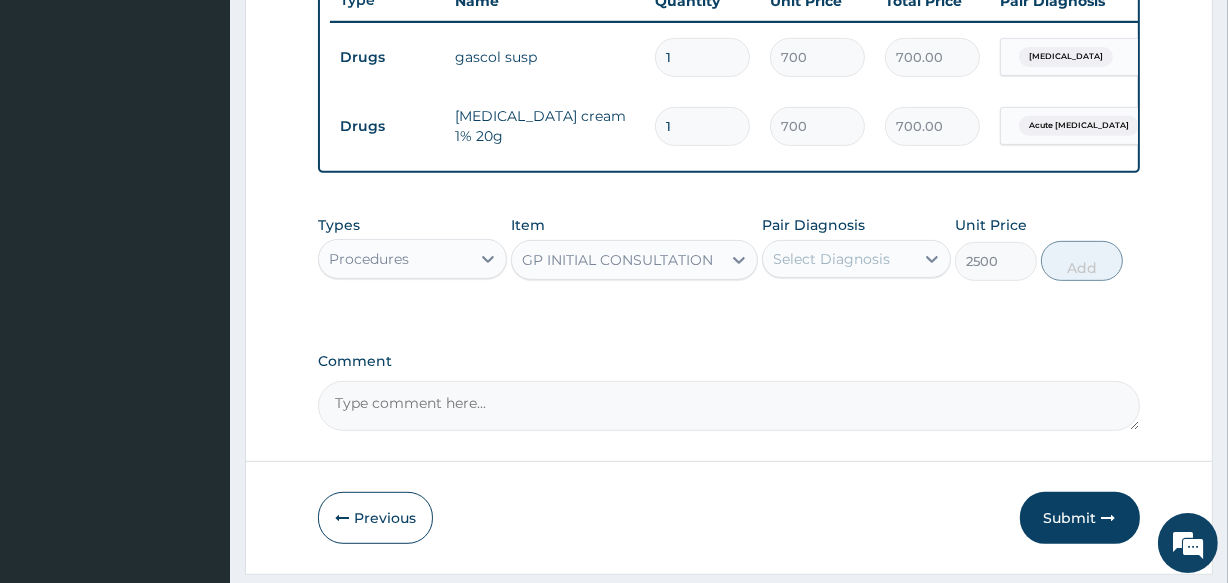 scroll, scrollTop: 846, scrollLeft: 0, axis: vertical 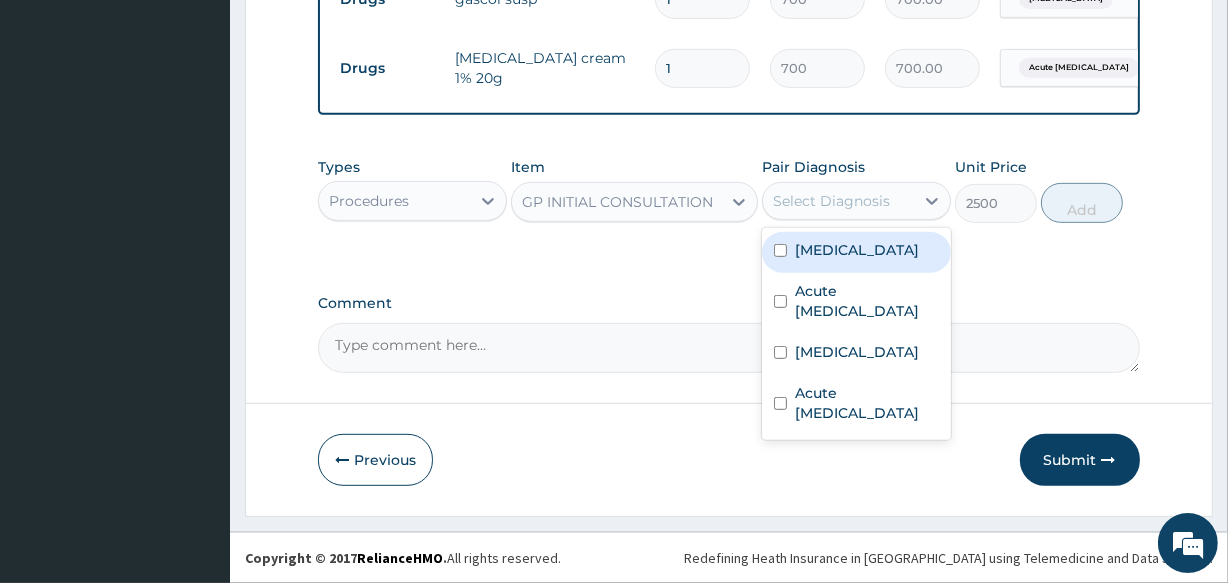 click on "Select Diagnosis" at bounding box center (831, 201) 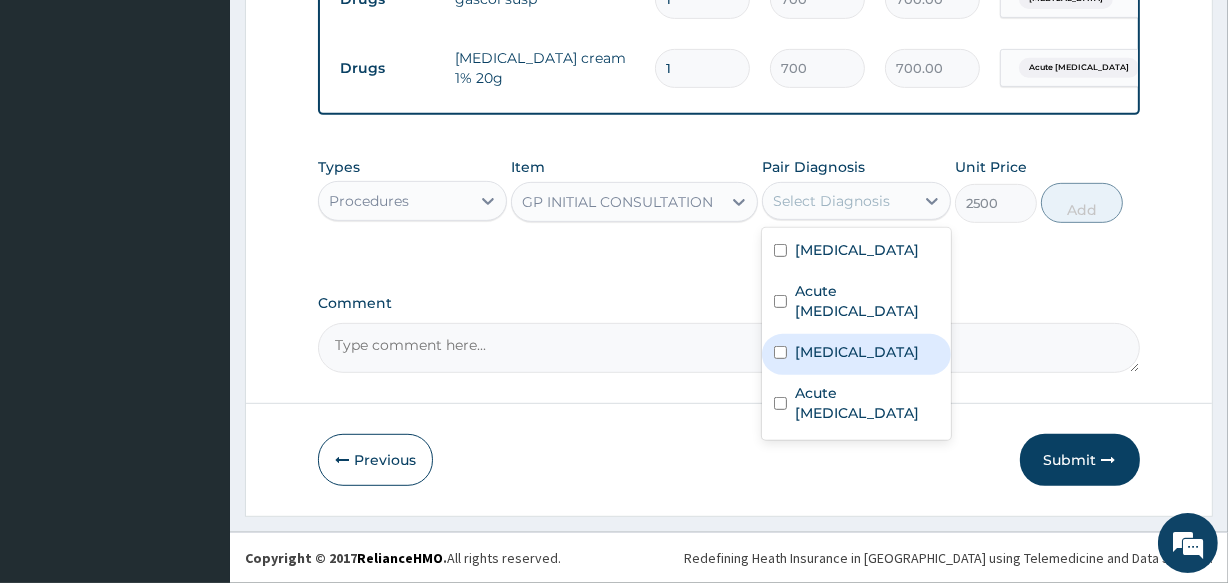click on "Malaria" at bounding box center [857, 352] 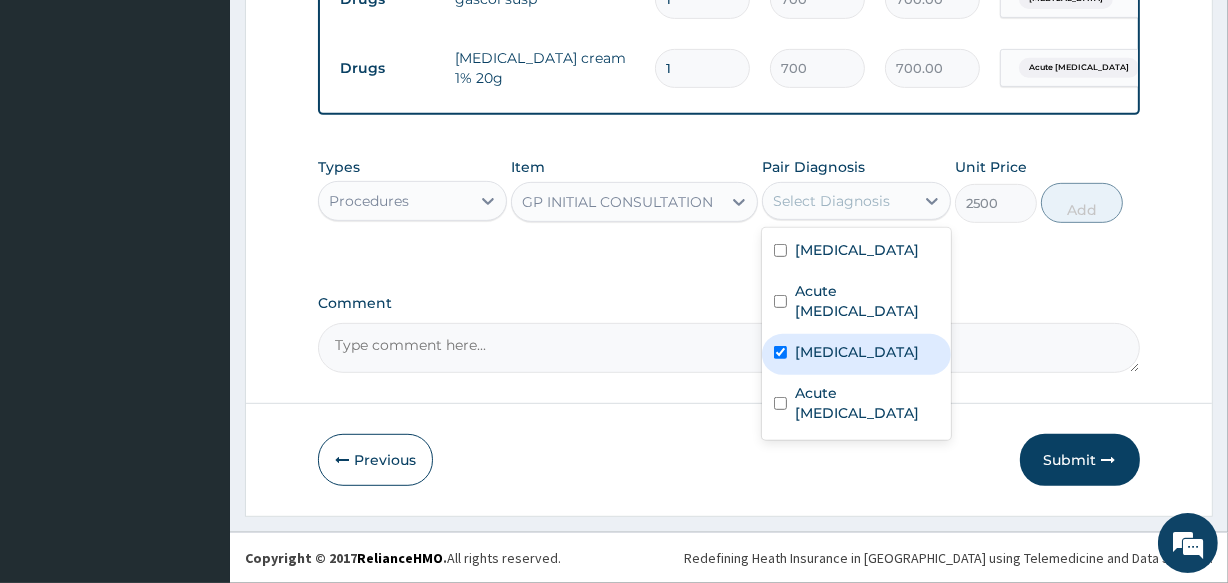 checkbox on "true" 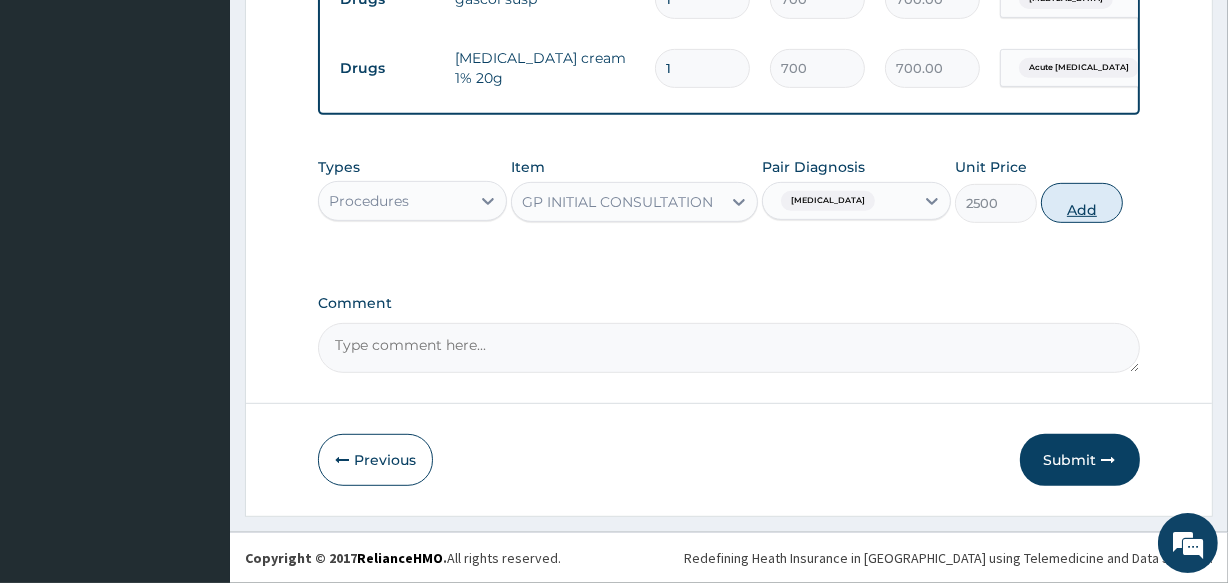 click on "Add" at bounding box center (1082, 203) 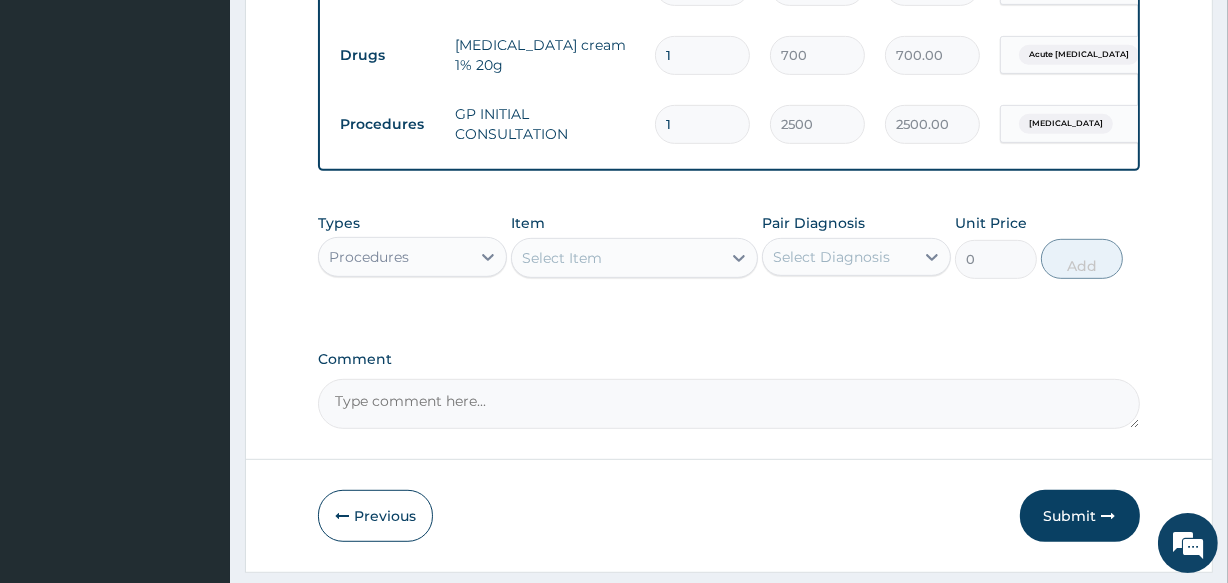 click on "Procedures" at bounding box center (394, 257) 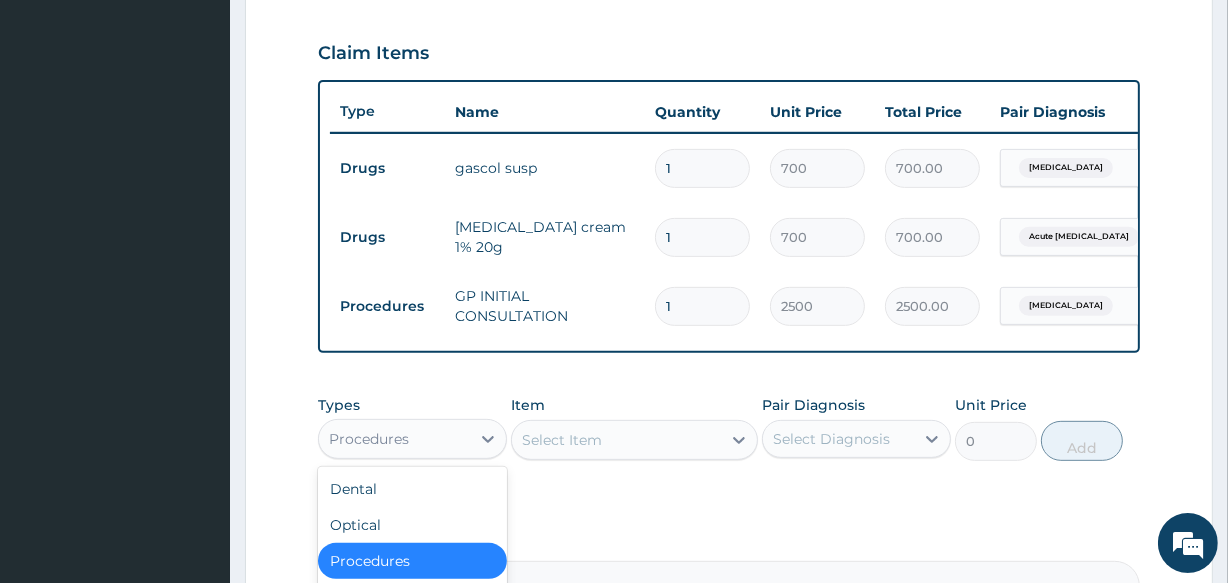 scroll, scrollTop: 846, scrollLeft: 0, axis: vertical 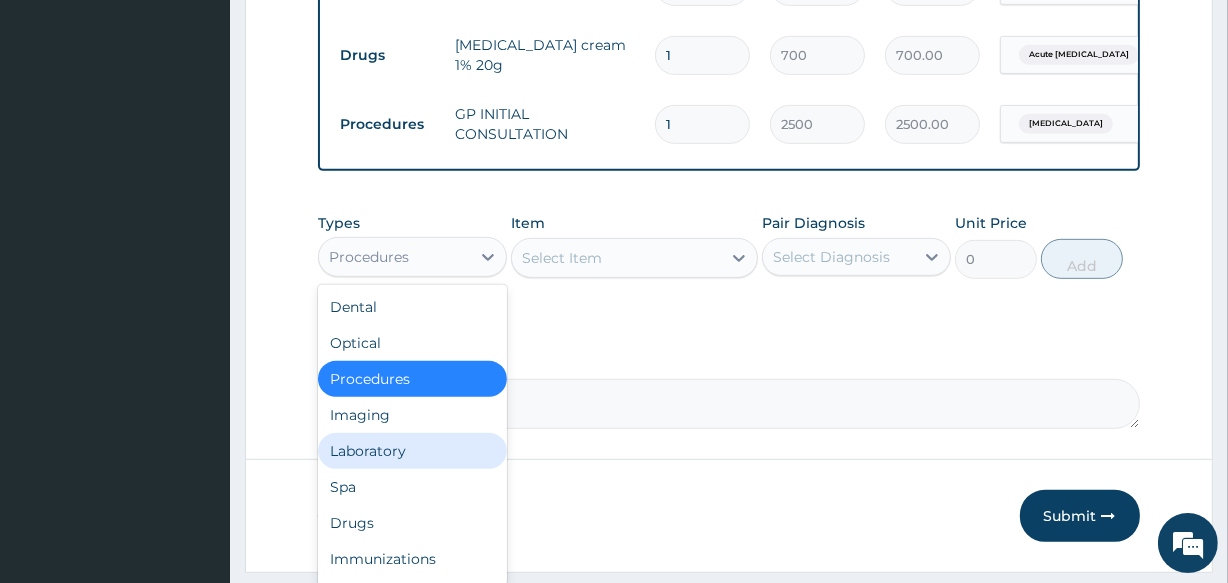 click on "Laboratory" at bounding box center [412, 451] 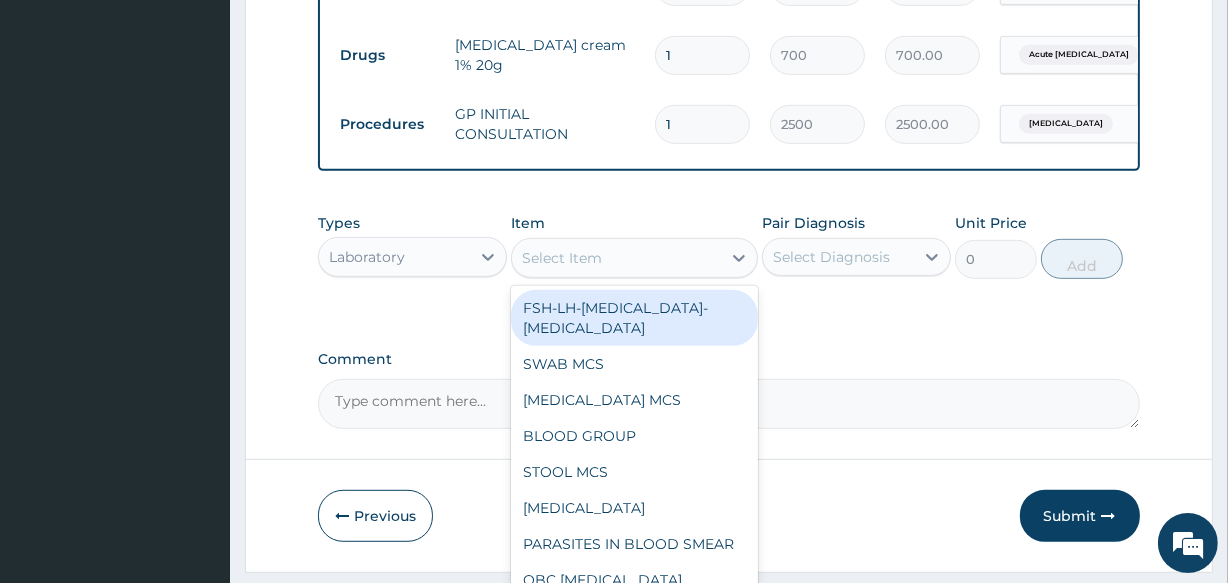 click on "Select Item" at bounding box center [562, 258] 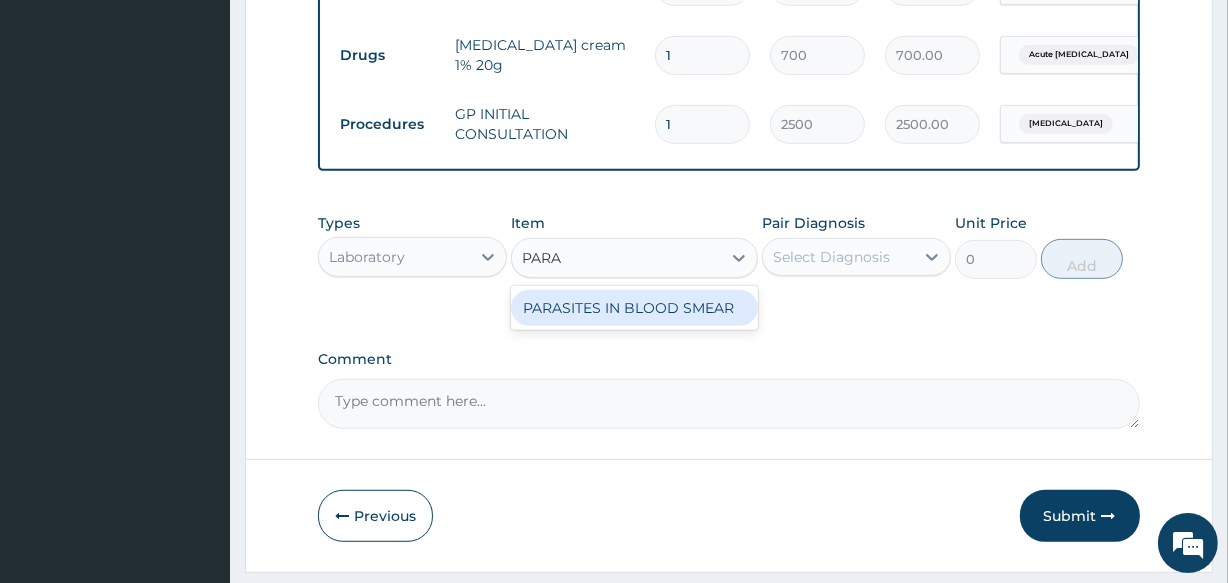 type on "PARAS" 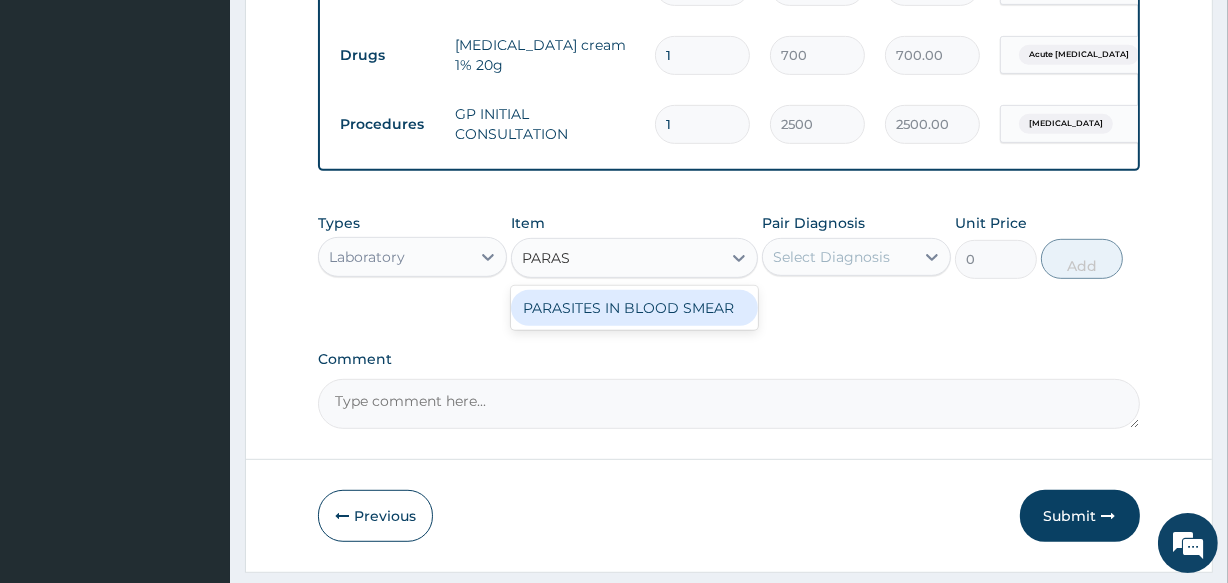 click on "PARASITES IN BLOOD SMEAR" at bounding box center (634, 308) 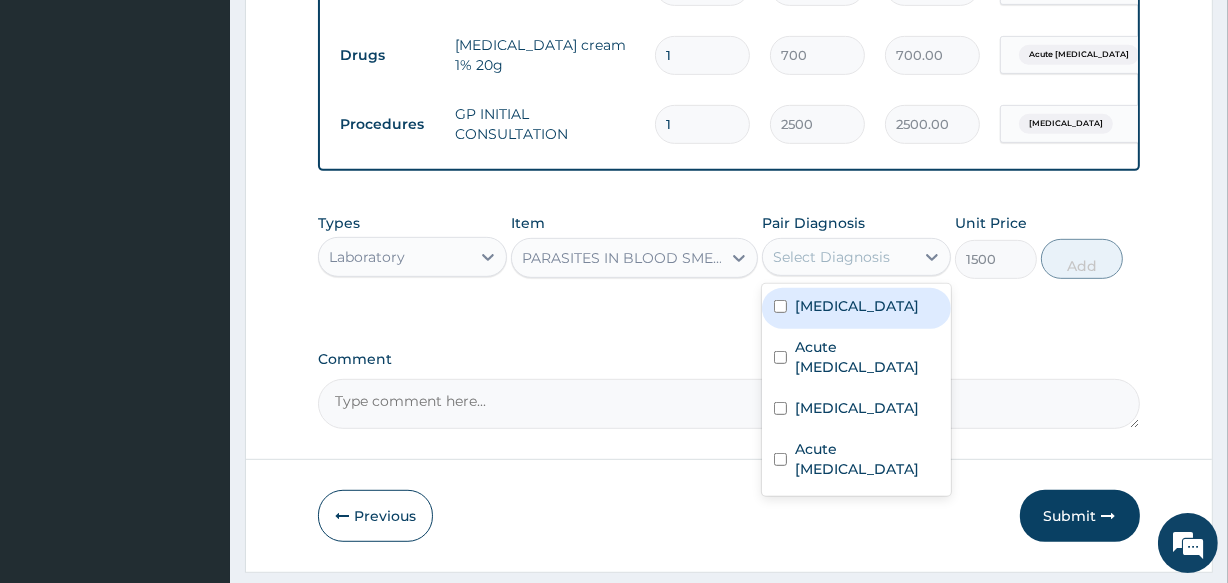 click on "Select Diagnosis" at bounding box center (831, 257) 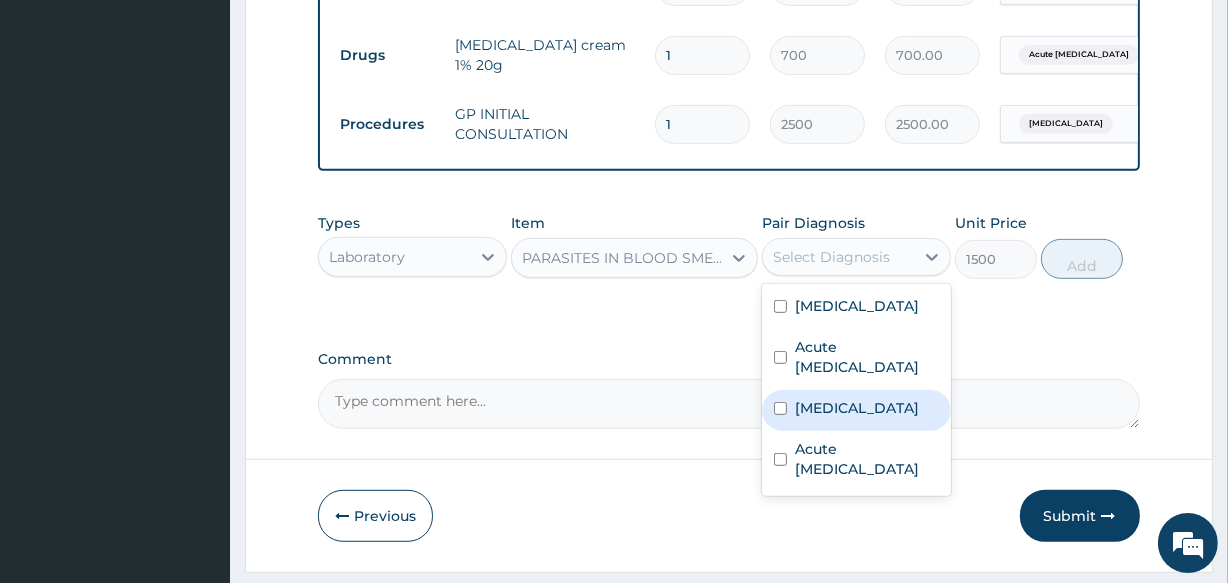 click on "Malaria" at bounding box center [856, 410] 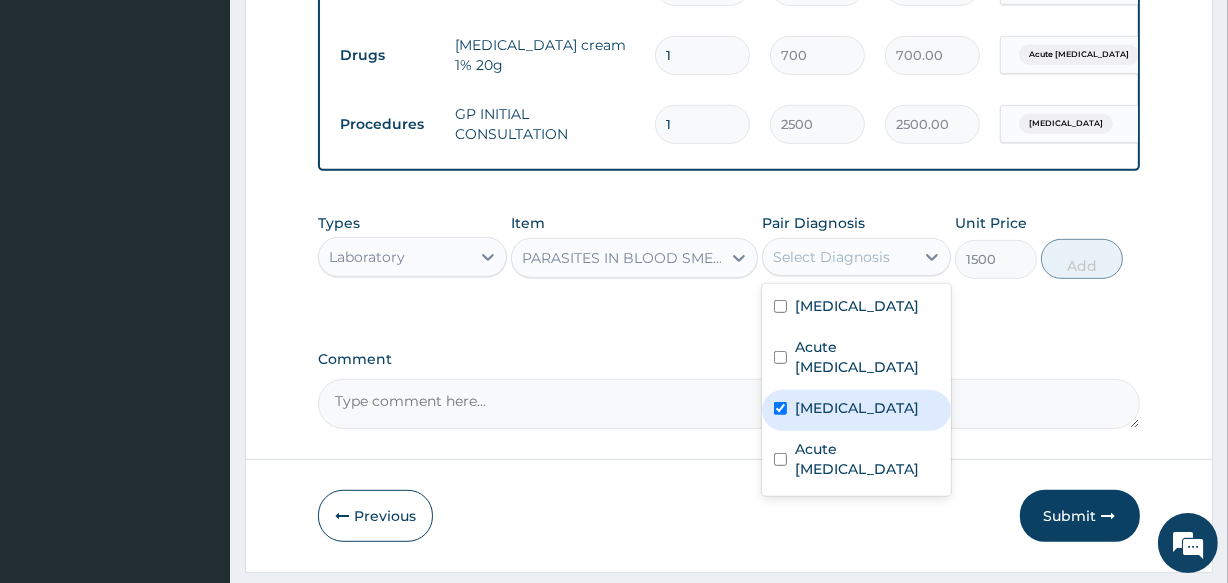 checkbox on "true" 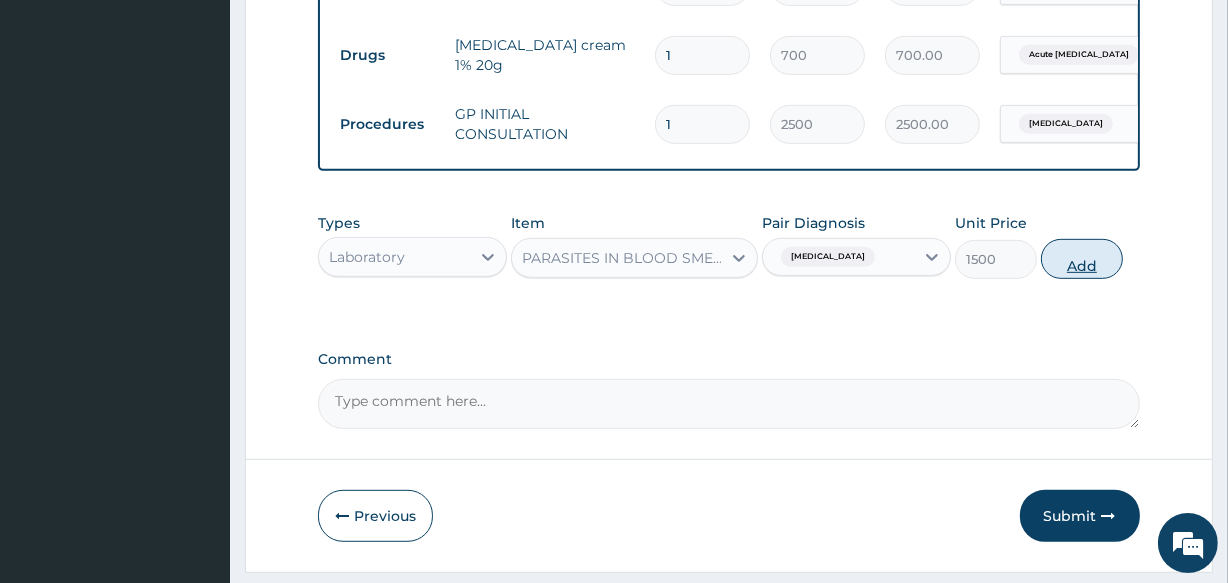 click on "Add" at bounding box center (1082, 259) 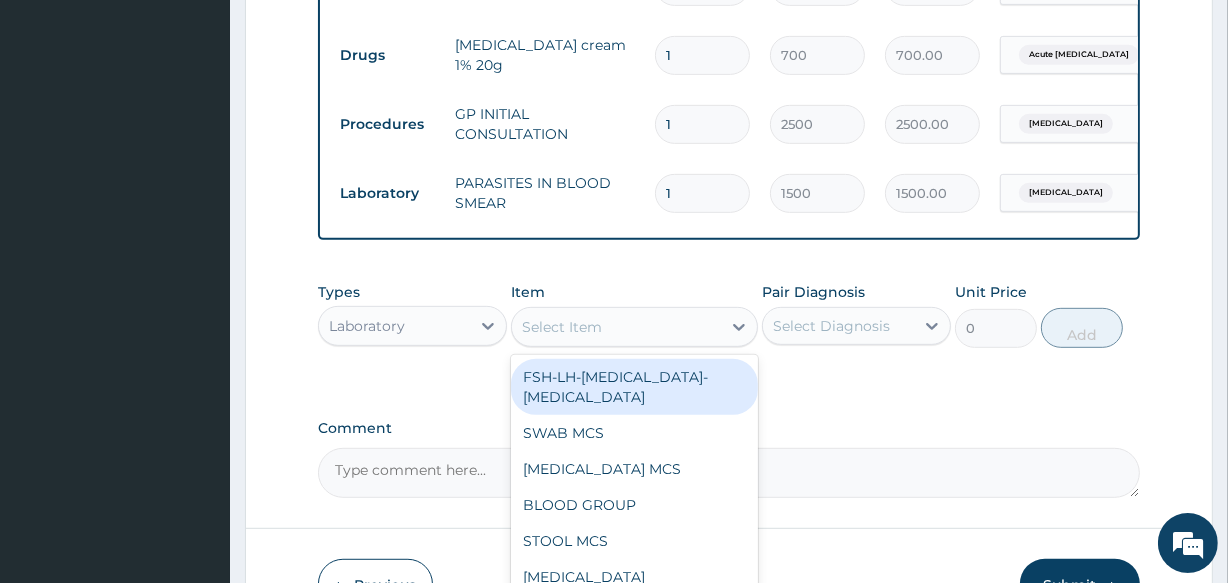 click on "Select Item" at bounding box center [616, 327] 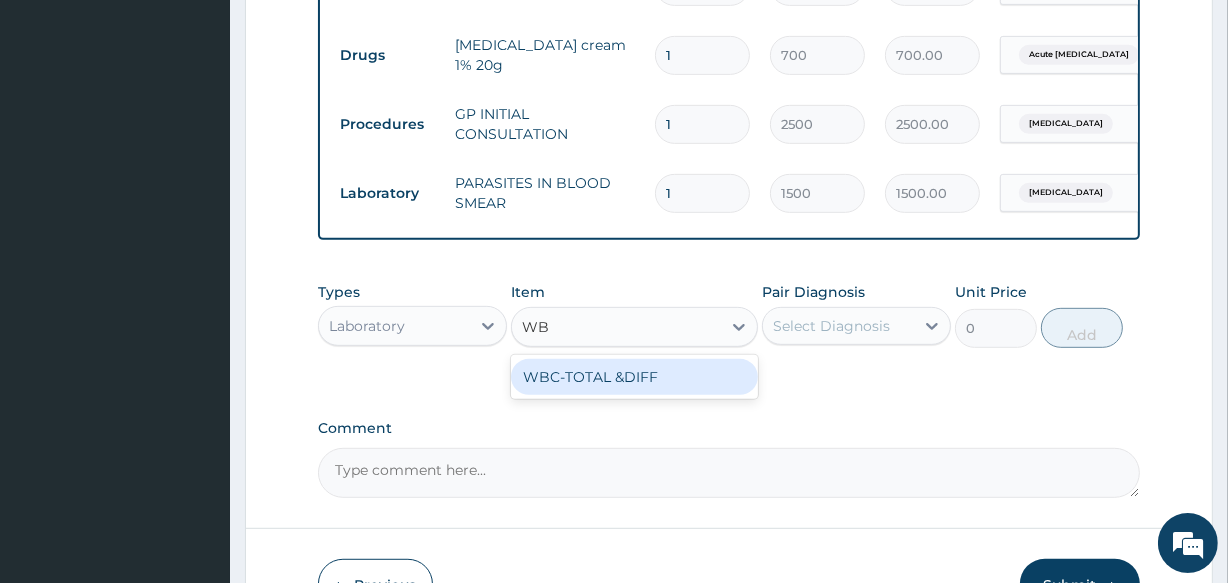 type on "WBC" 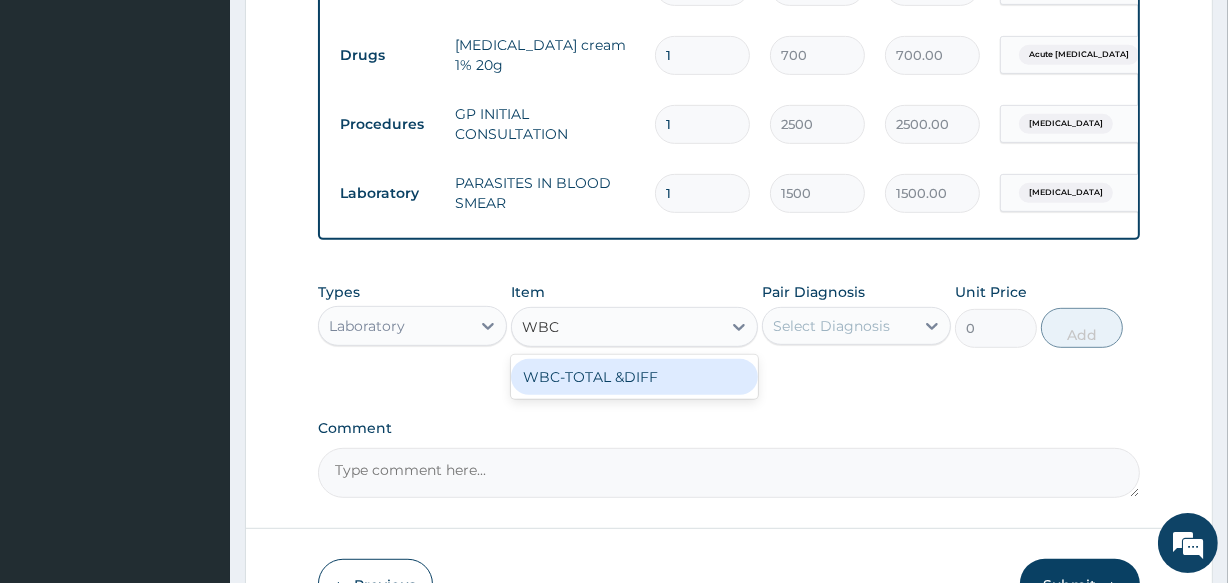 click on "WBC-TOTAL &DIFF" at bounding box center (634, 377) 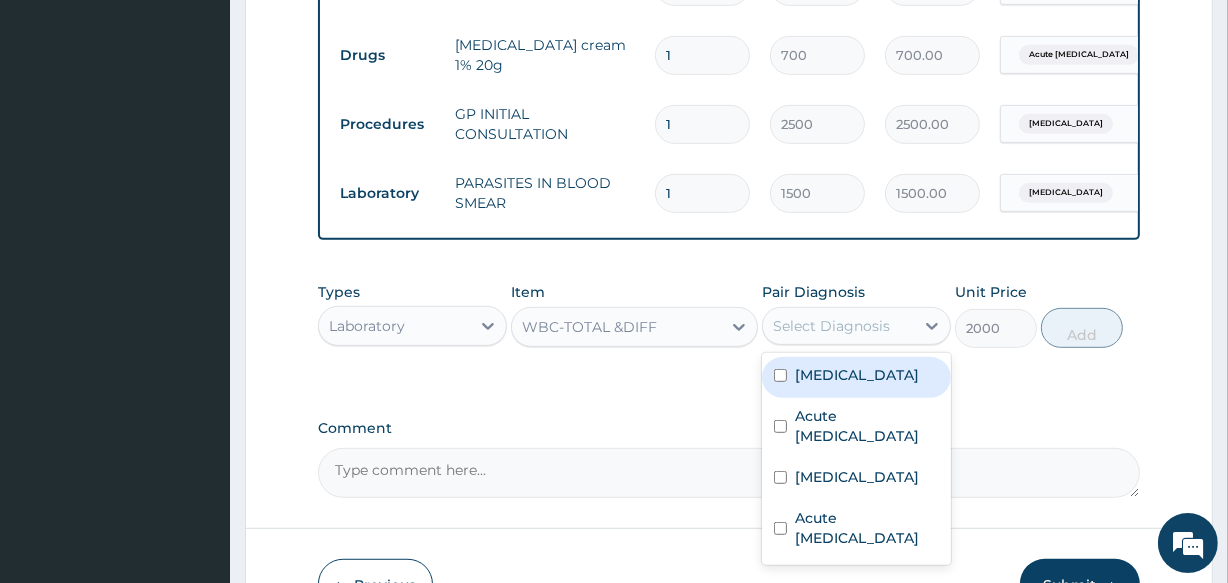 click on "Select Diagnosis" at bounding box center (838, 326) 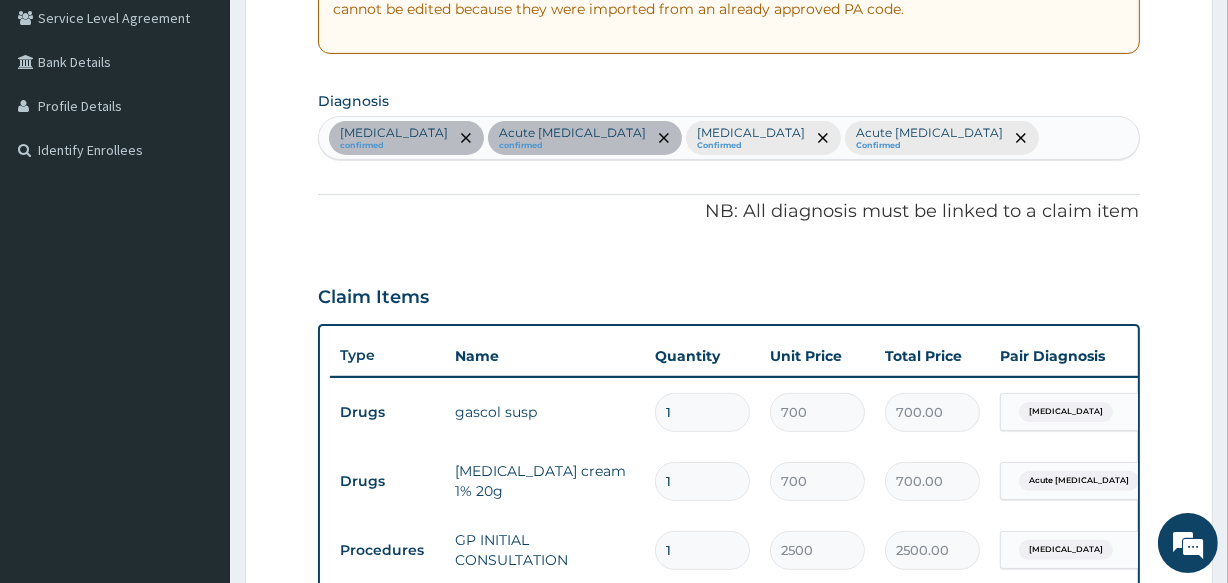 scroll, scrollTop: 391, scrollLeft: 0, axis: vertical 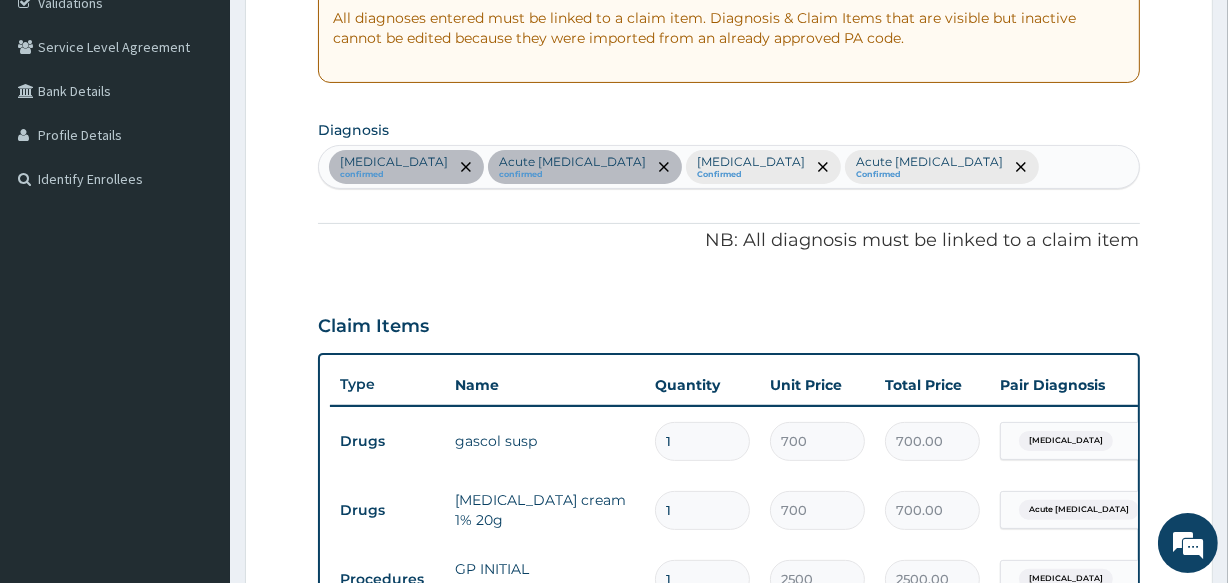 click on "Peptic ulcer confirmed Acute vulvovaginitis confirmed Malaria Confirmed Acute upper respiratory infection Confirmed" at bounding box center (728, 167) 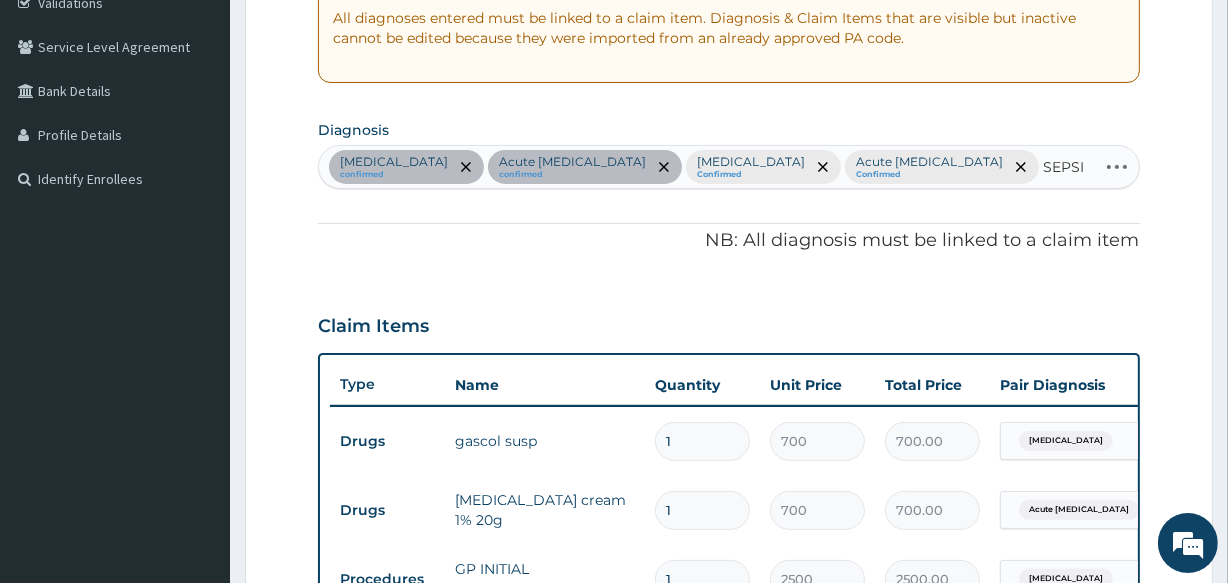 type on "SEPSIS" 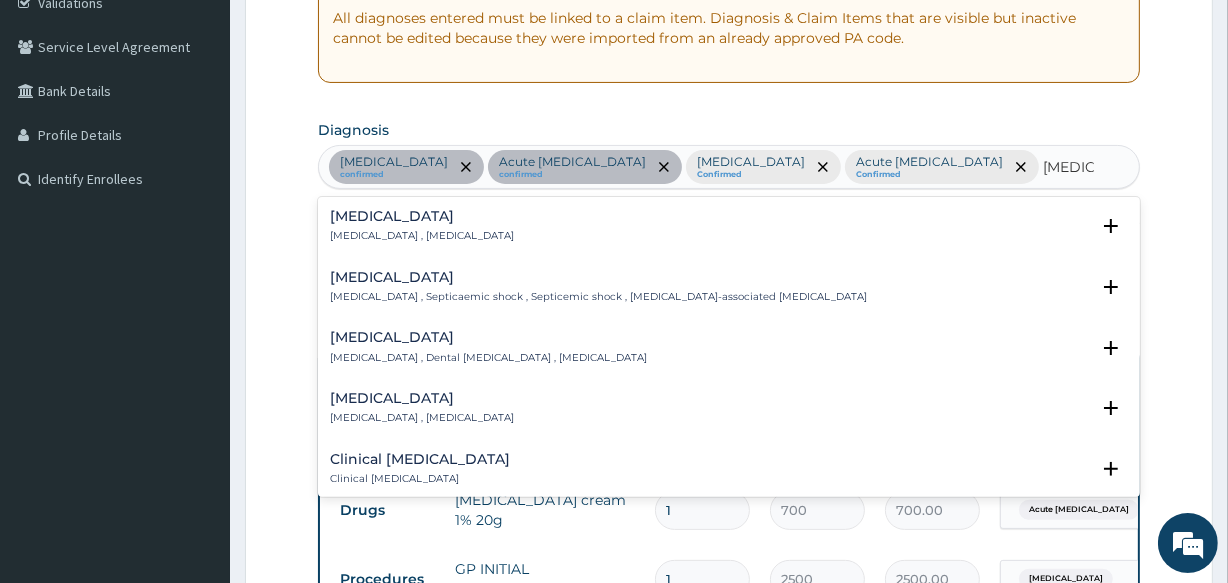 click on "SEPSIS" at bounding box center (1068, 167) 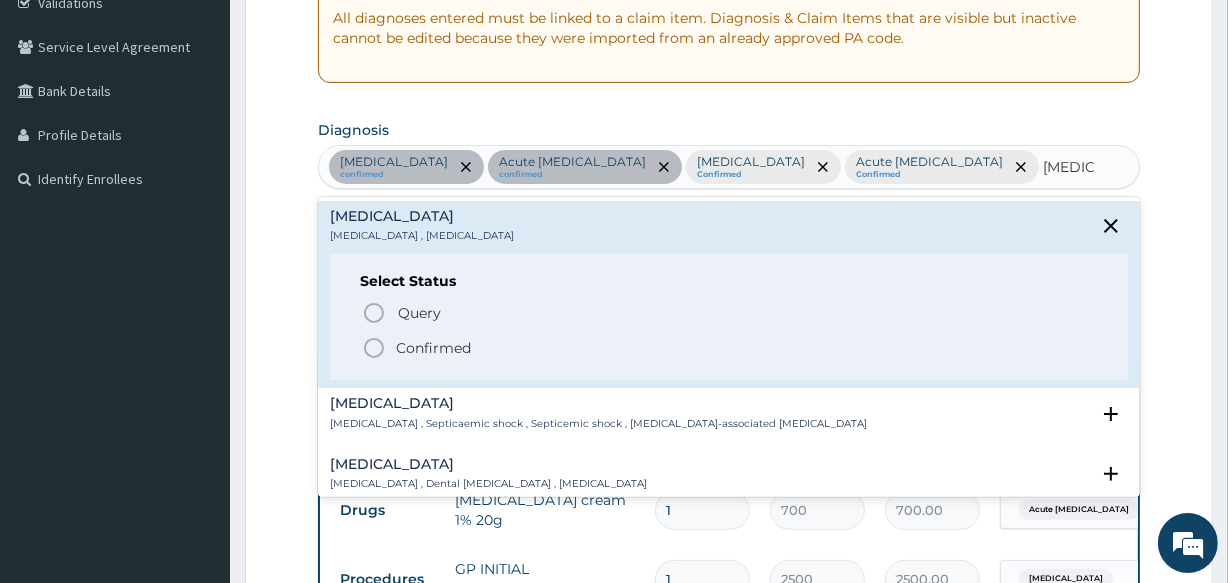 click 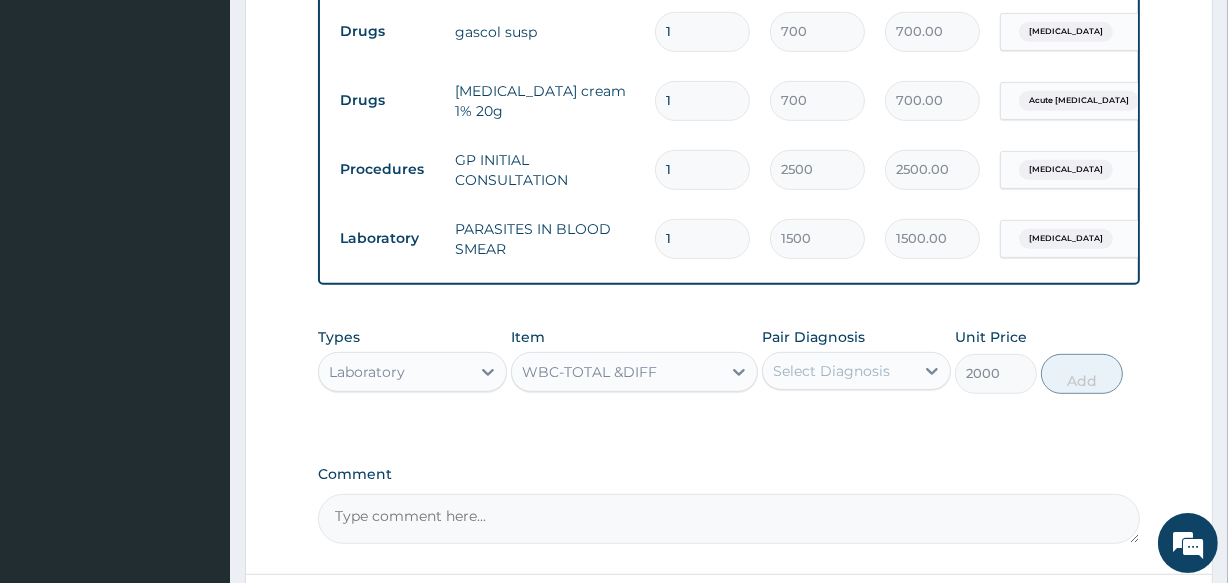 scroll, scrollTop: 846, scrollLeft: 0, axis: vertical 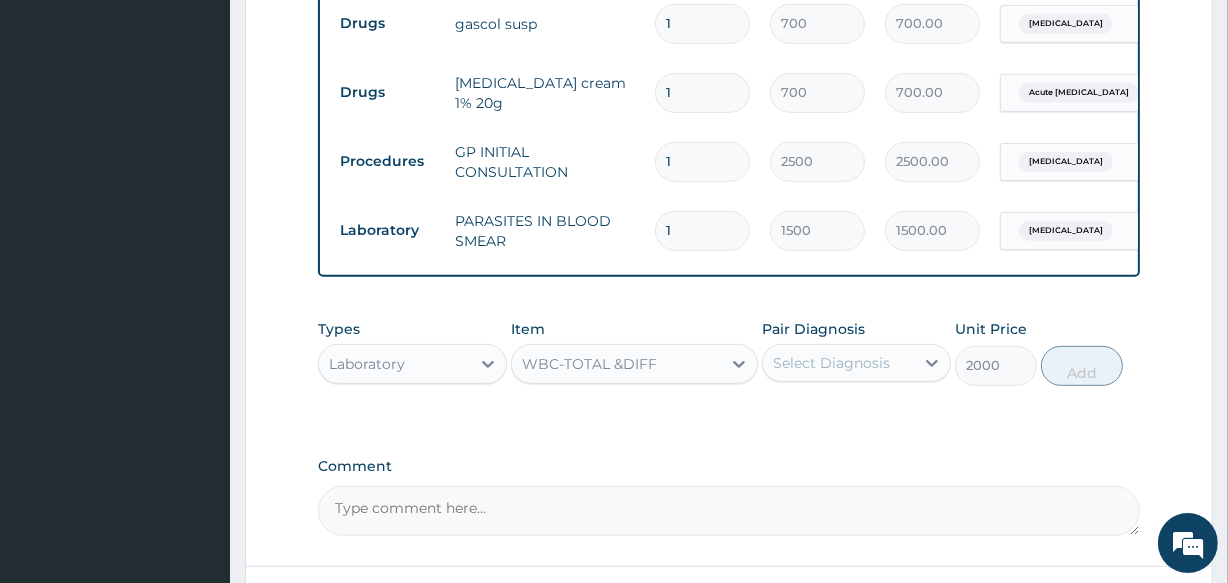 click on "Select Diagnosis" at bounding box center [838, 363] 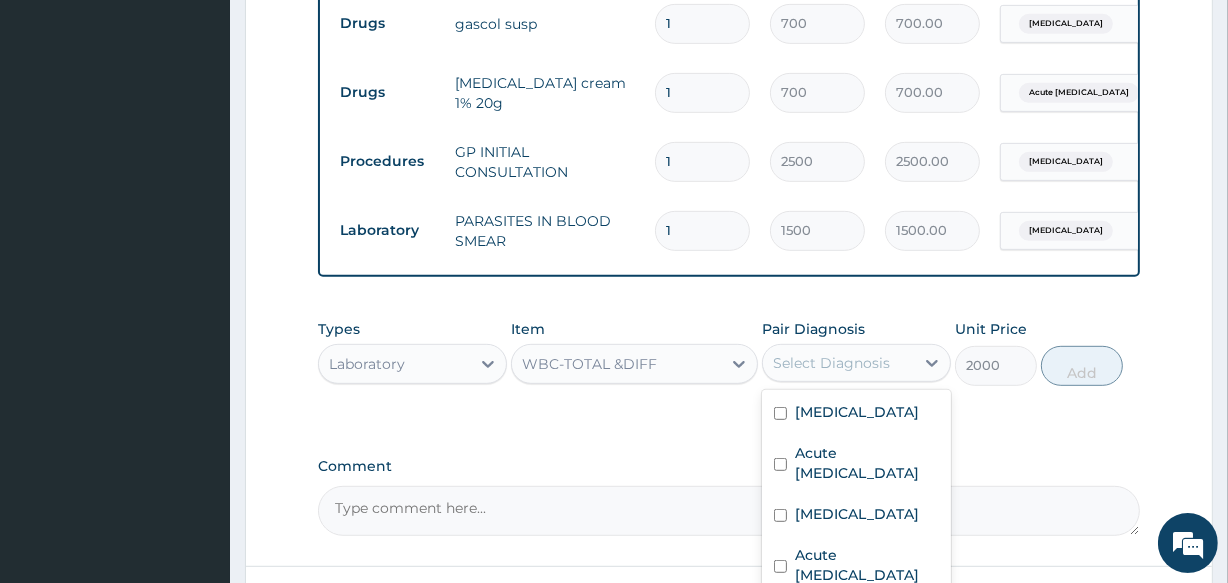 click on "Sepsis" at bounding box center (857, 616) 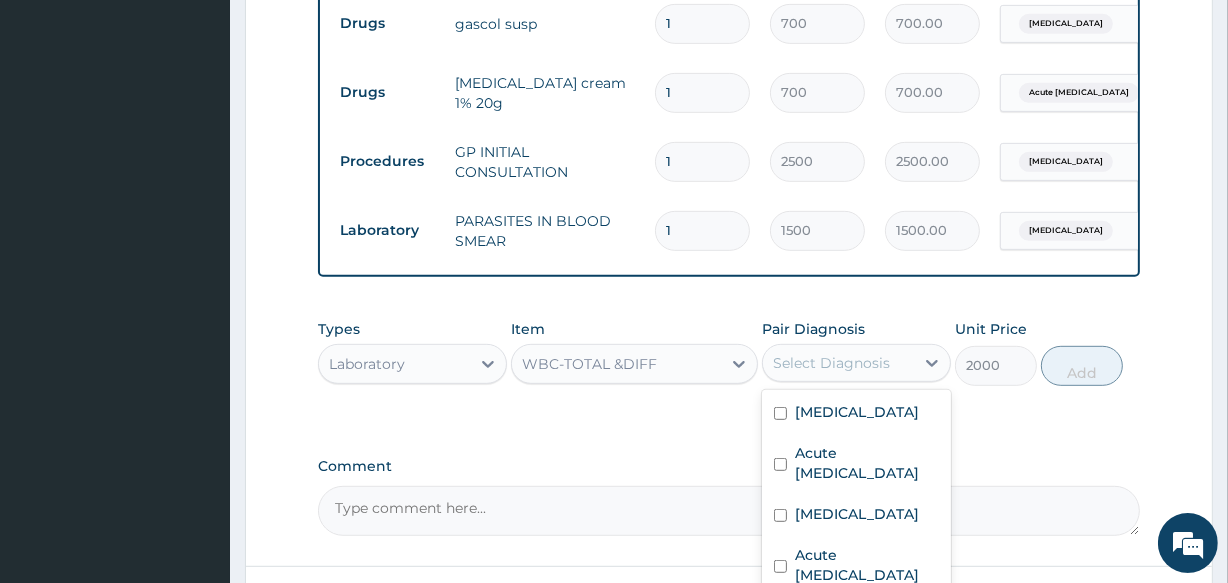 checkbox on "true" 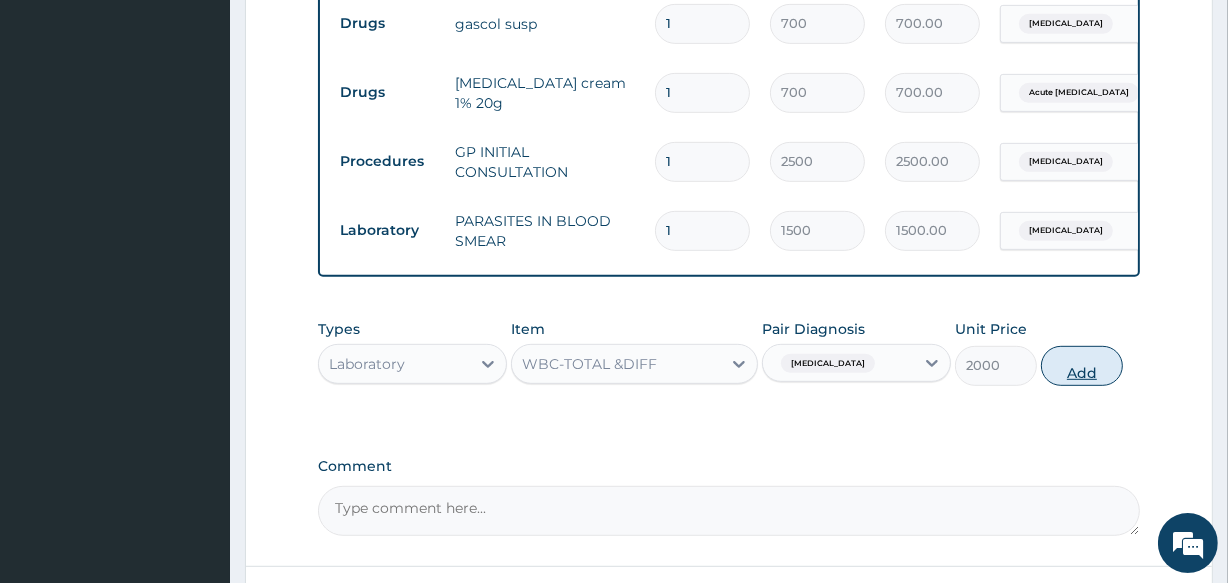 click on "Add" at bounding box center [1082, 366] 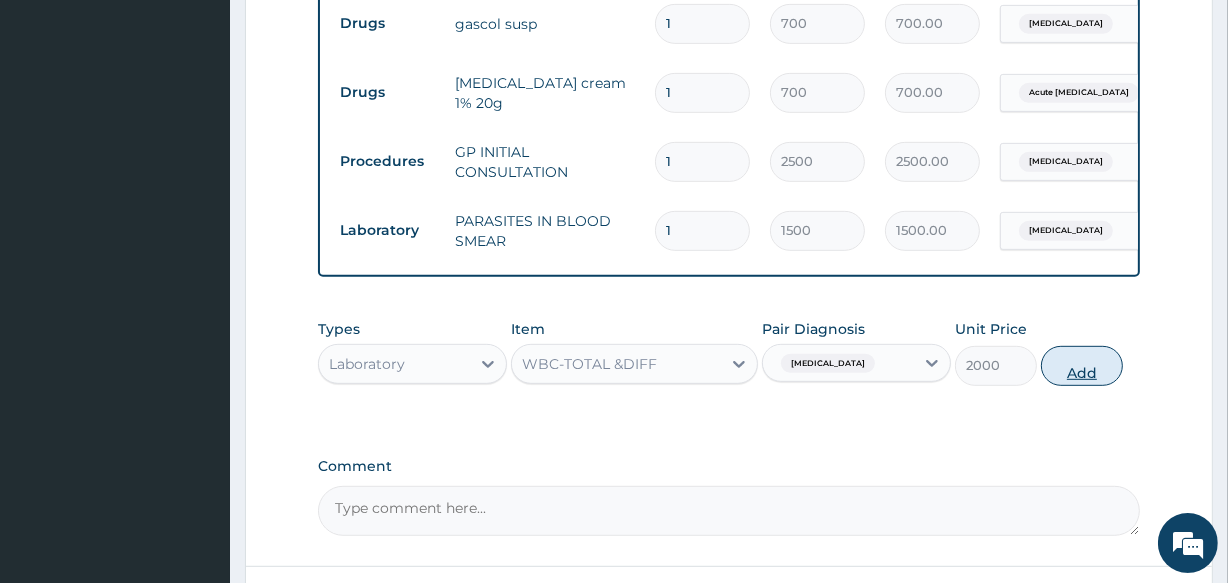 type on "0" 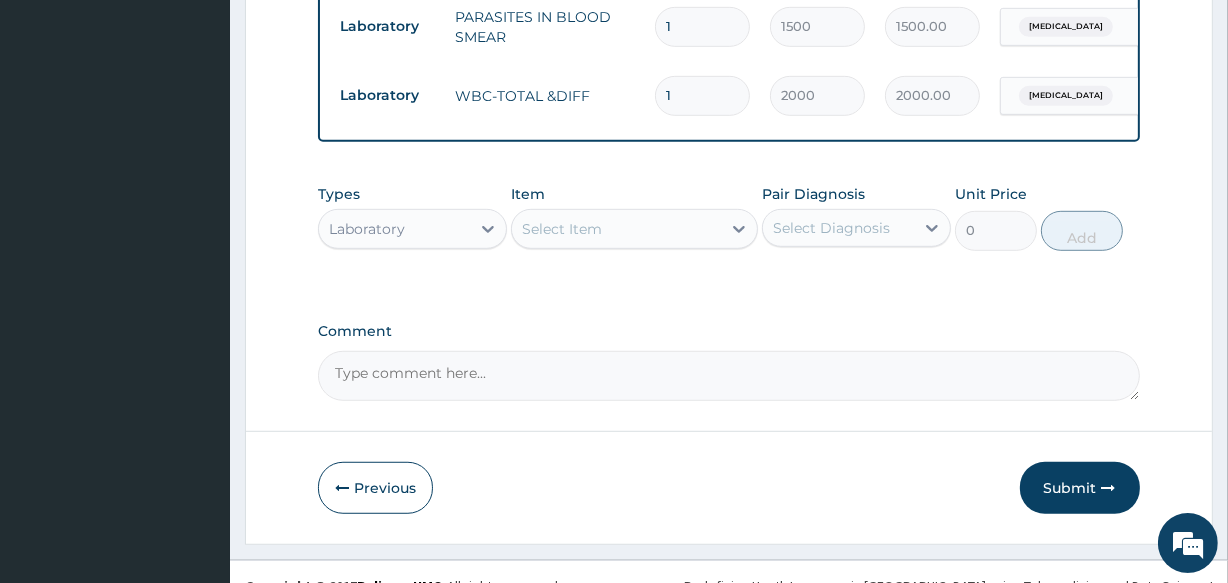scroll, scrollTop: 1054, scrollLeft: 0, axis: vertical 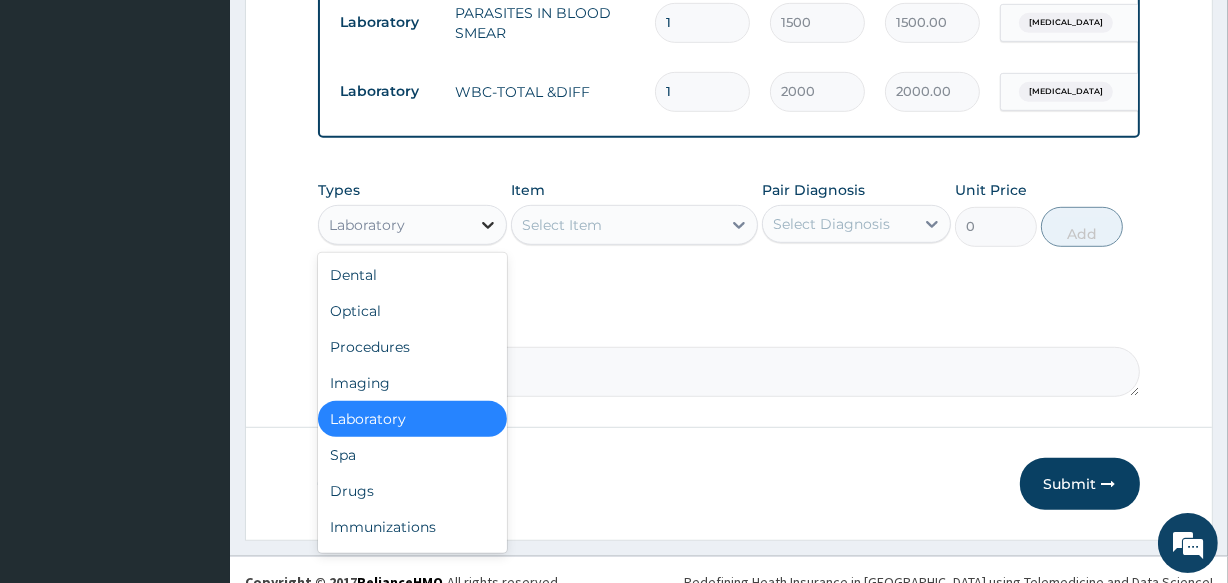 click at bounding box center (488, 225) 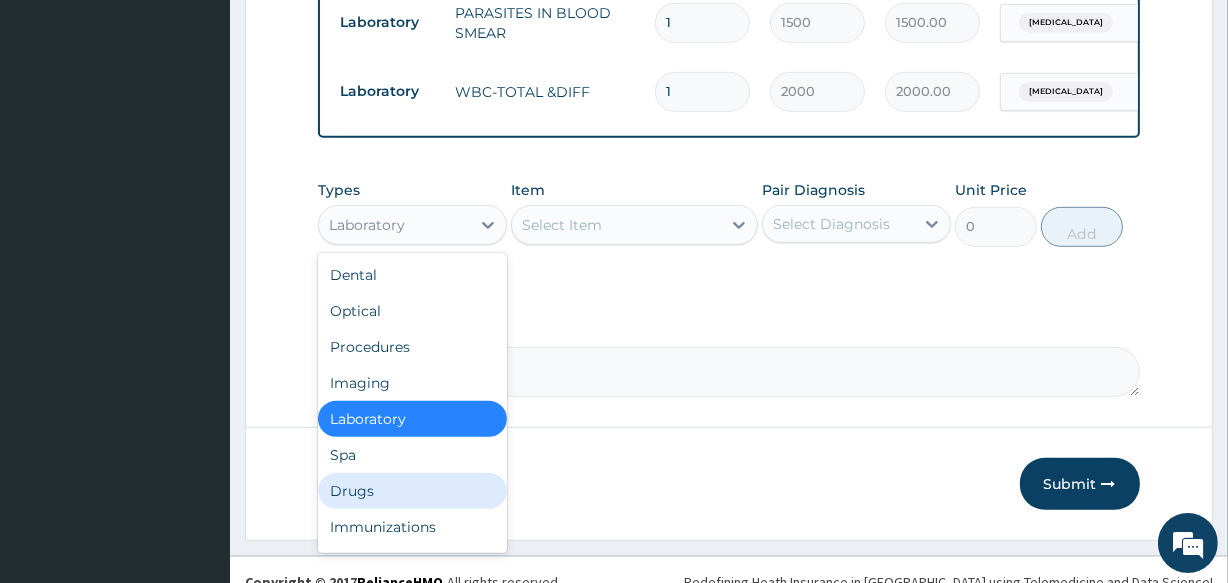 drag, startPoint x: 380, startPoint y: 456, endPoint x: 427, endPoint y: 413, distance: 63.702435 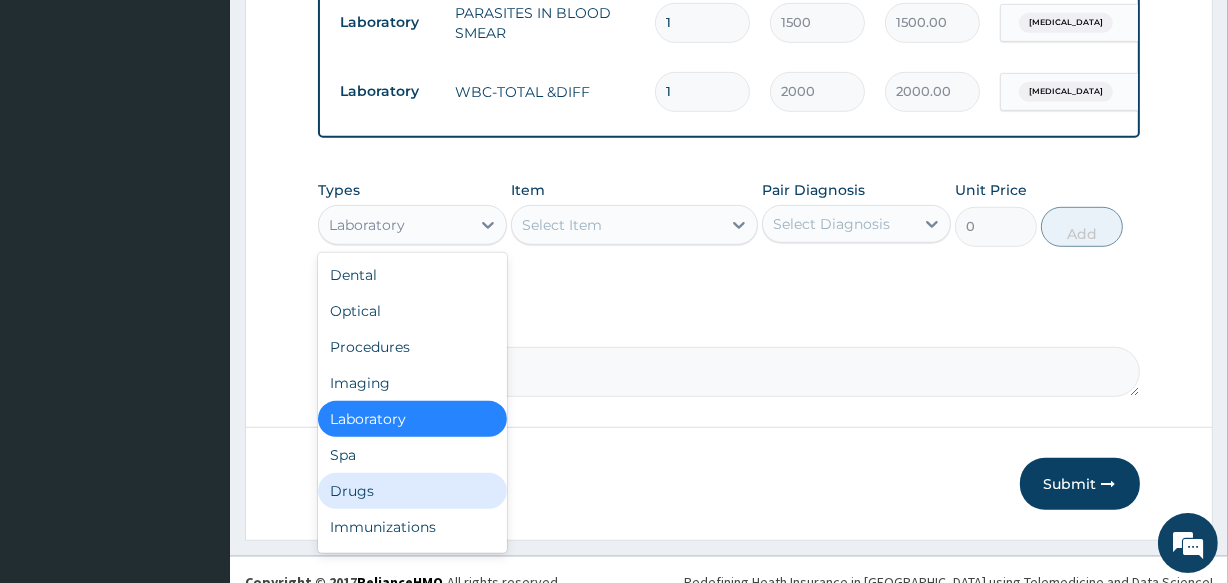 click on "Drugs" at bounding box center (412, 491) 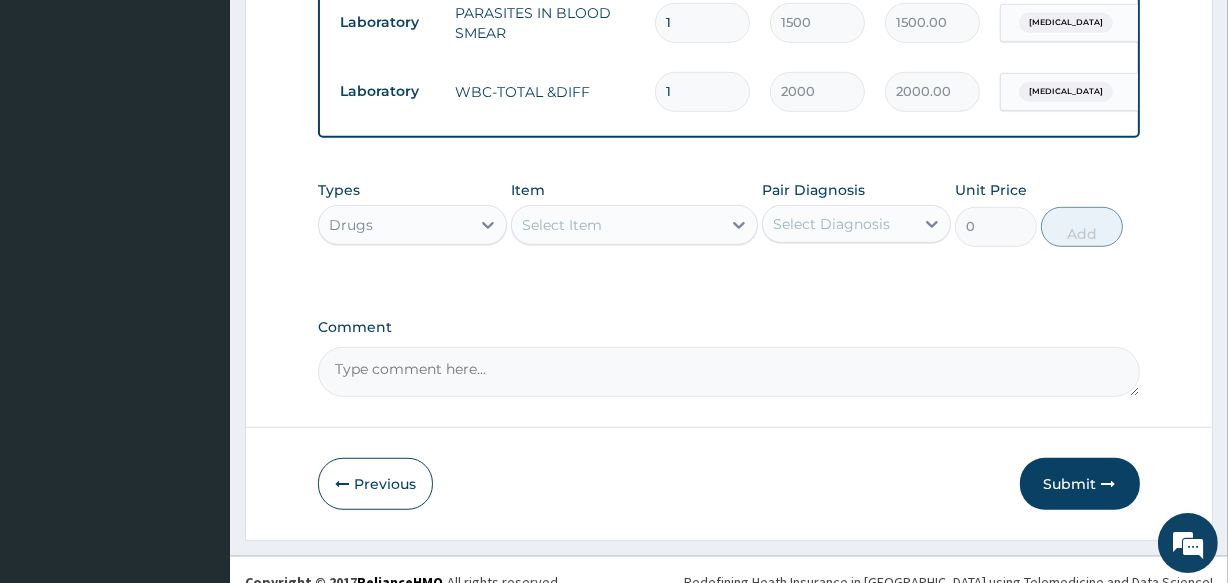 click on "Select Item" at bounding box center [616, 225] 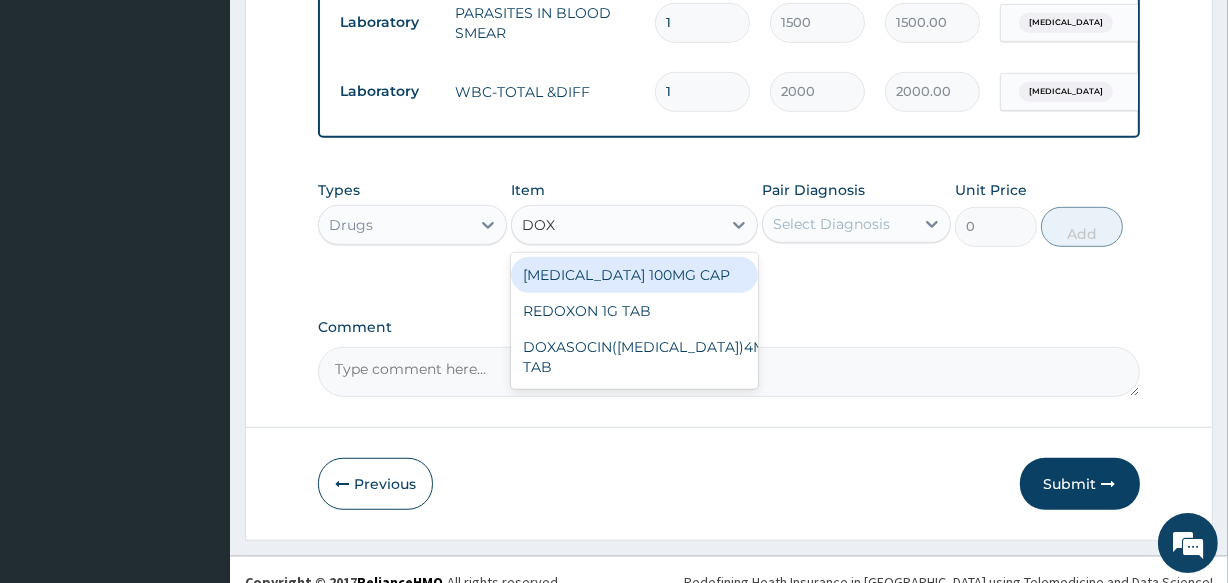 type on "DOXY" 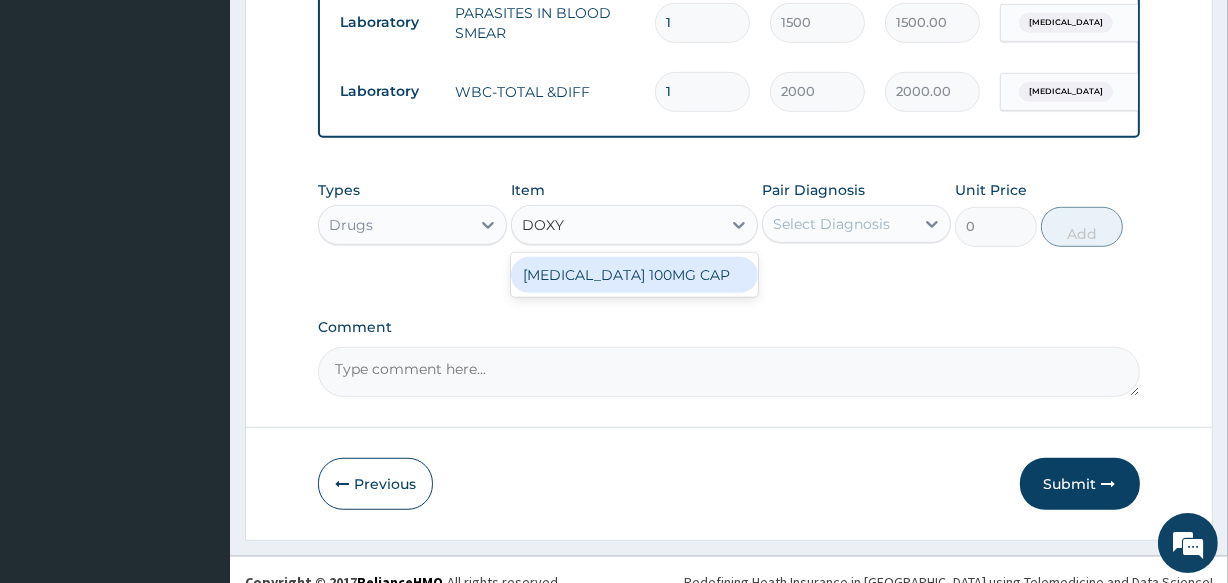 click on "DOXYCYCLINE 100MG CAP" at bounding box center [634, 275] 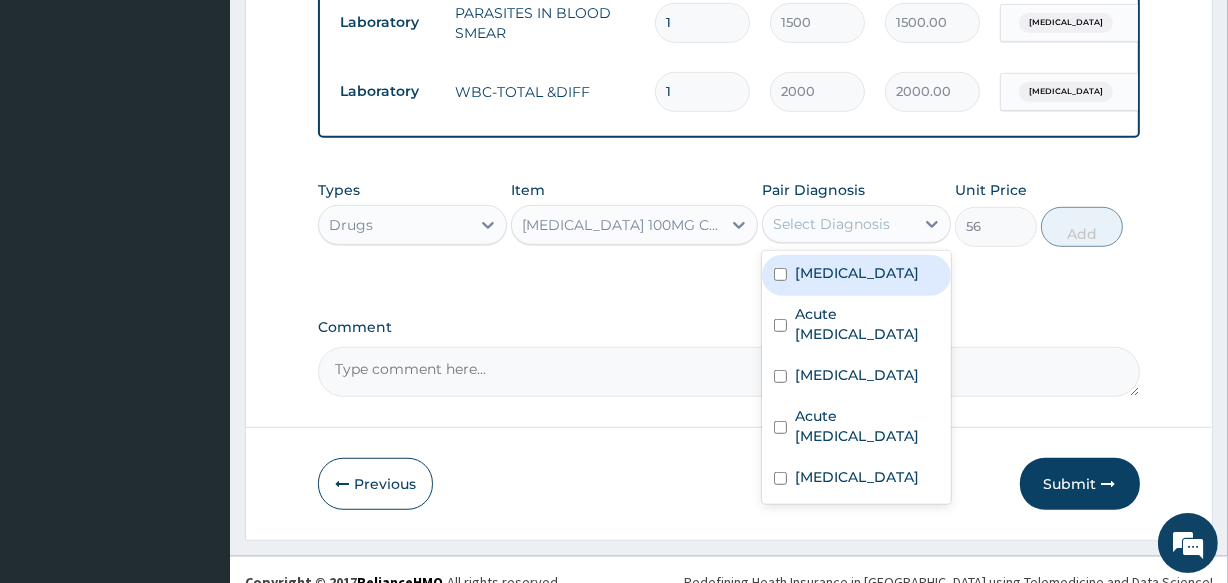 click on "Select Diagnosis" at bounding box center (831, 224) 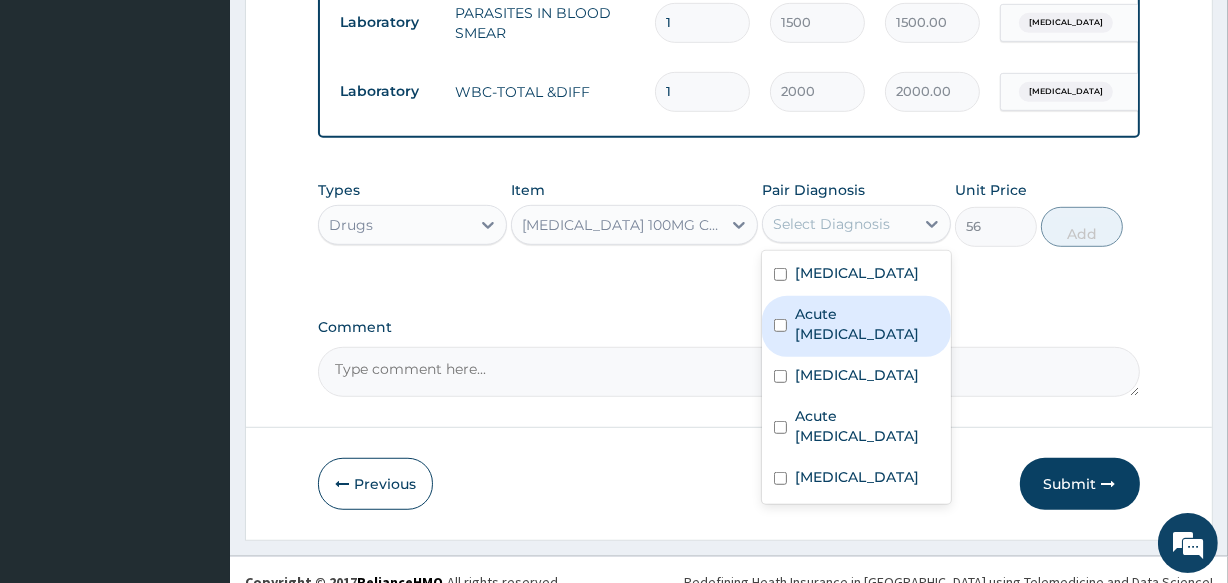 click on "Acute vulvovaginitis" at bounding box center [856, 326] 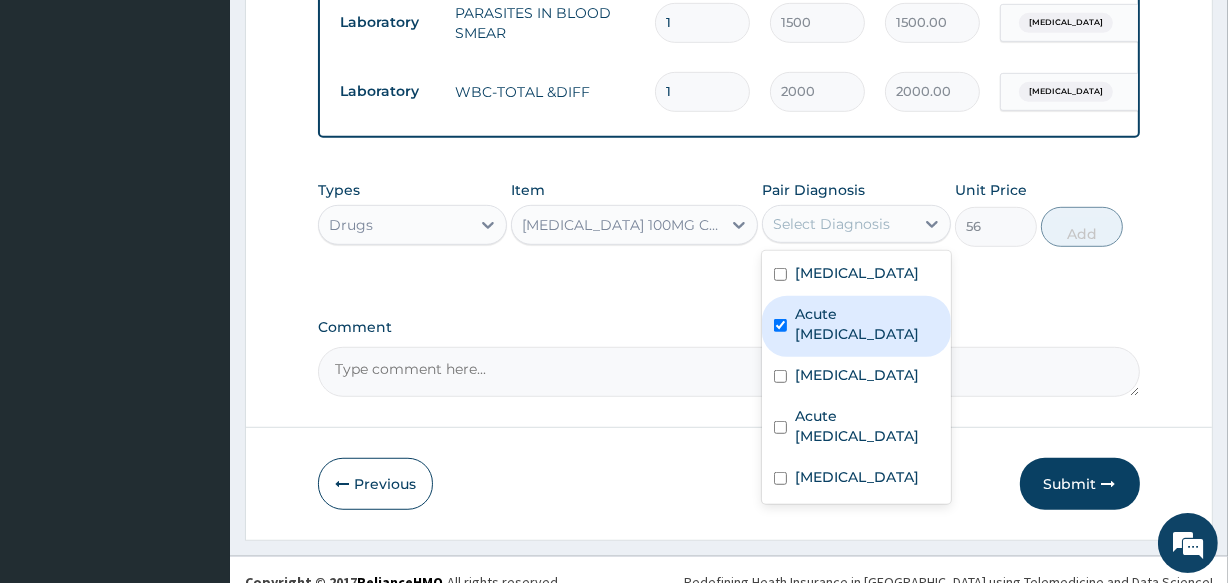 checkbox on "true" 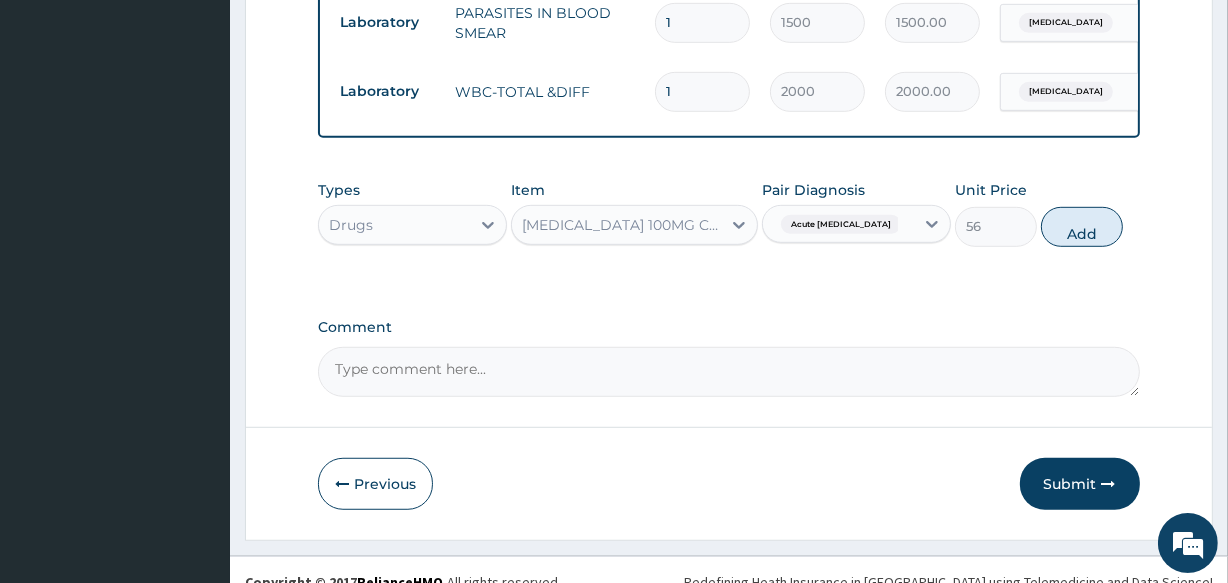 click on "Step  2  of 2 PA Code / Prescription Code PA/A05FED Encounter Date 23-06-2025 Important Notice Please enter PA codes before entering items that are not attached to a PA code   All diagnoses entered must be linked to a claim item. Diagnosis & Claim Items that are visible but inactive cannot be edited because they were imported from an already approved PA code. Diagnosis Peptic ulcer confirmed Acute vulvovaginitis confirmed Malaria Confirmed Acute upper respiratory infection Confirmed Sepsis Confirmed NB: All diagnosis must be linked to a claim item Claim Items Type Name Quantity Unit Price Total Price Pair Diagnosis Actions Drugs gascol susp 1 700 700.00 Peptic ulcer Delete Drugs clotrimazole cream 1% 20g 1 700 700.00 Acute vulvovaginitis Delete Procedures GP INITIAL CONSULTATION 1 2500 2500.00 Malaria Delete Laboratory PARASITES IN BLOOD SMEAR 1 1500 1500.00 Malaria Delete Laboratory WBC-TOTAL &DIFF 1 2000 2000.00 Sepsis Delete Types Drugs Item DOXYCYCLINE 100MG CAP Pair Diagnosis Acute vulvovaginitis 56 Add" at bounding box center [729, -204] 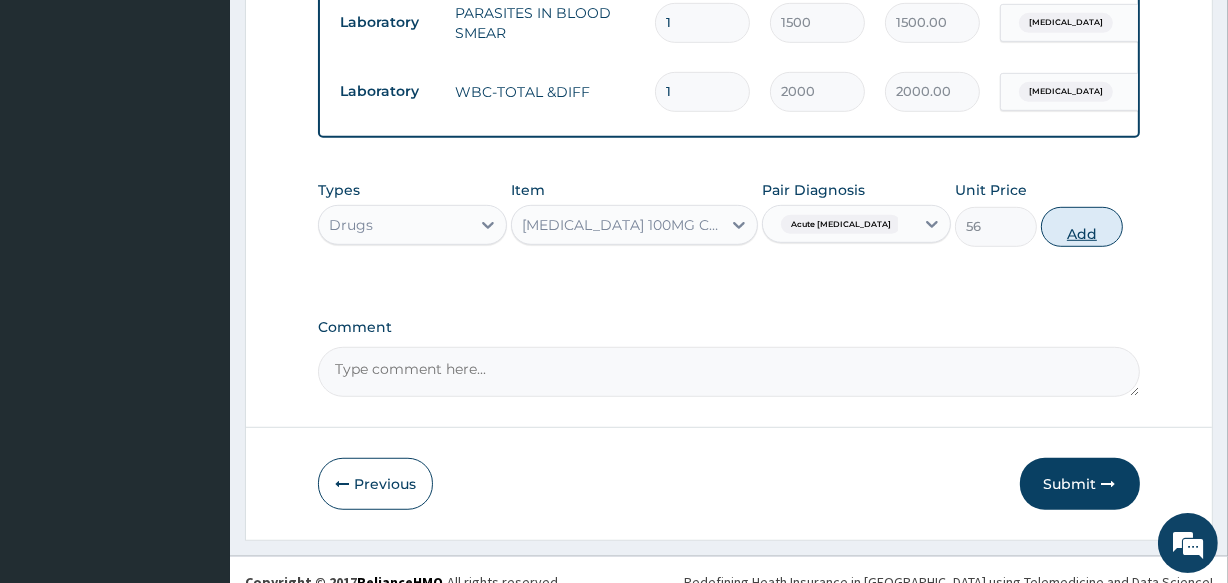 click on "Add" at bounding box center [1082, 227] 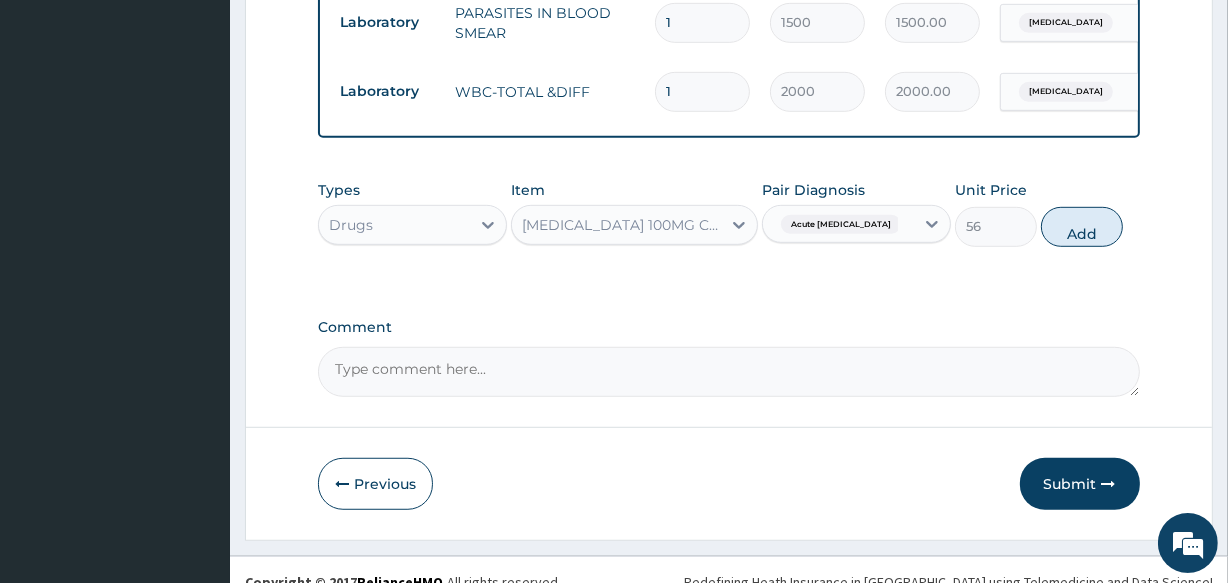 type on "0" 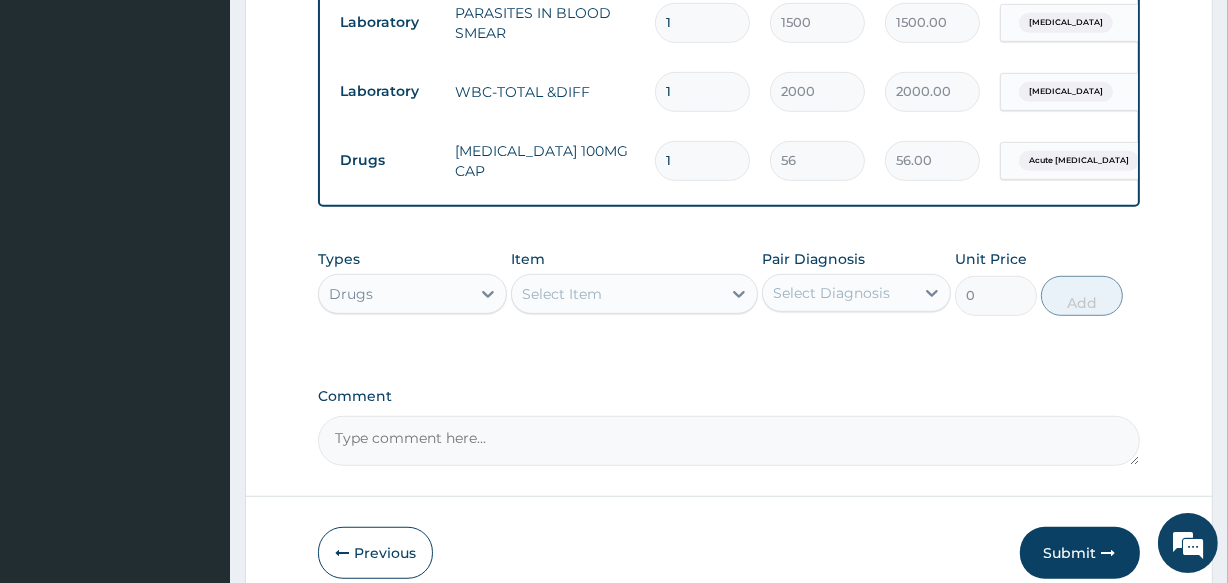click on "1" at bounding box center (702, 160) 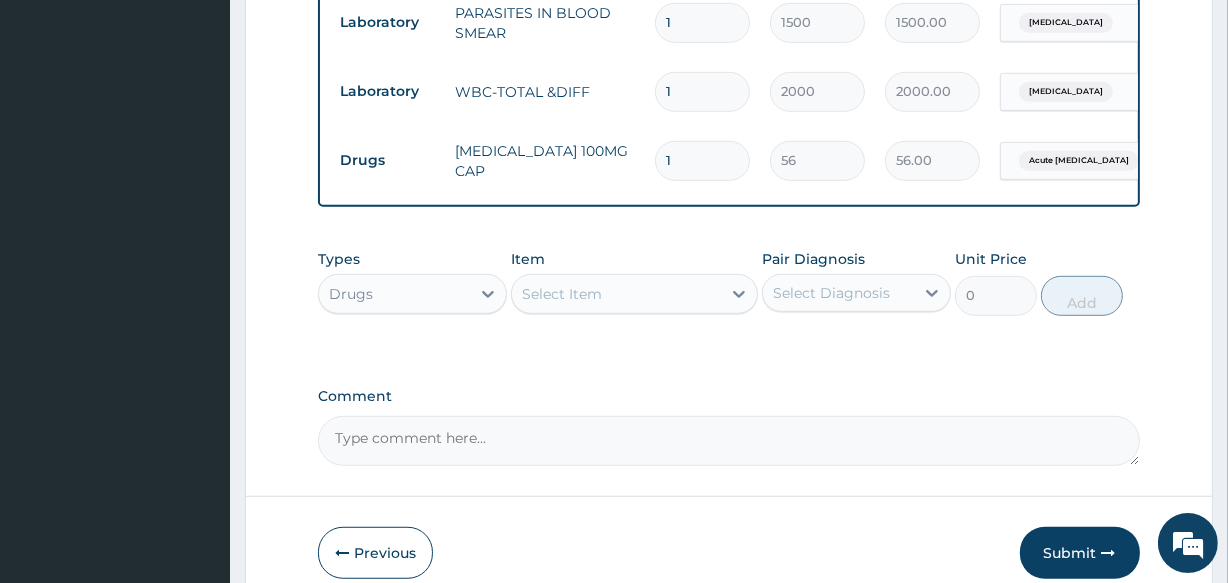 type on "10" 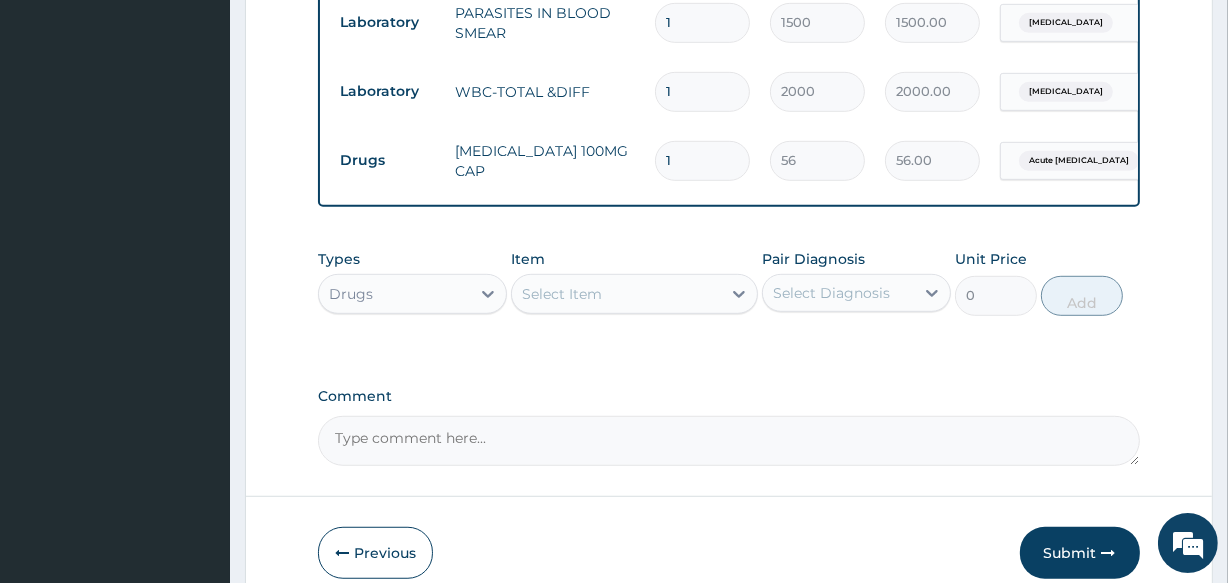 type on "560.00" 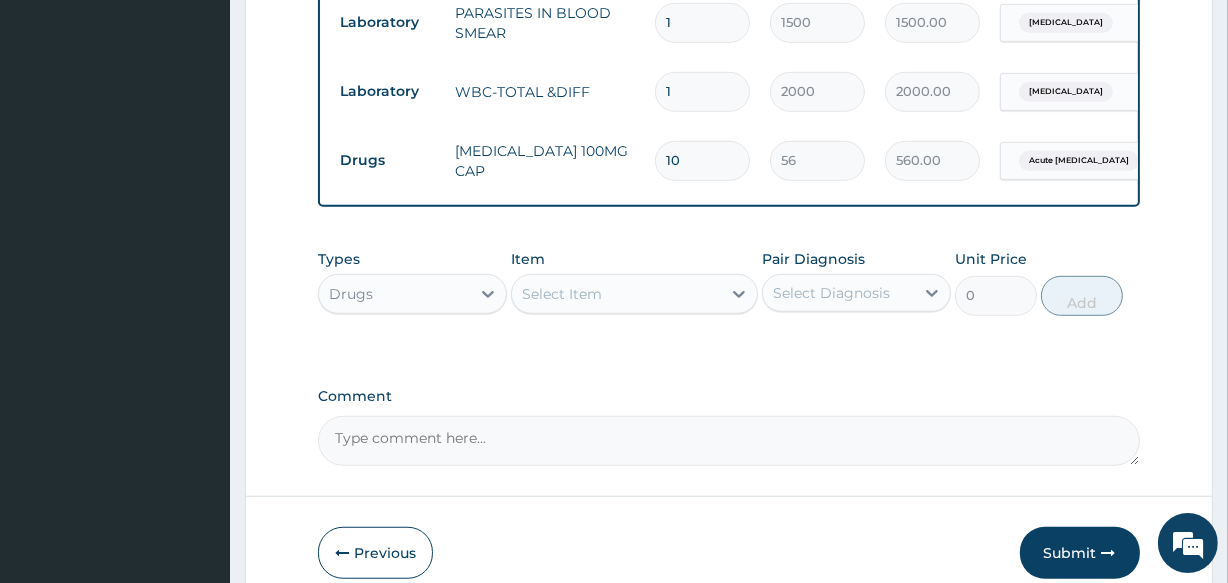 type on "10" 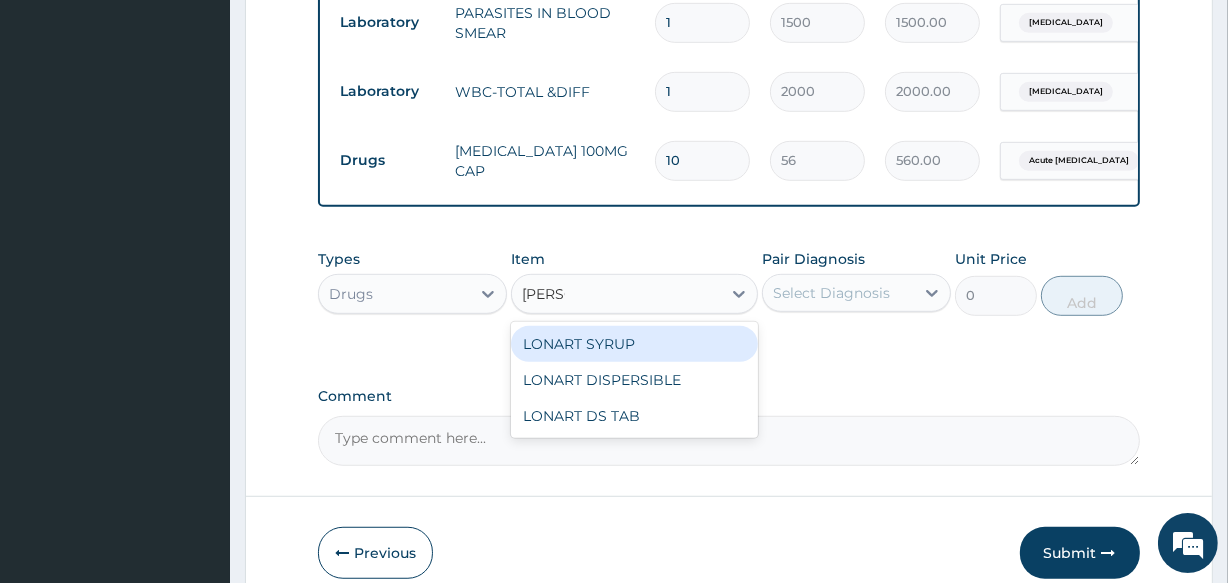 type on "LONAR" 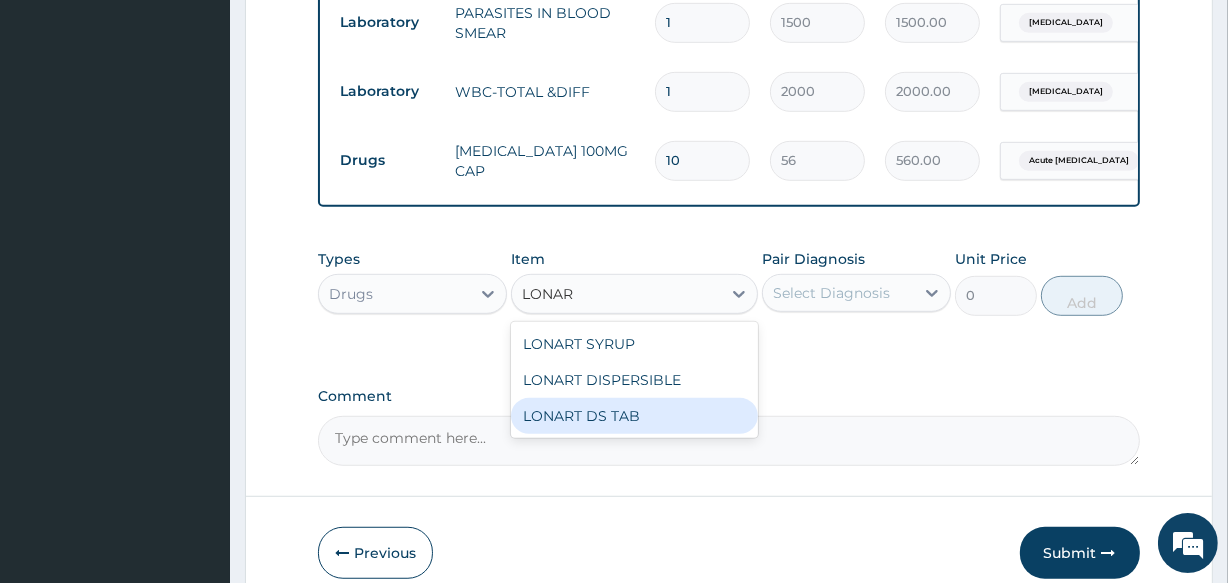 click on "LONART DS TAB" at bounding box center (634, 416) 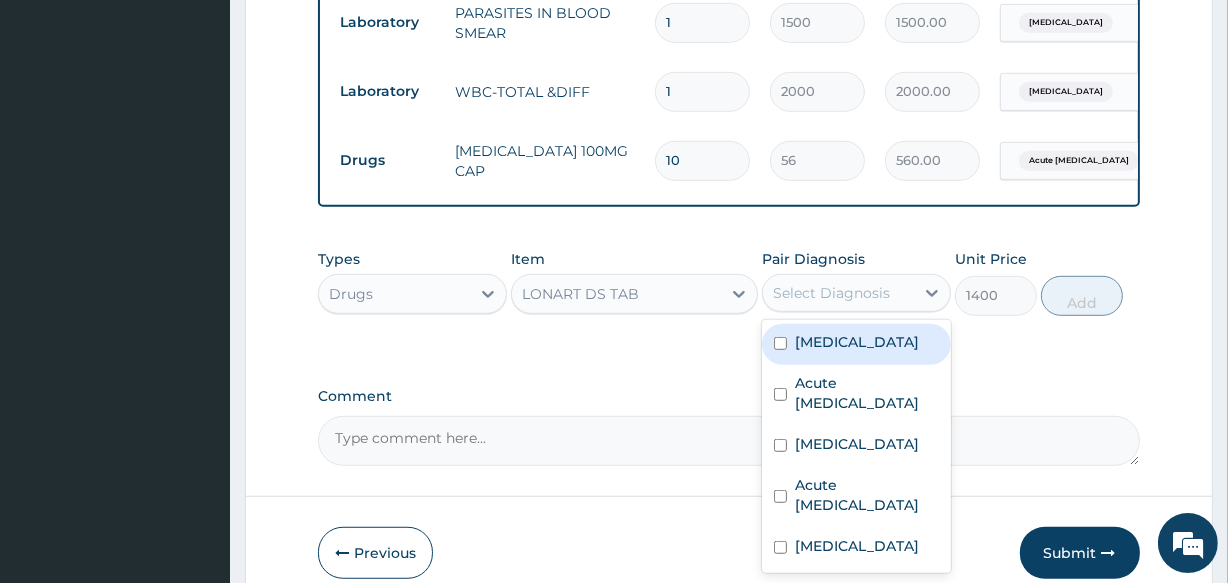 click on "Select Diagnosis" at bounding box center (831, 293) 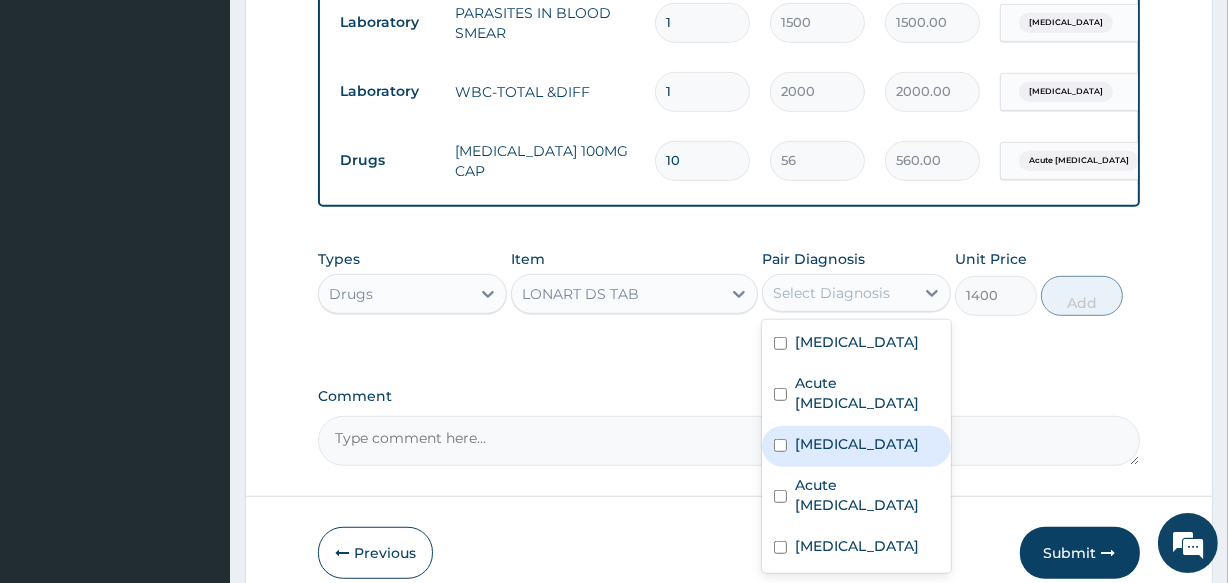 click on "Malaria" at bounding box center [857, 444] 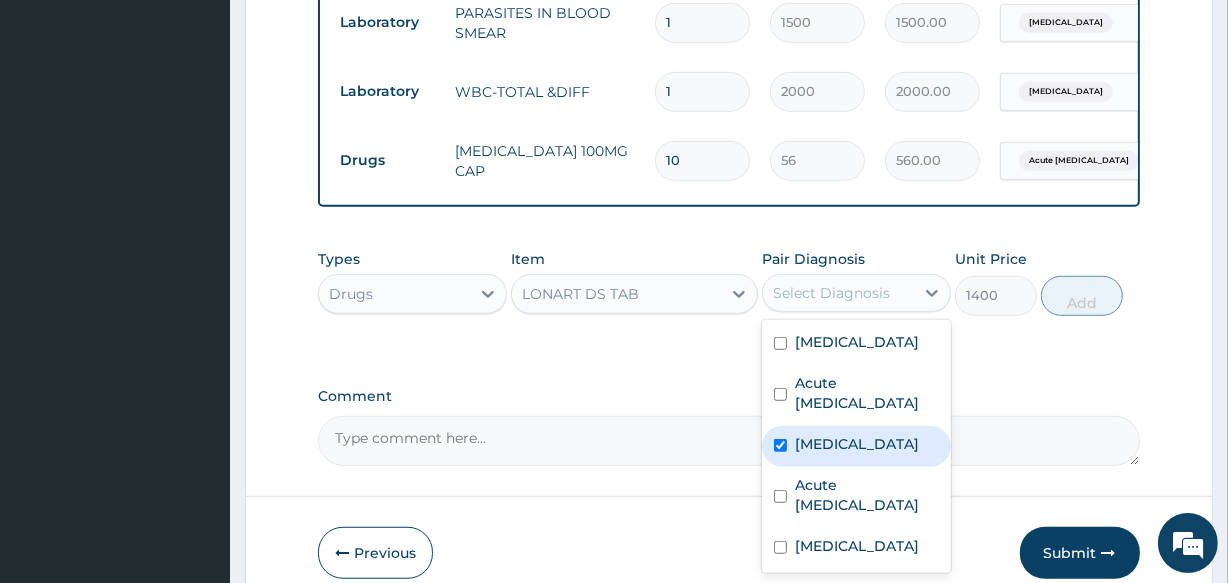 checkbox on "true" 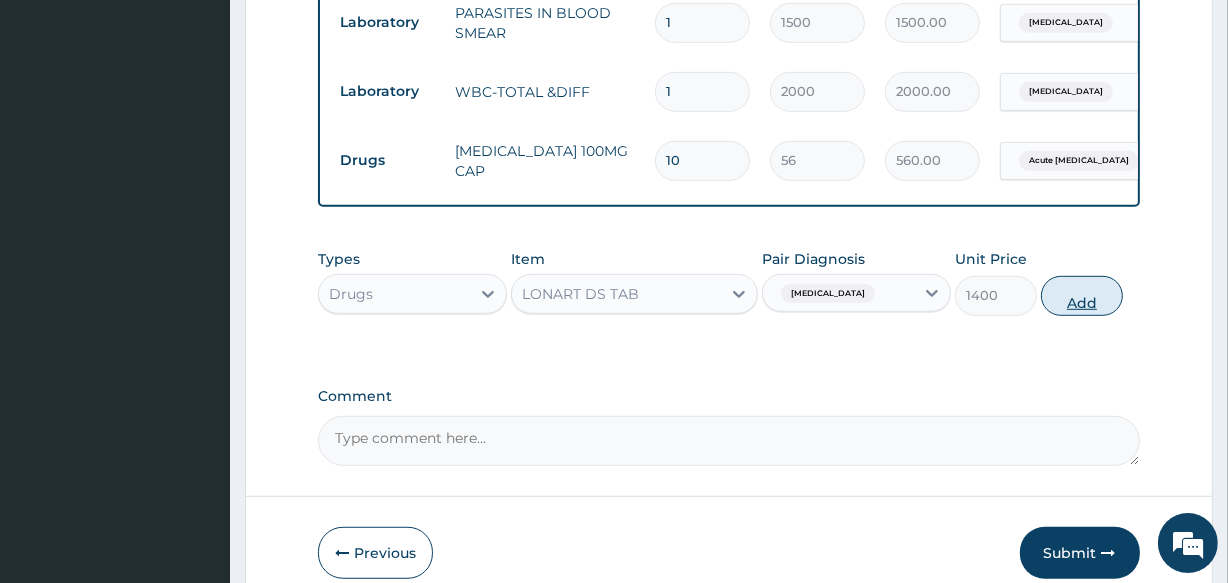 click on "Add" at bounding box center [1082, 296] 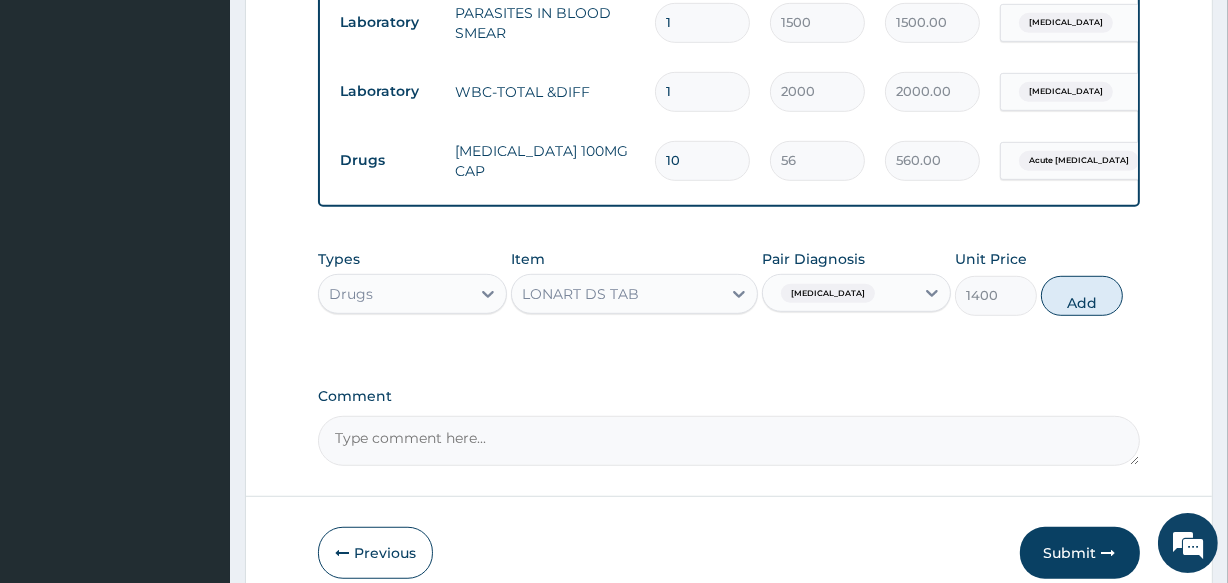 type on "0" 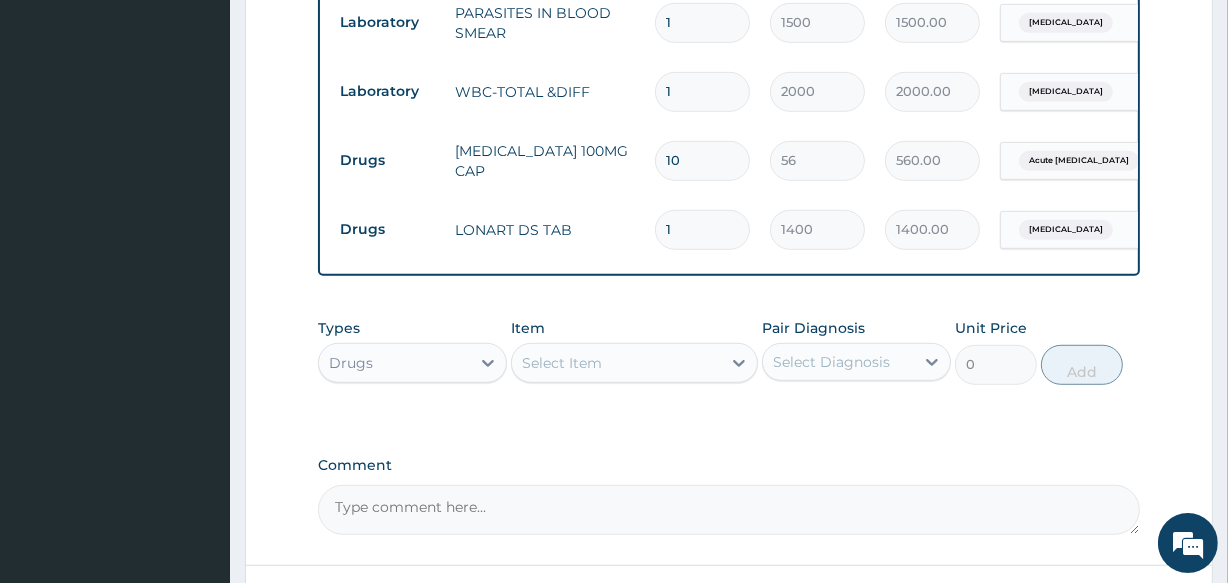 click on "Select Item" at bounding box center [562, 363] 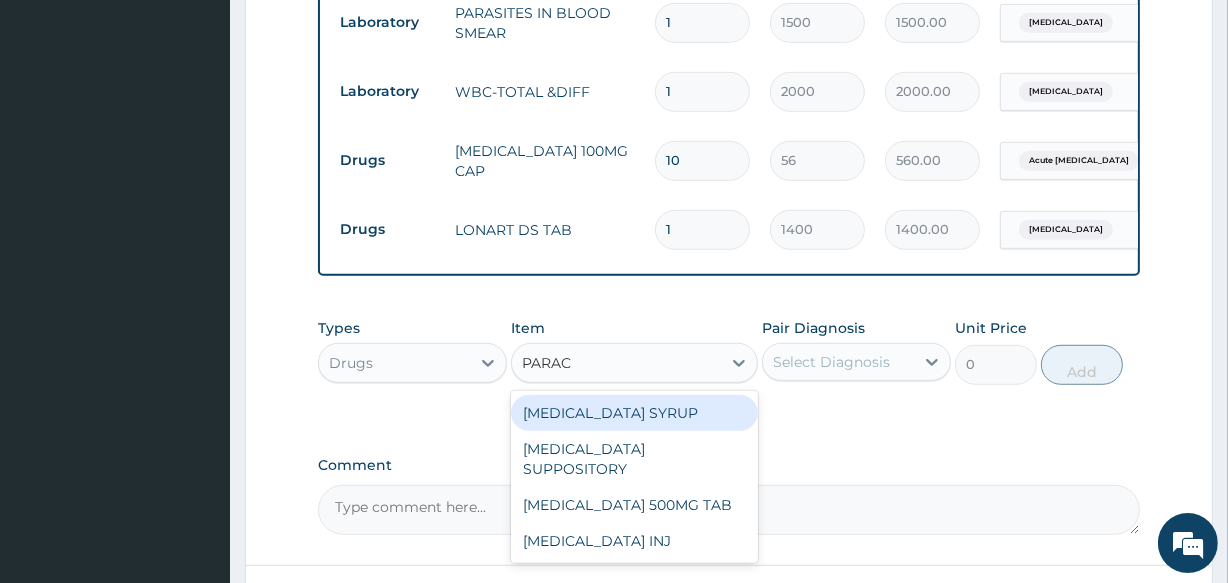 type on "PARACE" 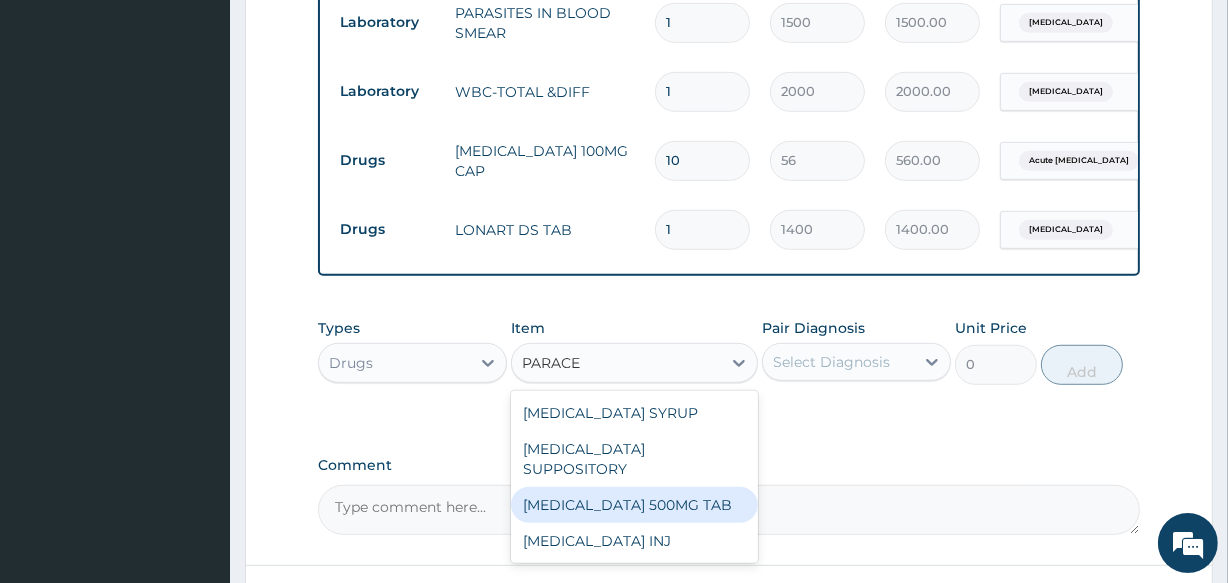 click on "PARACETAMOL 500MG TAB" at bounding box center (634, 505) 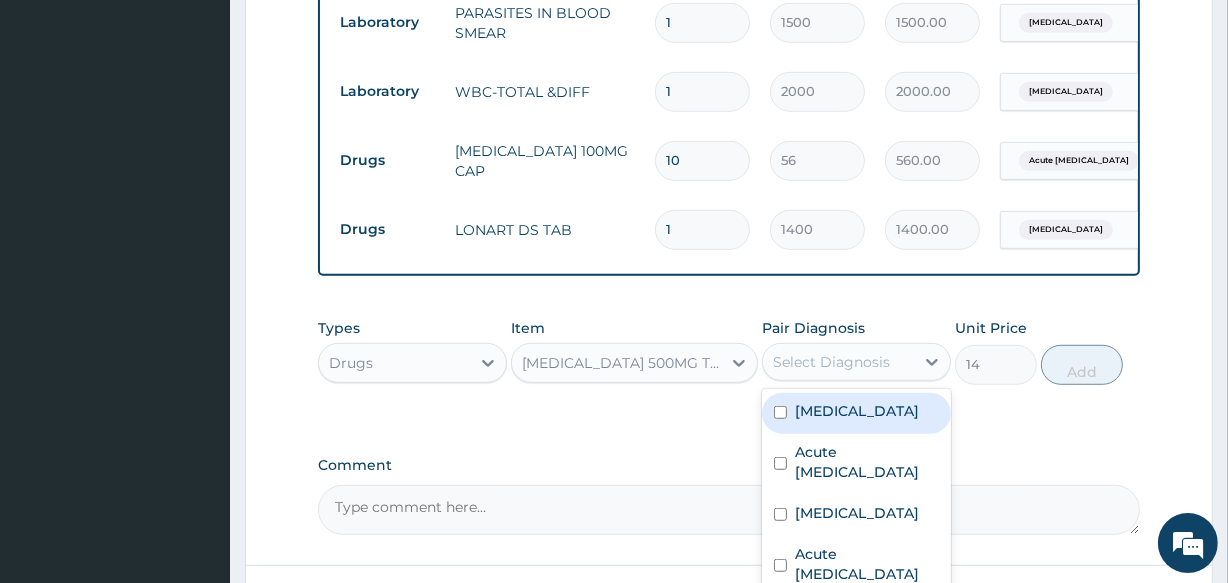 click on "Select Diagnosis" at bounding box center [831, 362] 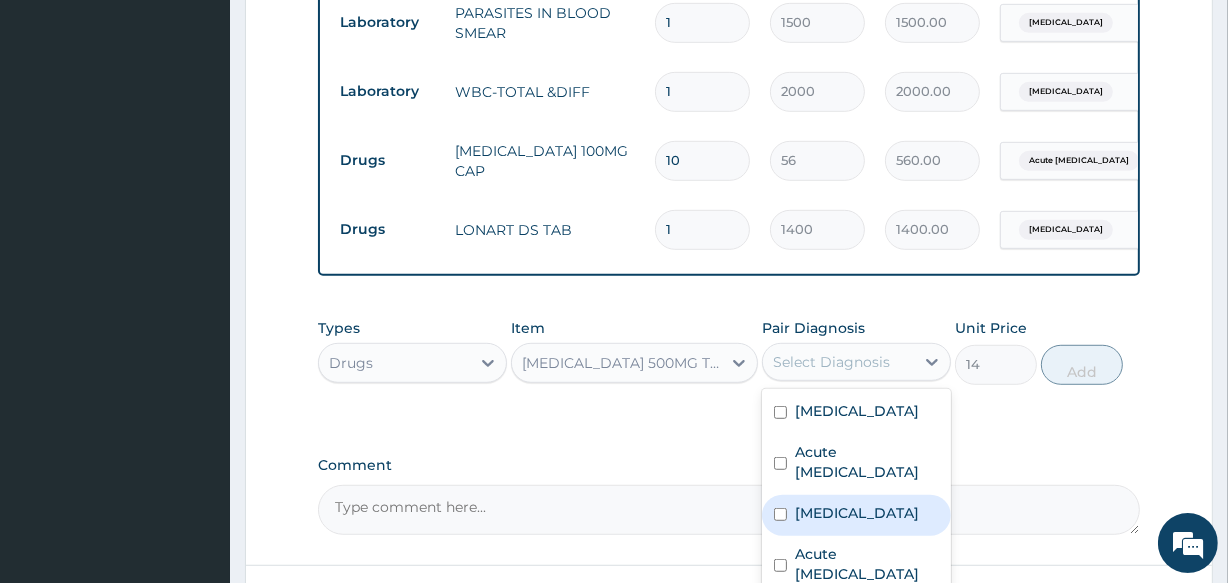 click on "Malaria" at bounding box center [857, 513] 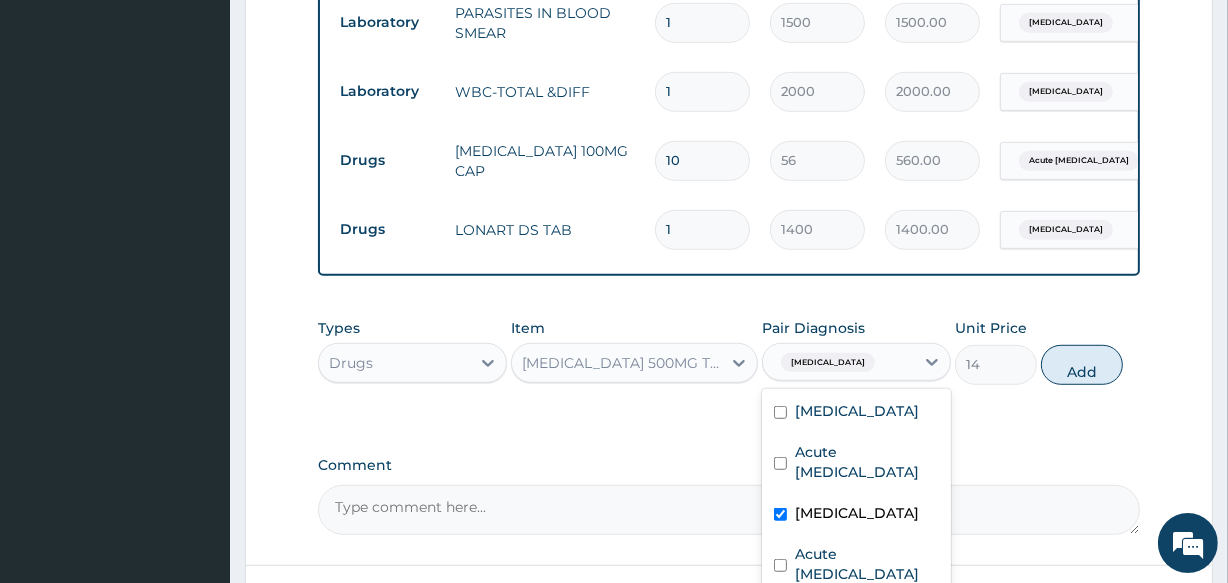 checkbox on "true" 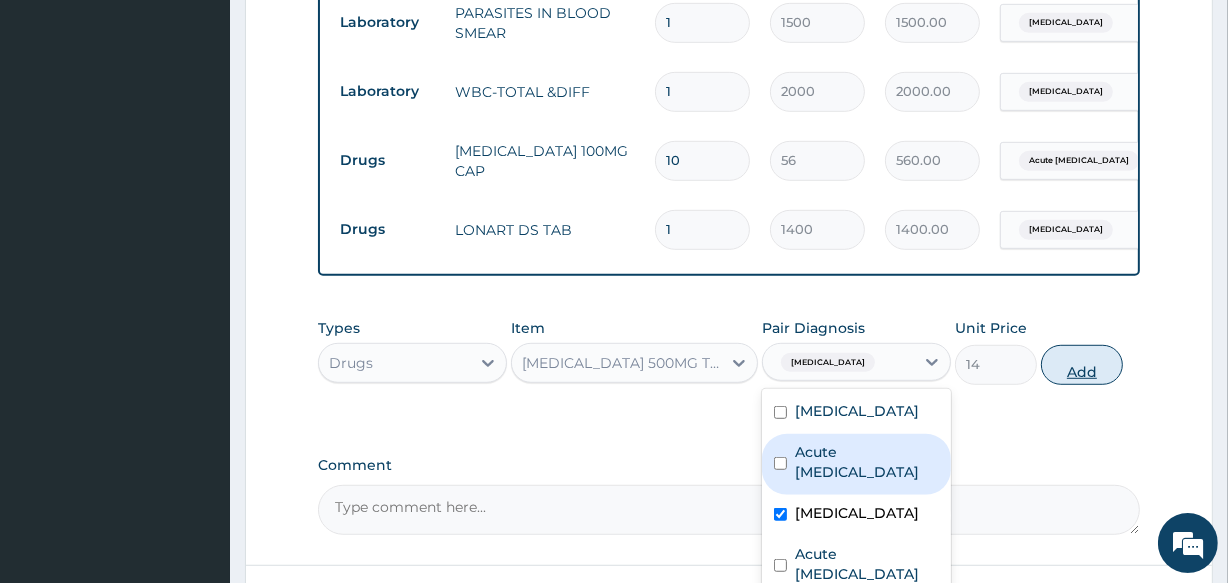 click on "Add" at bounding box center [1082, 365] 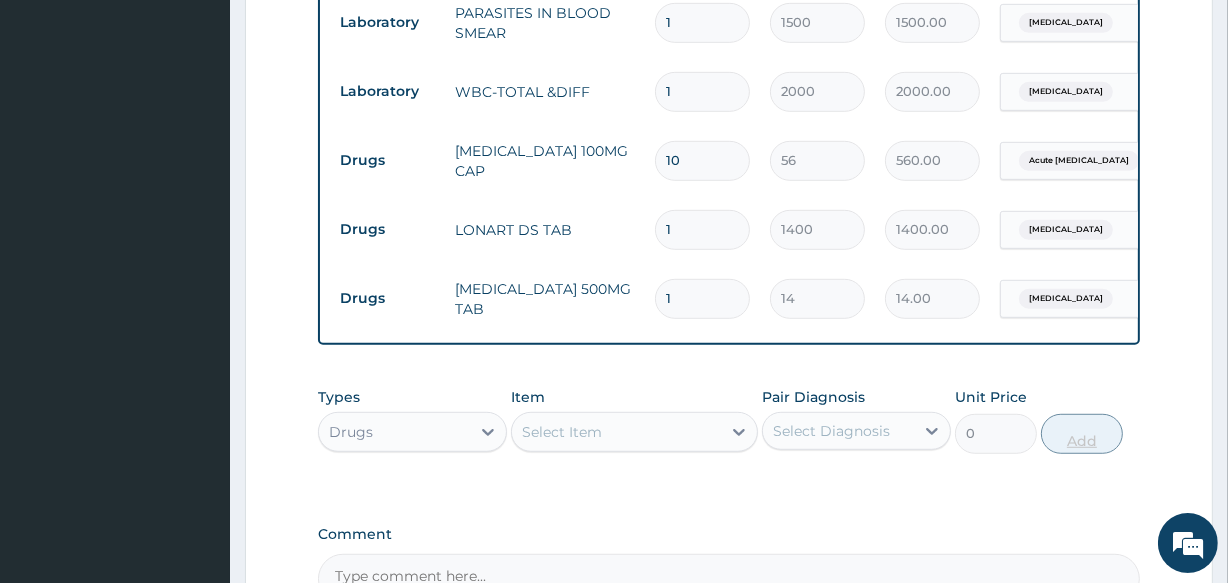 type on "18" 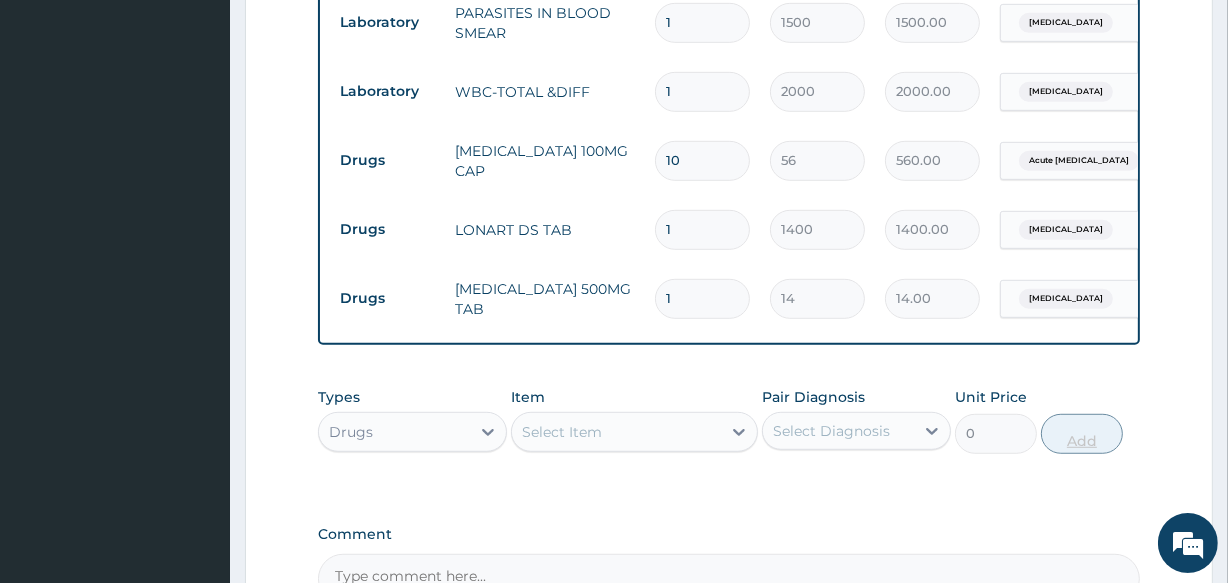 type on "252.00" 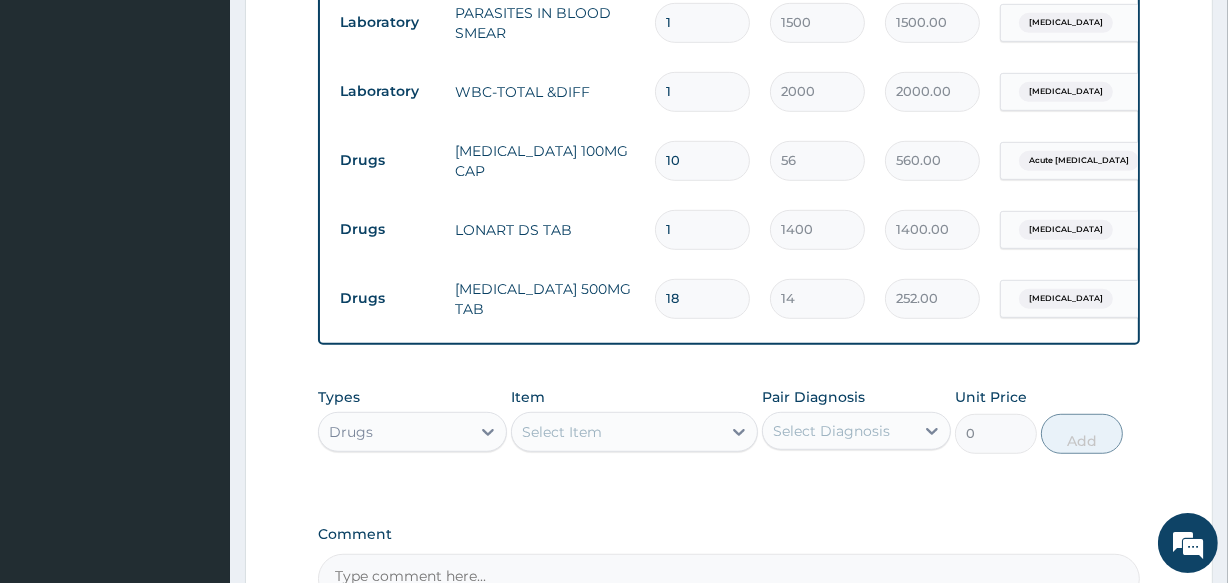 type on "18" 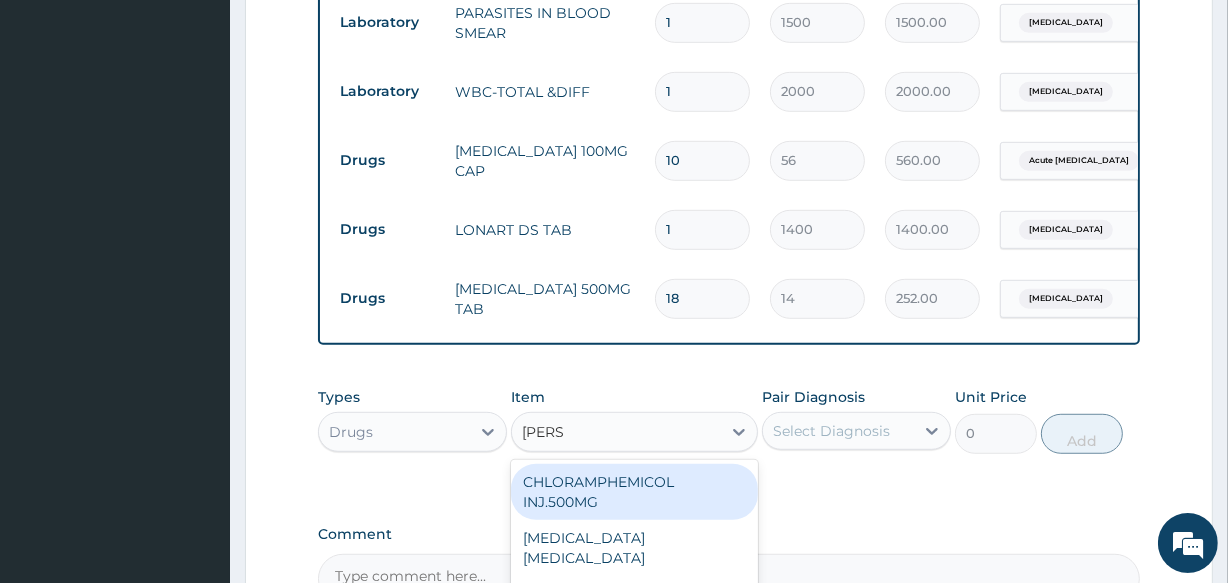 type on "LORAT" 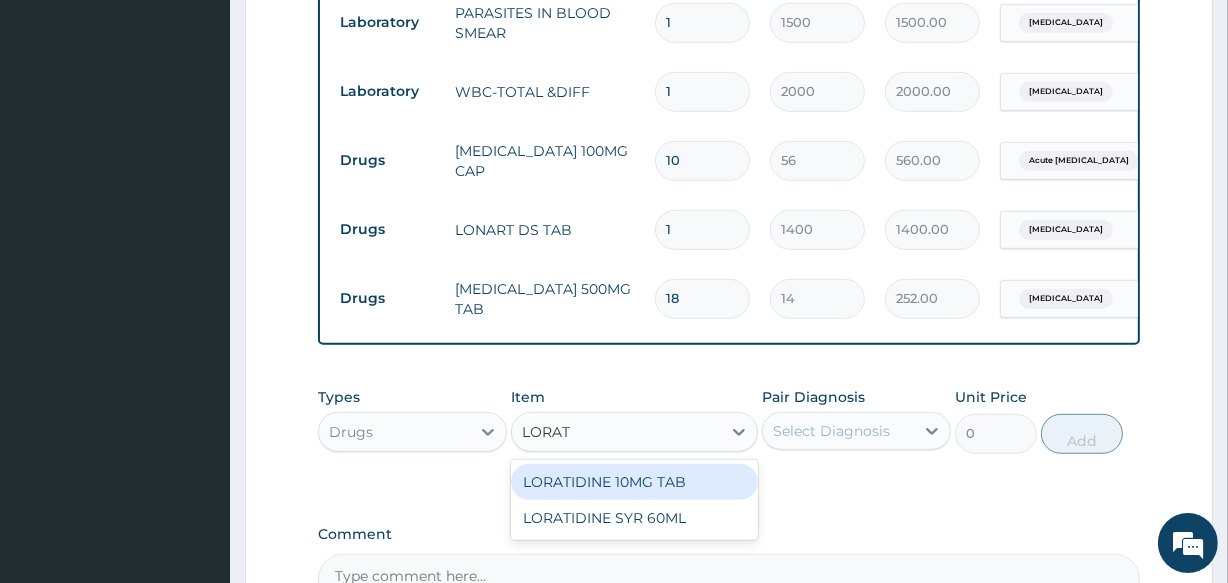 click on "LORATIDINE 10MG TAB" at bounding box center [634, 482] 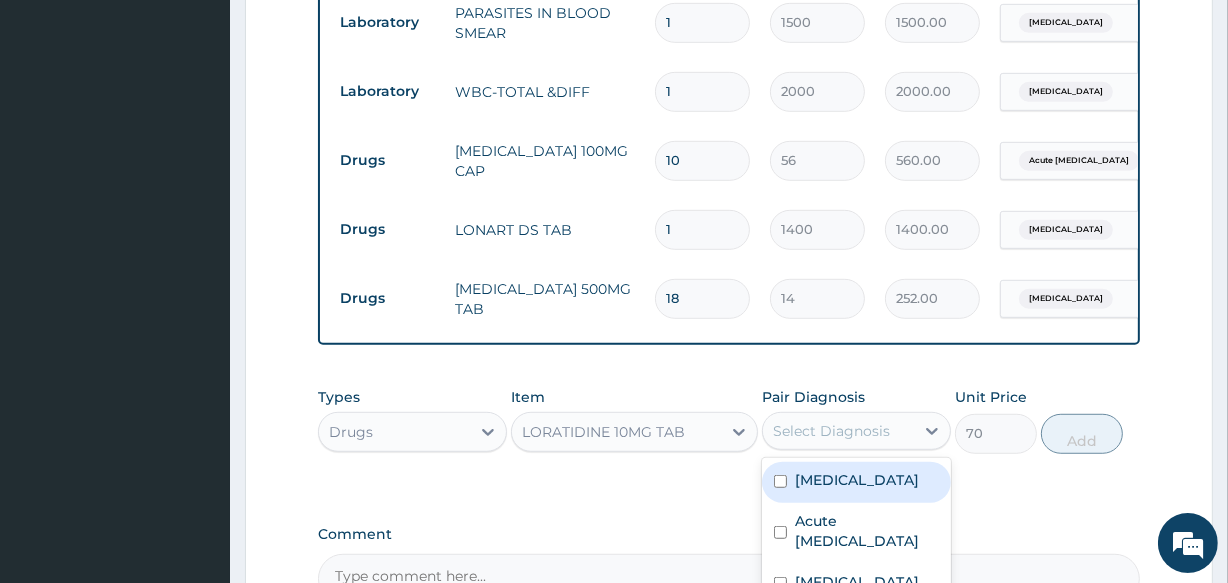 click on "Select Diagnosis" at bounding box center [831, 431] 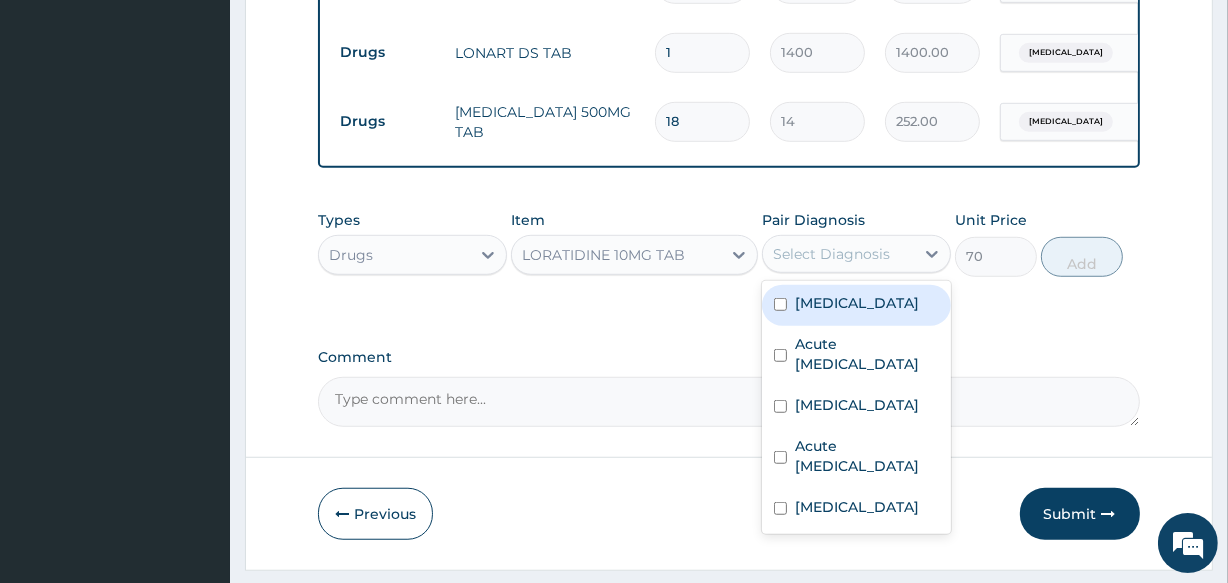scroll, scrollTop: 1236, scrollLeft: 0, axis: vertical 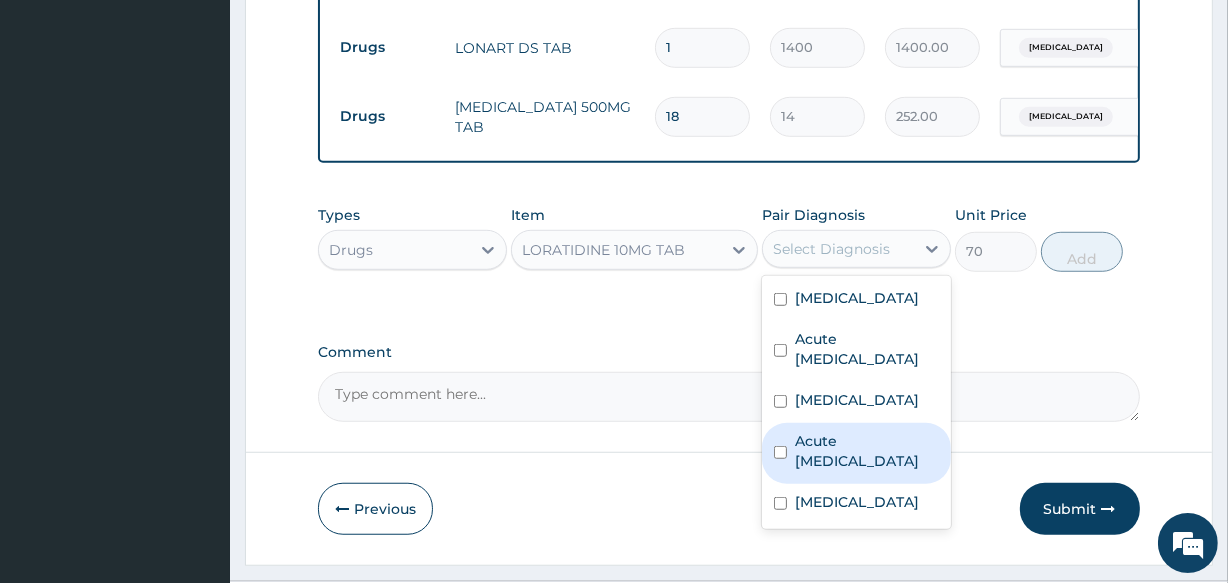 click on "Acute upper respiratory infection" at bounding box center (867, 451) 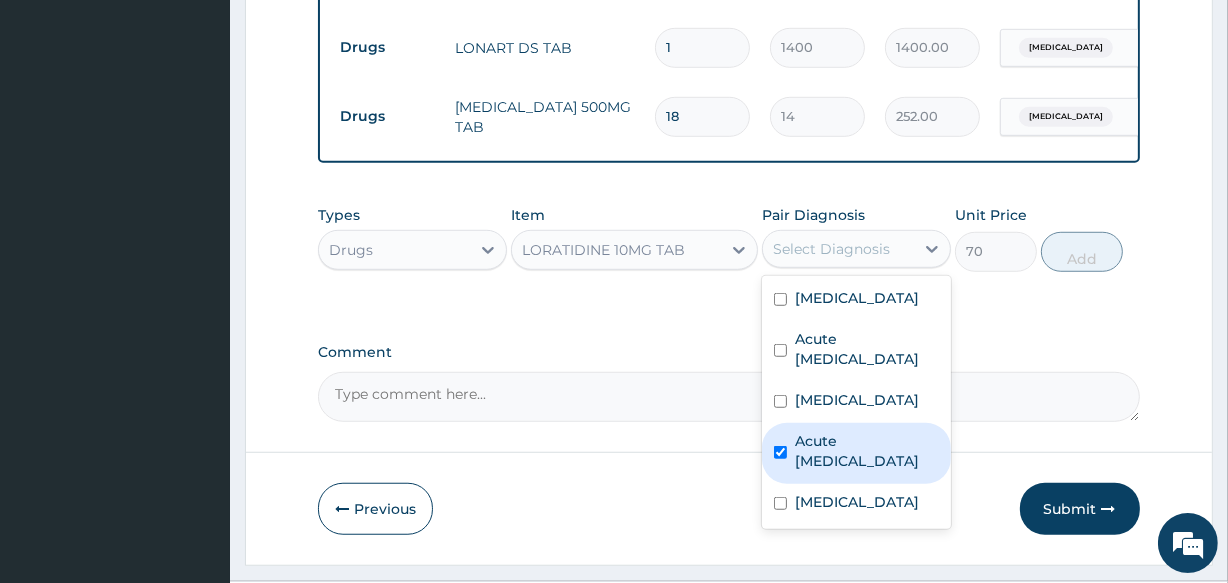 checkbox on "true" 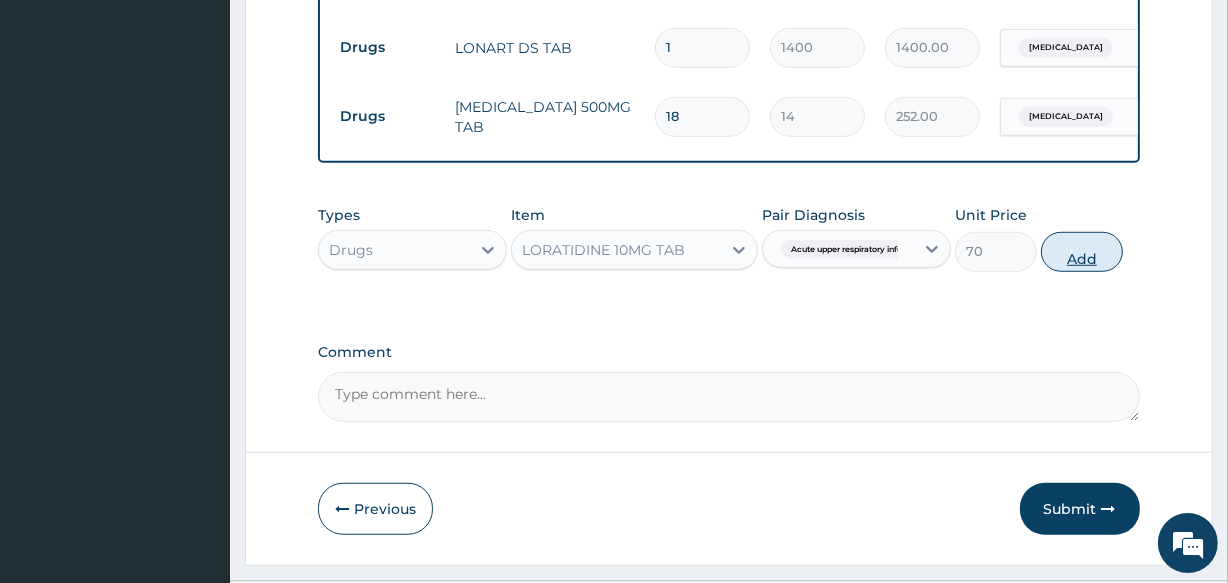 click on "Add" at bounding box center [1082, 252] 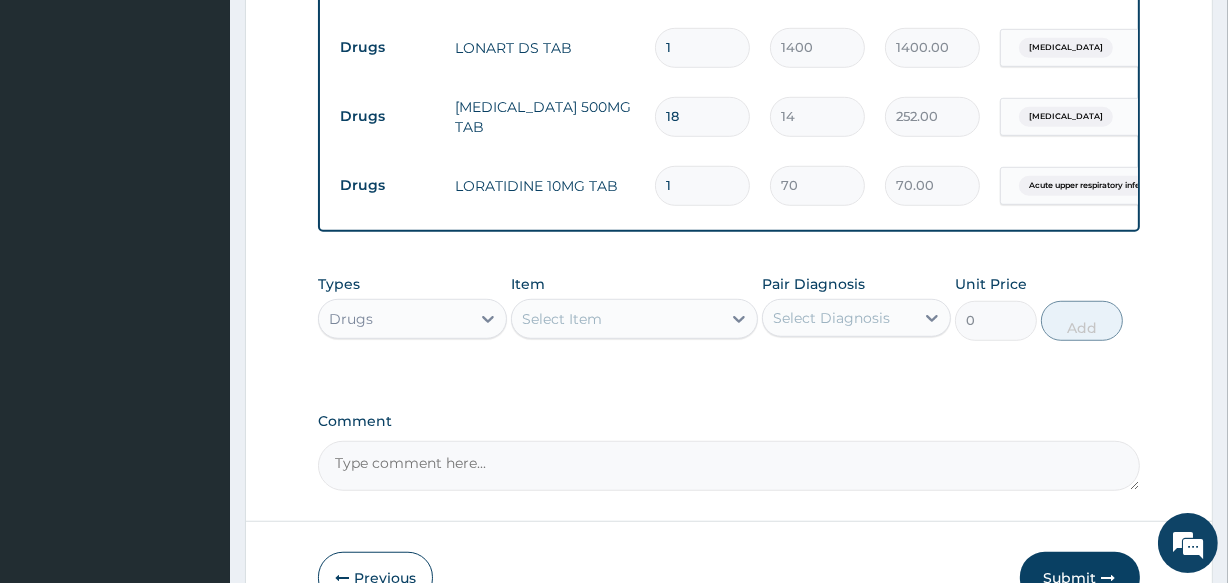 type 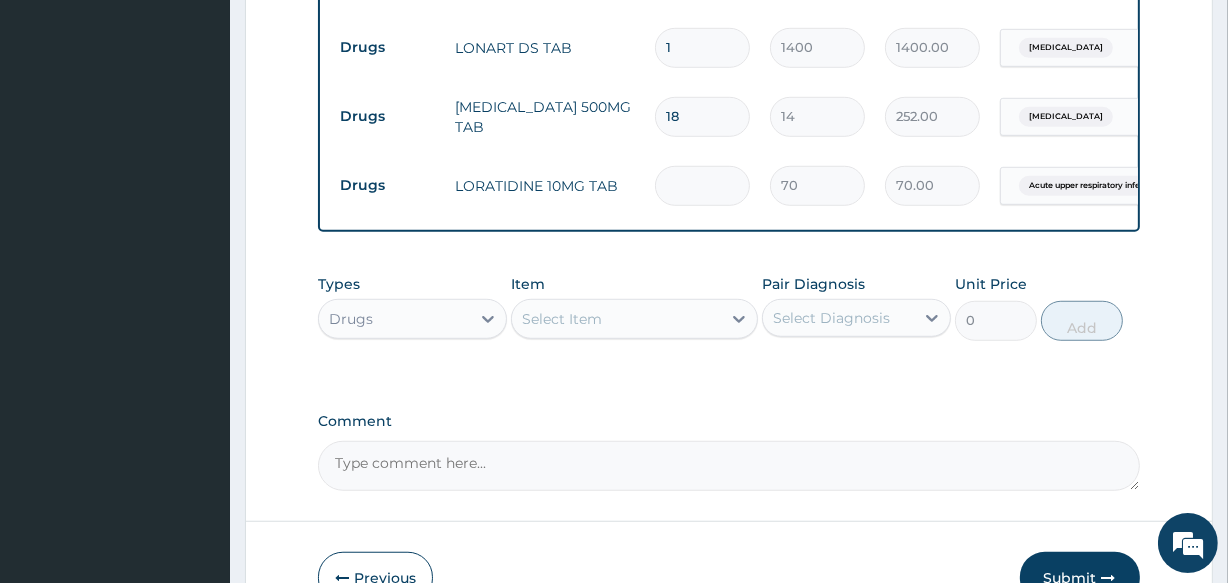 type on "0.00" 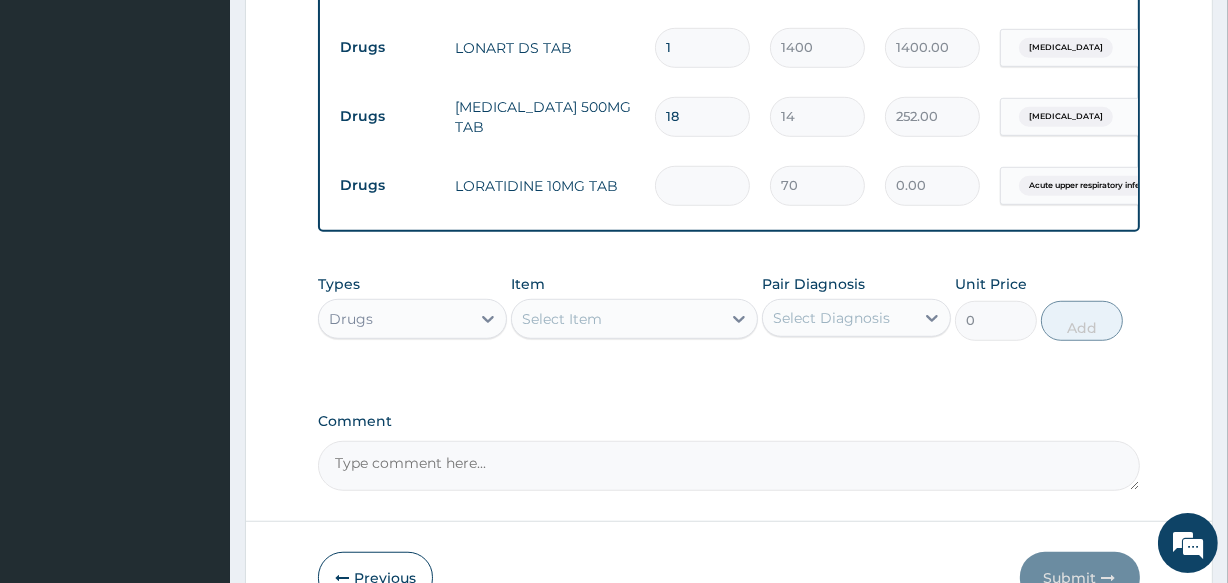 type on "3" 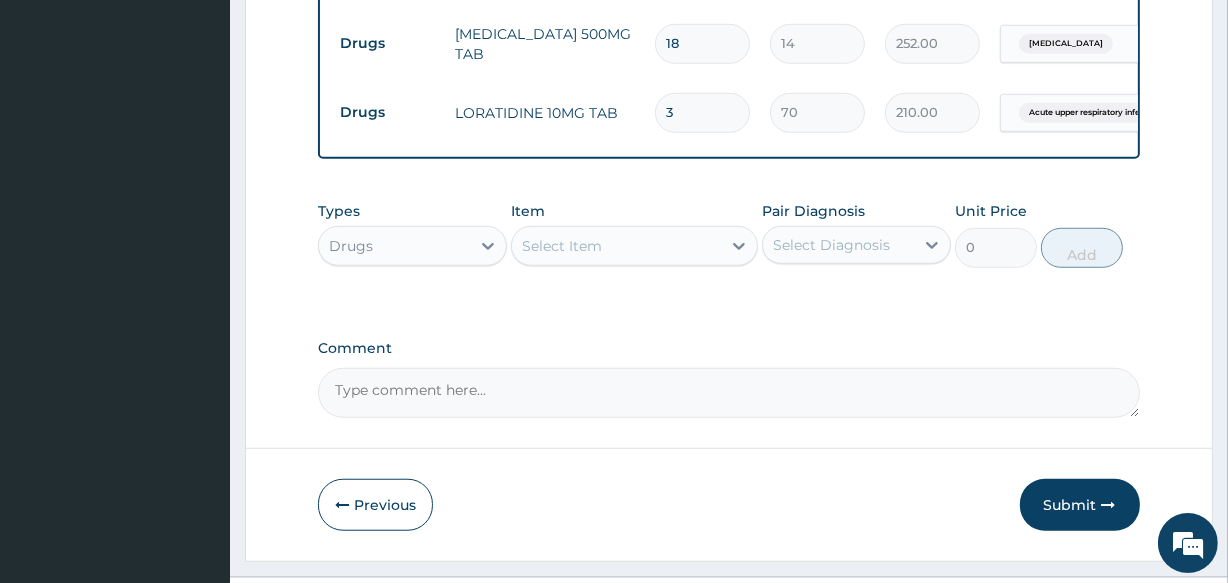scroll, scrollTop: 1327, scrollLeft: 0, axis: vertical 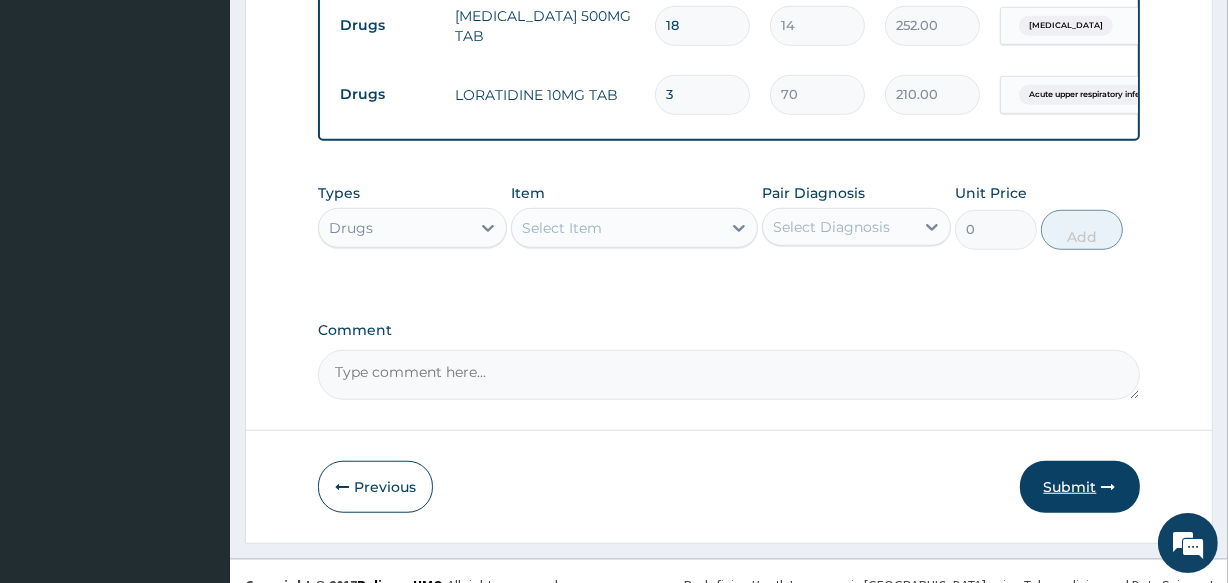 type on "3" 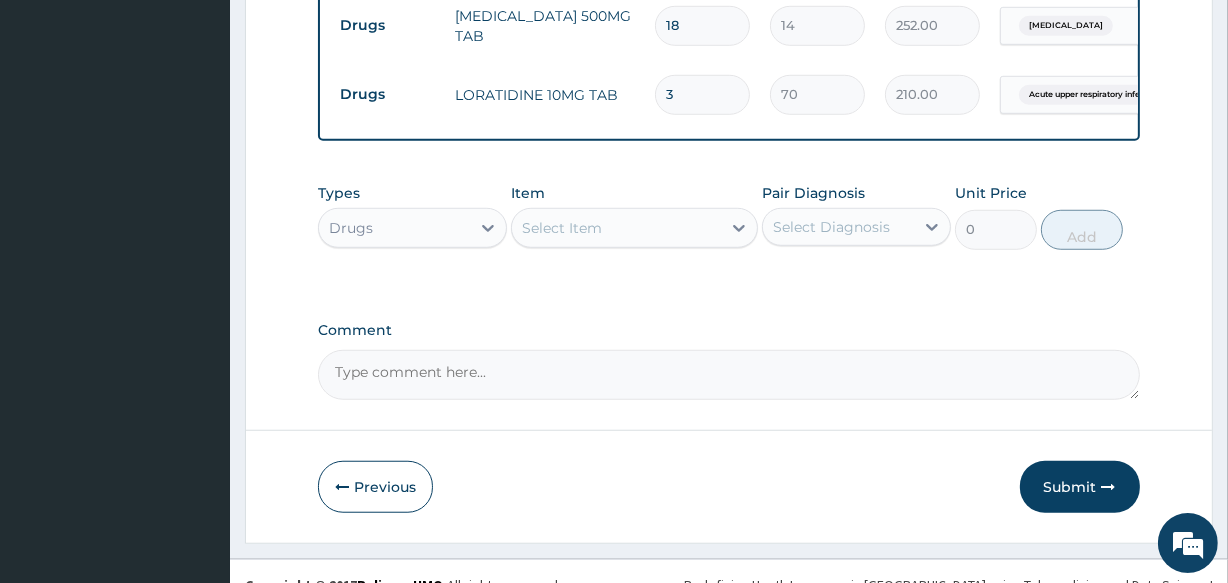 click on "Submit" at bounding box center [1080, 487] 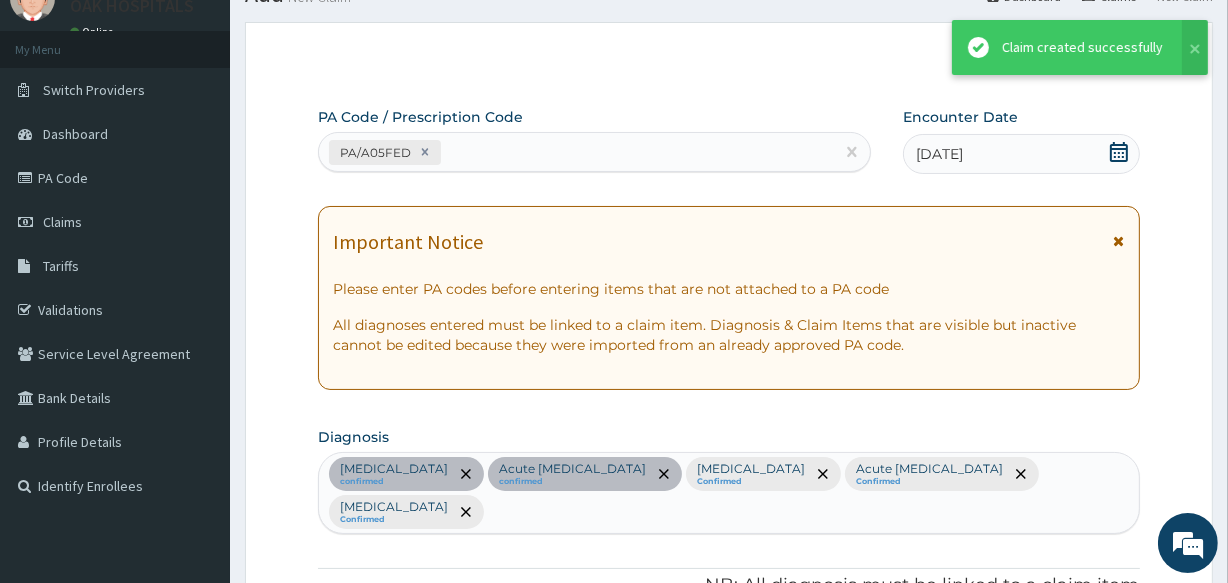 scroll, scrollTop: 1327, scrollLeft: 0, axis: vertical 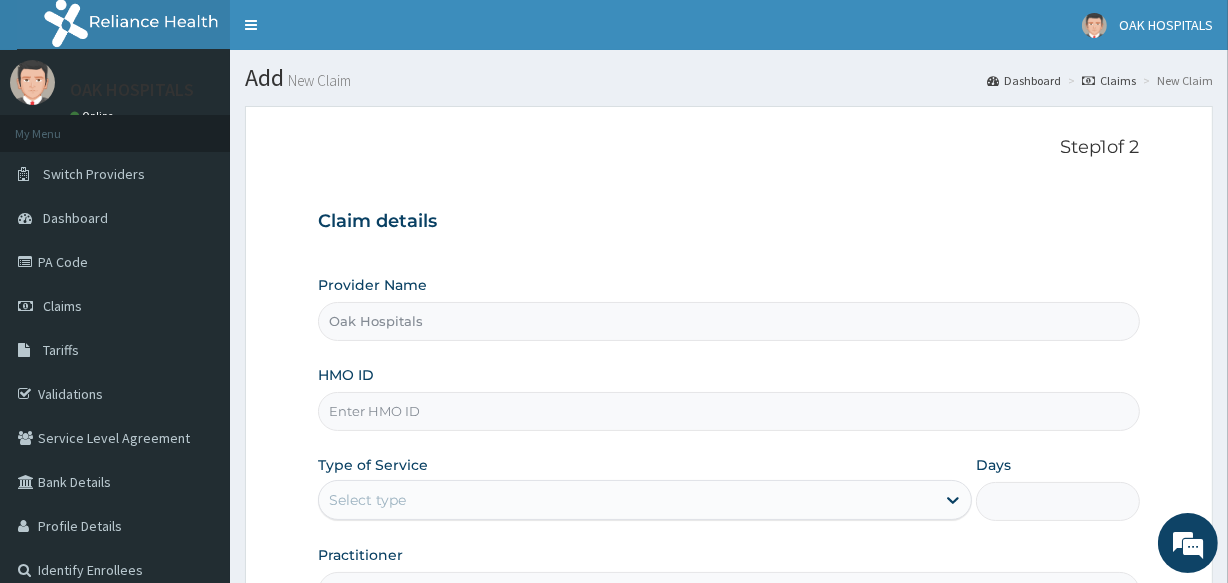 drag, startPoint x: 0, startPoint y: 0, endPoint x: 593, endPoint y: 416, distance: 724.36523 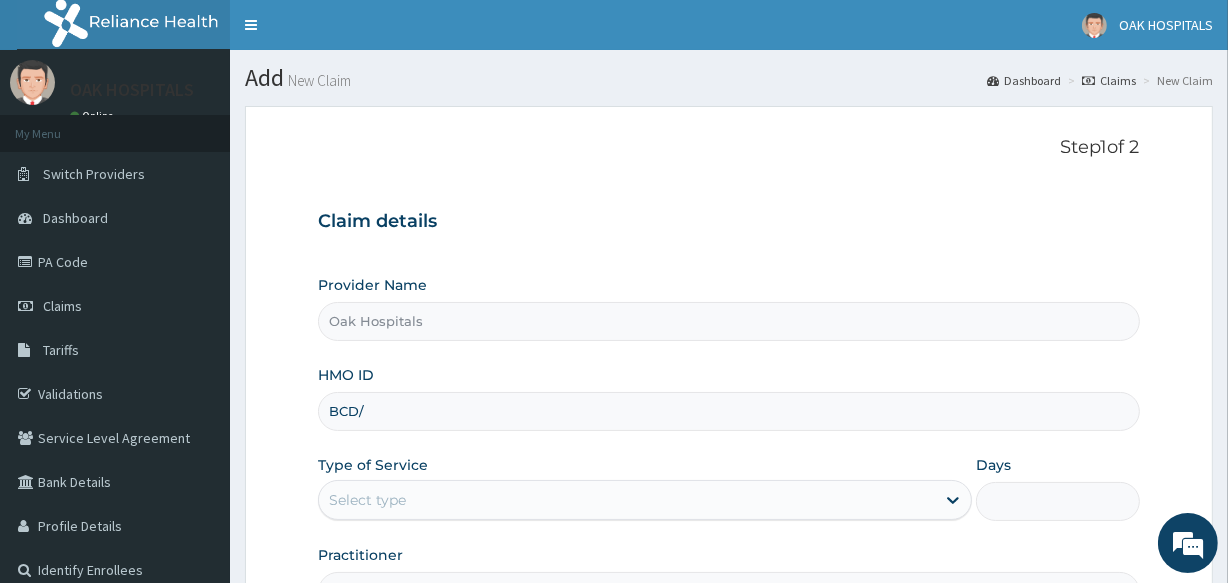 scroll, scrollTop: 0, scrollLeft: 0, axis: both 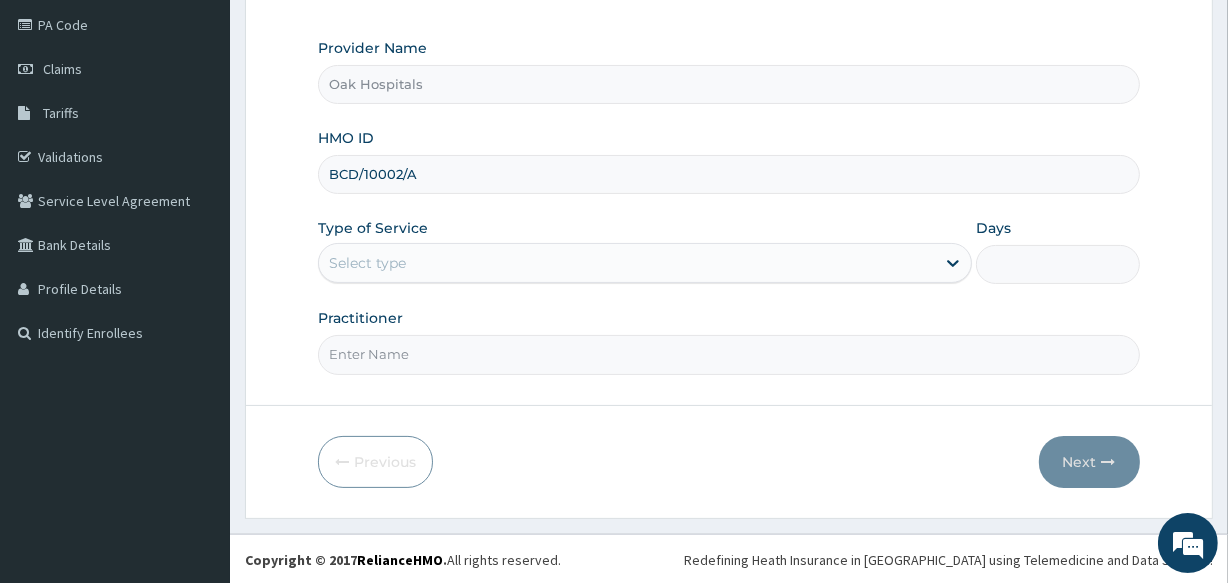 type on "BCD/10002/A" 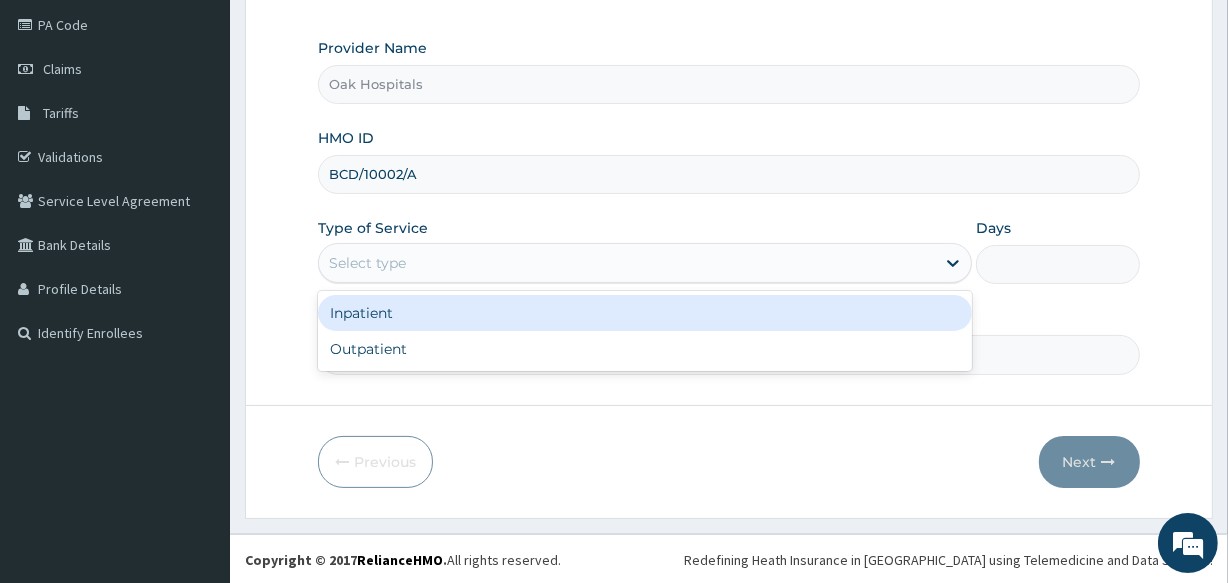click on "Select type" at bounding box center (627, 263) 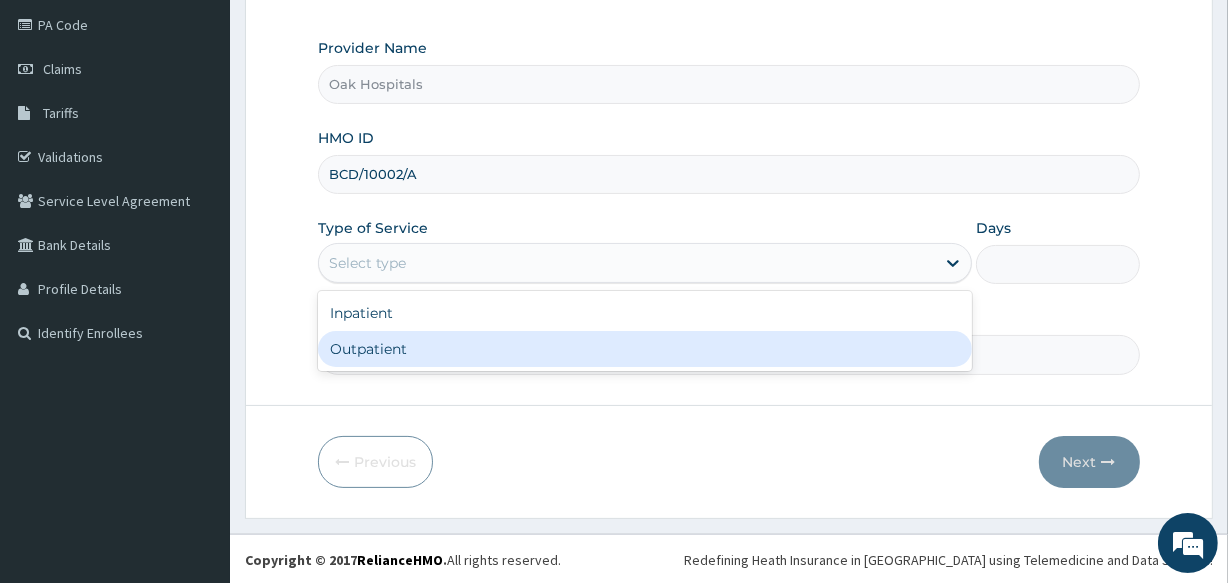click on "Outpatient" at bounding box center [645, 349] 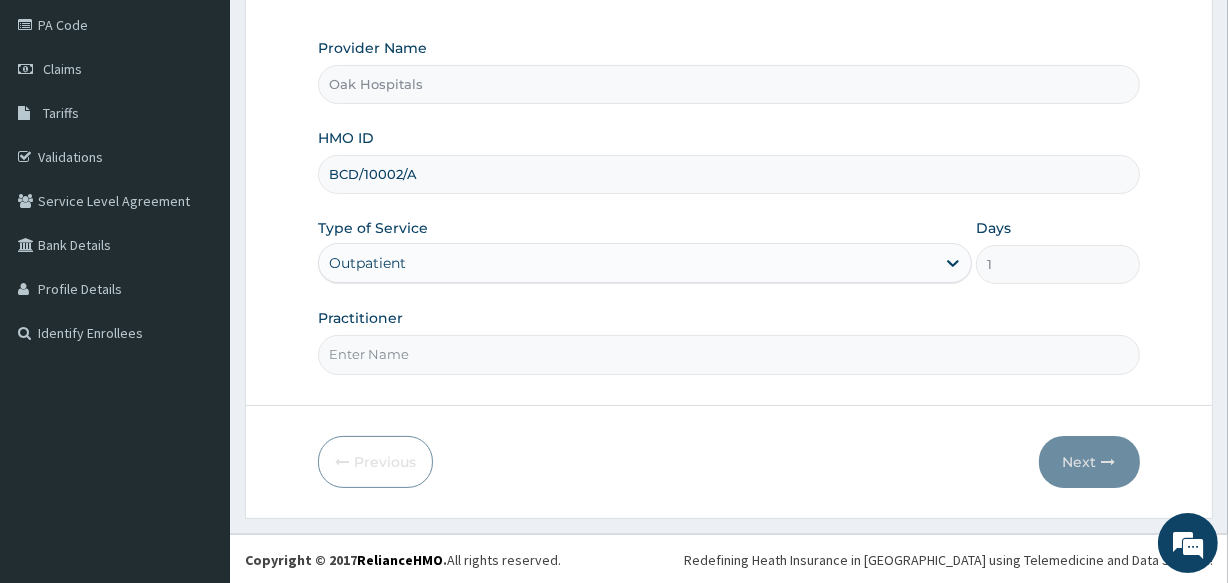 click on "Practitioner" at bounding box center [728, 354] 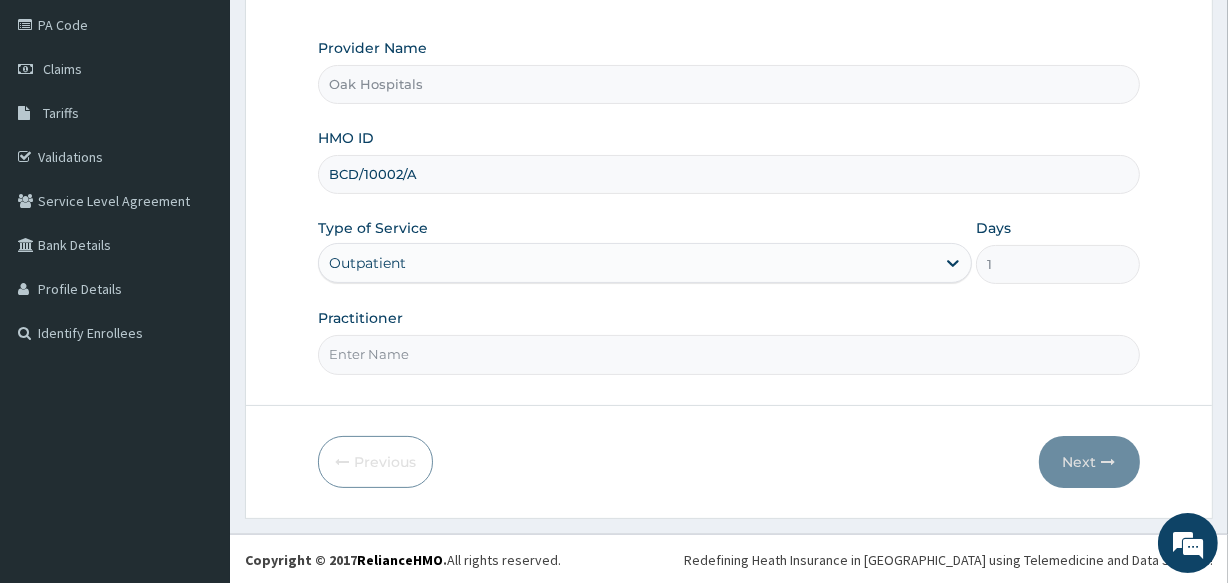 type on "[PERSON_NAME]" 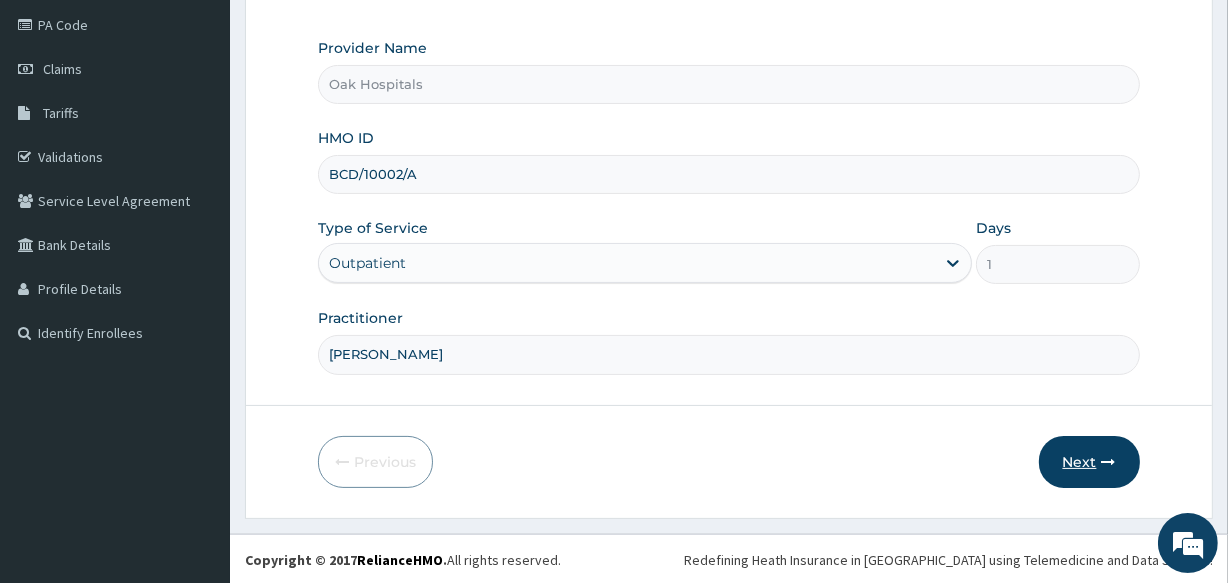 click on "Next" at bounding box center (1089, 462) 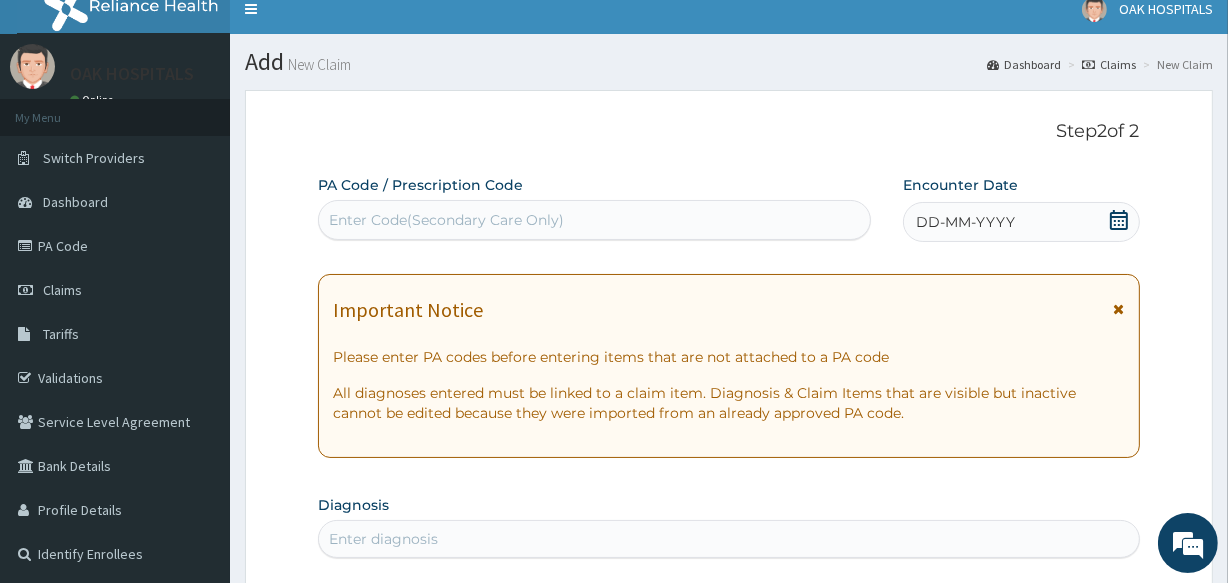 scroll, scrollTop: 0, scrollLeft: 0, axis: both 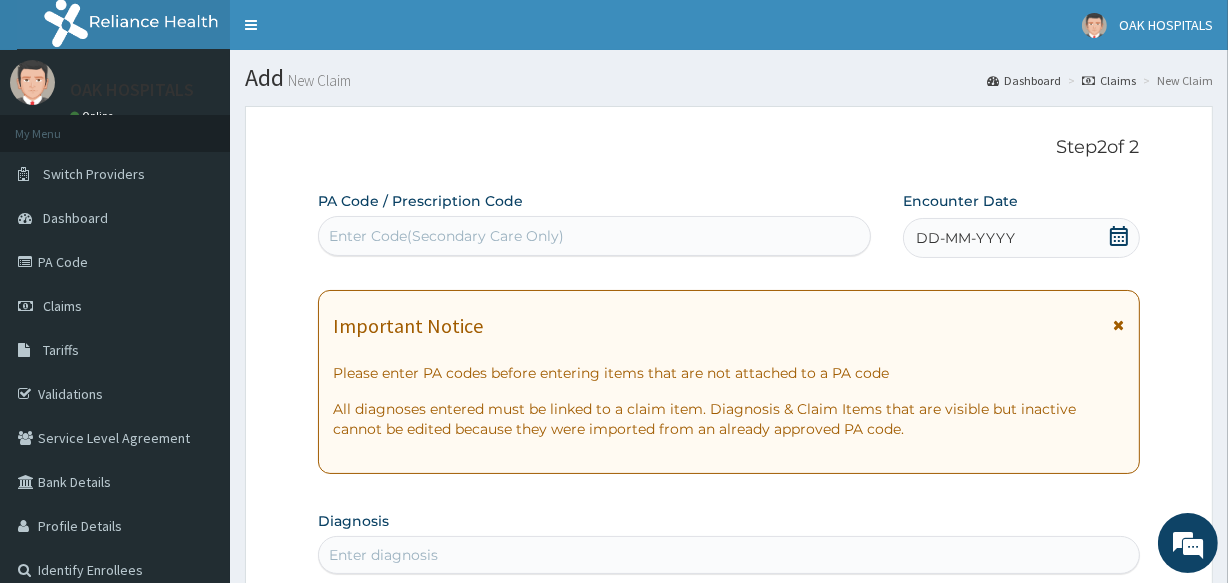 click on "Enter Code(Secondary Care Only)" at bounding box center (594, 236) 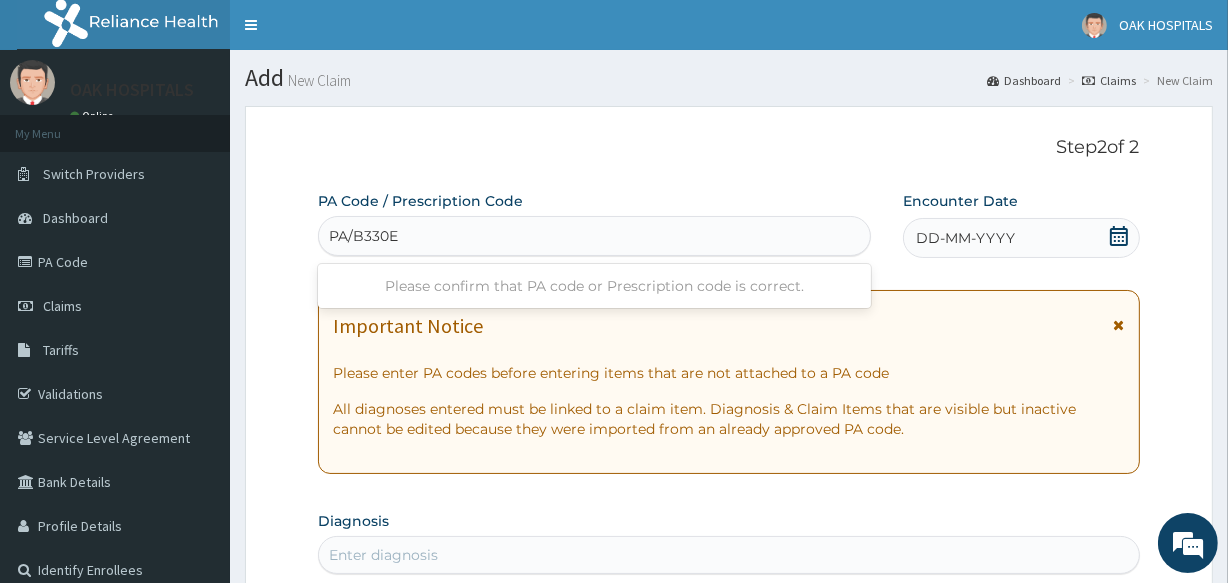 type on "PA/B330EA" 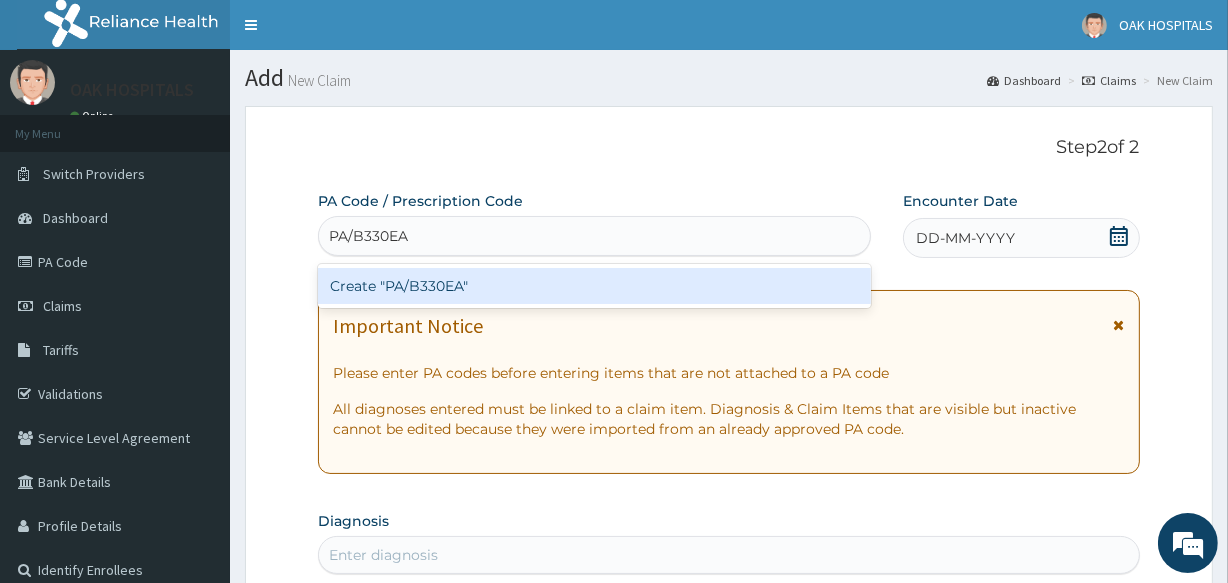 click on "Create "PA/B330EA"" at bounding box center [594, 286] 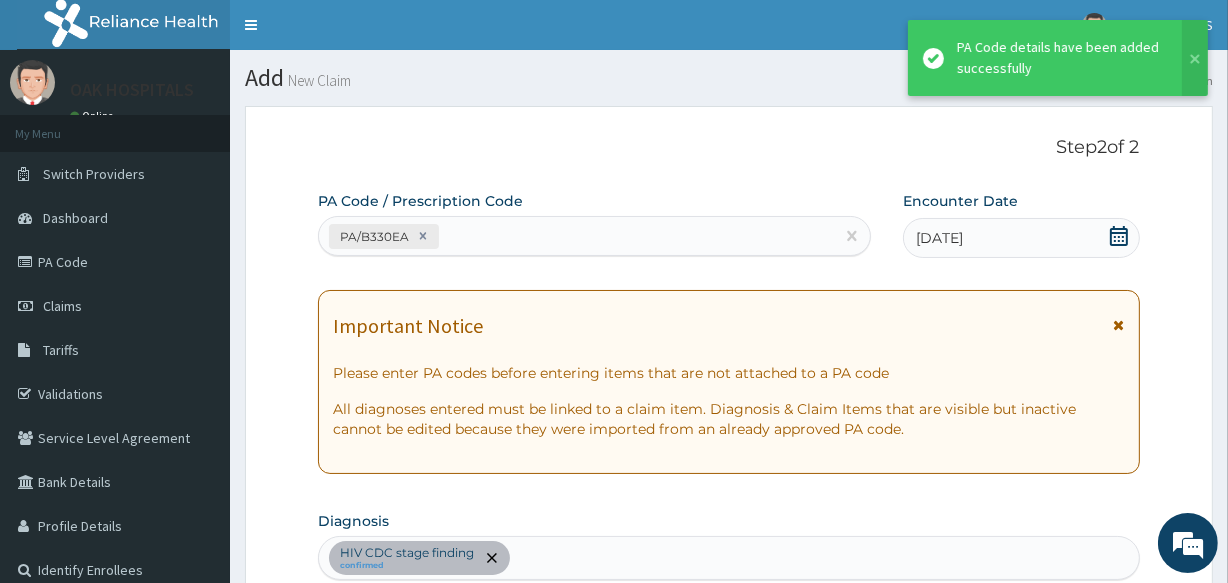 scroll, scrollTop: 540, scrollLeft: 0, axis: vertical 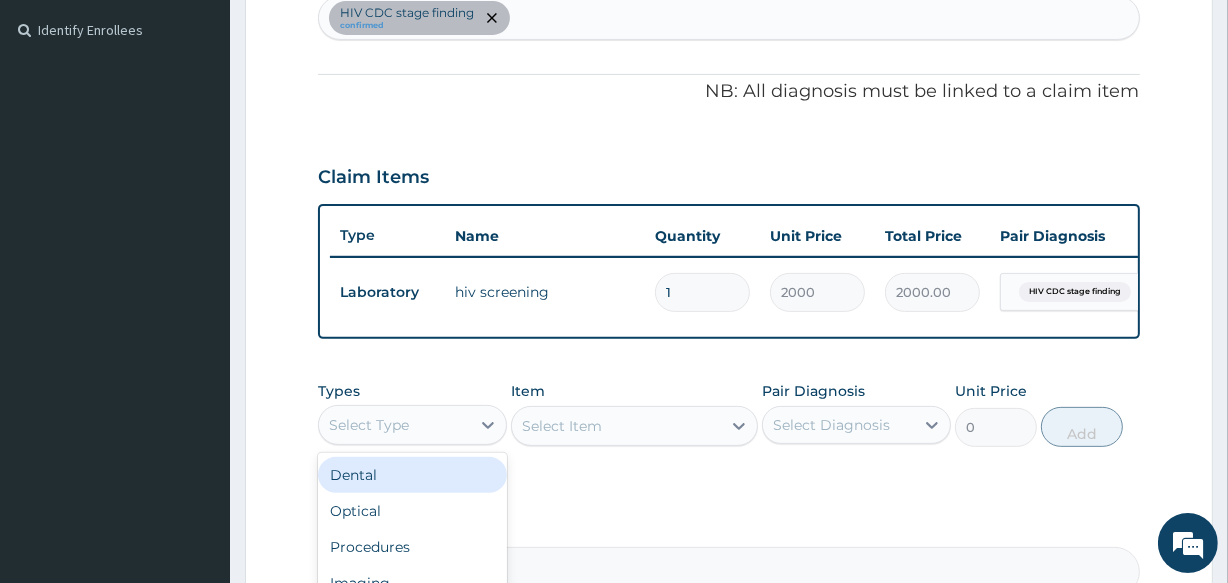 click on "Select Type" at bounding box center (394, 425) 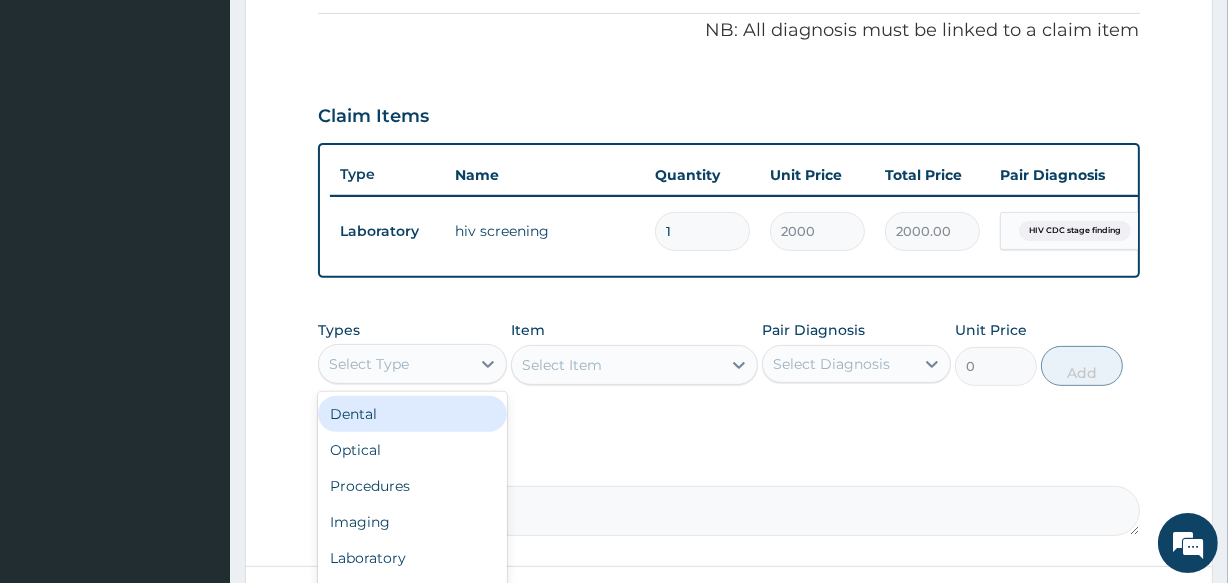 scroll, scrollTop: 630, scrollLeft: 0, axis: vertical 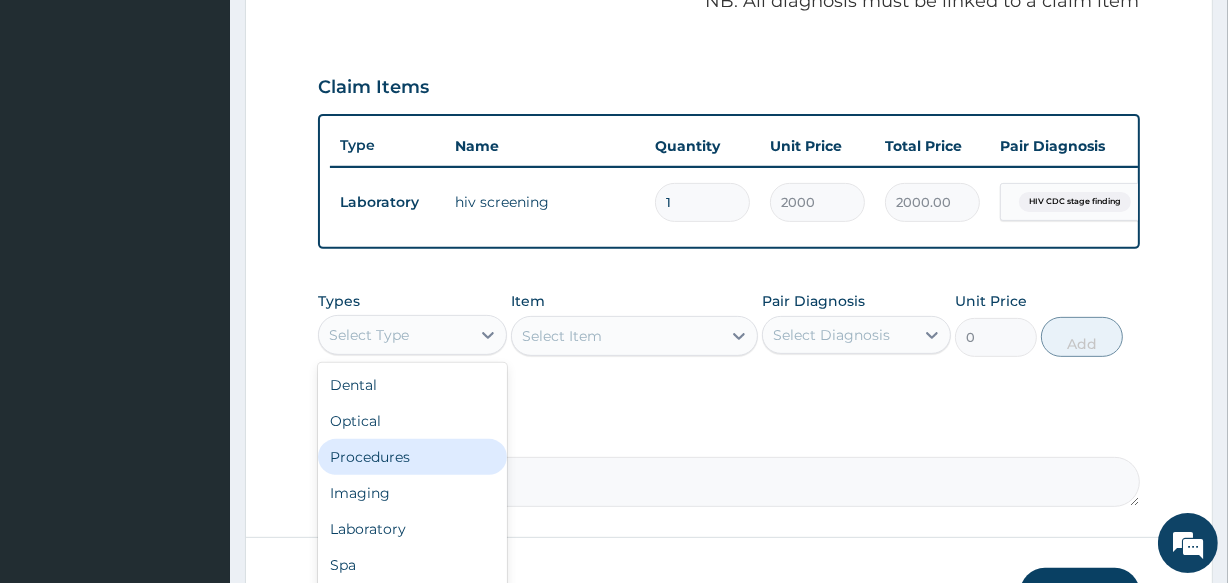 click on "Procedures" at bounding box center (412, 457) 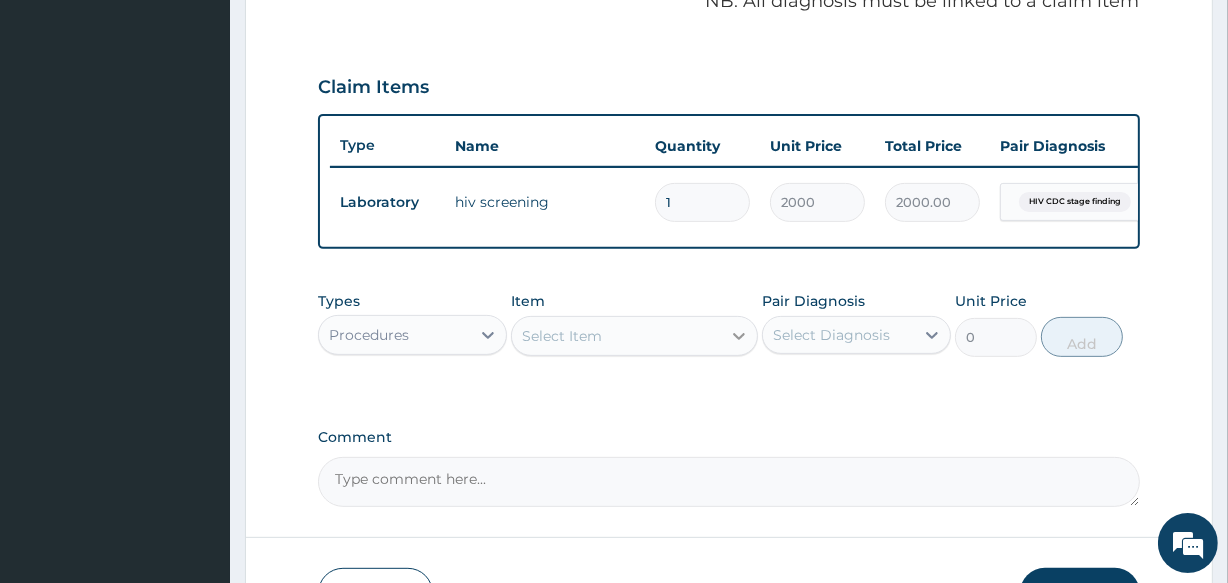 click at bounding box center (739, 336) 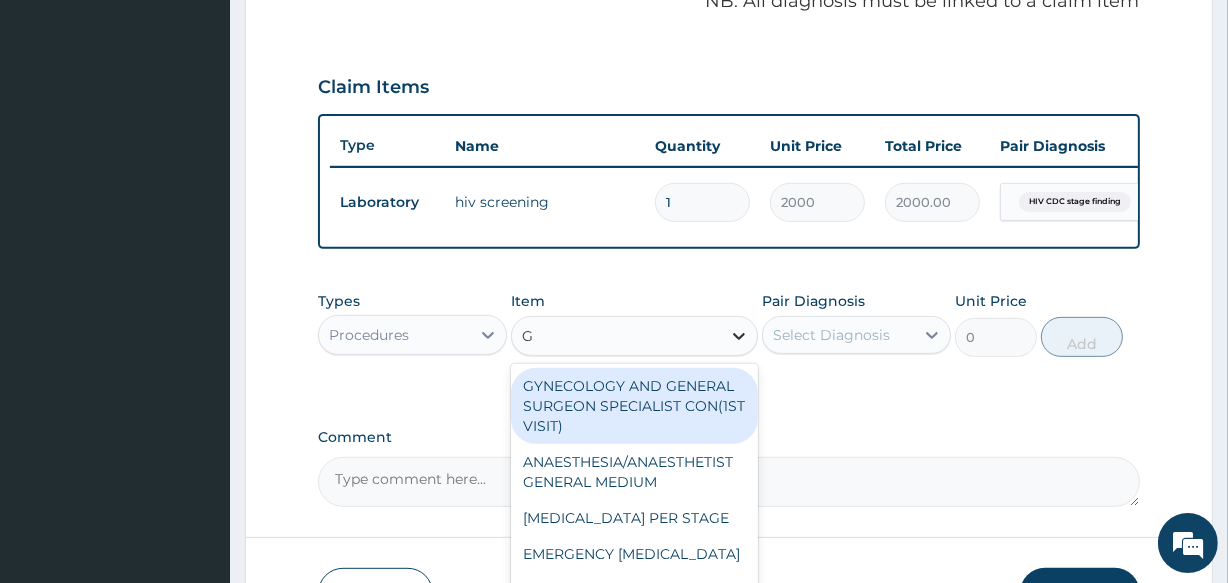 type on "GP" 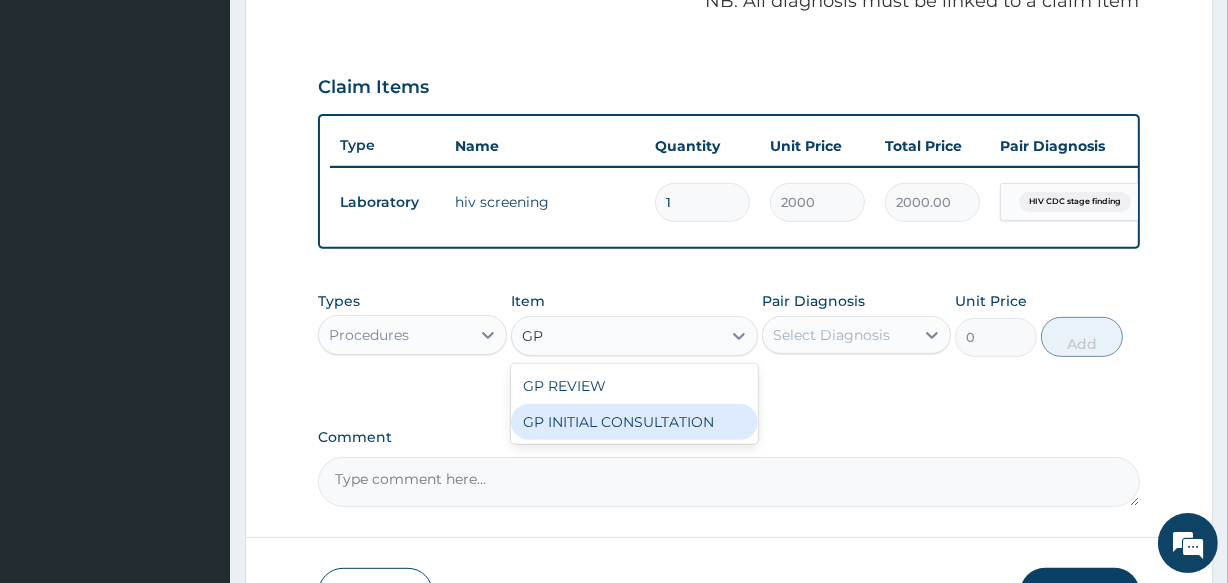 click on "GP INITIAL CONSULTATION" at bounding box center [634, 422] 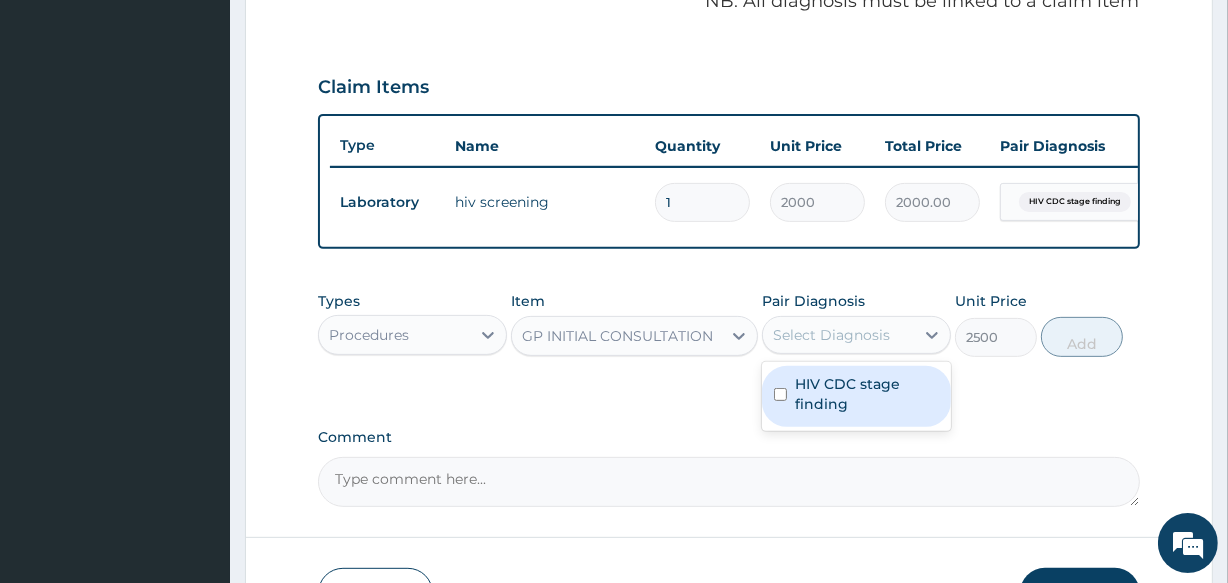 click on "Select Diagnosis" at bounding box center [831, 335] 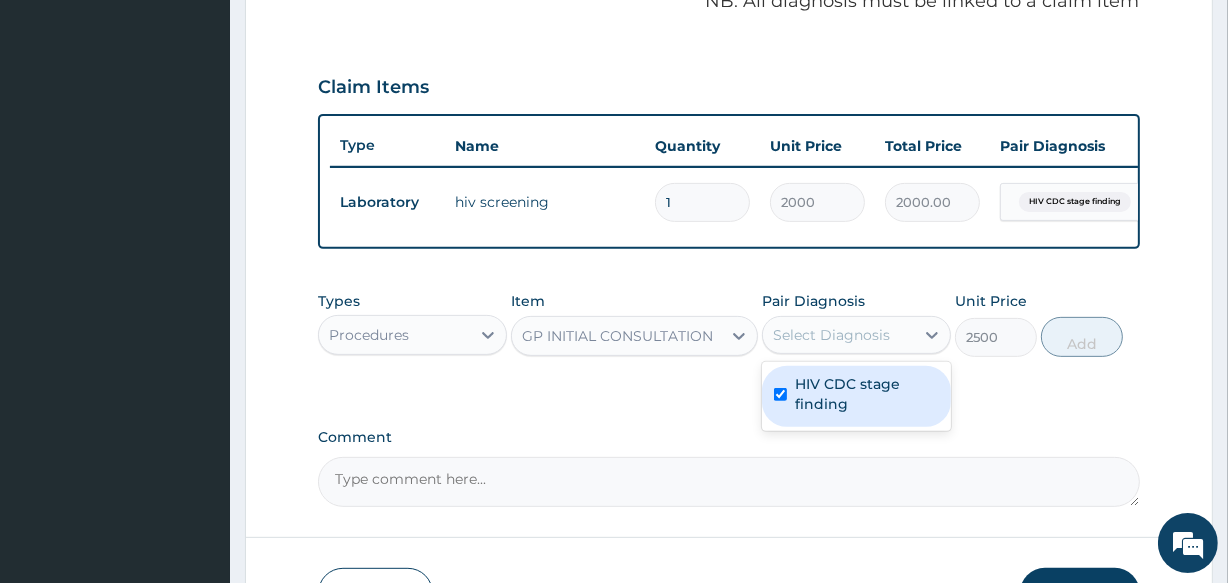checkbox on "true" 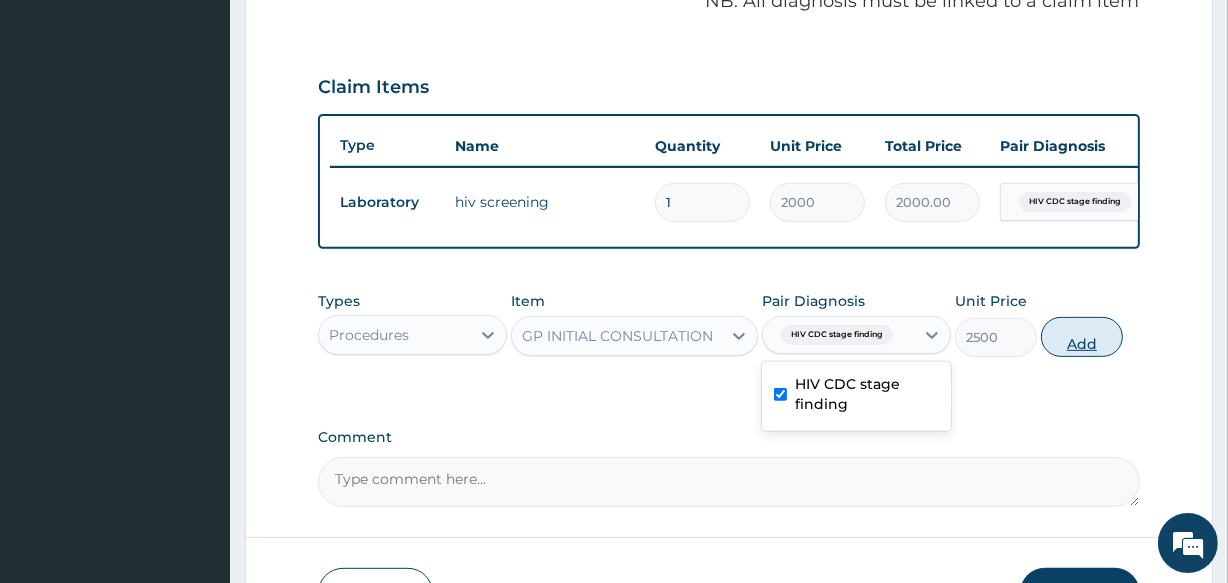 click on "Add" at bounding box center (1082, 337) 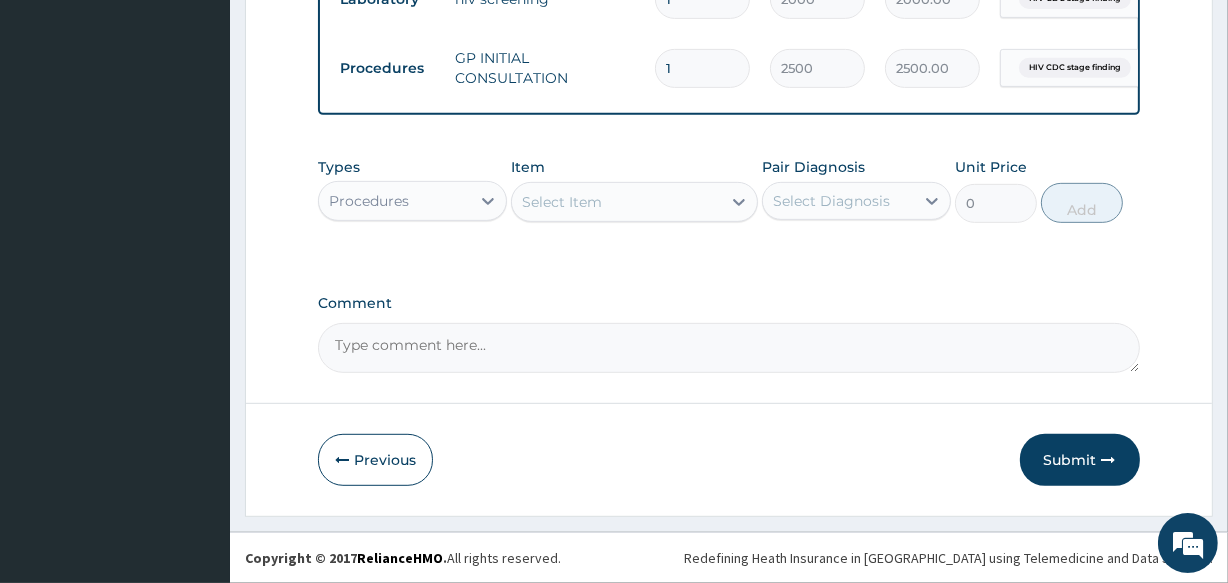 scroll, scrollTop: 846, scrollLeft: 0, axis: vertical 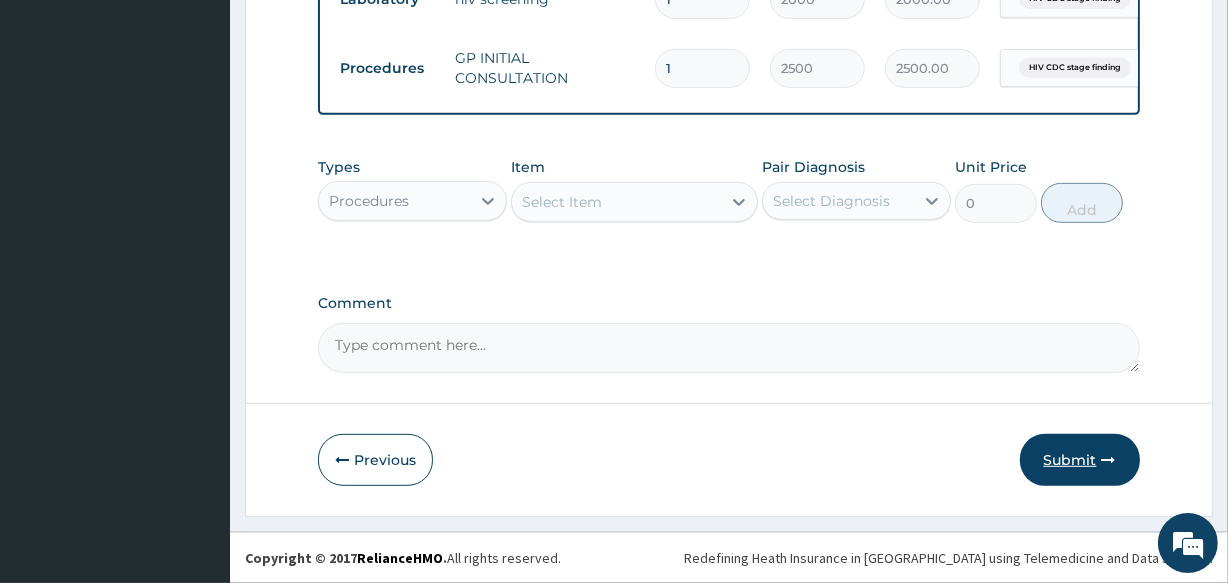 click on "Submit" at bounding box center [1080, 460] 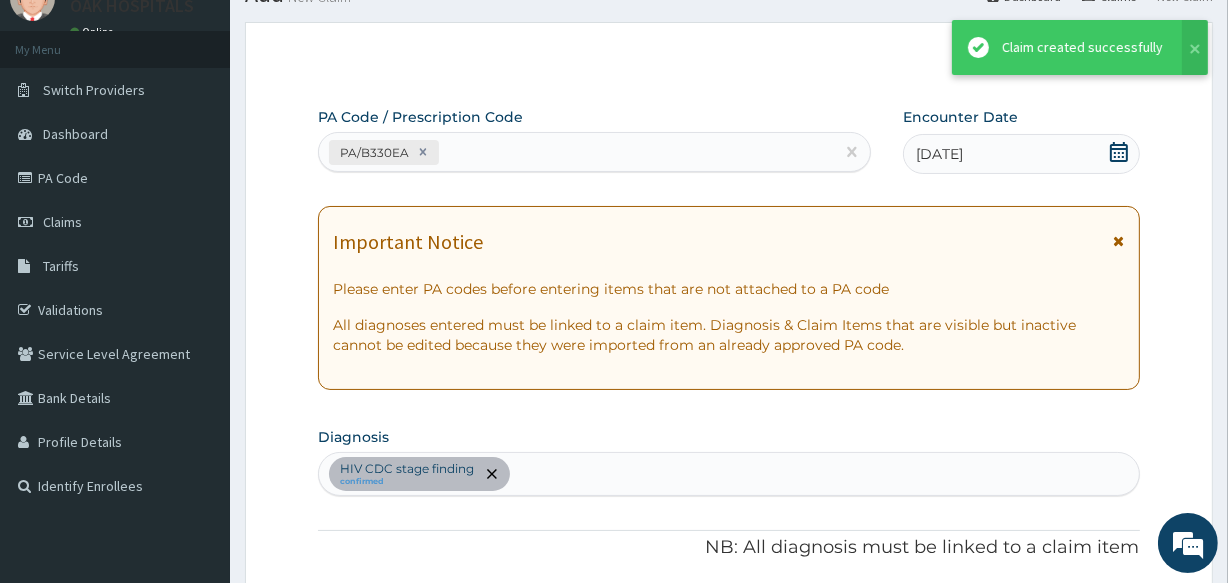 scroll, scrollTop: 846, scrollLeft: 0, axis: vertical 